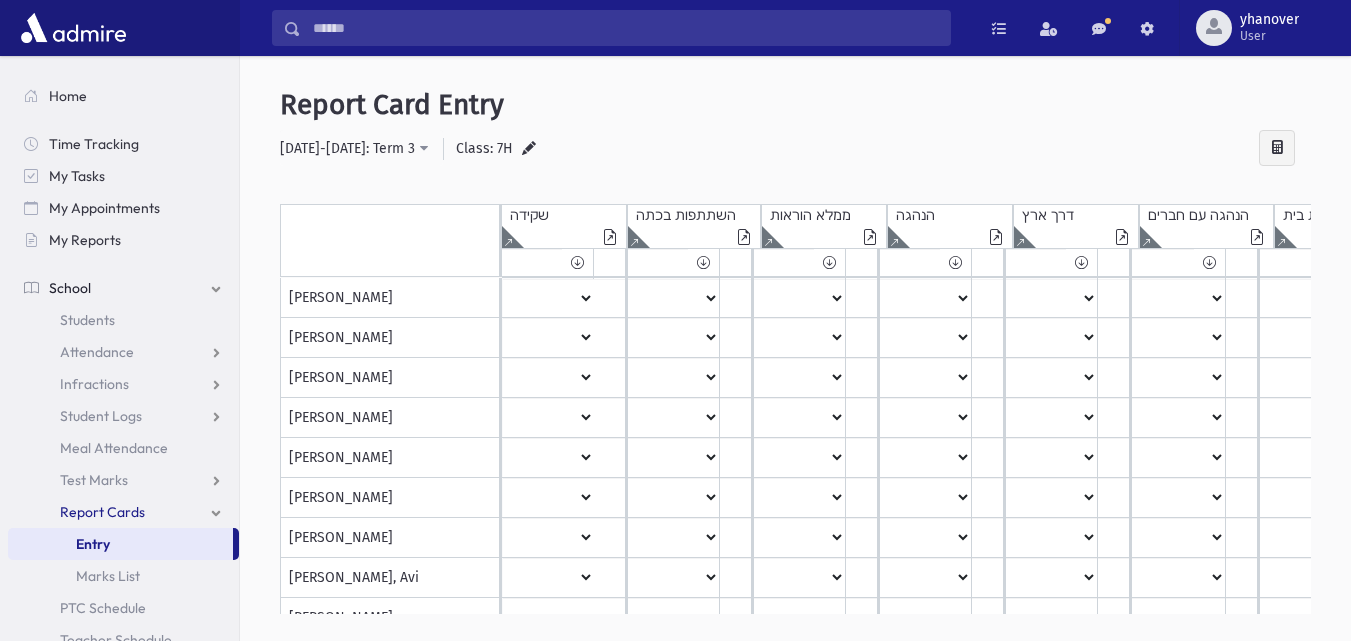 scroll, scrollTop: 0, scrollLeft: 0, axis: both 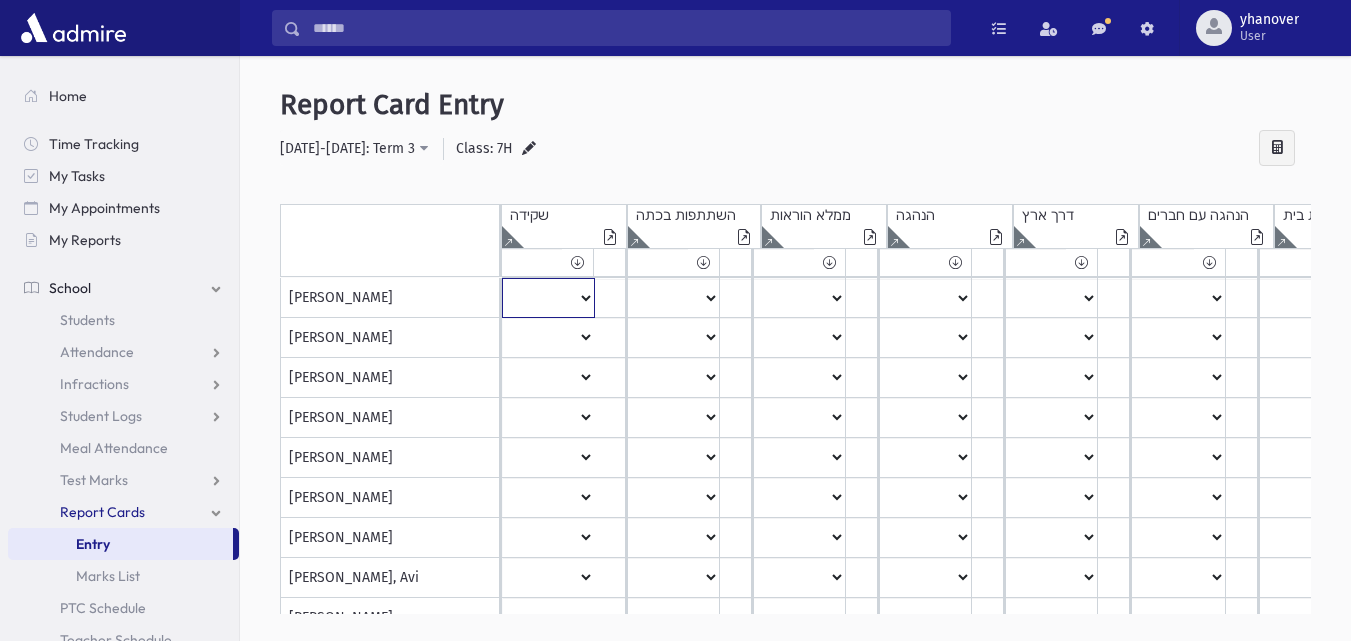 click on "*****
****
**
**
*
**
**
*" at bounding box center (548, 298) 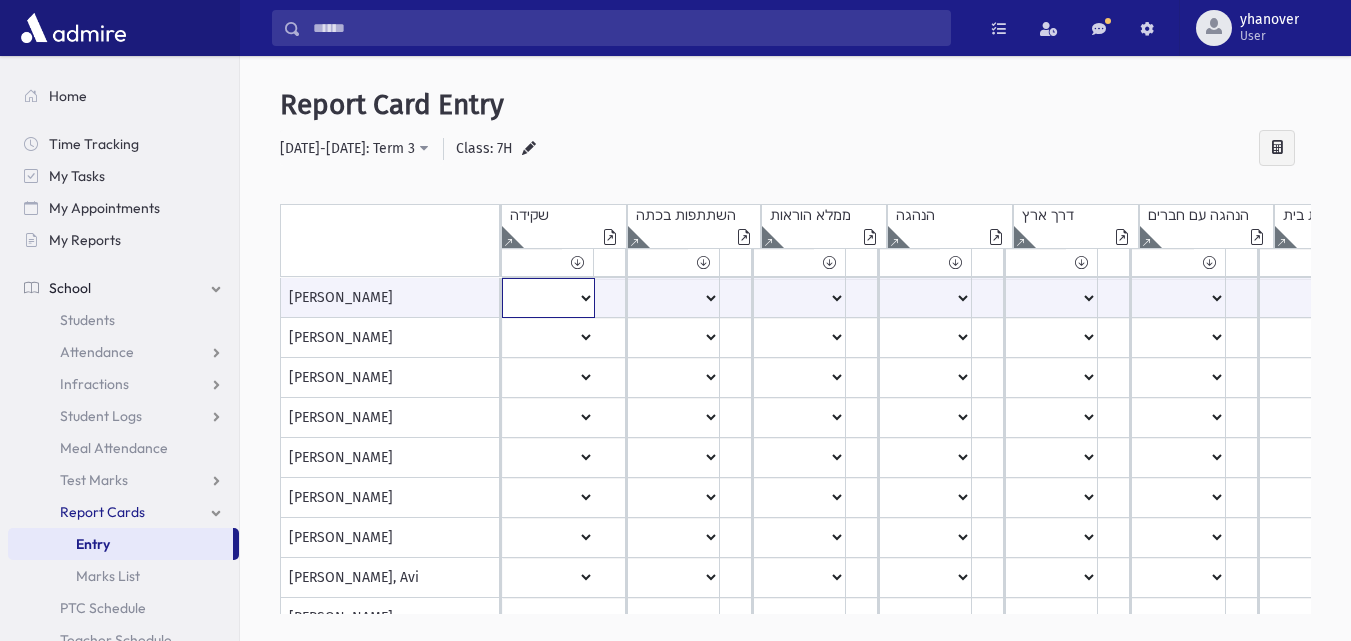 select on "**" 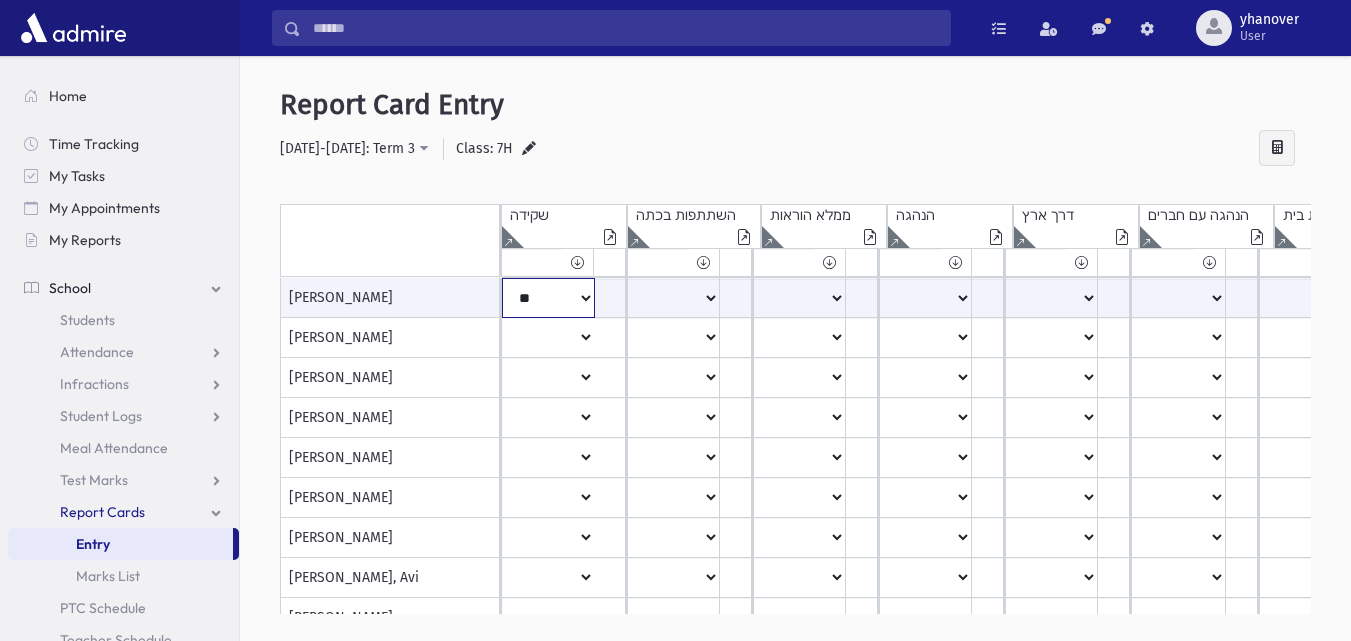 click on "*****
****
**
**
*
**
**
*" at bounding box center (548, 298) 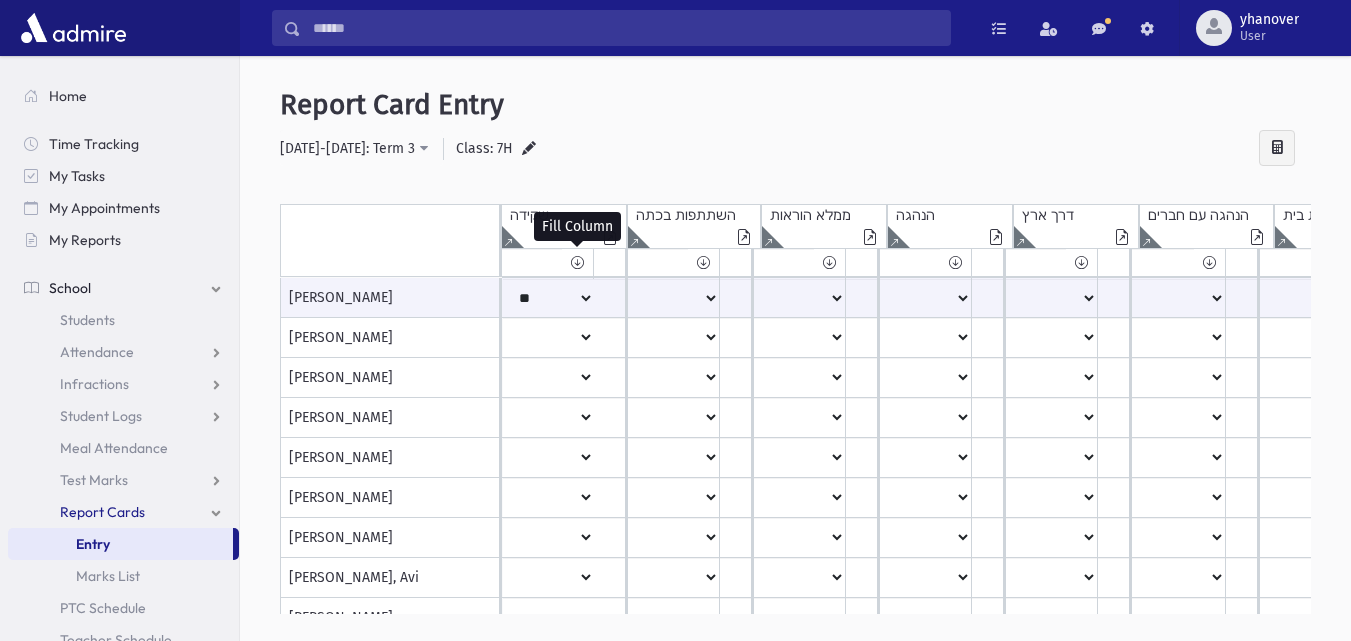 click at bounding box center [577, 262] 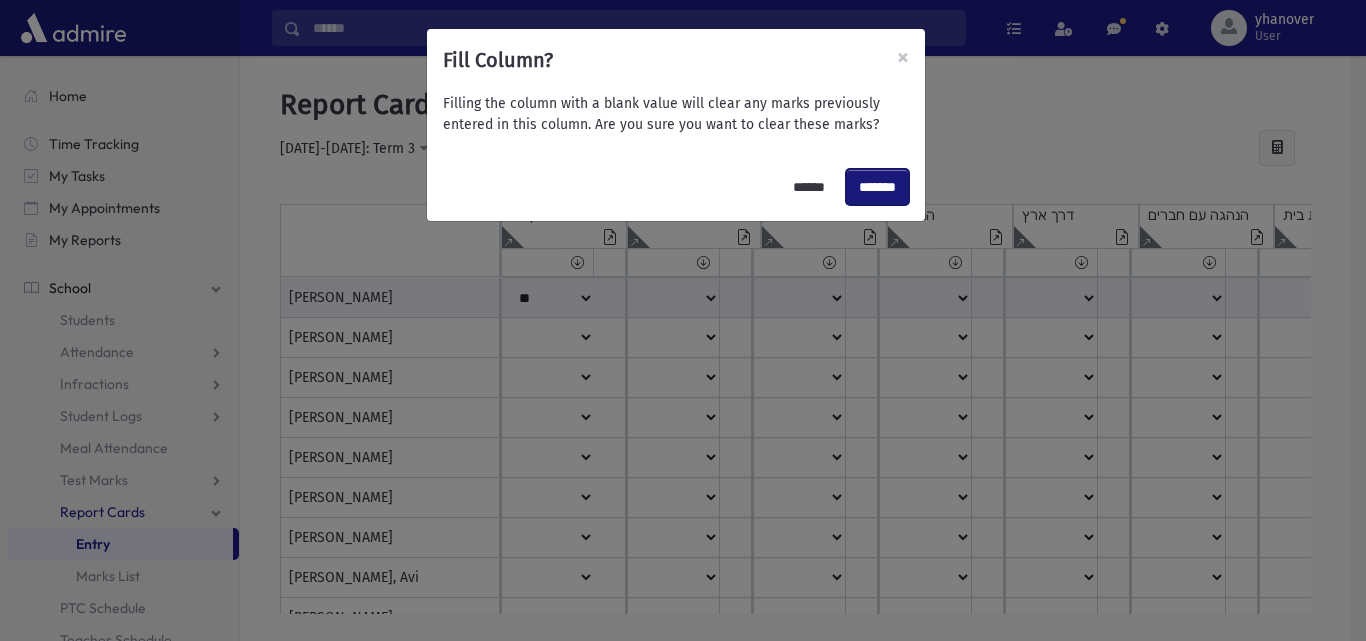 click on "*******" at bounding box center [877, 187] 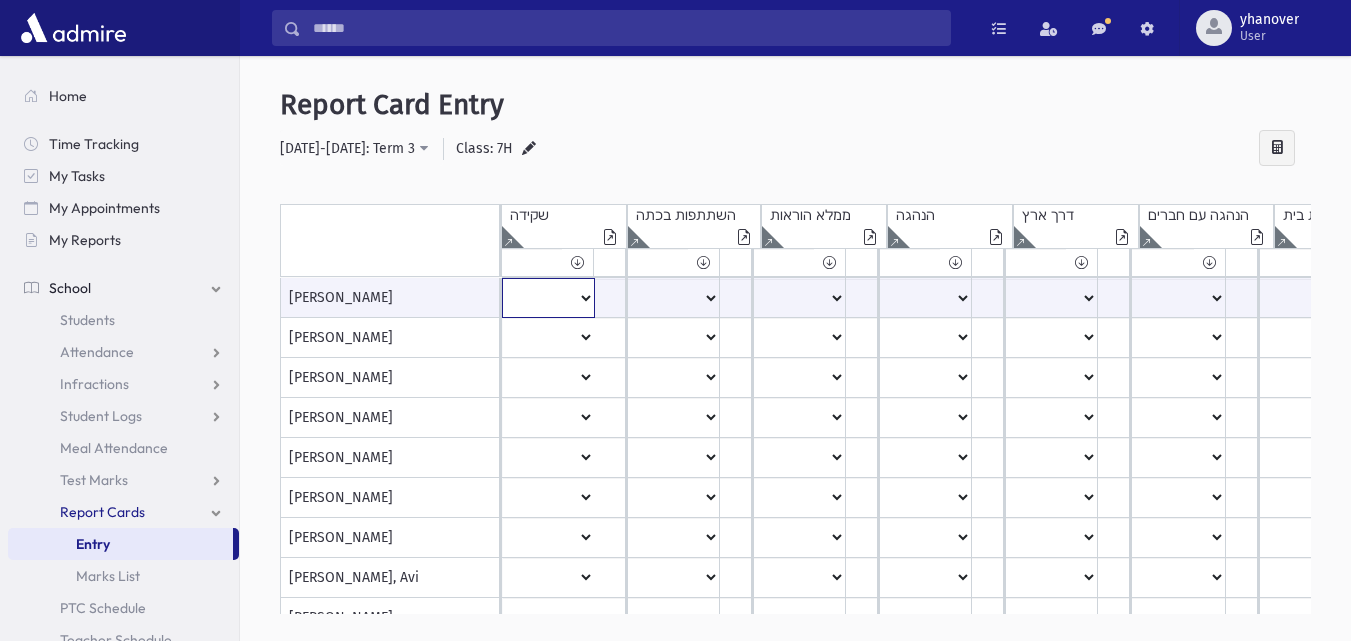 click on "*****
****
**
**
*
**
**
*" at bounding box center (548, 298) 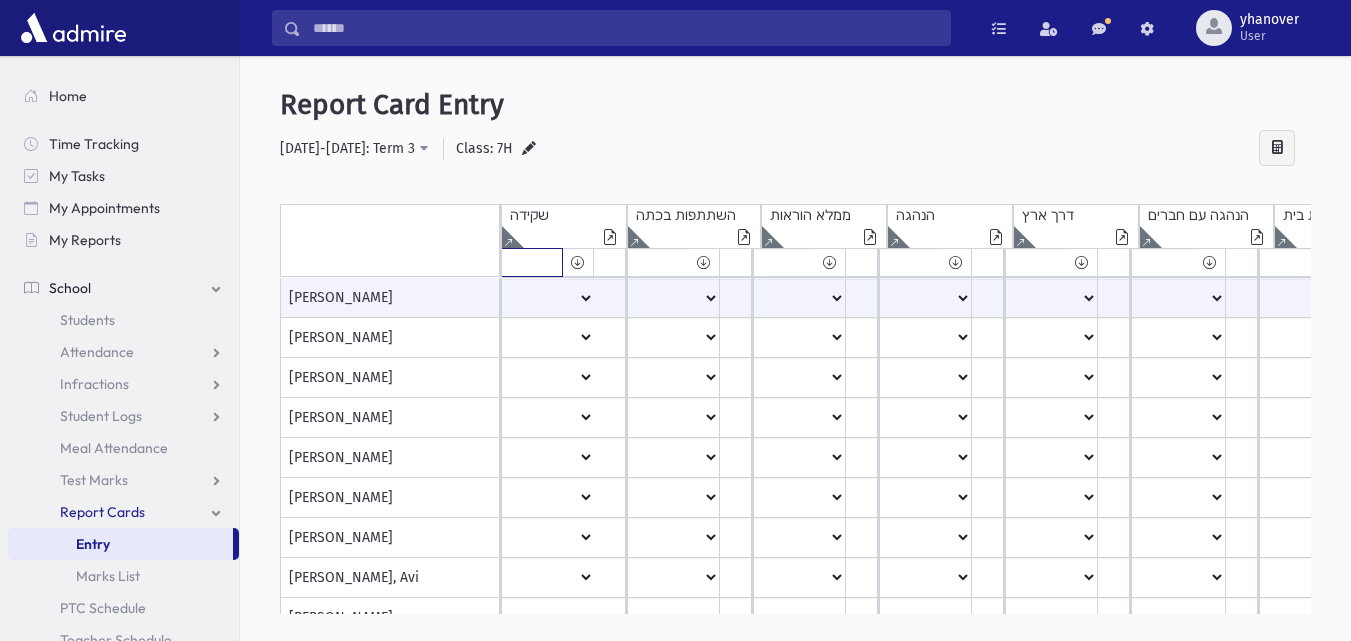 click on "*****
****
**
**
*
**
**
*" at bounding box center [532, 262] 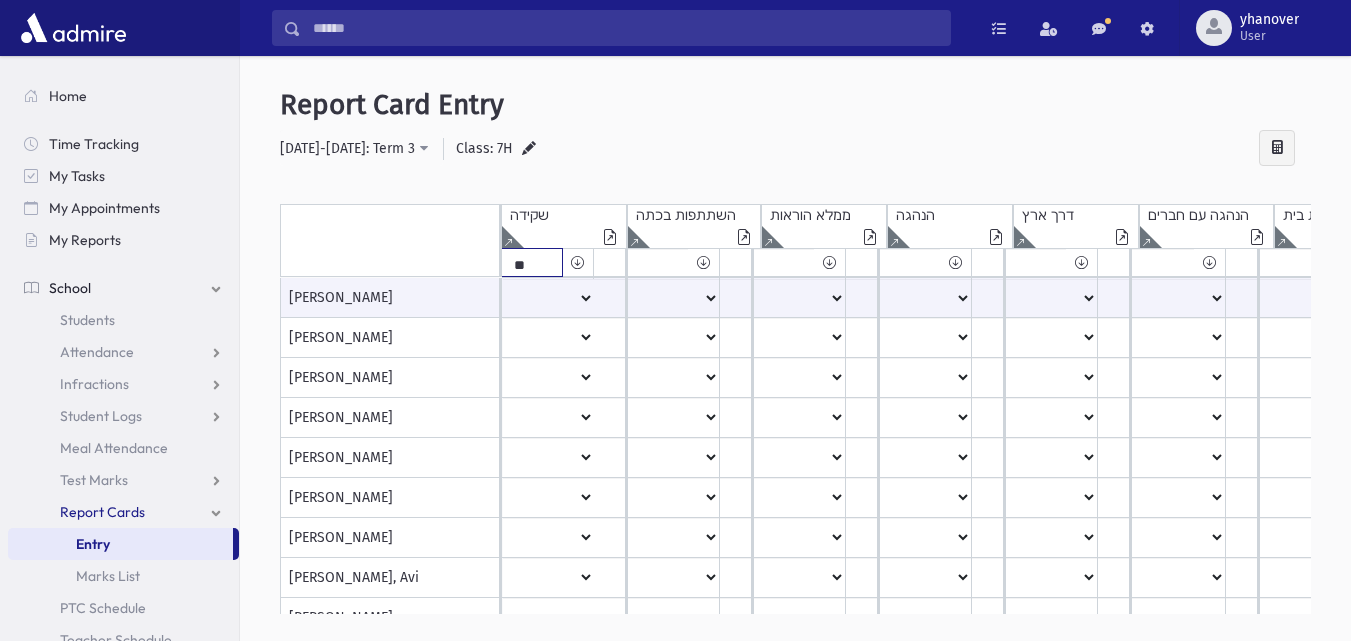 click on "*****
****
**
**
*
**
**
*" at bounding box center [532, 262] 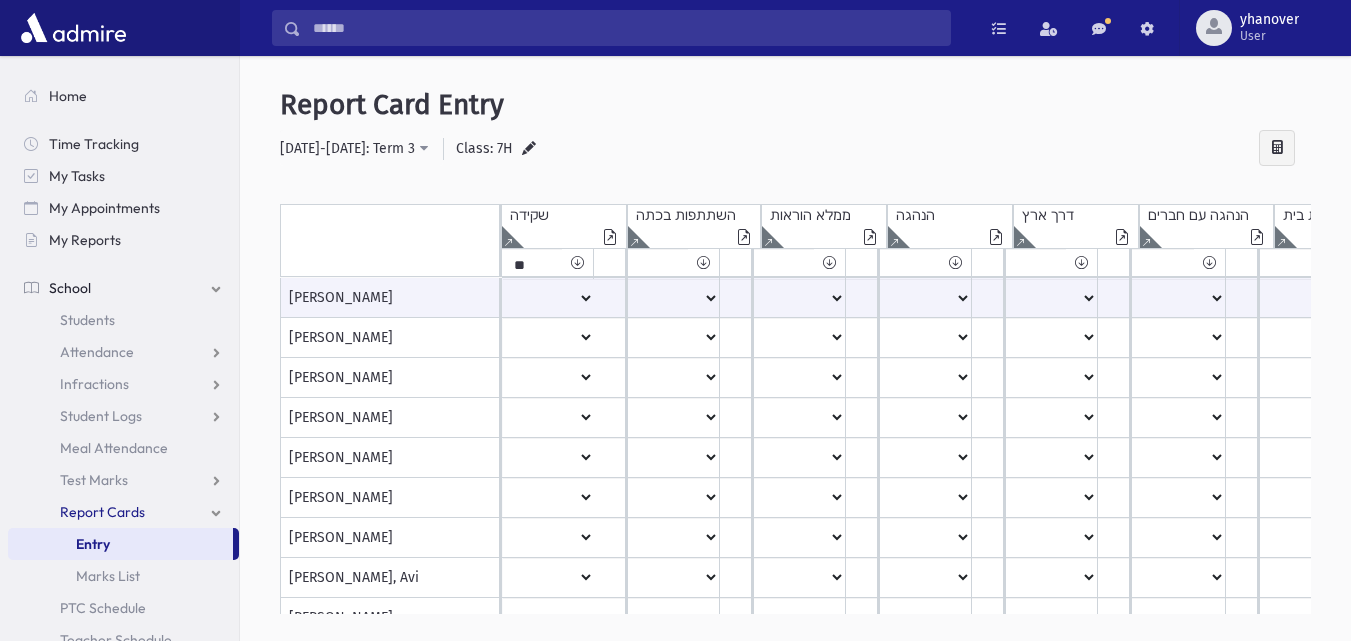 click at bounding box center (577, 262) 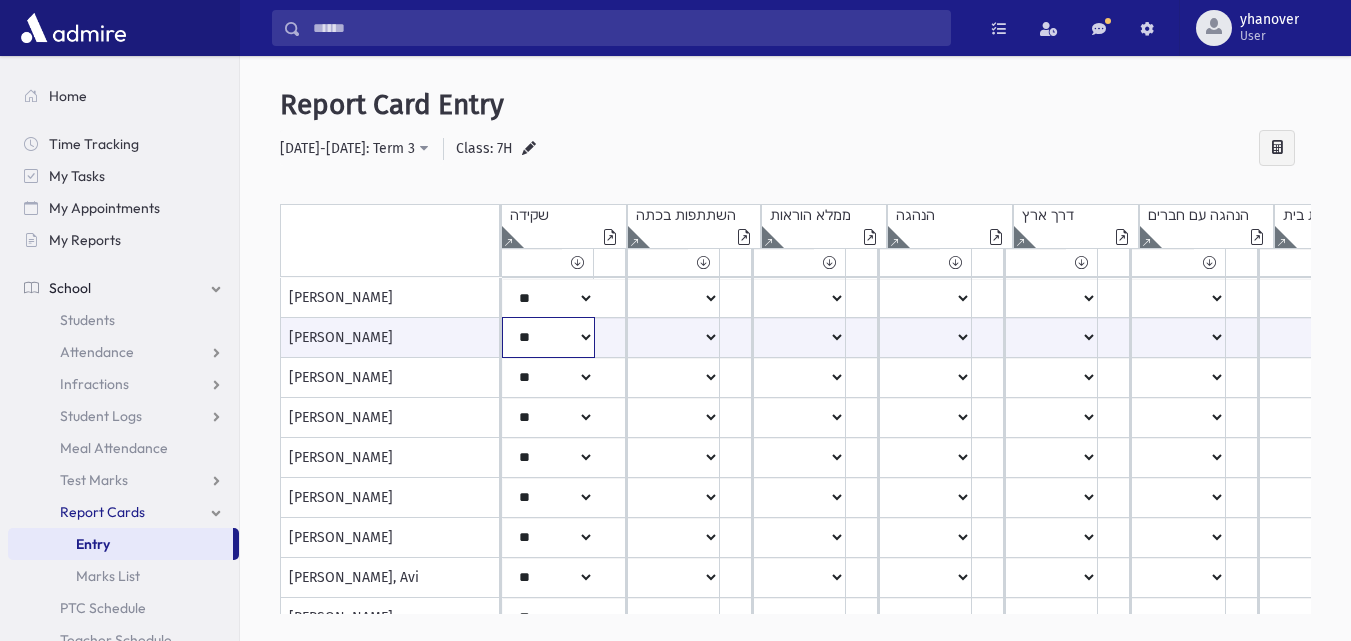 click on "*****
****
**
**
*
**
**
*" at bounding box center (548, 337) 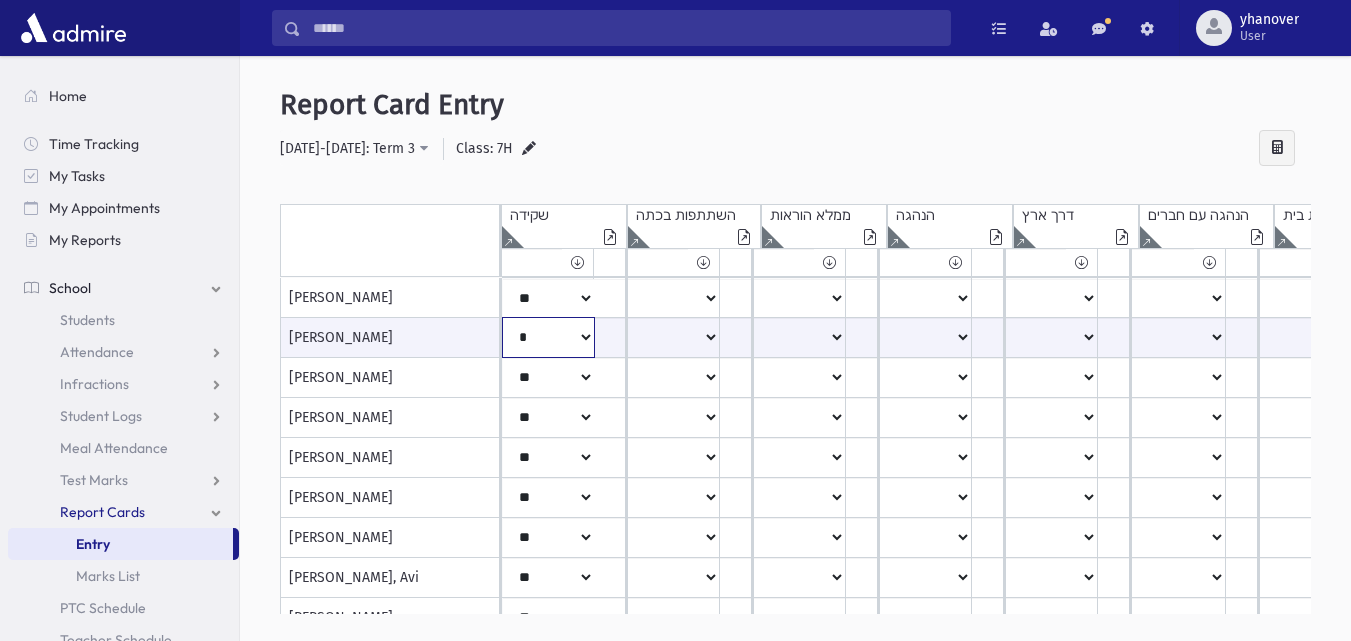 click on "*****
****
**
**
*
**
**
*" at bounding box center (548, 337) 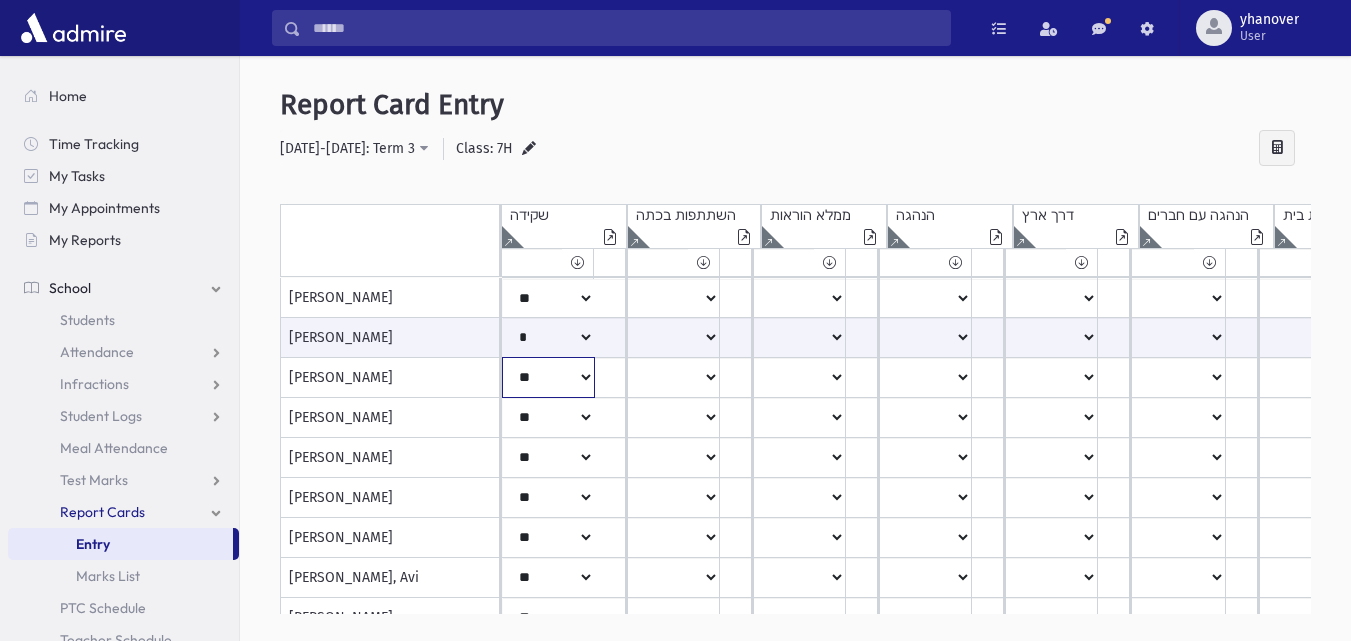 click on "*****
****
**
**
*
**
**
*" at bounding box center [548, 298] 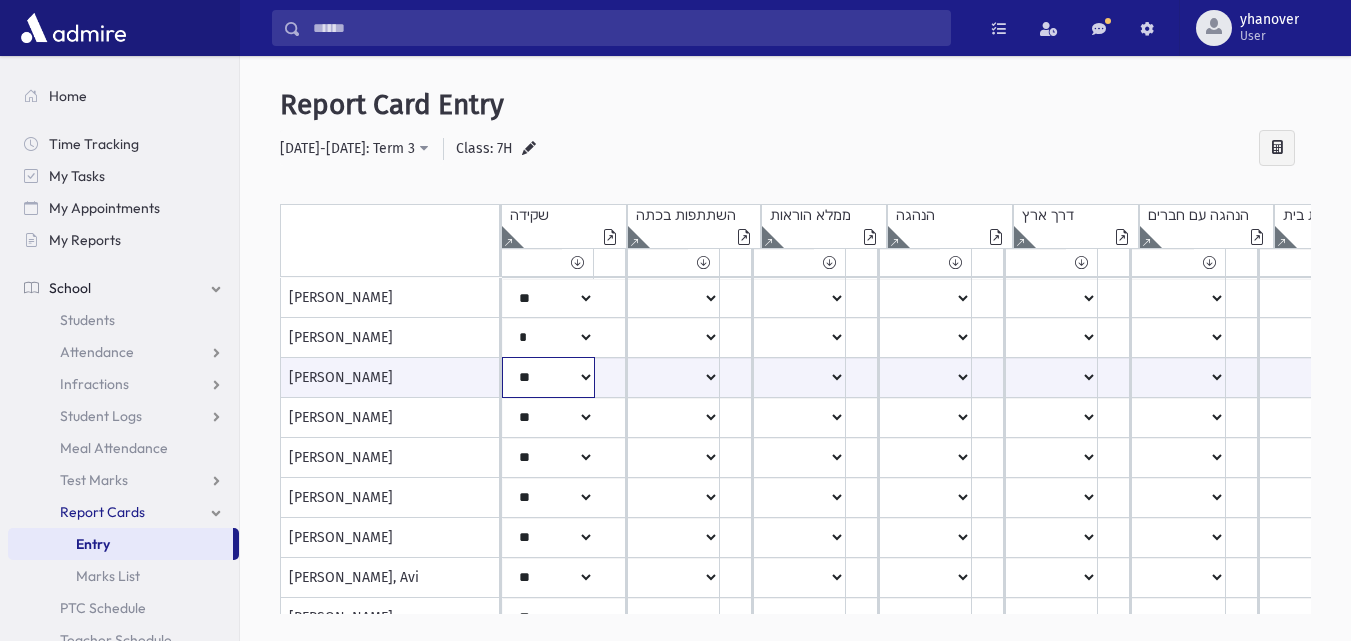 select on "*" 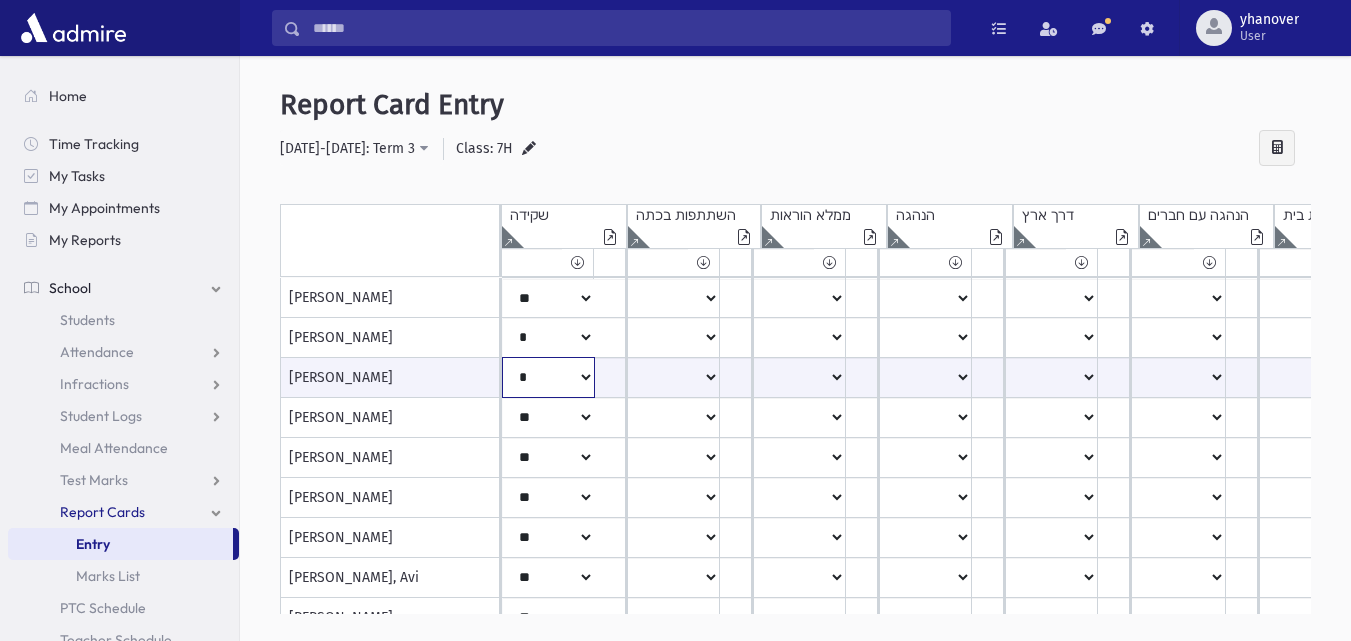 click on "*****
****
**
**
*
**
**
*" at bounding box center [548, 377] 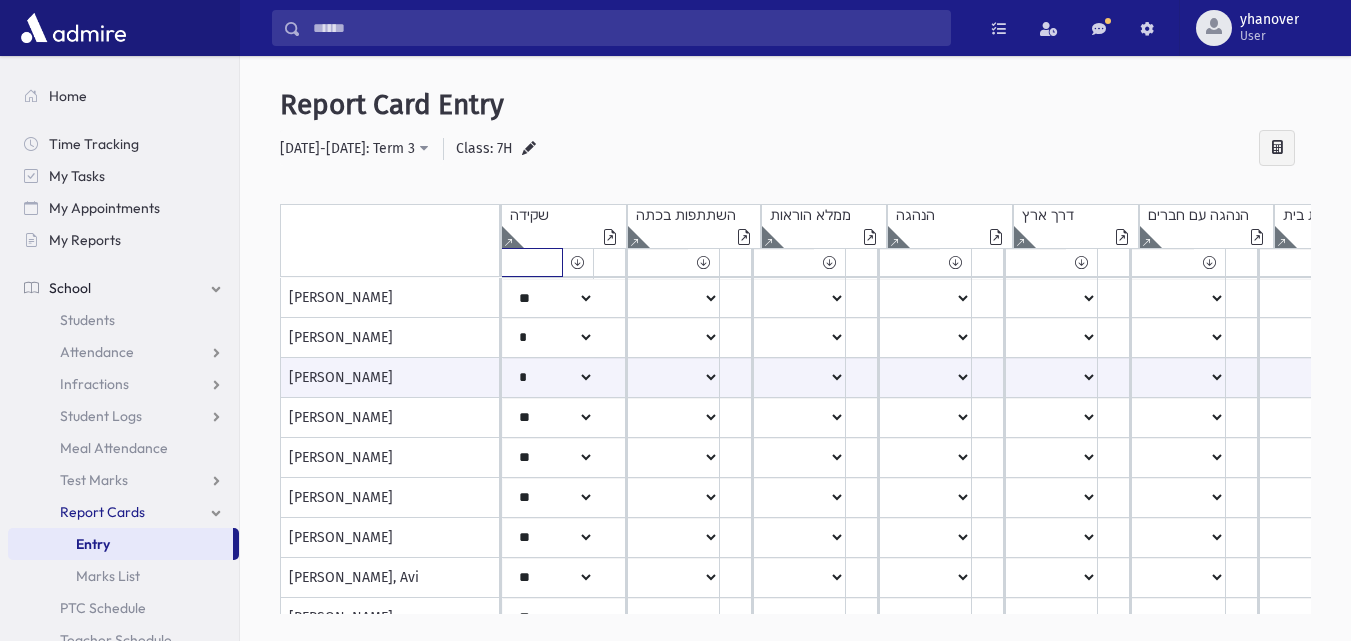 click on "*****
****
**
**
*
**
**
*" at bounding box center (532, 262) 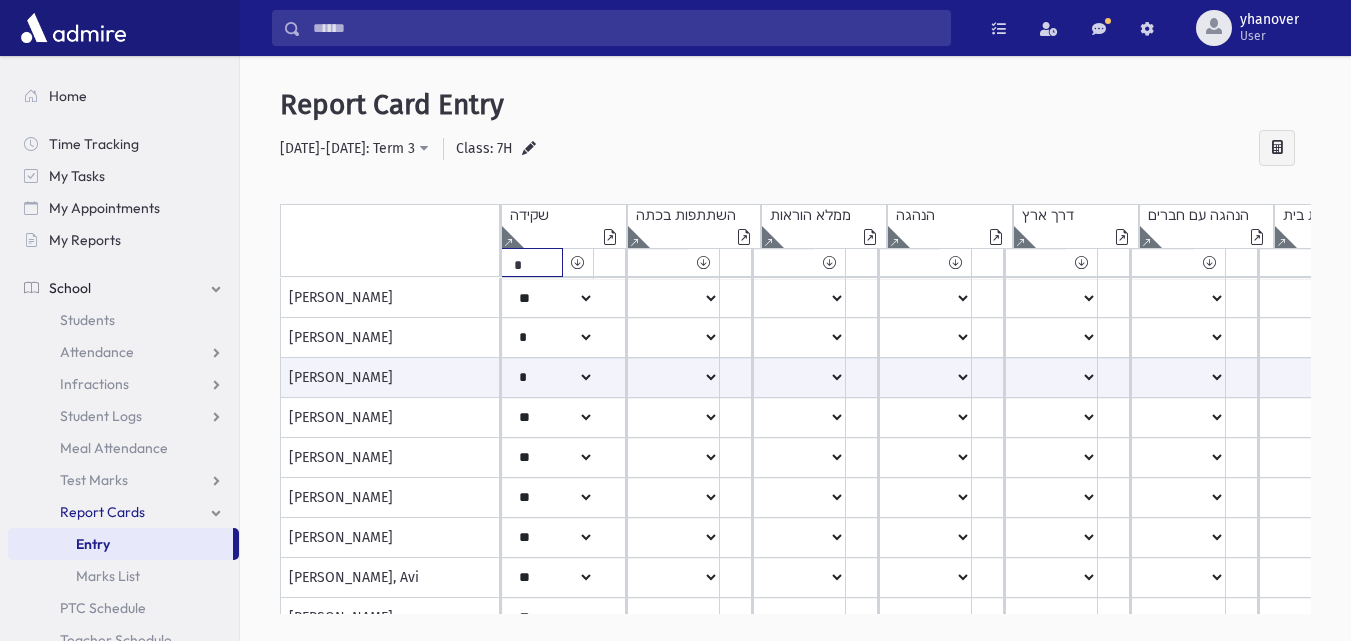 click on "*****
****
**
**
*
**
**
*" at bounding box center [532, 262] 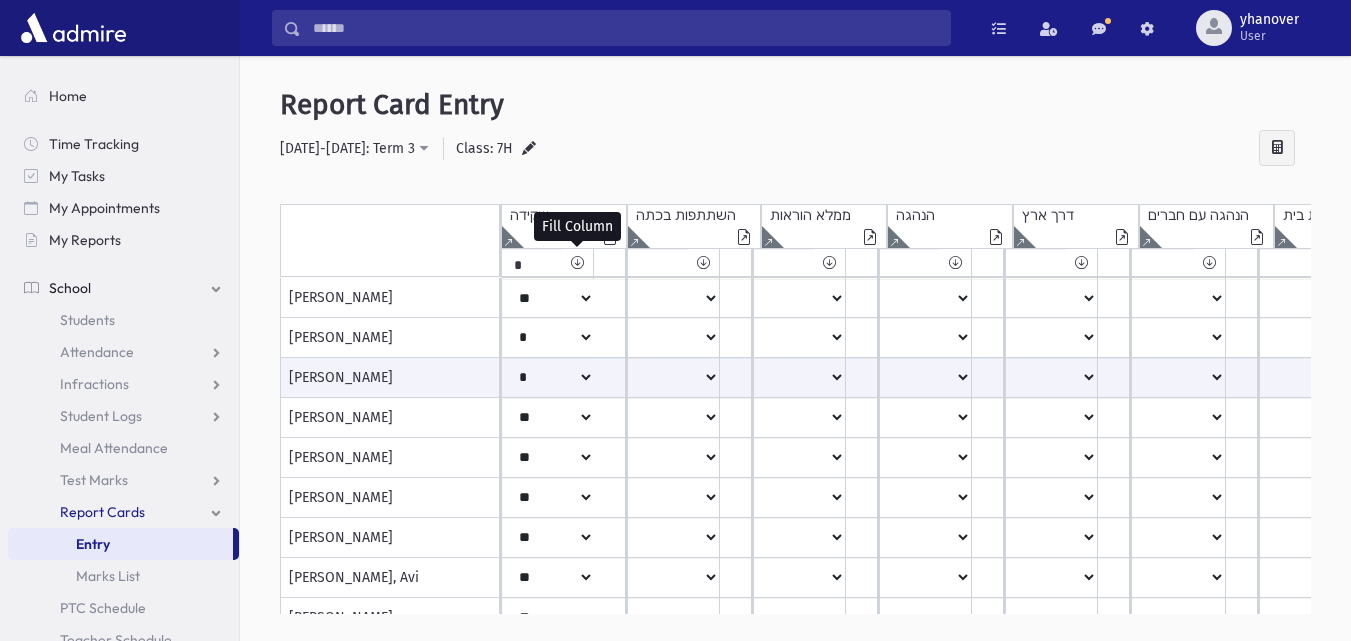 click at bounding box center [577, 262] 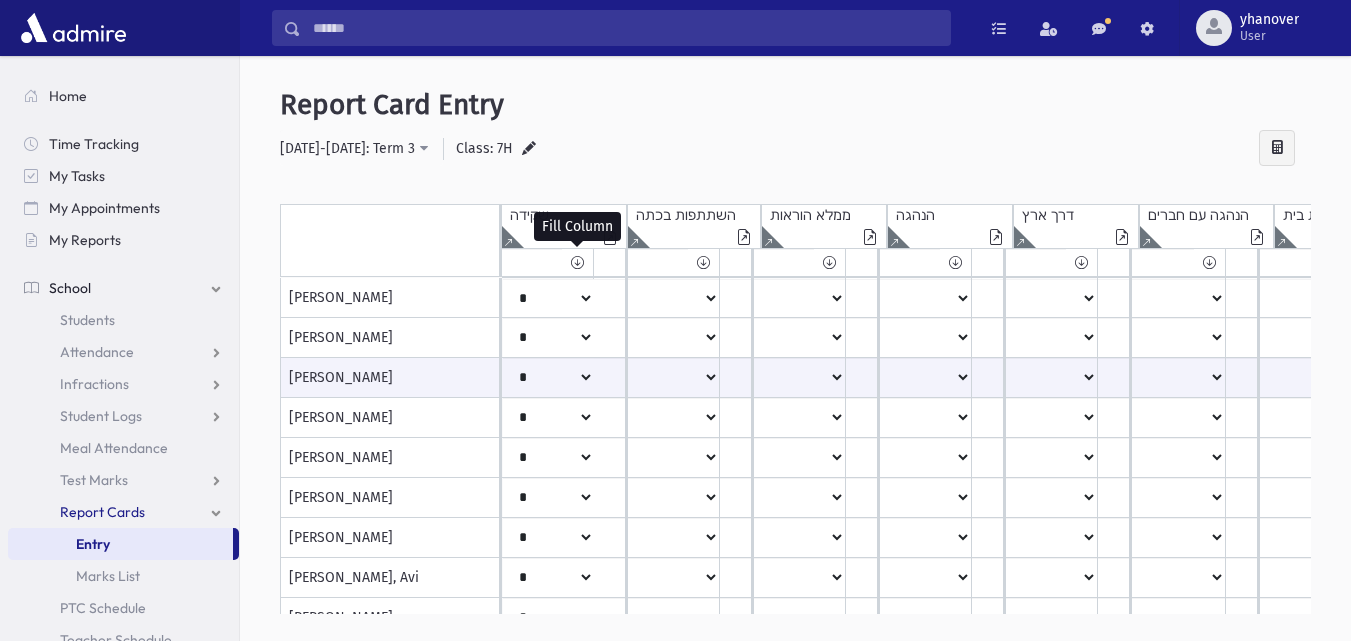 select on "*" 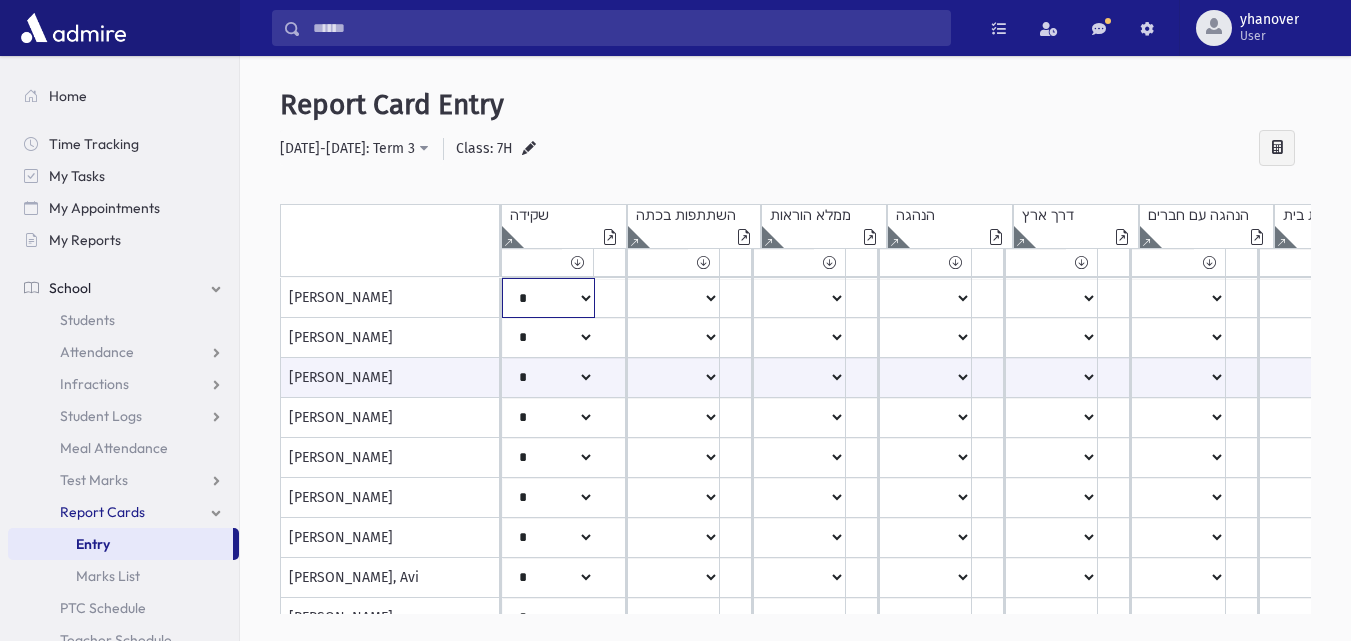 click on "*****
****
**
**
*
**
**
*" at bounding box center [548, 298] 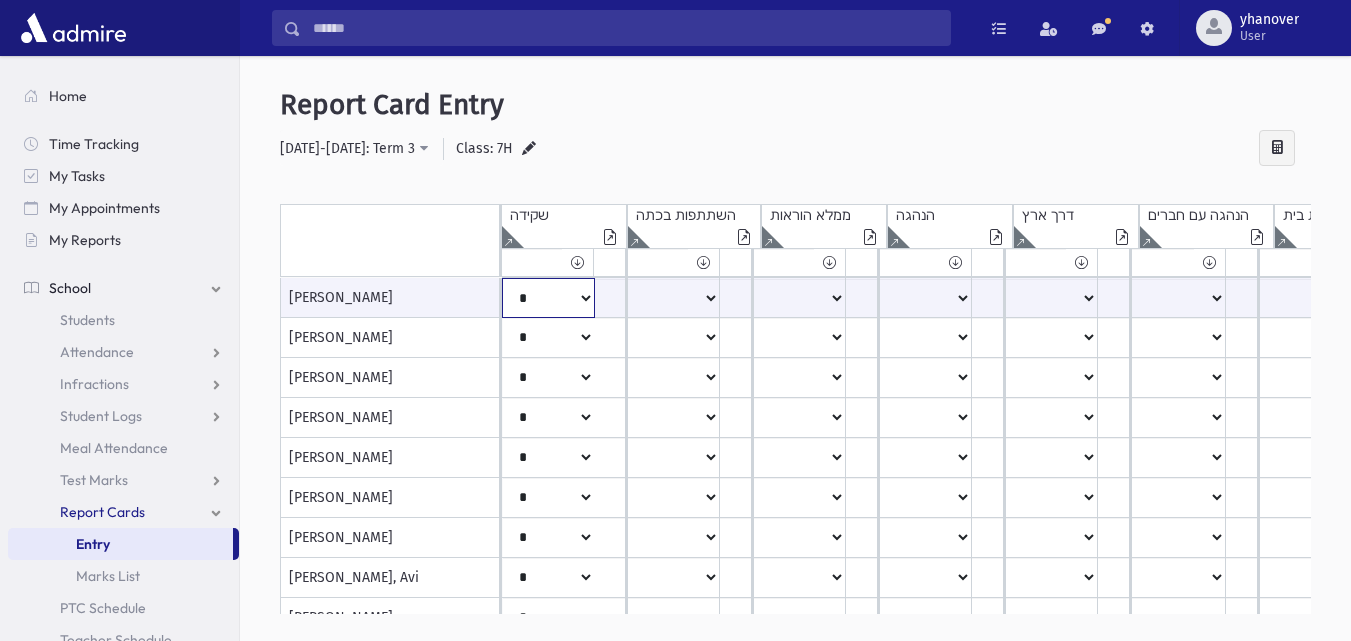 select on "**" 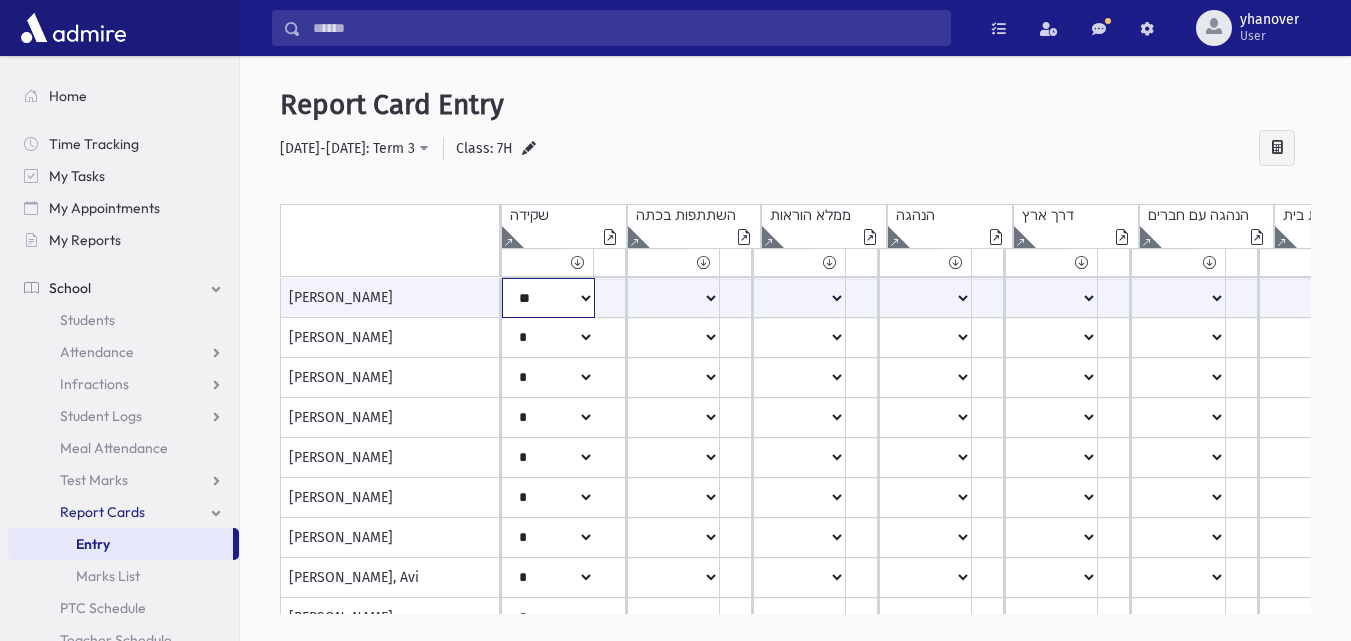 click on "*****
****
**
**
*
**
**
*" at bounding box center (548, 298) 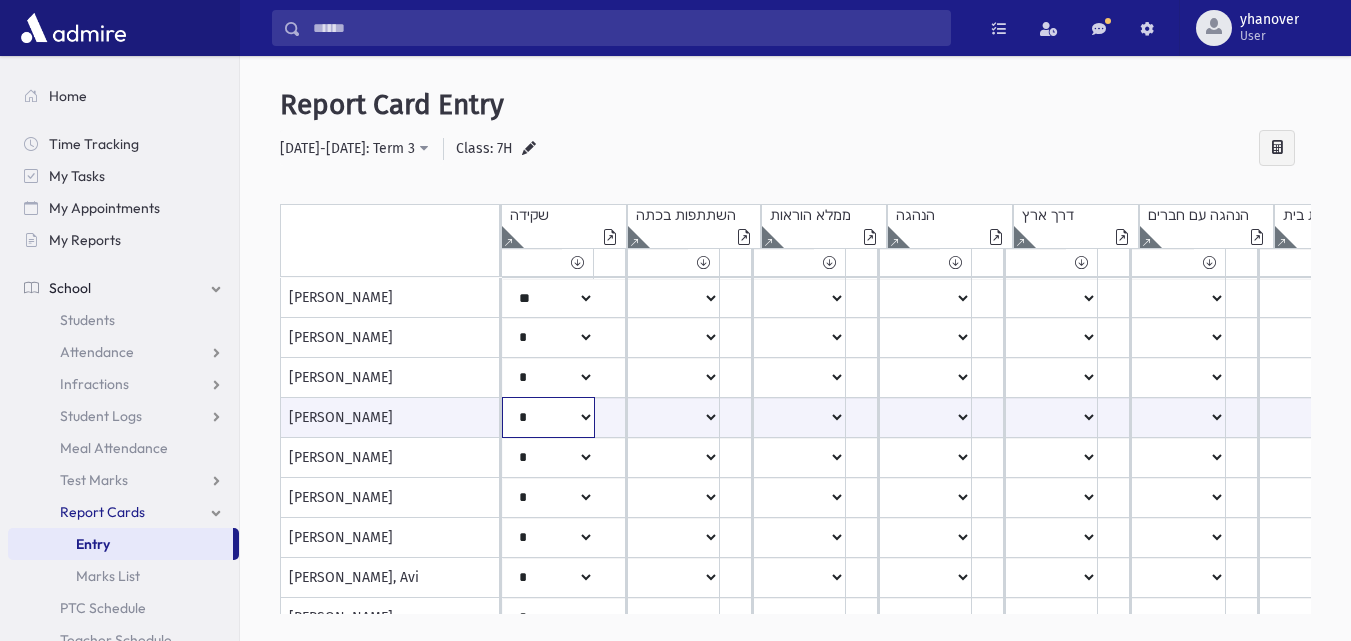 click on "*****
****
**
**
*
**
**
*" at bounding box center [548, 417] 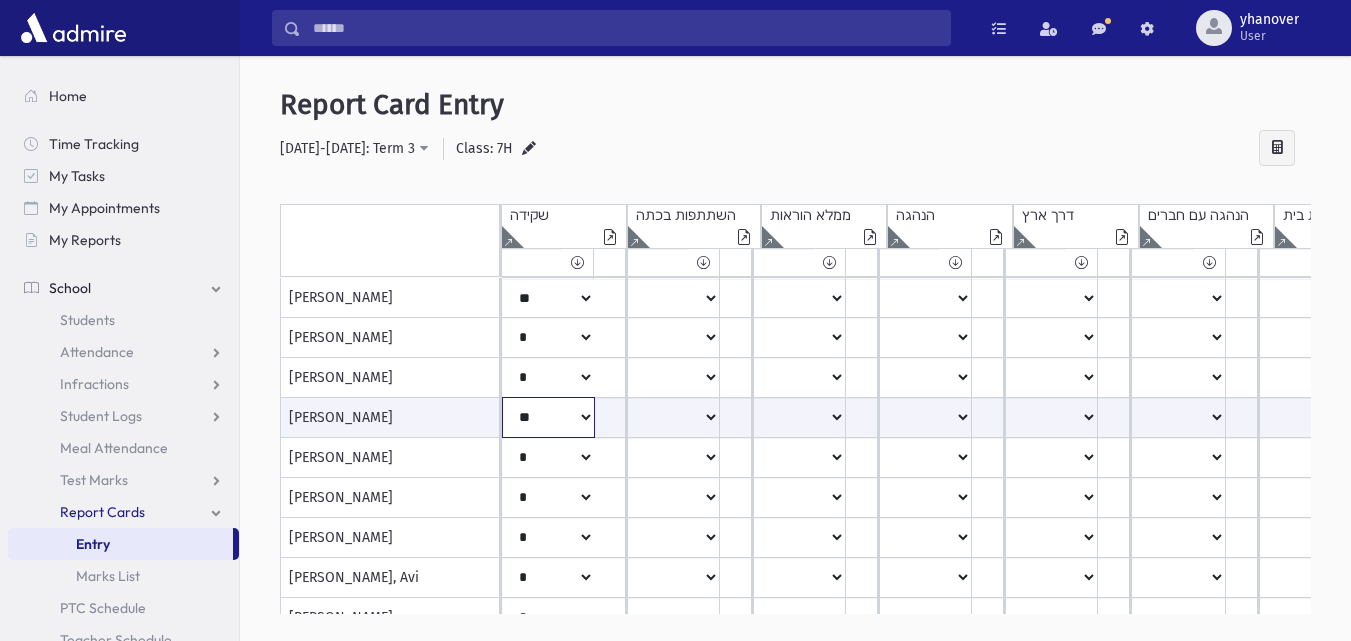 click on "*****
****
**
**
*
**
**
*" at bounding box center [548, 417] 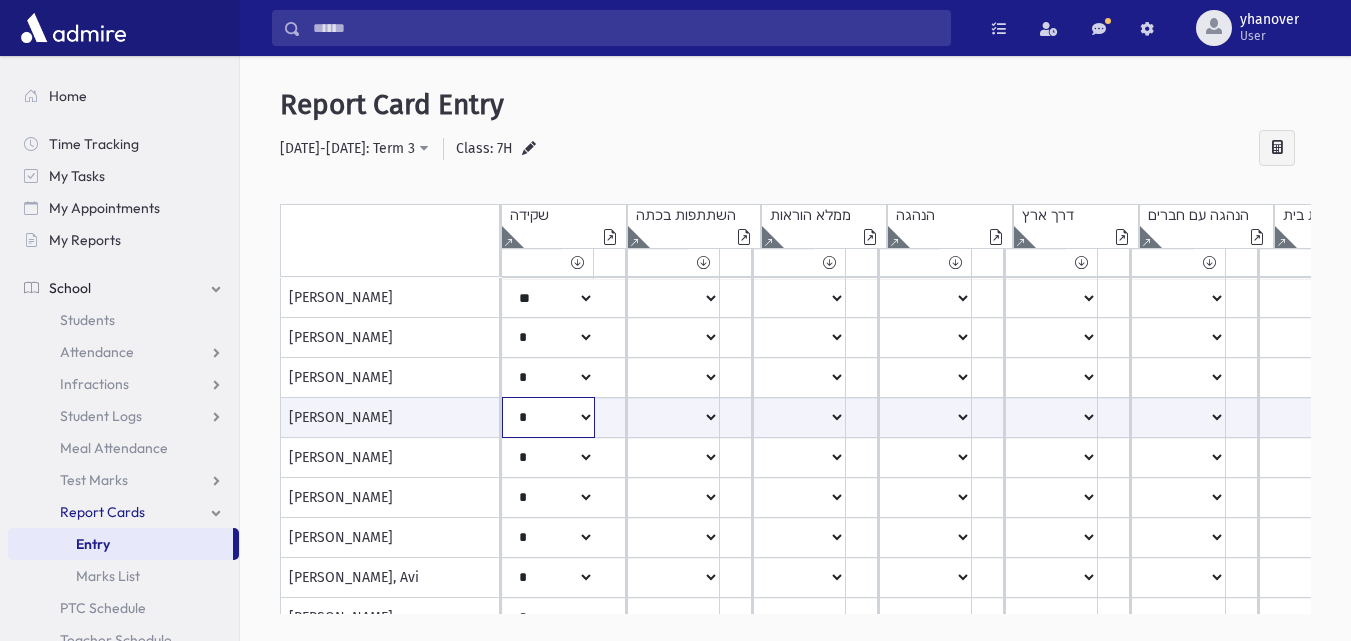 click on "*****
****
**
**
*
**
**
*" at bounding box center [548, 417] 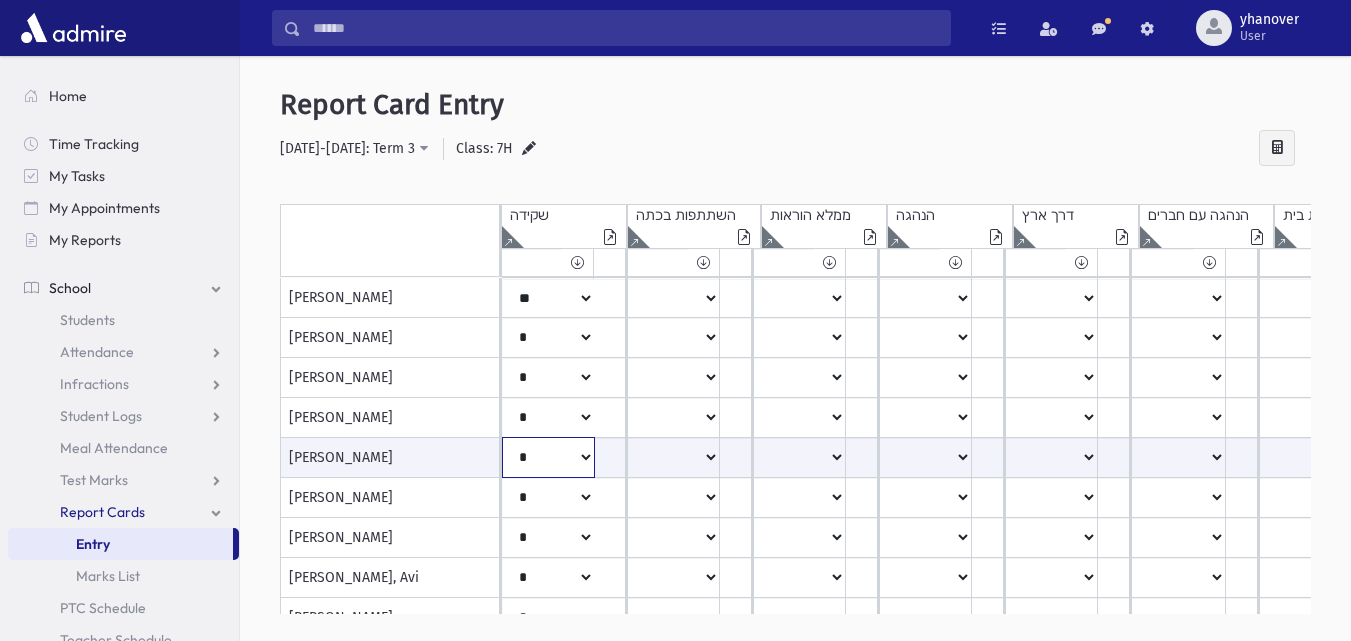 click on "*****
****
**
**
*
**
**
*" at bounding box center [548, 457] 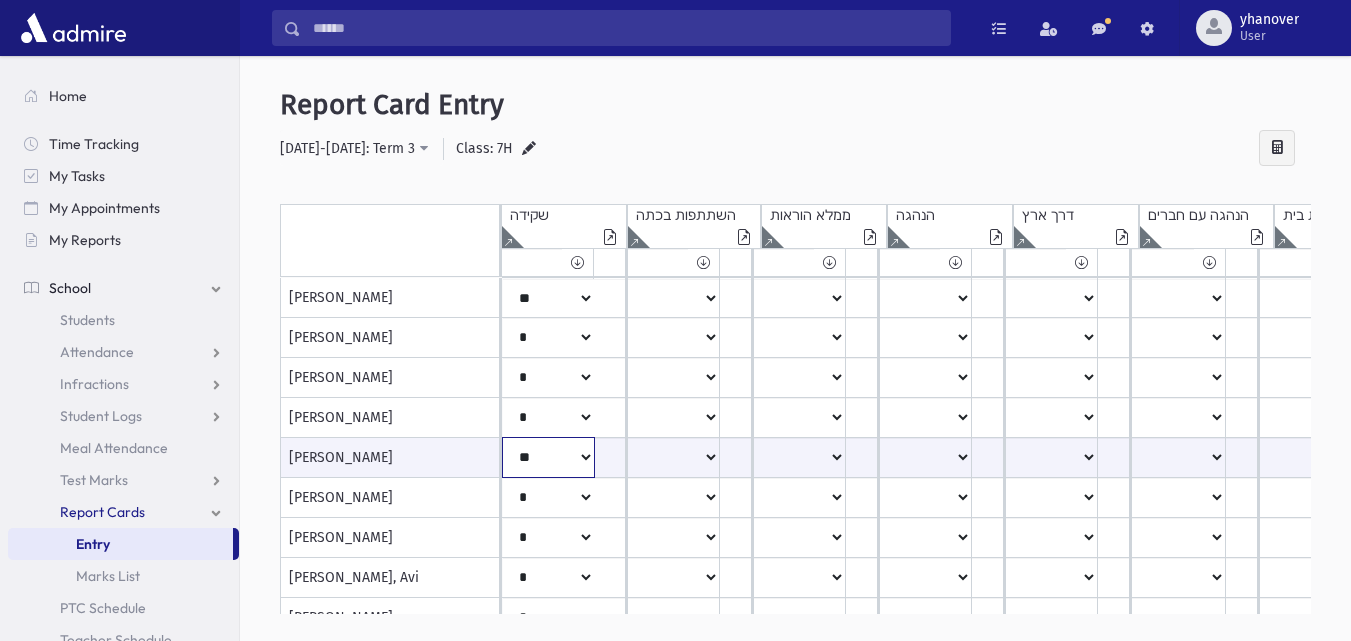click on "*****
****
**
**
*
**
**
*" at bounding box center (548, 457) 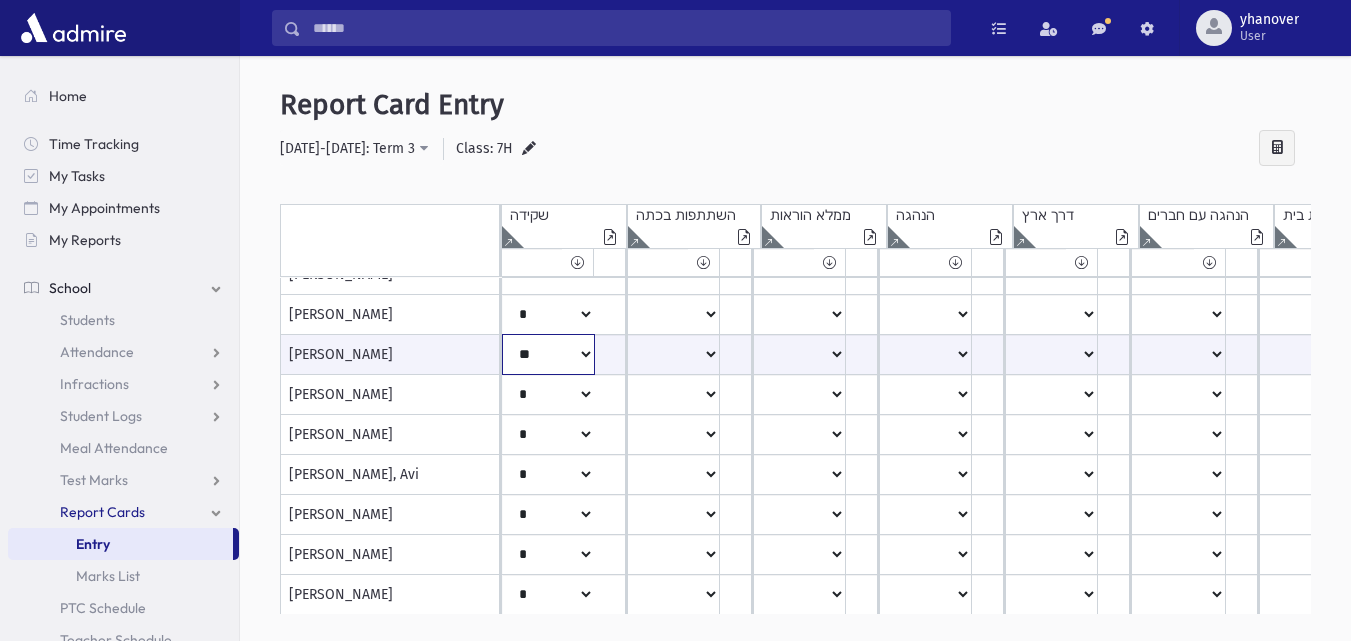 scroll, scrollTop: 106, scrollLeft: 0, axis: vertical 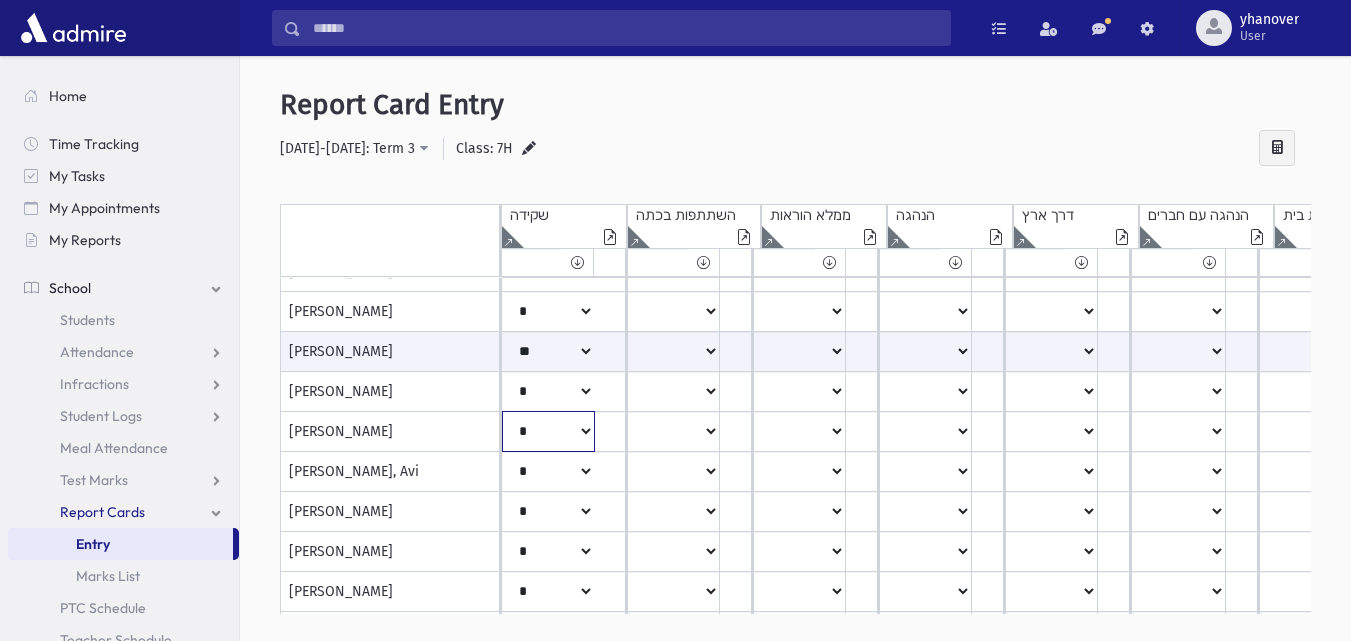 click on "*****
****
**
**
*
**
**
*" at bounding box center [548, 192] 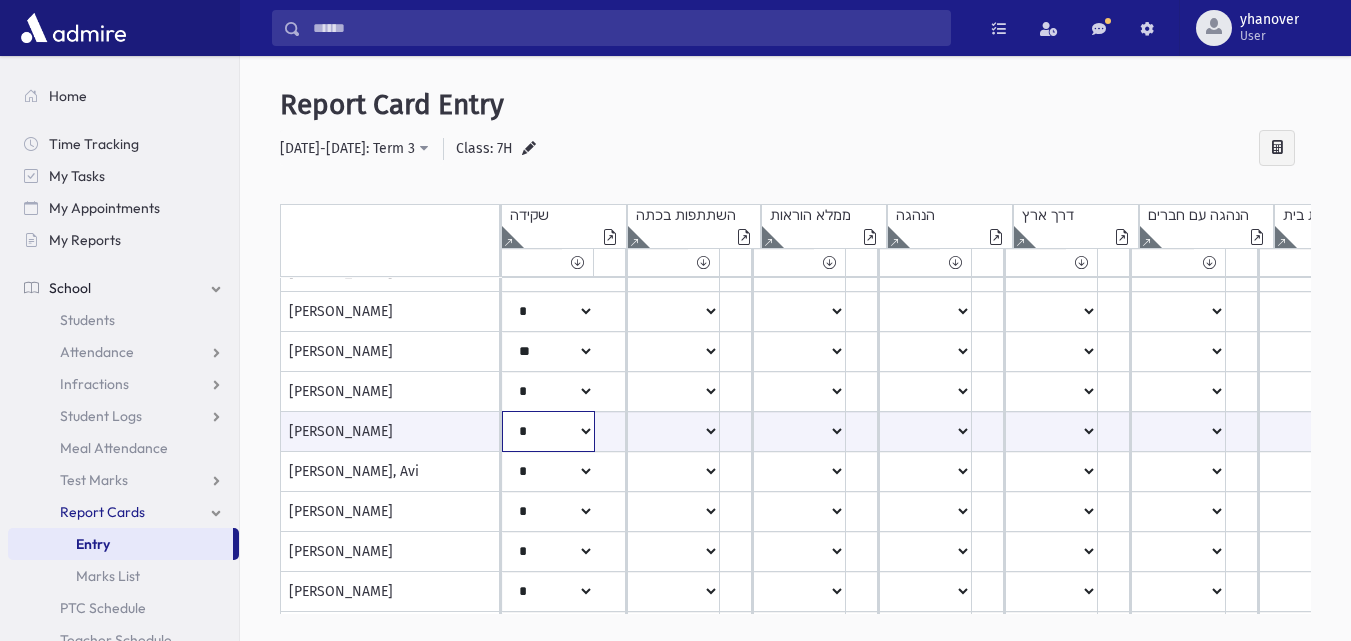 select on "**" 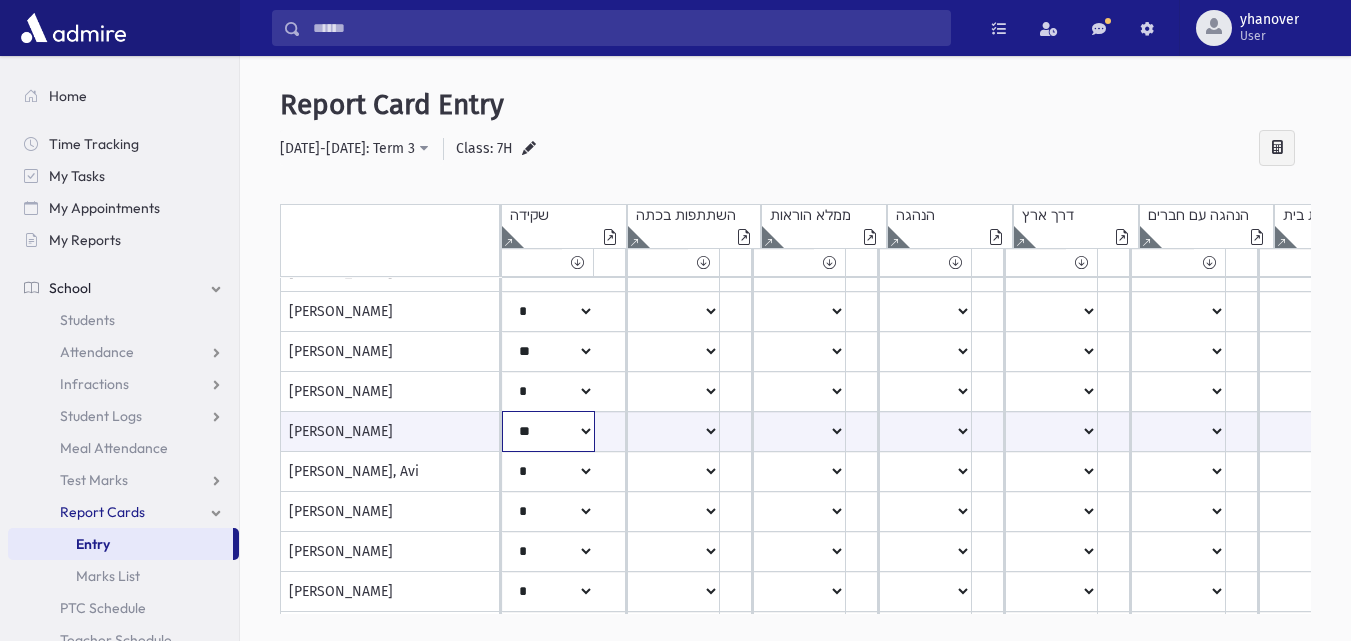 click on "*****
****
**
**
*
**
**
*" at bounding box center [548, 431] 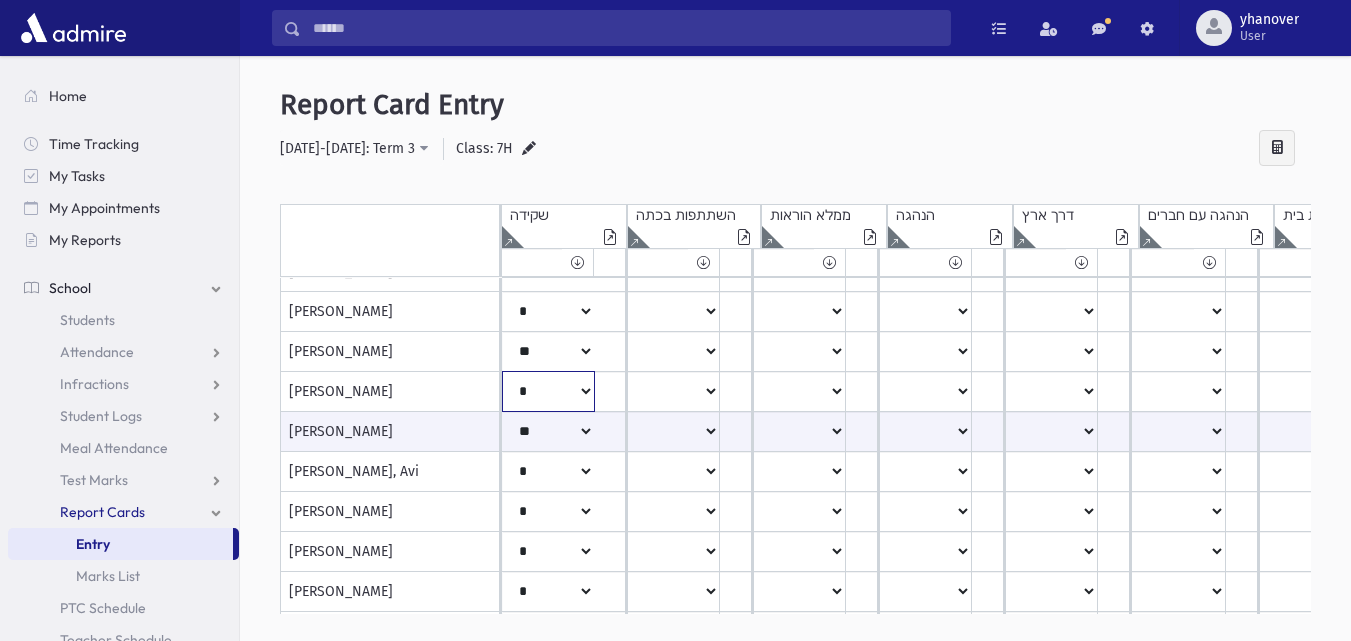 click on "*****
****
**
**
*
**
**
*" at bounding box center [548, 192] 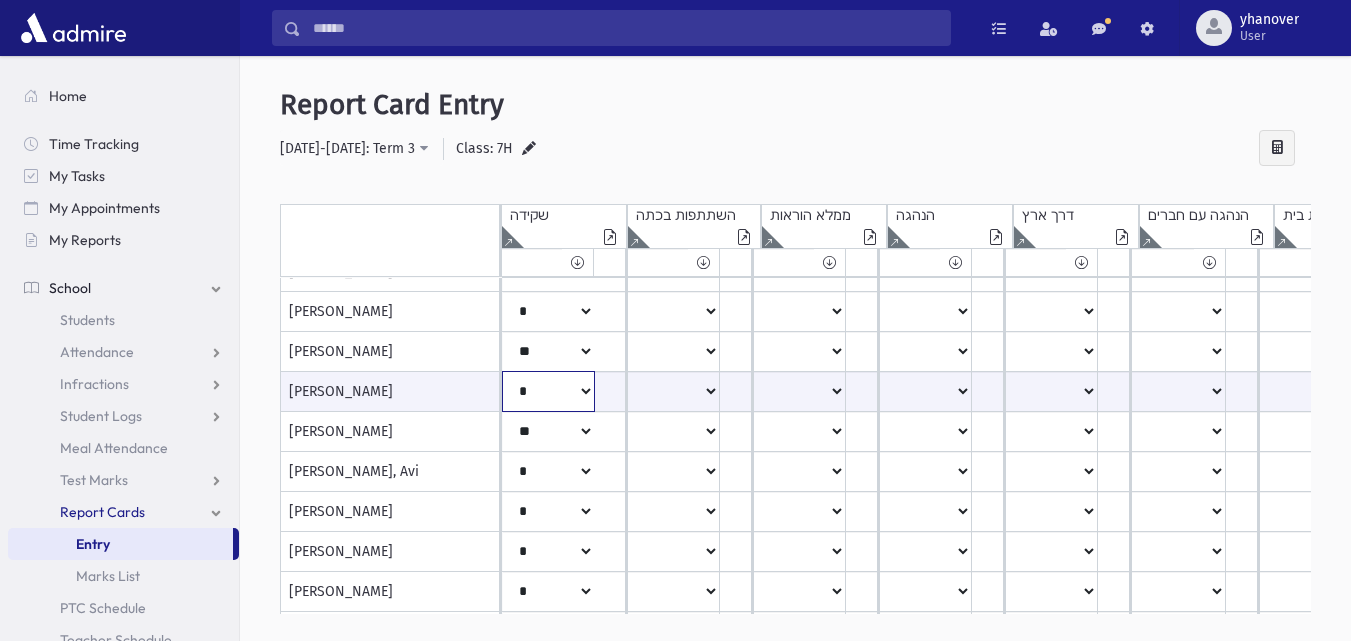 select on "**" 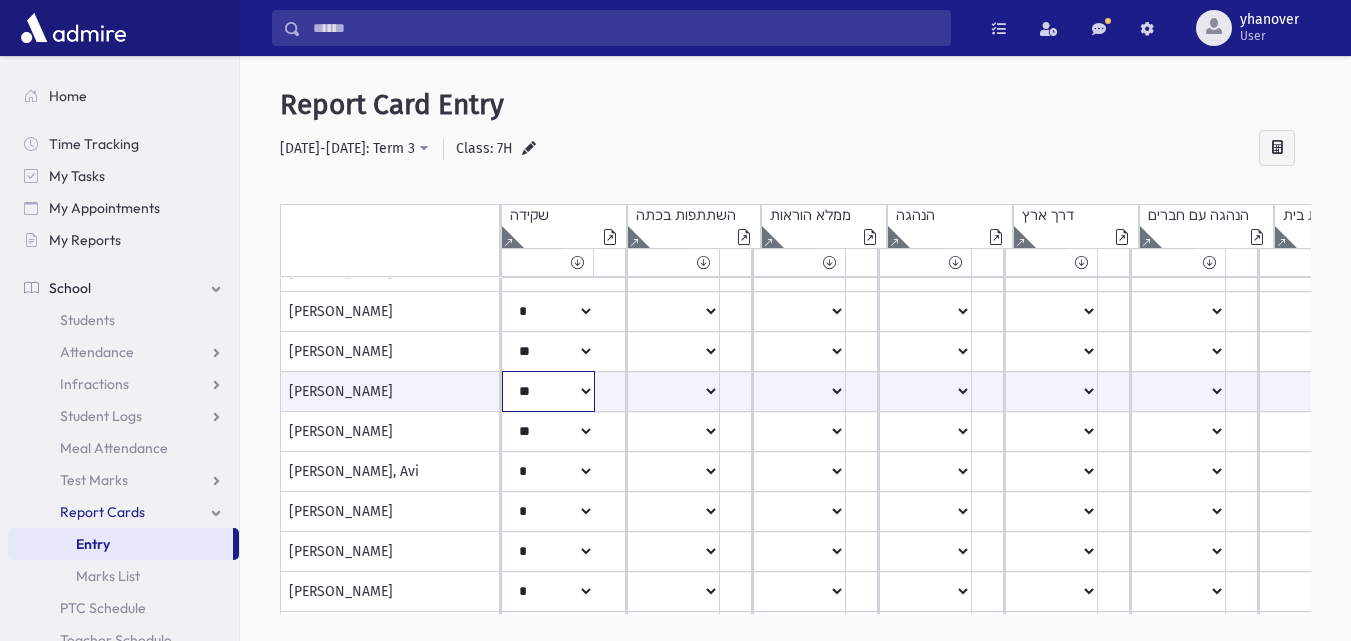 click on "*****
****
**
**
*
**
**
*" at bounding box center [548, 391] 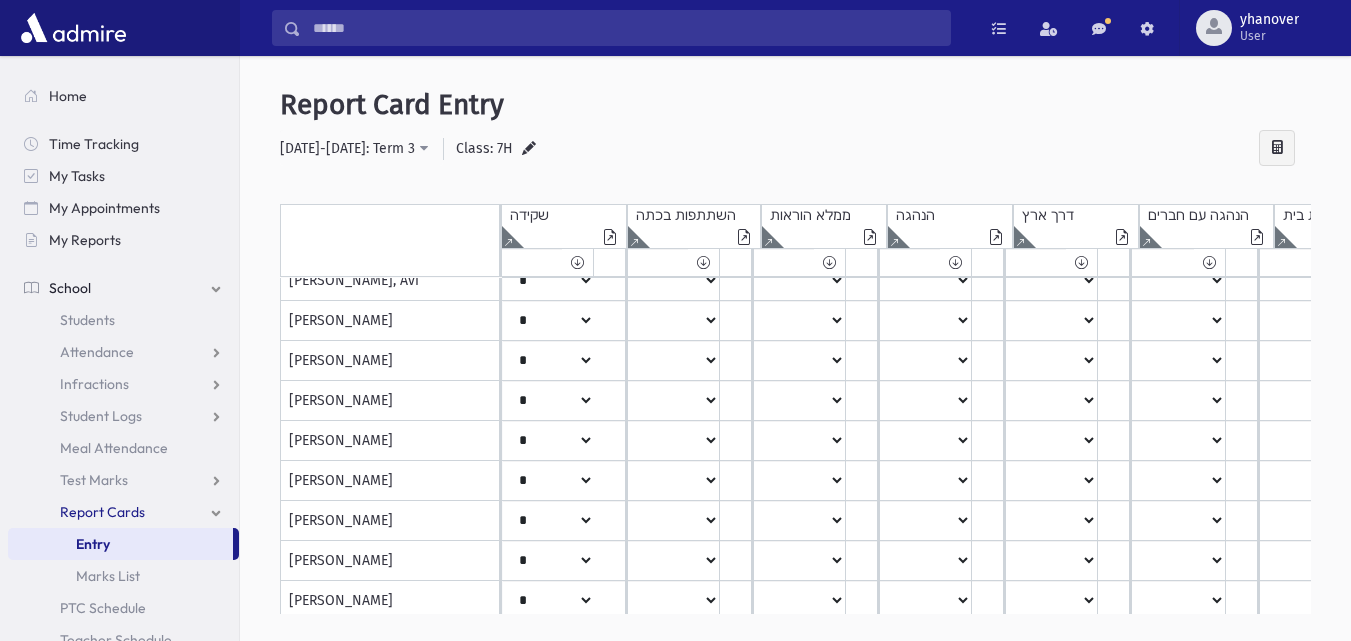 scroll, scrollTop: 318, scrollLeft: 0, axis: vertical 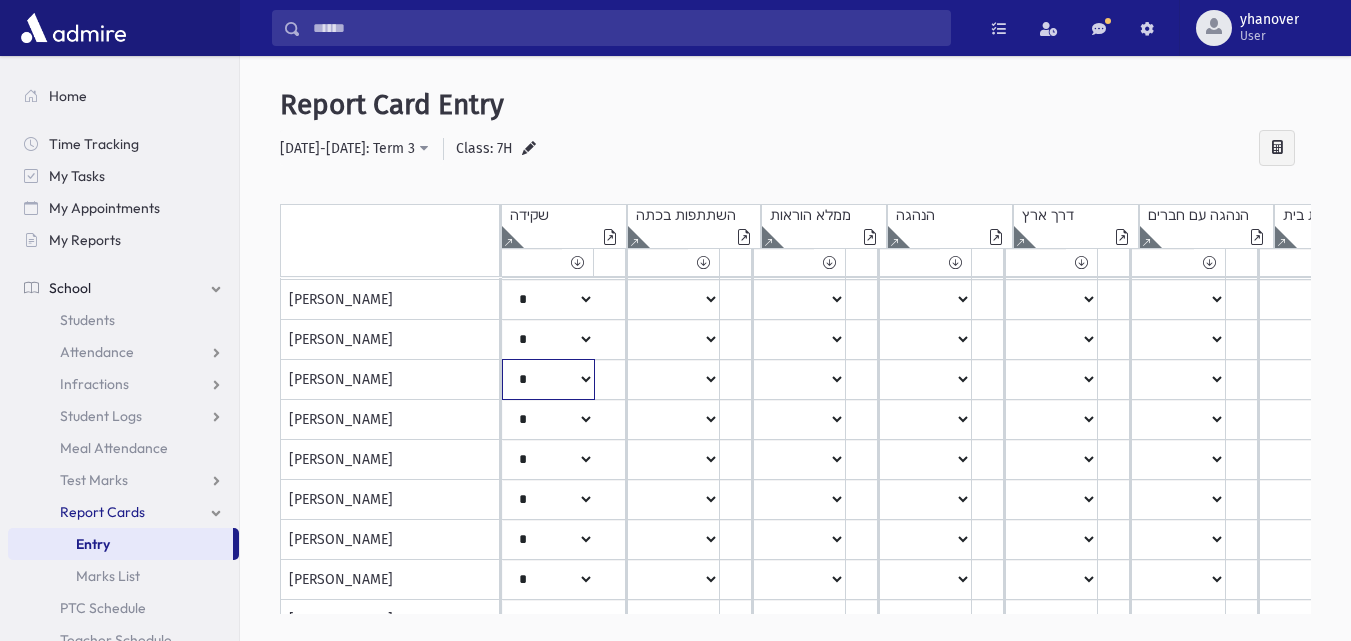 click on "*****
****
**
**
*
**
**
*" at bounding box center [548, -20] 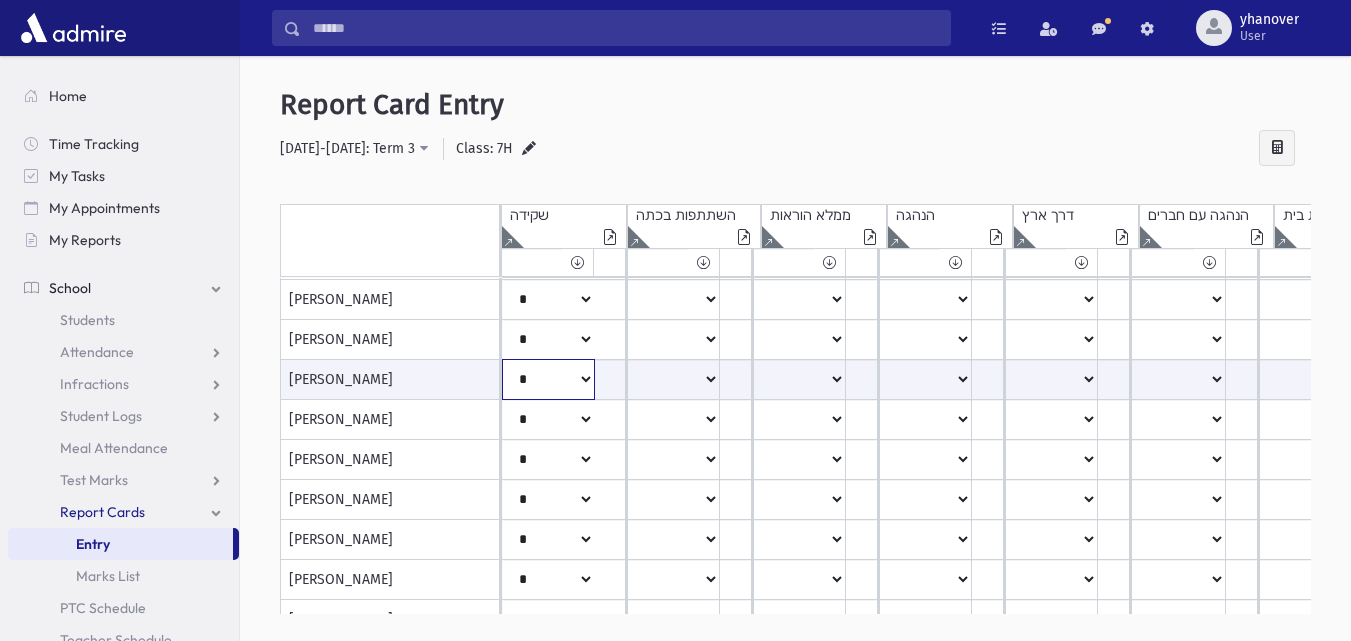 select on "**" 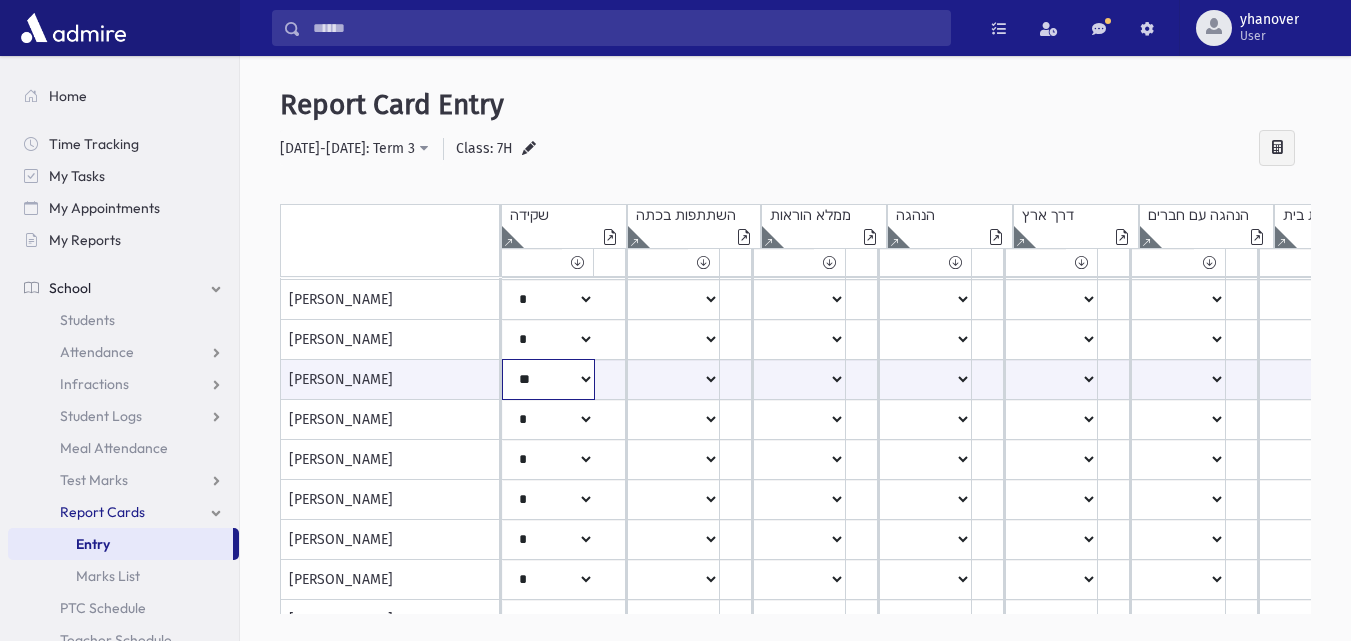 click on "*****
****
**
**
*
**
**
*" at bounding box center [548, 379] 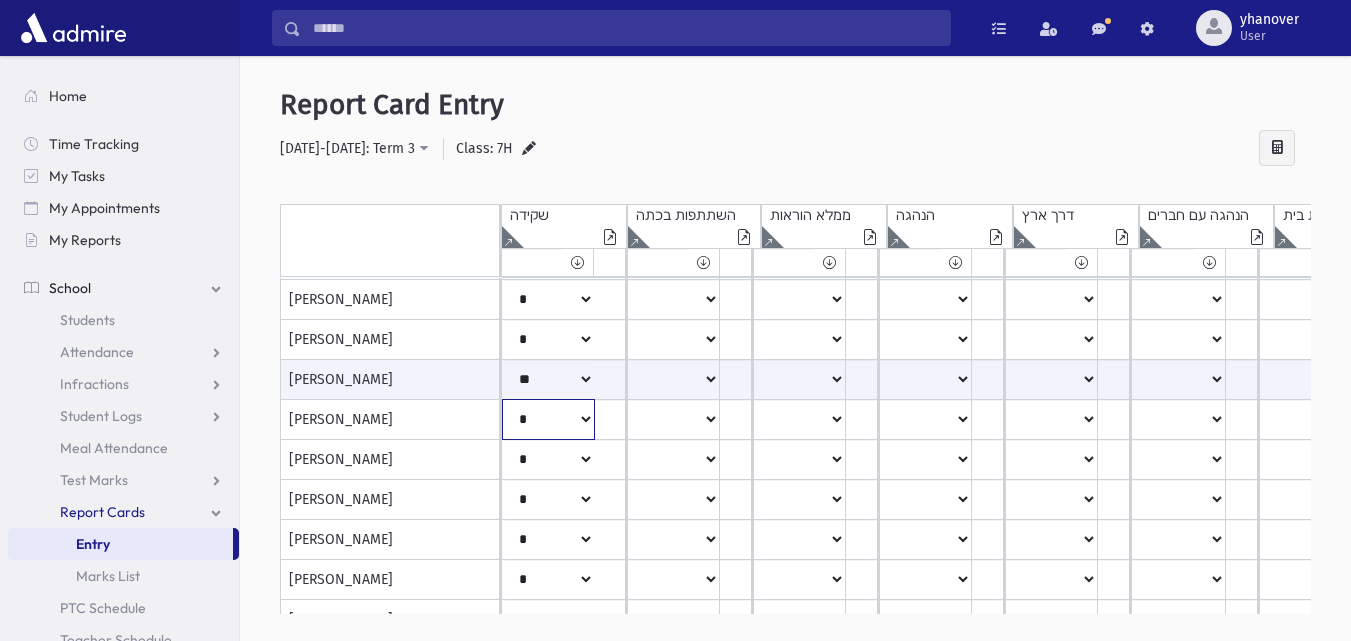 click on "*****
****
**
**
*
**
**
*" at bounding box center [548, -20] 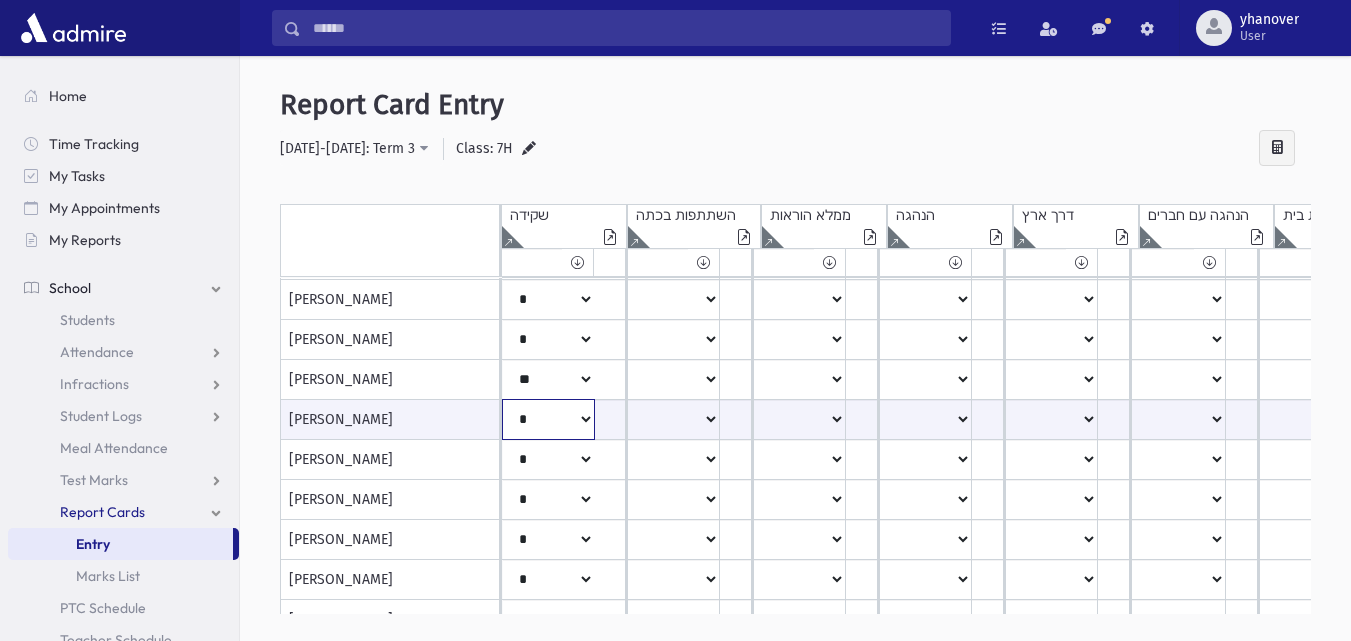 select on "**" 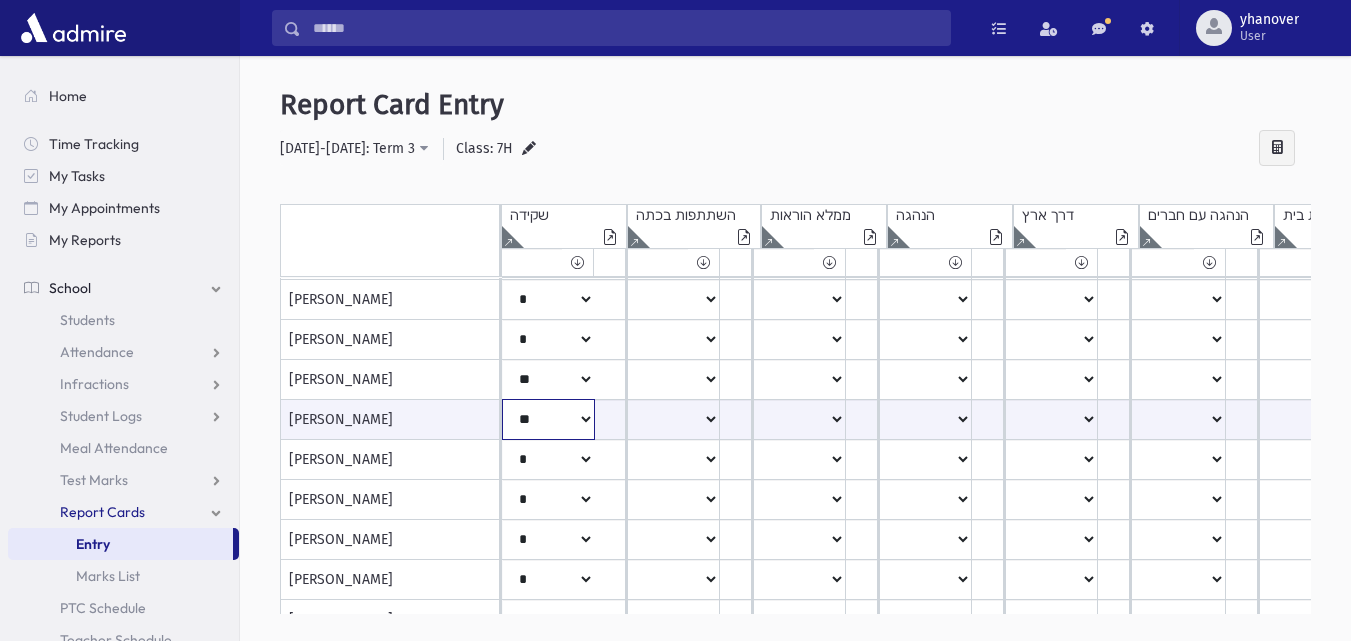 click on "*****
****
**
**
*
**
**
*" at bounding box center [548, 419] 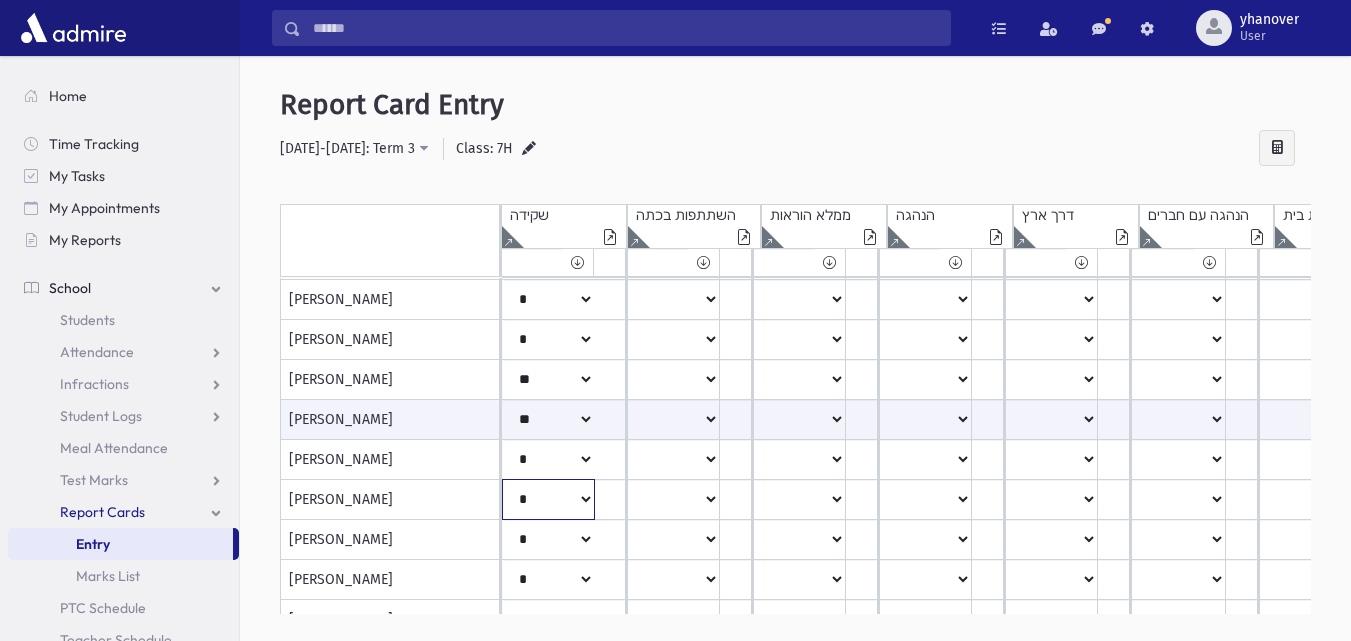 click on "*****
****
**
**
*
**
**
*" at bounding box center [548, -20] 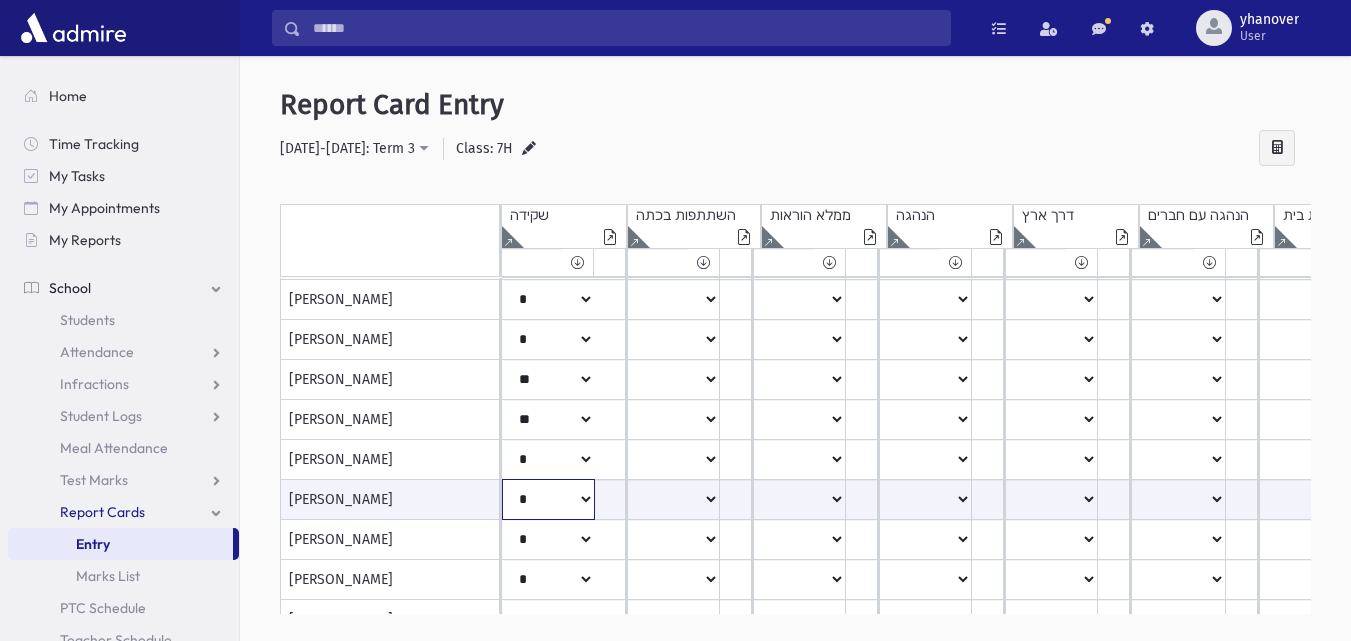 select on "**" 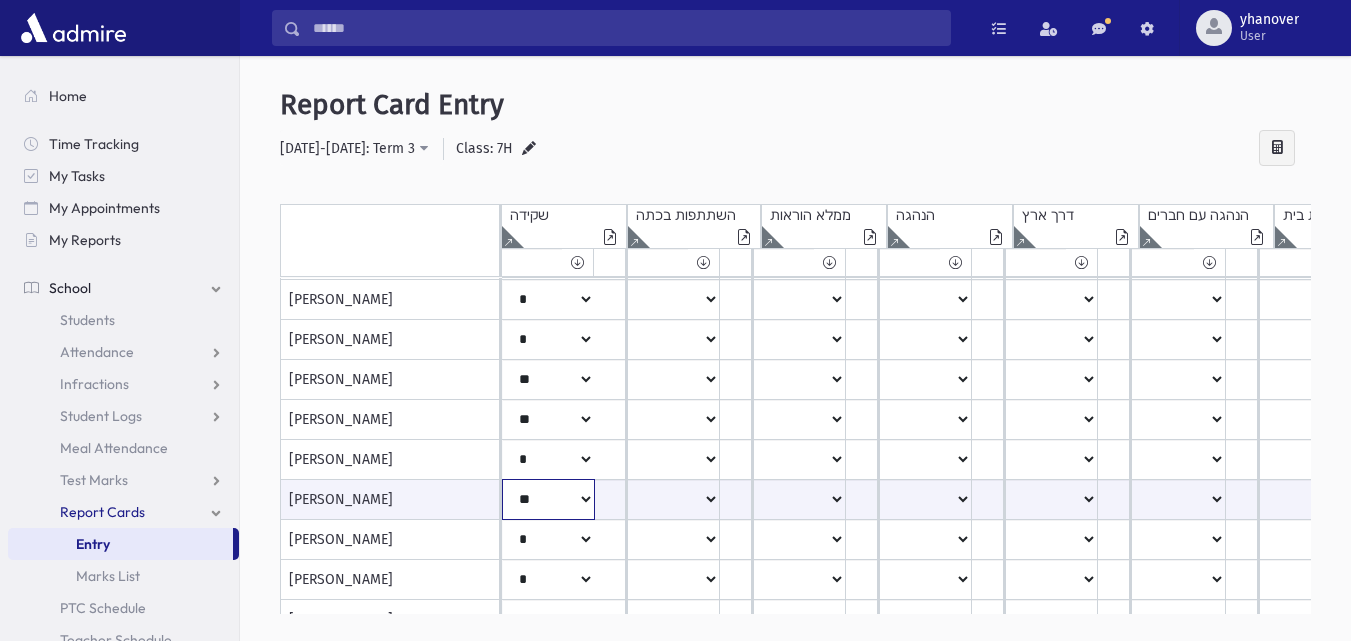 click on "*****
****
**
**
*
**
**
*" at bounding box center (548, 499) 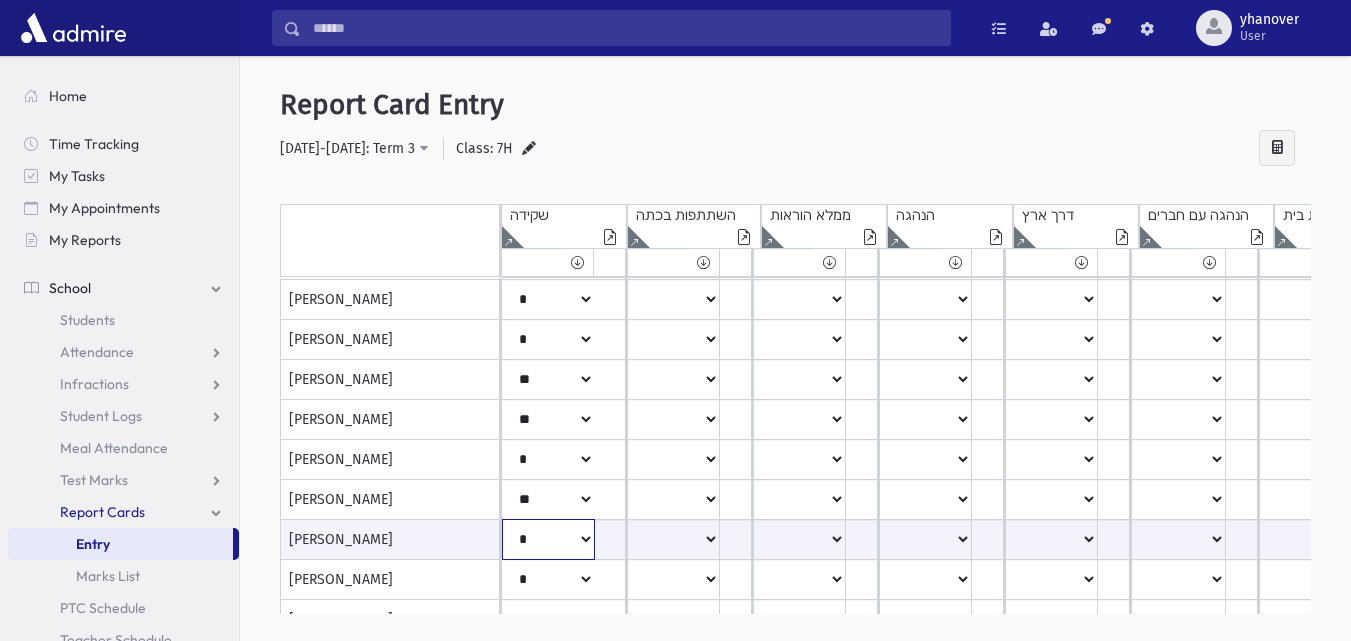 click on "*****
****
**
**
*
**
**
*" at bounding box center [548, 539] 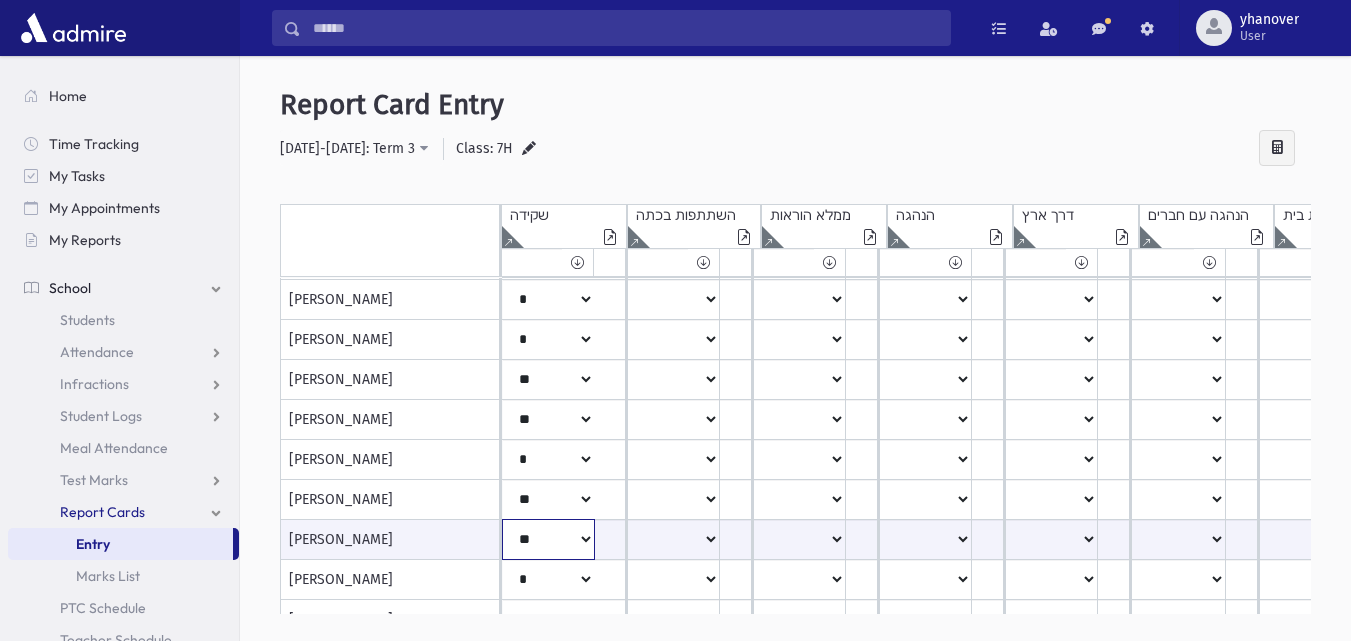 click on "*****
****
**
**
*
**
**
*" at bounding box center (548, 539) 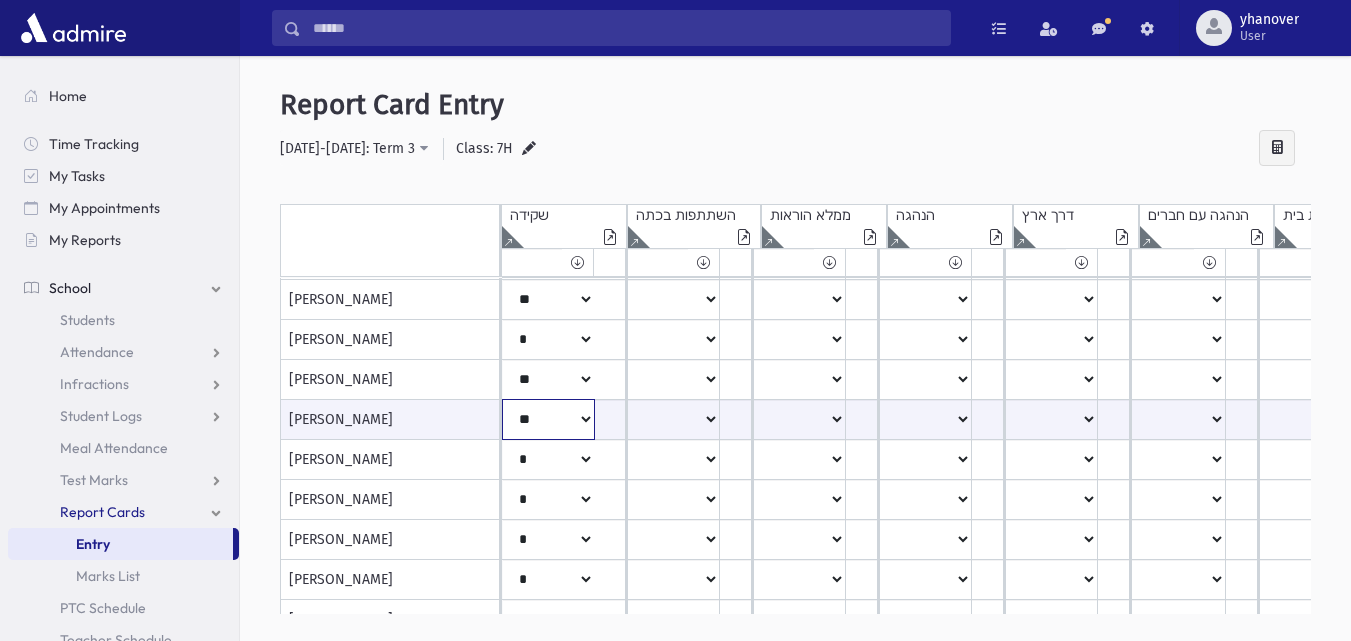 scroll, scrollTop: 486, scrollLeft: 0, axis: vertical 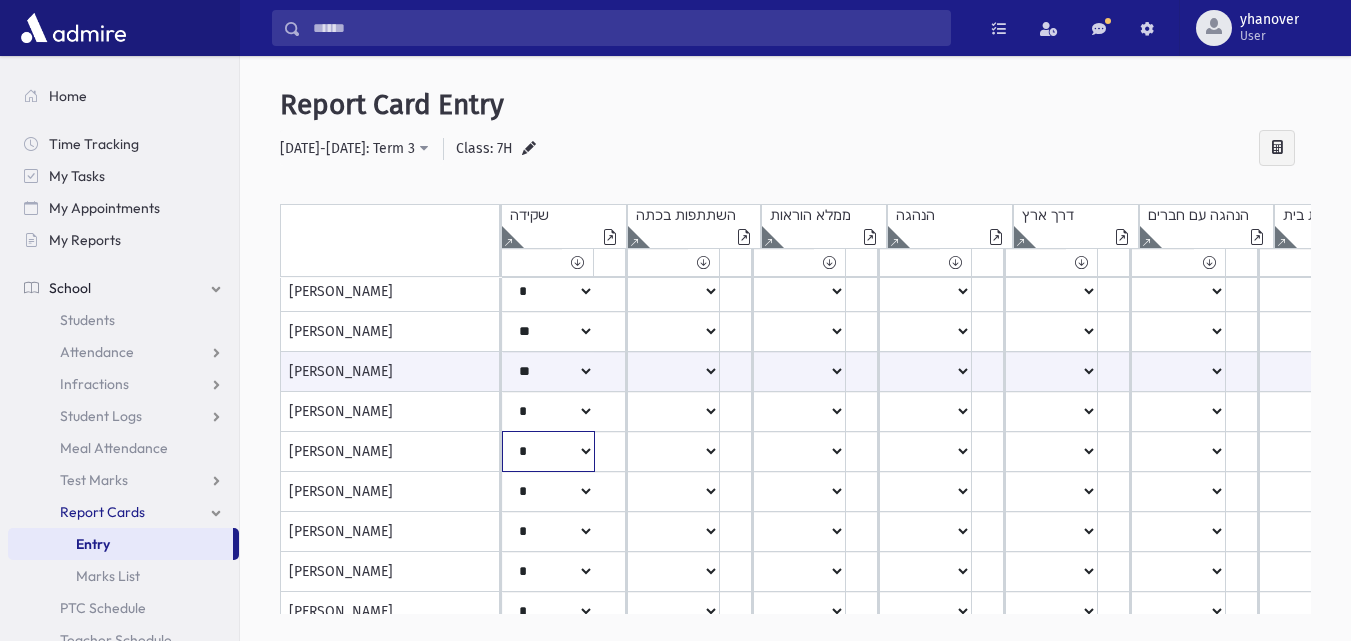 click on "*****
****
**
**
*
**
**
*" at bounding box center (548, -188) 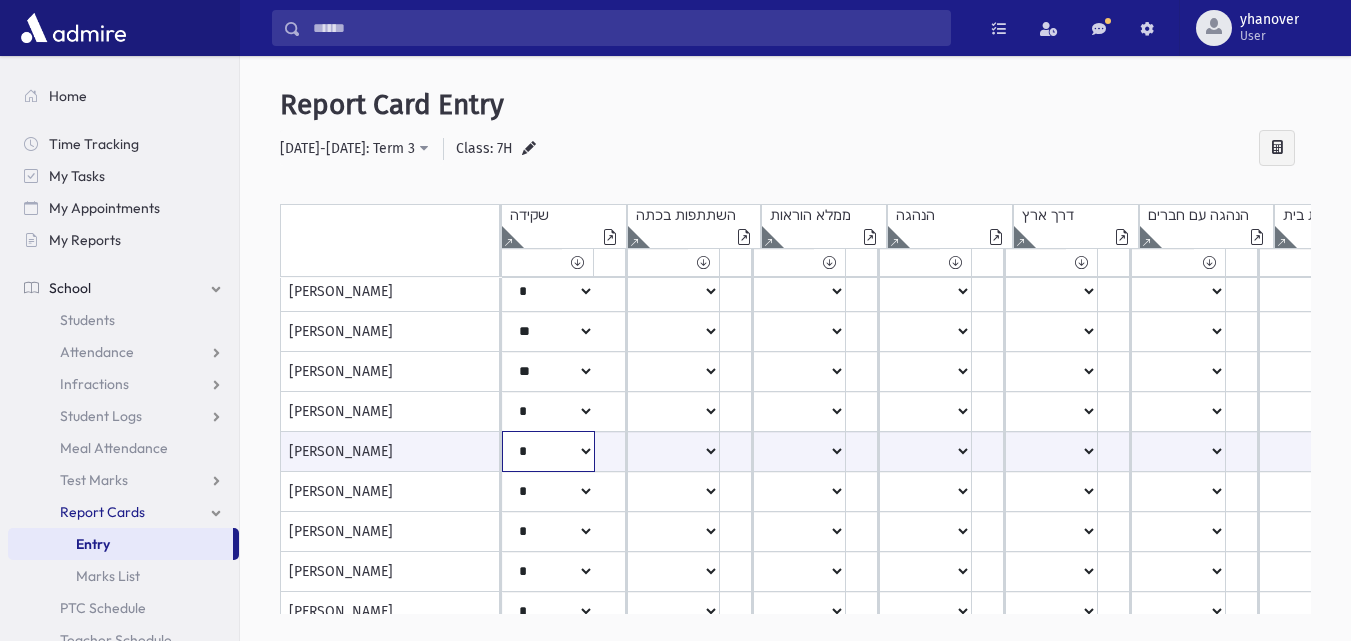 select on "**" 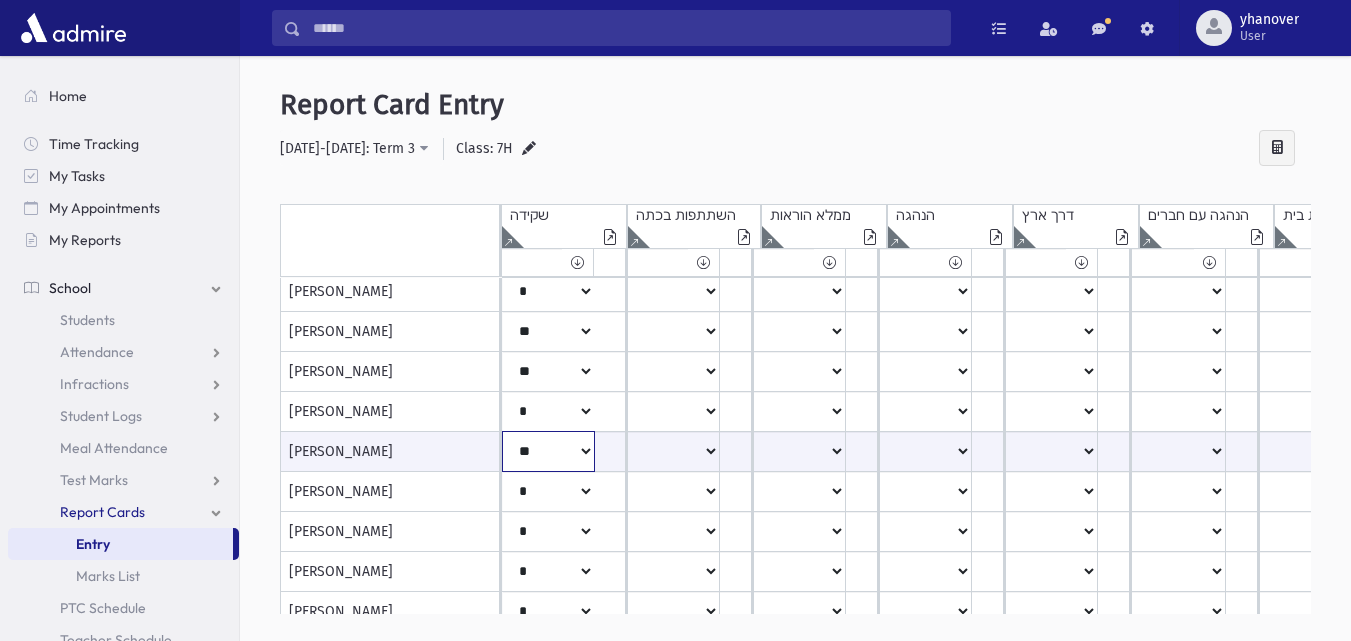 click on "*****
****
**
**
*
**
**
*" at bounding box center [548, 451] 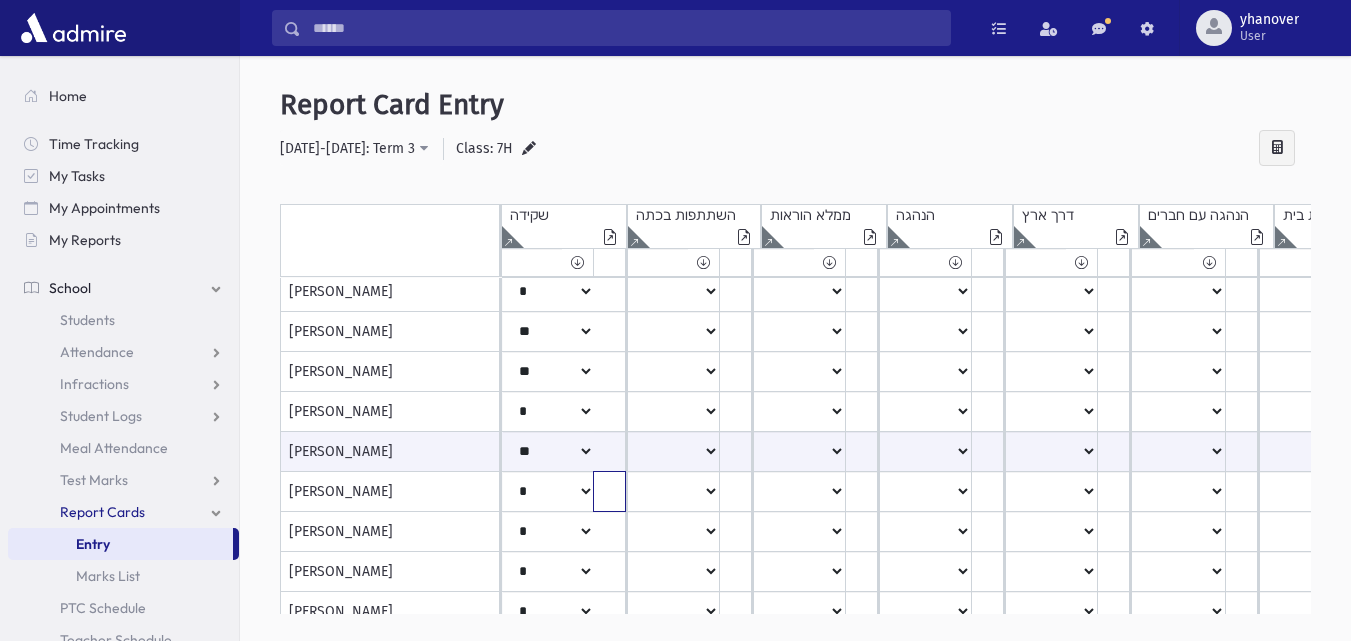click at bounding box center [609, -188] 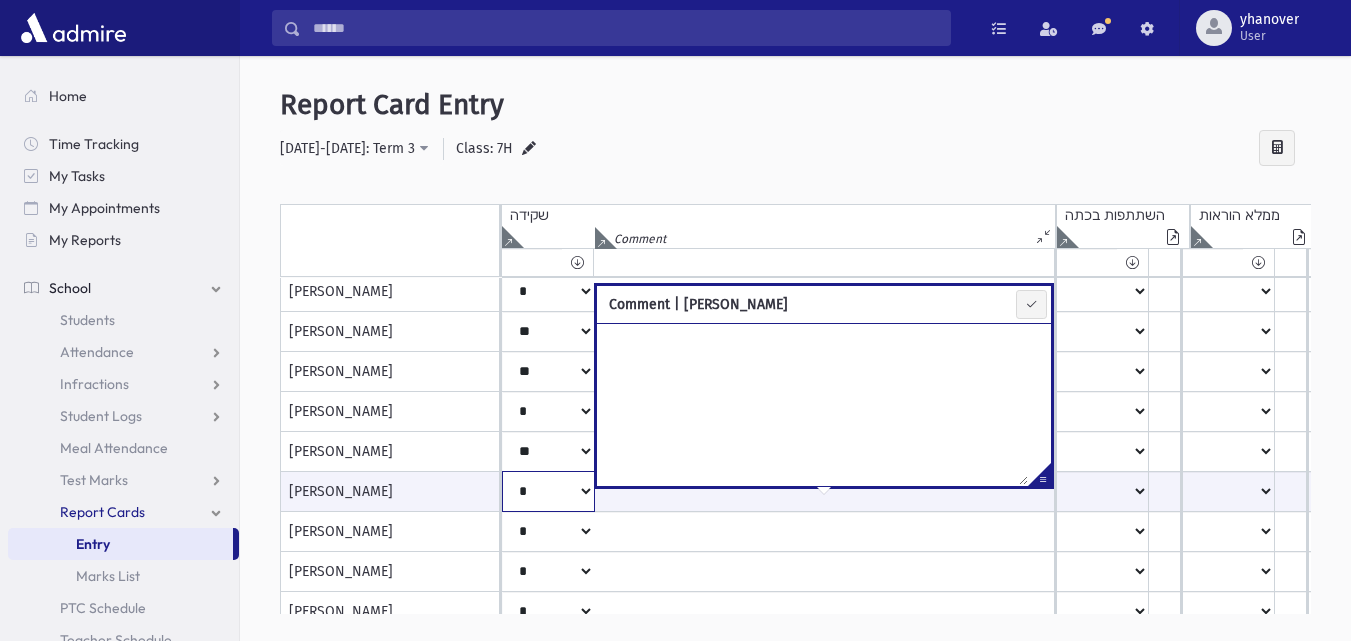 click on "*****
****
**
**
*
**
**
*" at bounding box center [548, 491] 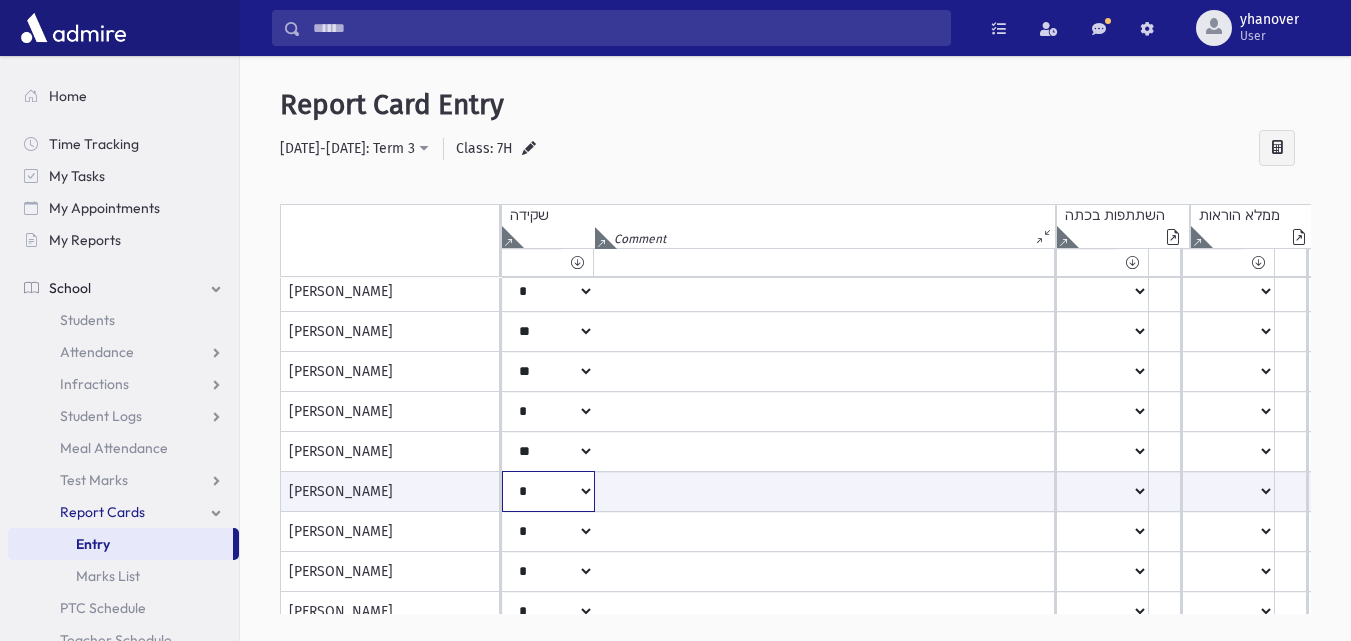 select on "**" 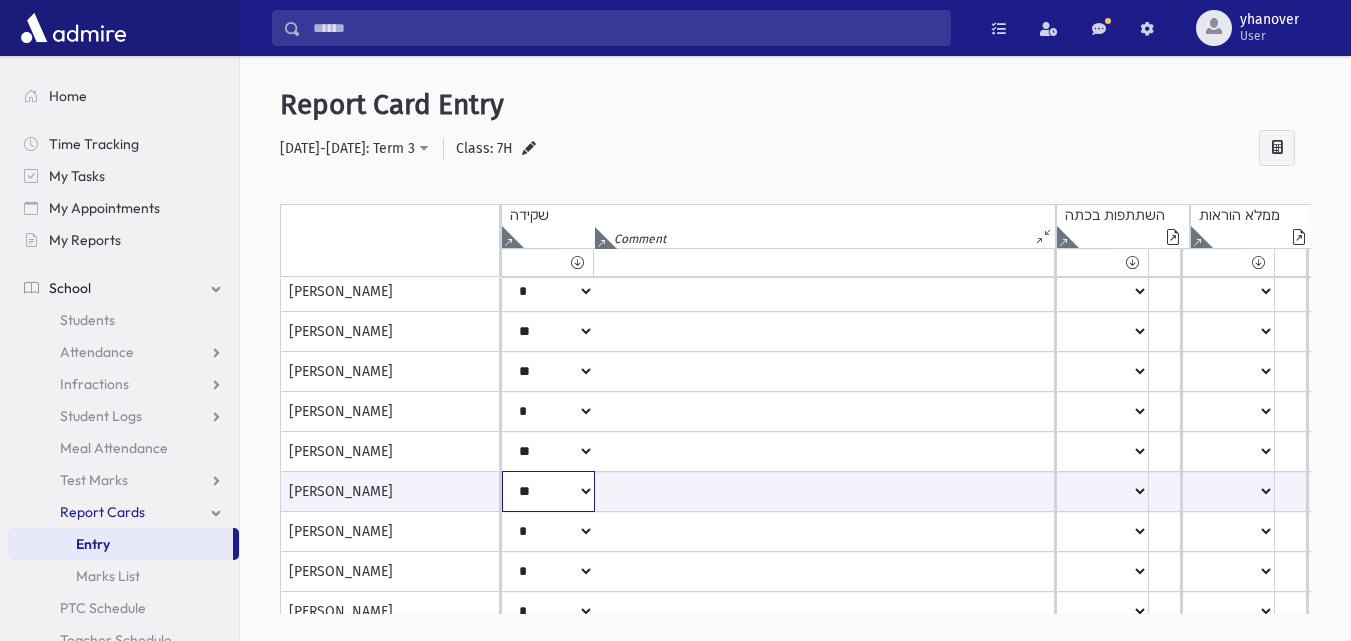 click on "*****
****
**
**
*
**
**
*" at bounding box center [548, 491] 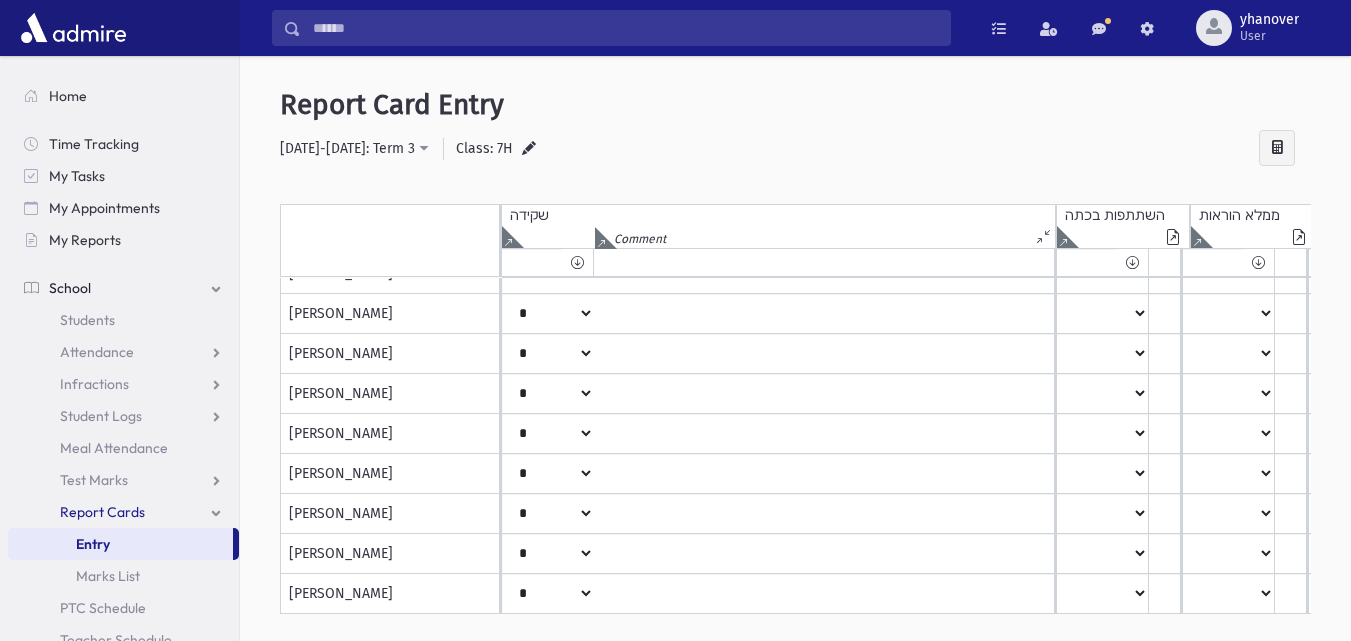 scroll, scrollTop: 792, scrollLeft: 0, axis: vertical 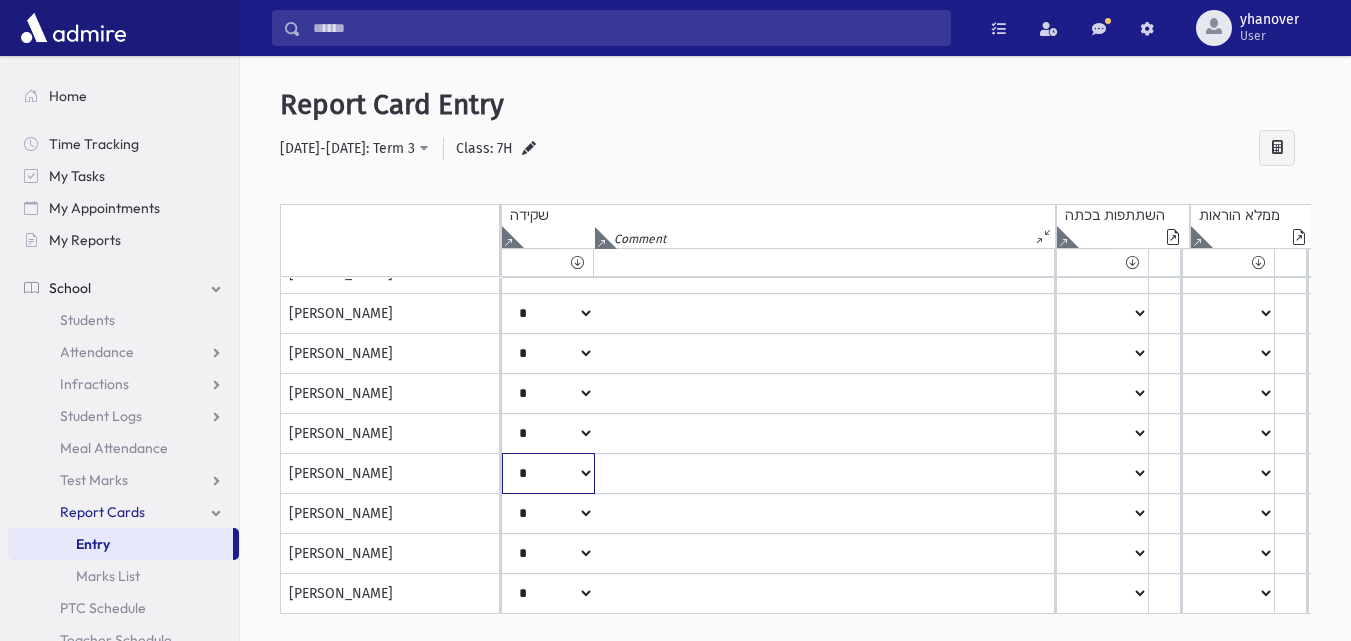 click on "*****
****
**
**
*
**
**
*" at bounding box center [548, -486] 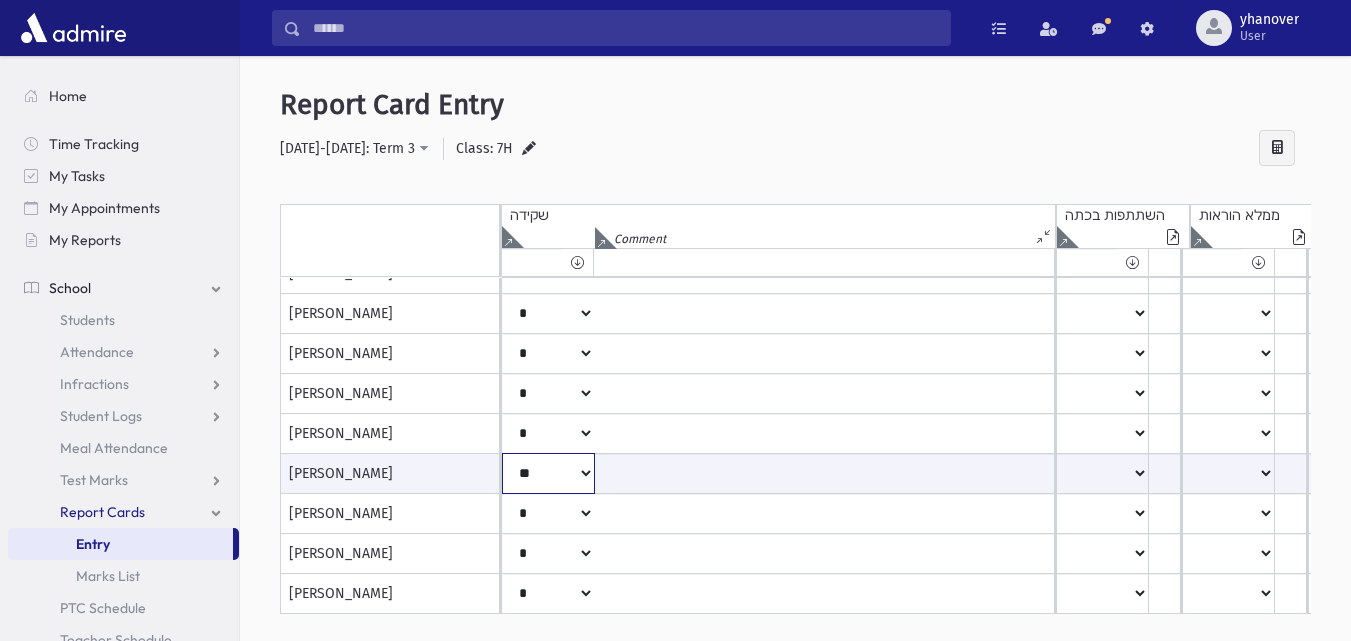 click on "*****
****
**
**
*
**
**
*" at bounding box center (548, 473) 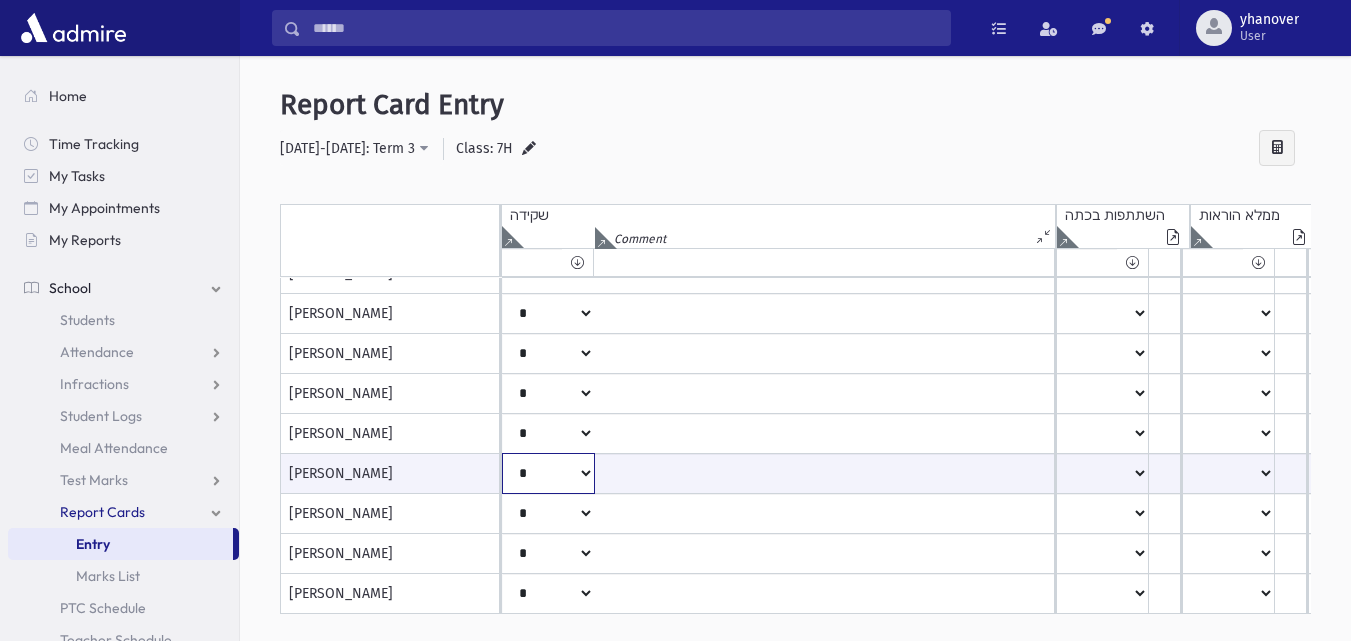 click on "*****
****
**
**
*
**
**
*" at bounding box center (548, 473) 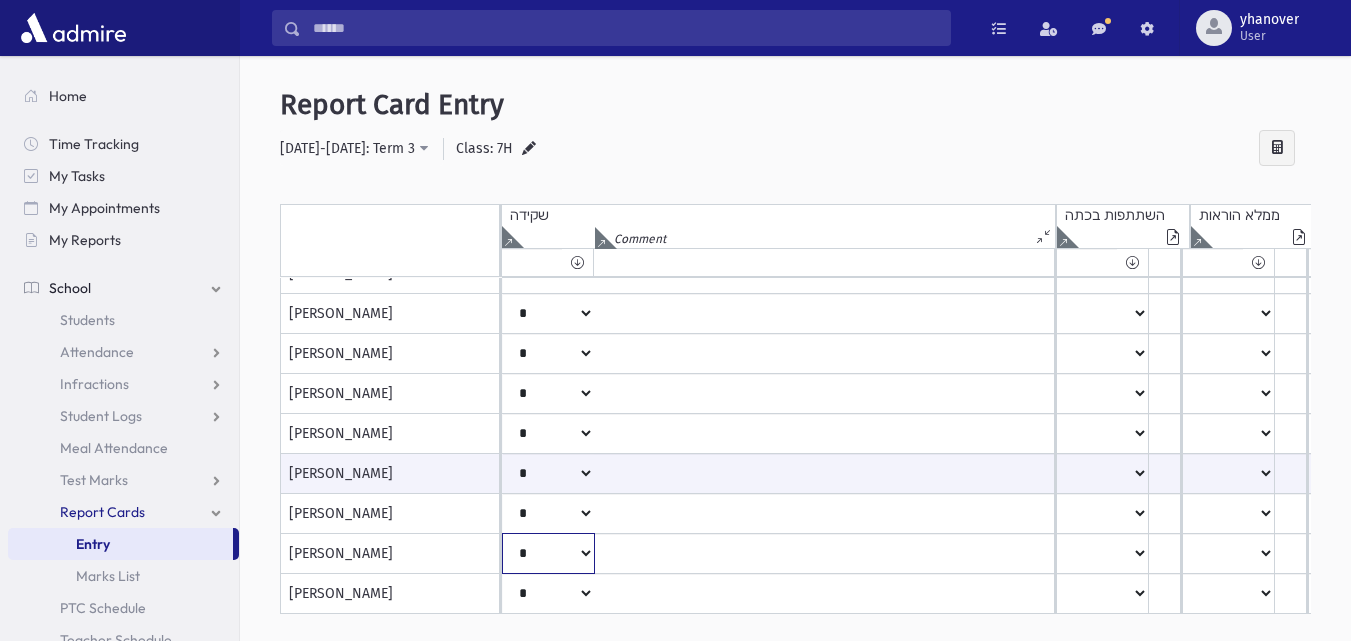 click on "*****
****
**
**
*
**
**
*" at bounding box center [548, -486] 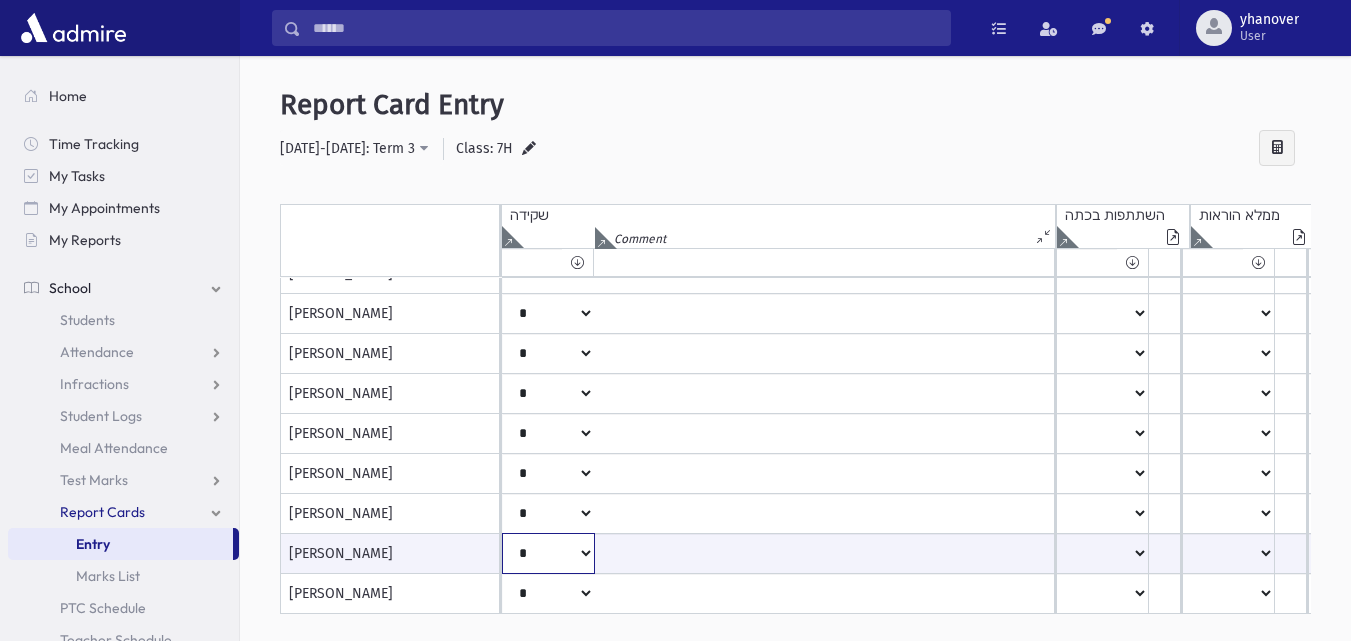 select on "**" 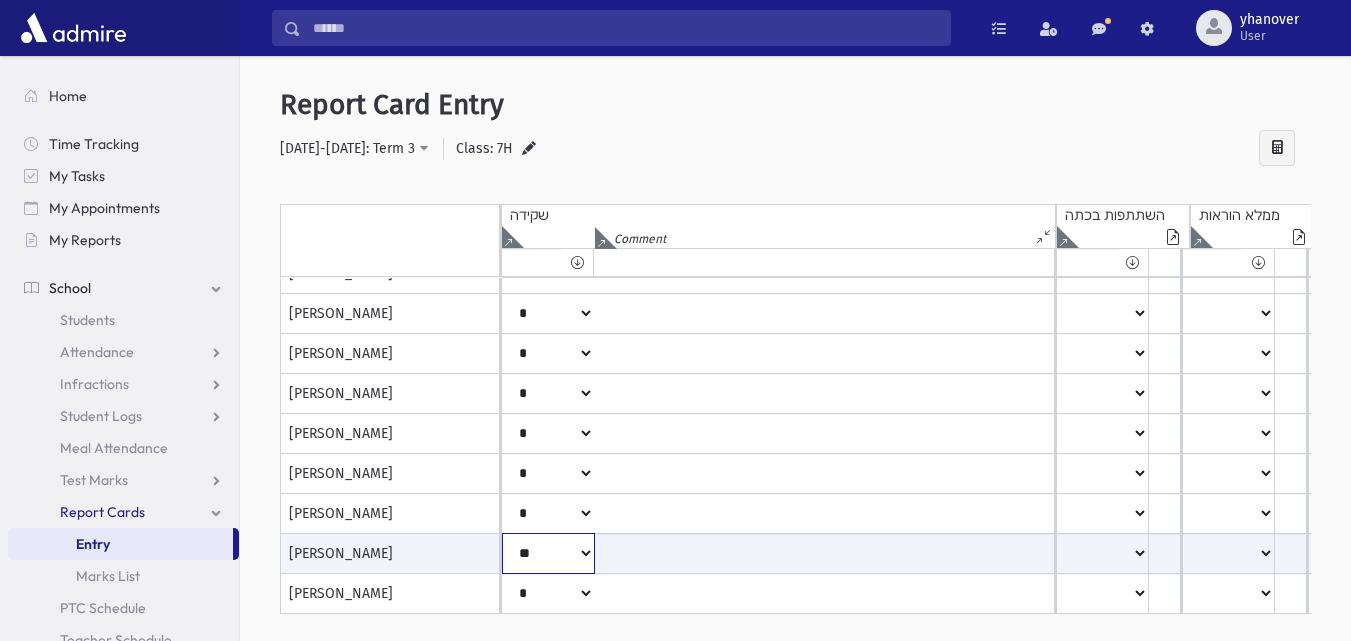 click on "*****
****
**
**
*
**
**
*" at bounding box center (548, 553) 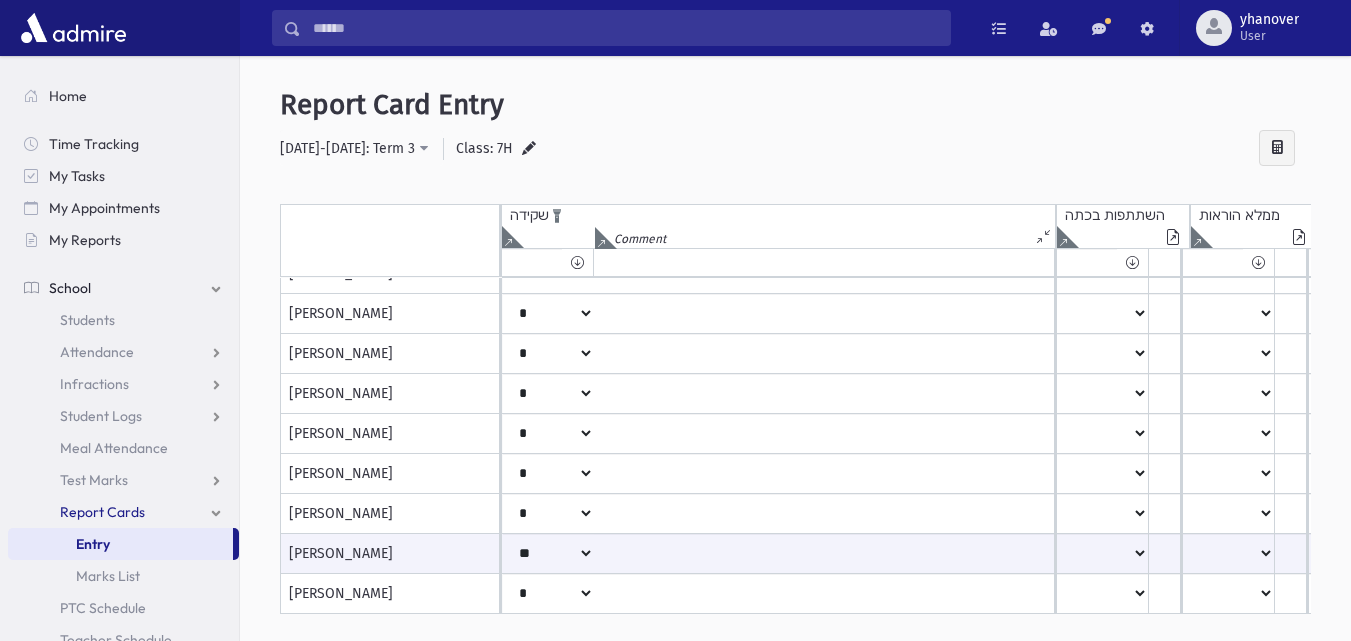 click at bounding box center [601, 242] 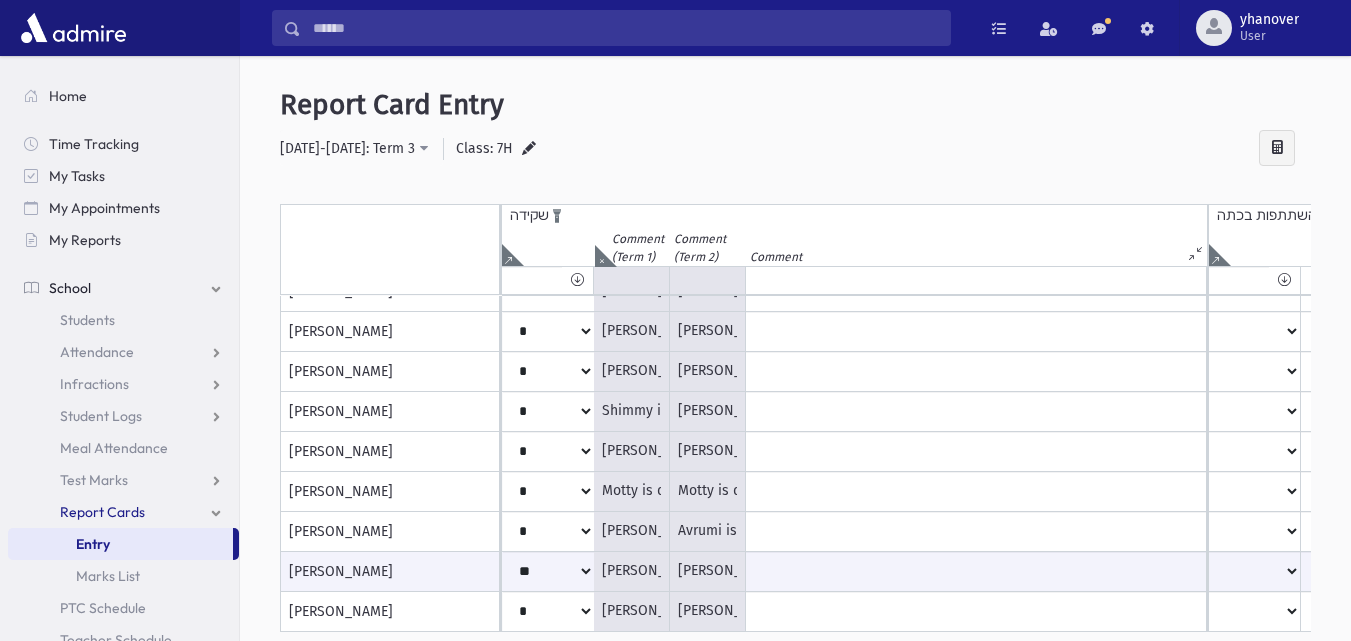 click at bounding box center (601, 260) 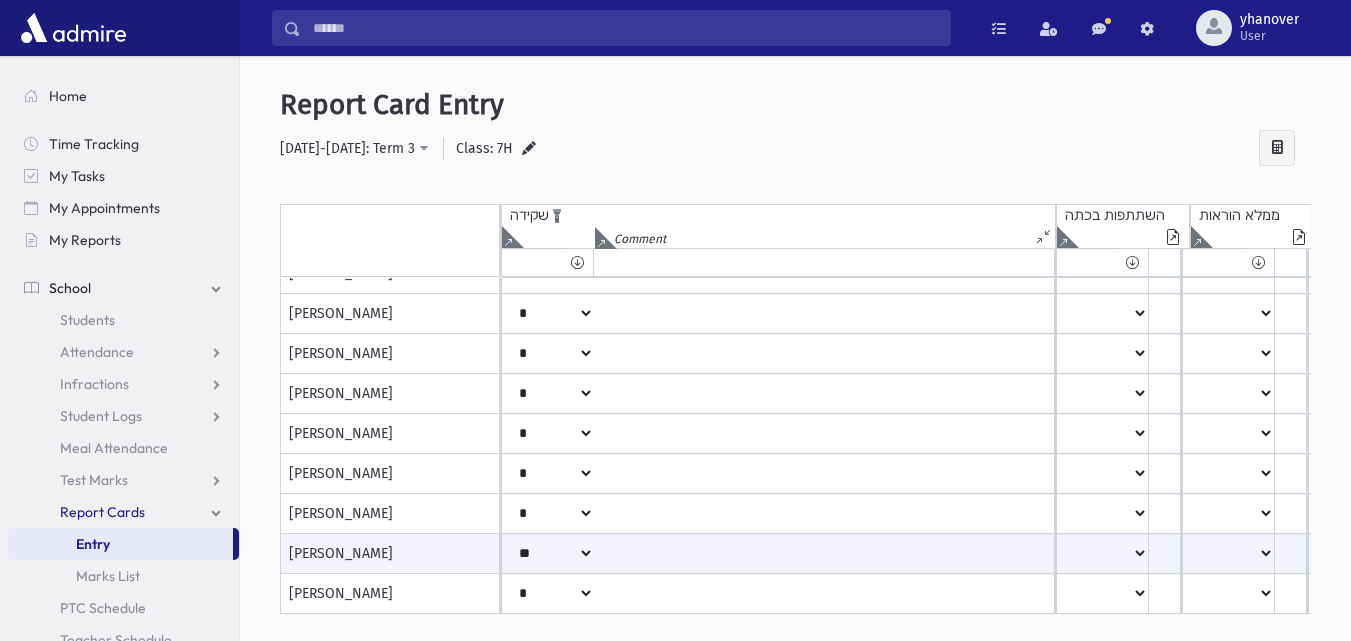 click at bounding box center [508, 237] 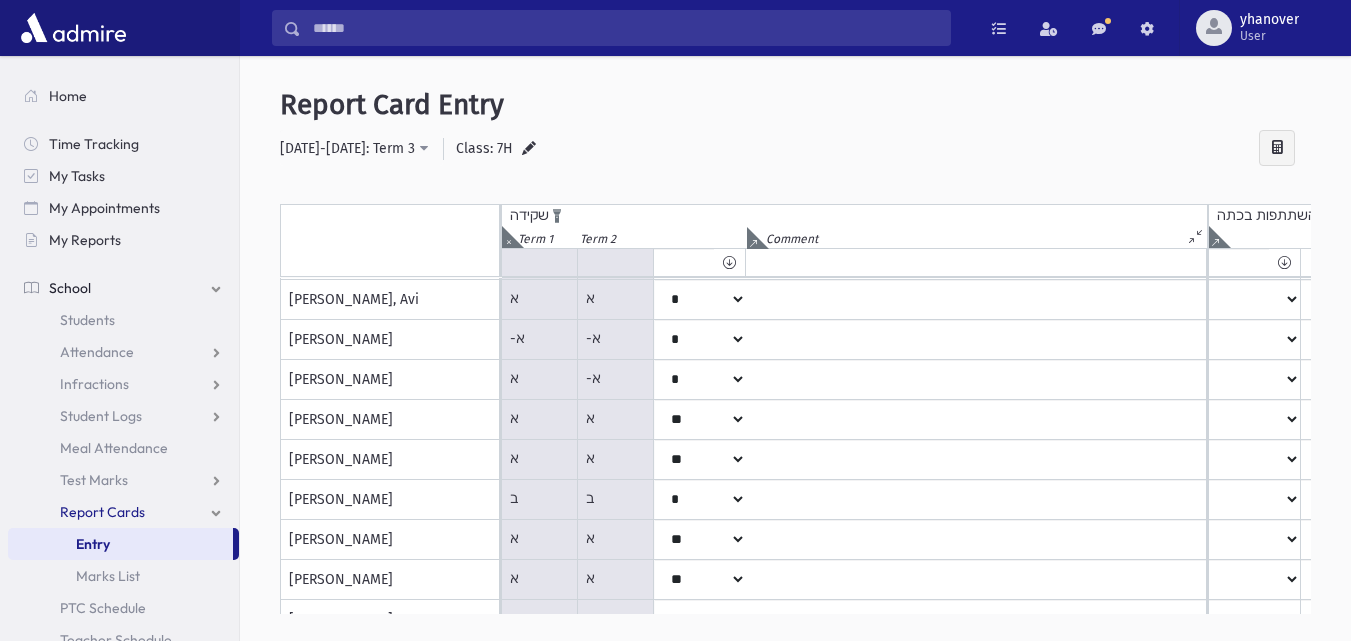 scroll, scrollTop: 269, scrollLeft: 0, axis: vertical 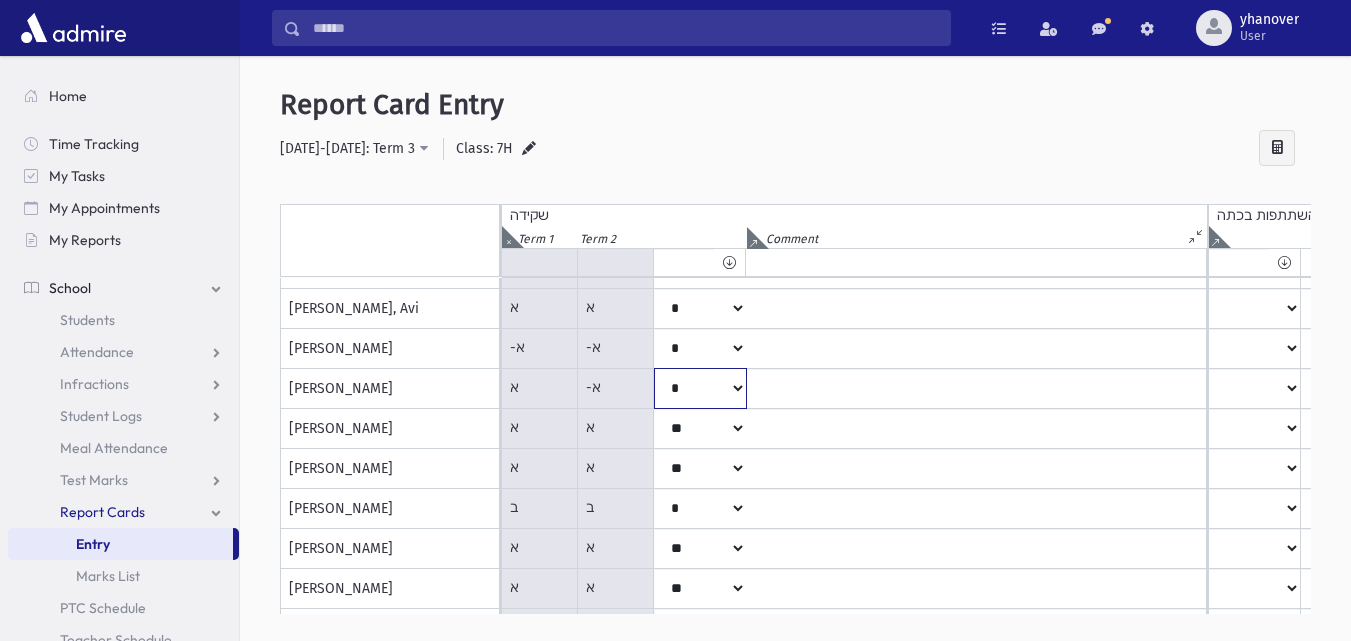 click on "*****
****
**
**
*
**
**
*" at bounding box center [700, 29] 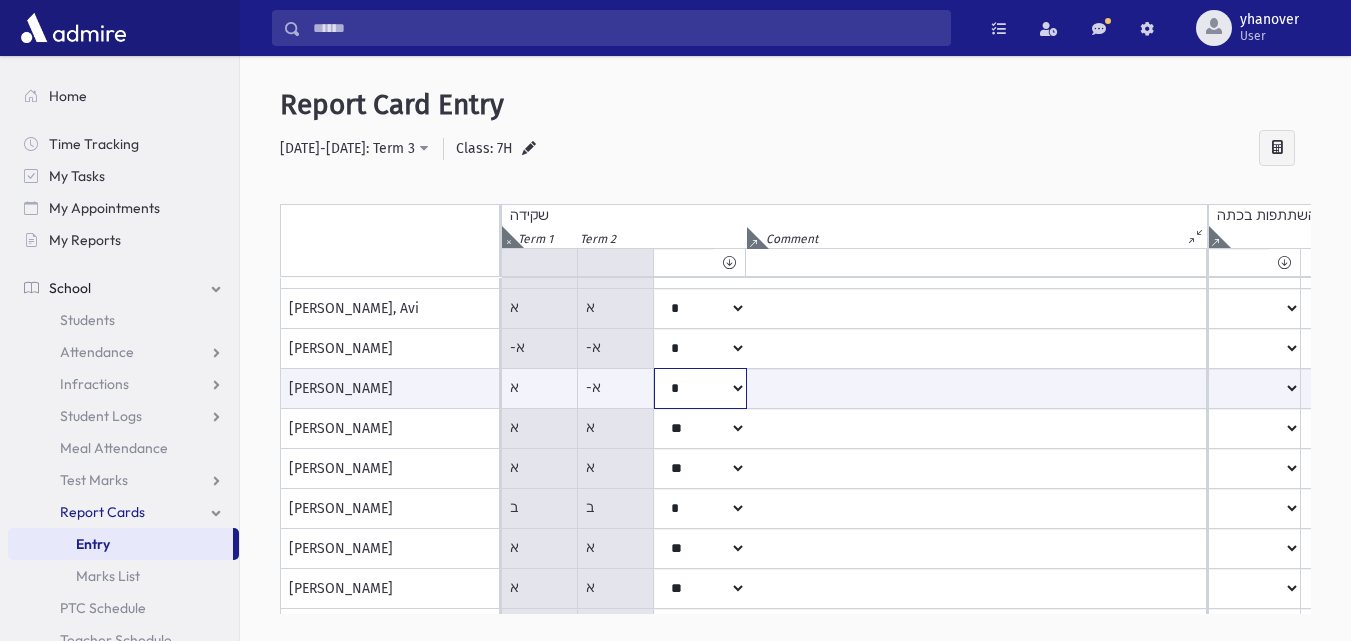 select on "**" 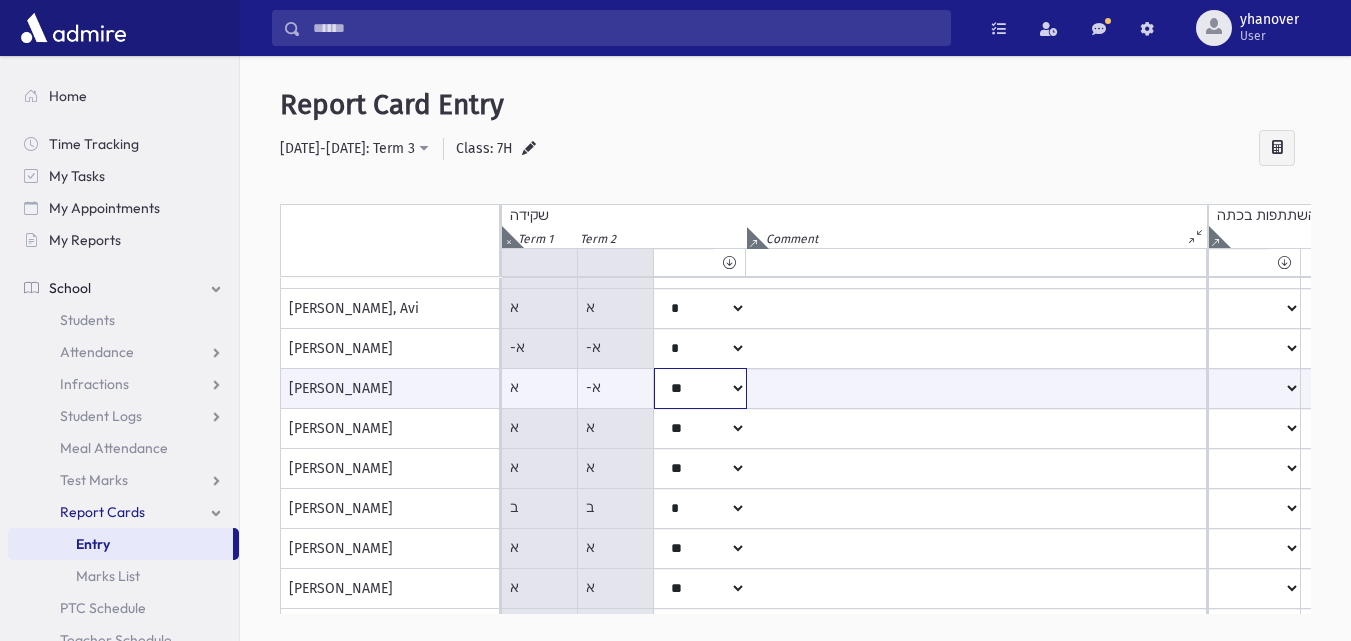 click on "*****
****
**
**
*
**
**
*" at bounding box center [700, 388] 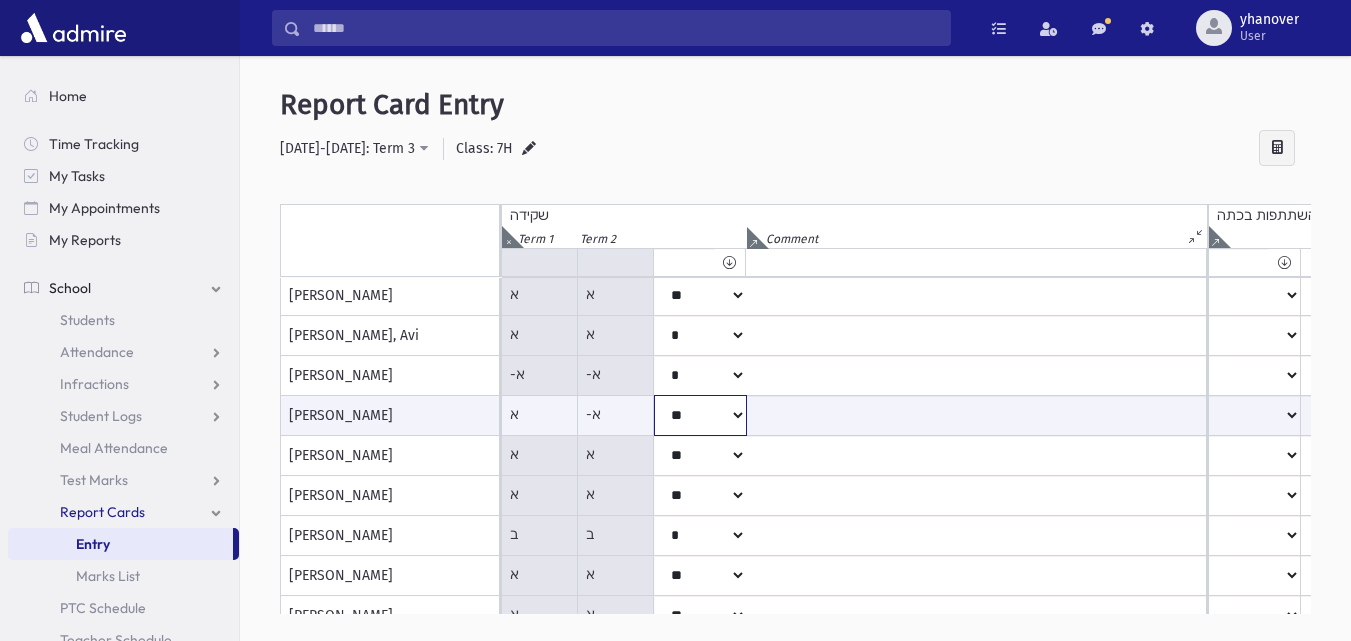 scroll, scrollTop: 237, scrollLeft: 0, axis: vertical 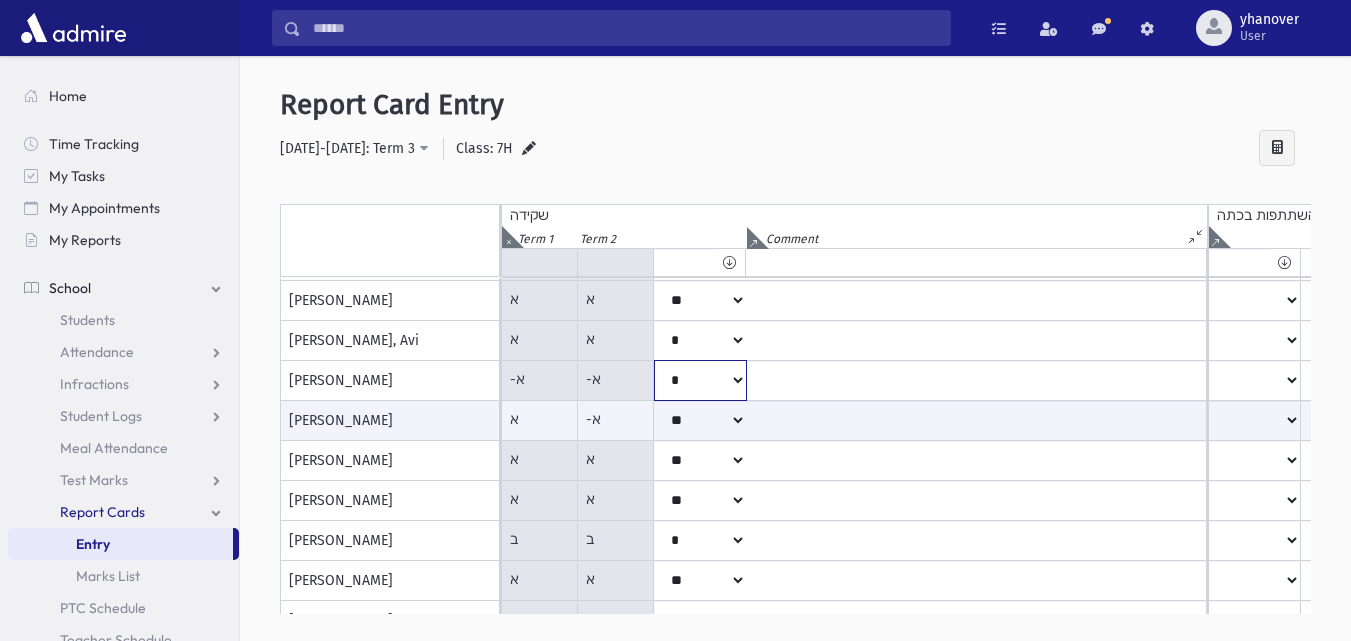 click on "*****
****
**
**
*
**
**
*" at bounding box center [700, 61] 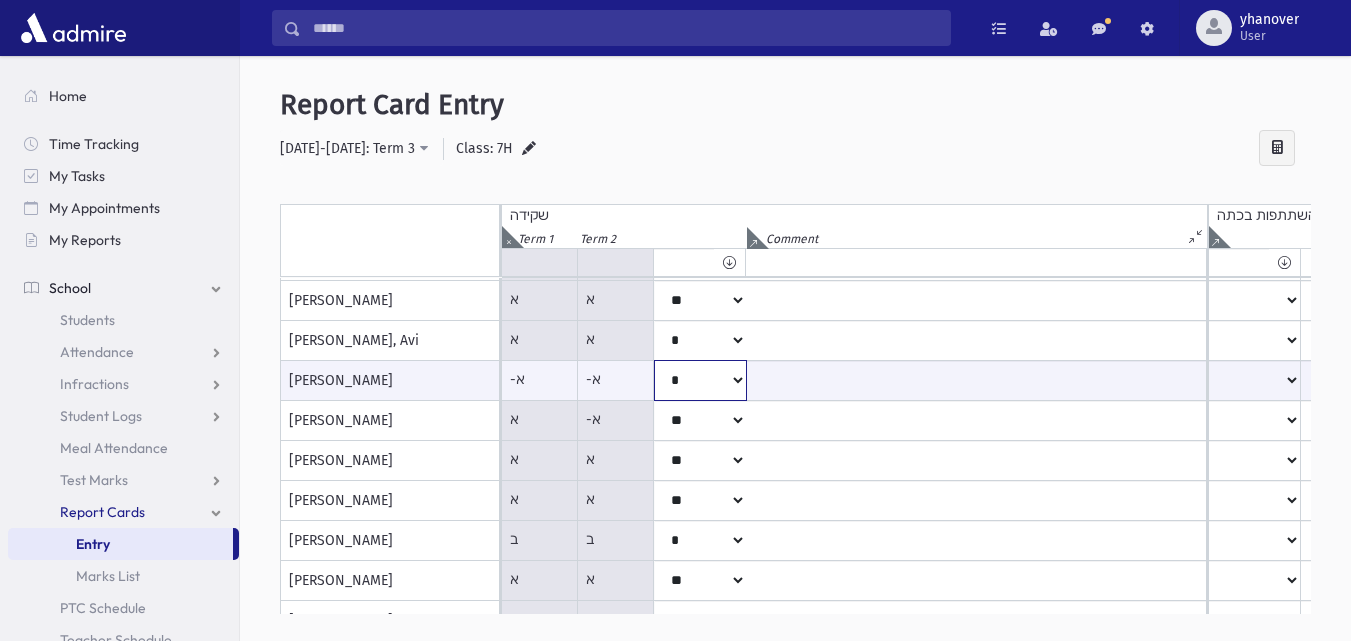 select on "**" 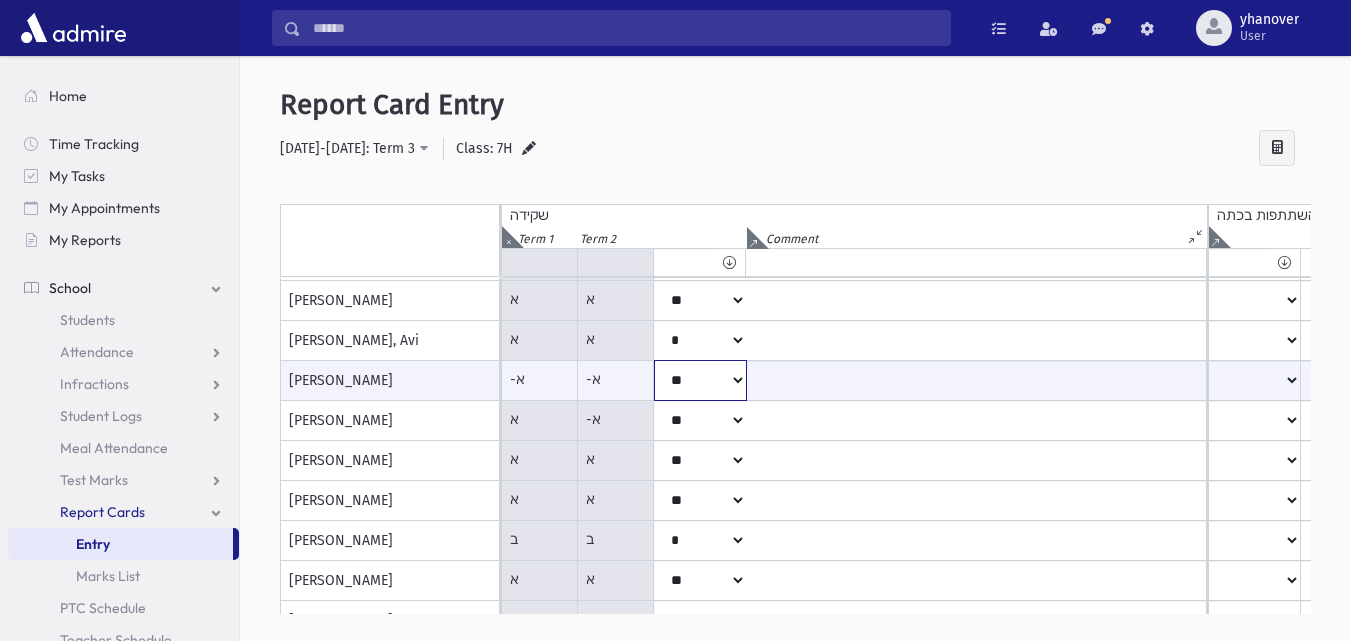 click on "*****
****
**
**
*
**
**
*" at bounding box center [700, 380] 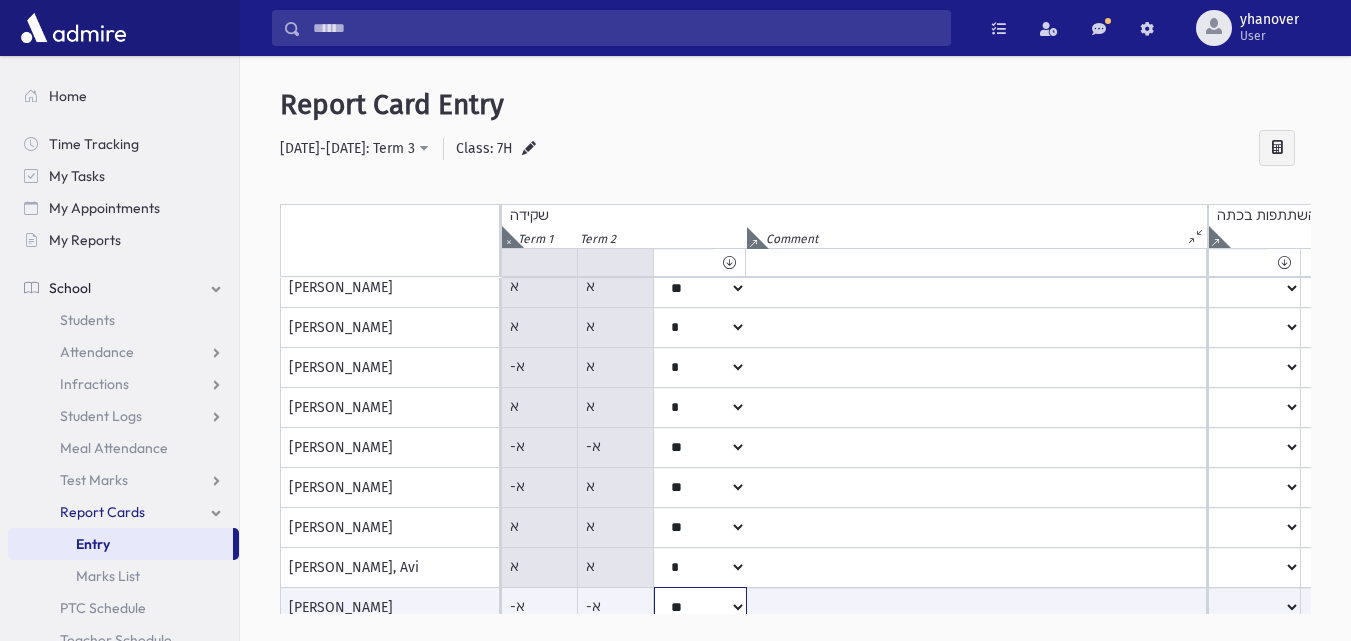 scroll, scrollTop: 0, scrollLeft: 0, axis: both 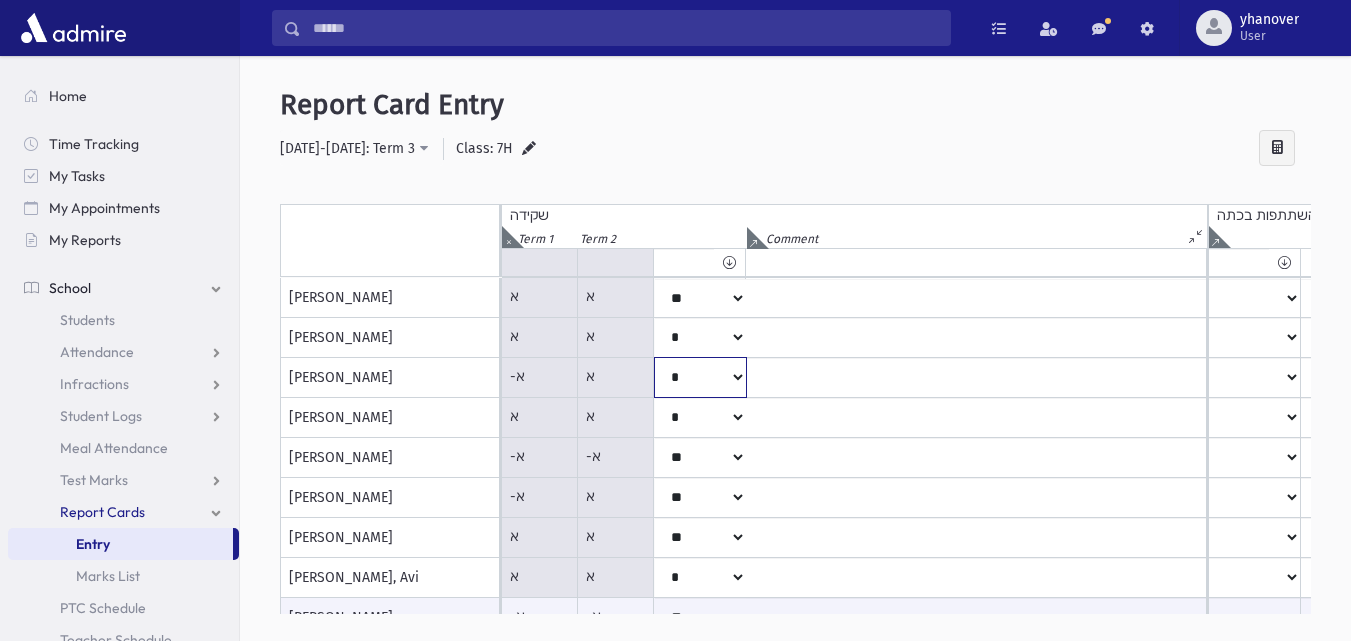click on "*****
****
**
**
*
**
**
*" at bounding box center (700, 298) 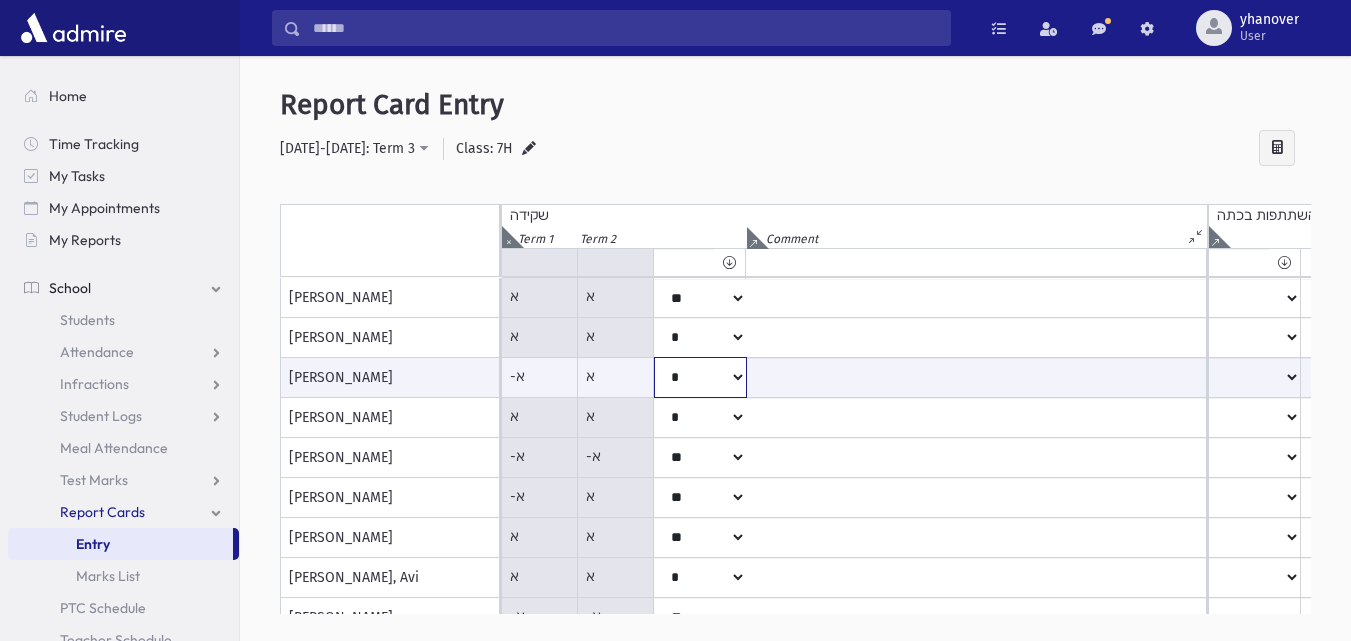 select on "**" 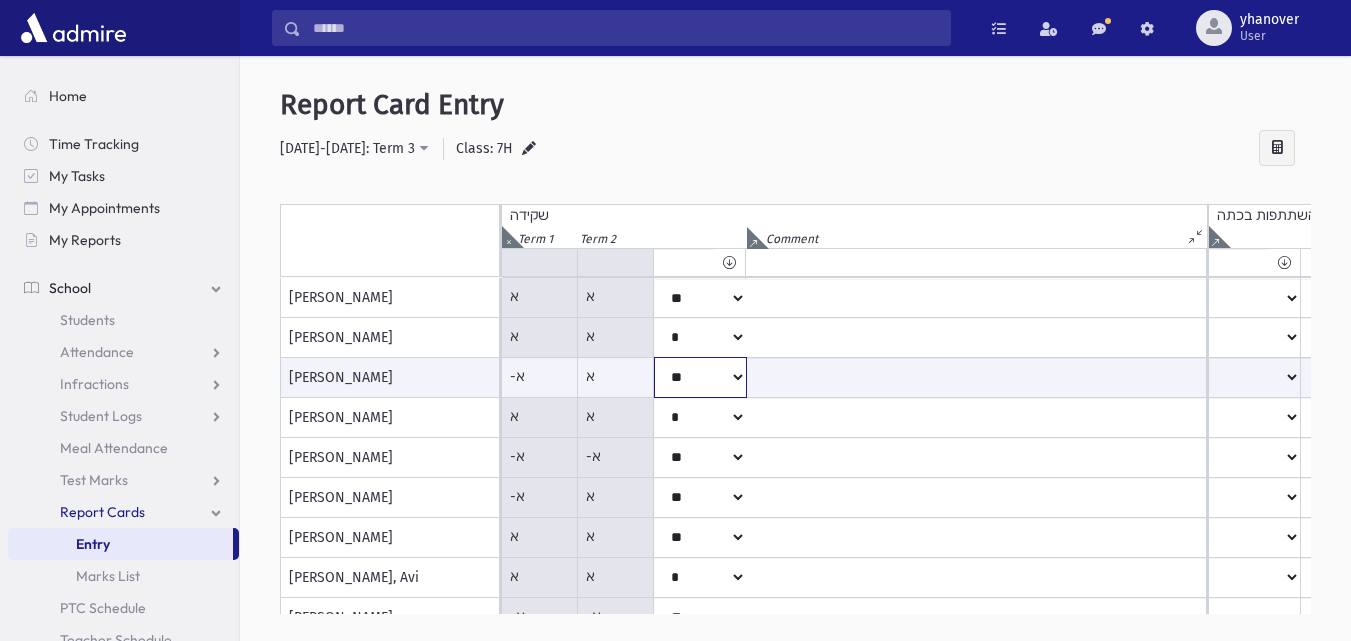 click on "*****
****
**
**
*
**
**
*" at bounding box center (700, 377) 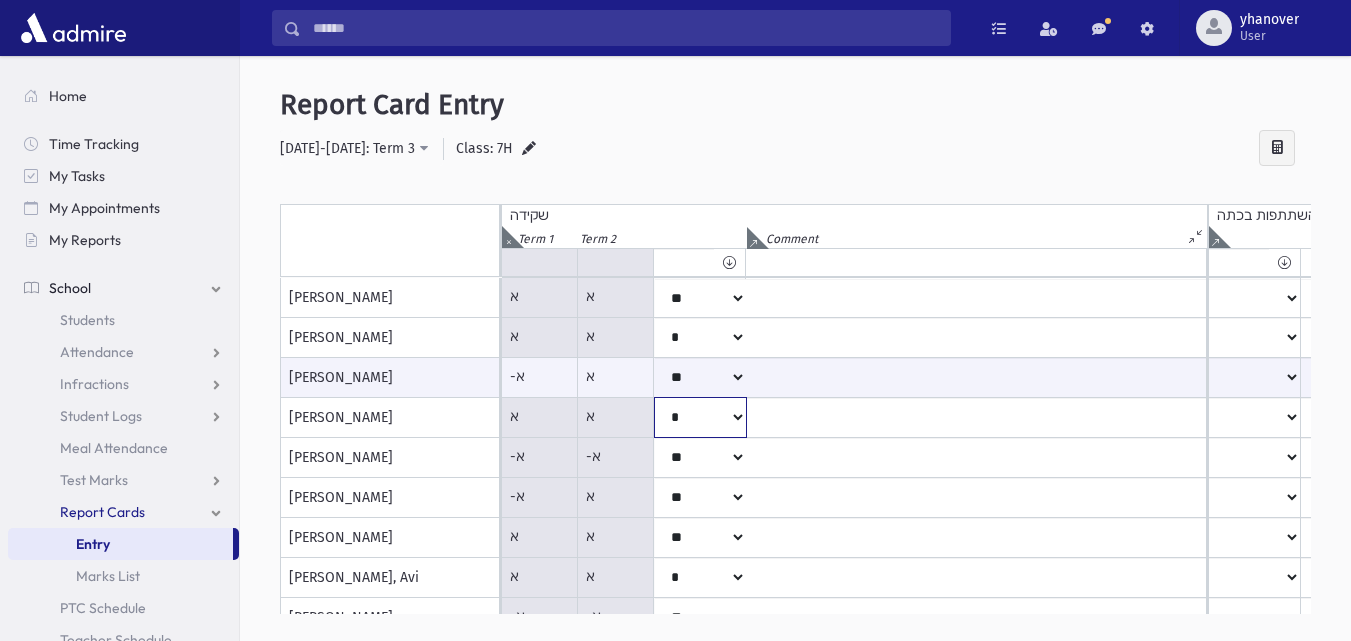 click on "*****
****
**
**
*
**
**
*" at bounding box center [700, 298] 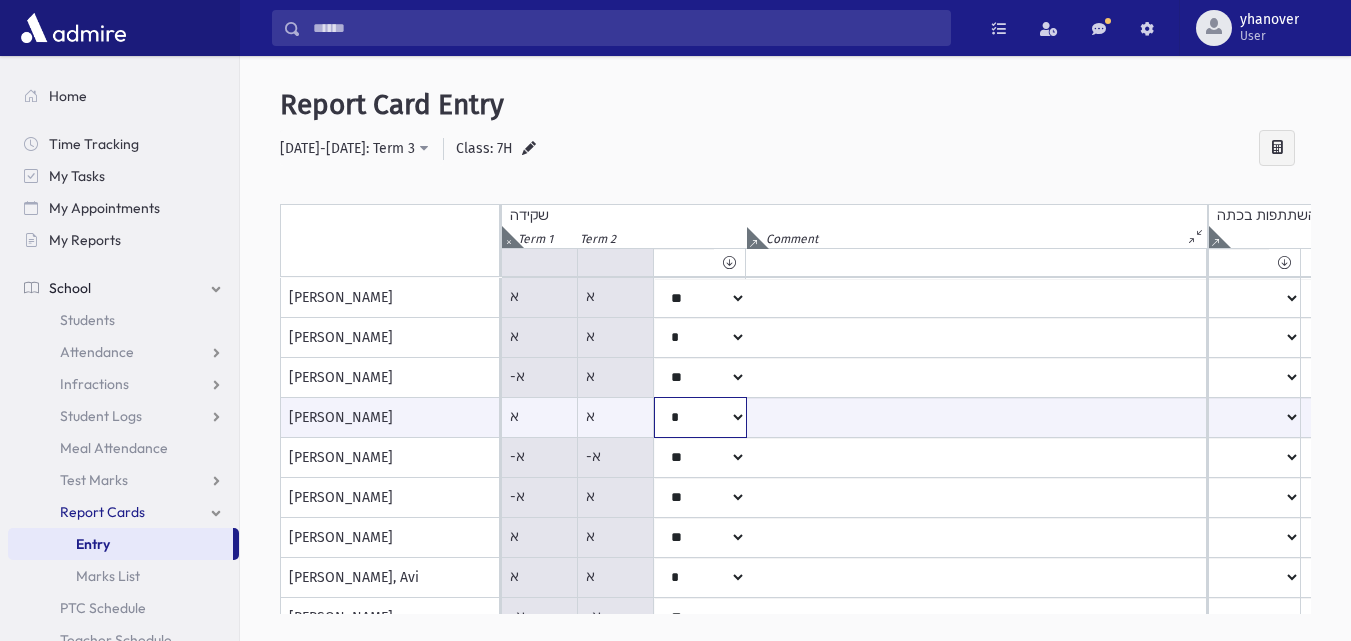 select on "**" 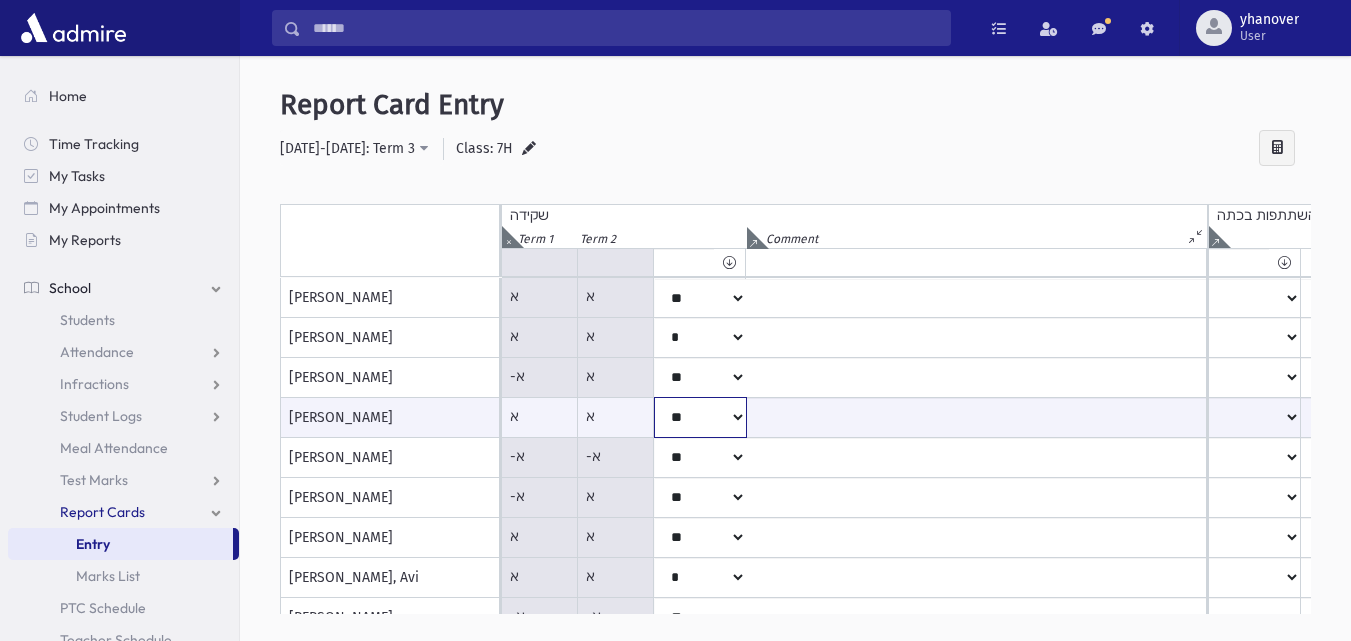 click on "*****
****
**
**
*
**
**
*" at bounding box center [700, 417] 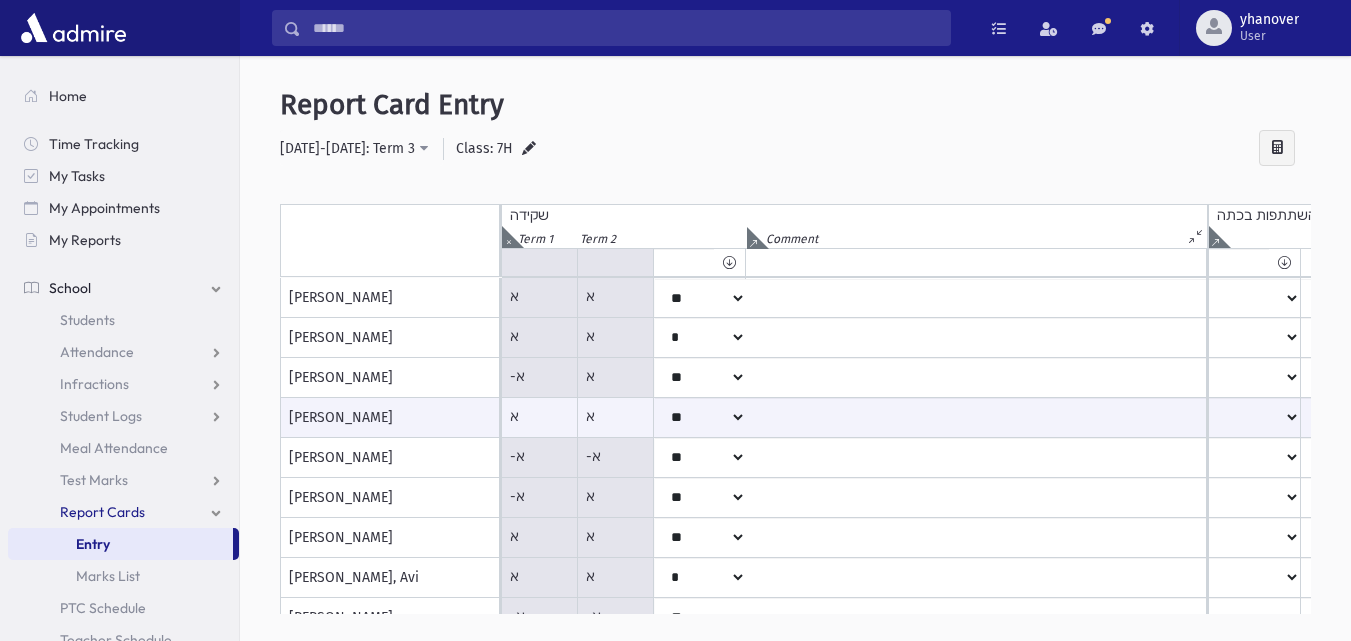 click on "א" at bounding box center (540, 298) 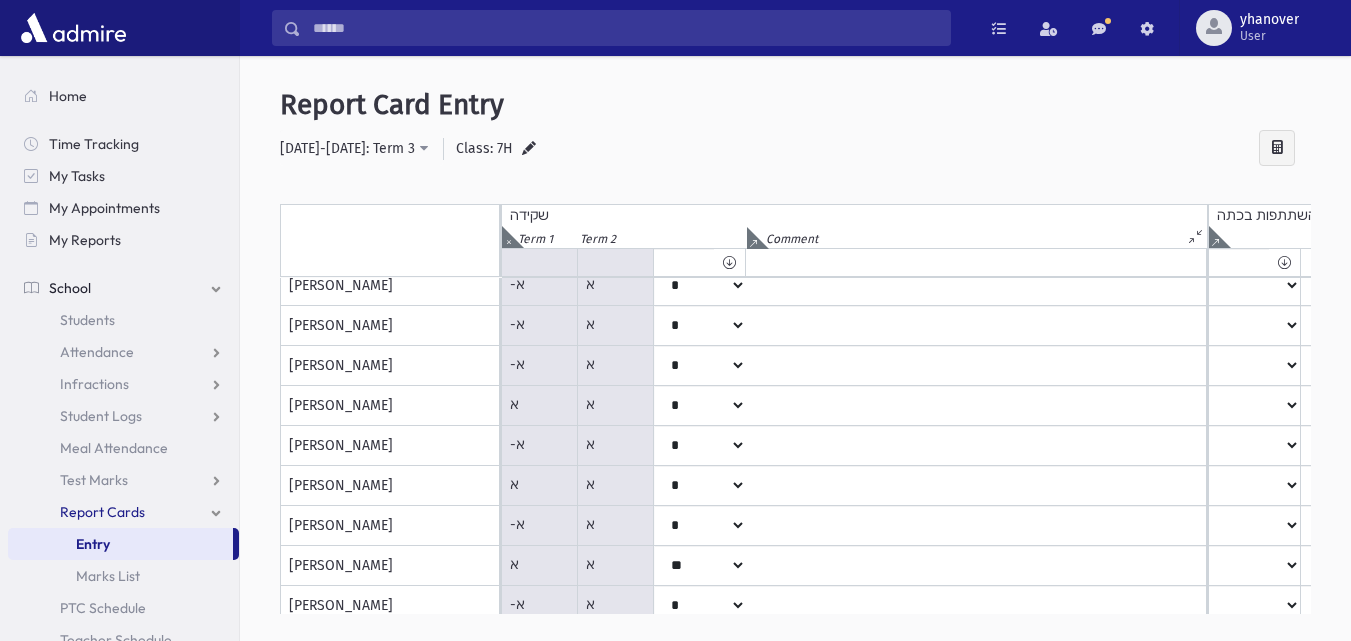 scroll, scrollTop: 792, scrollLeft: 0, axis: vertical 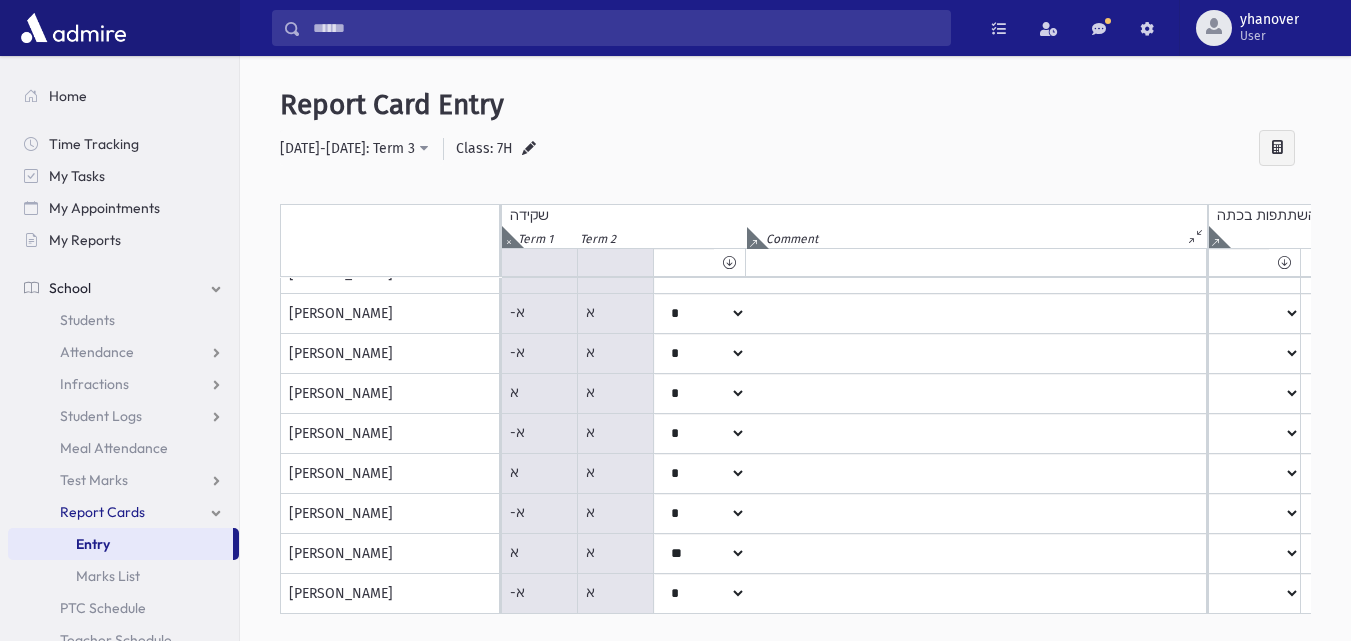 click at bounding box center [1197, 236] 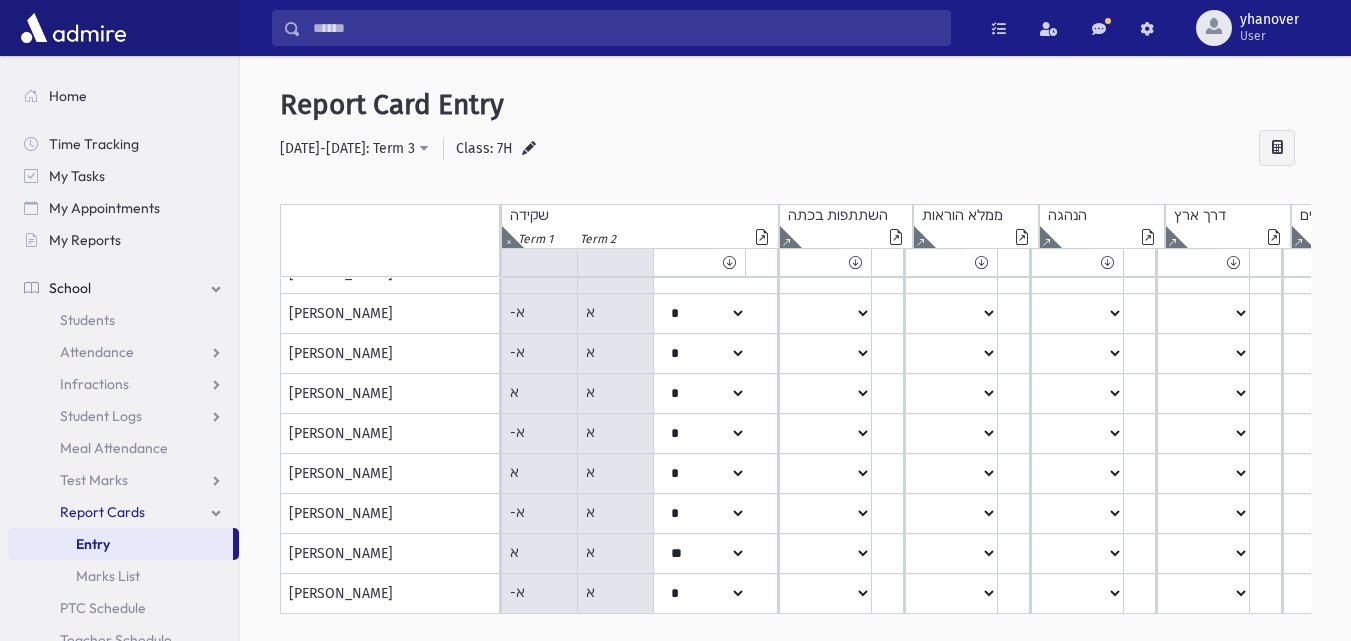click at bounding box center (508, 237) 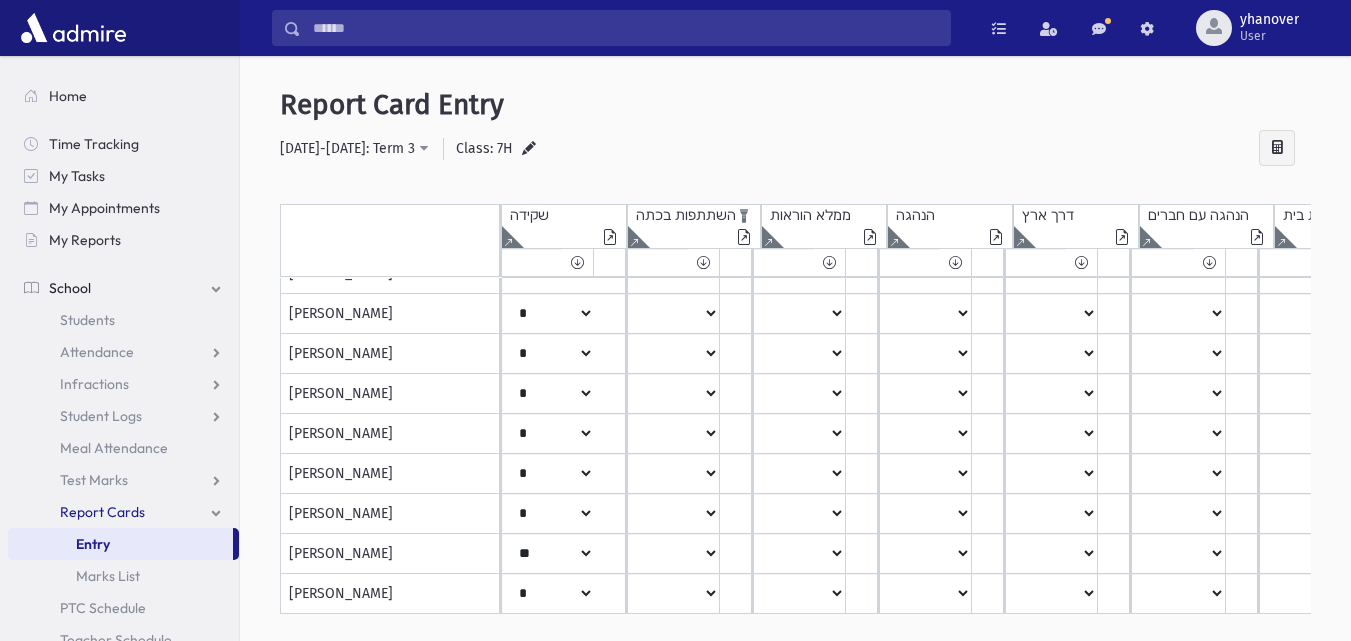 click 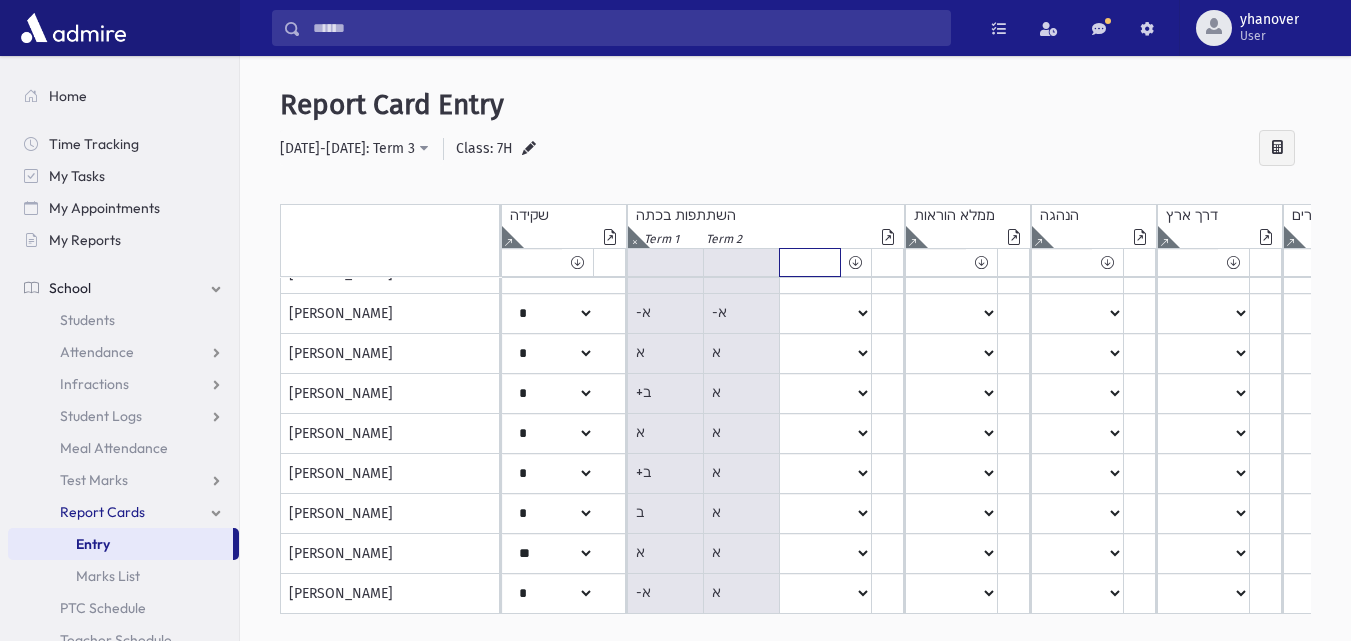 click on "*****
****
**
**
*
**
**
*" at bounding box center [532, 262] 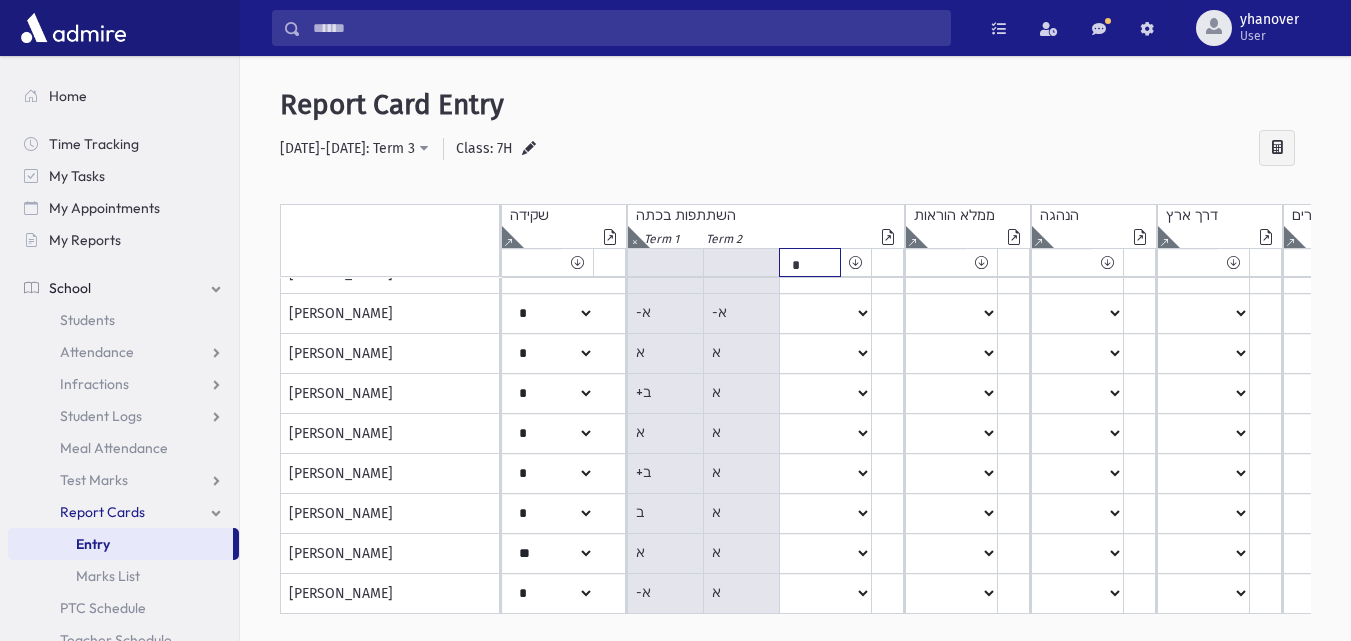 click on "*****
****
**
**
*
**
**
*" at bounding box center [532, 262] 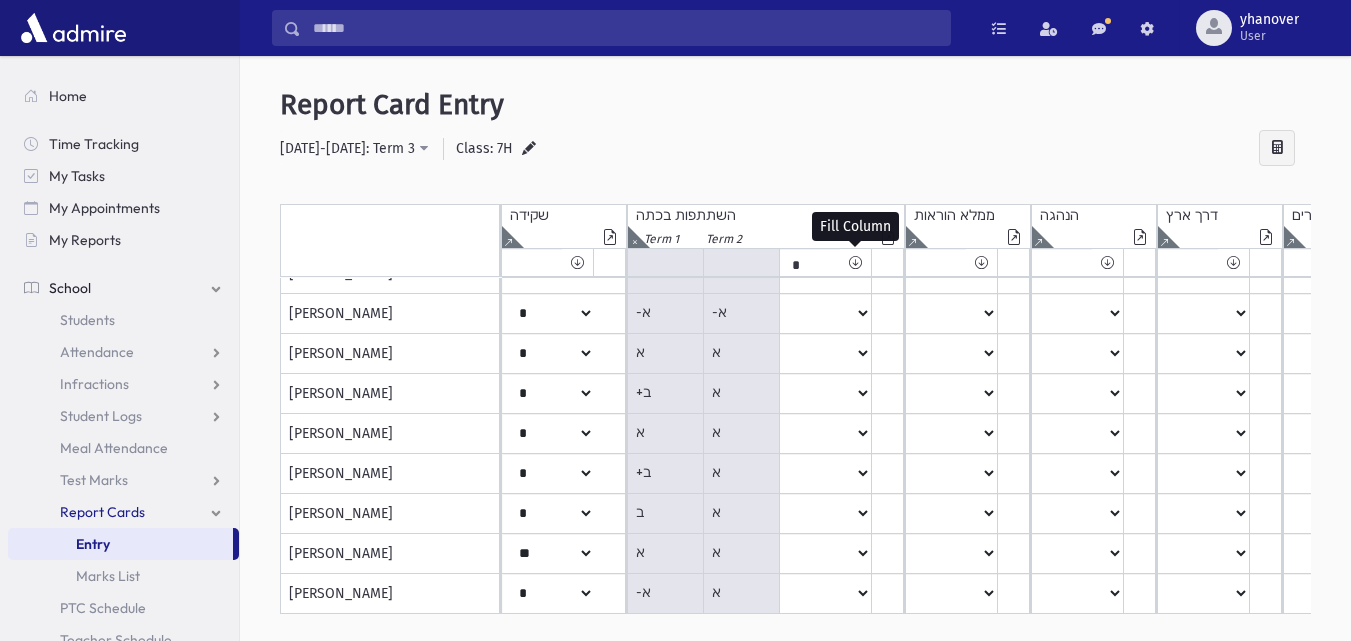 click at bounding box center [855, 262] 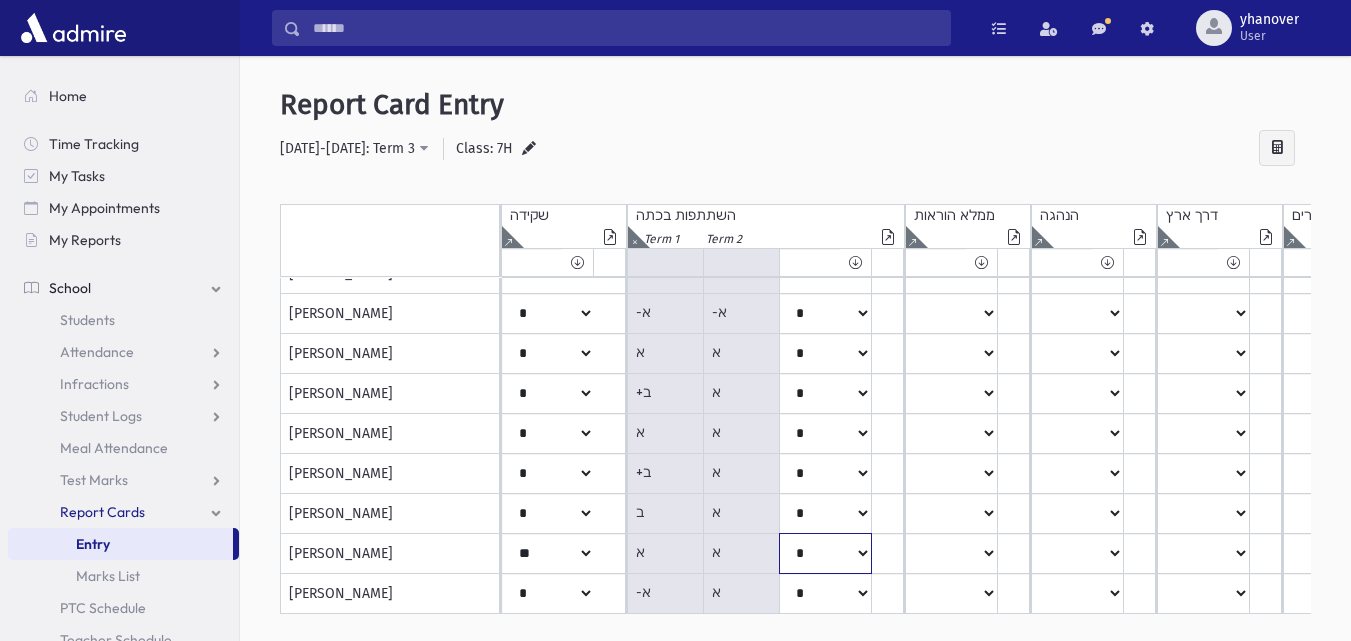 click on "*****
****
**
**
*
**
**
*" at bounding box center (548, -486) 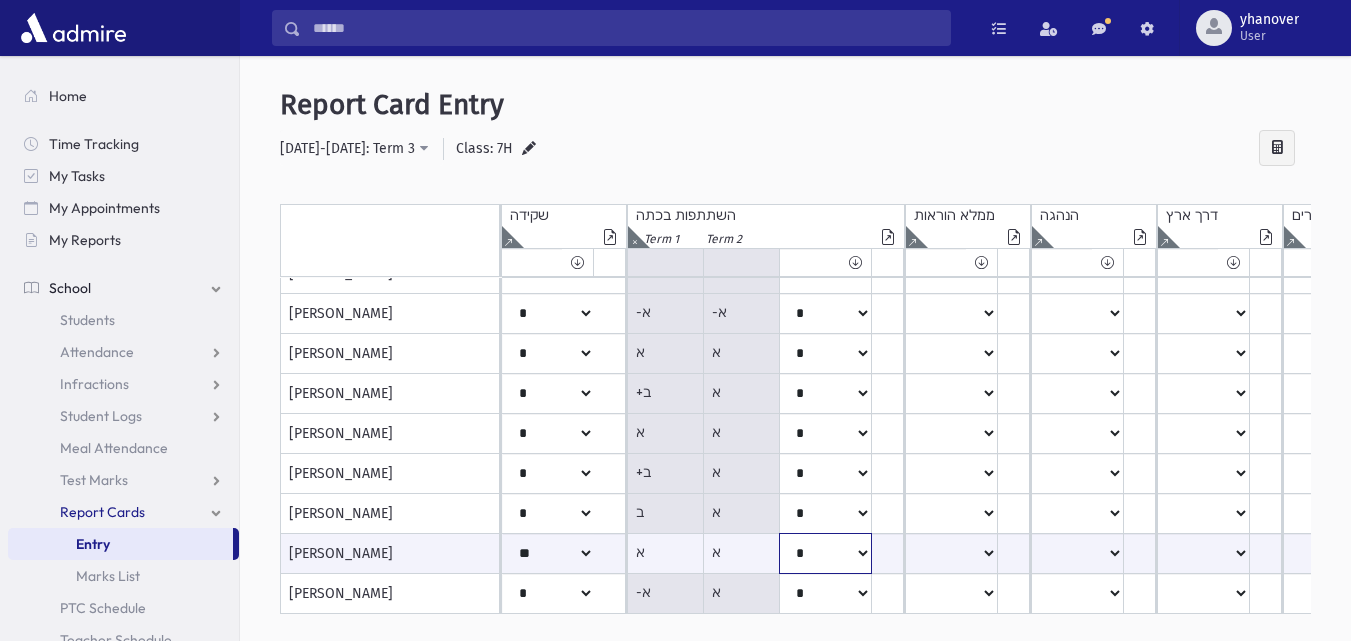 select on "**" 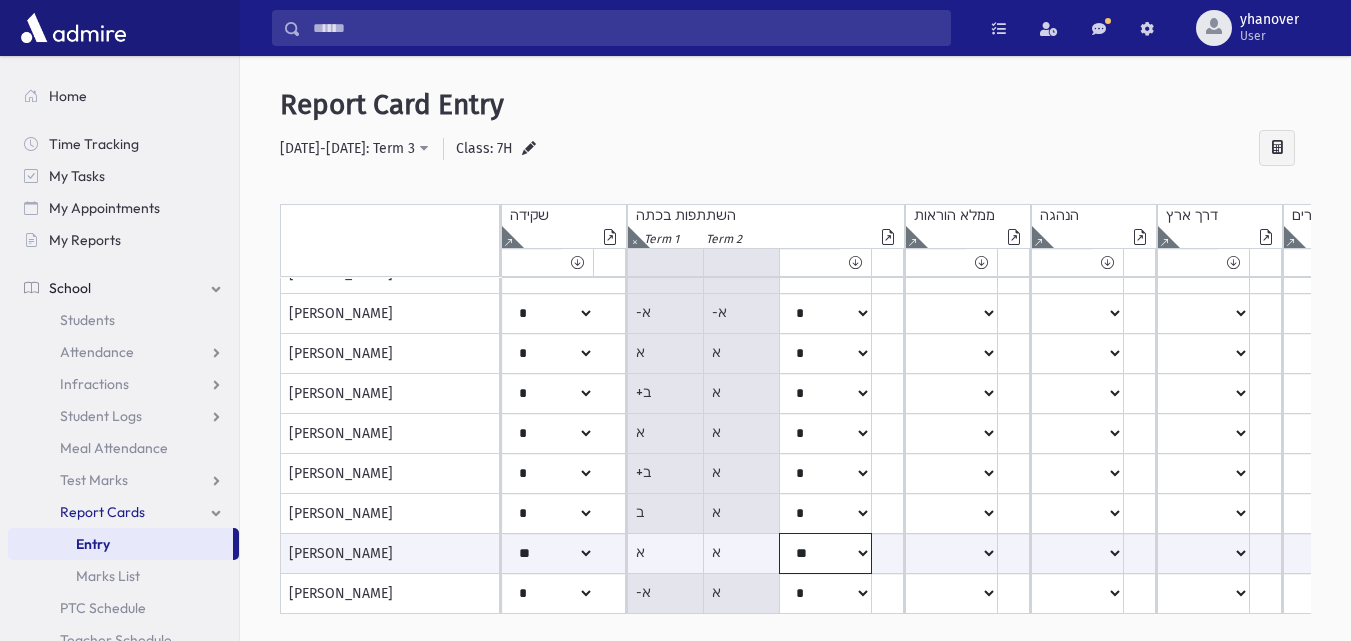 click on "*****
****
**
**
*
**
**
*" at bounding box center (548, 553) 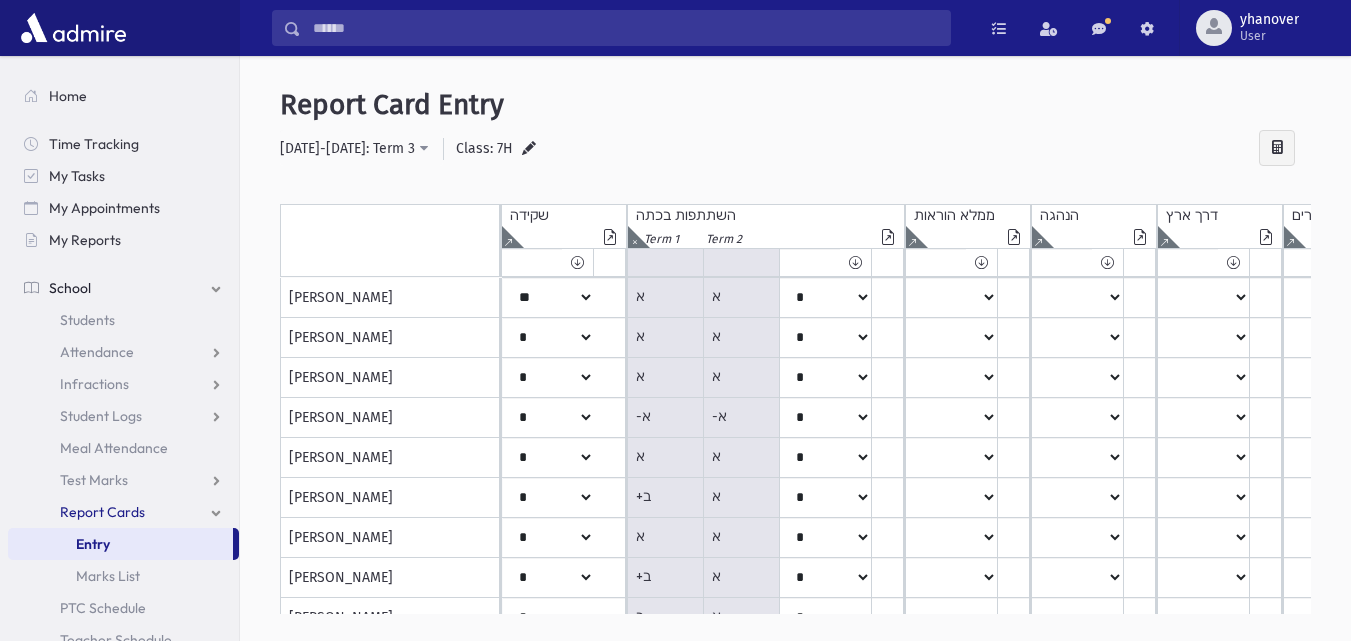 scroll, scrollTop: 672, scrollLeft: 0, axis: vertical 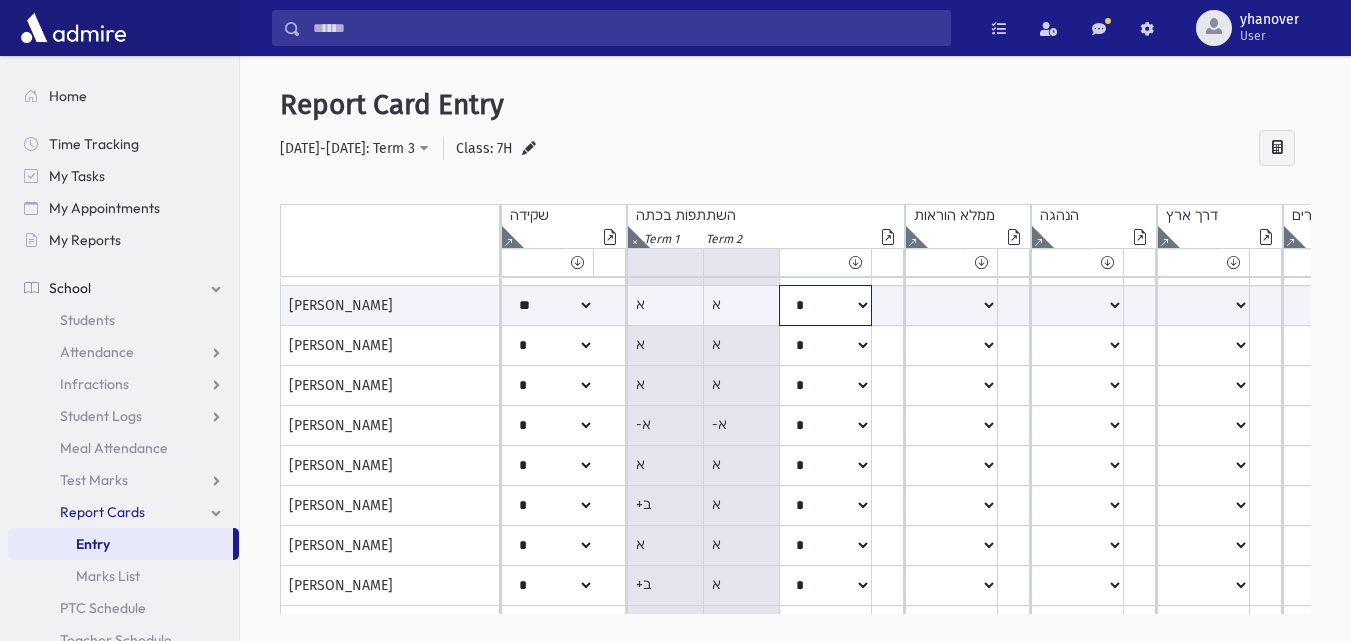 click on "*****
****
**
**
*
**
**
*" at bounding box center [548, 305] 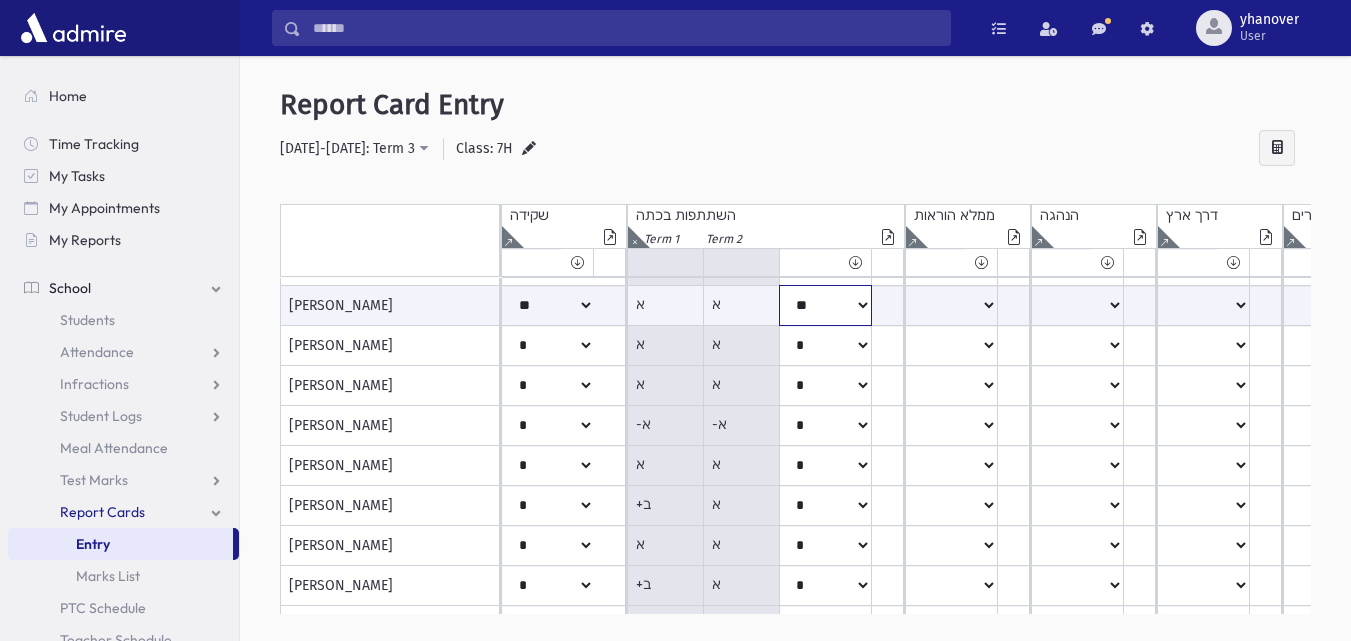 click on "*****
****
**
**
*
**
**
*" at bounding box center [548, 305] 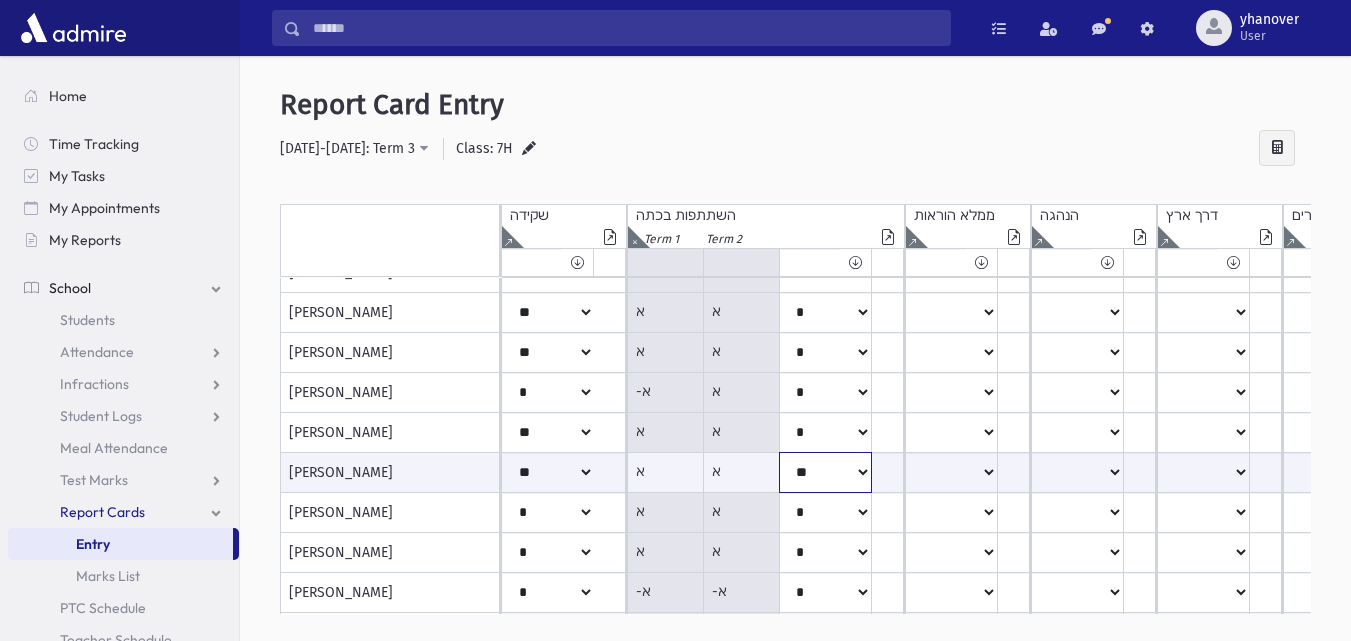 scroll, scrollTop: 498, scrollLeft: 0, axis: vertical 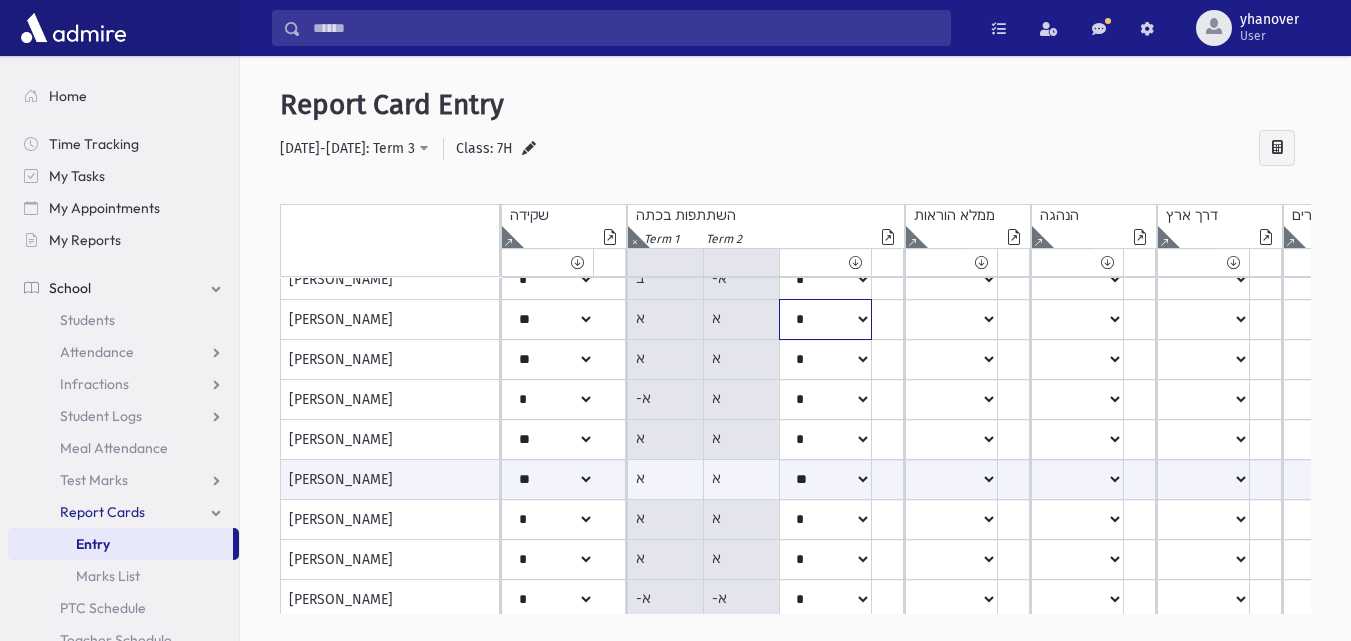click on "*****
****
**
**
*
**
**
*" at bounding box center (548, -200) 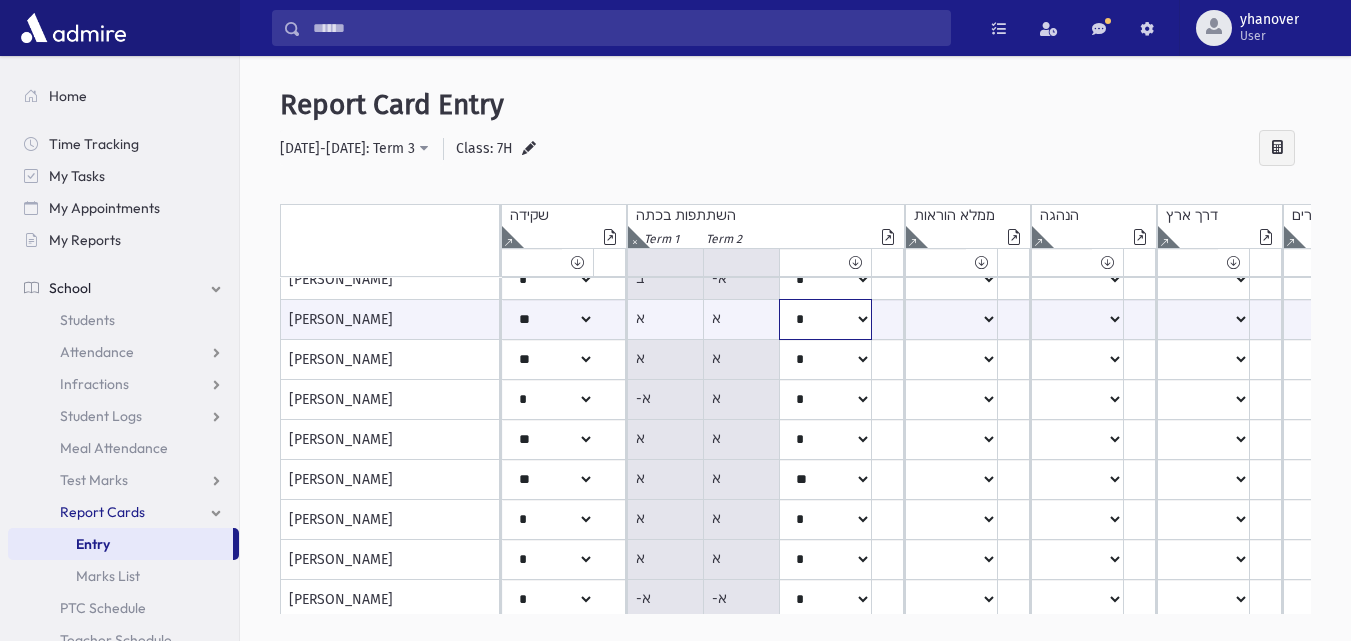 select on "**" 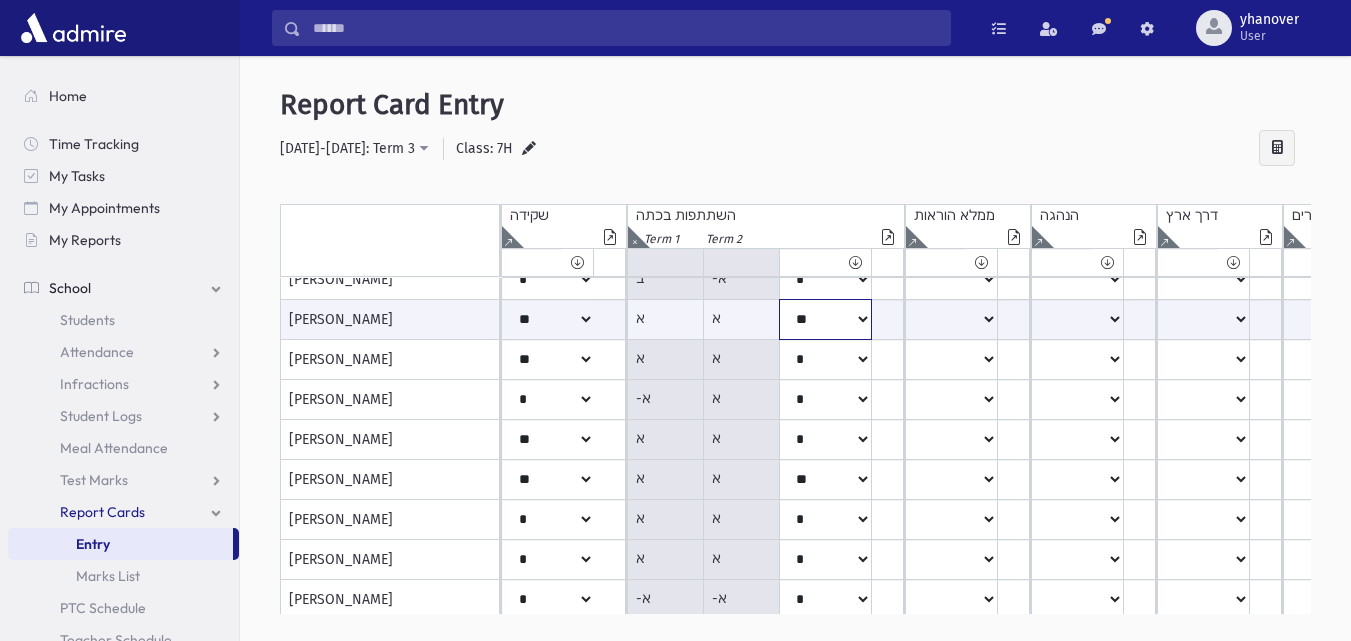 click on "*****
****
**
**
*
**
**
*" at bounding box center [548, 319] 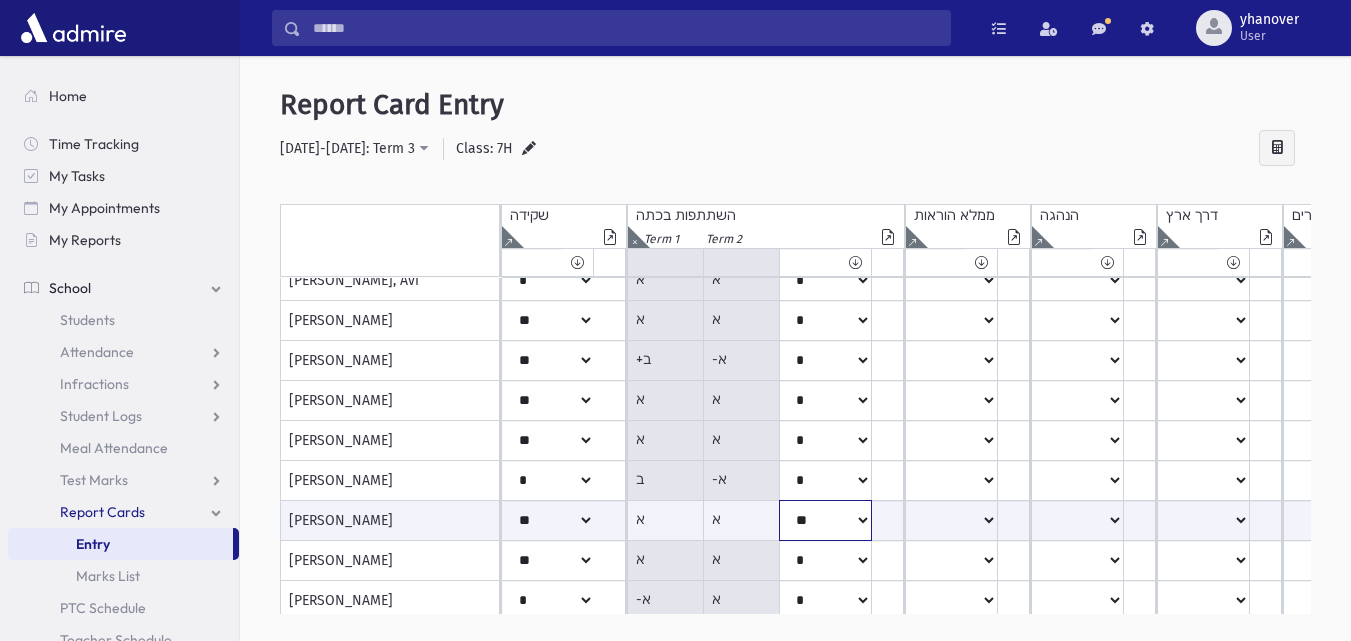 scroll, scrollTop: 283, scrollLeft: 0, axis: vertical 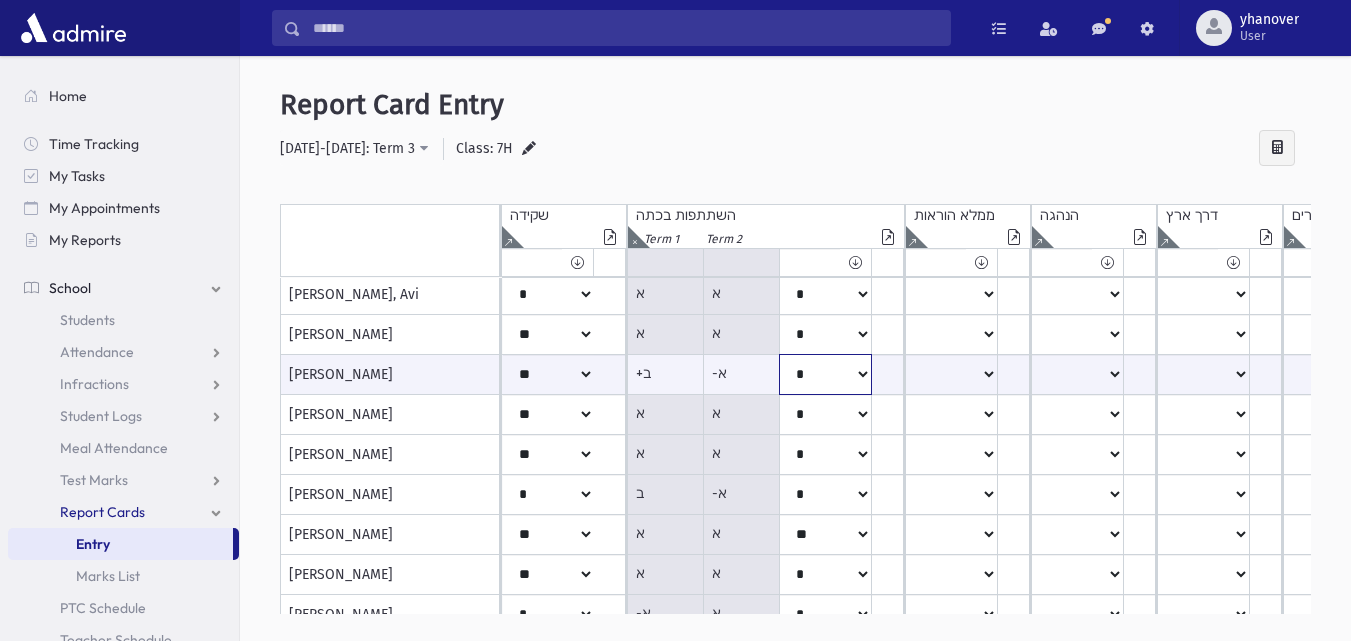 click on "*****
****
**
**
*
**
**
*" at bounding box center (548, 374) 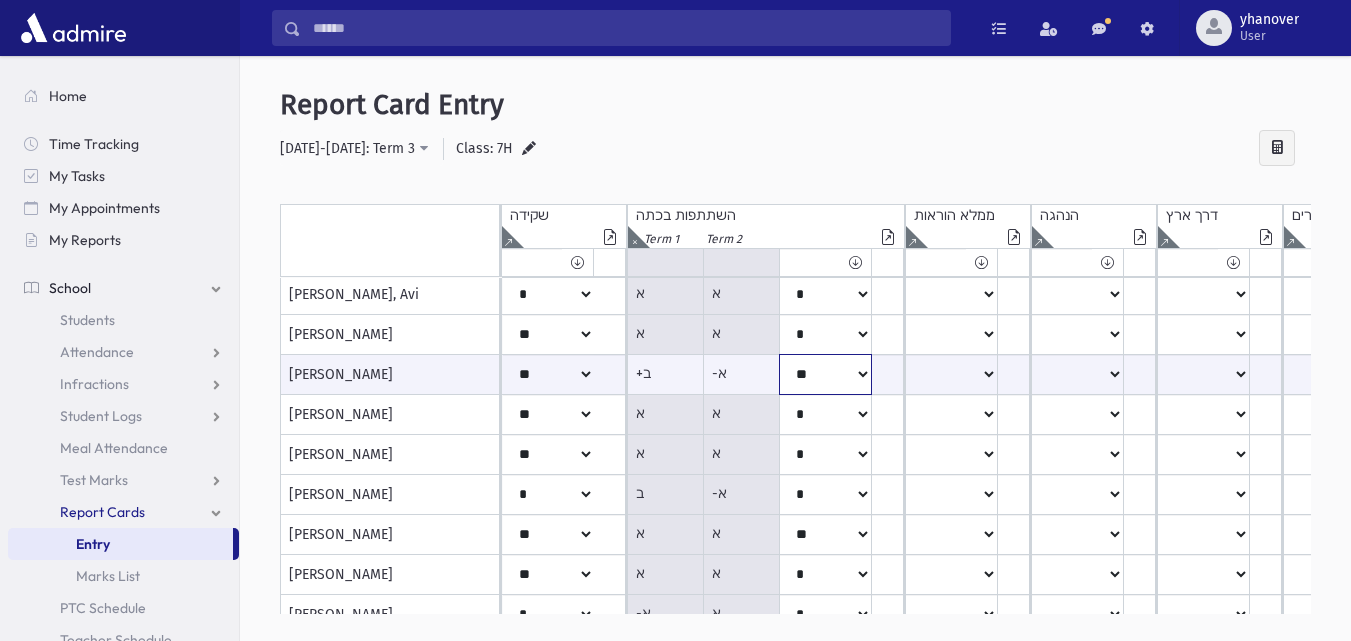 click on "*****
****
**
**
*
**
**
*" at bounding box center (548, 374) 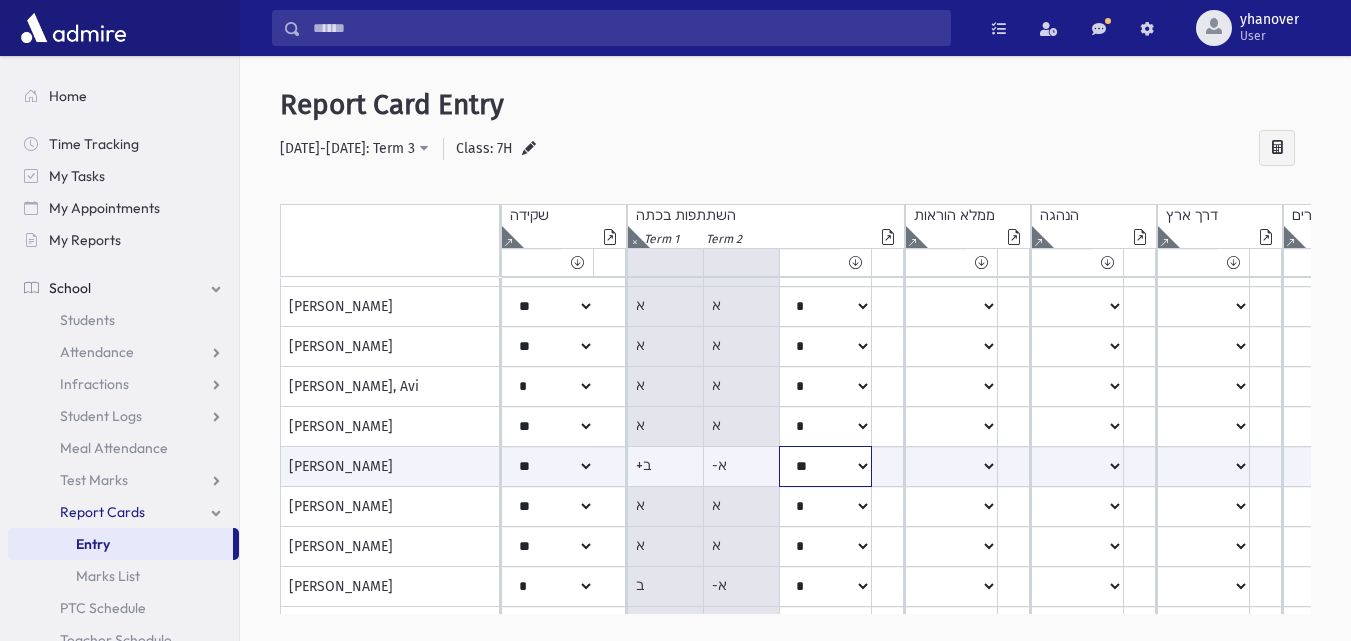 scroll, scrollTop: 185, scrollLeft: 0, axis: vertical 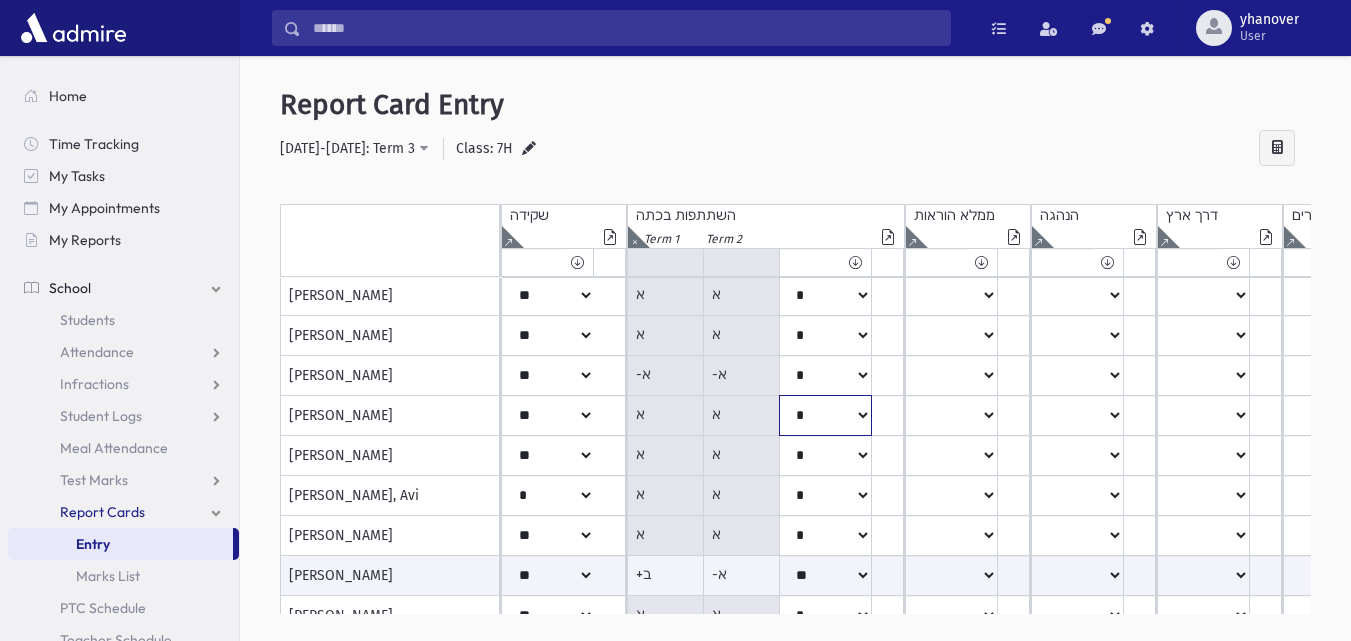 click on "*****
****
**
**
*
**
**
*" at bounding box center [548, 216] 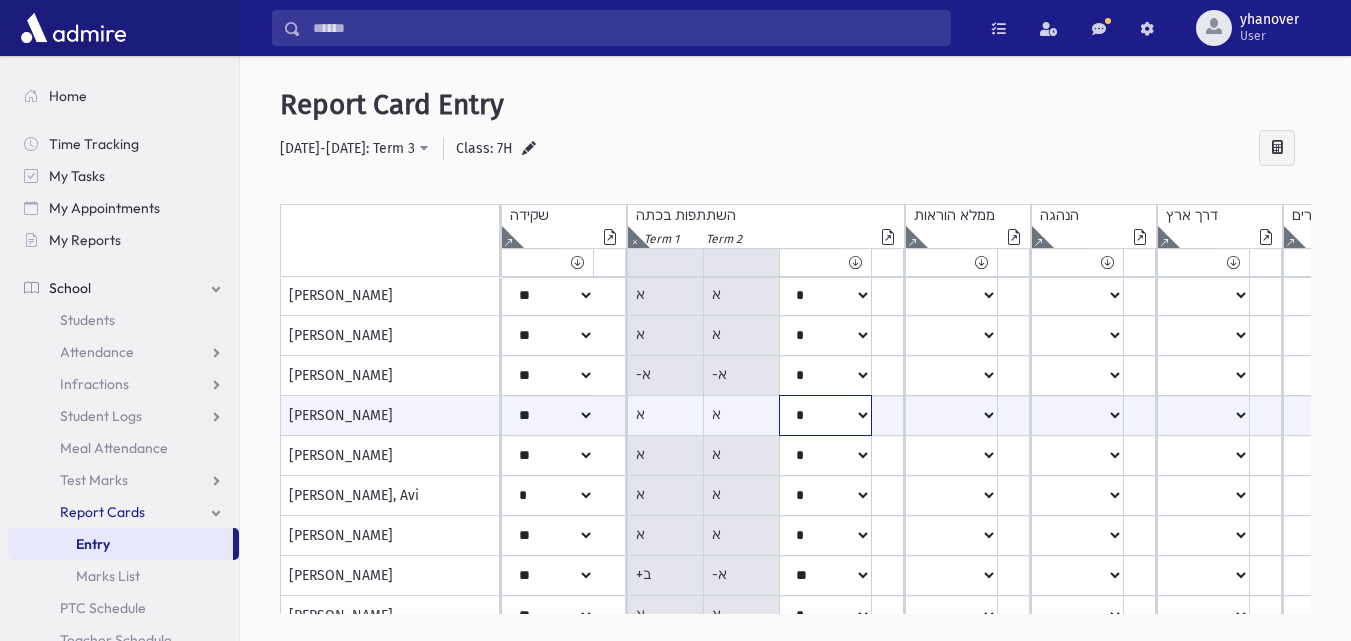 select on "**" 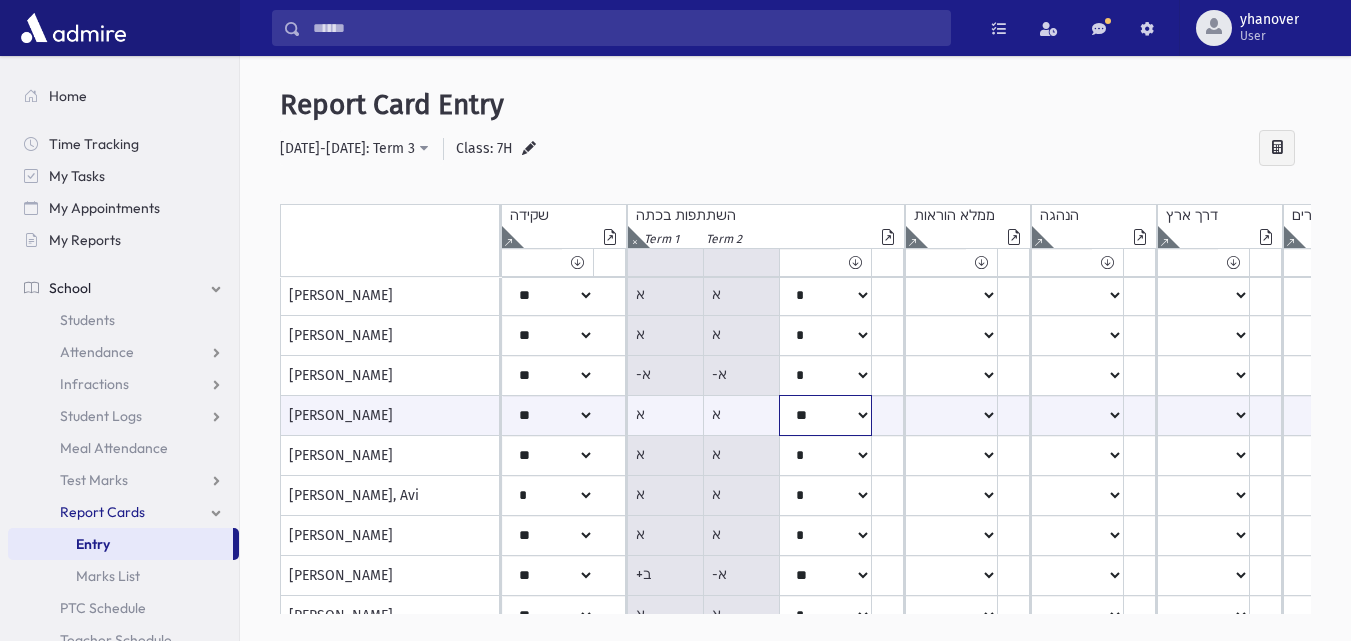 click on "*****
****
**
**
*
**
**
*" at bounding box center (548, 415) 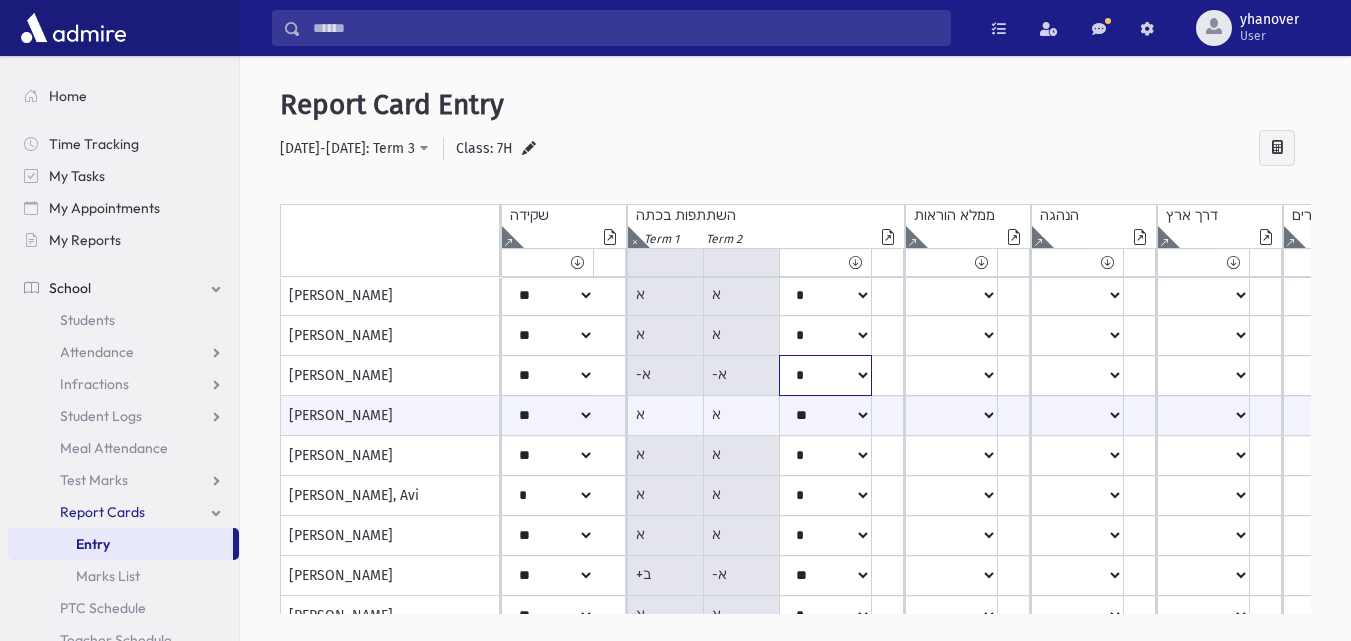 click on "*****
****
**
**
*
**
**
*" at bounding box center [548, 216] 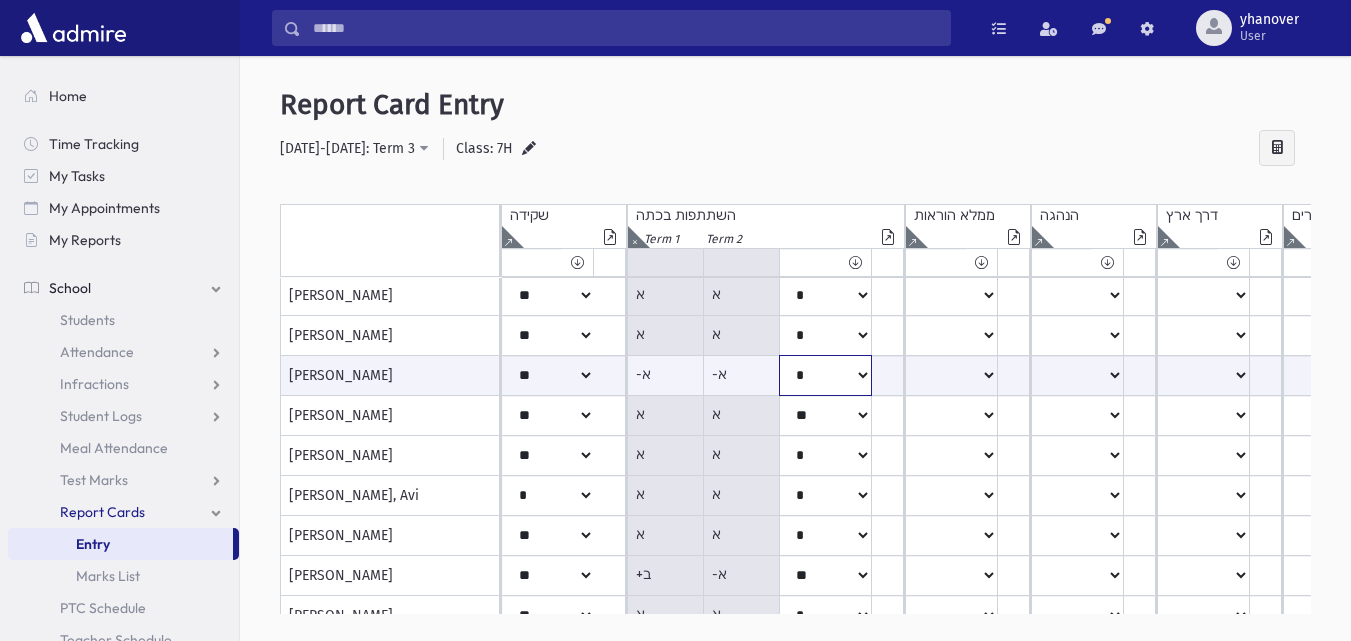 select on "**" 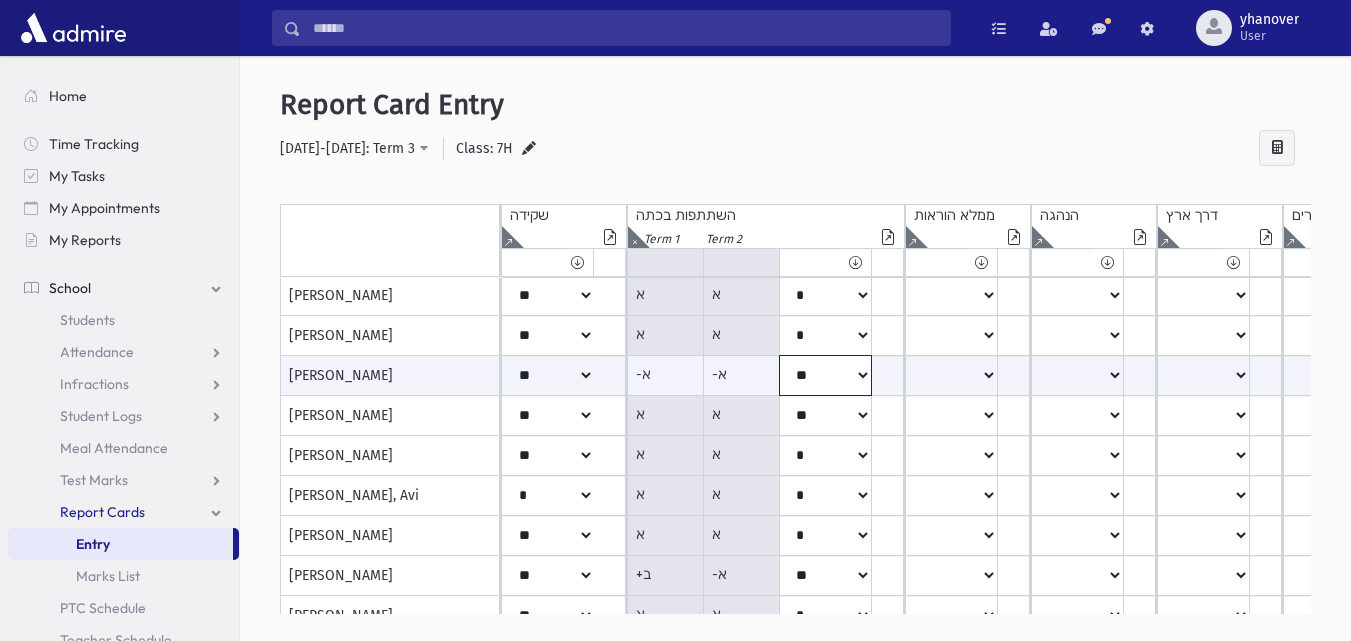 click on "*****
****
**
**
*
**
**
*" at bounding box center [548, 375] 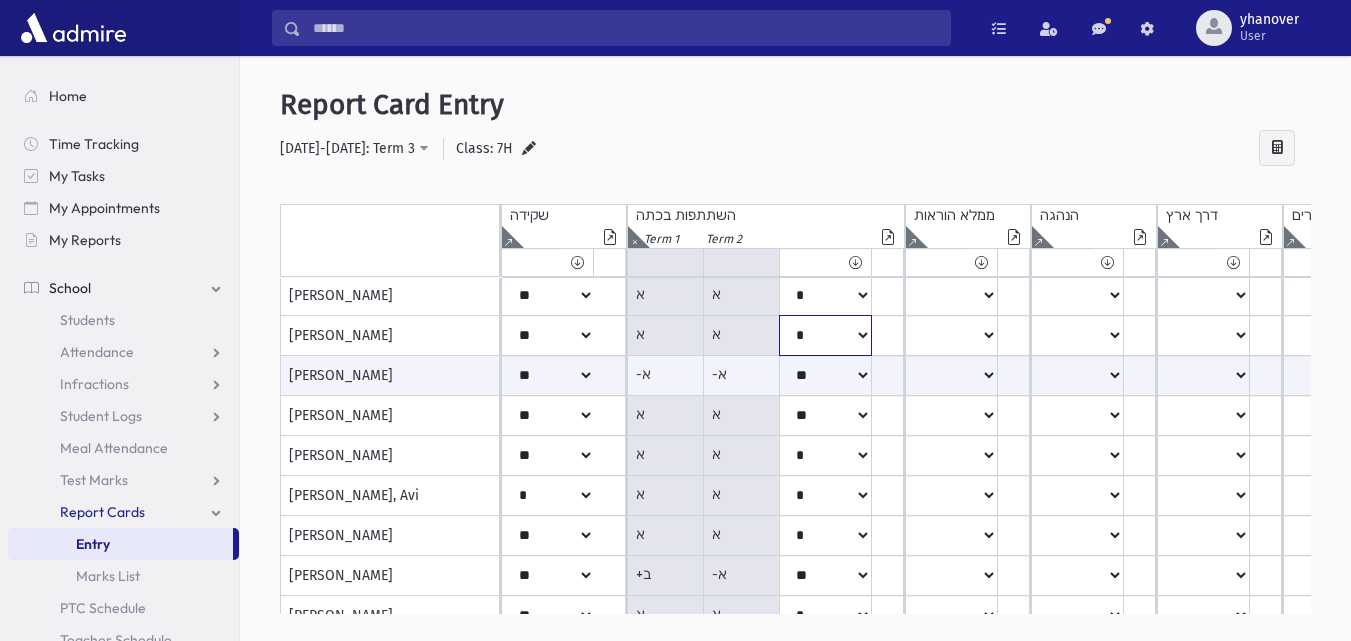 click on "*****
****
**
**
*
**
**
*" at bounding box center [548, 216] 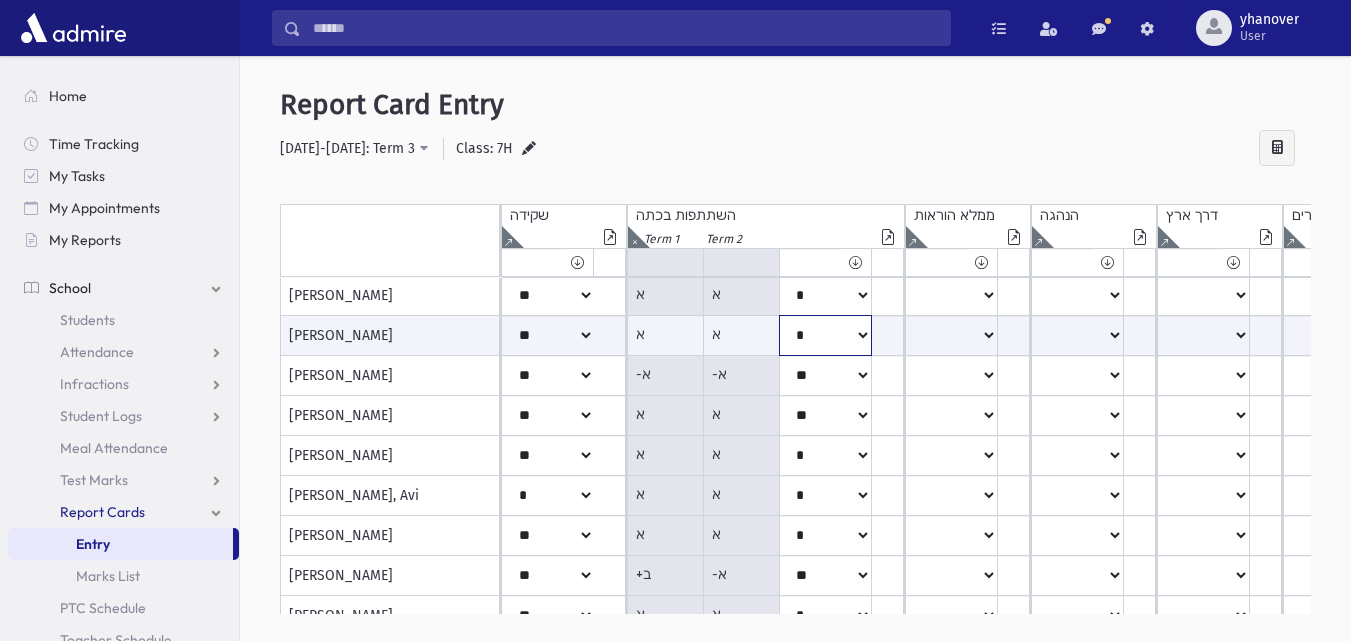 select on "**" 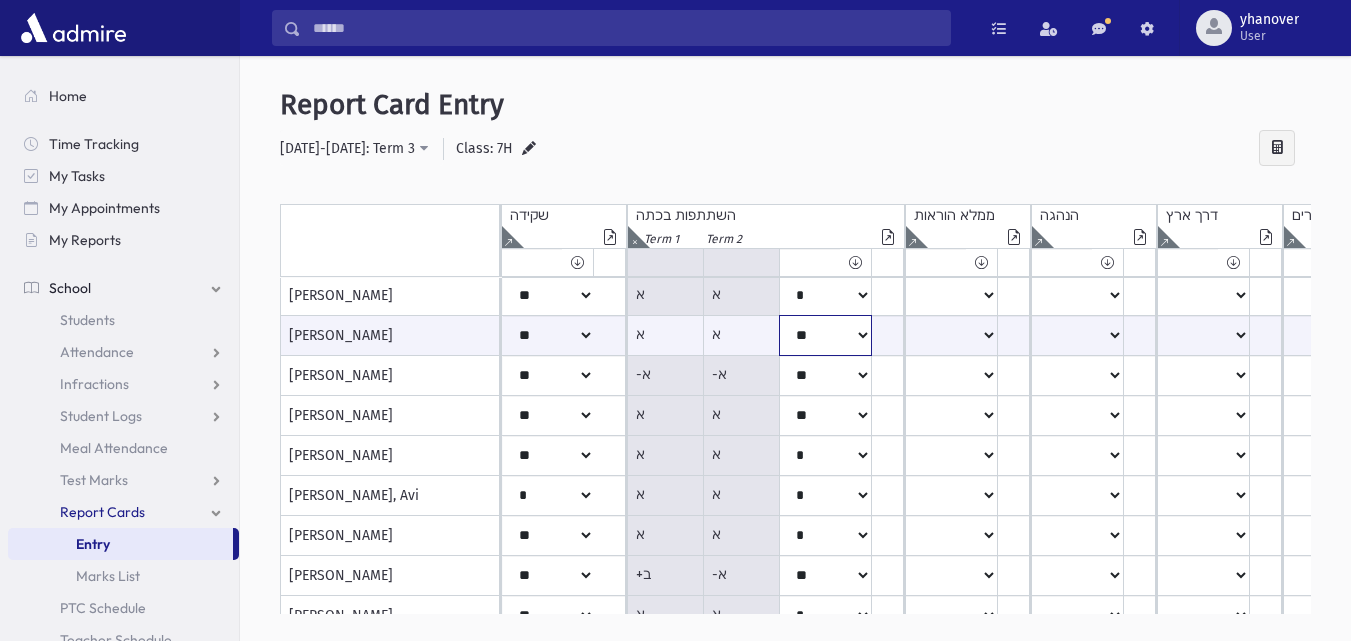 click on "*****
****
**
**
*
**
**
*" at bounding box center (548, 335) 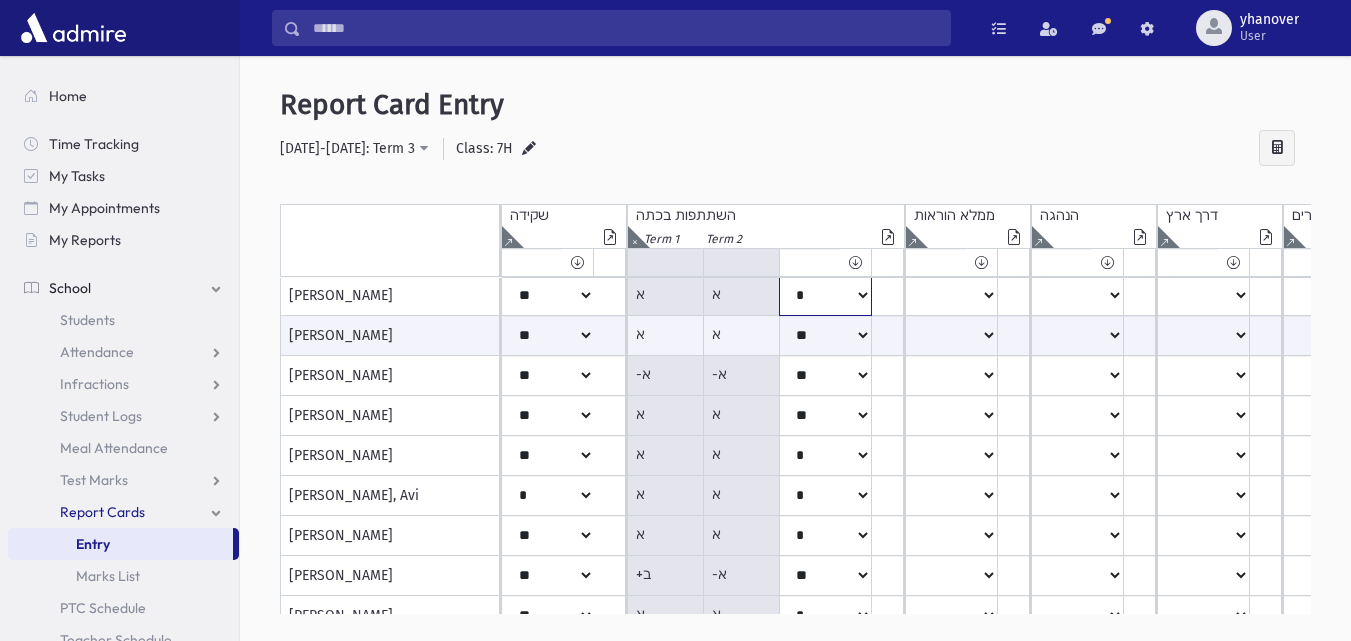 click on "*****
****
**
**
*
**
**
*" at bounding box center [548, 216] 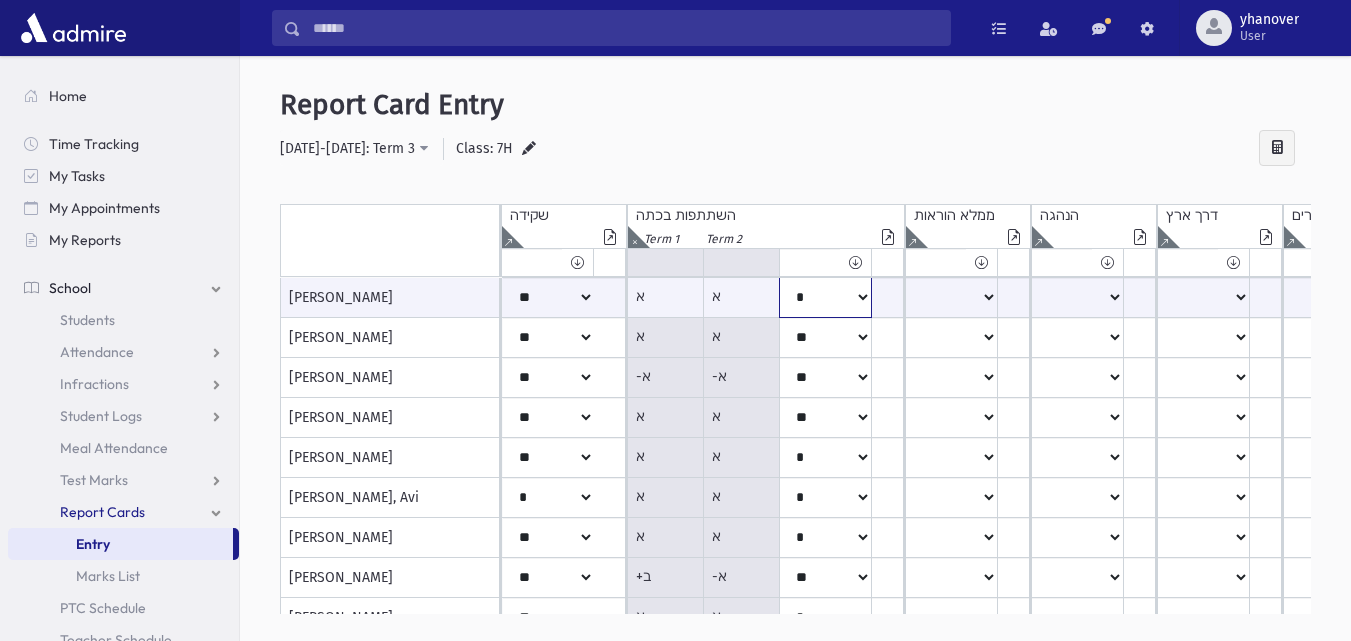 select on "**" 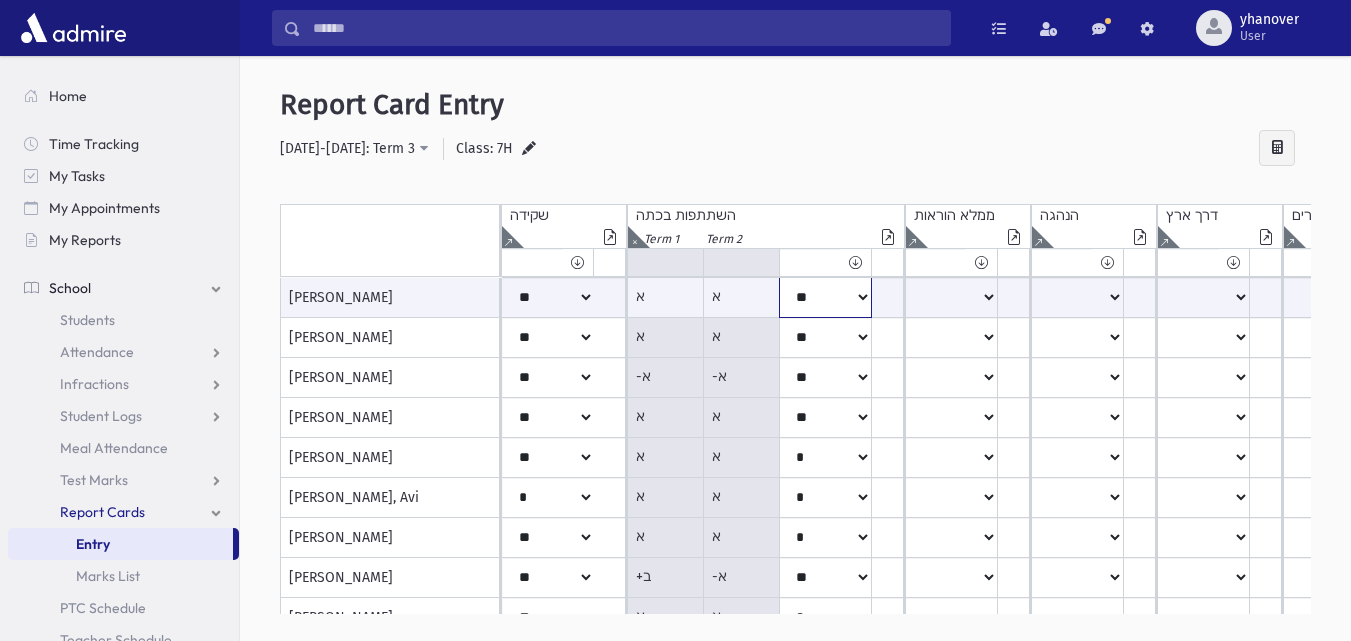 click on "*****
****
**
**
*
**
**
*" at bounding box center [548, 297] 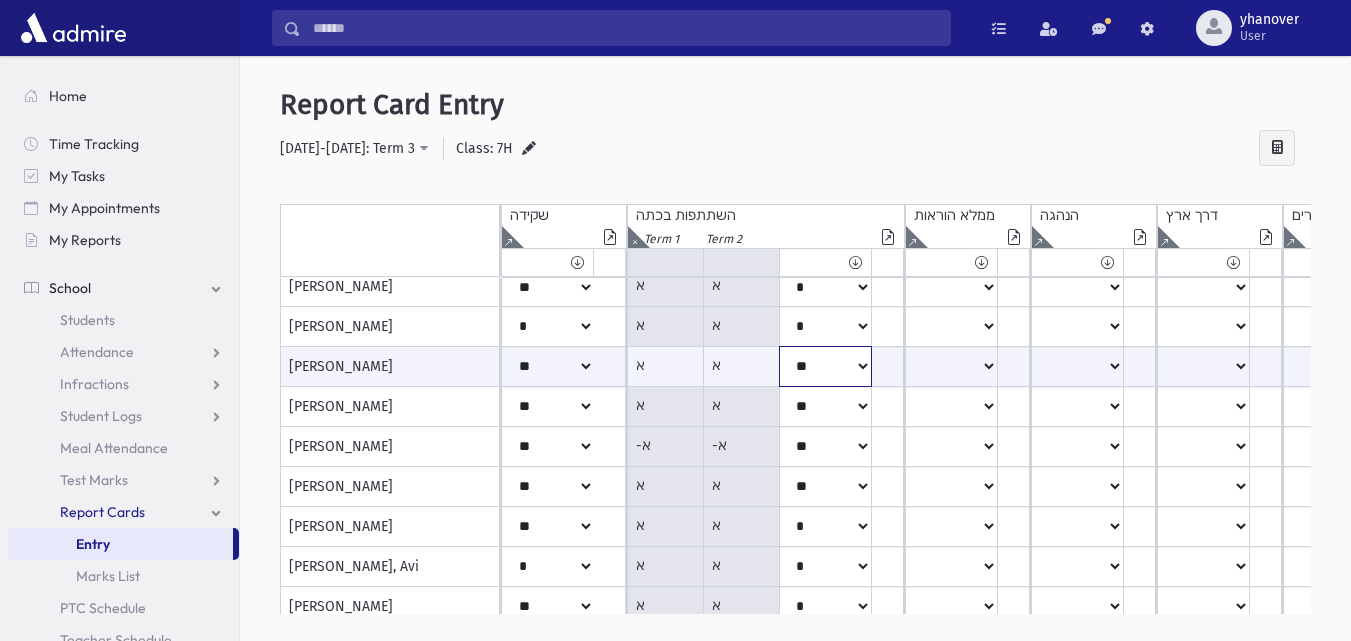 scroll, scrollTop: 0, scrollLeft: 0, axis: both 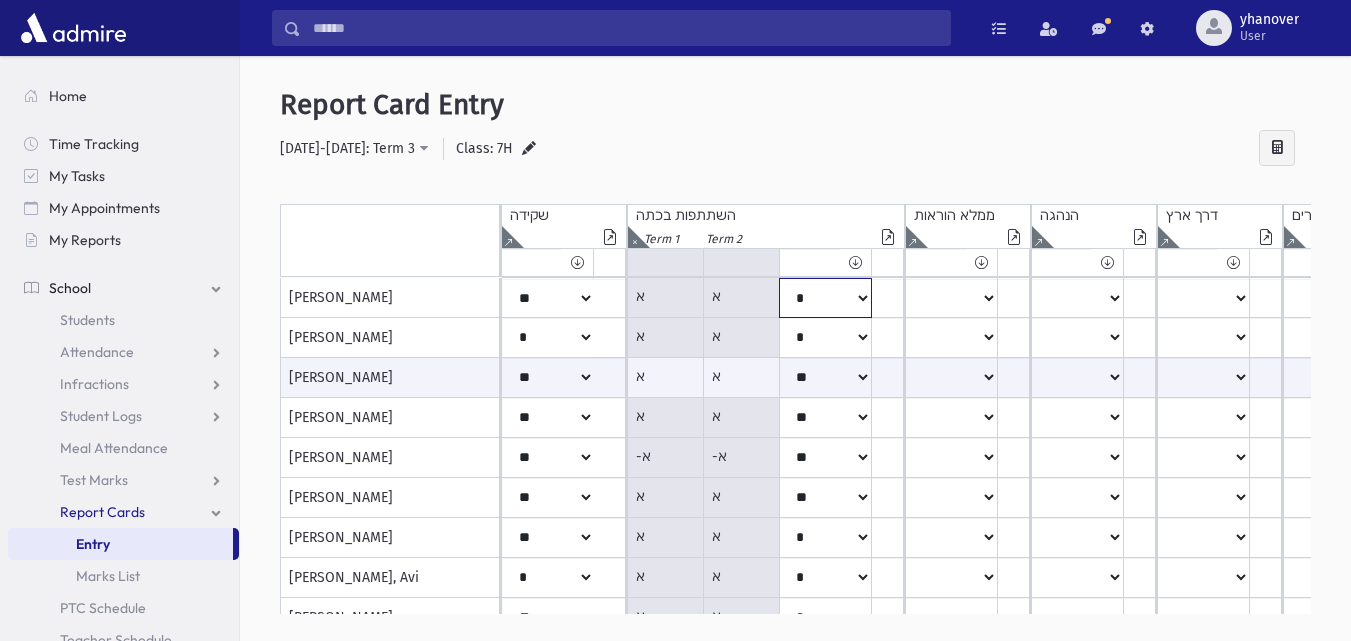 click on "*****
****
**
**
*
**
**
*" at bounding box center [548, 298] 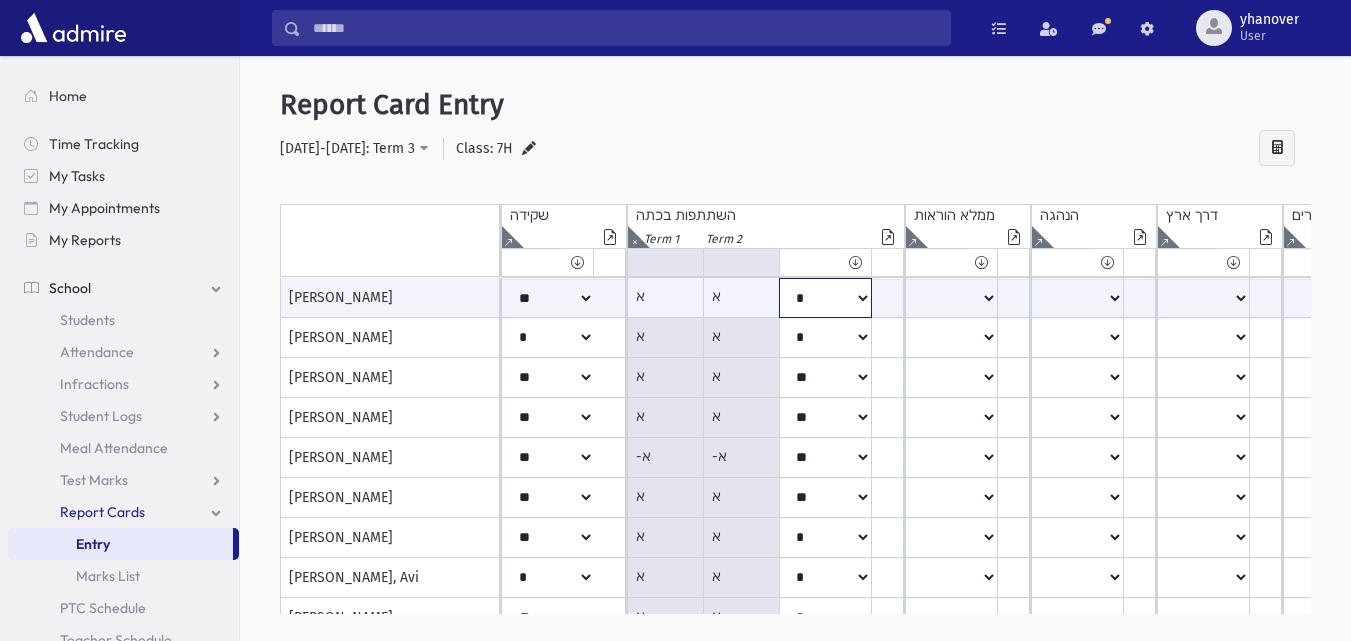 select on "**" 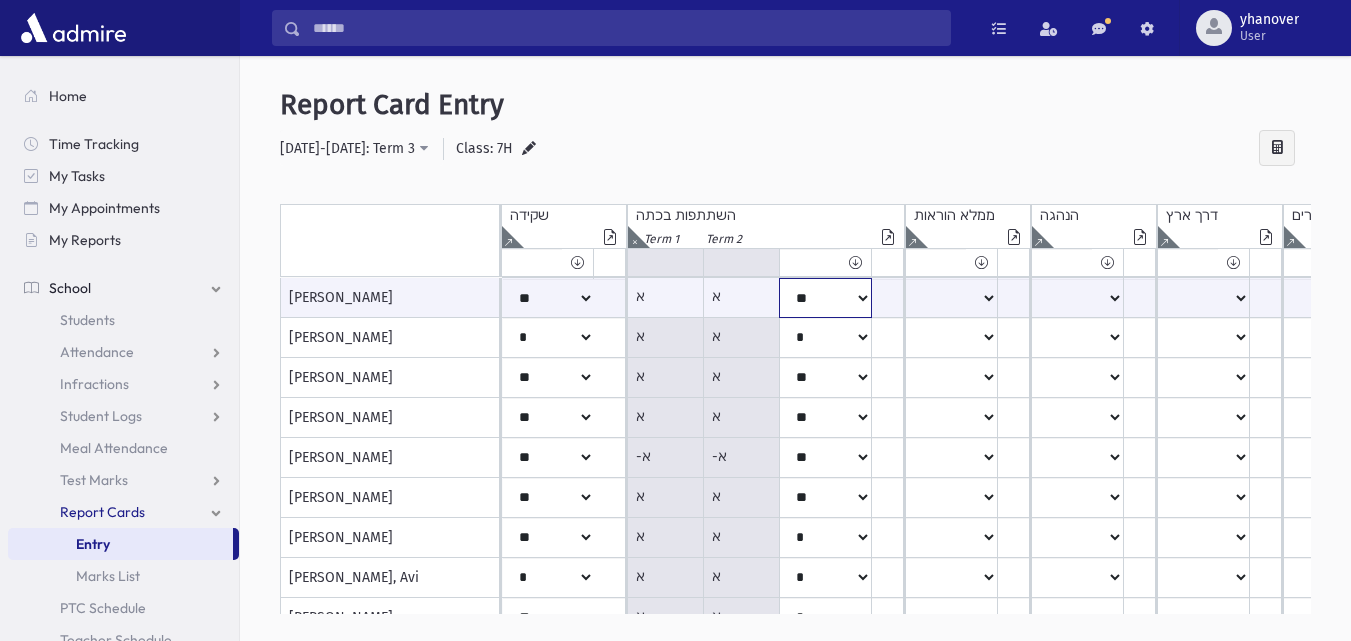 click on "*****
****
**
**
*
**
**
*" at bounding box center (548, 298) 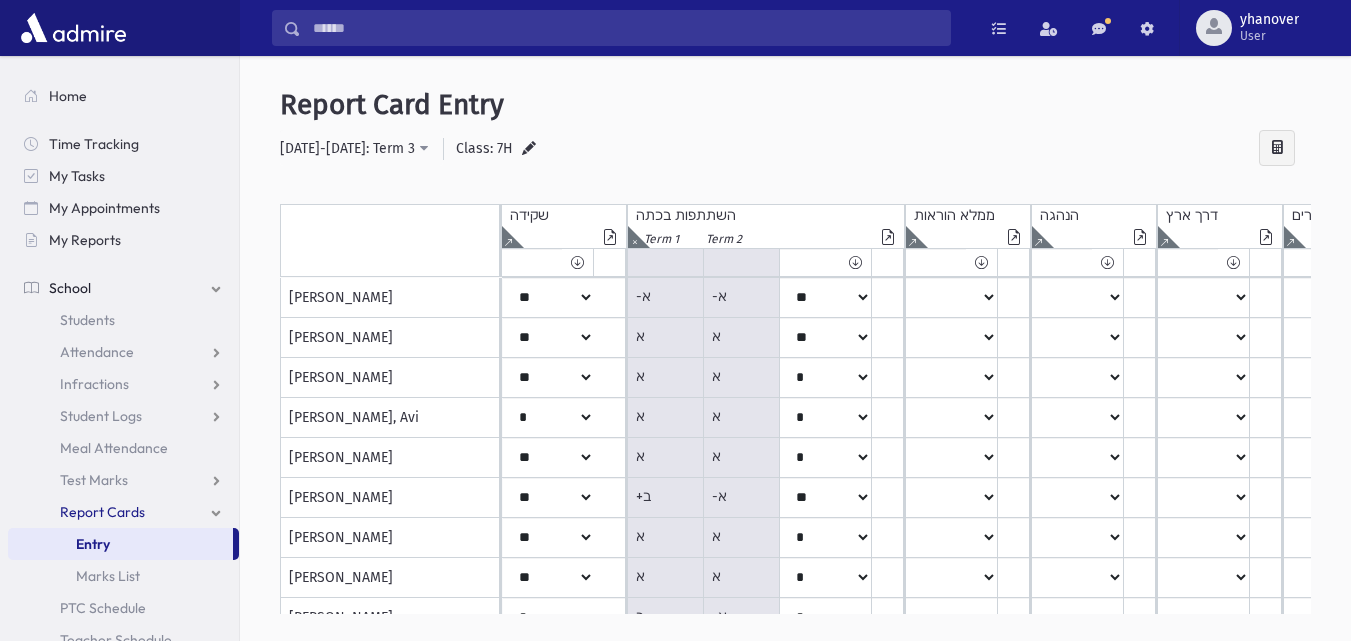 scroll, scrollTop: 170, scrollLeft: 0, axis: vertical 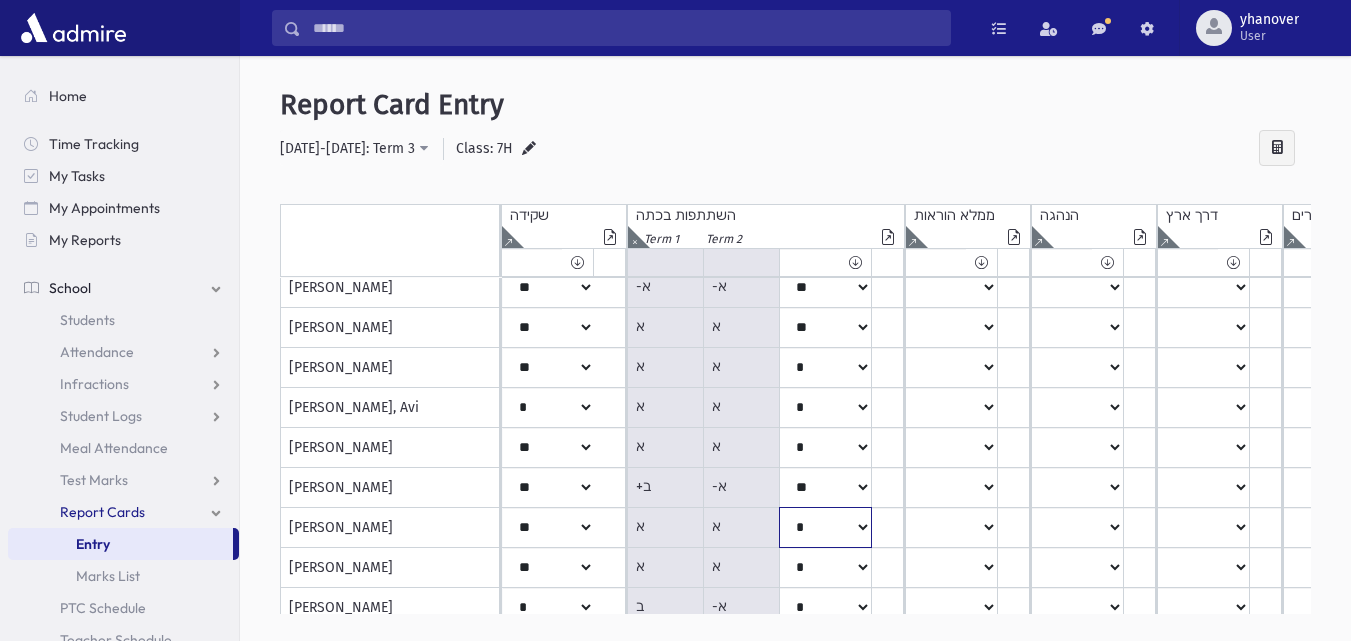 click on "*****
****
**
**
*
**
**
*" at bounding box center [548, 128] 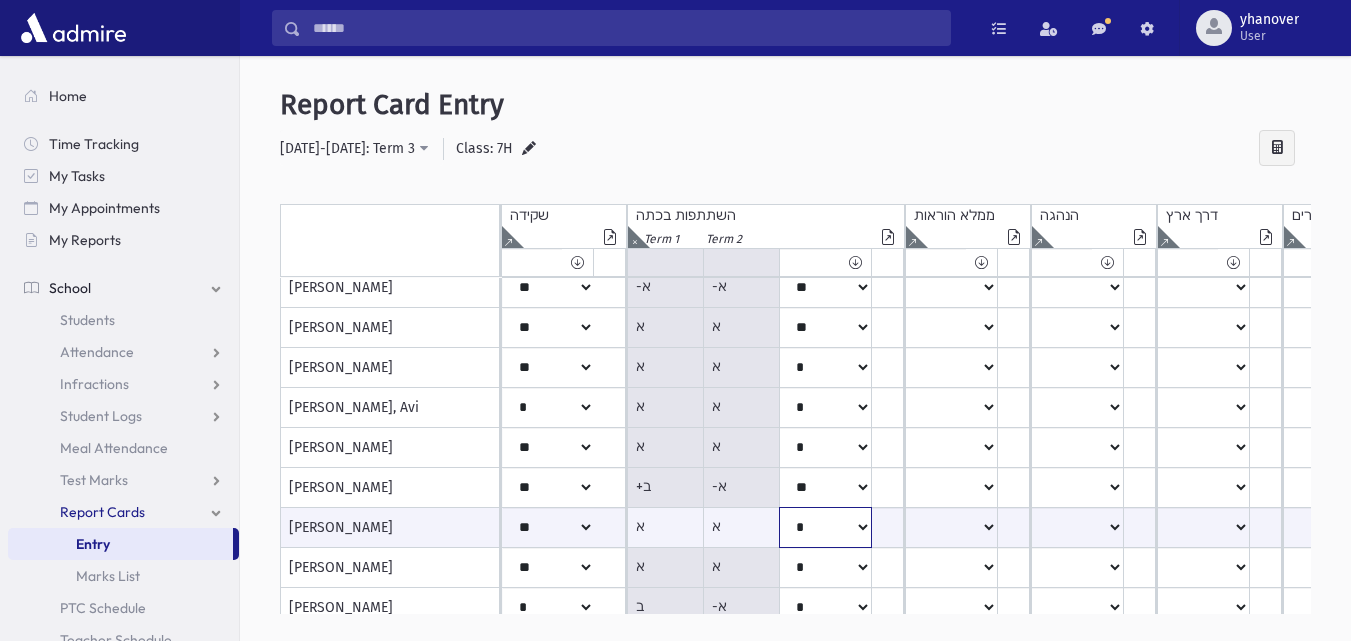 select on "**" 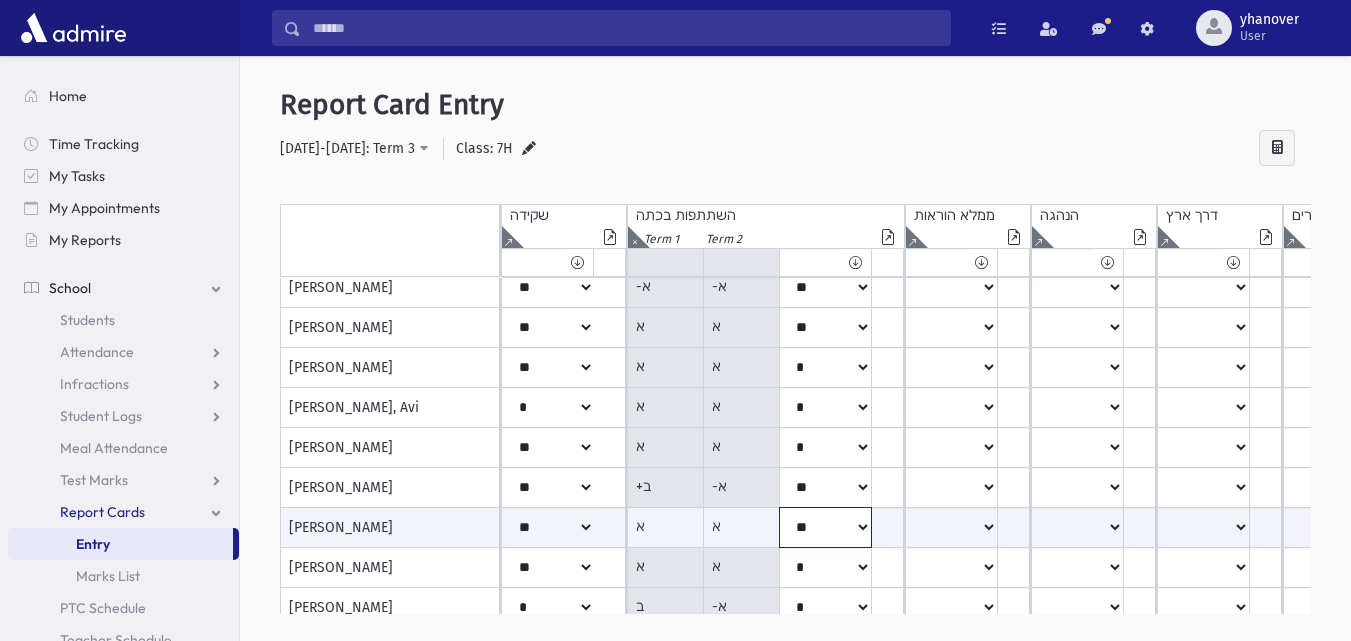 click on "*****
****
**
**
*
**
**
*" at bounding box center (548, 527) 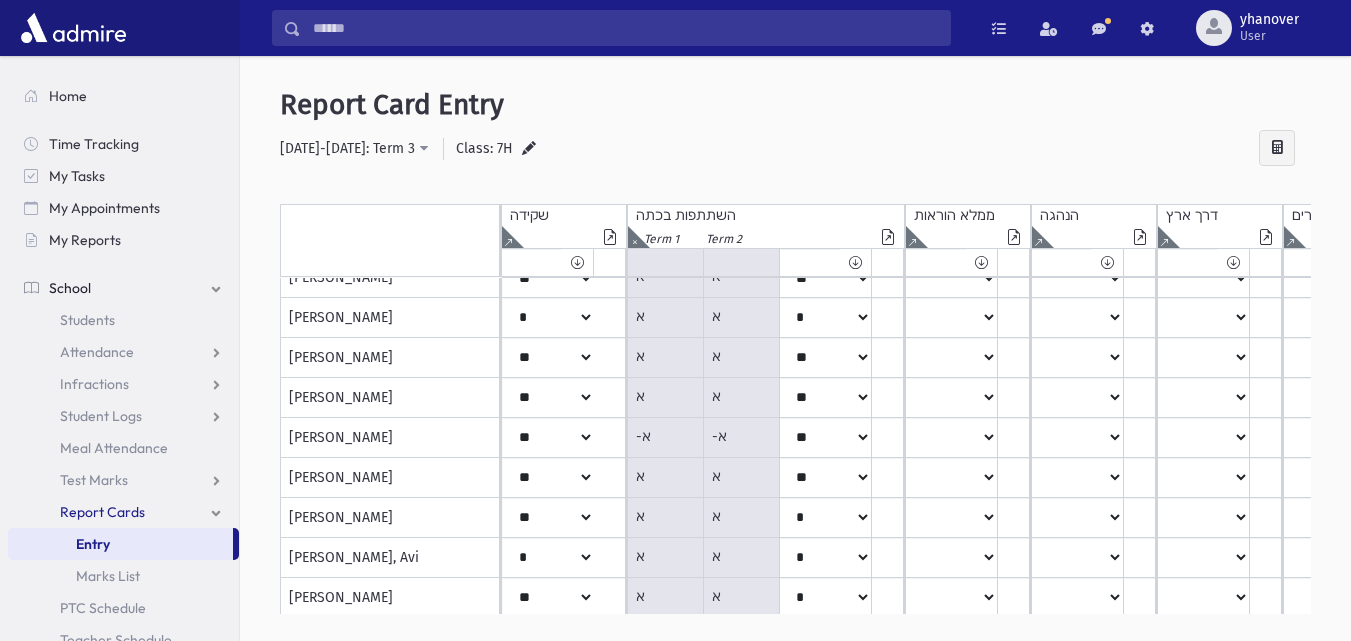 scroll, scrollTop: 0, scrollLeft: 0, axis: both 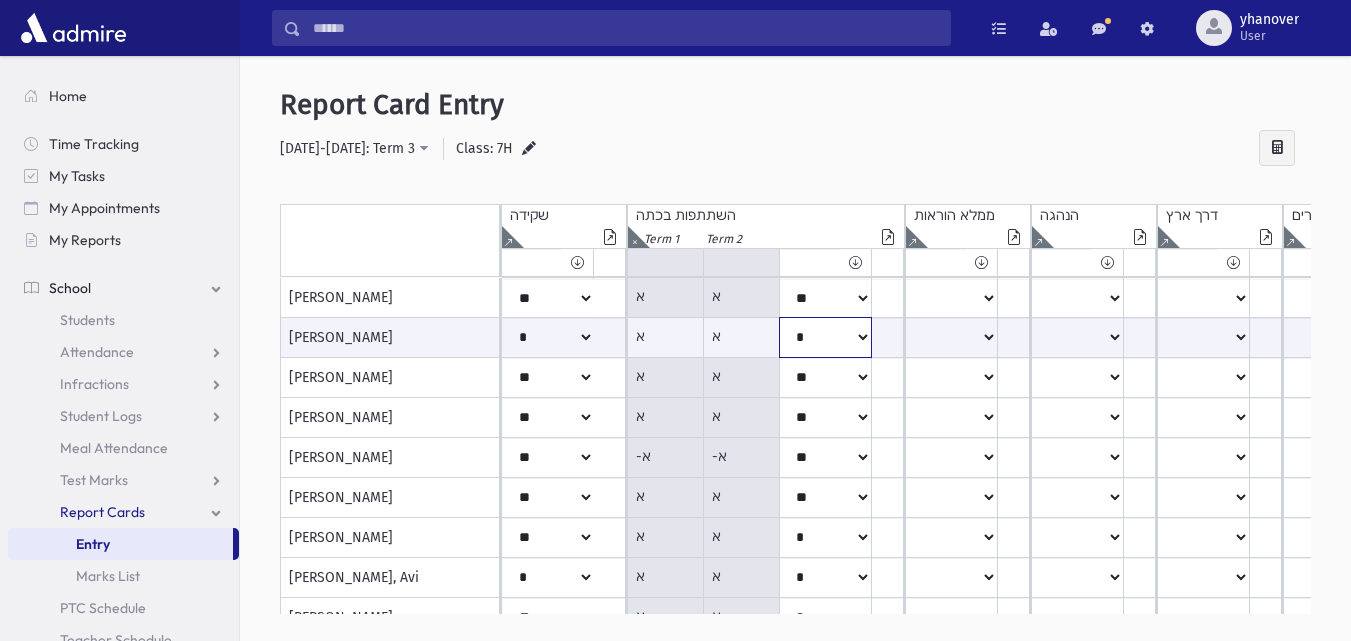 click on "*****
****
**
**
*
**
**
*" at bounding box center [548, 337] 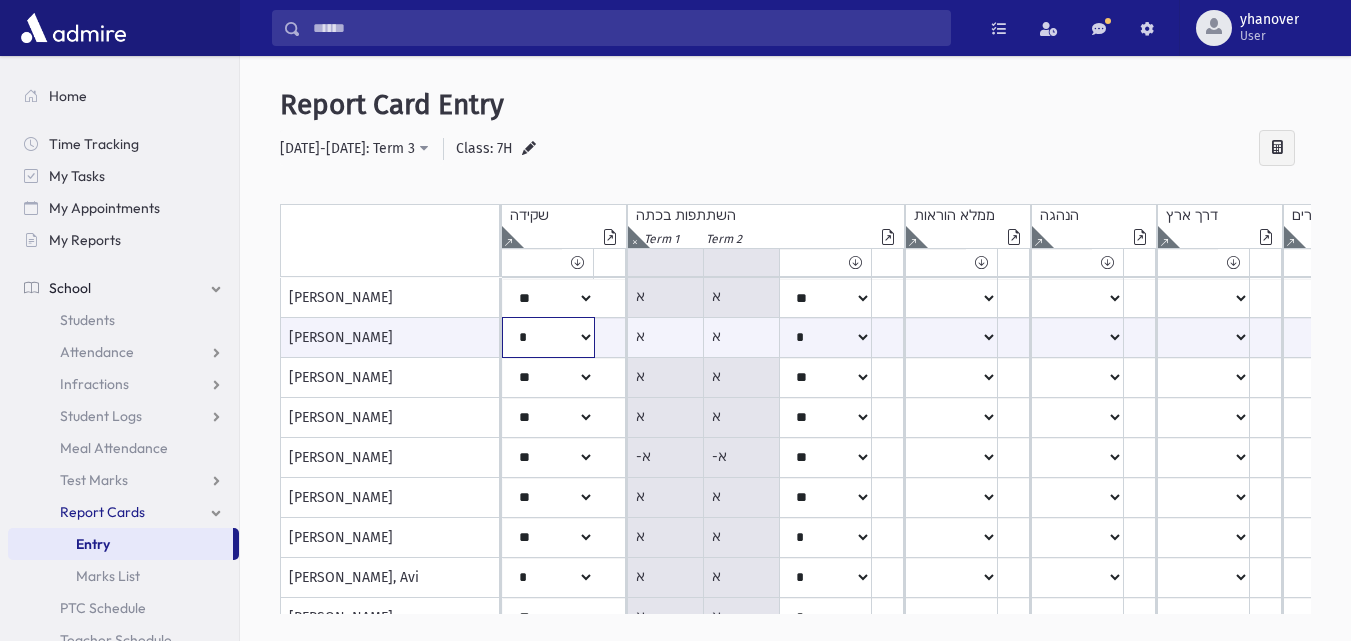 click on "*****
****
**
**
*
**
**
*" at bounding box center (548, 337) 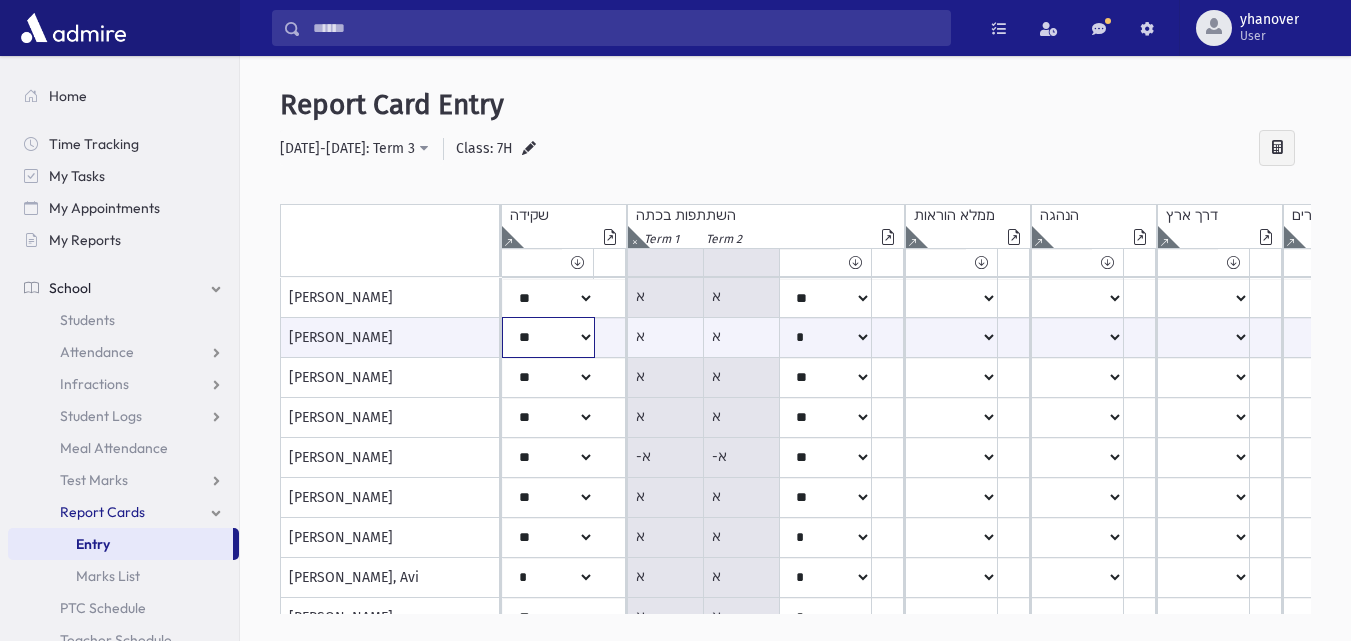 click on "*****
****
**
**
*
**
**
*" at bounding box center (548, 337) 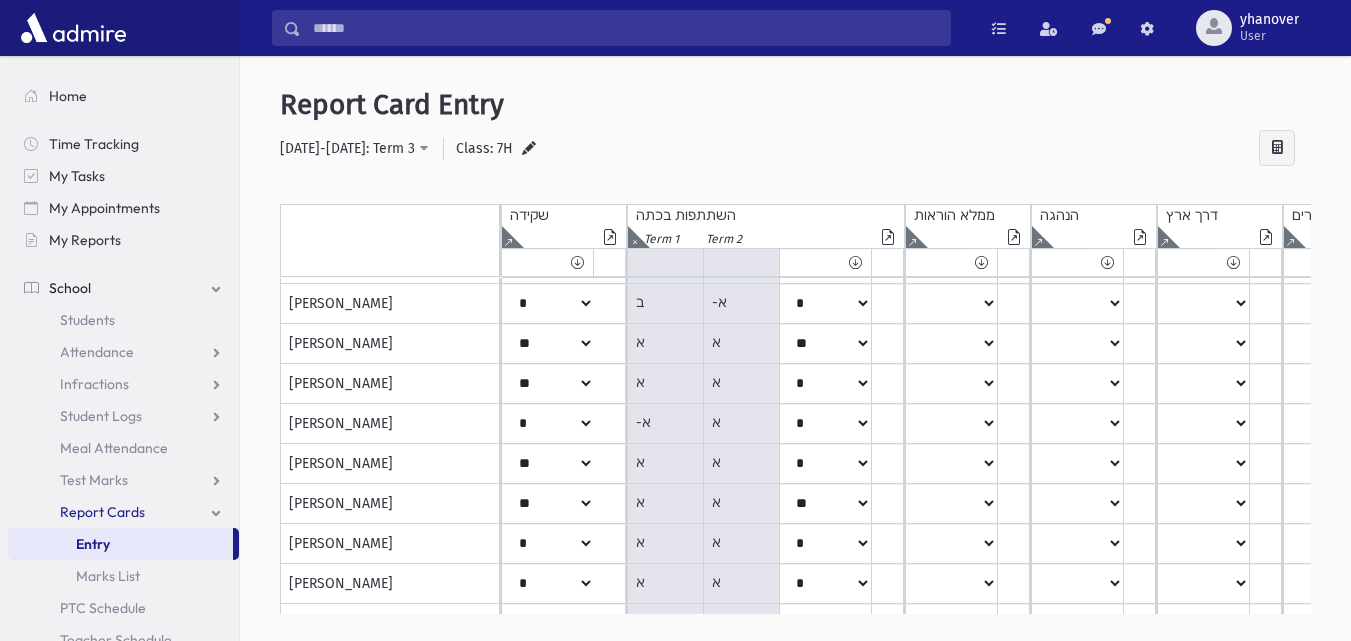 scroll, scrollTop: 481, scrollLeft: 0, axis: vertical 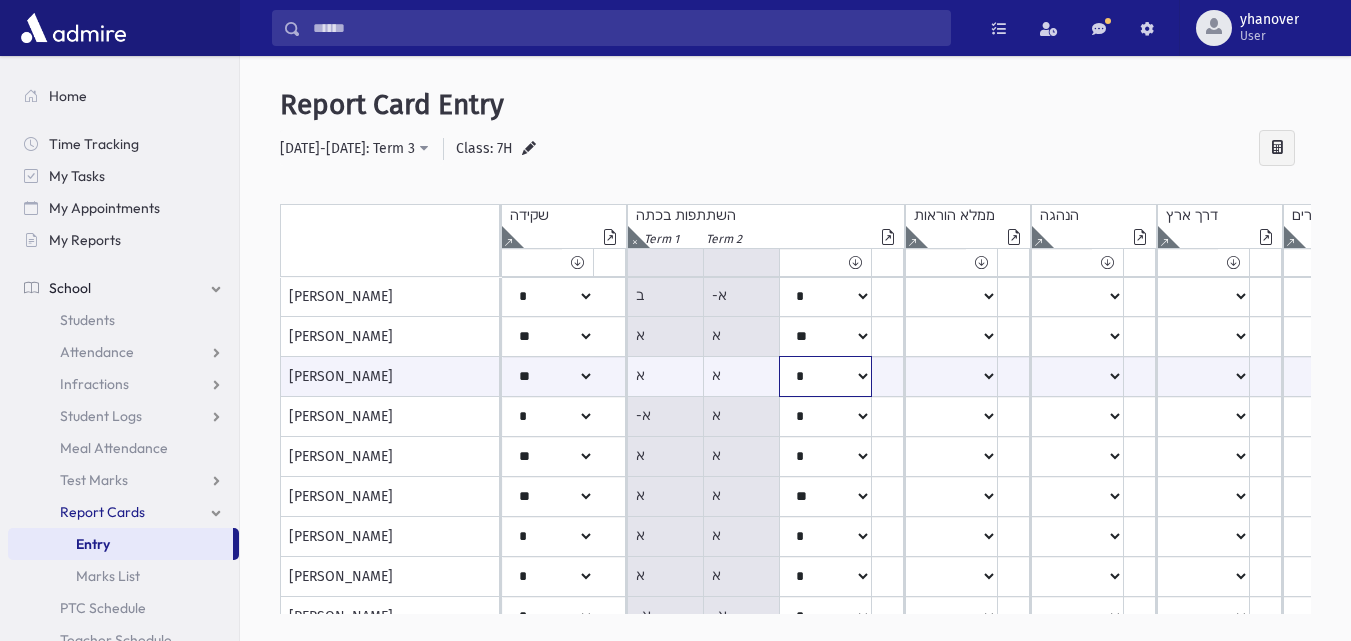 click on "*****
****
**
**
*
**
**
*" at bounding box center [548, 376] 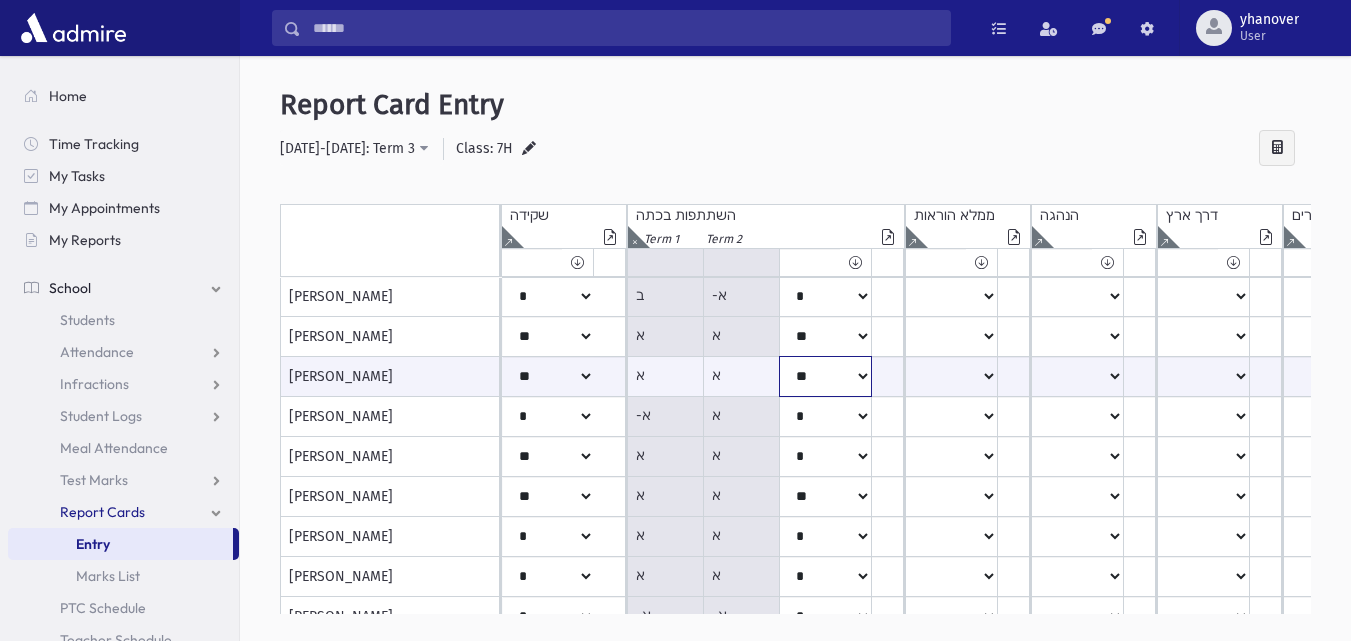 click on "*****
****
**
**
*
**
**
*" at bounding box center (548, 376) 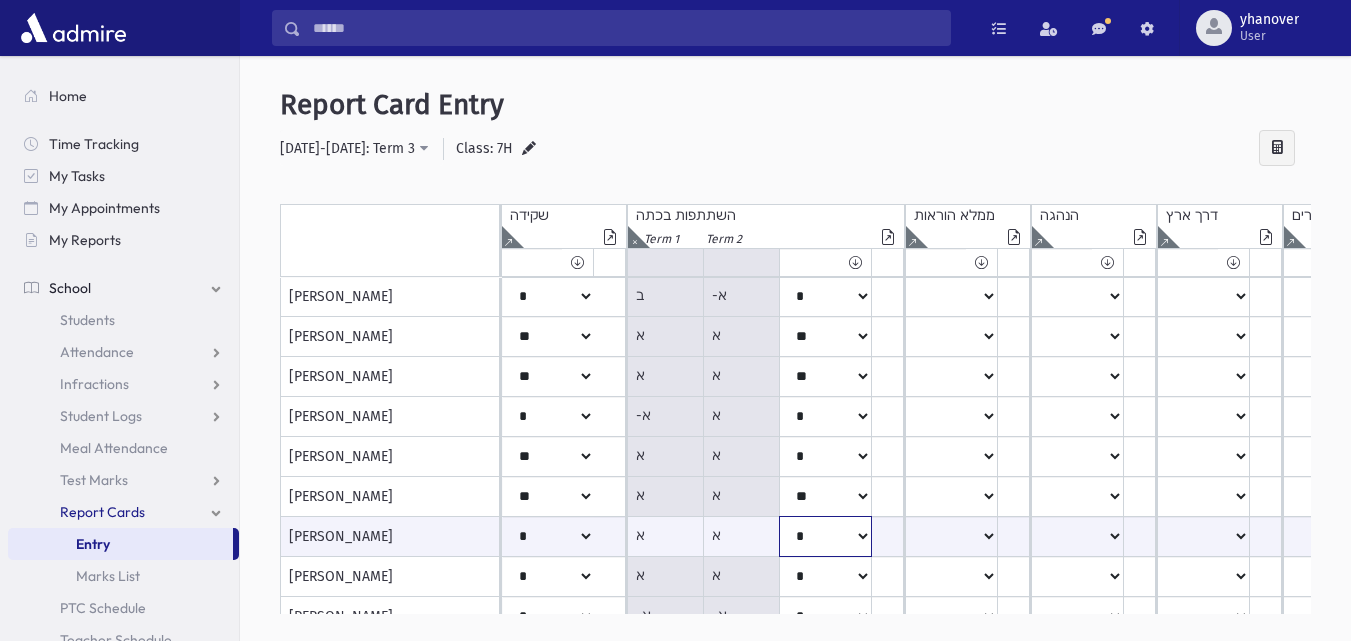 click on "*****
****
**
**
*
**
**
*" at bounding box center [548, 536] 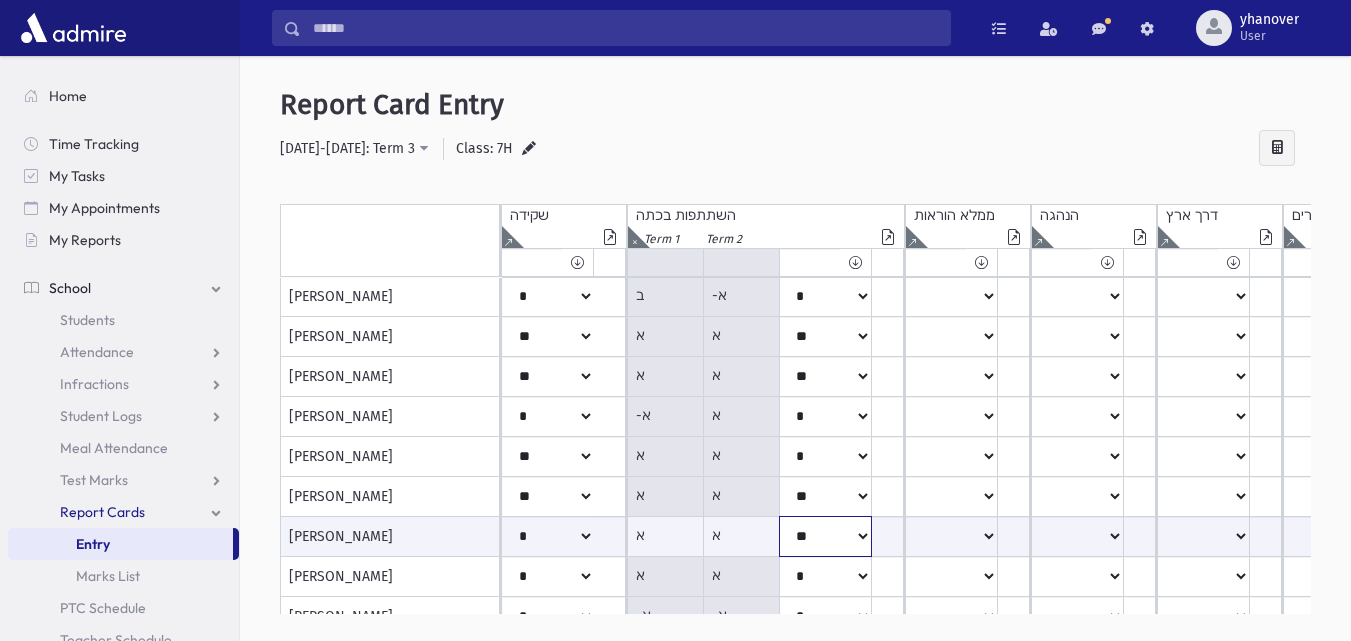click on "*****
****
**
**
*
**
**
*" at bounding box center (548, 536) 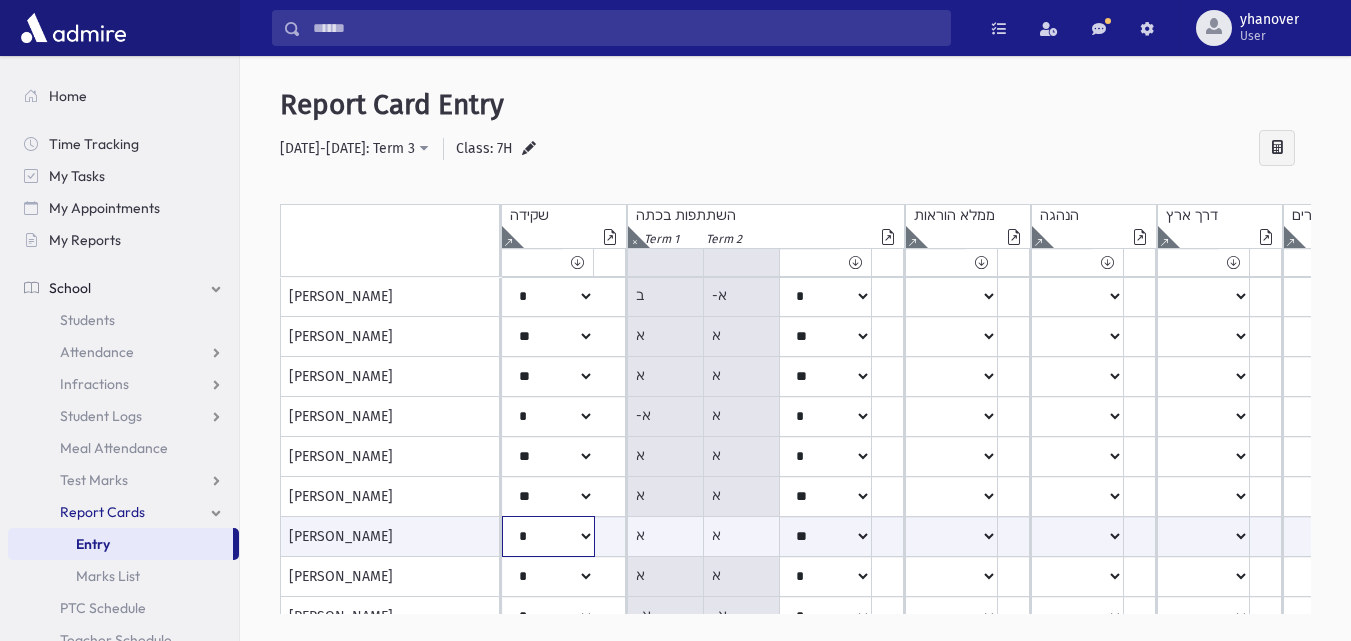 click on "*****
****
**
**
*
**
**
*" at bounding box center (548, 536) 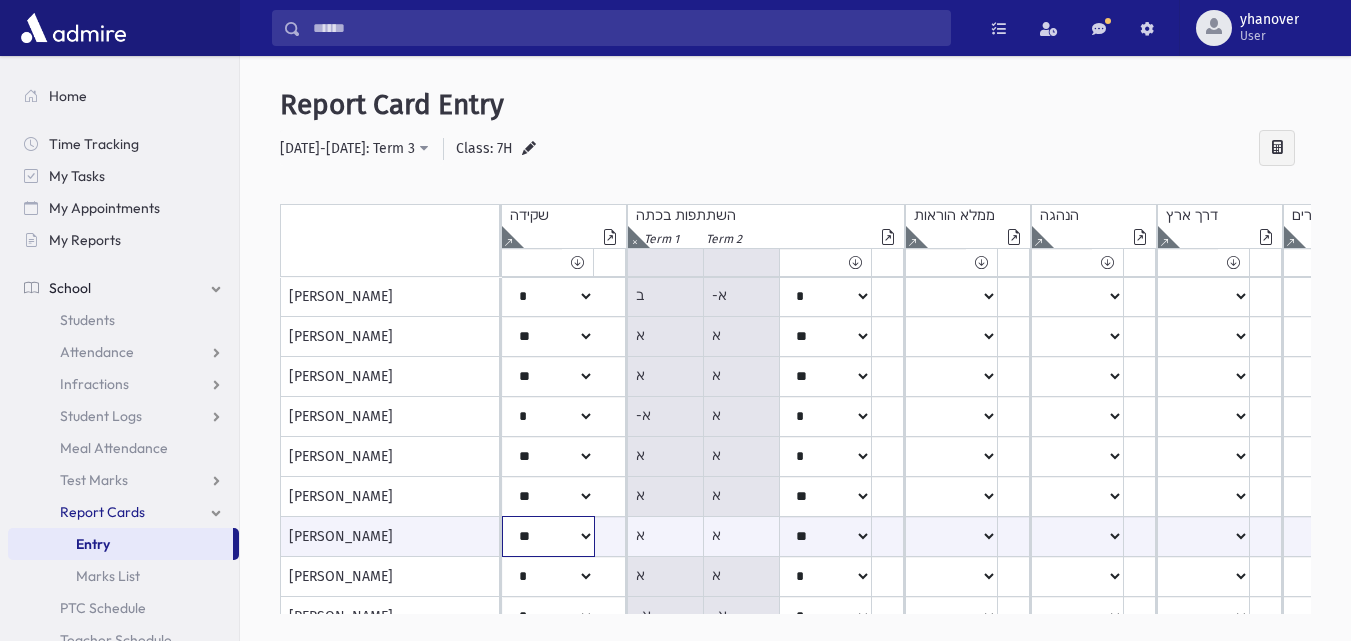 click on "*****
****
**
**
*
**
**
*" at bounding box center [548, 536] 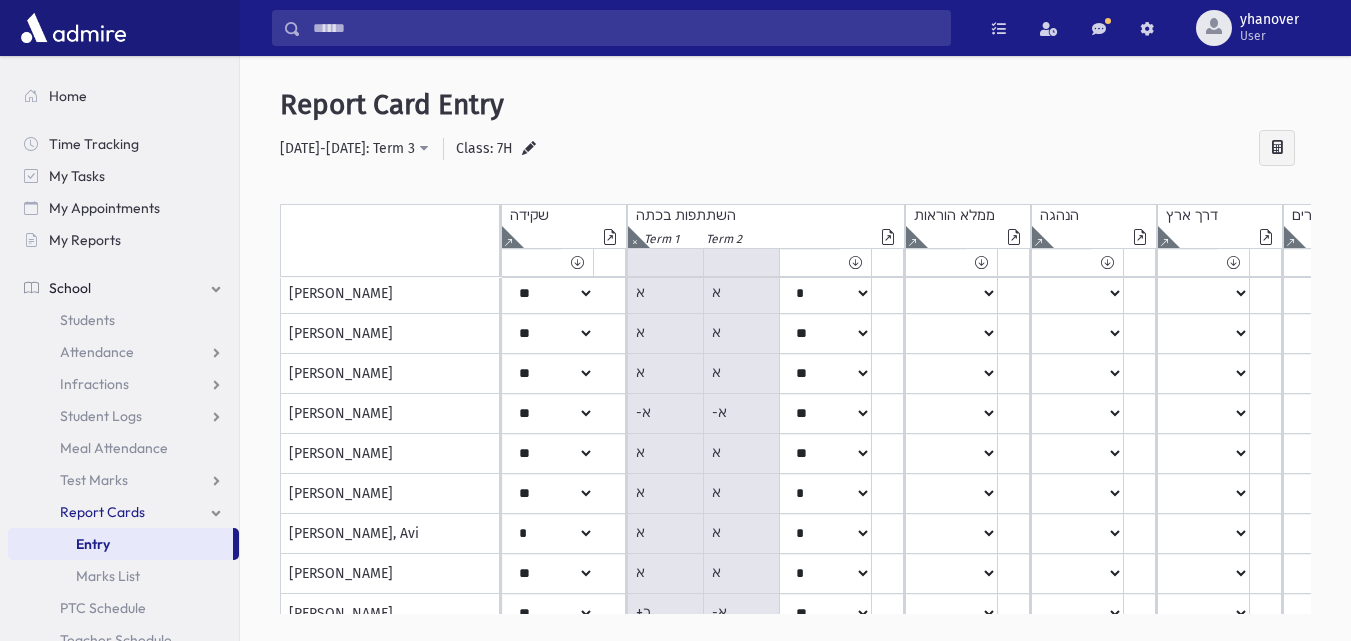 scroll, scrollTop: 0, scrollLeft: 0, axis: both 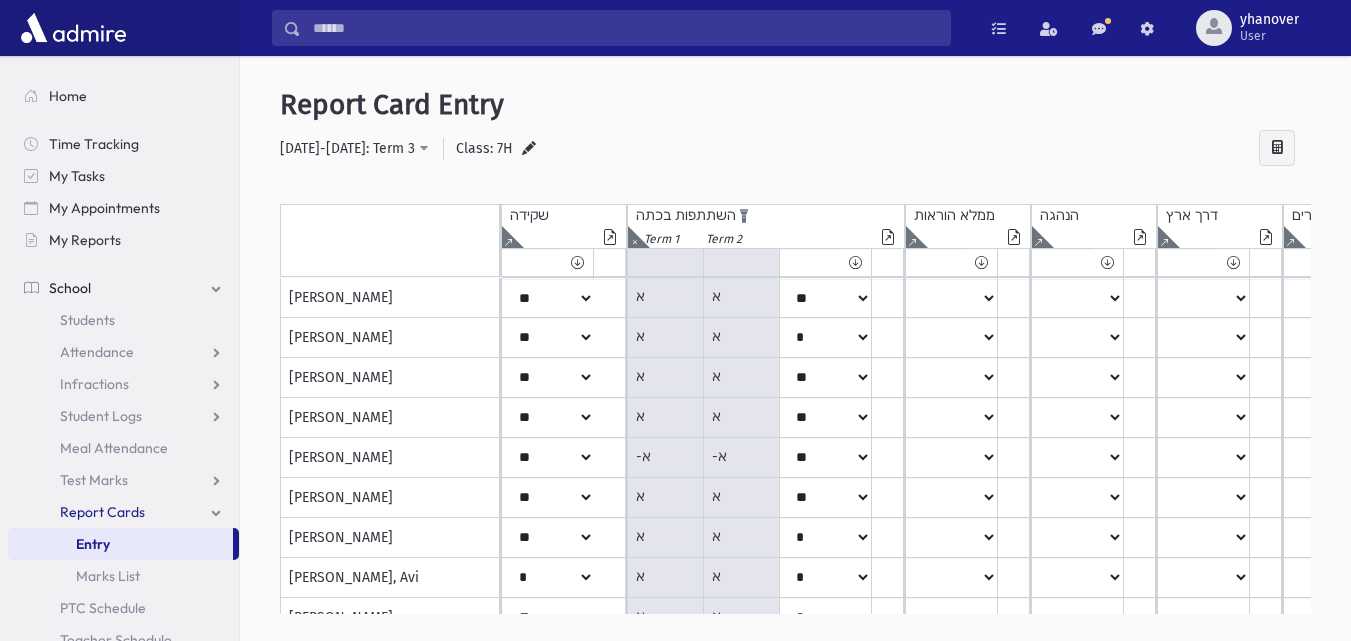 click 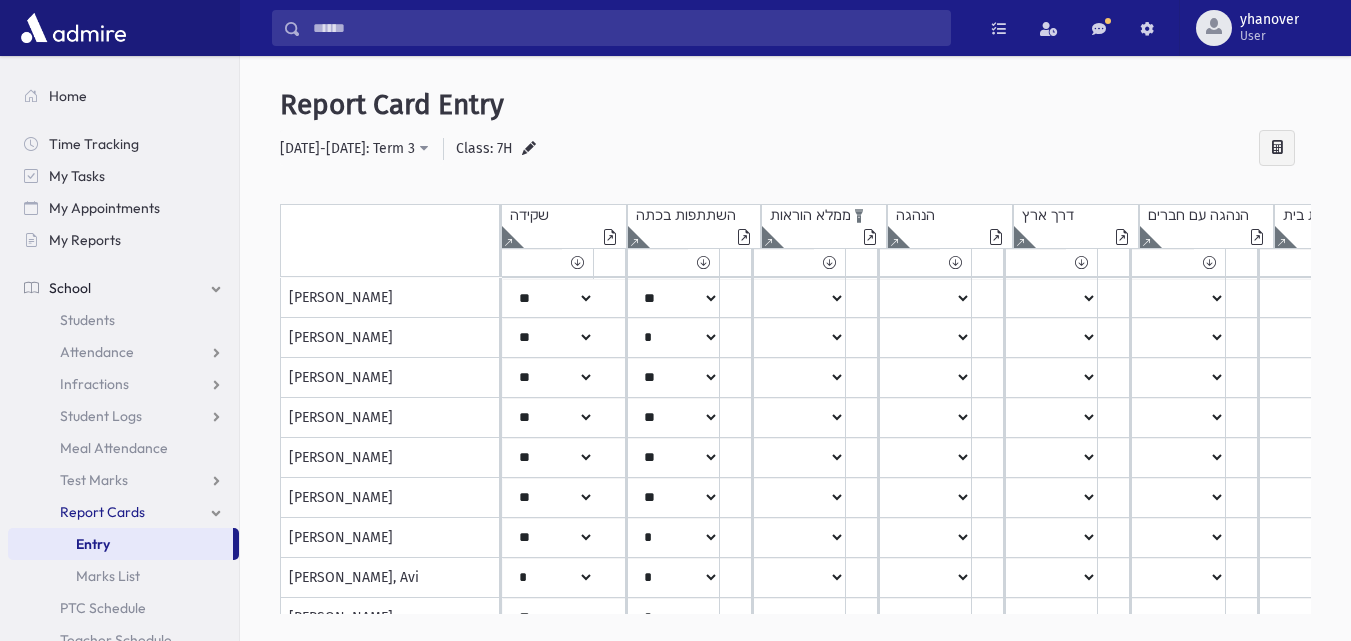 click at bounding box center (508, 237) 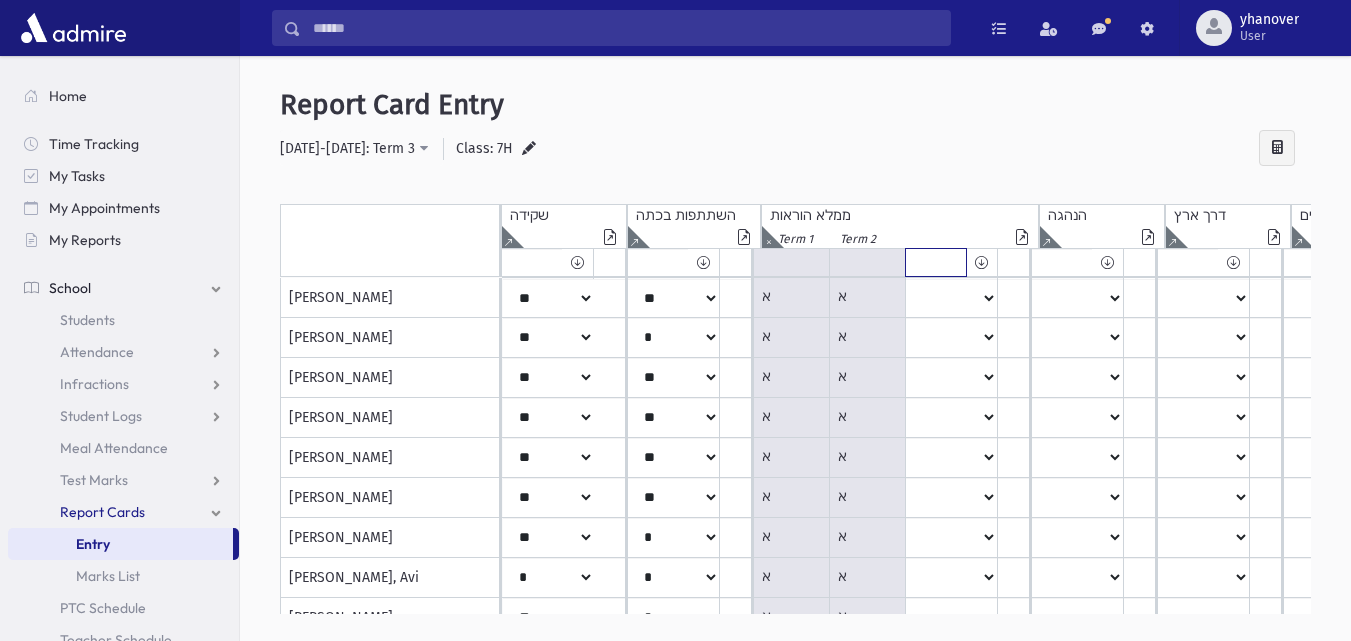 click on "*****
****
**
**
*
**
**
*" at bounding box center [532, 262] 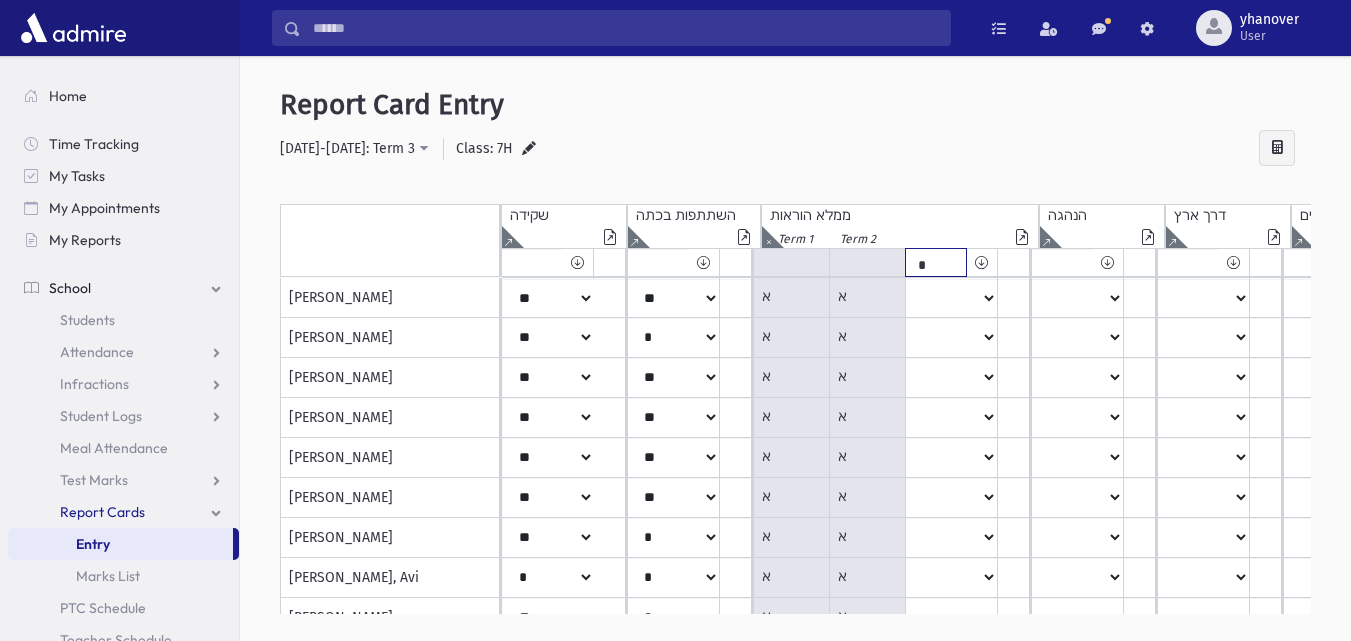 click on "*****
****
**
**
*
**
**
*" at bounding box center (532, 262) 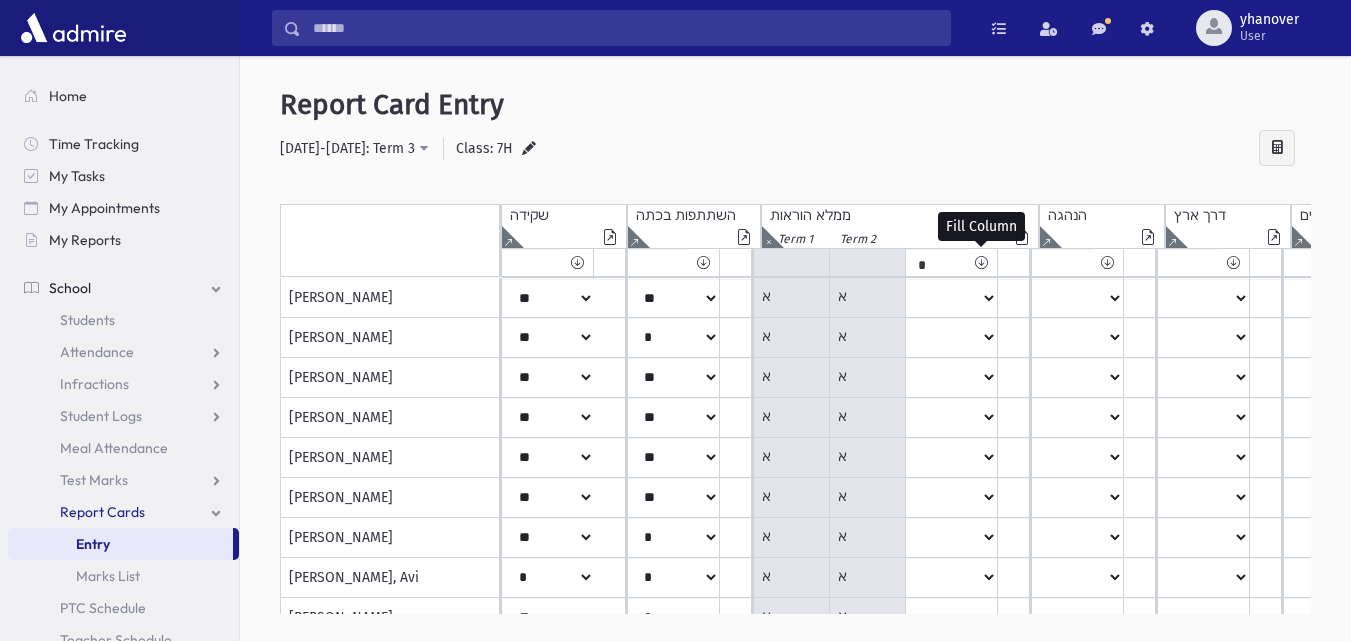 click at bounding box center (981, 262) 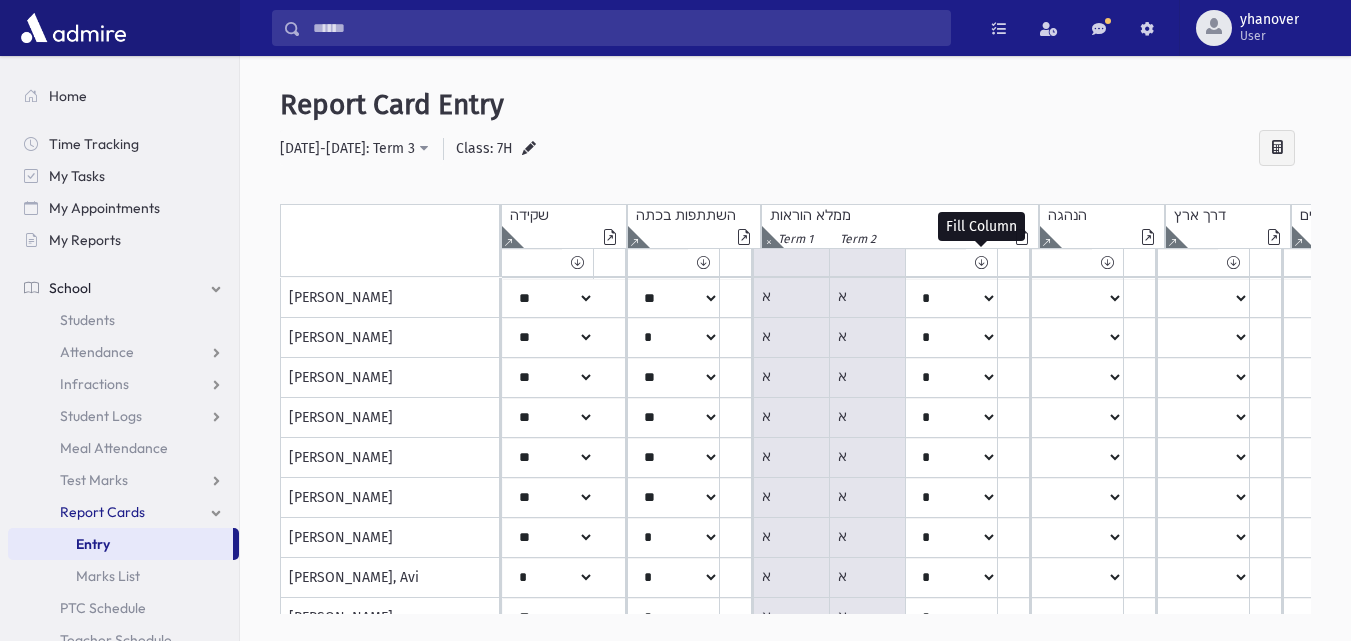select on "*" 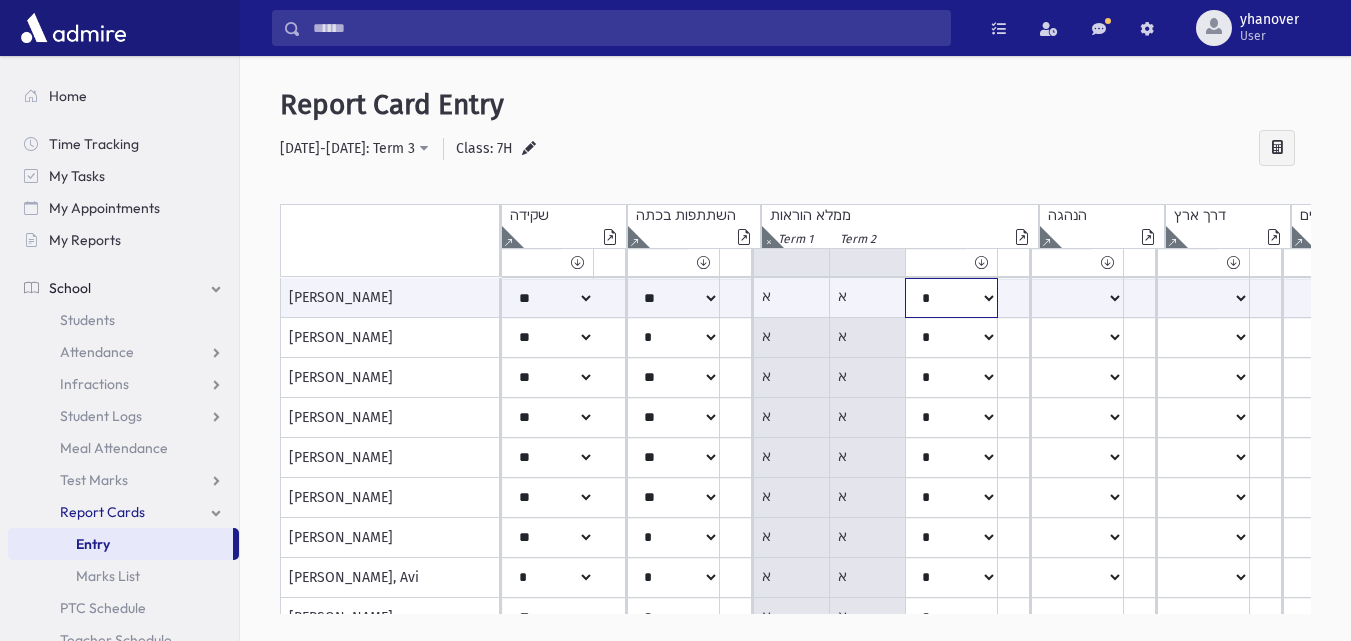 click on "*****
****
**
**
*
**
**
*" at bounding box center (548, 298) 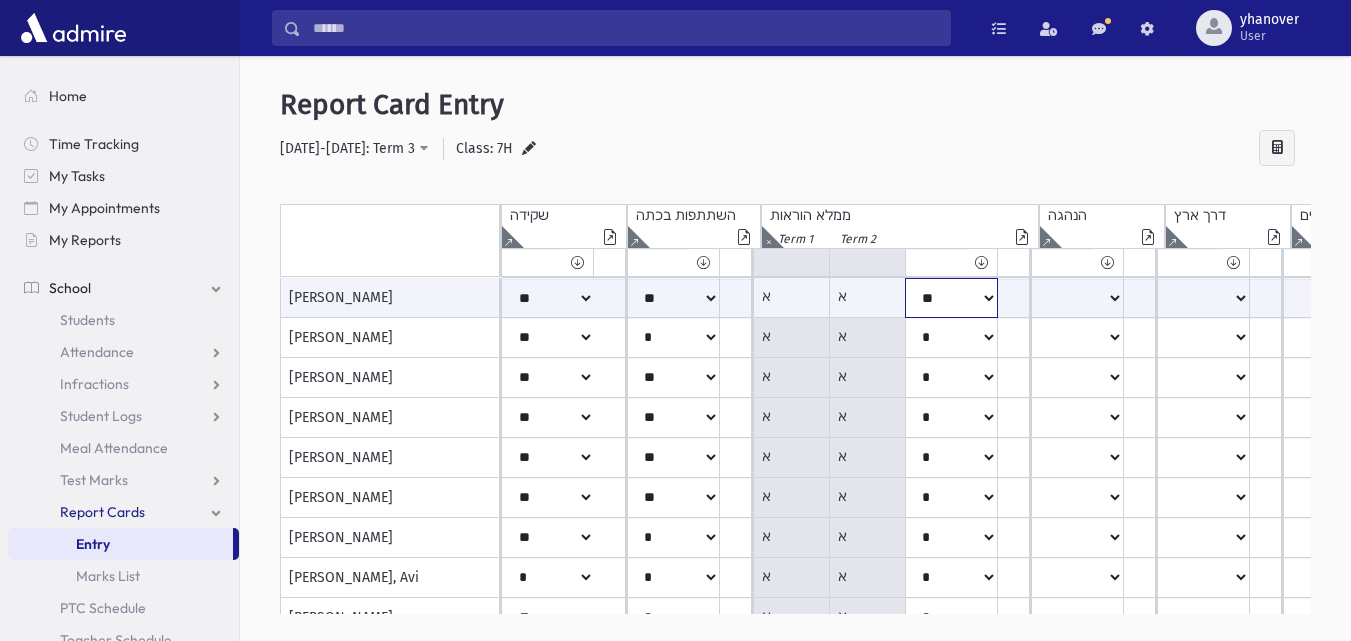 click on "*****
****
**
**
*
**
**
*" at bounding box center [548, 298] 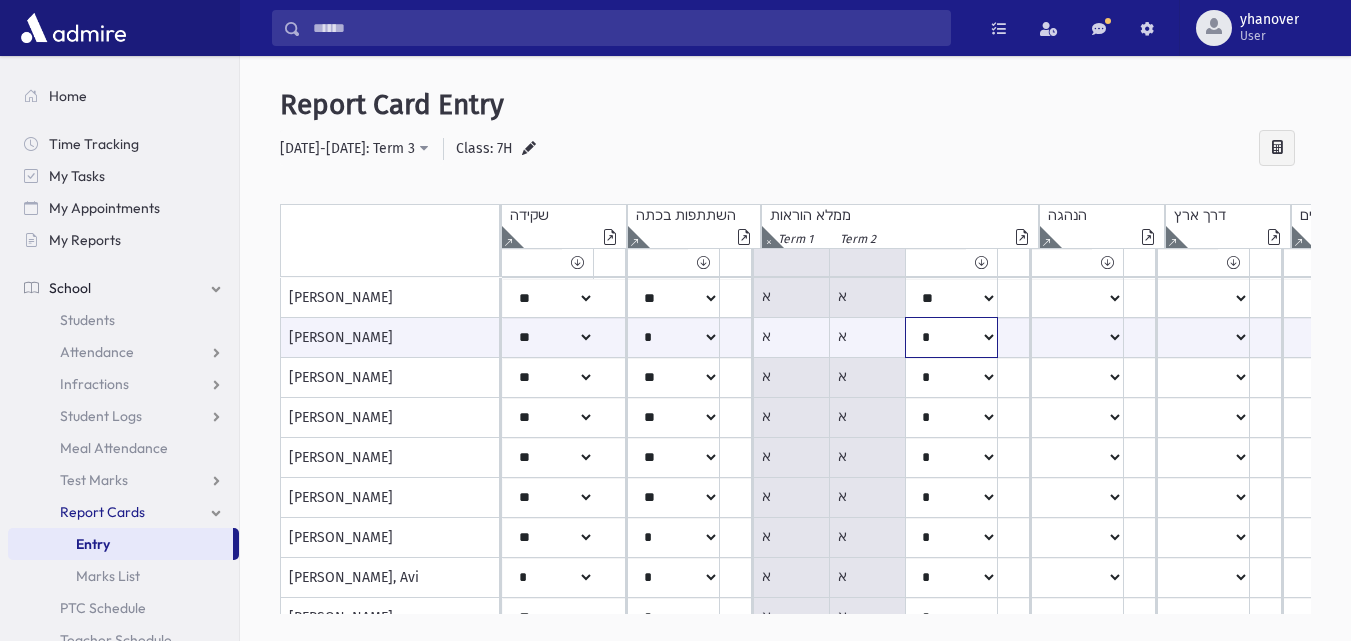 click on "*****
****
**
**
*
**
**
*" at bounding box center [548, 337] 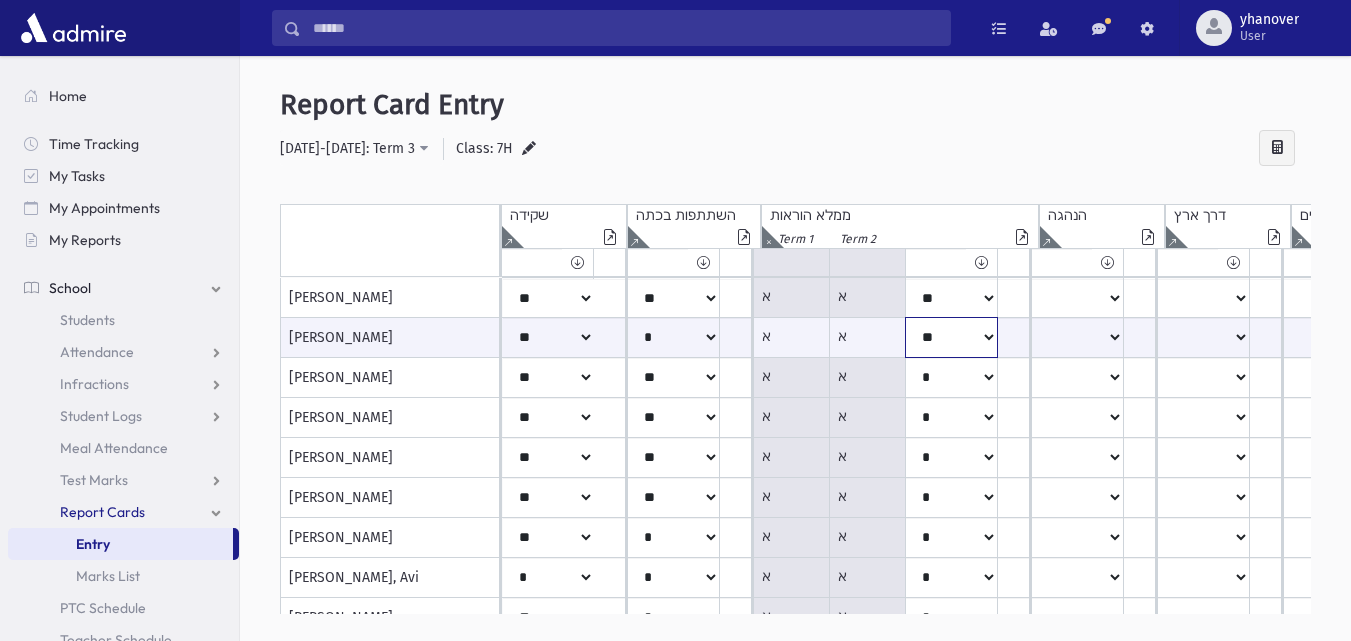 click on "*****
****
**
**
*
**
**
*" at bounding box center [548, 337] 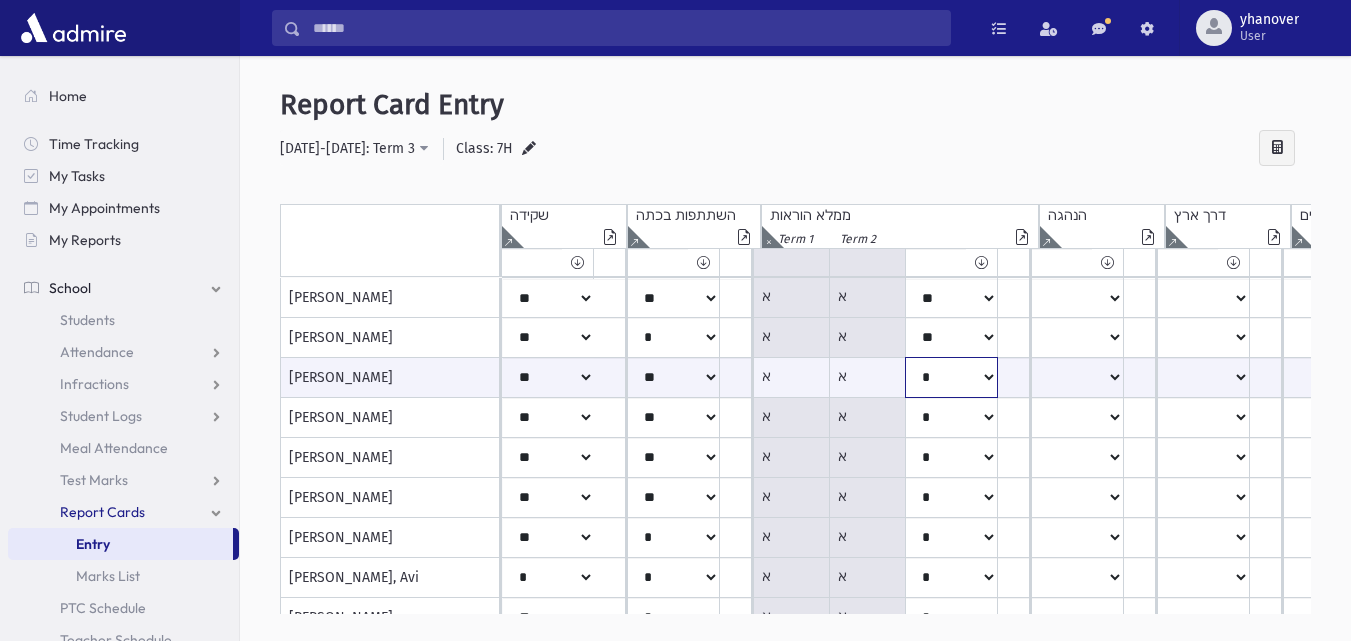 click on "*****
****
**
**
*
**
**
*" at bounding box center [548, 377] 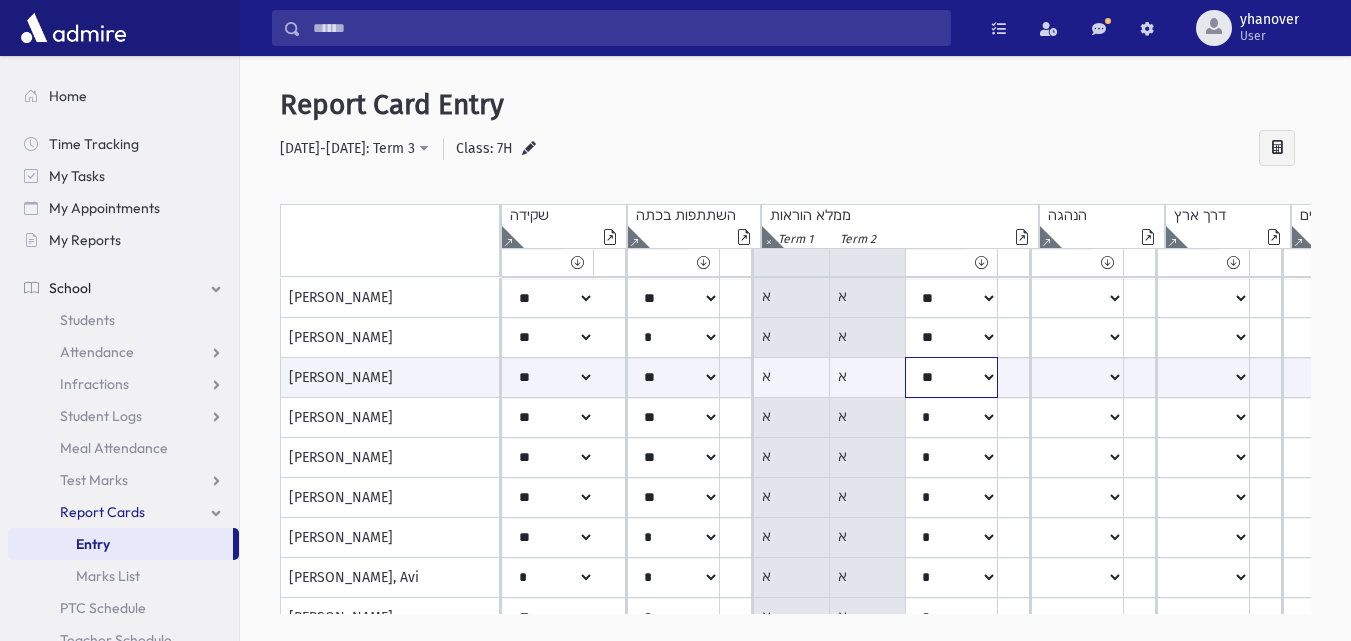 click on "*****
****
**
**
*
**
**
*" at bounding box center [548, 377] 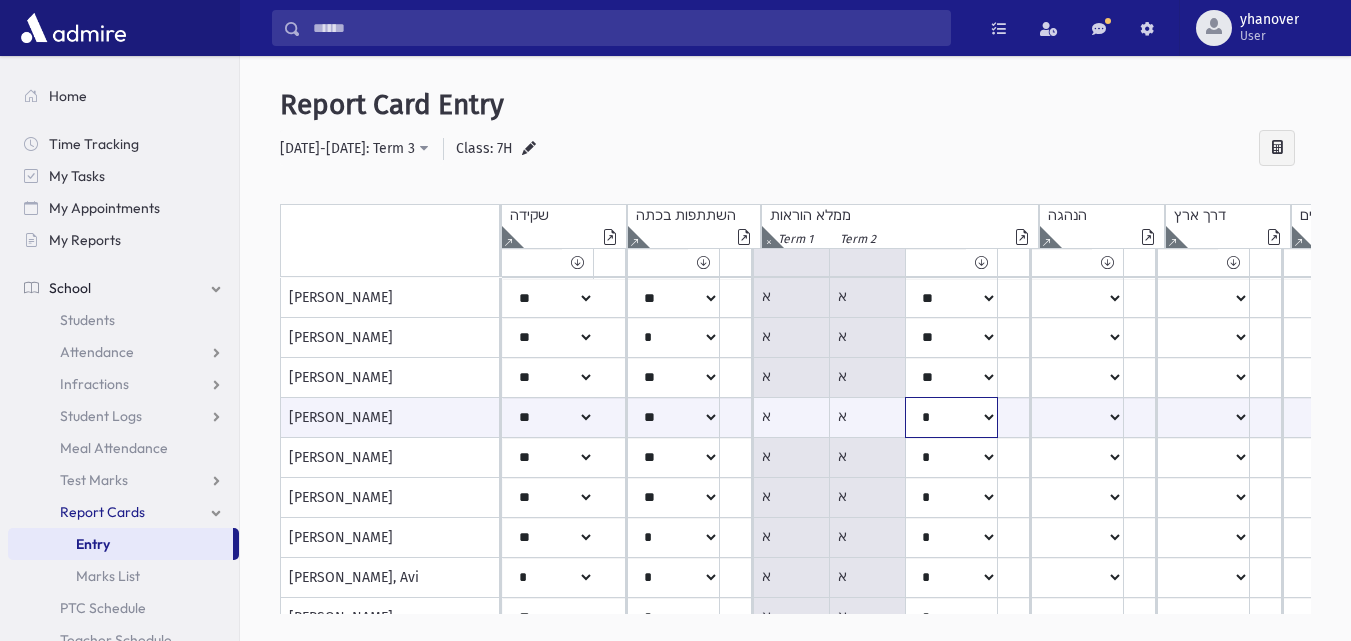 click on "*****
****
**
**
*
**
**
*" at bounding box center (548, 417) 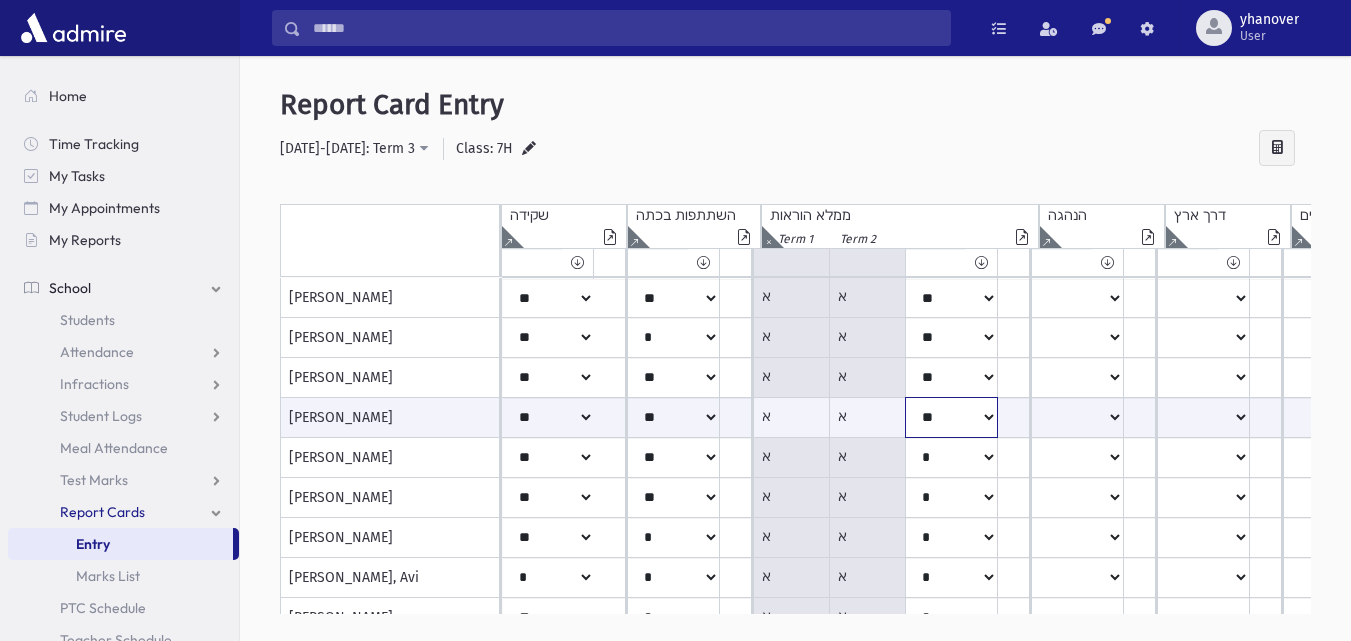 click on "*****
****
**
**
*
**
**
*" at bounding box center [548, 417] 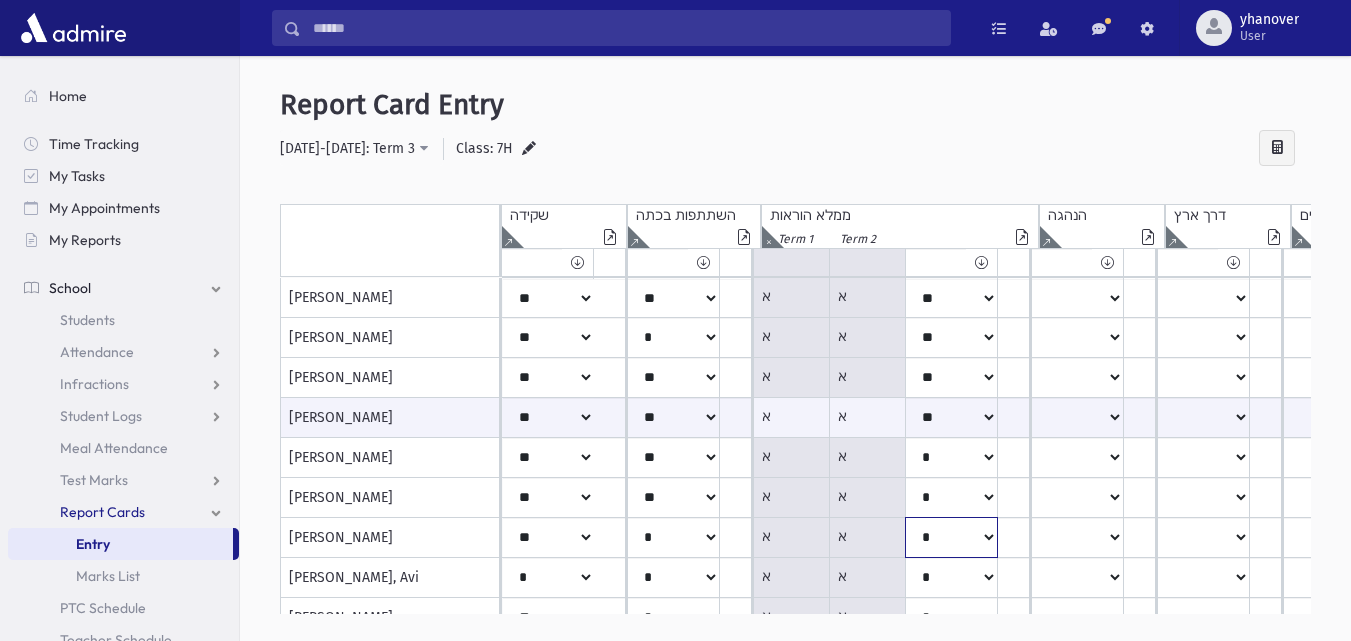 click on "*****
****
**
**
*
**
**
*" at bounding box center (548, 298) 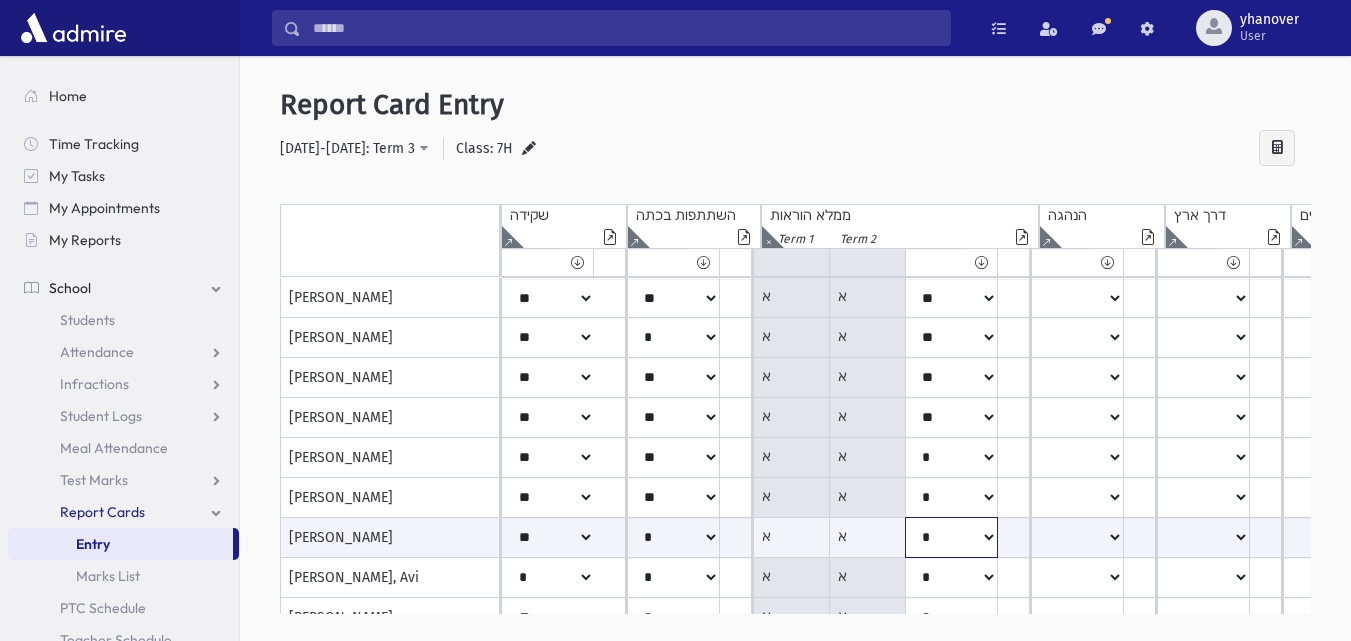 select on "**" 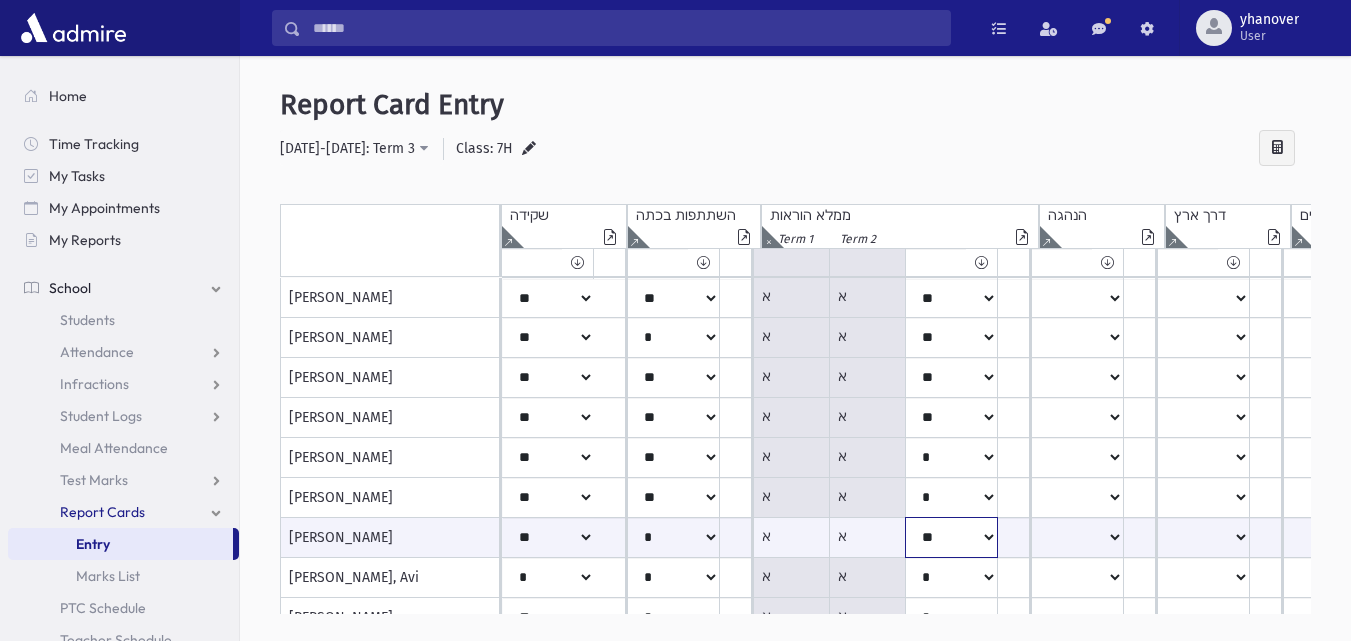 click on "*****
****
**
**
*
**
**
*" at bounding box center [548, 537] 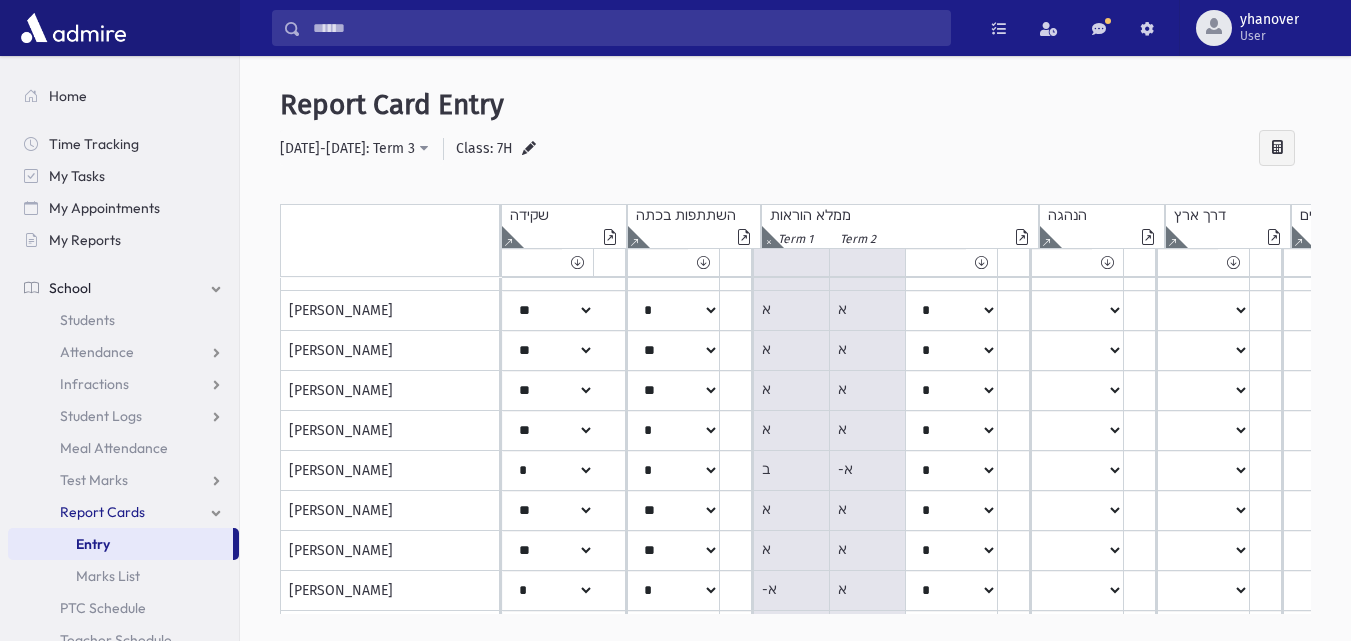 scroll, scrollTop: 314, scrollLeft: 0, axis: vertical 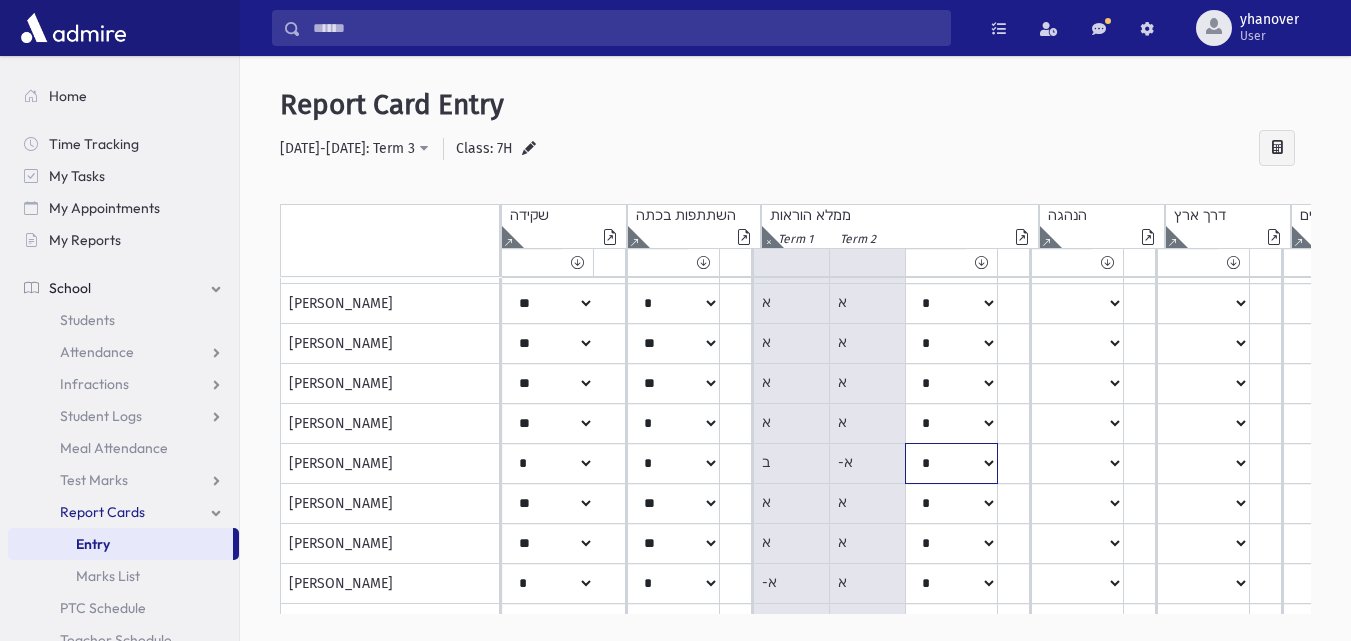 click on "*****
****
**
**
*
**
**
*" at bounding box center [548, -16] 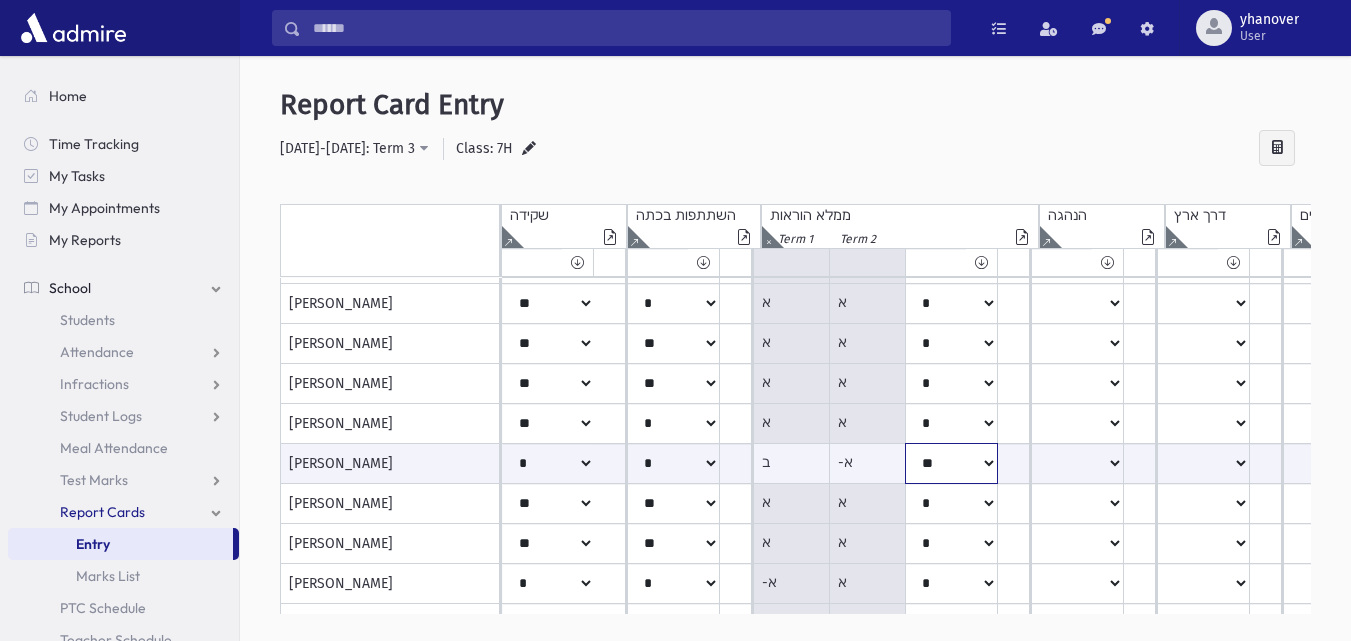 click on "*****
****
**
**
*
**
**
*" at bounding box center (548, 463) 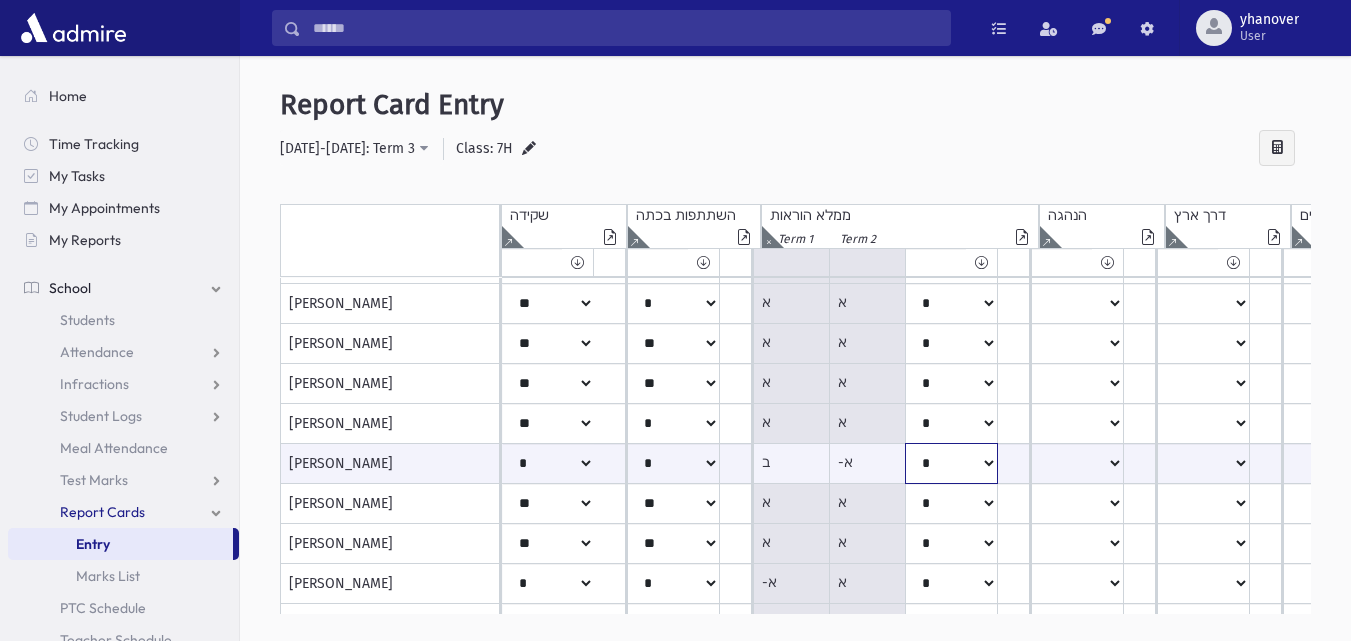 click on "*****
****
**
**
*
**
**
*" at bounding box center [548, 463] 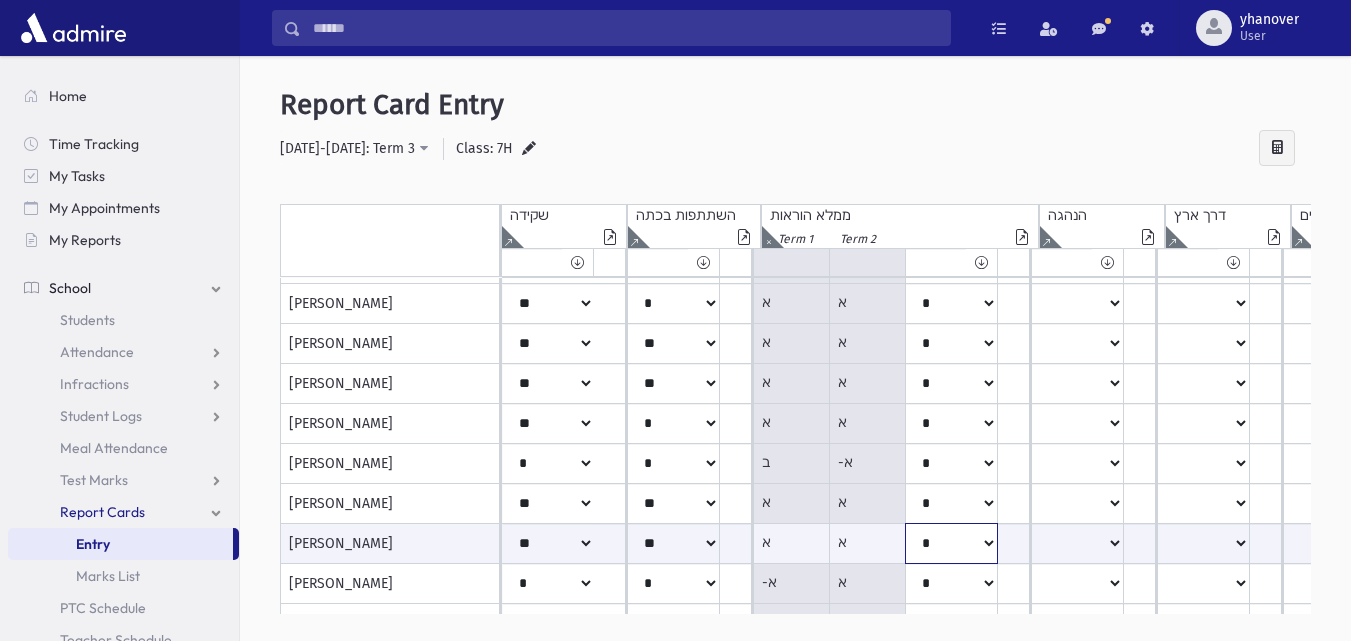 click on "*****
****
**
**
*
**
**
*" at bounding box center (548, 543) 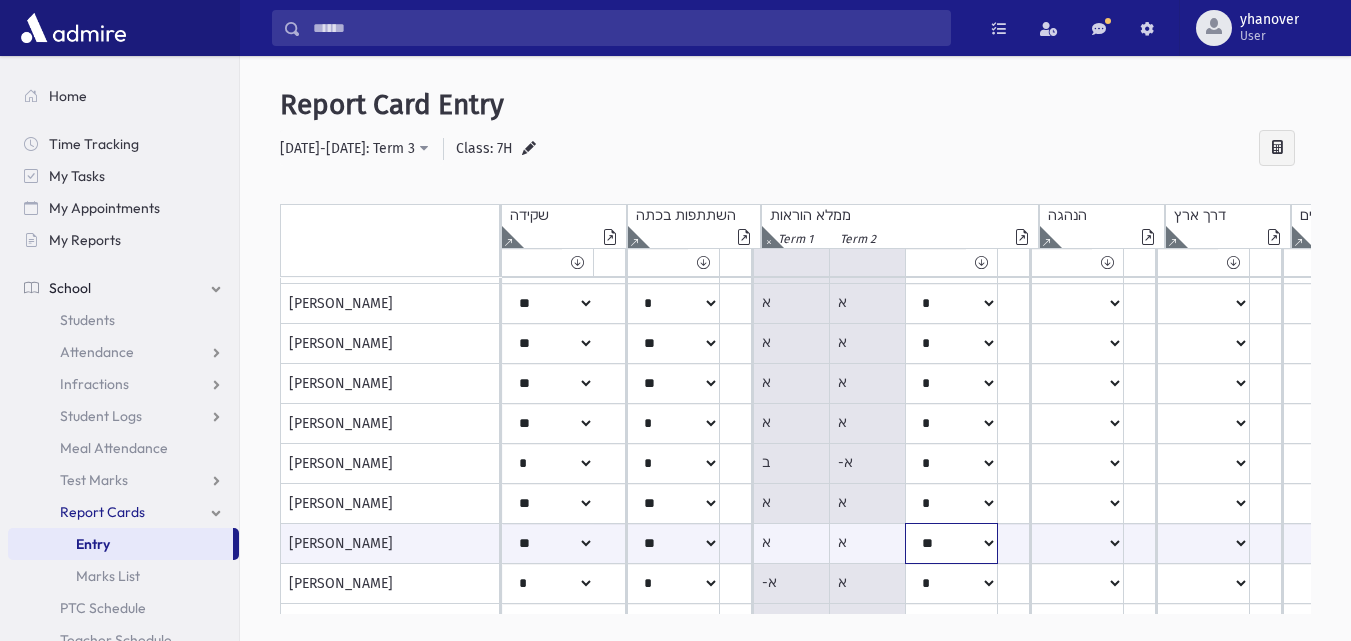 click on "*****
****
**
**
*
**
**
*" at bounding box center (548, 543) 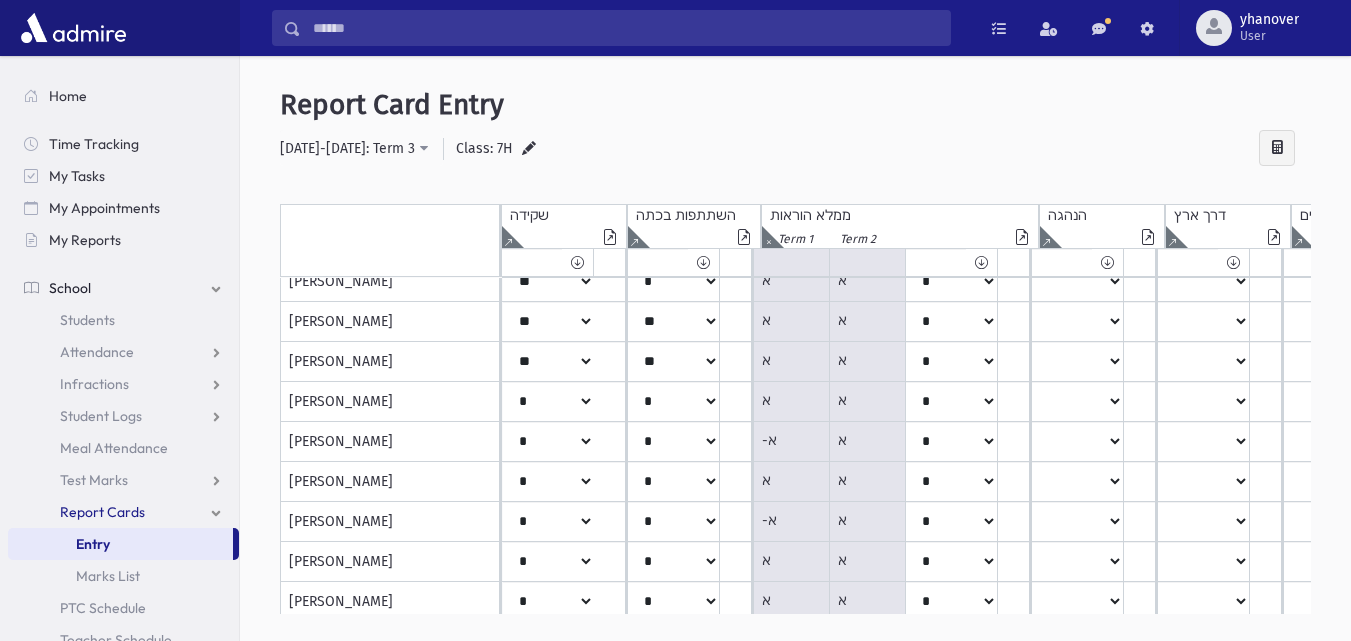 scroll, scrollTop: 662, scrollLeft: 0, axis: vertical 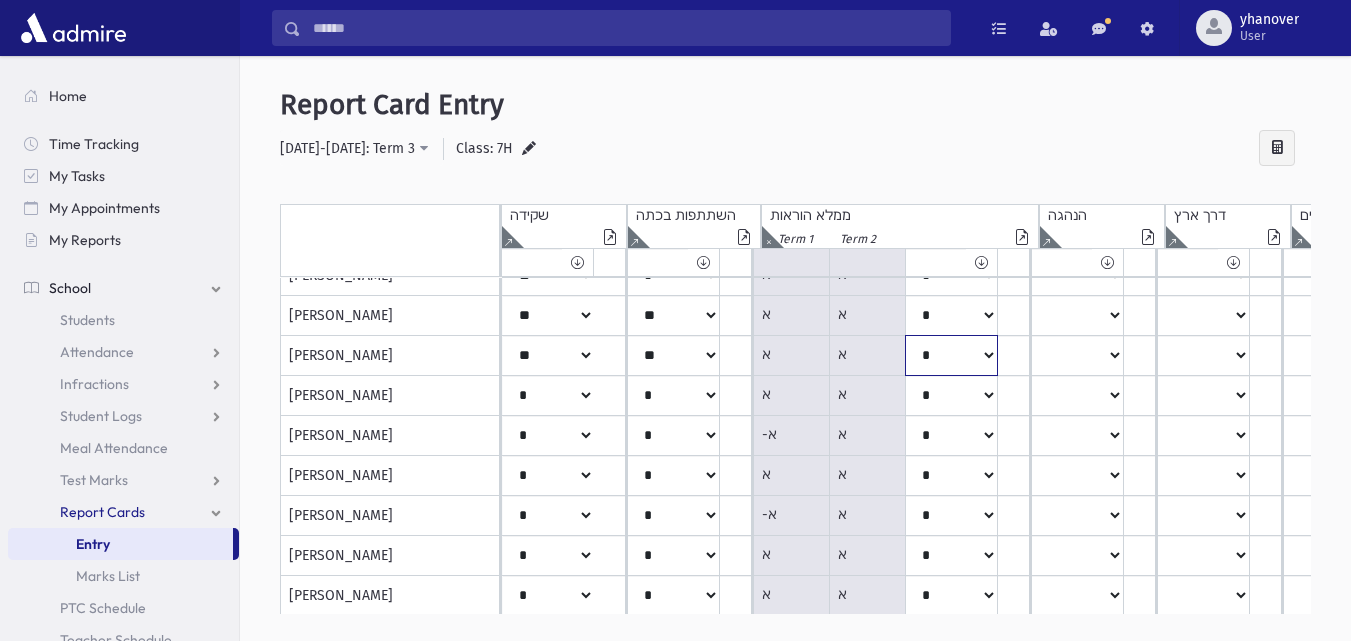 click on "*****
****
**
**
*
**
**
*" at bounding box center (548, -364) 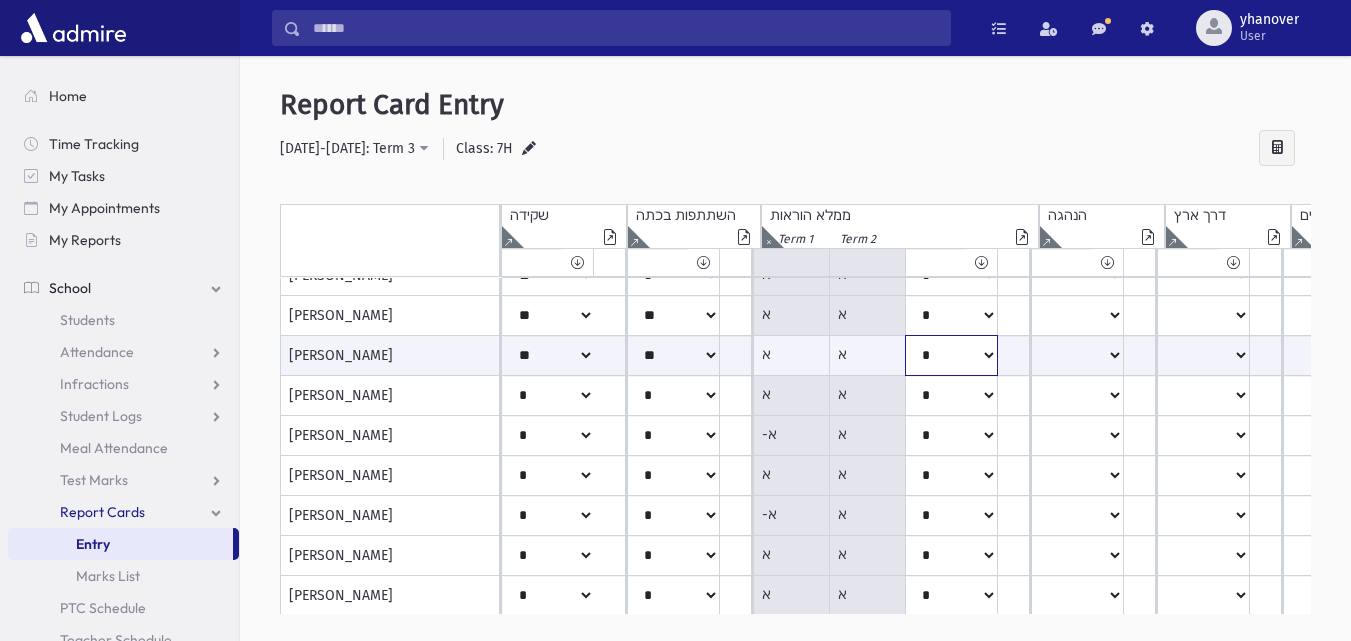 click on "*****
****
**
**
*
**
**
*" at bounding box center [548, 355] 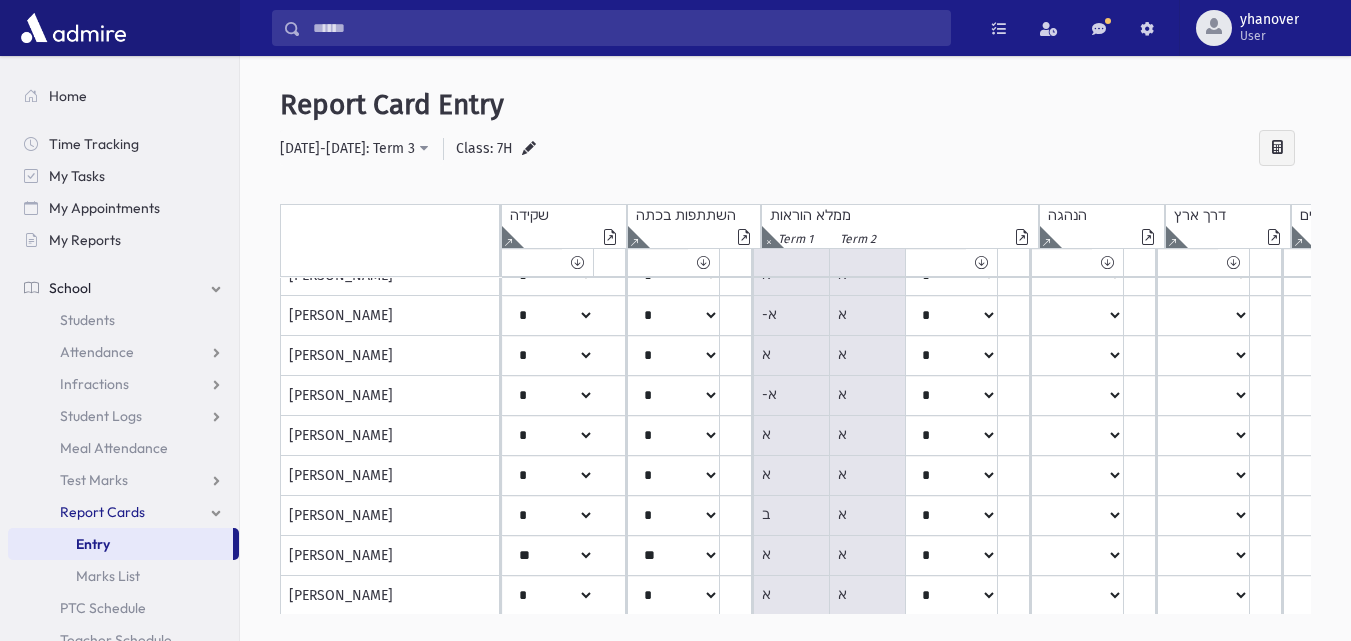 scroll, scrollTop: 792, scrollLeft: 0, axis: vertical 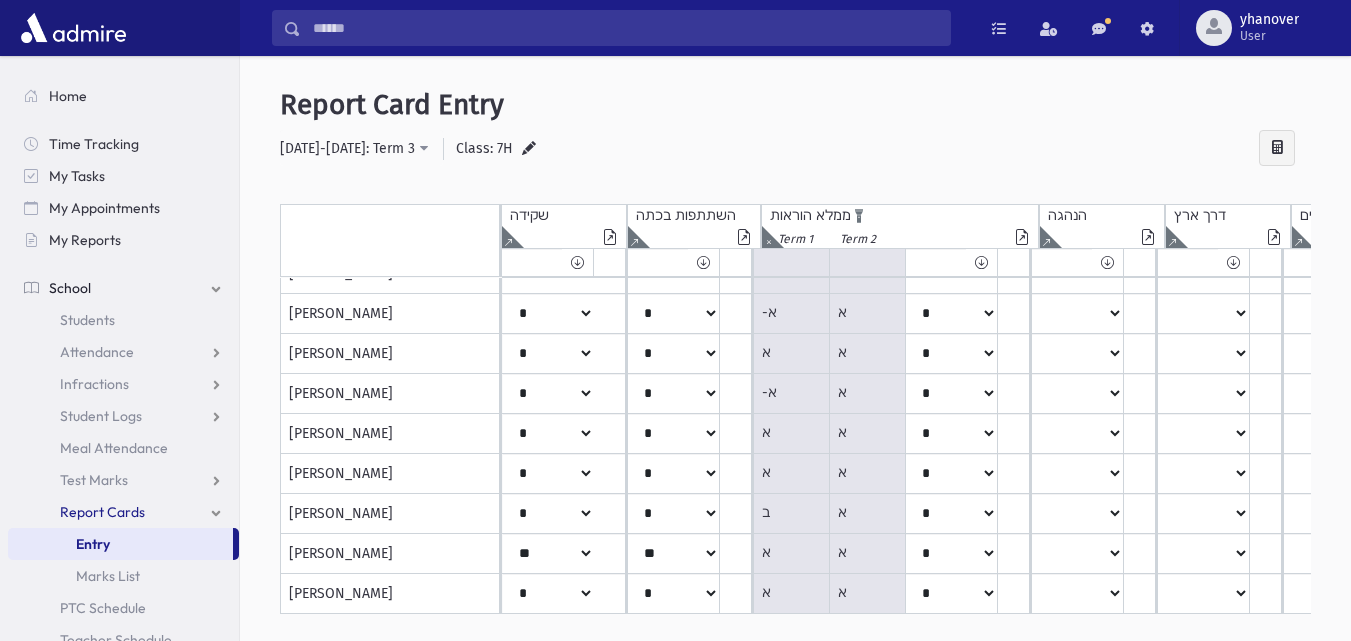 click at bounding box center [768, 237] 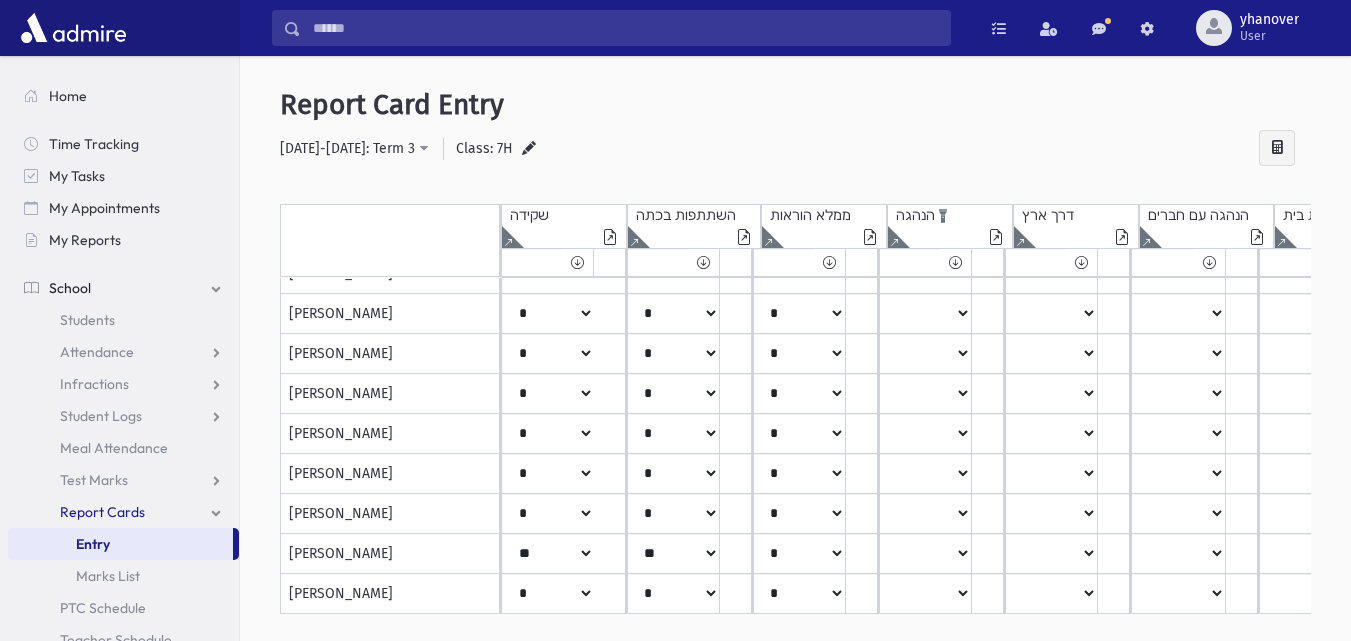 click at bounding box center [508, 237] 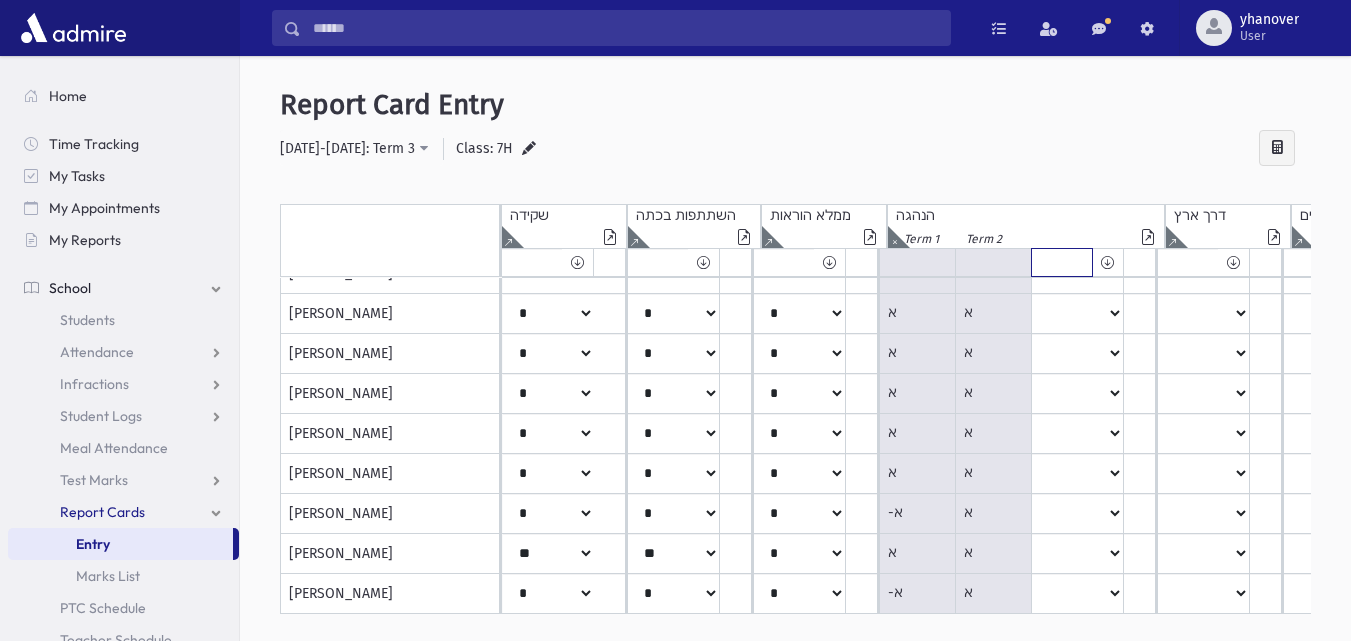 click on "*****
****
**
**
*
**
**
*" at bounding box center (532, 262) 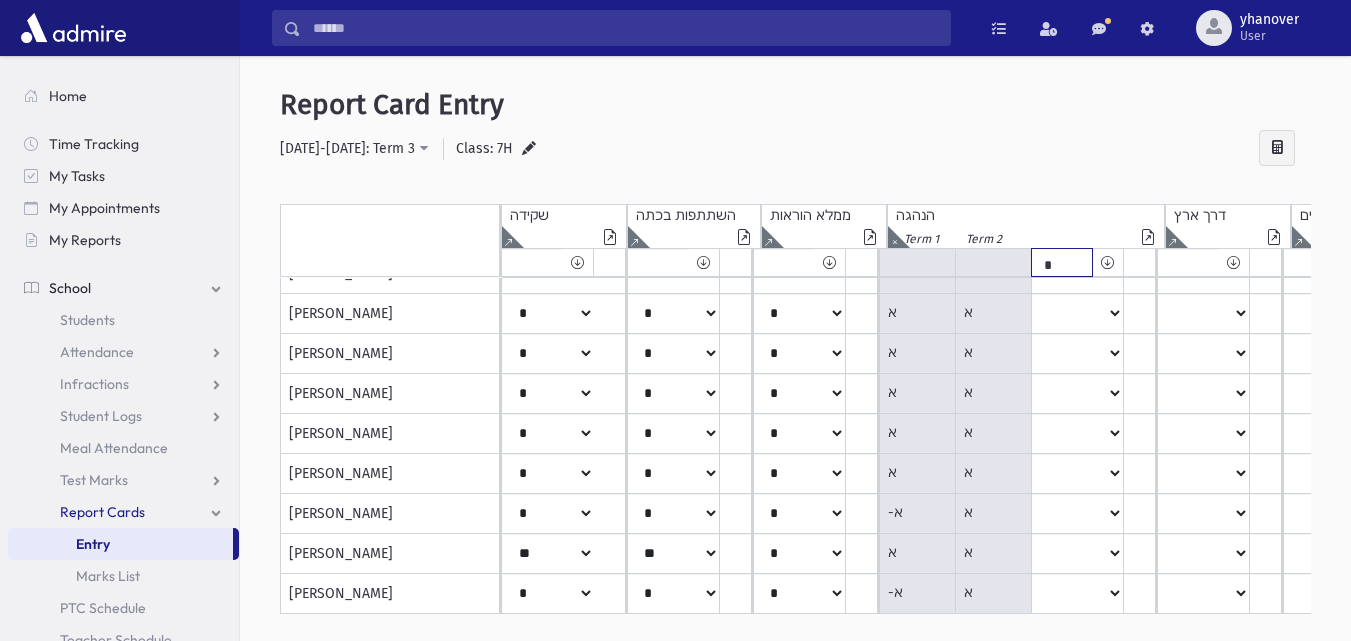 click on "*****
****
**
**
*
**
**
*" at bounding box center (532, 262) 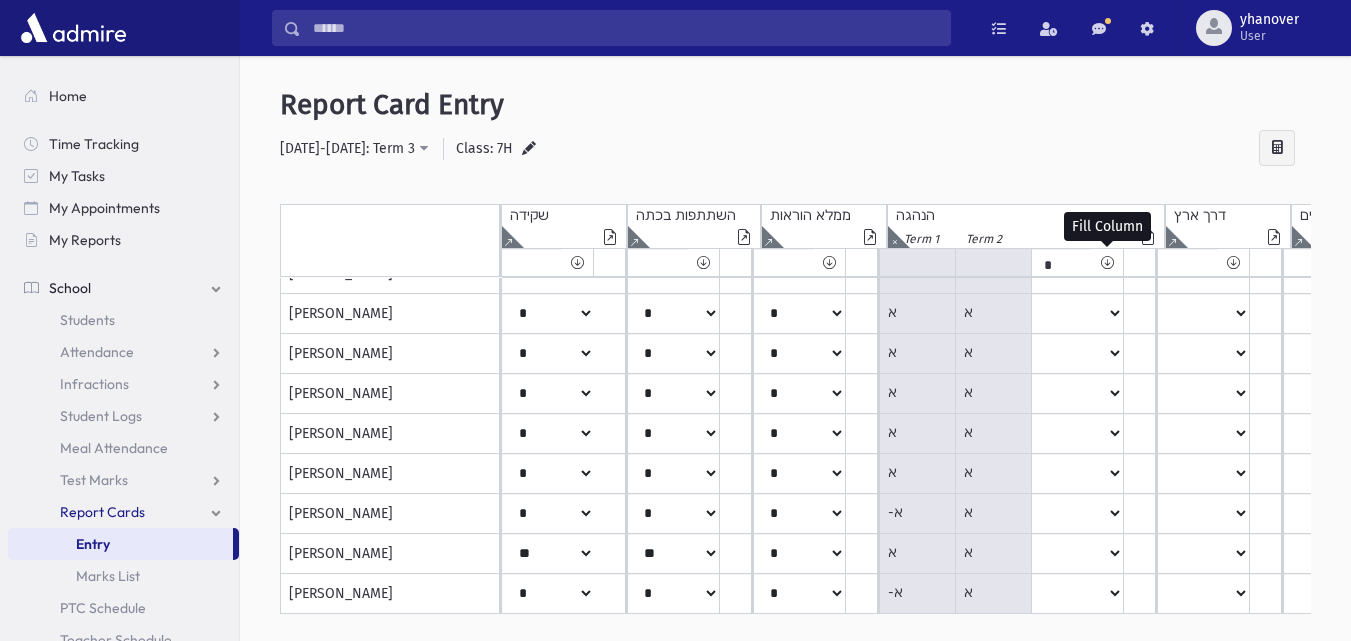 click at bounding box center [1107, 262] 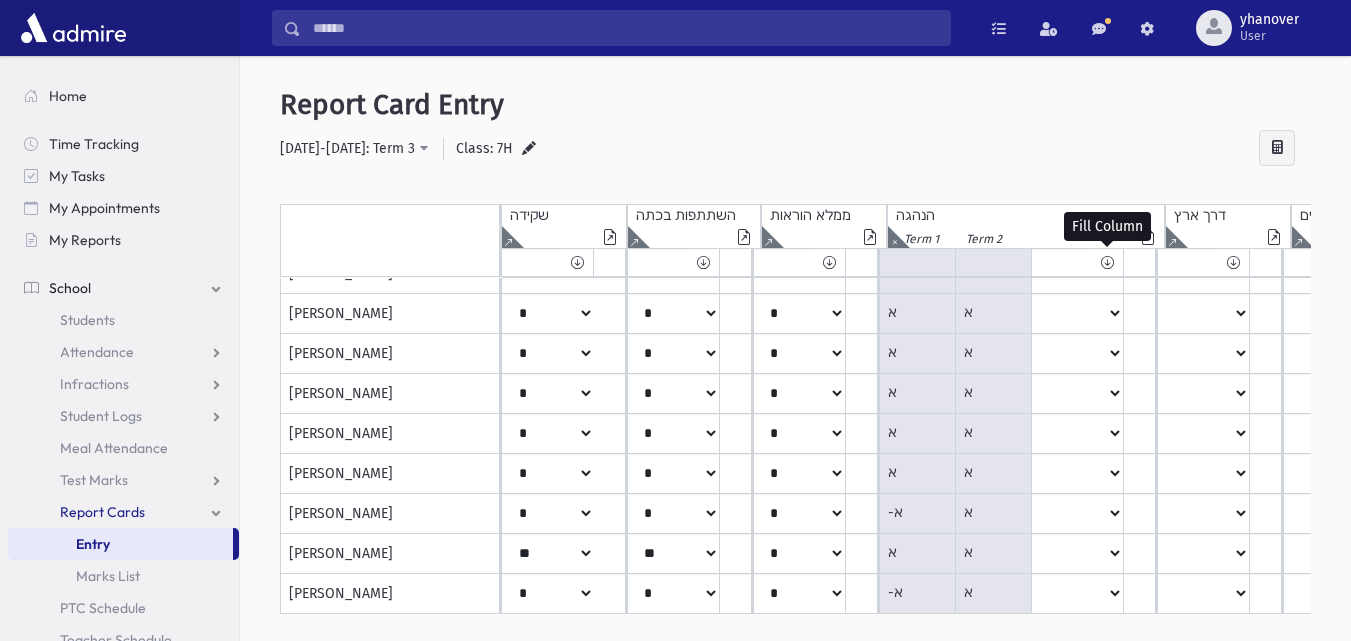 select on "*" 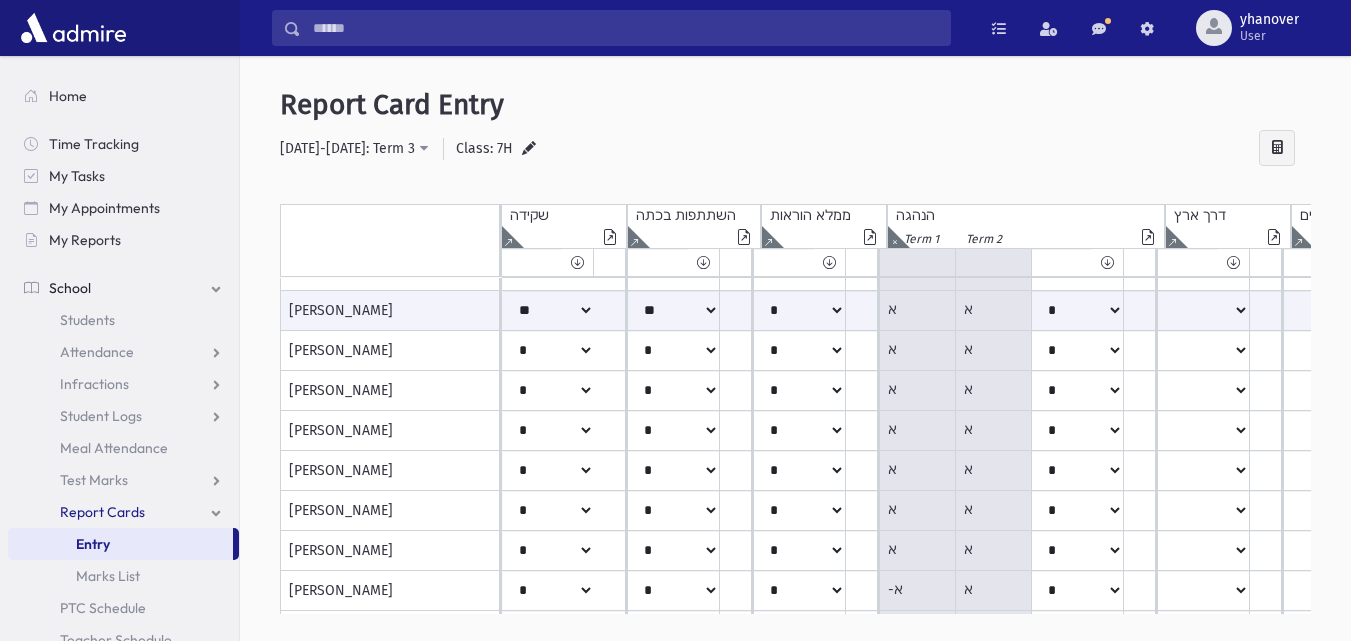 scroll, scrollTop: 696, scrollLeft: 0, axis: vertical 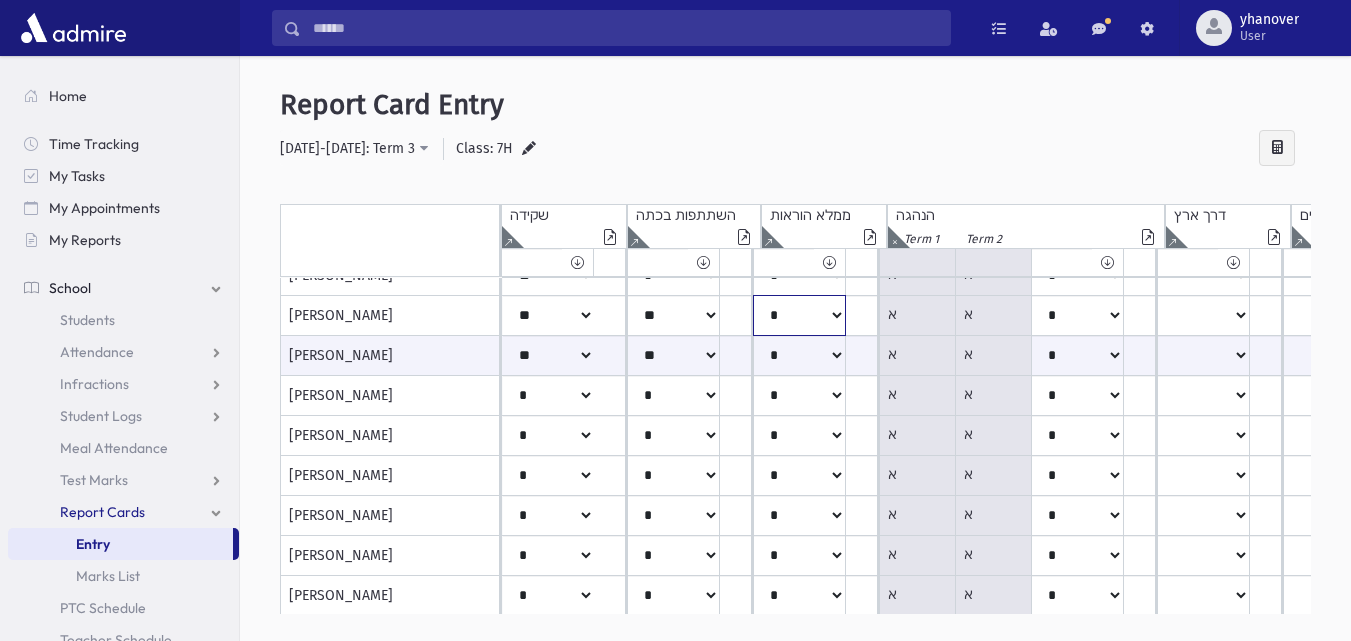 click on "*****
****
**
**
*
**
**
*" at bounding box center (548, -364) 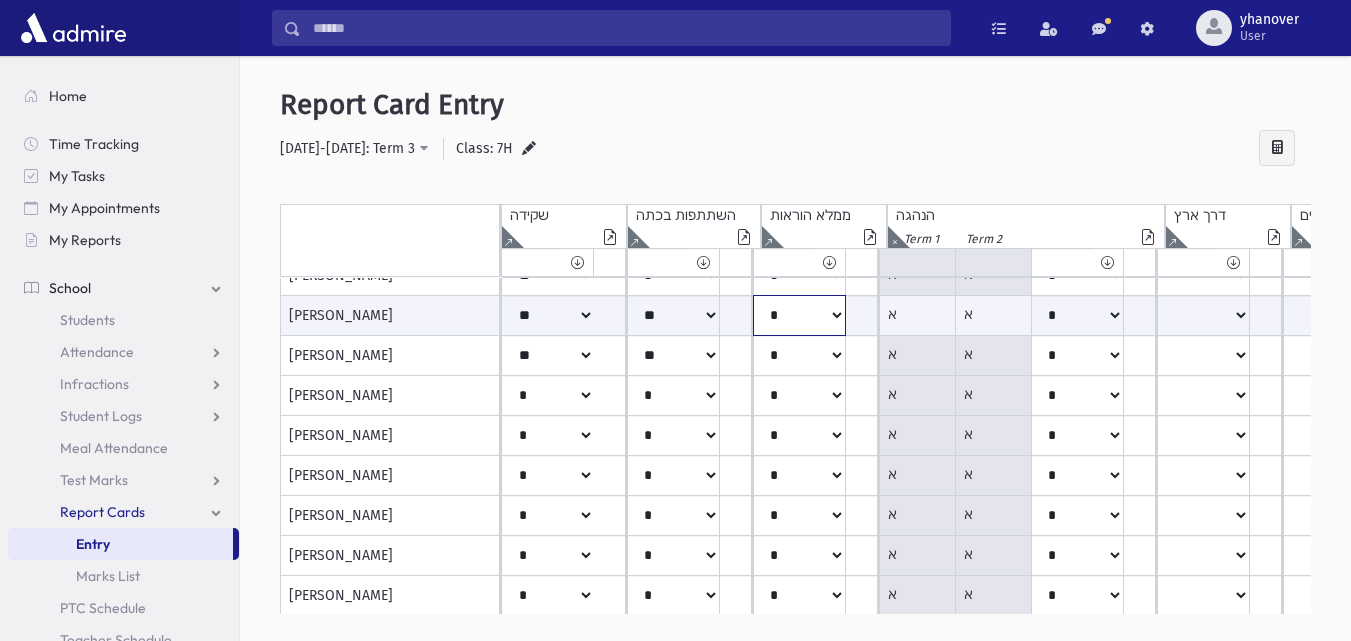 select on "**" 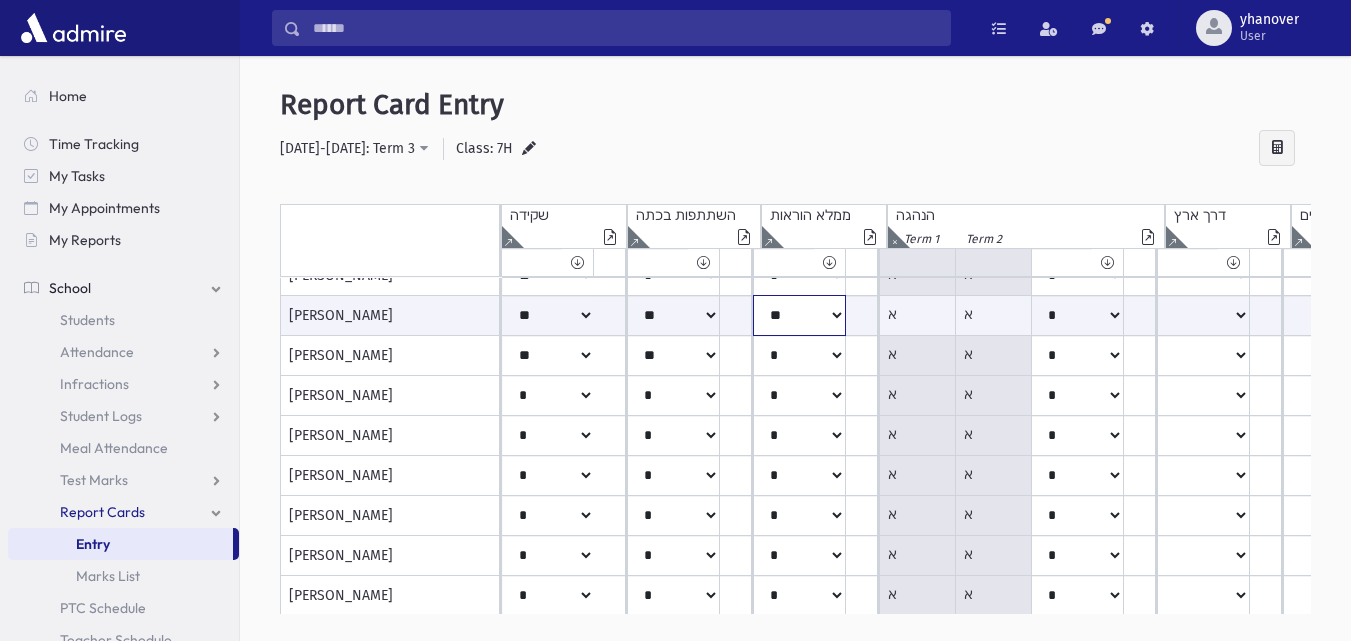 click on "*****
****
**
**
*
**
**
*" at bounding box center [548, 315] 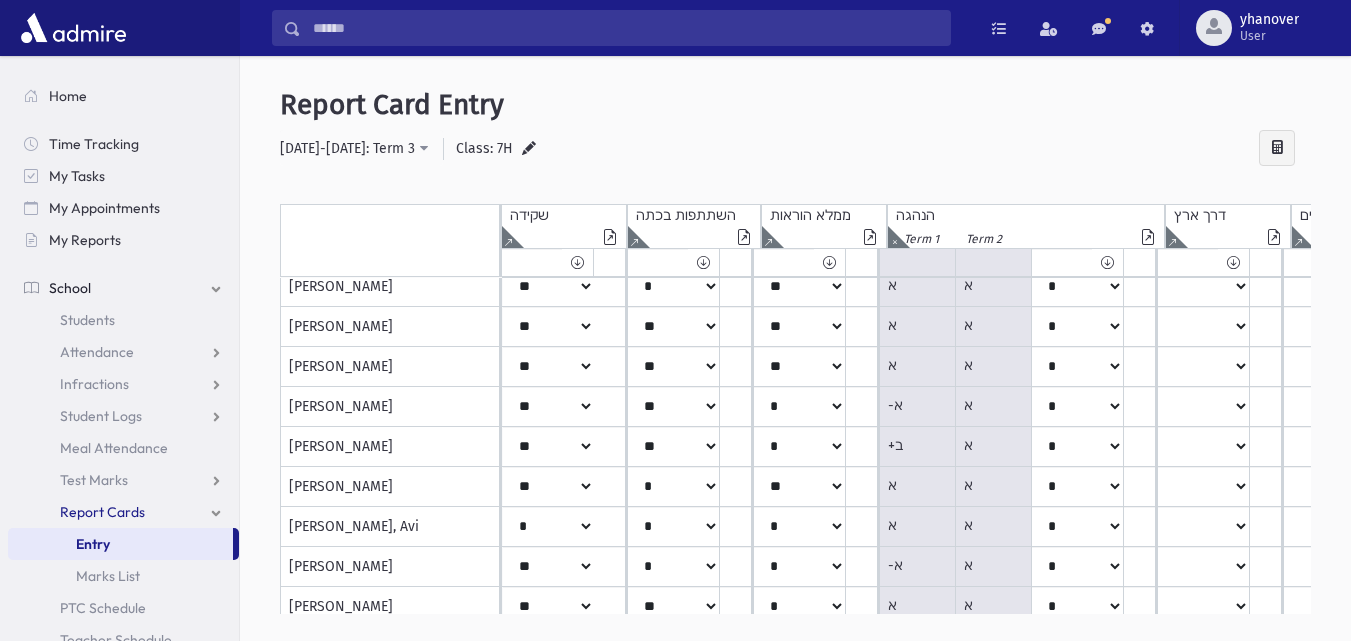 scroll, scrollTop: 0, scrollLeft: 0, axis: both 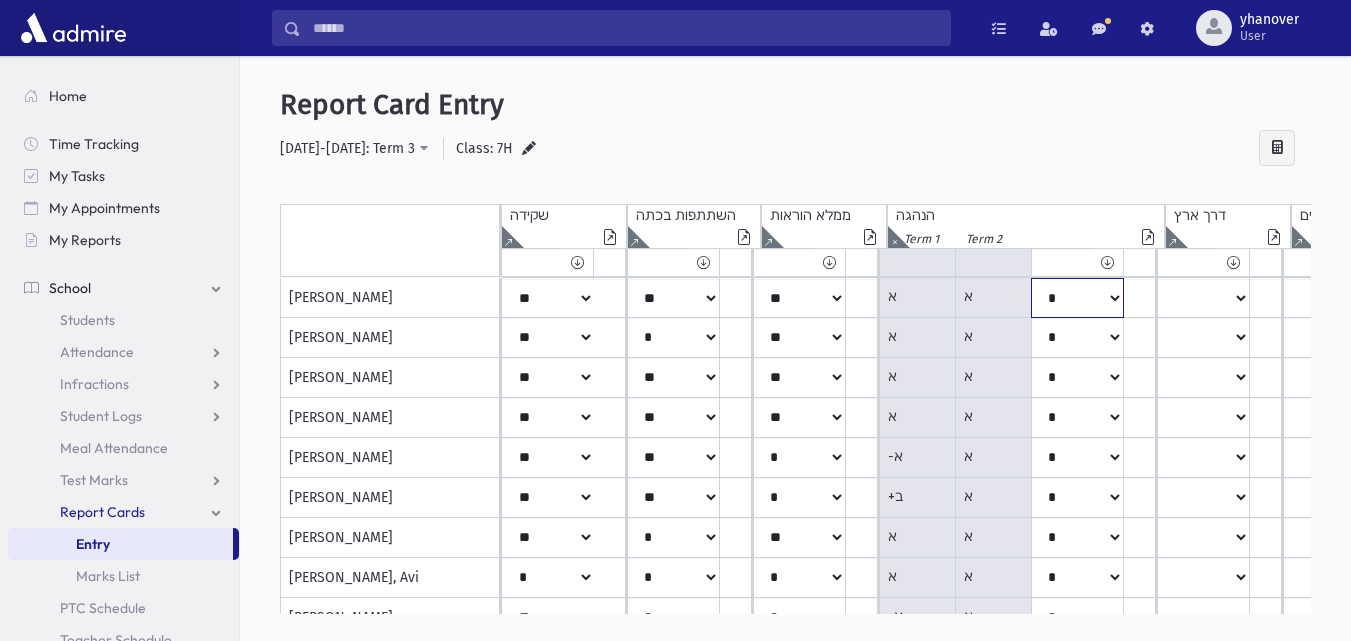 click on "*****
****
**
**
*
**
**
*" at bounding box center [548, 298] 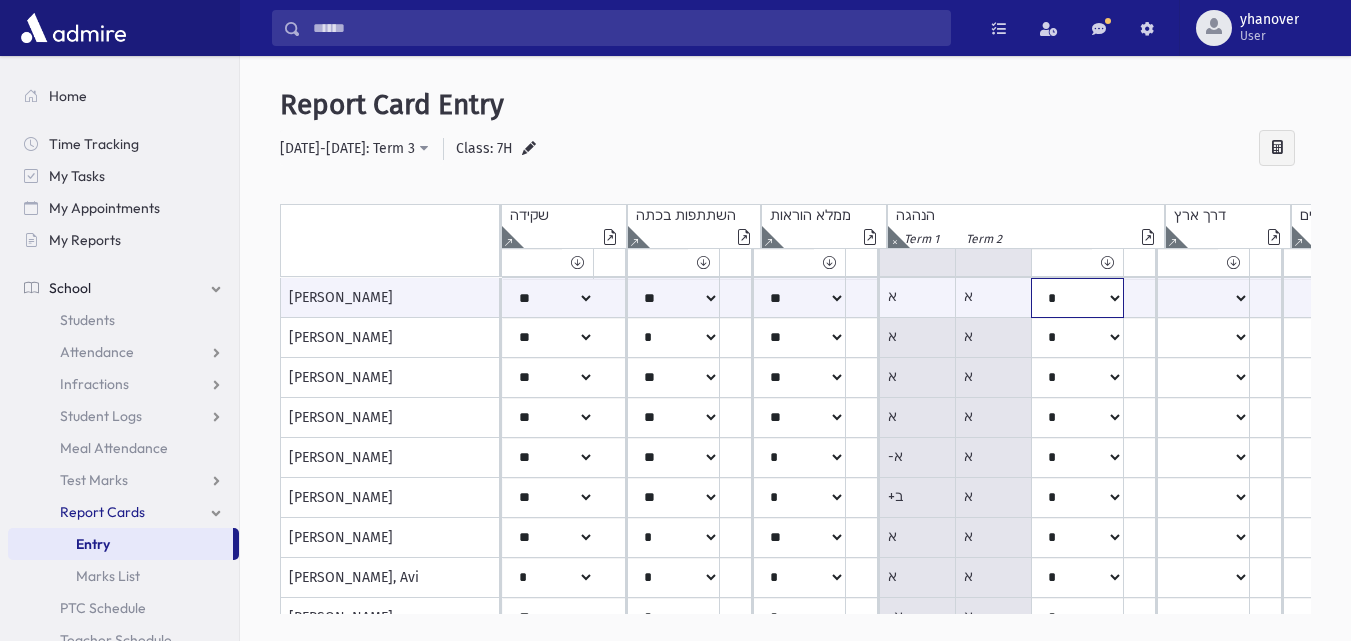 select on "**" 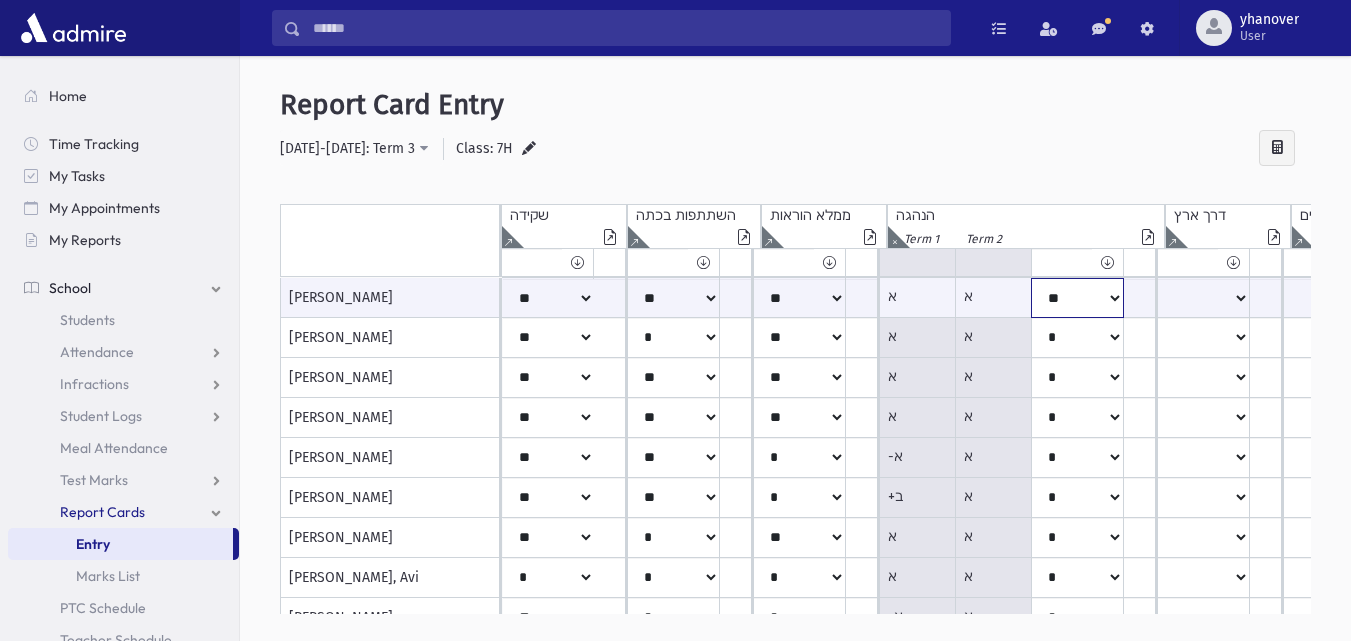 click on "*****
****
**
**
*
**
**
*" at bounding box center [548, 298] 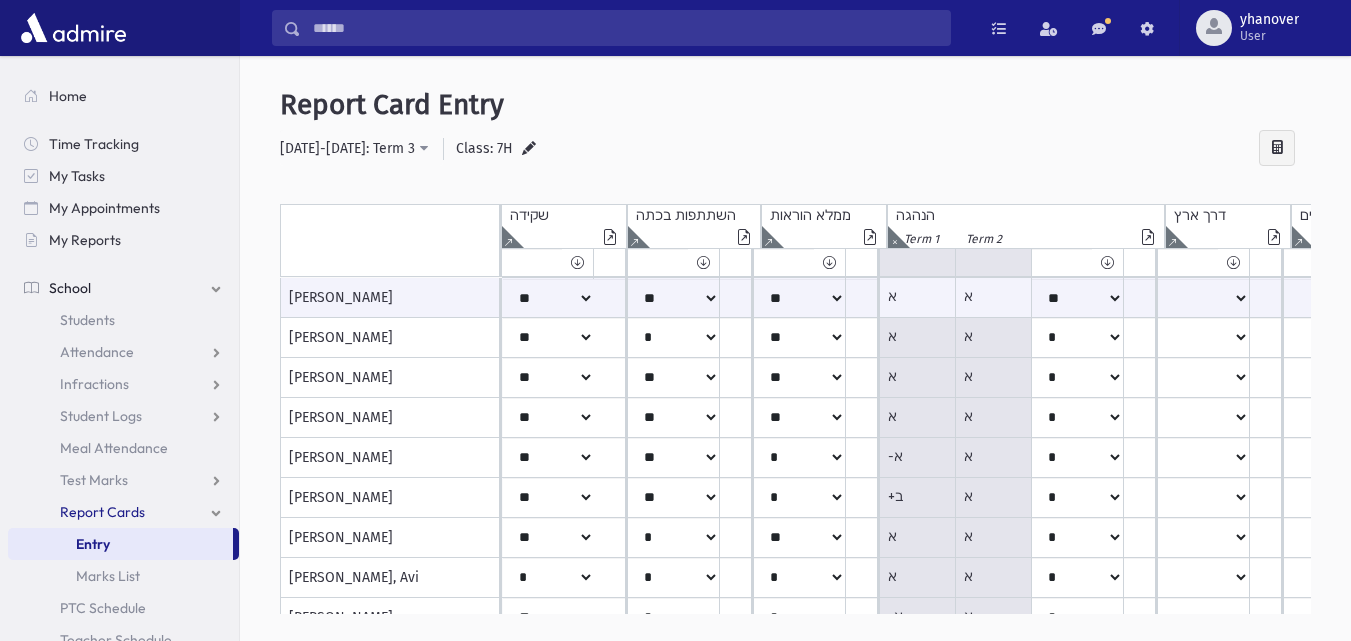 click on "*****
****
**
**
*
**
**
*" at bounding box center (548, 338) 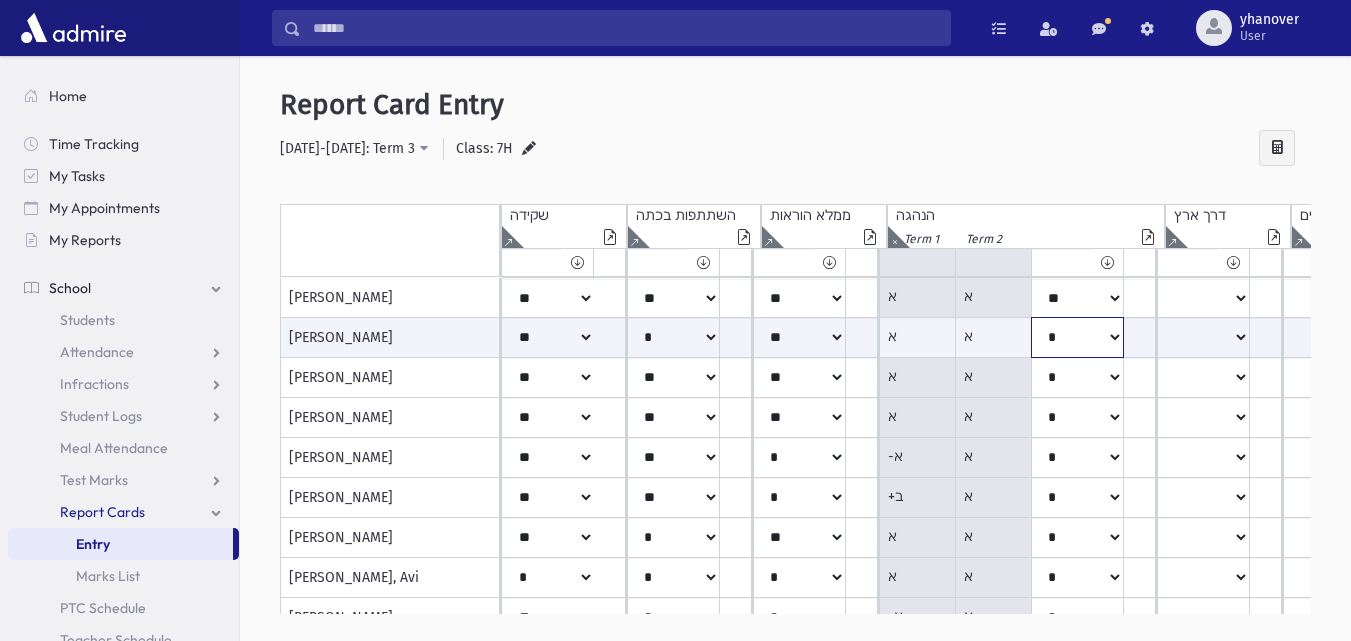 click on "*****
****
**
**
*
**
**
*" at bounding box center (548, 337) 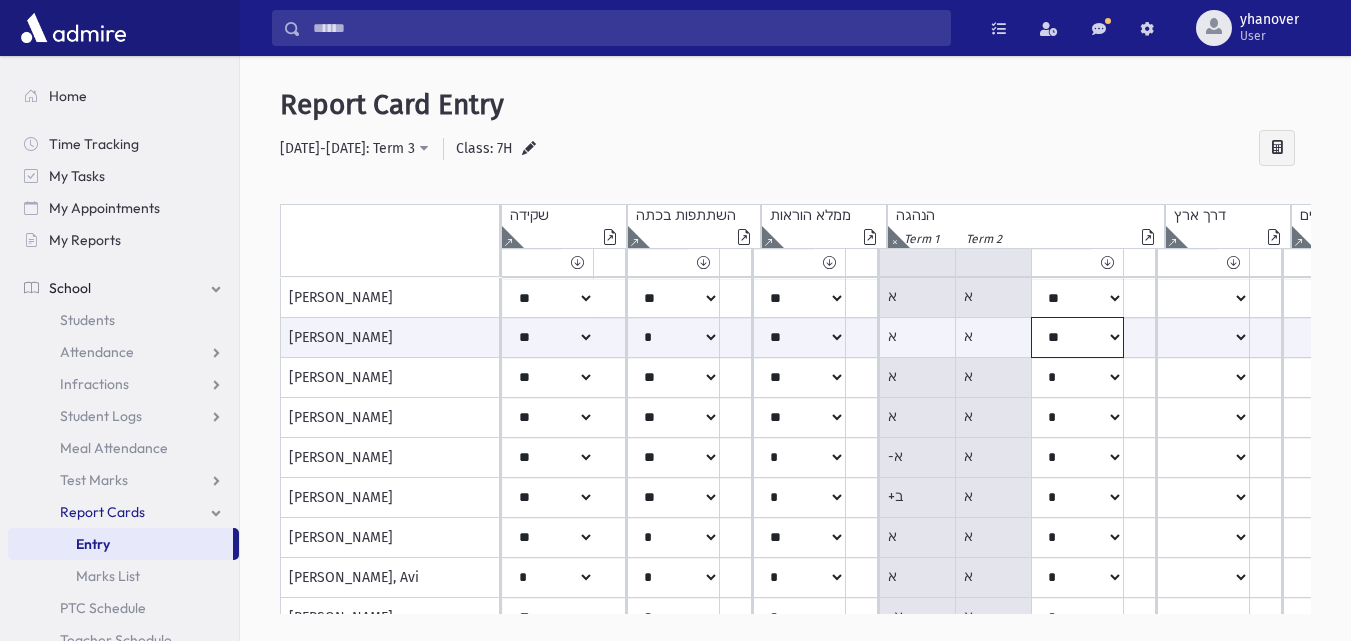 click on "*****
****
**
**
*
**
**
*" at bounding box center [548, 337] 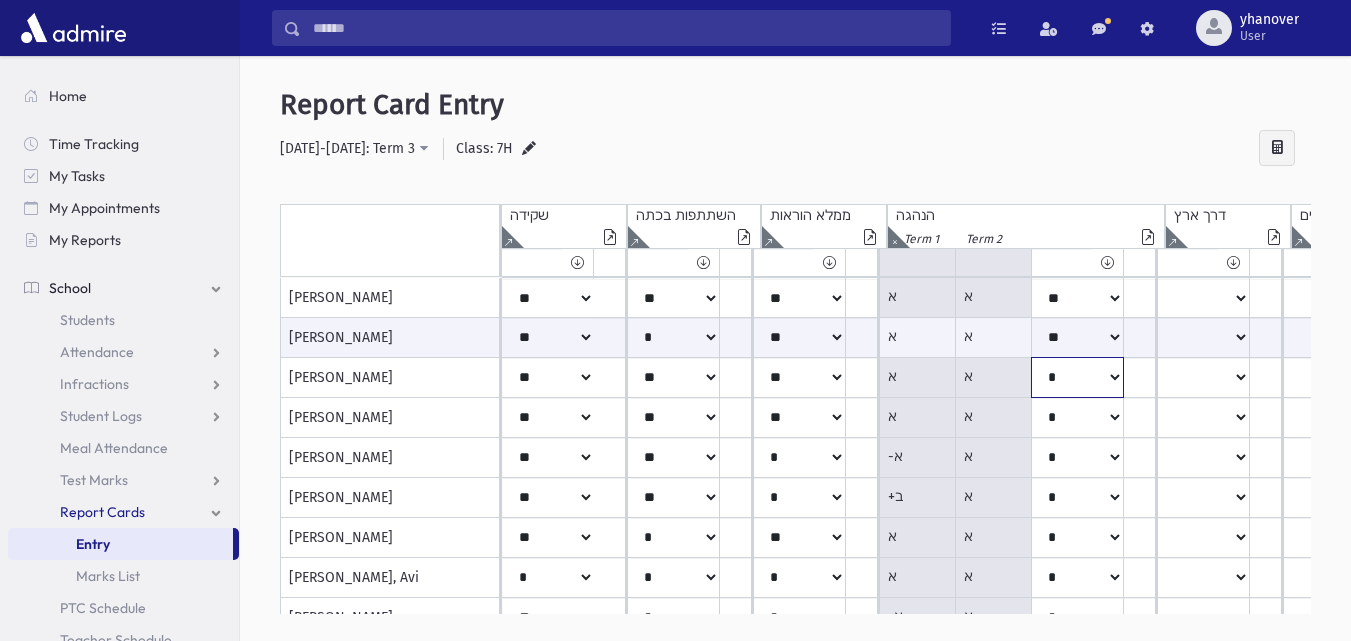 click on "*****
****
**
**
*
**
**
*" at bounding box center [548, 298] 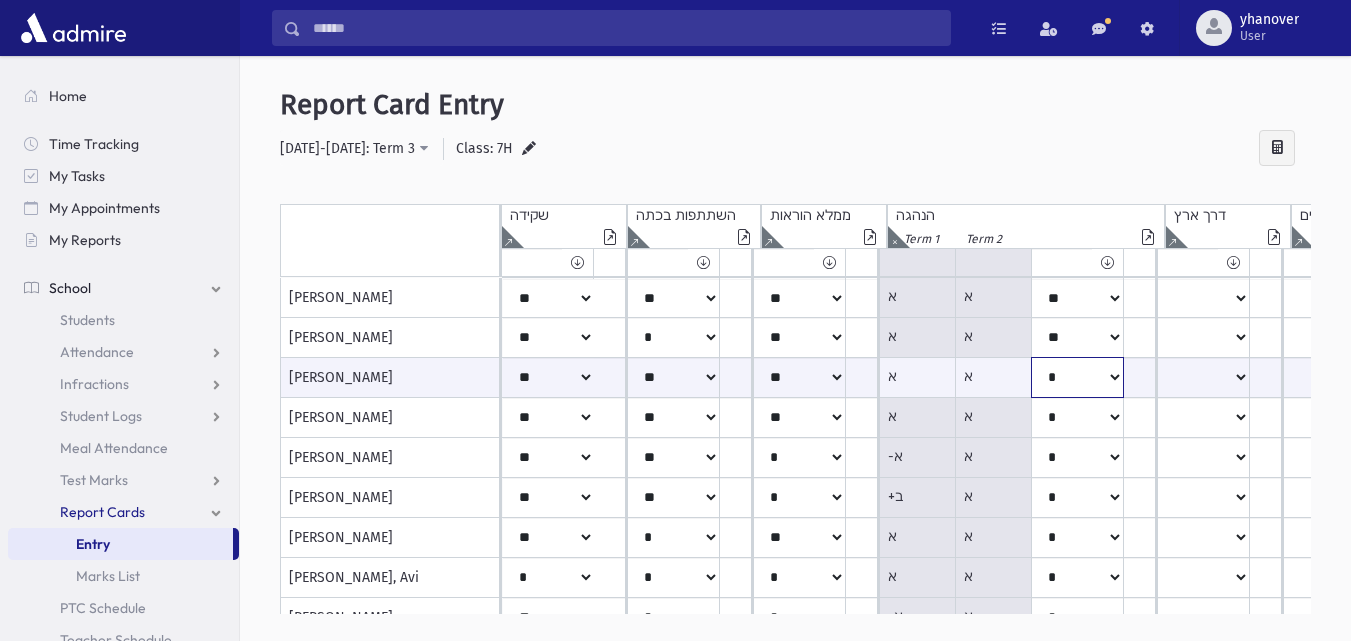 select on "**" 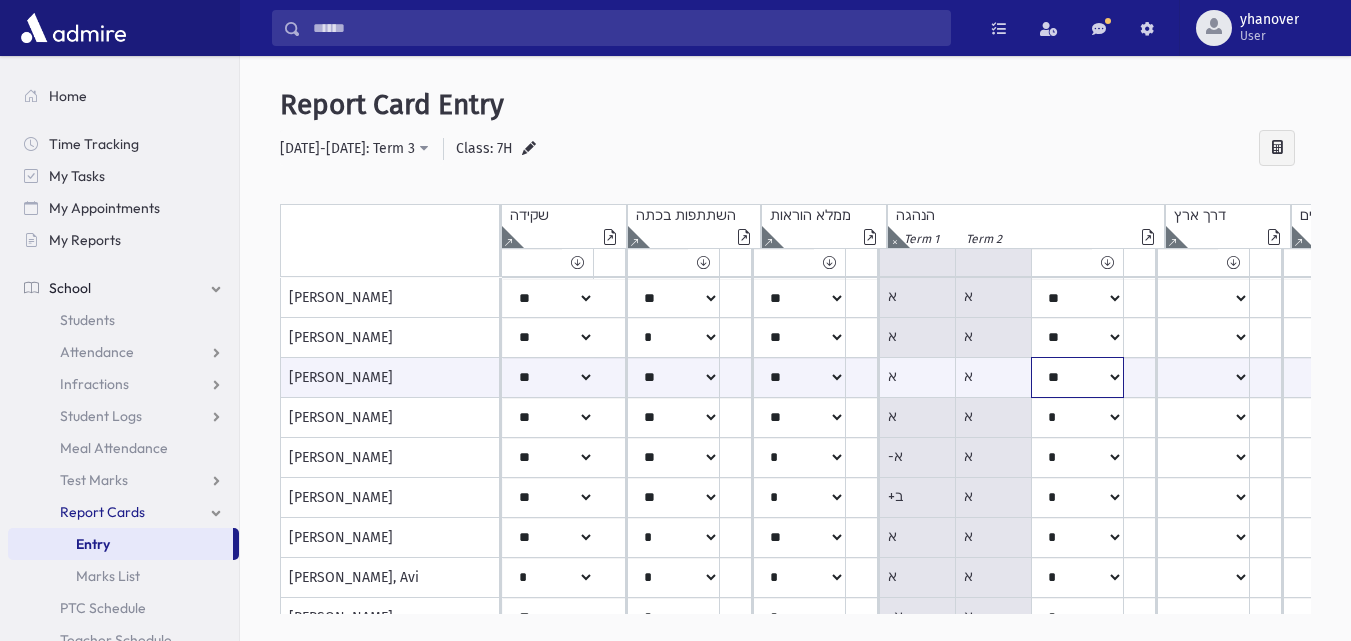 click on "*****
****
**
**
*
**
**
*" at bounding box center (548, 377) 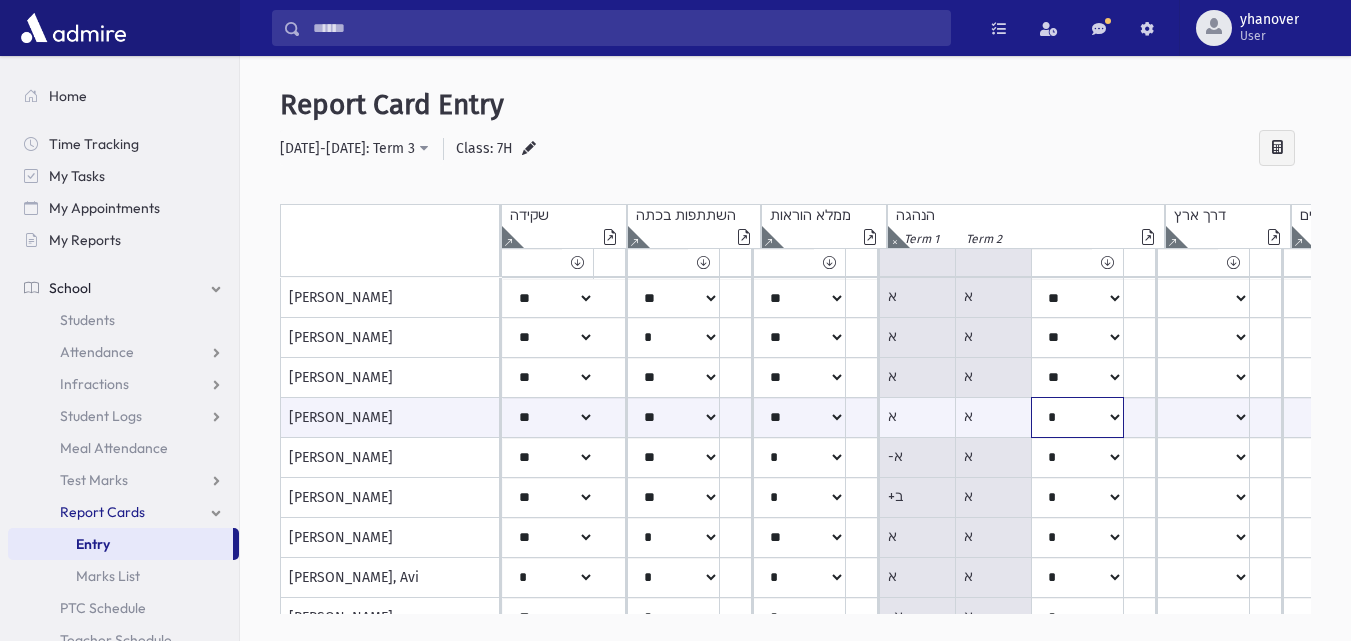 click on "*****
****
**
**
*
**
**
*" at bounding box center [548, 417] 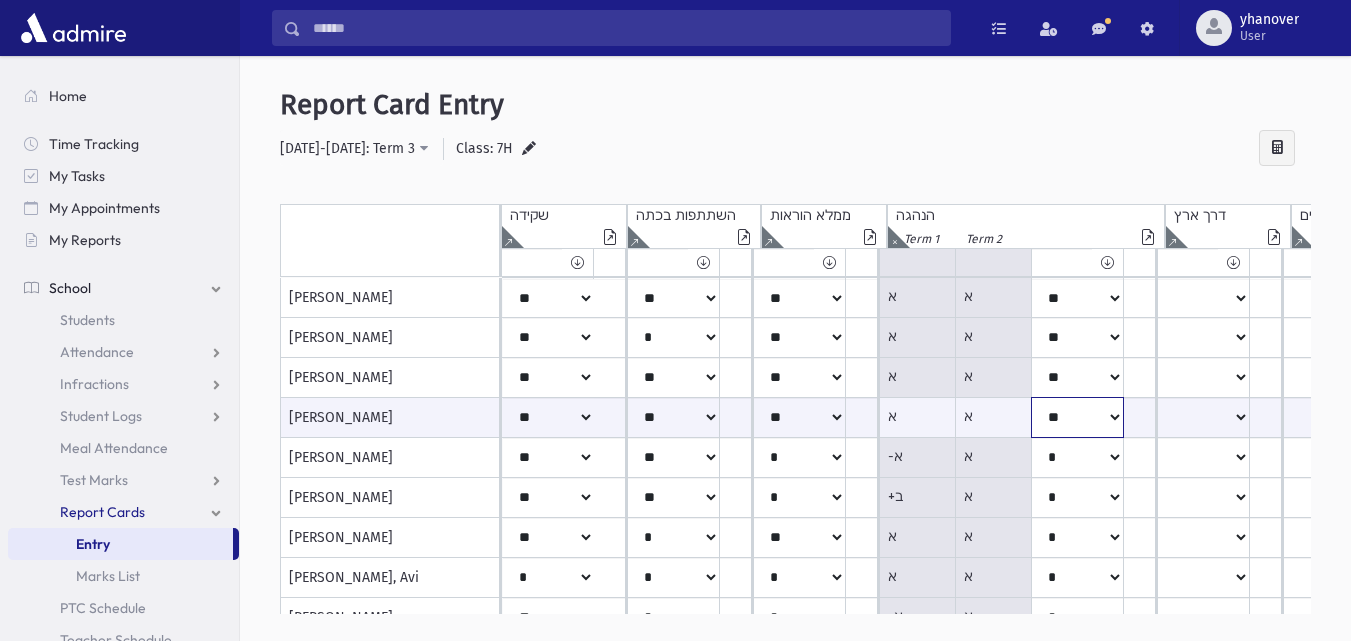 click on "*****
****
**
**
*
**
**
*" at bounding box center [548, 417] 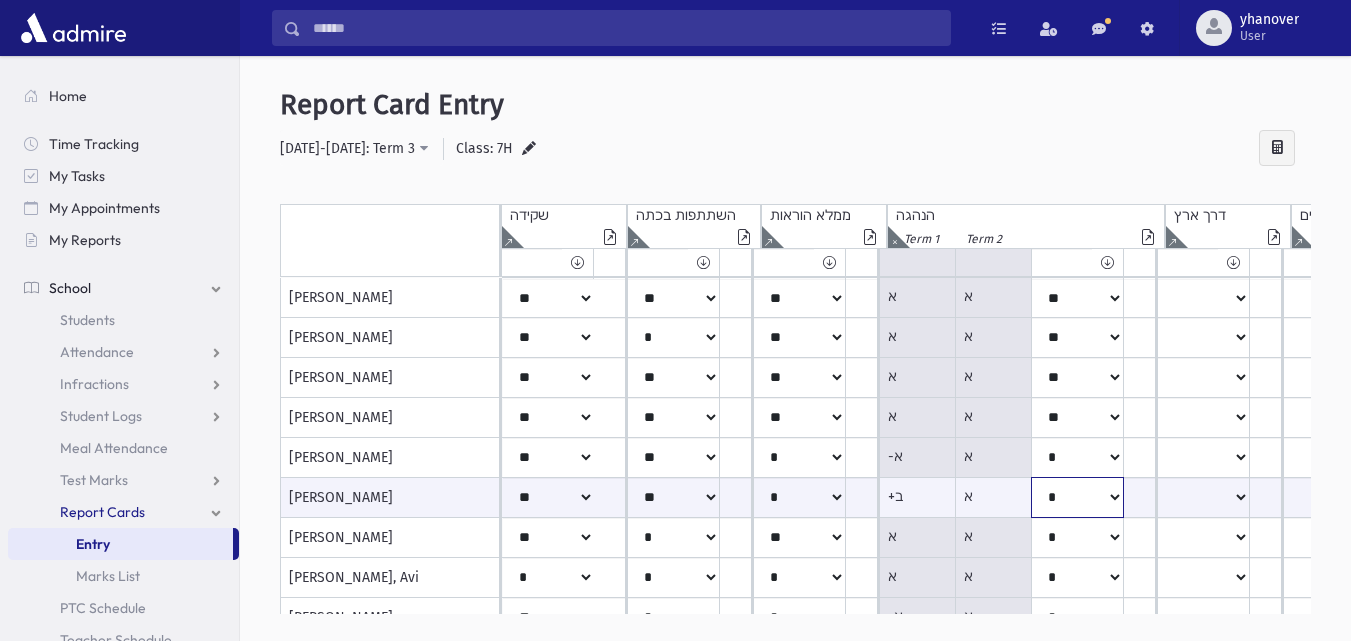 click on "*****
****
**
**
*
**
**
*" at bounding box center [548, 497] 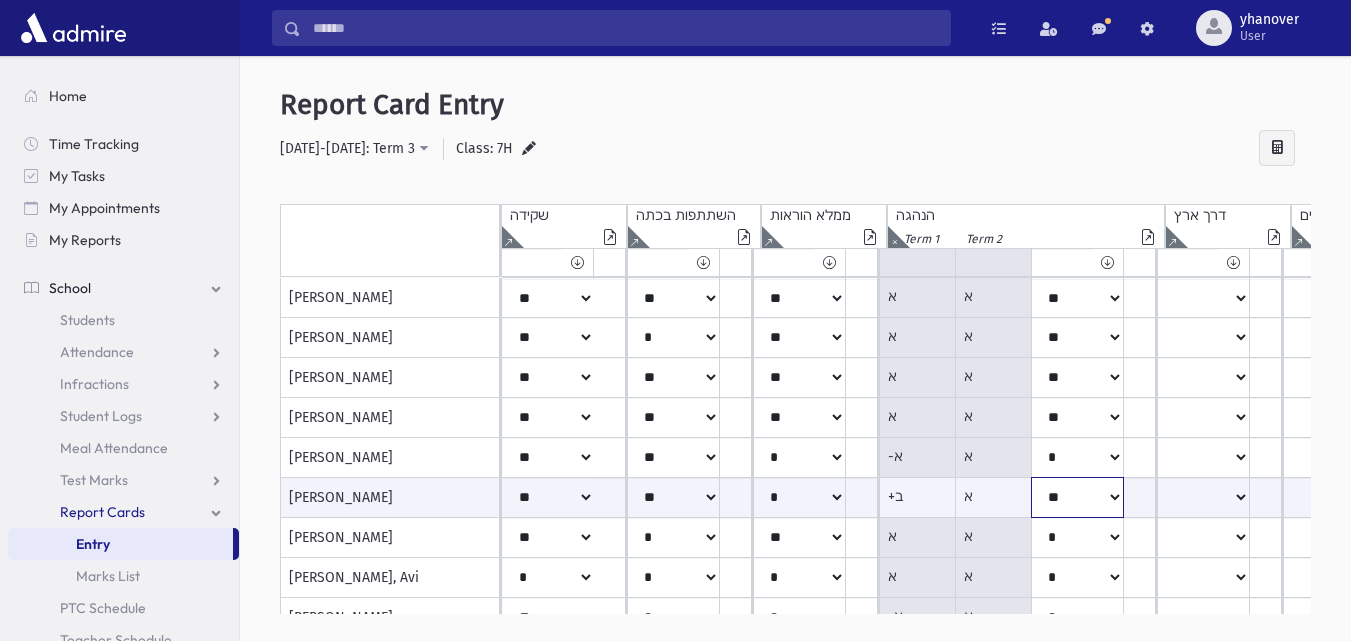 click on "*****
****
**
**
*
**
**
*" at bounding box center [548, 497] 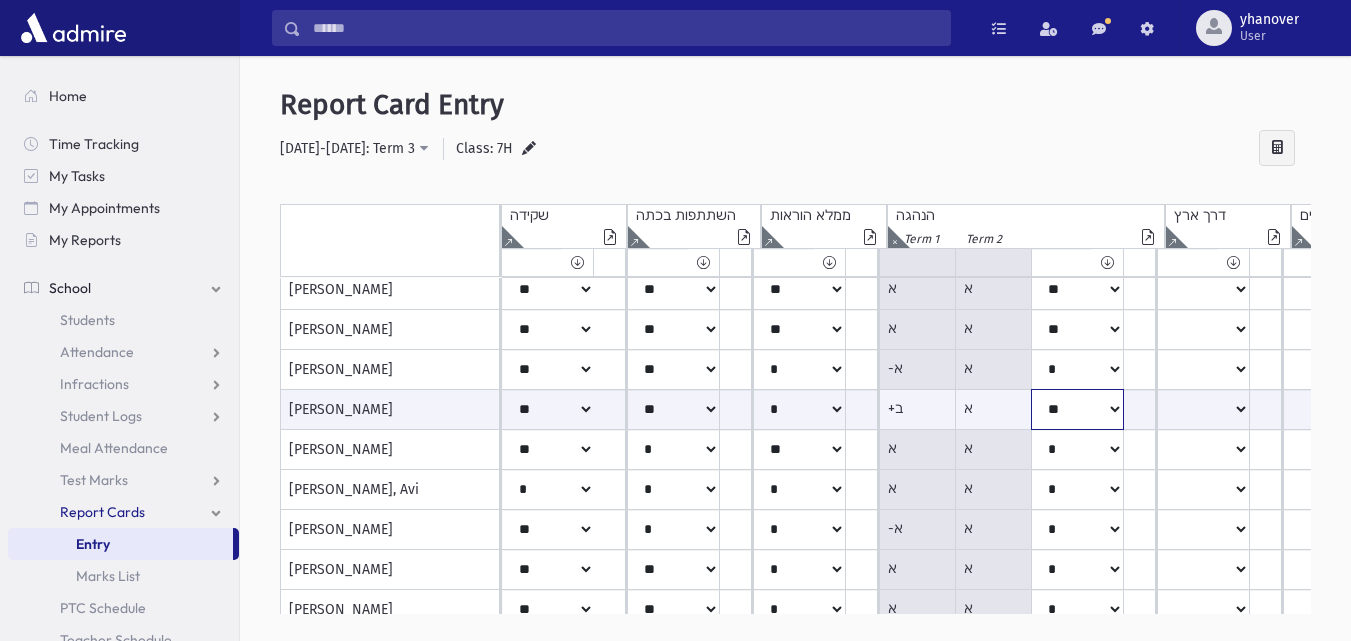 scroll, scrollTop: 89, scrollLeft: 0, axis: vertical 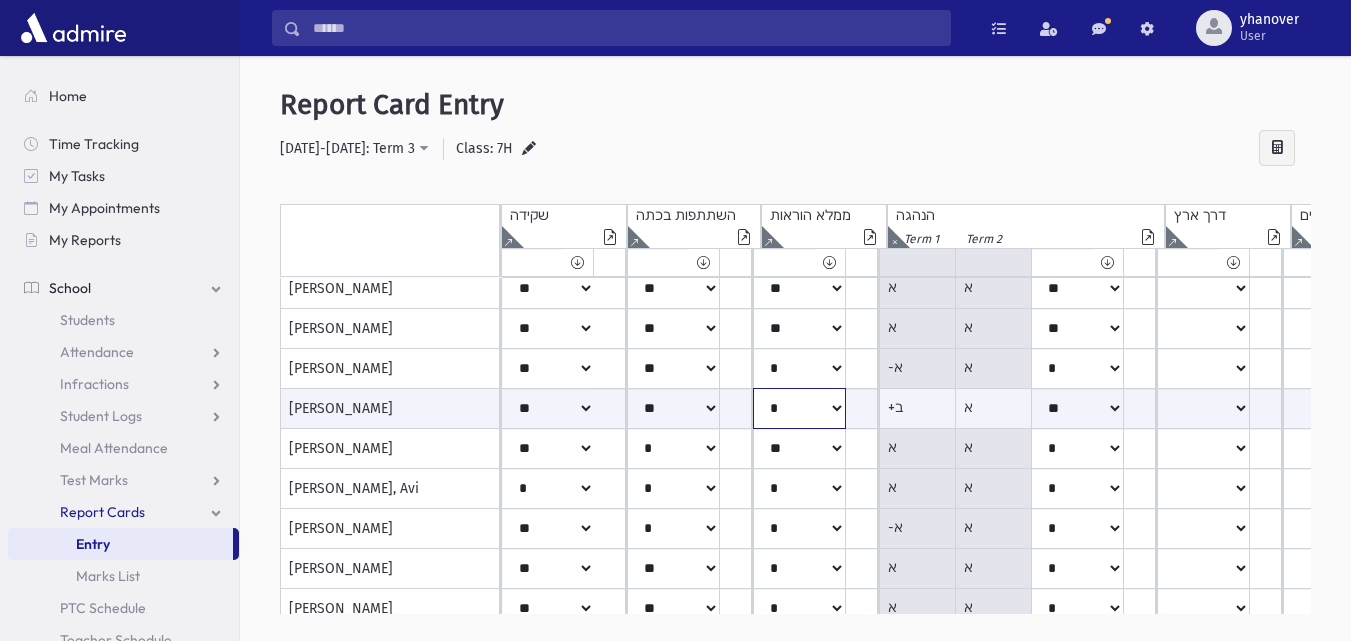 click on "*****
****
**
**
*
**
**
*" at bounding box center [548, 408] 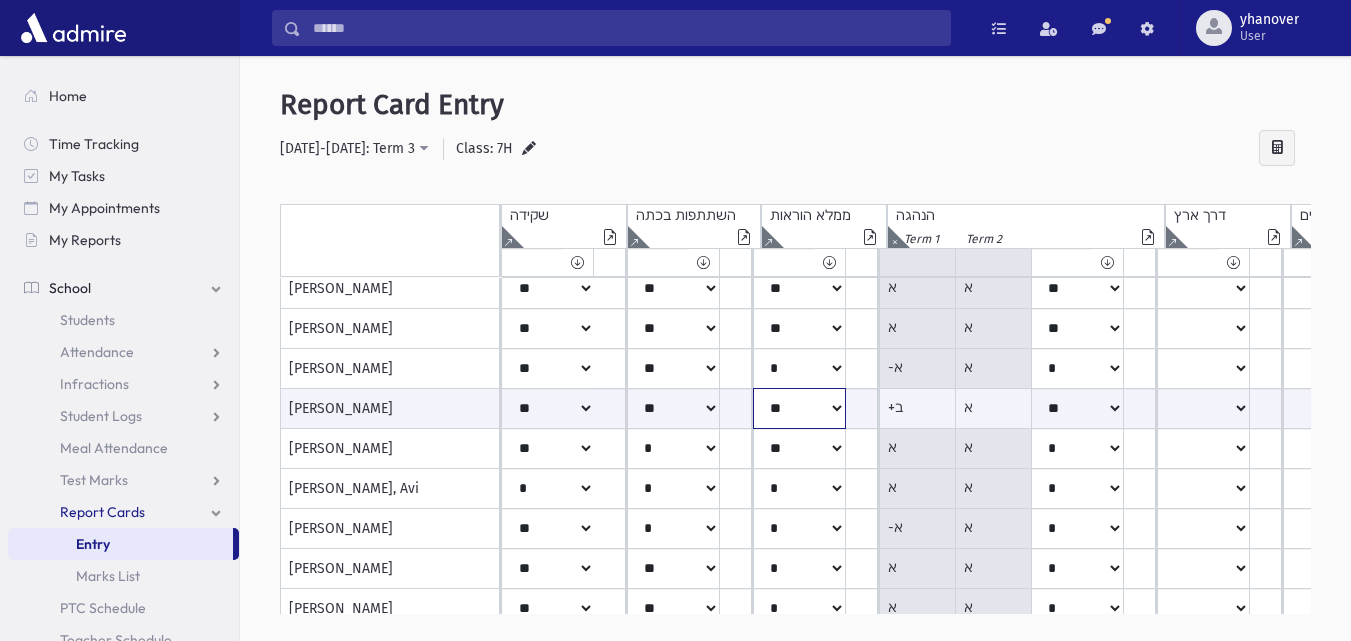 click on "*****
****
**
**
*
**
**
*" at bounding box center [548, 408] 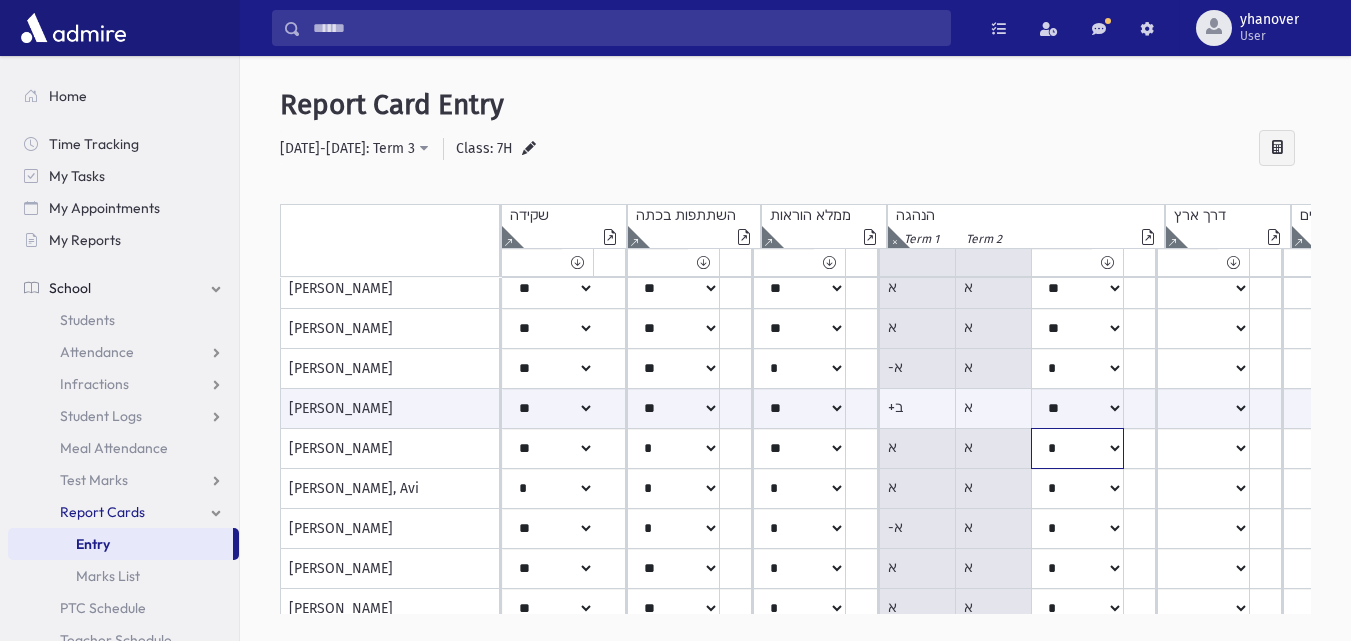 click on "*****
****
**
**
*
**
**
*" at bounding box center [548, 209] 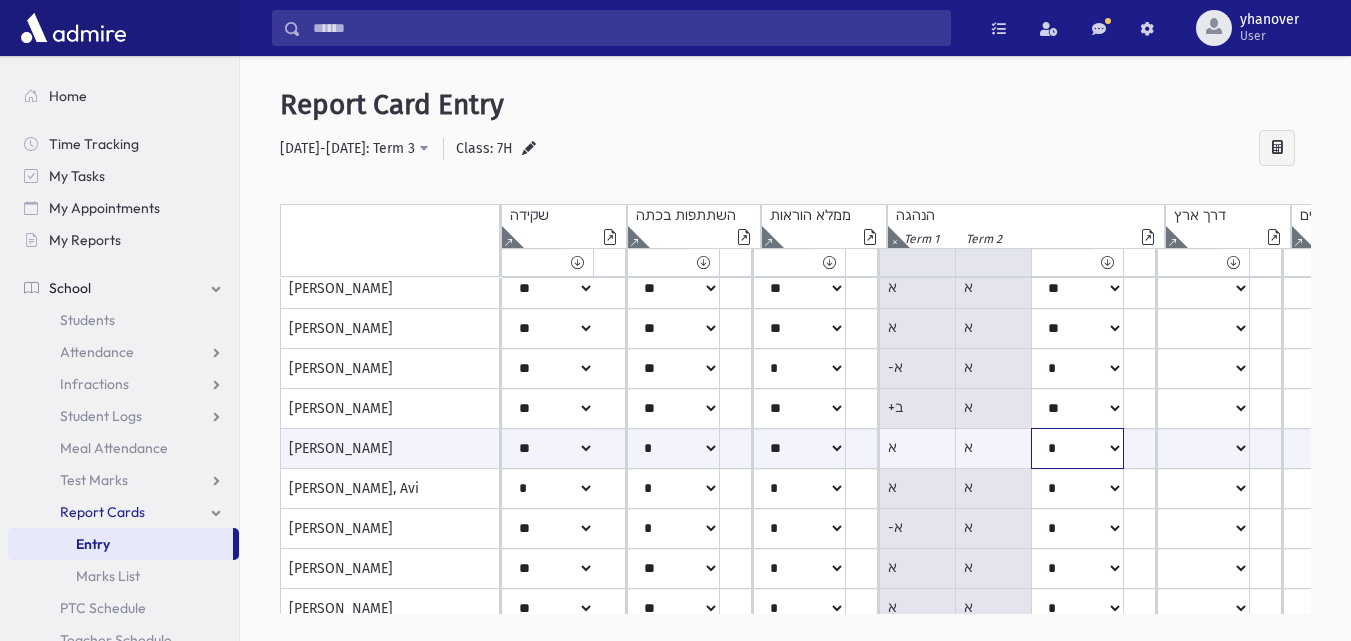 select on "**" 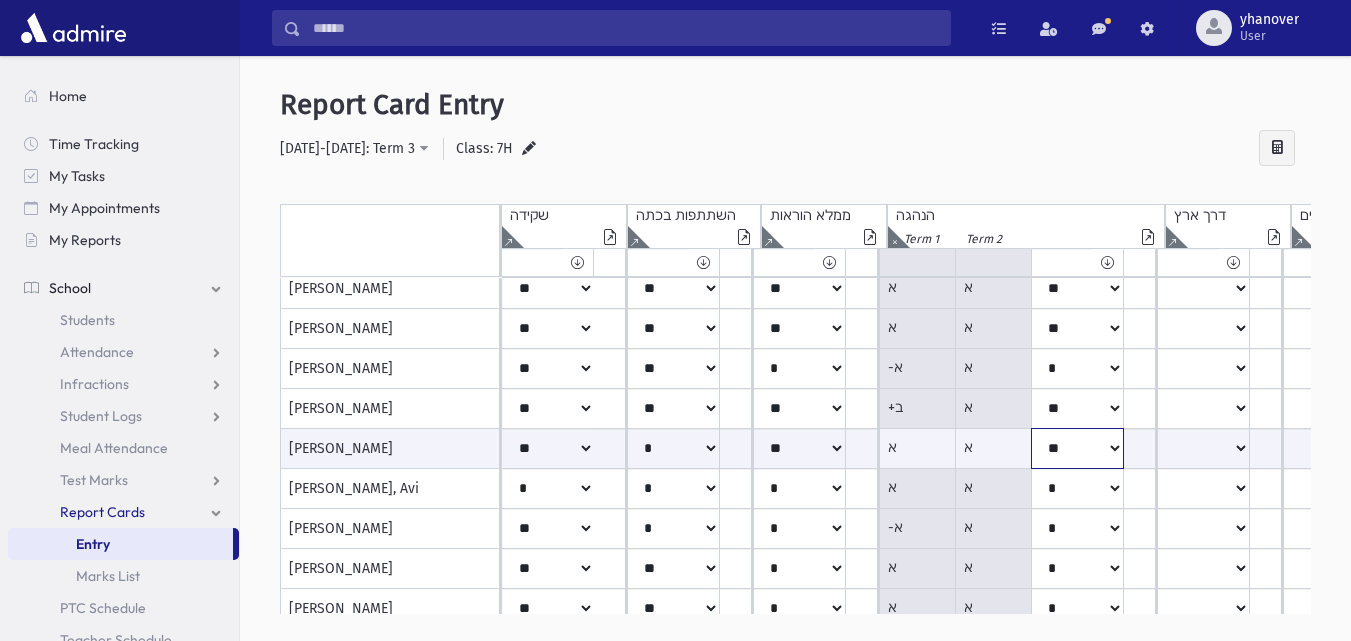 click on "*****
****
**
**
*
**
**
*" at bounding box center [548, 448] 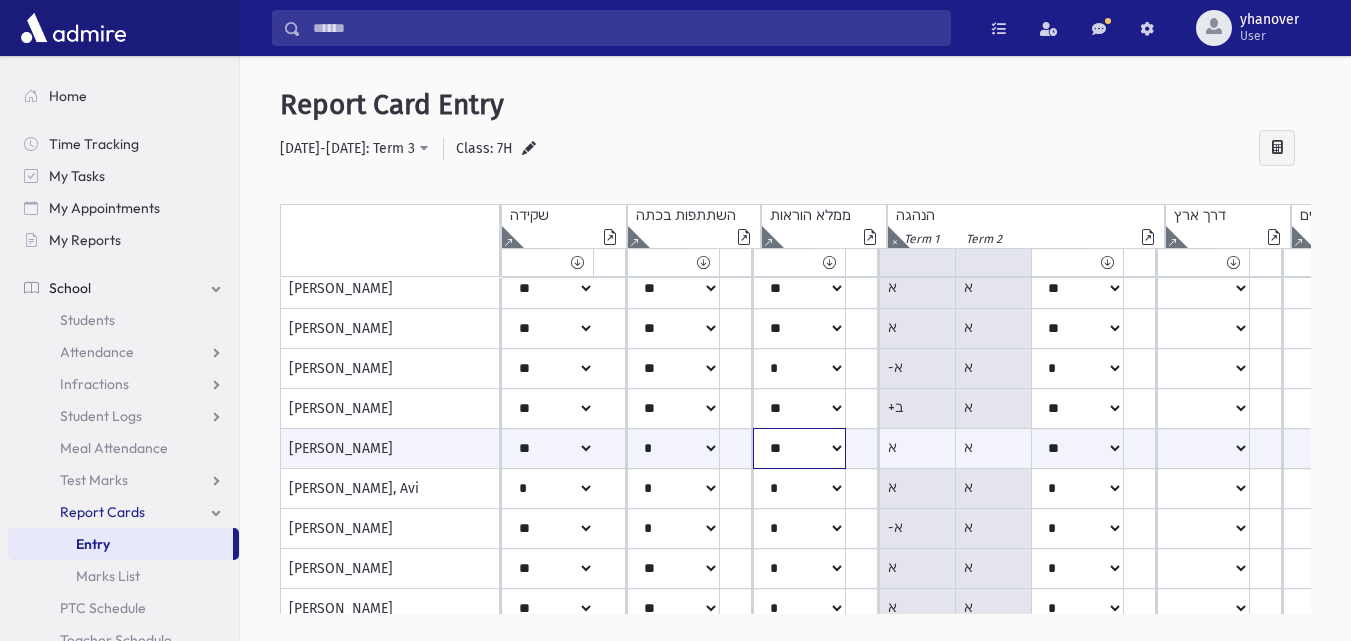 click on "*****
****
**
**
*
**
**
*" at bounding box center [548, 448] 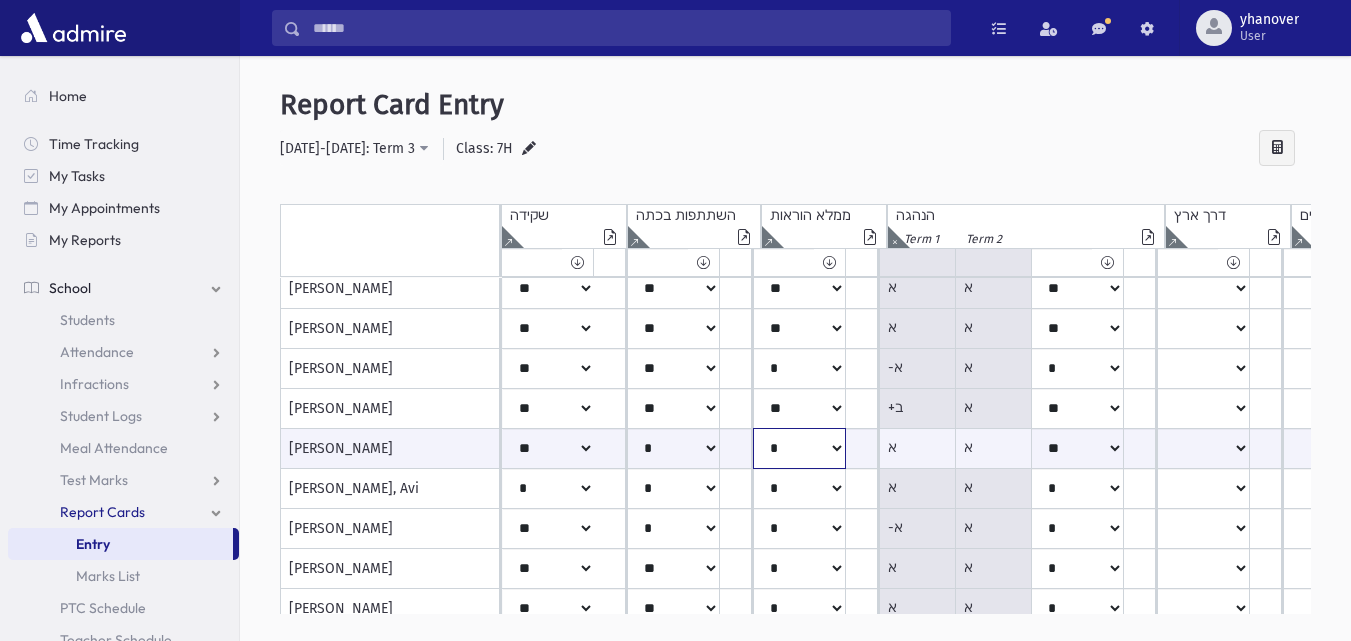 click on "*****
****
**
**
*
**
**
*" at bounding box center (548, 448) 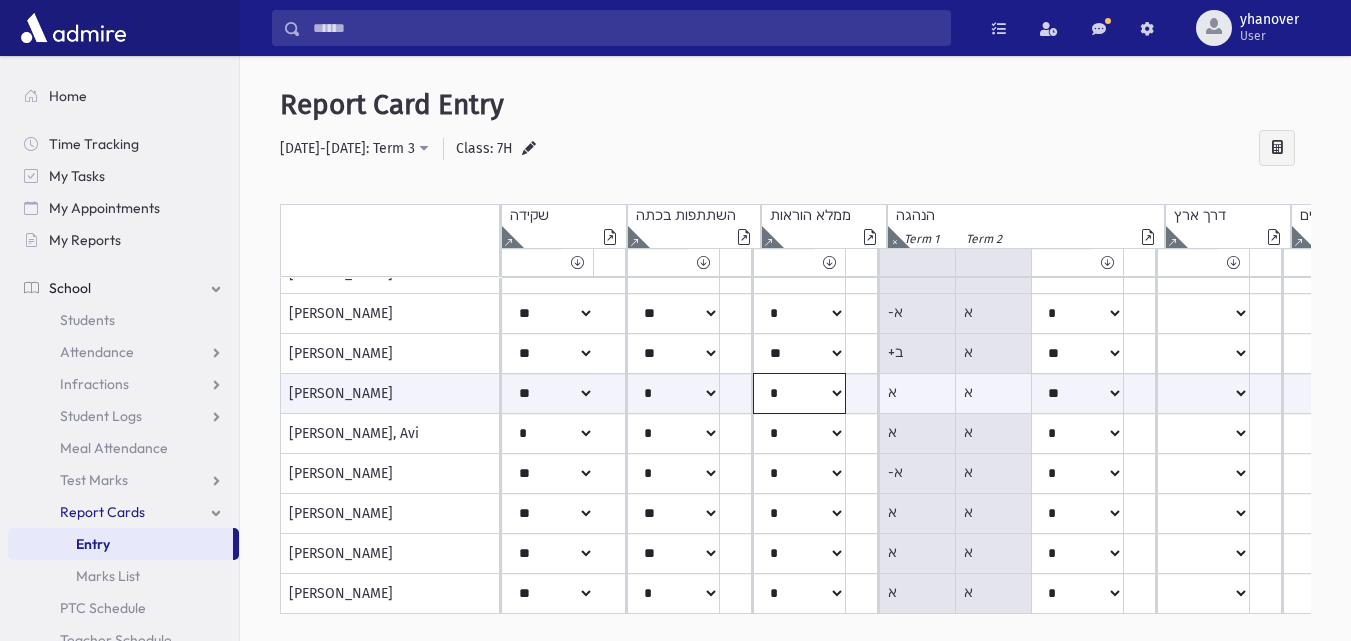 scroll, scrollTop: 153, scrollLeft: 0, axis: vertical 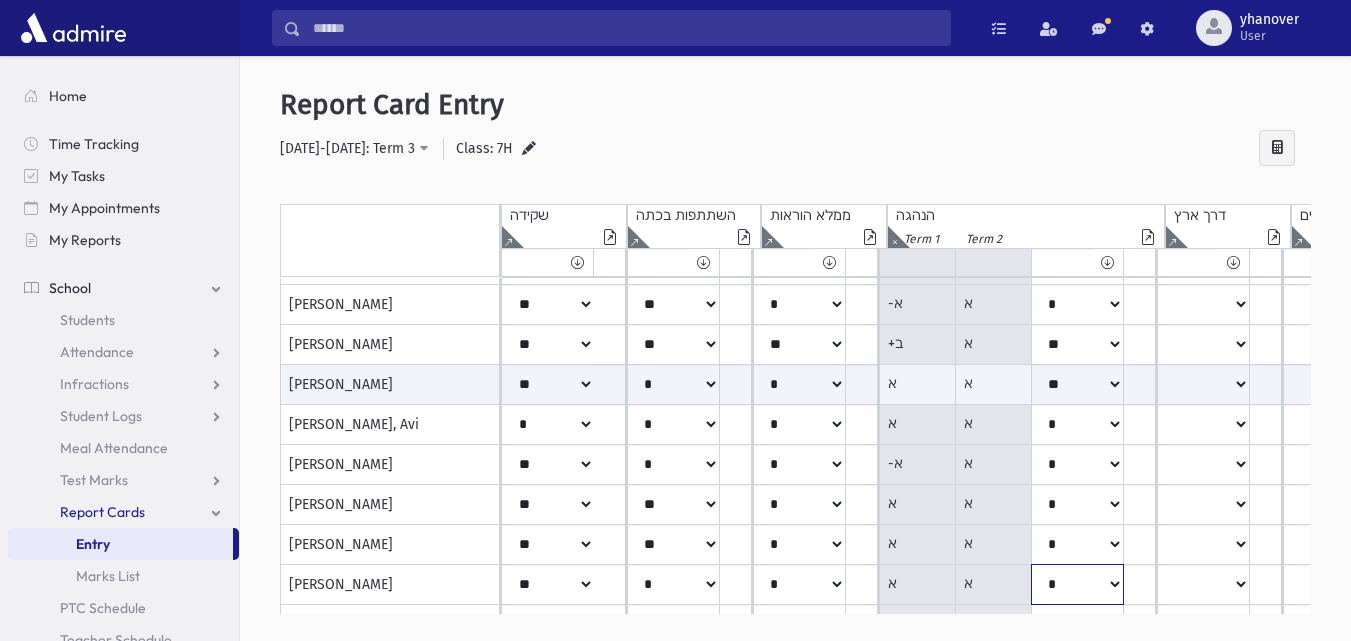 click on "*****
****
**
**
*
**
**
*" at bounding box center [548, 145] 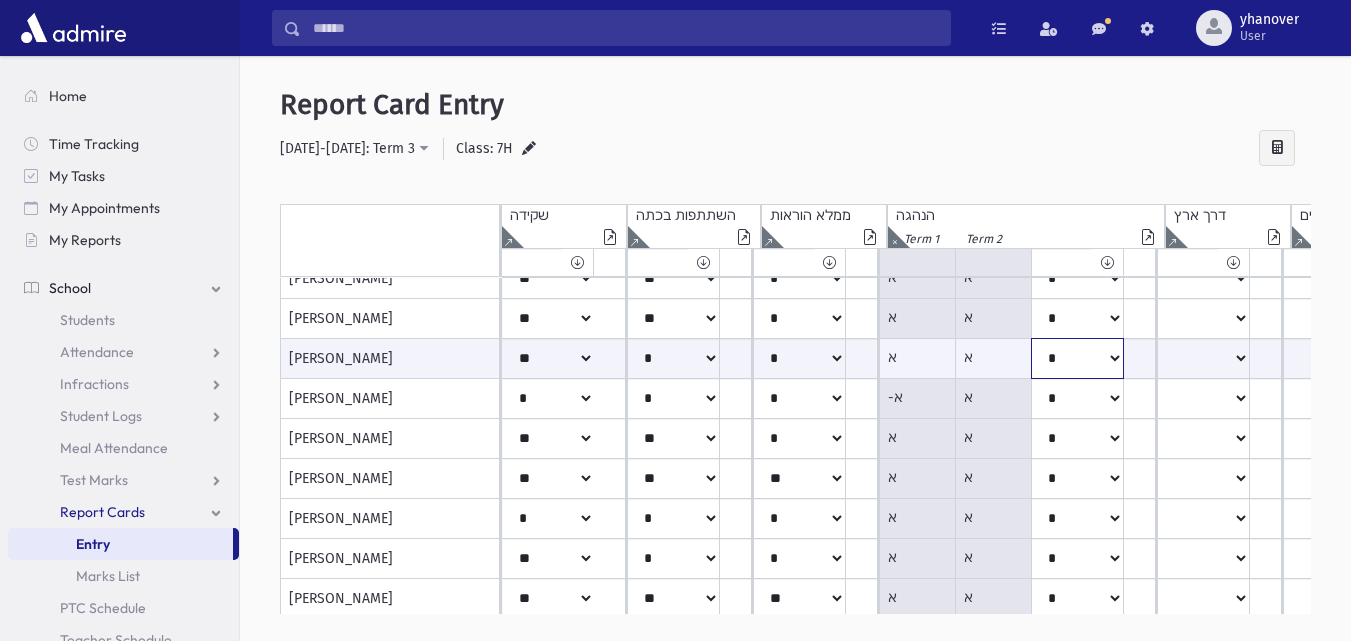 scroll, scrollTop: 382, scrollLeft: 0, axis: vertical 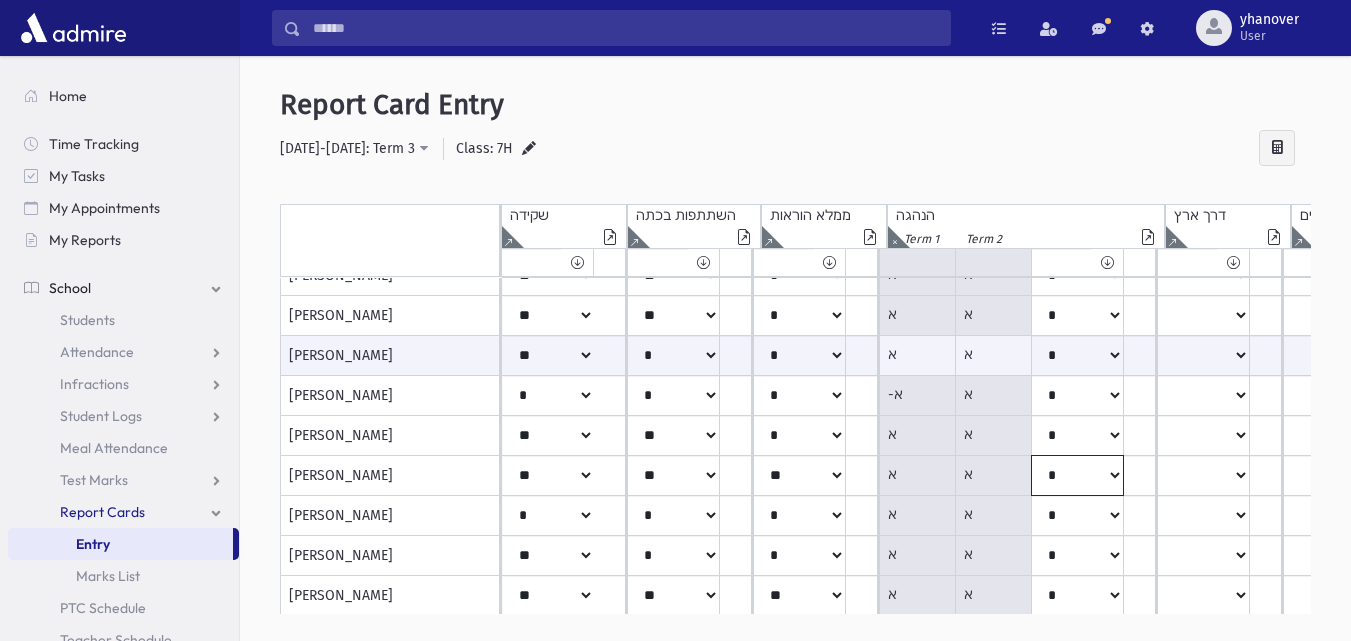 click on "*****
****
**
**
*
**
**
*" at bounding box center [548, -84] 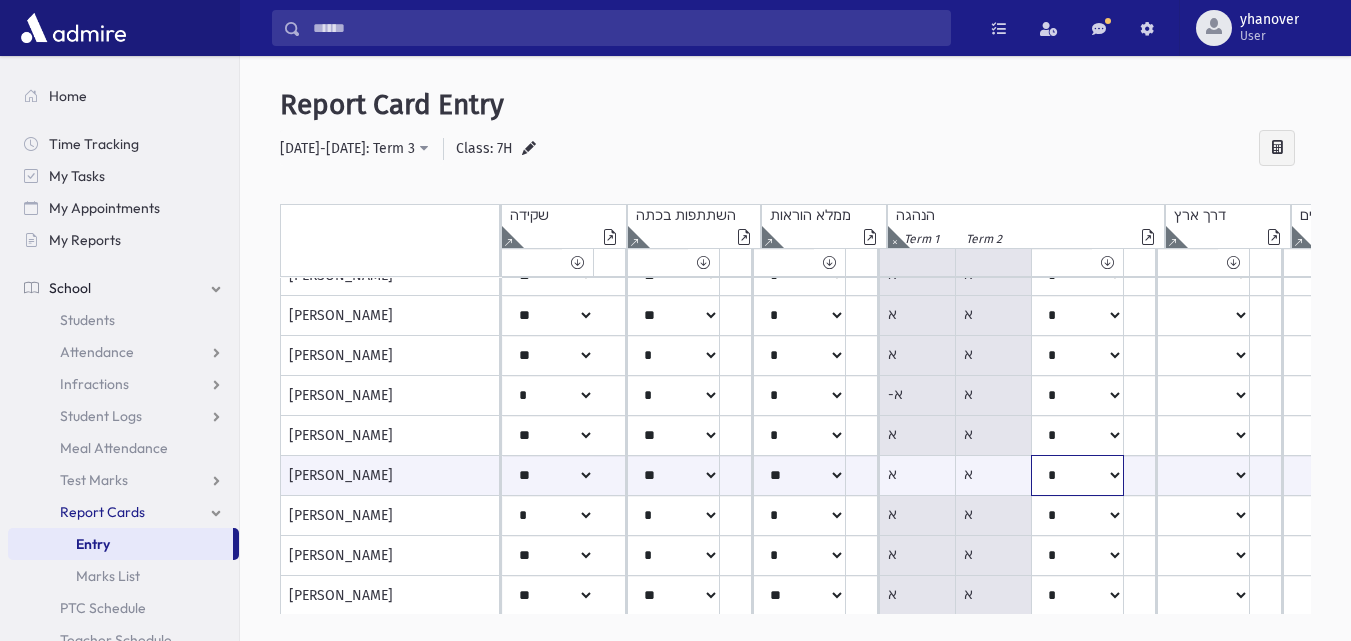 select on "**" 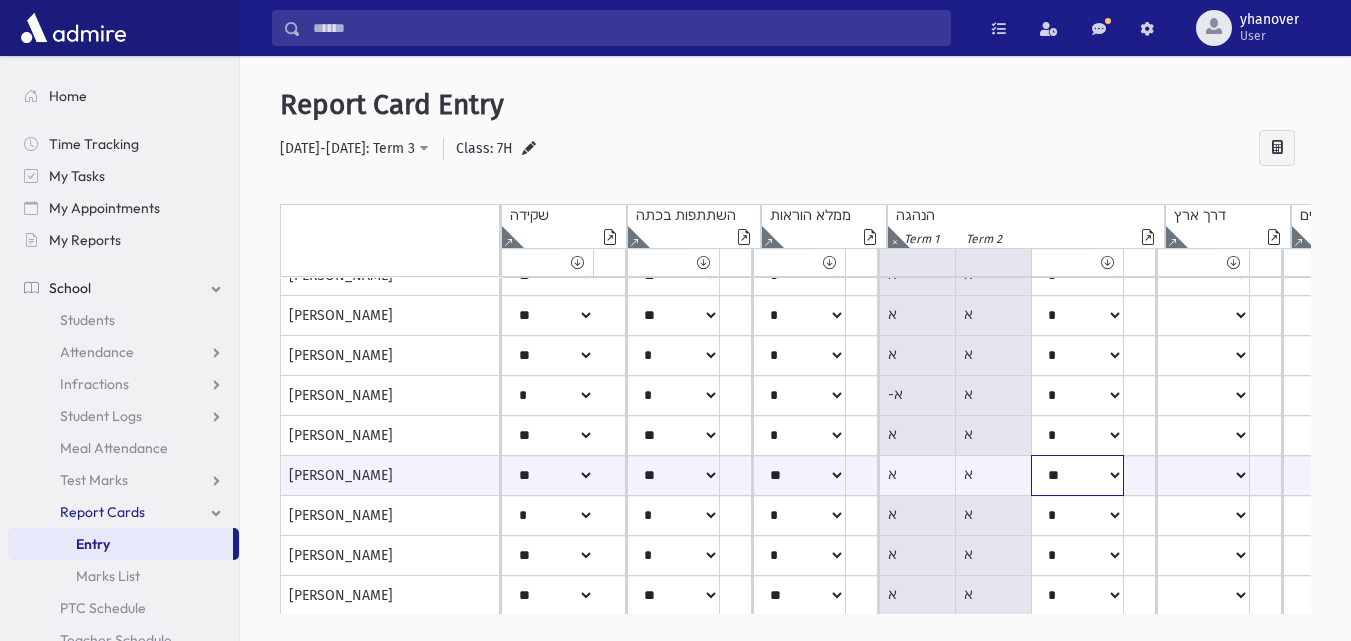 click on "*****
****
**
**
*
**
**
*" at bounding box center [548, 475] 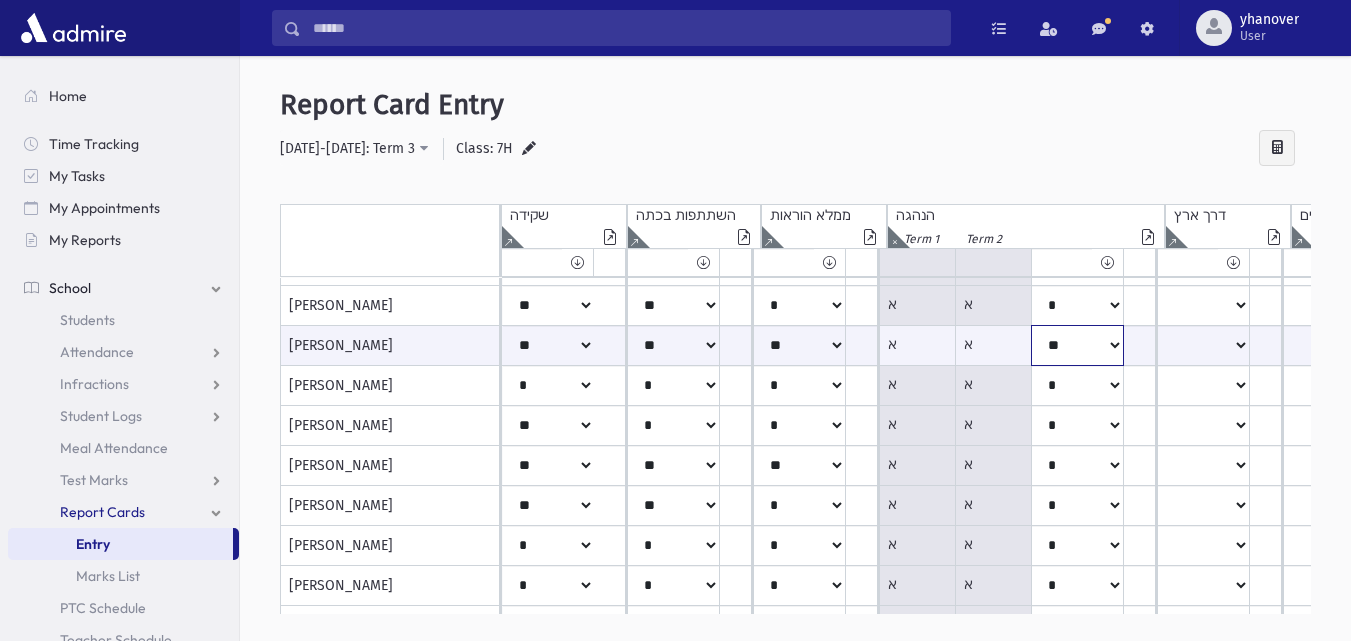 scroll, scrollTop: 531, scrollLeft: 0, axis: vertical 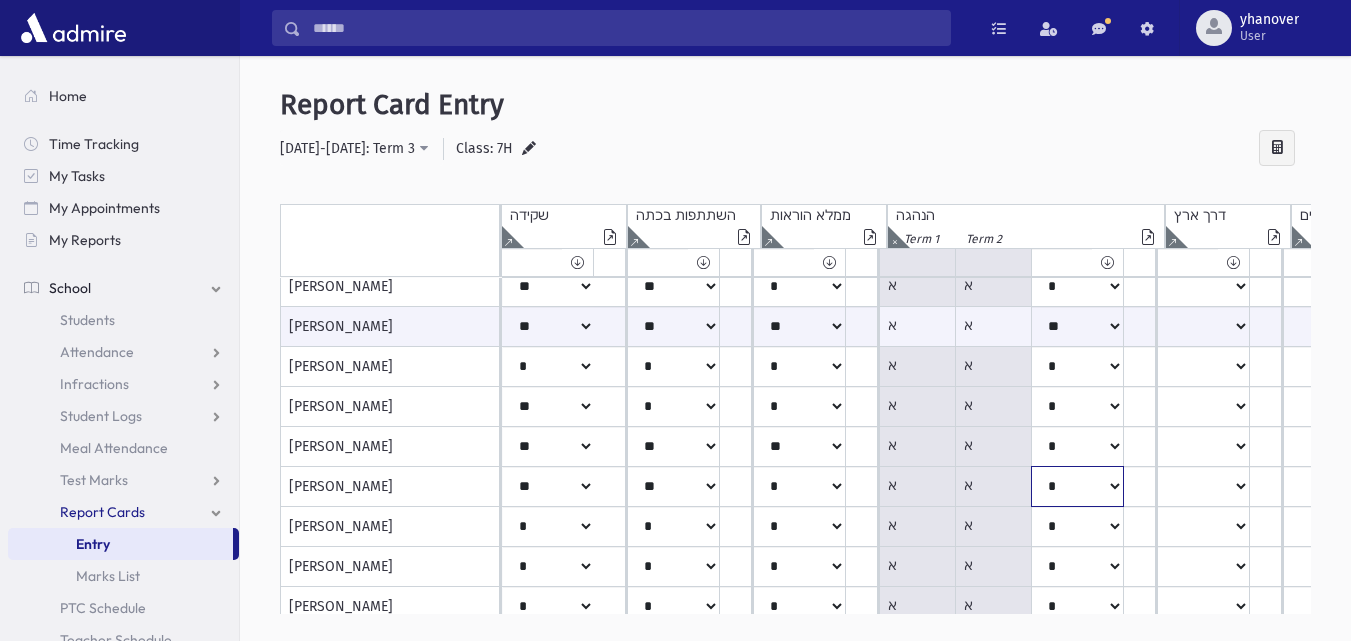 click on "*****
****
**
**
*
**
**
*" at bounding box center [548, -233] 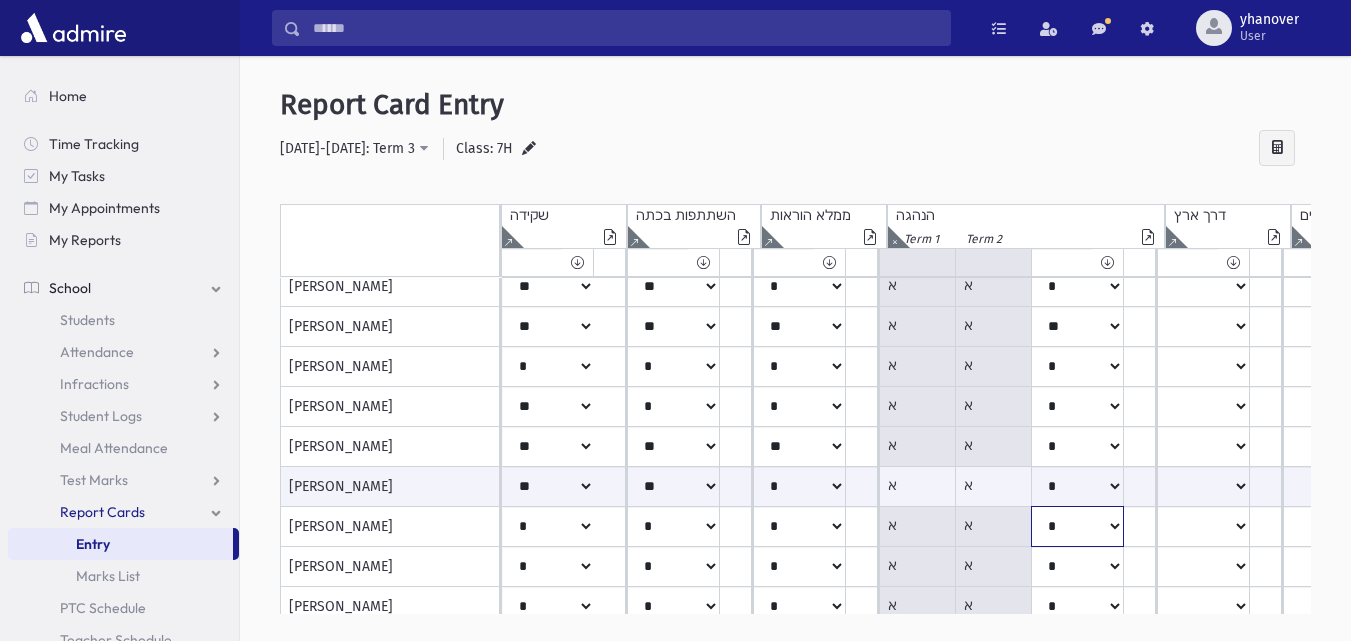 click on "*****
****
**
**
*
**
**
*" at bounding box center (548, -233) 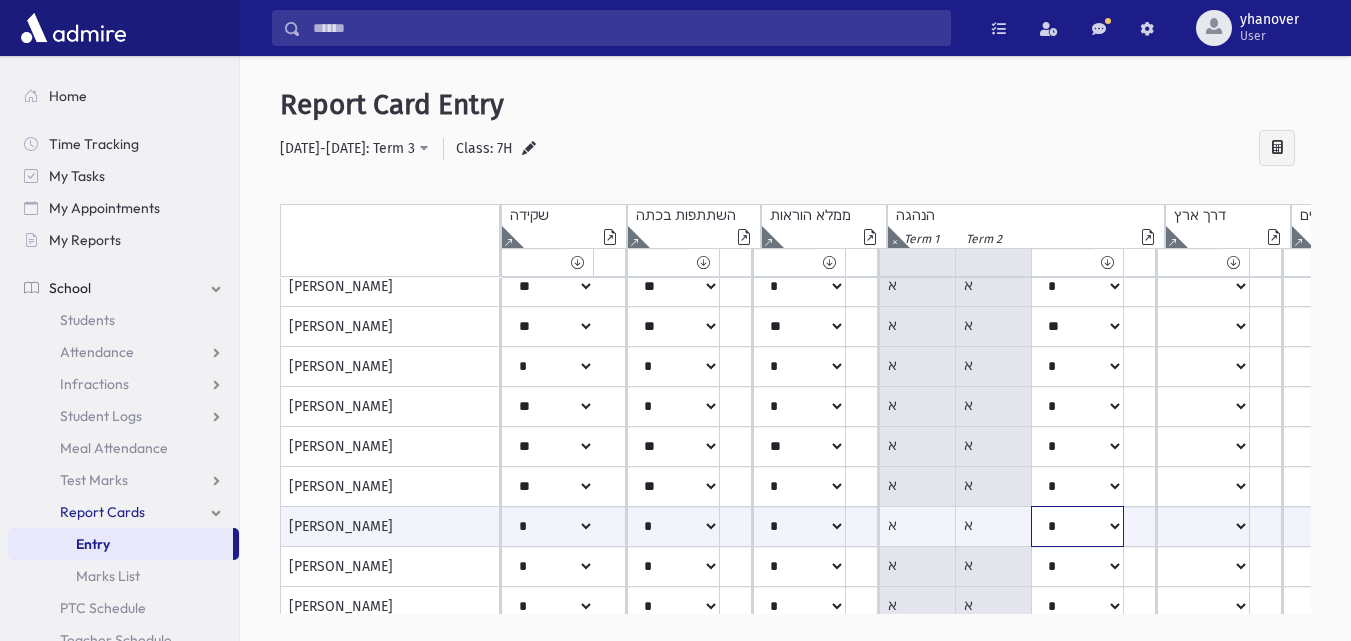 type 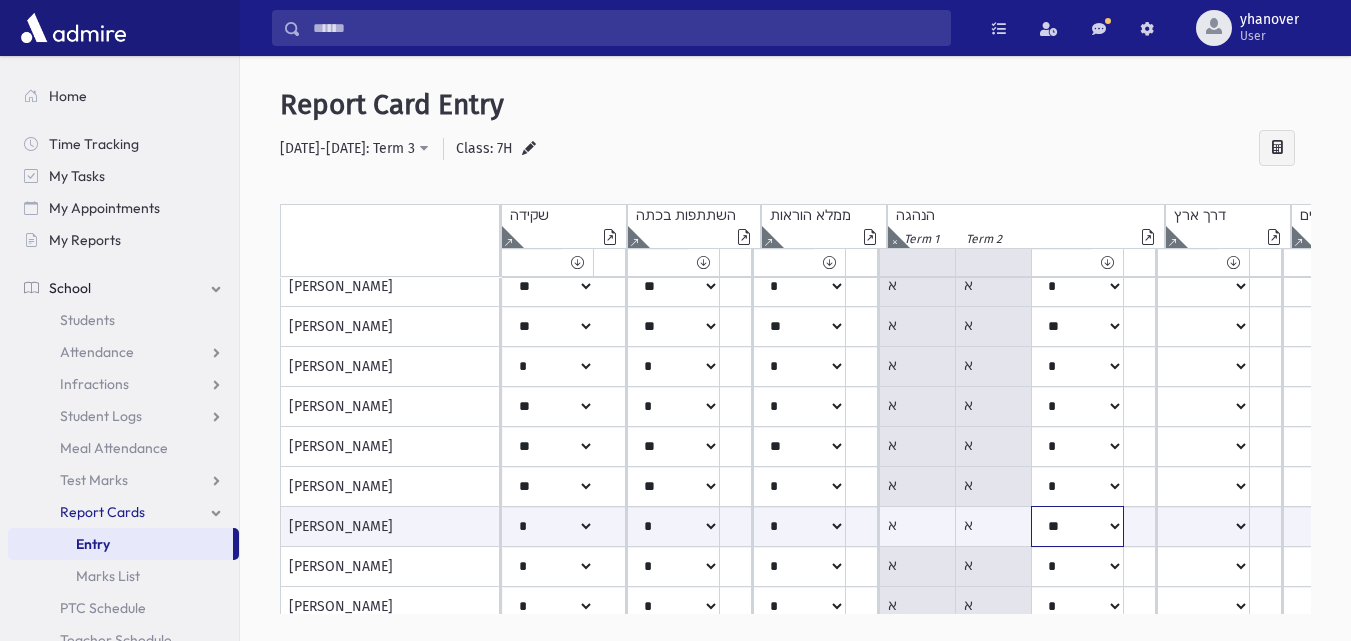 click on "*****
****
**
**
*
**
**
*" at bounding box center [548, 526] 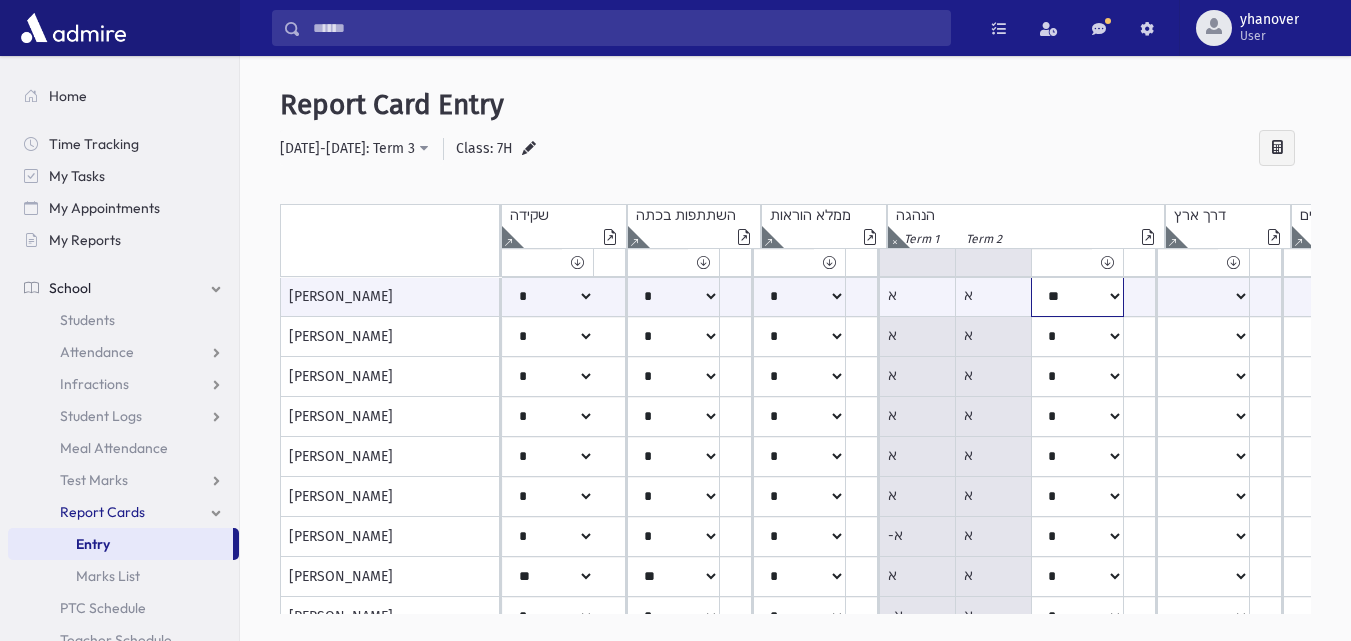 scroll, scrollTop: 792, scrollLeft: 0, axis: vertical 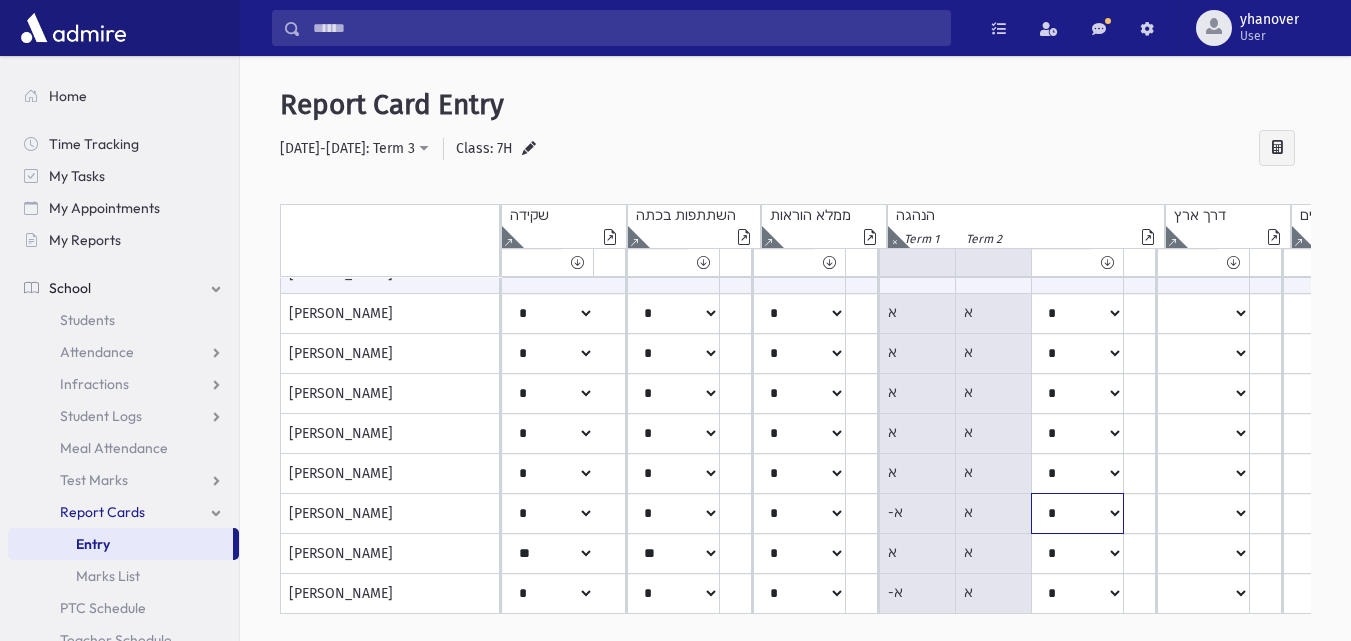 click on "*****
****
**
**
*
**
**
*" at bounding box center (548, -486) 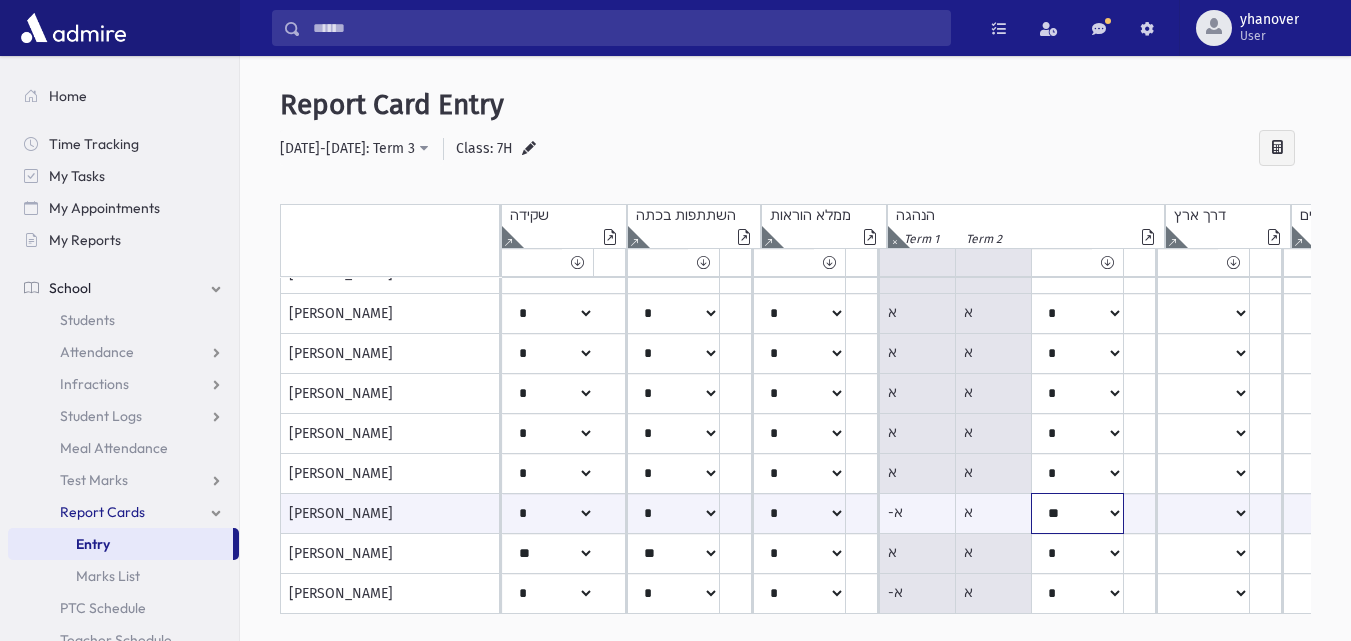 click on "*****
****
**
**
*
**
**
*" at bounding box center (548, 513) 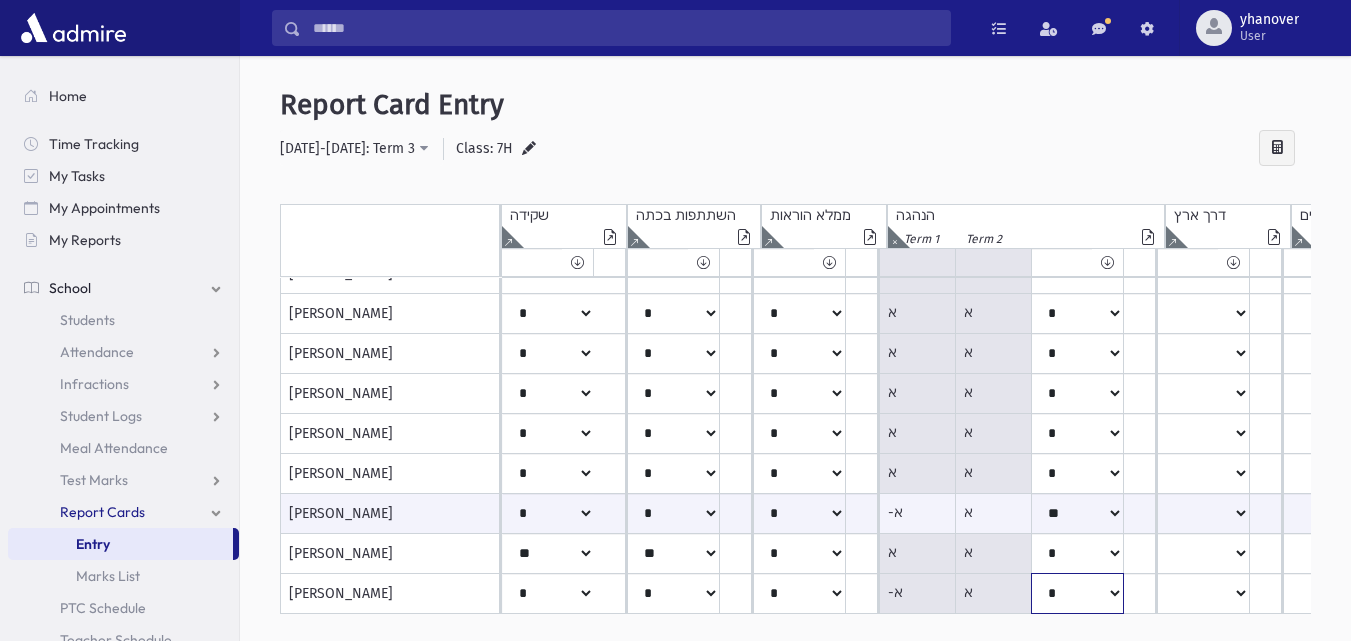 click on "*****
****
**
**
*
**
**
*" at bounding box center [548, -486] 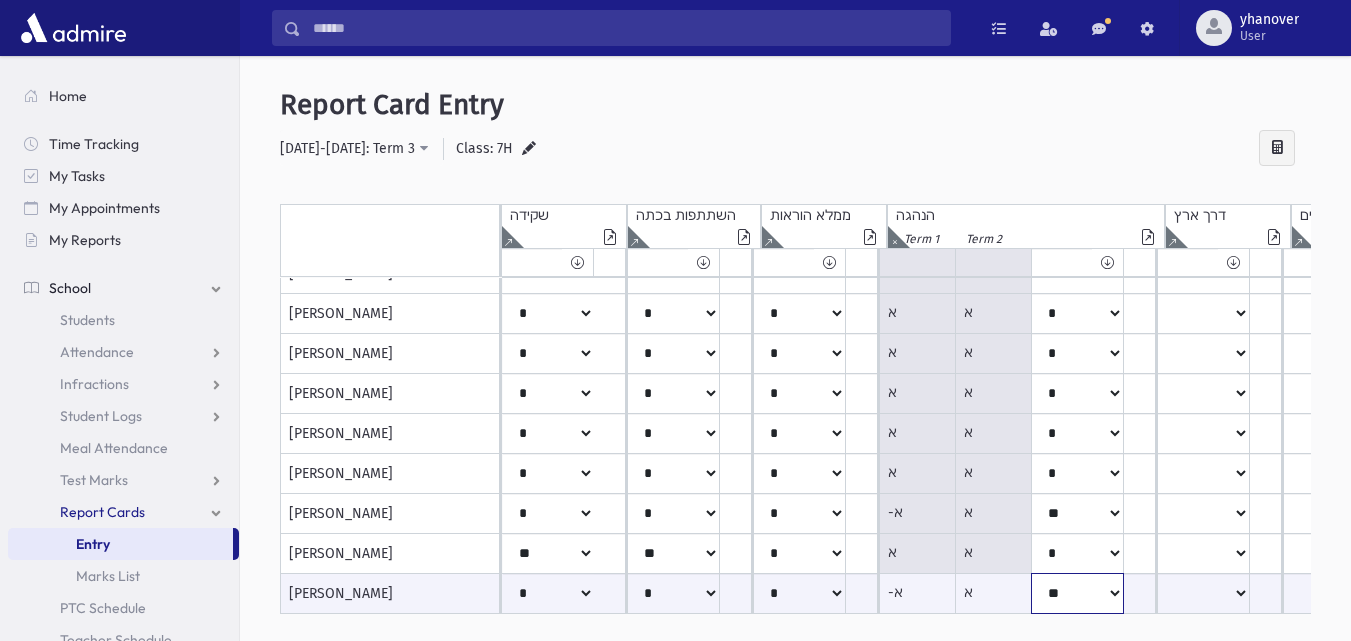 click on "*****
****
**
**
*
**
**
*" at bounding box center [548, 593] 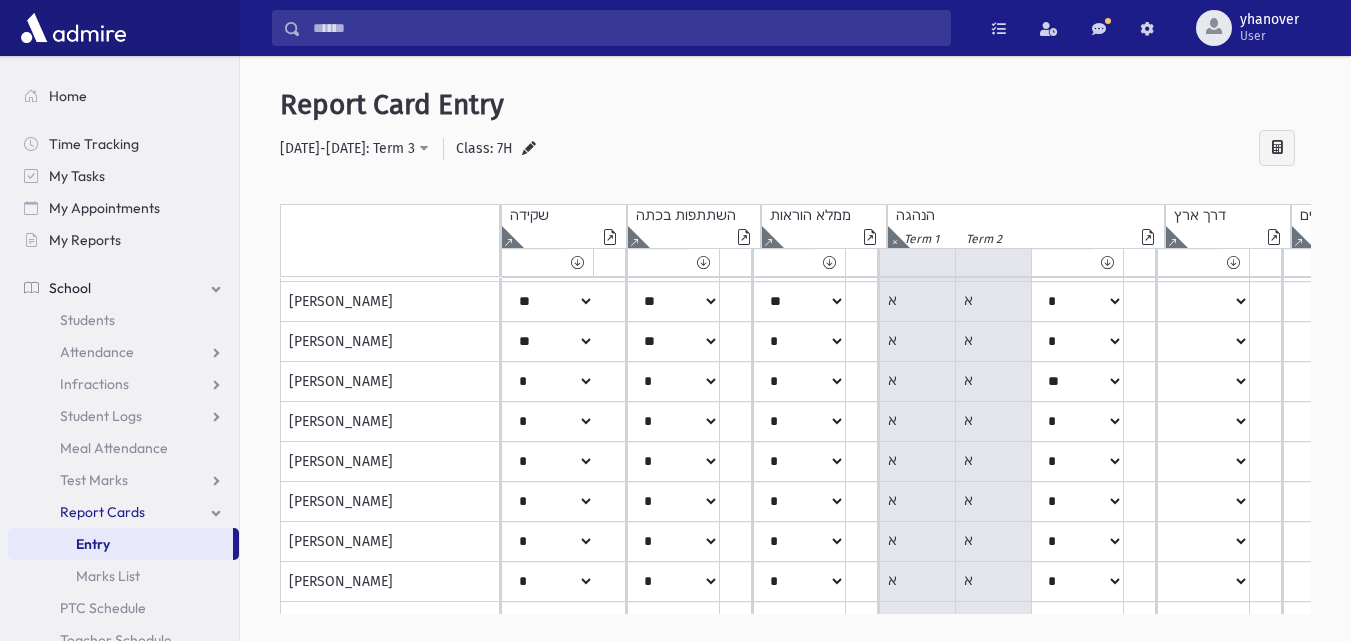 scroll, scrollTop: 675, scrollLeft: 0, axis: vertical 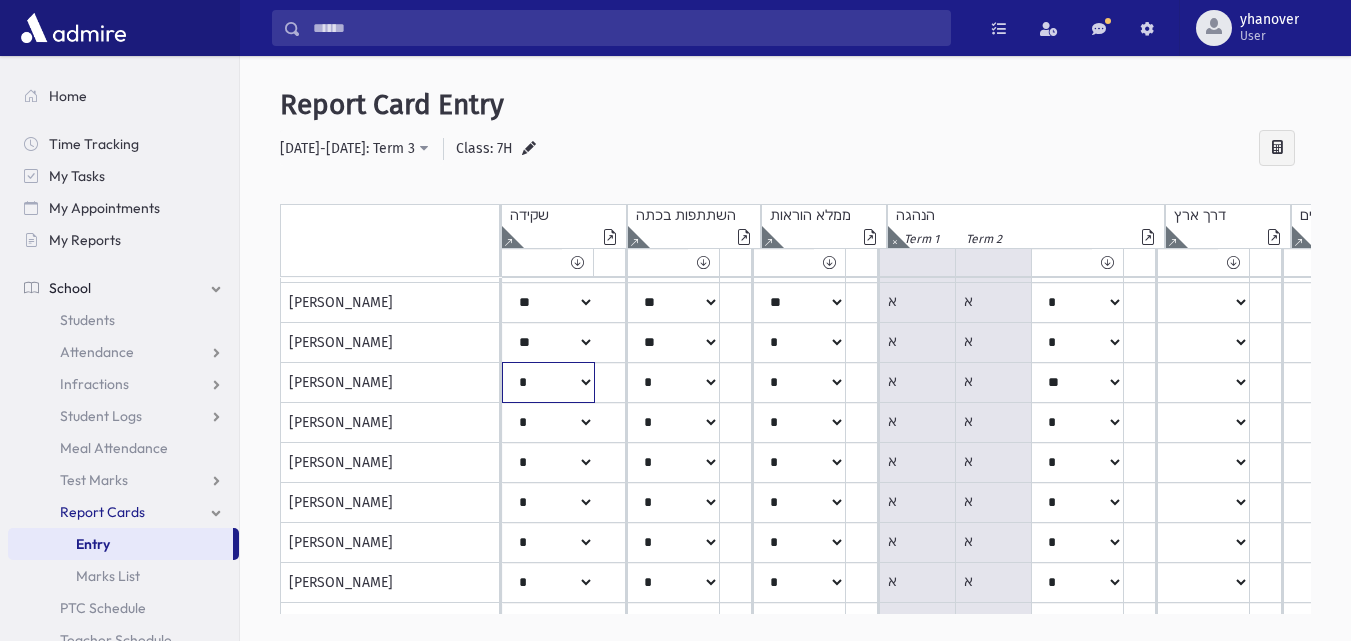 click on "*****
****
**
**
*
**
**
*" at bounding box center [548, -377] 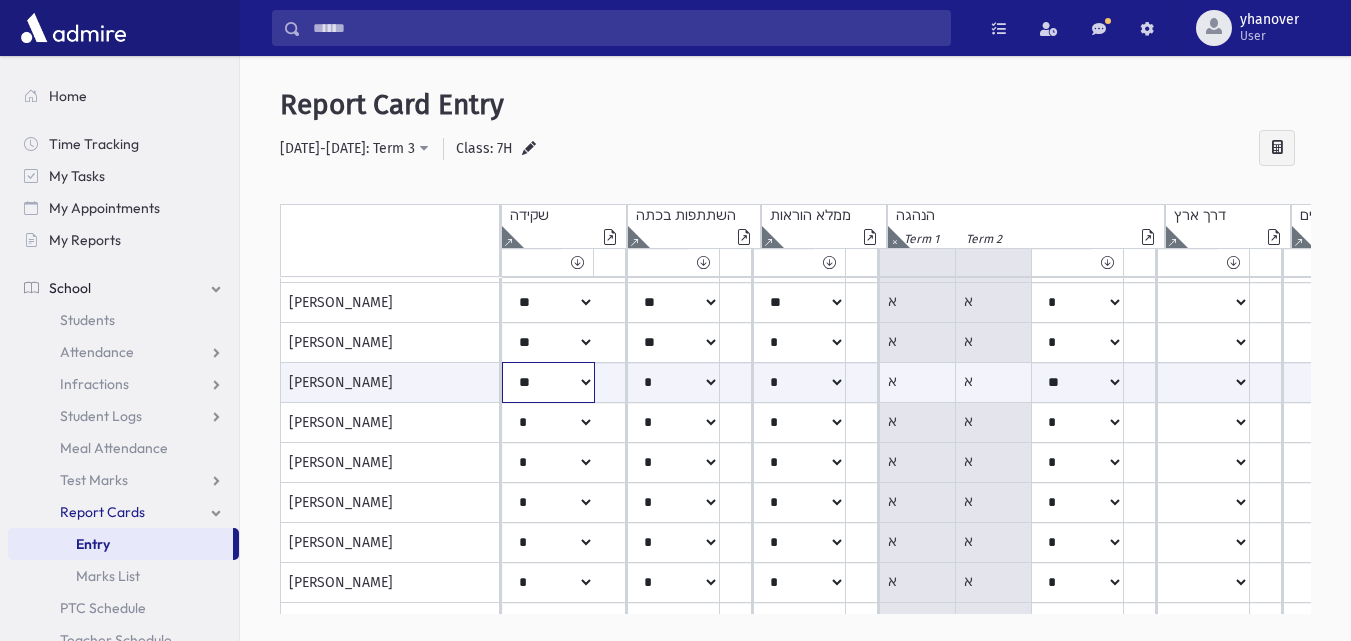 click on "*****
****
**
**
*
**
**
*" at bounding box center (548, 382) 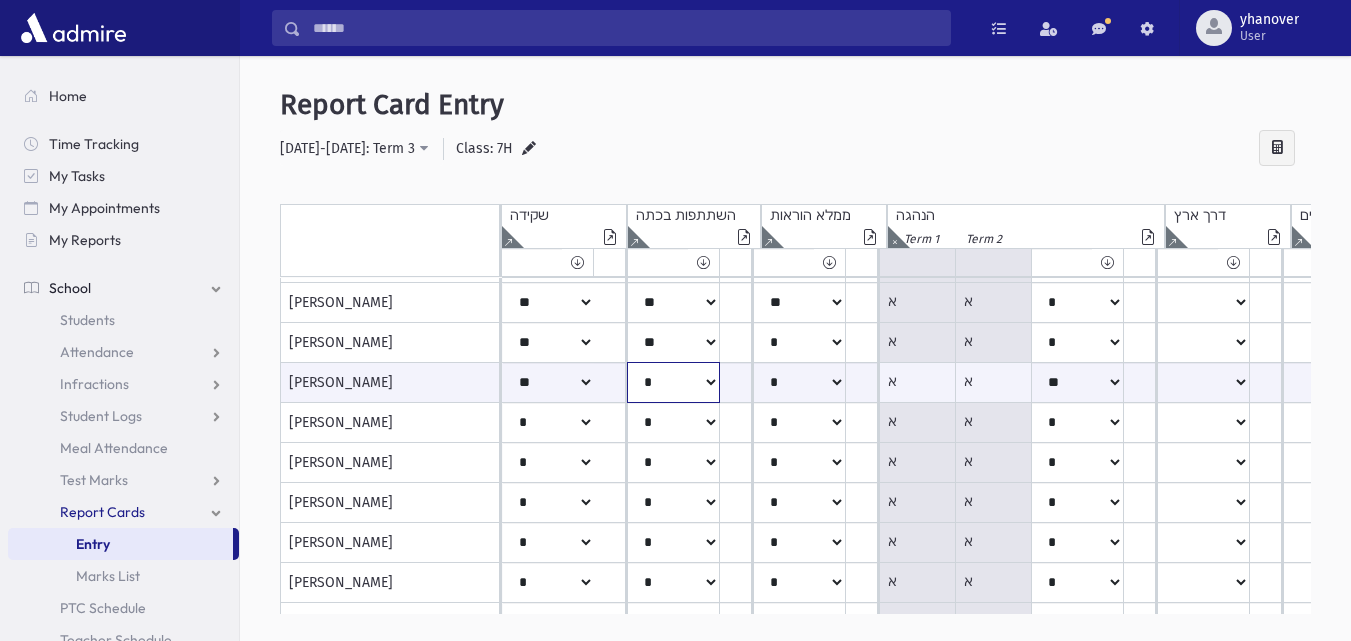 click on "*****
****
**
**
*
**
**
*" at bounding box center [548, 382] 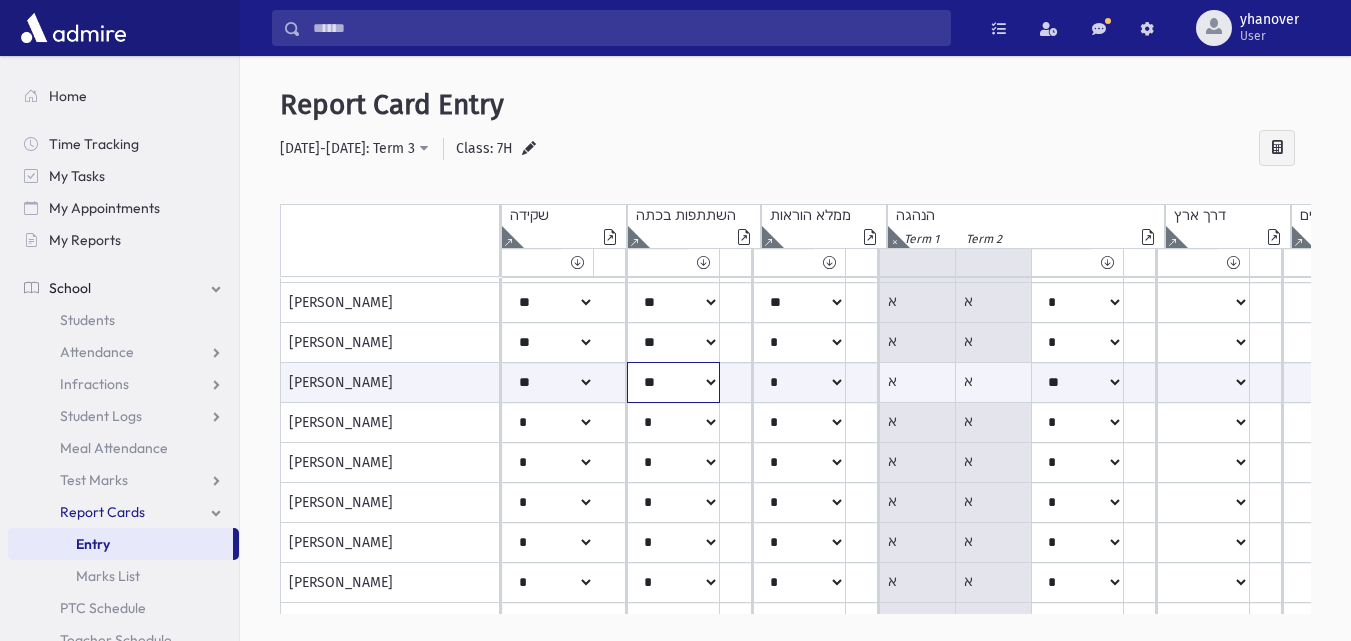 click on "*****
****
**
**
*
**
**
*" at bounding box center [548, 382] 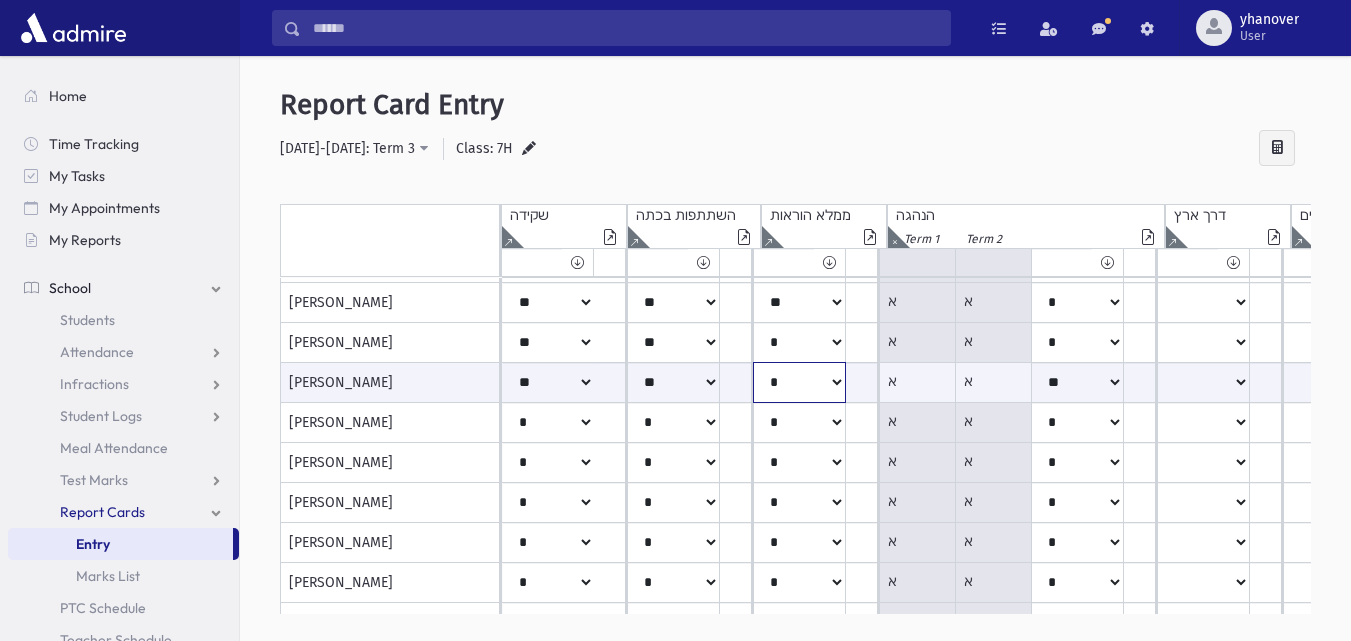 click on "*****
****
**
**
*
**
**
*" at bounding box center [548, 382] 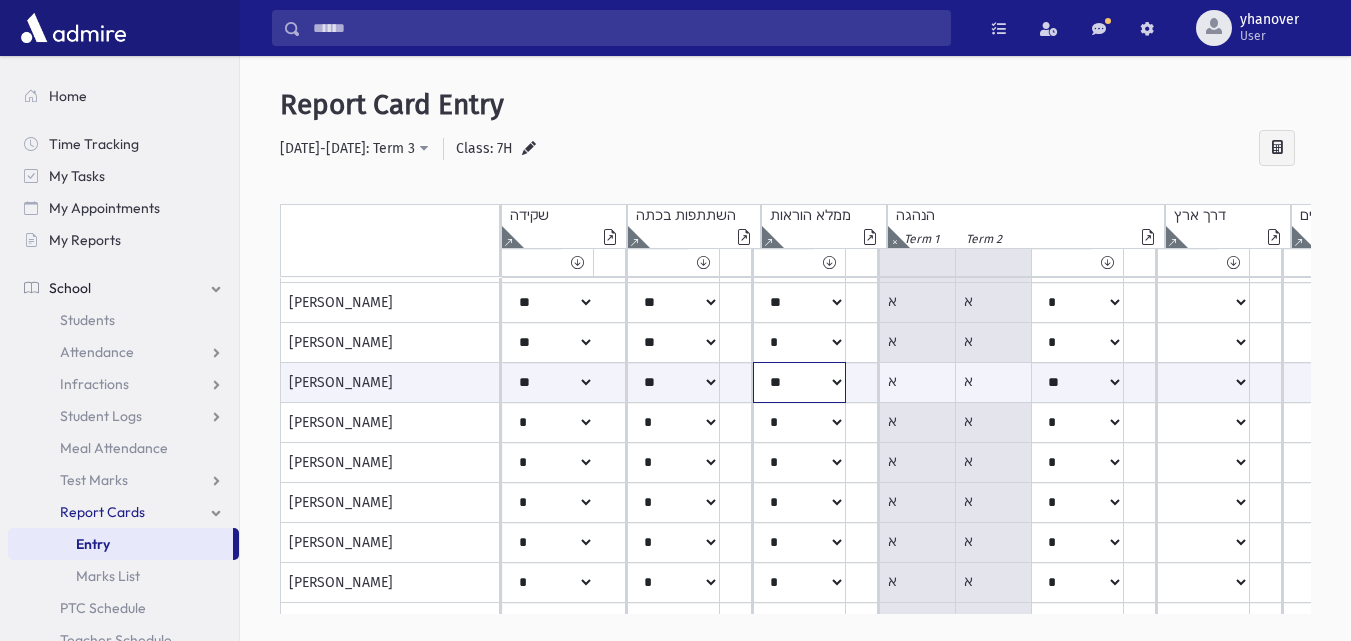 click on "*****
****
**
**
*
**
**
*" at bounding box center (548, 382) 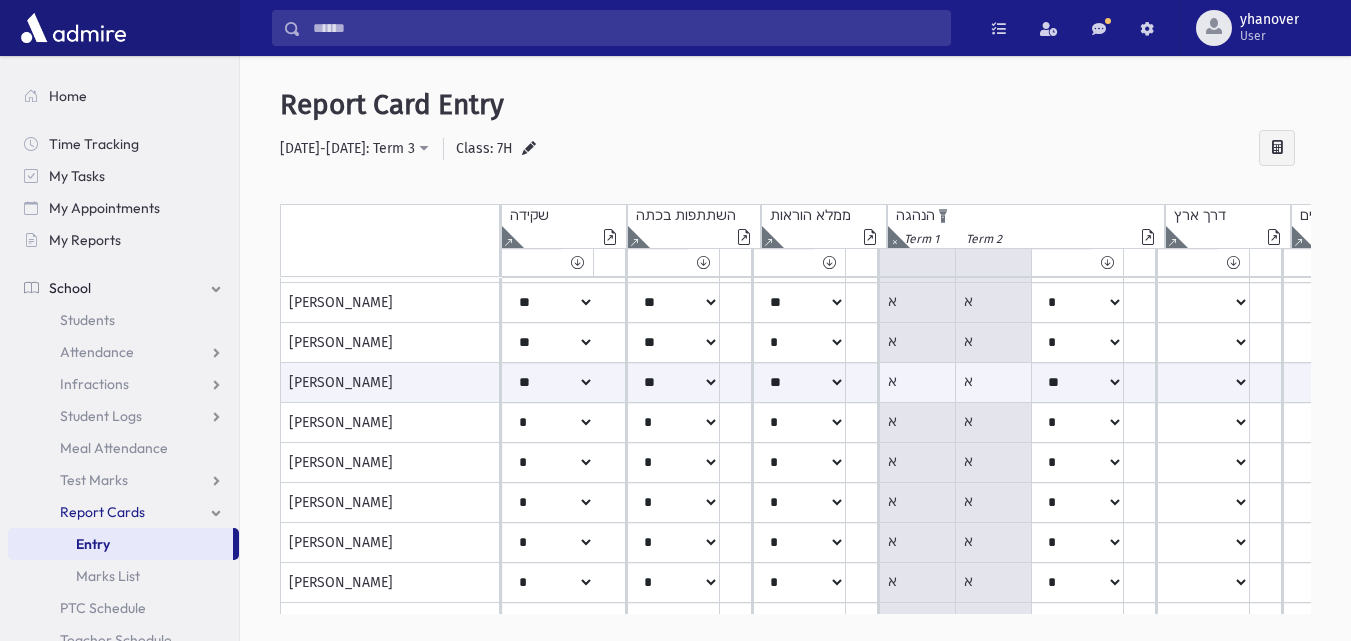 click at bounding box center [894, 237] 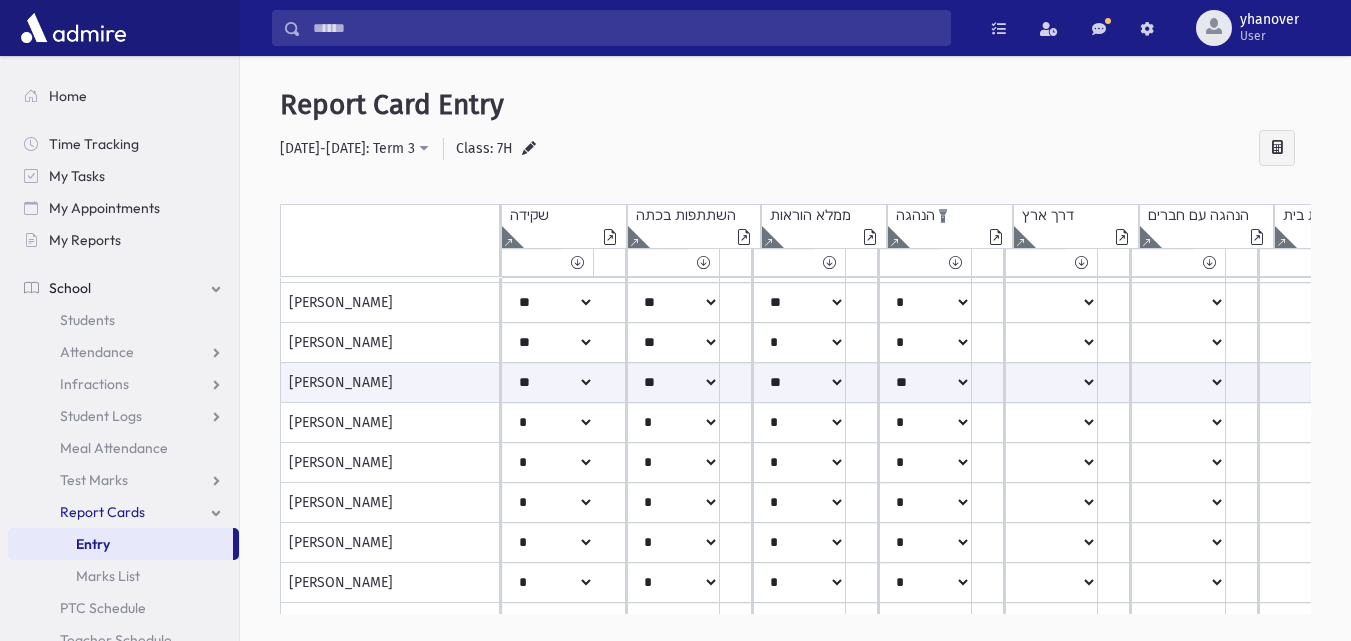 click at bounding box center (508, 237) 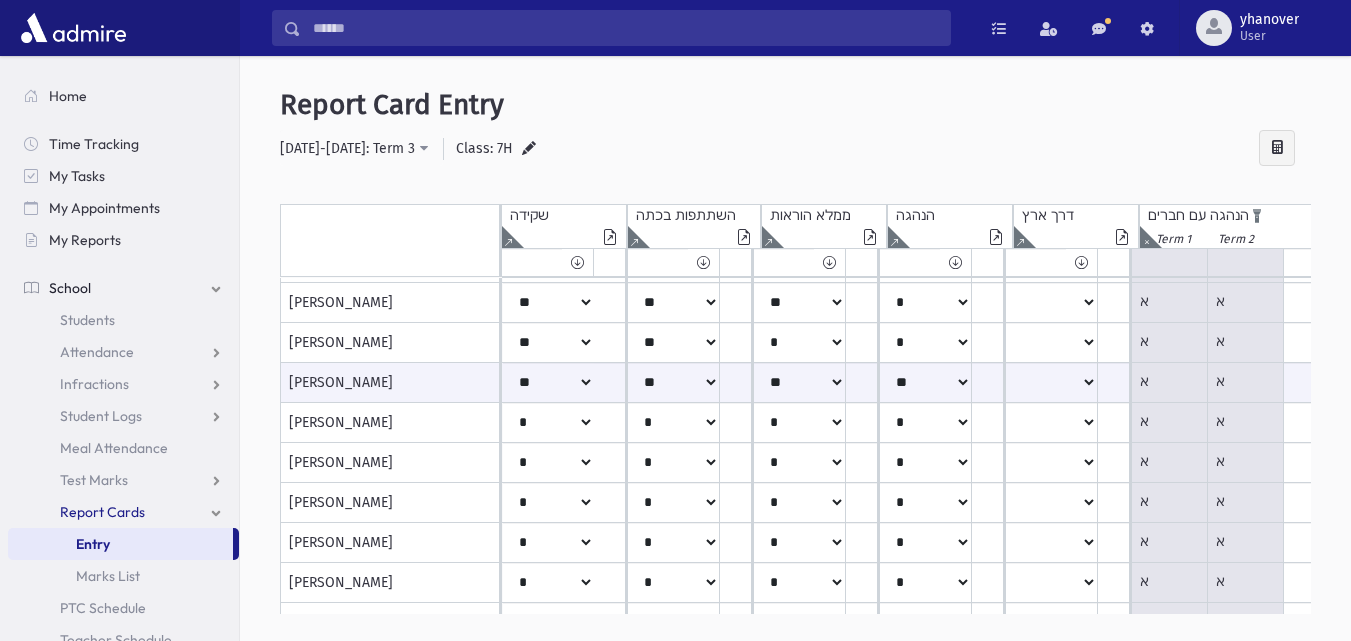 click at bounding box center [508, 237] 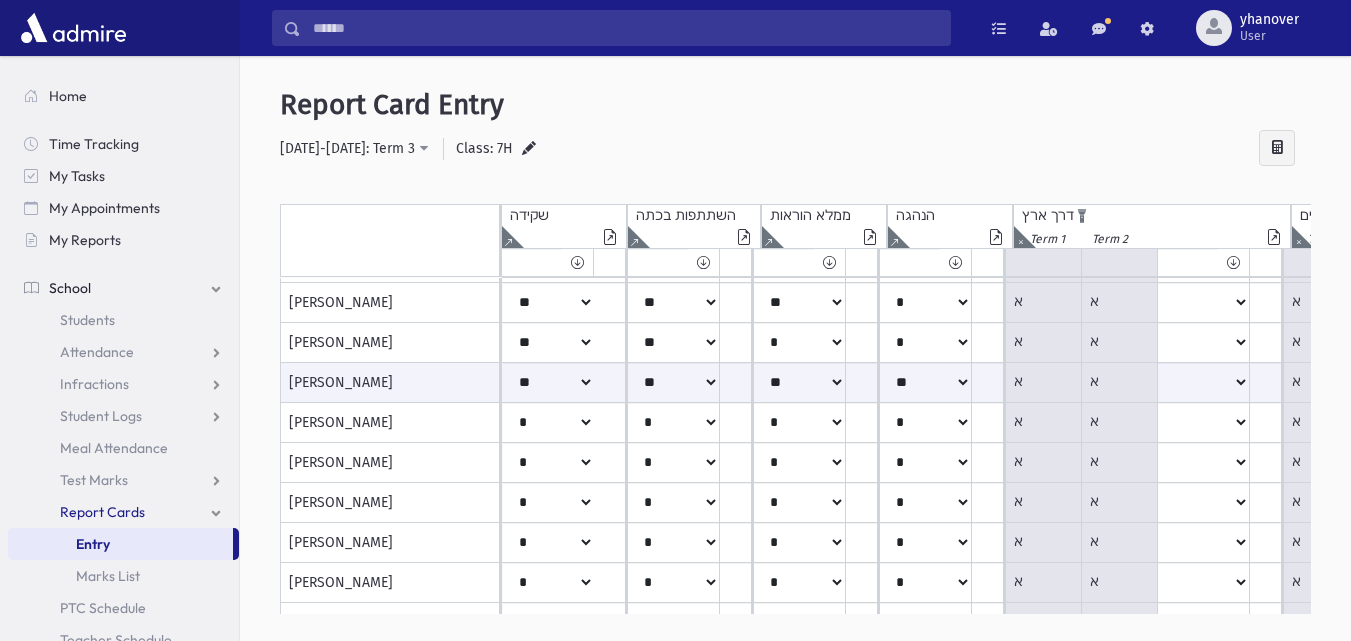 click at bounding box center (1202, 246) 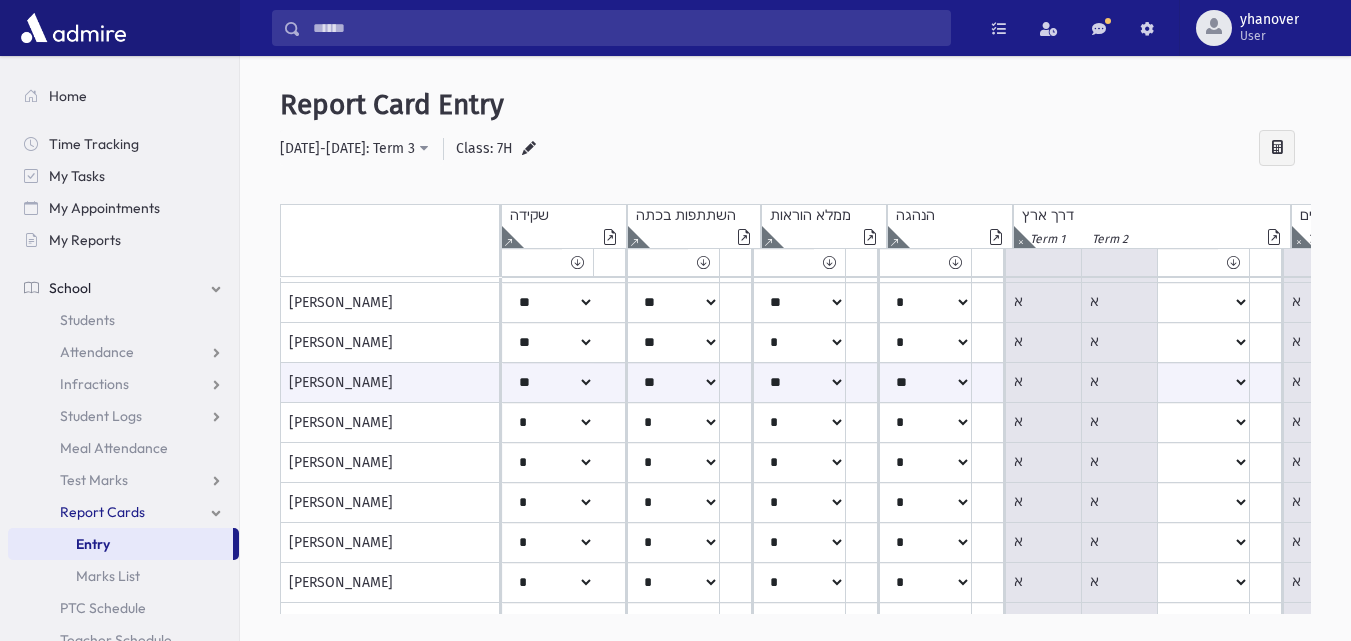 click at bounding box center (1233, 262) 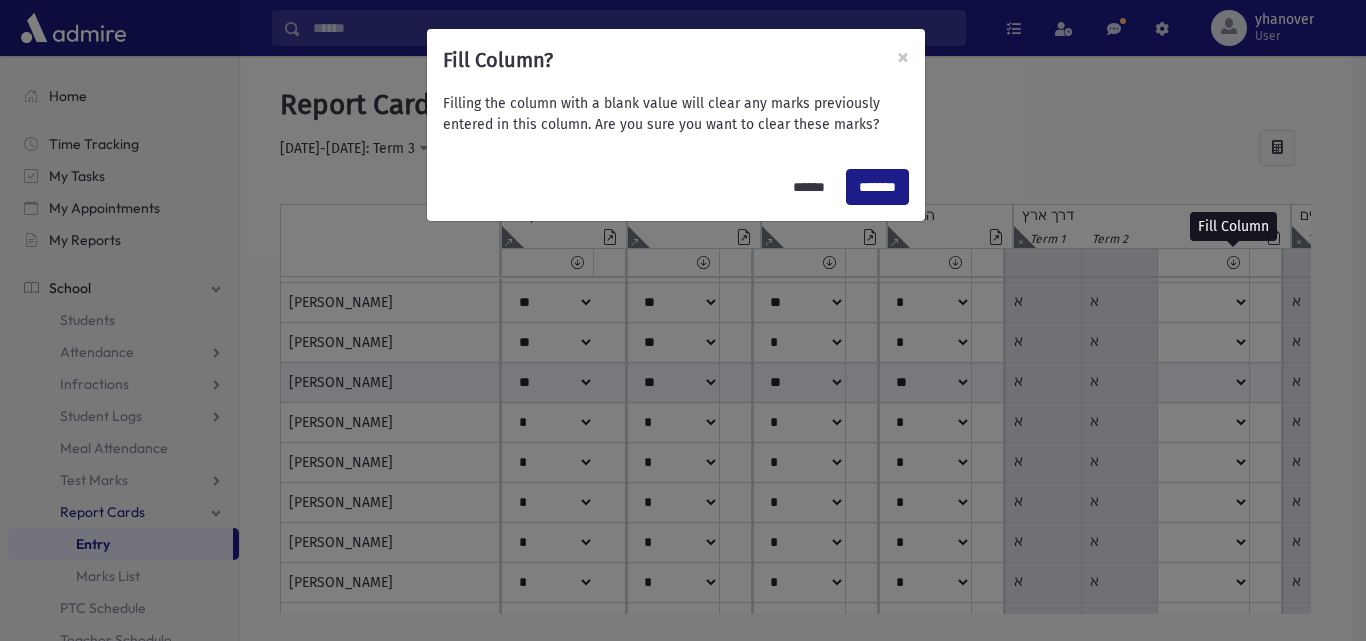 click on "Fill Column?
×
Filling the column with a blank value will clear any marks previously entered in this column. Are you sure you want to clear these marks?
******
*******" at bounding box center [683, 320] 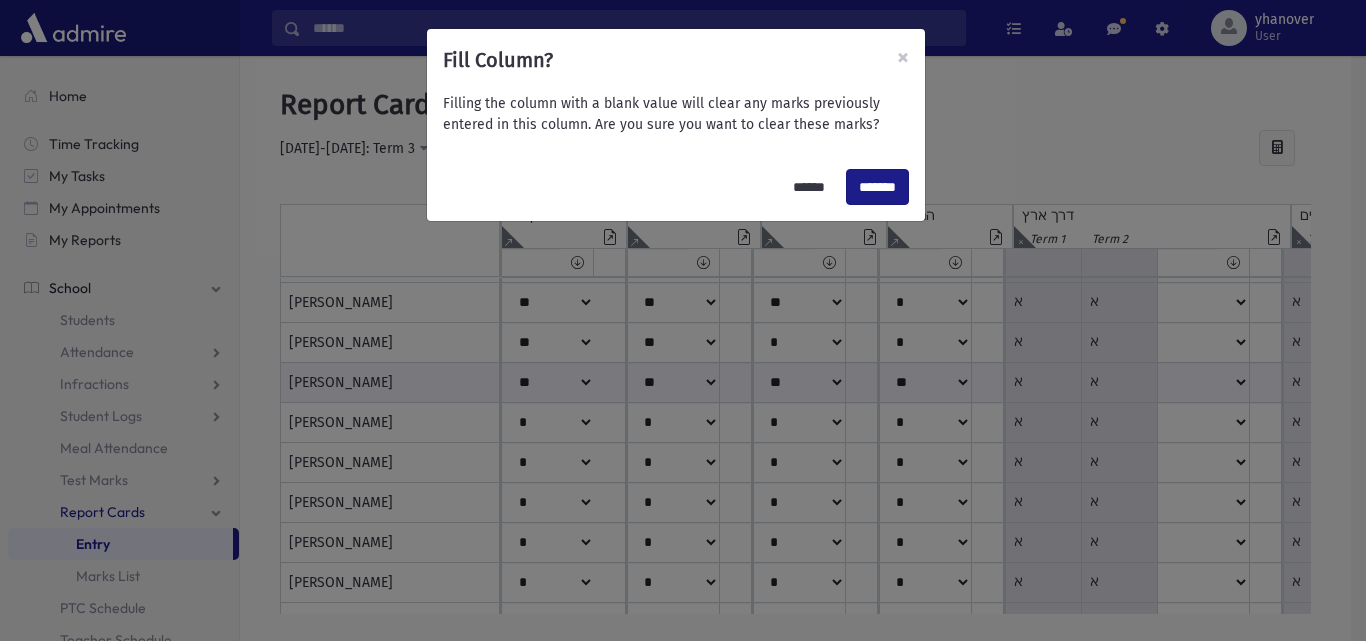 click on "Fill Column?
×
Filling the column with a blank value will clear any marks previously entered in this column. Are you sure you want to clear these marks?
******
*******" at bounding box center (683, 320) 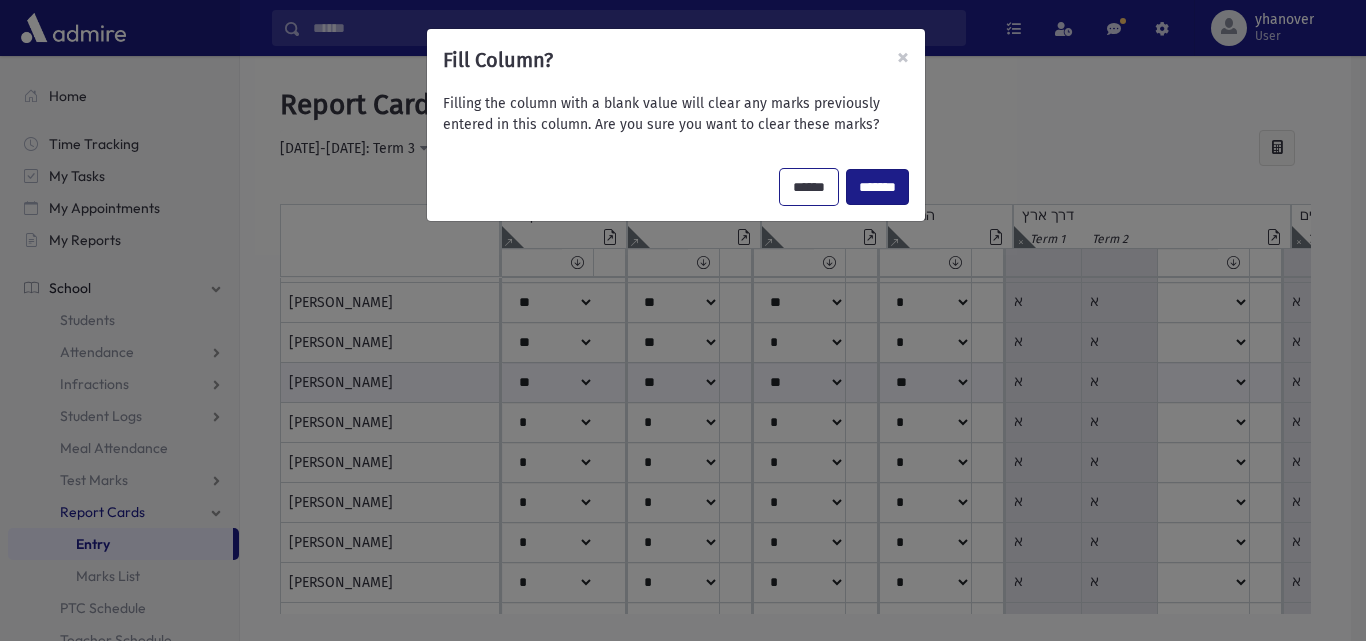 click on "******" at bounding box center [809, 187] 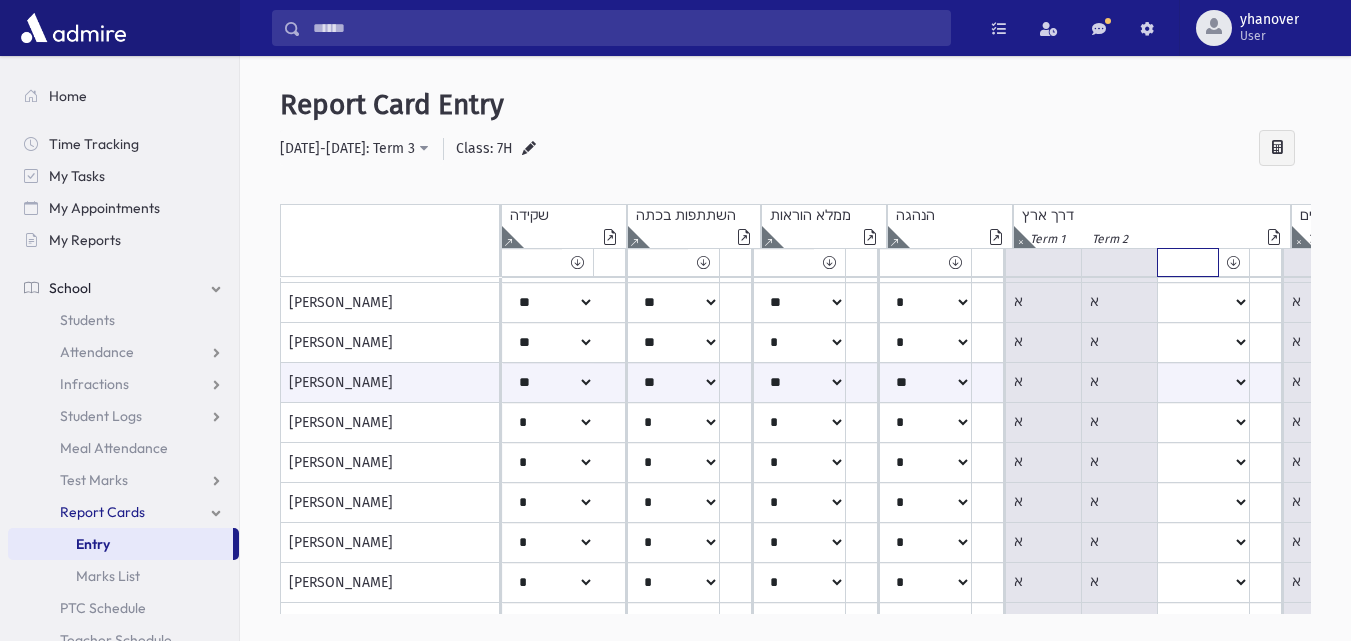 click on "*****
****
**
**
*
**
**
*" at bounding box center [532, 262] 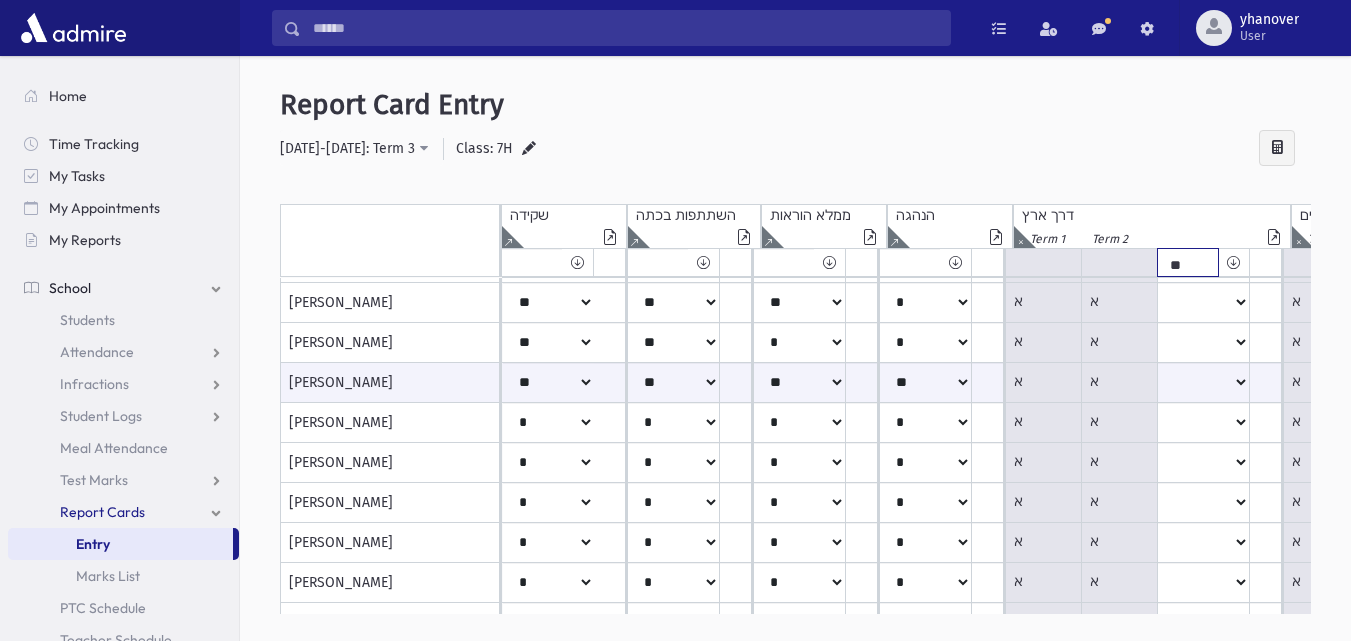 click on "*****
****
**
**
*
**
**
*" at bounding box center [532, 262] 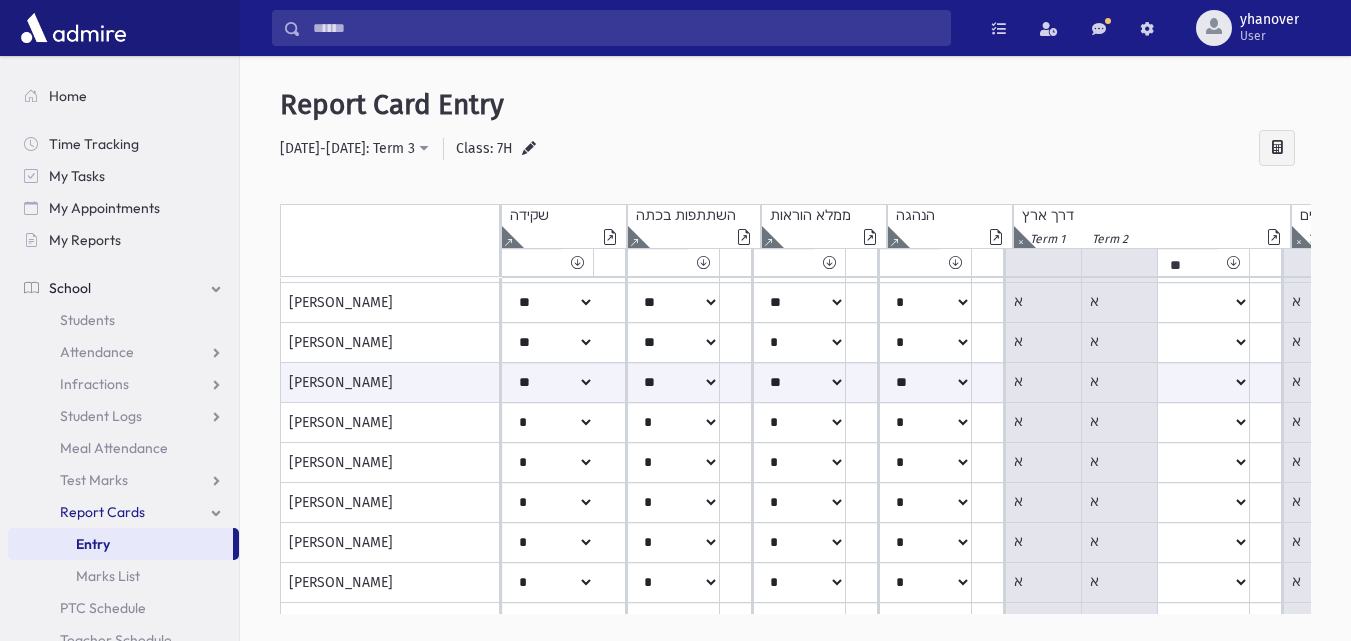 click at bounding box center [1233, 262] 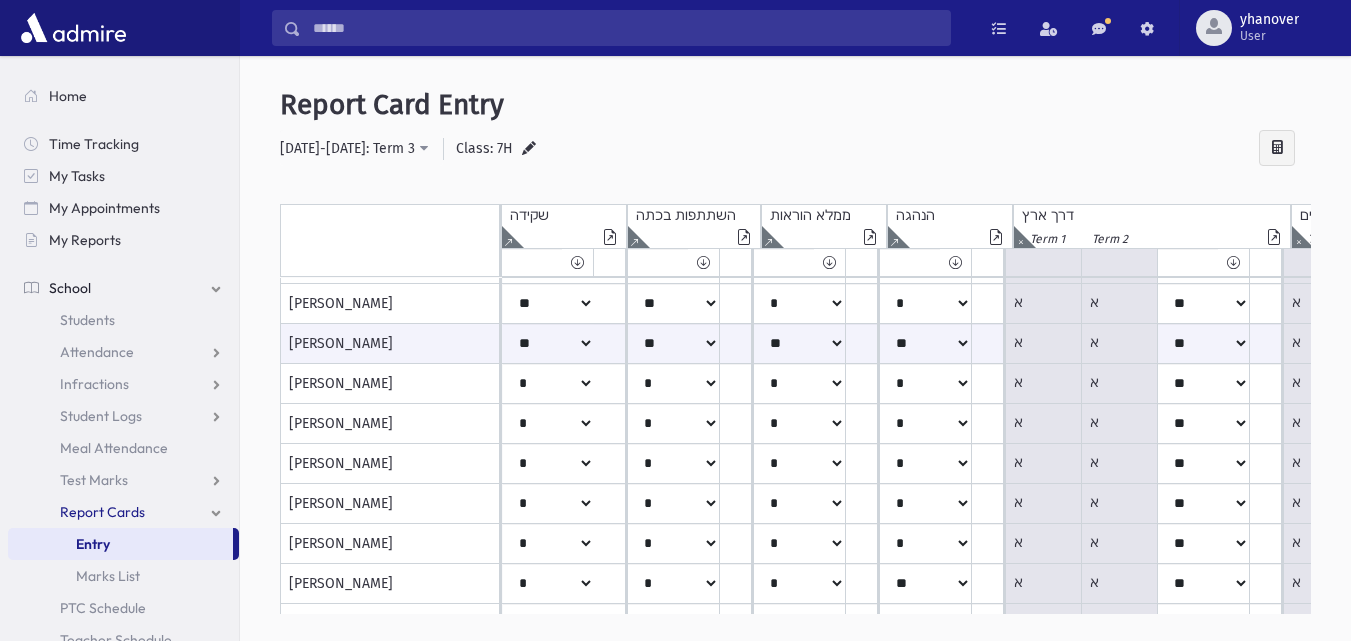 scroll, scrollTop: 713, scrollLeft: 0, axis: vertical 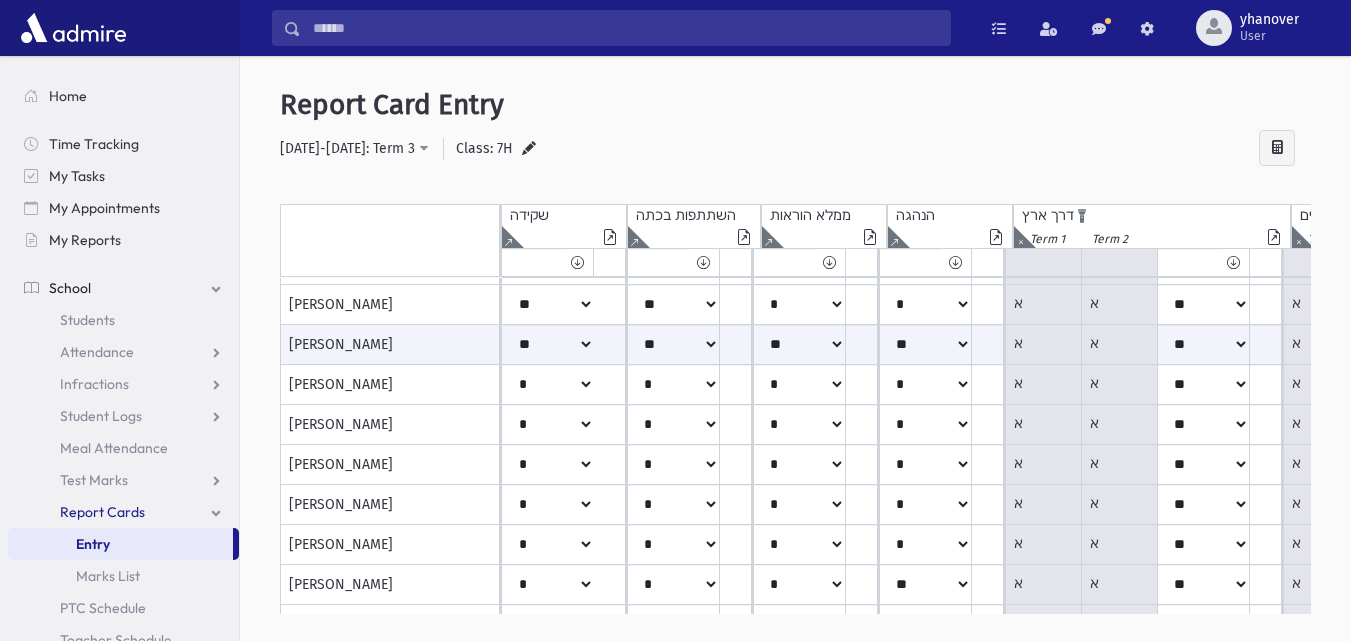 click at bounding box center [1202, 246] 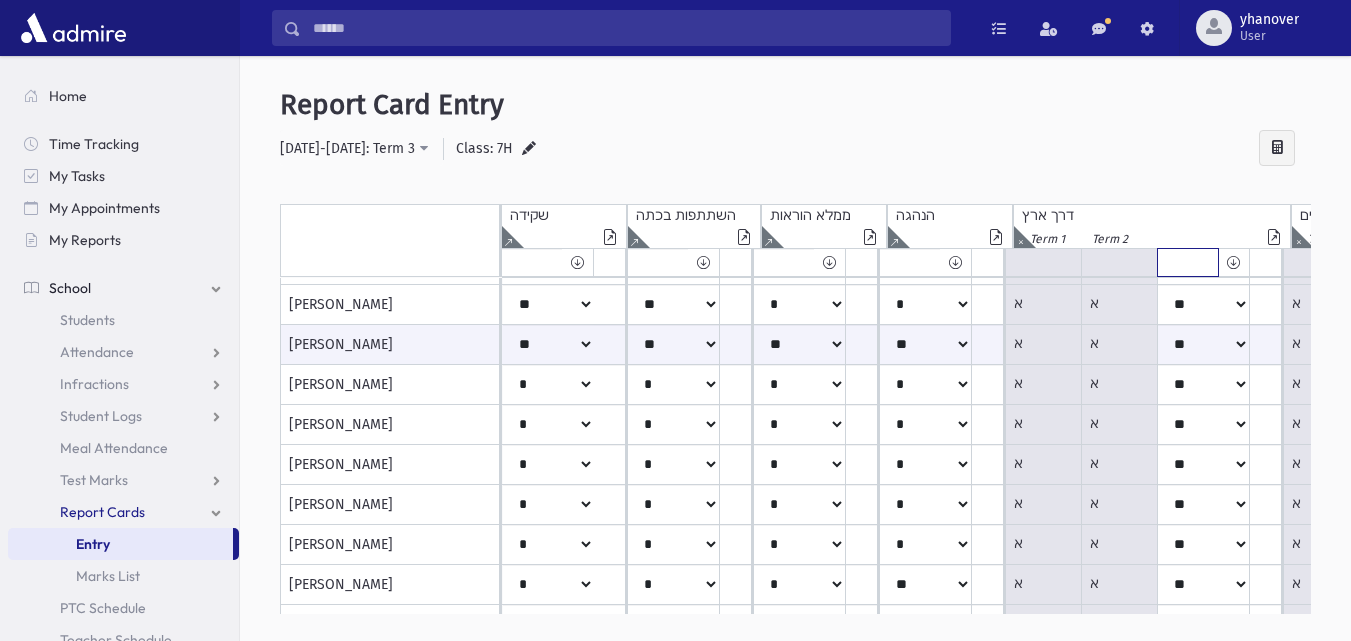 click on "*****
****
**
**
*
**
**
*" at bounding box center [532, 262] 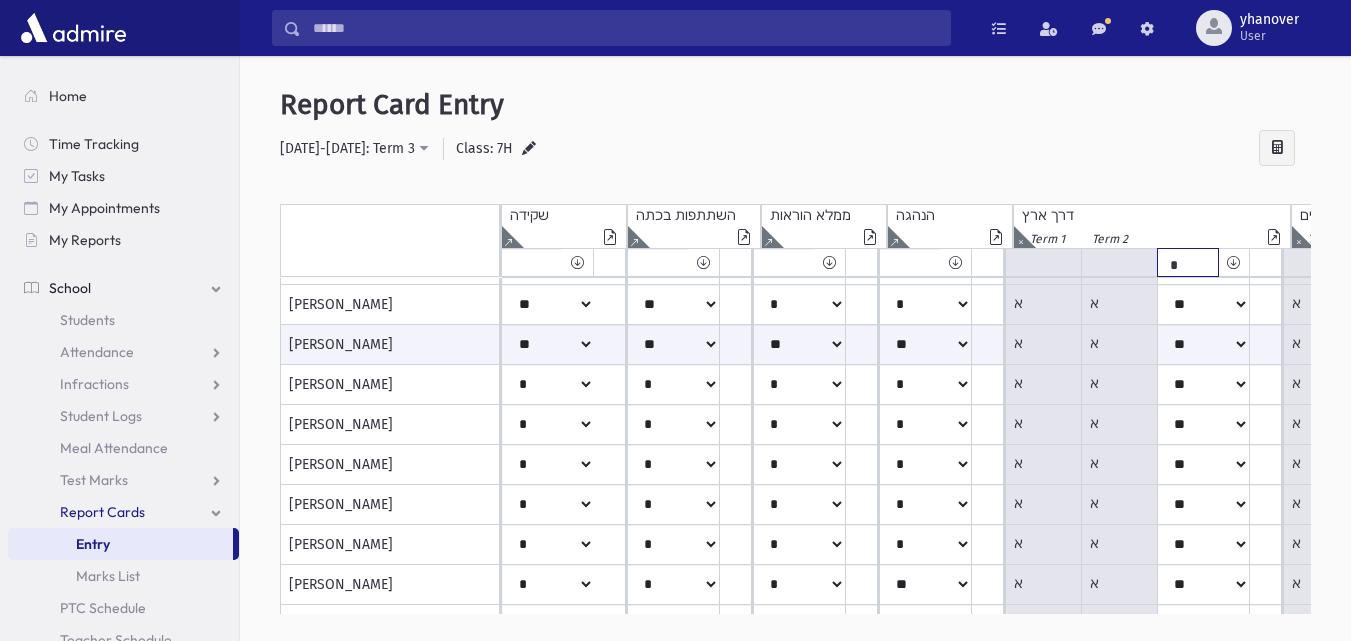 click on "*****
****
**
**
*
**
**
*" at bounding box center [532, 262] 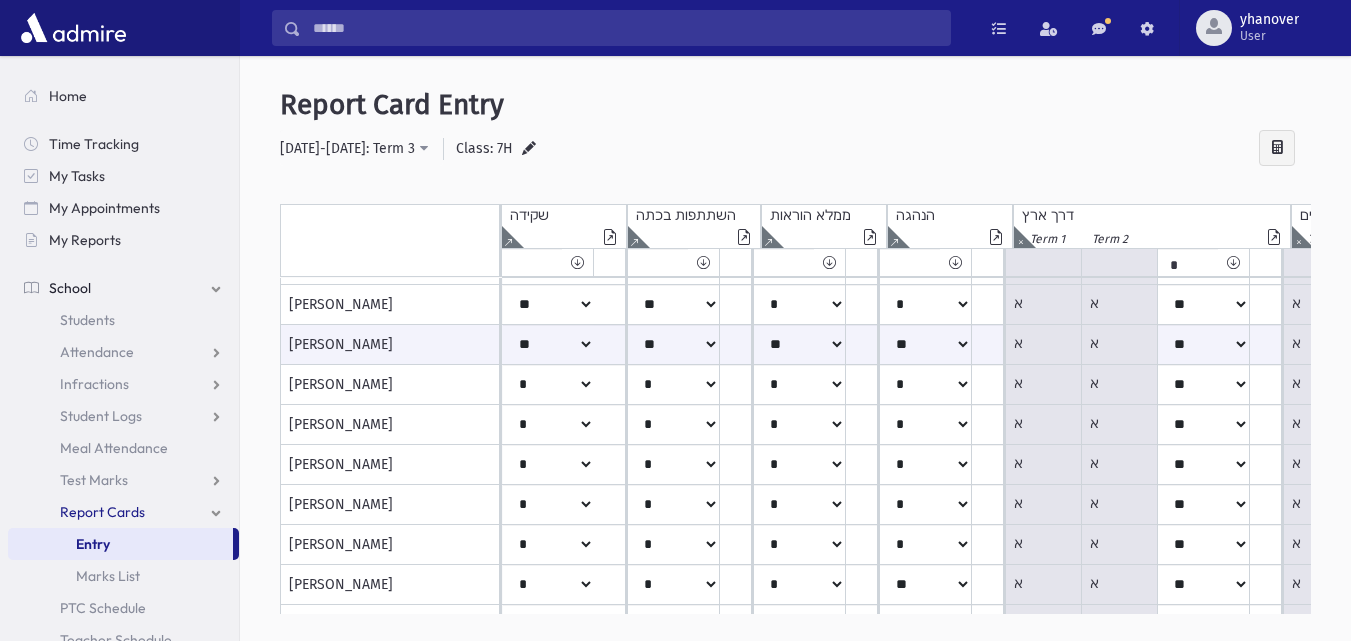 click at bounding box center [1233, 262] 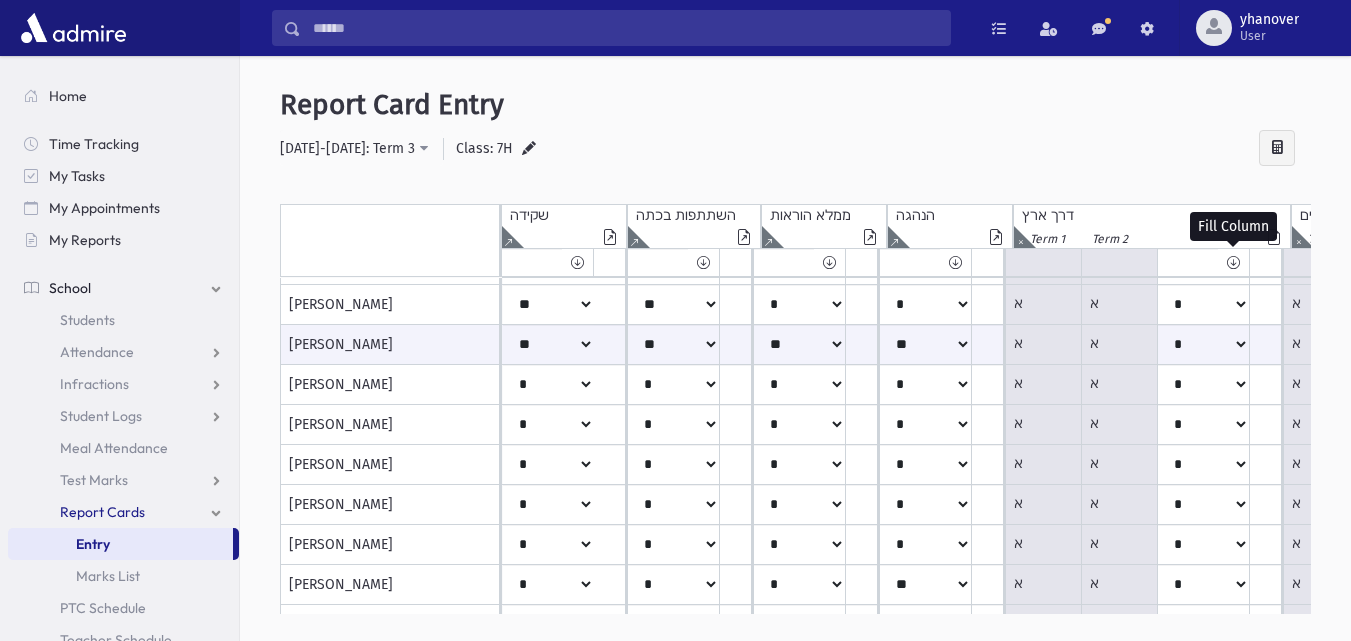 scroll, scrollTop: 792, scrollLeft: 0, axis: vertical 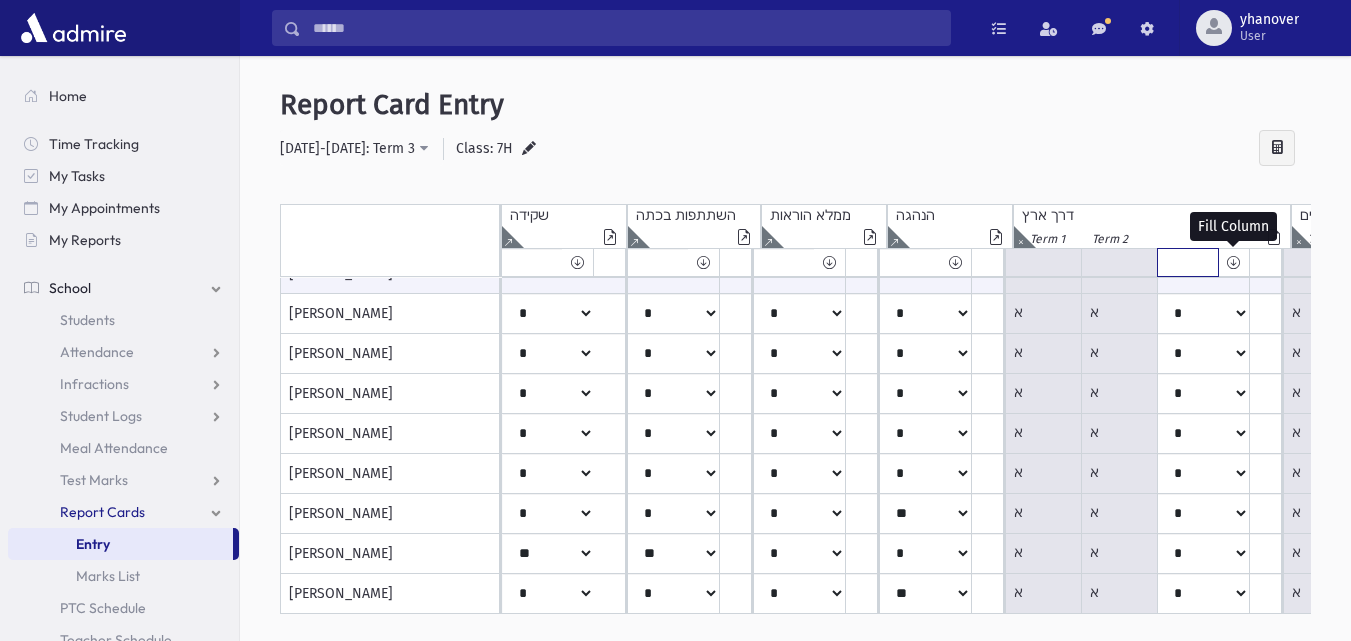 click on "*****
****
**
**
*
**
**
*" at bounding box center (532, 262) 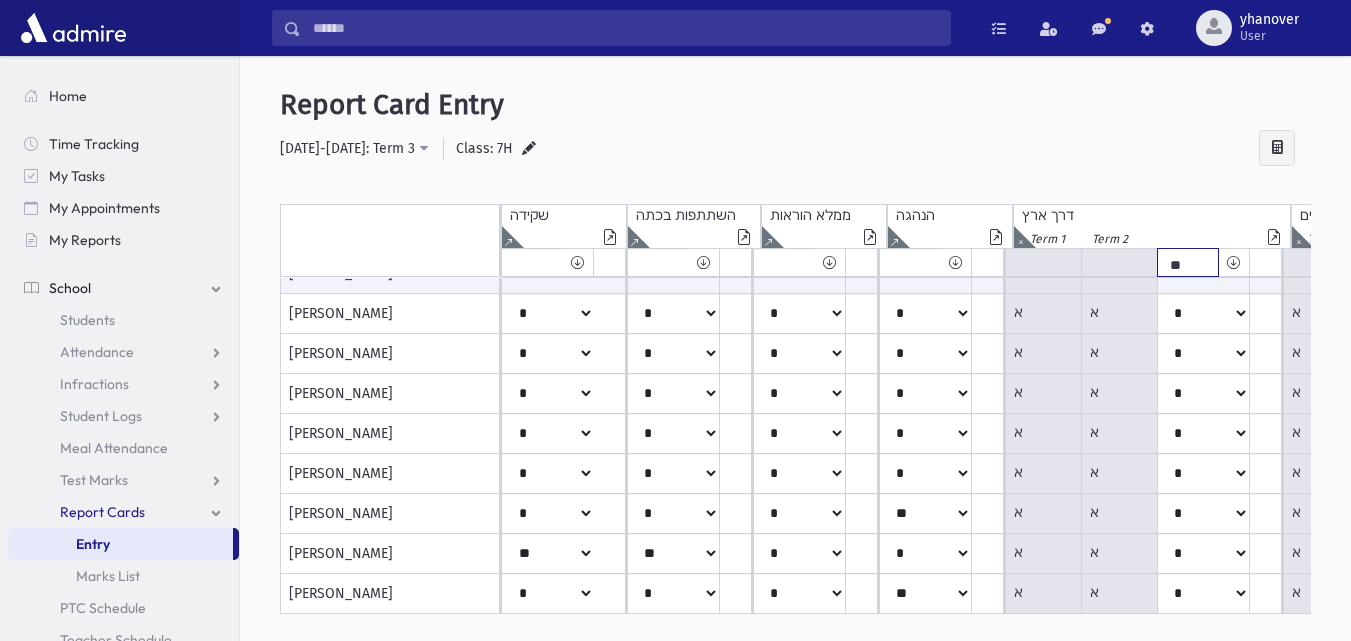 click on "*****
****
**
**
*
**
**
*" at bounding box center (532, 262) 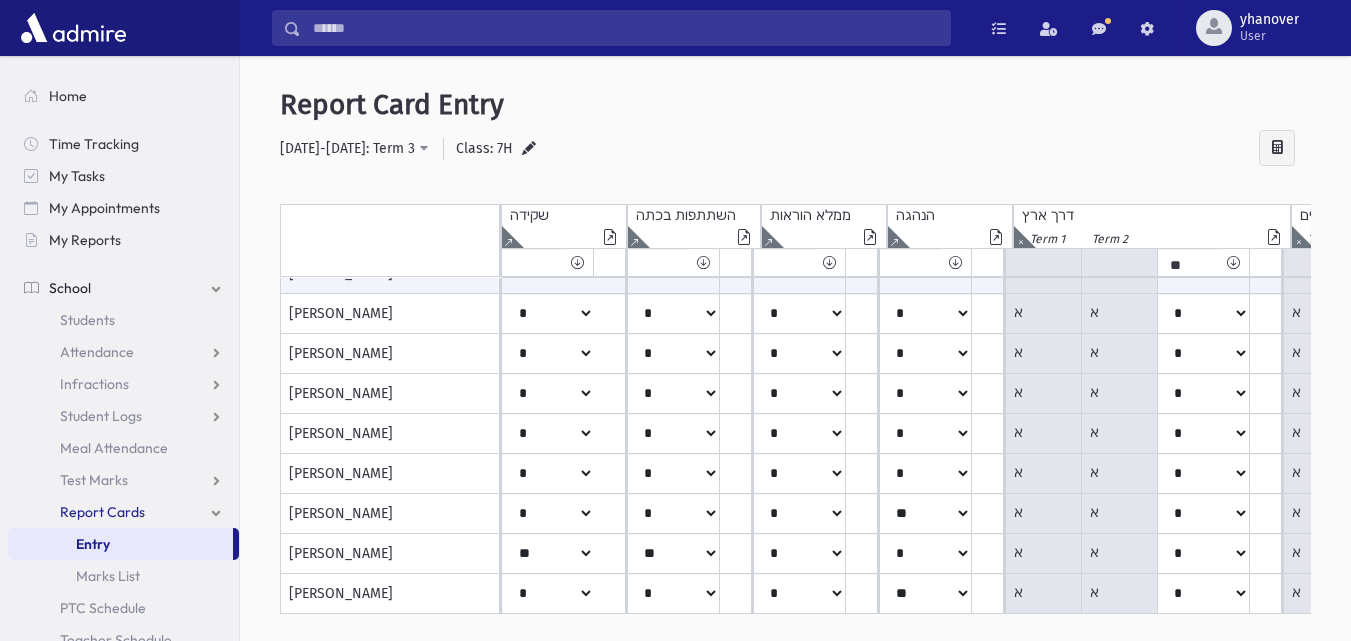 click at bounding box center [1233, 262] 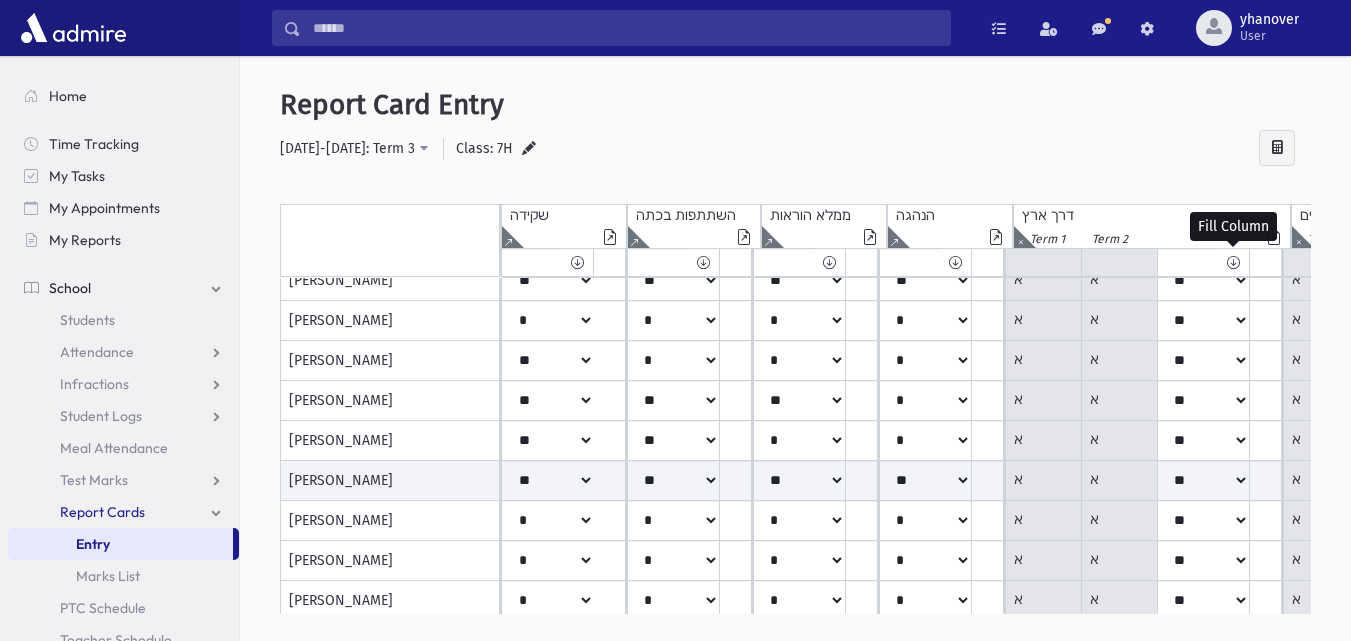 scroll, scrollTop: 573, scrollLeft: 0, axis: vertical 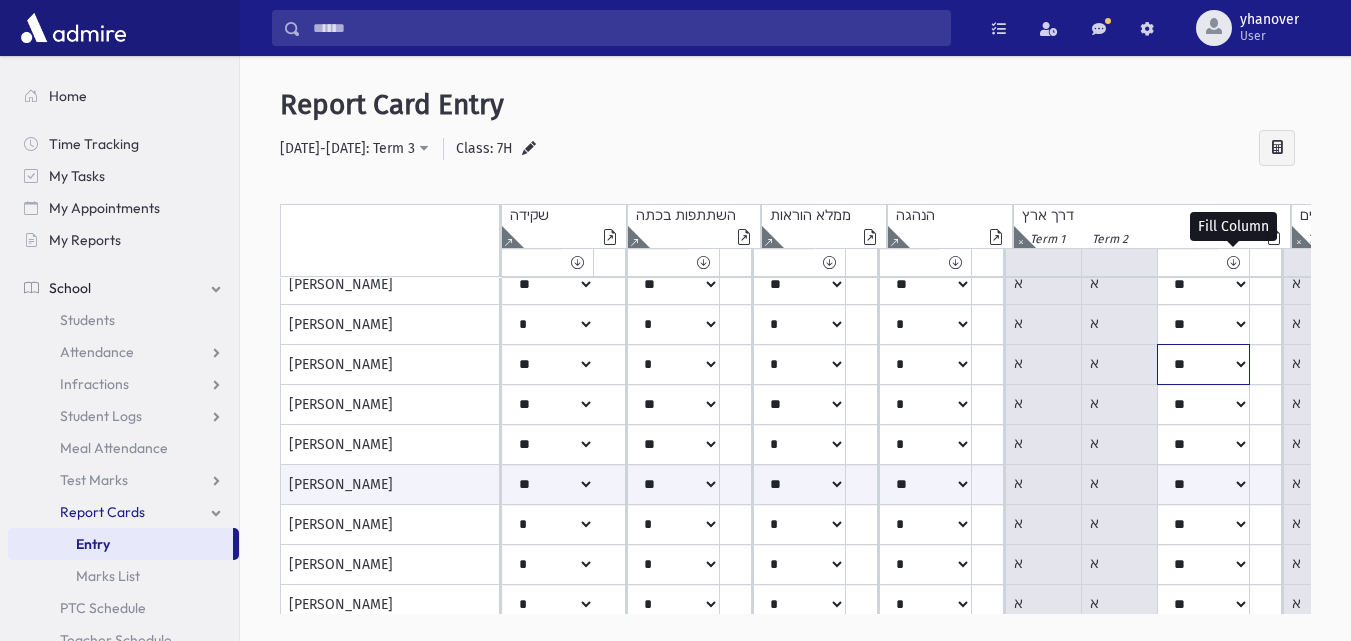 click on "*****
****
**
**
*
**
**
*" at bounding box center [548, -275] 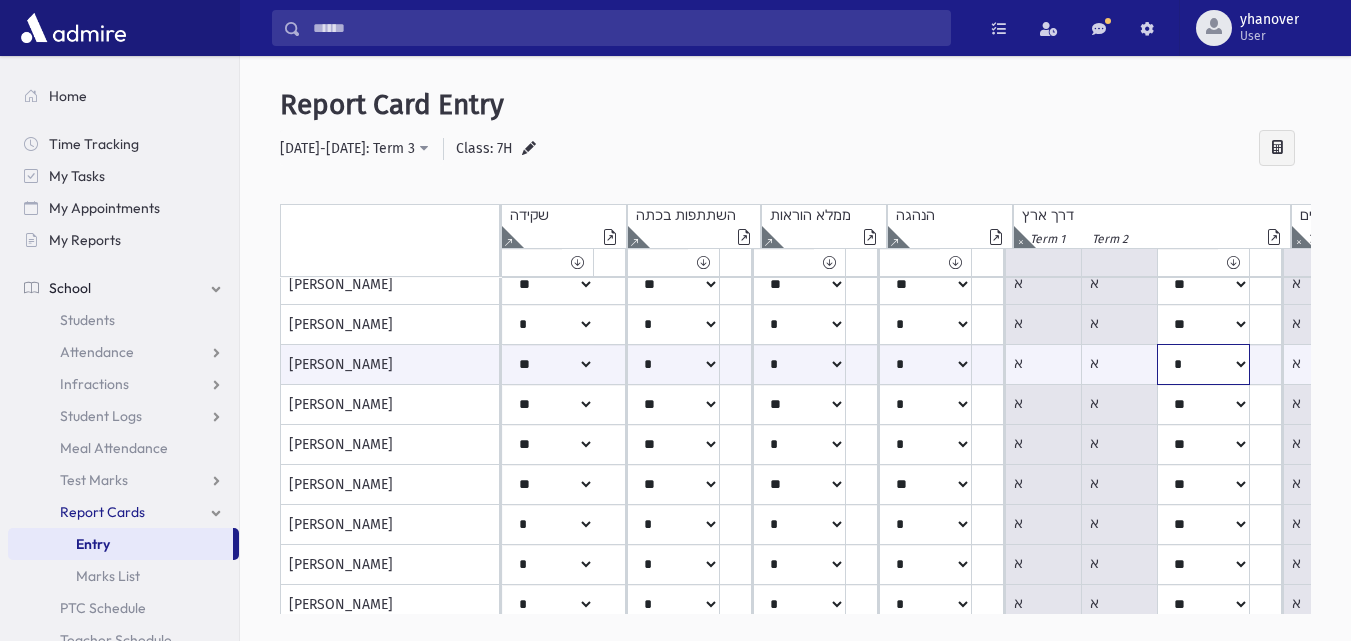 click on "*****
****
**
**
*
**
**
*" at bounding box center (548, 364) 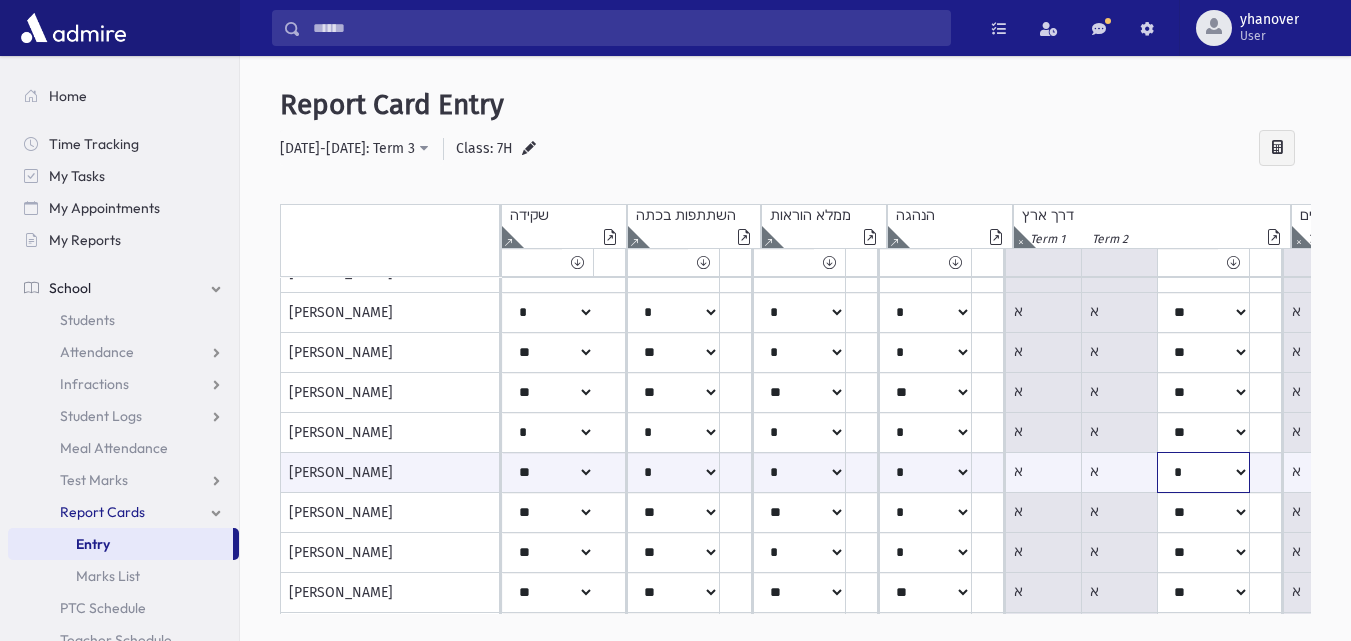 scroll, scrollTop: 461, scrollLeft: 0, axis: vertical 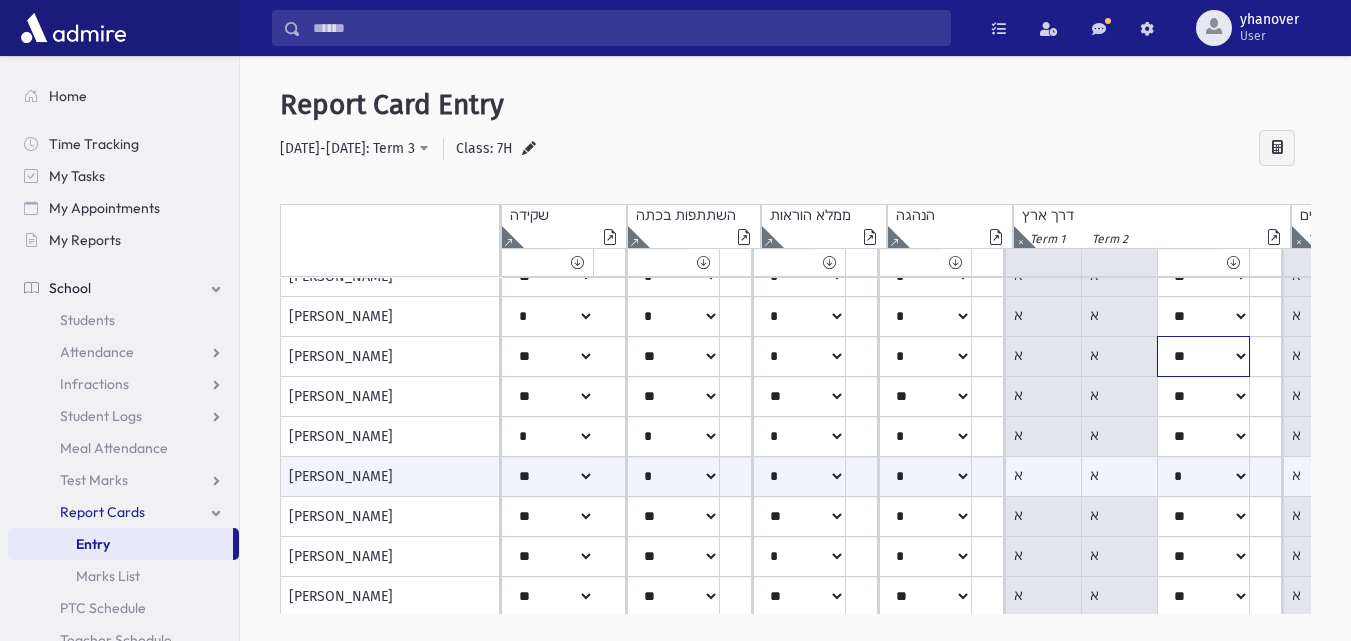 click on "*****
****
**
**
*
**
**
*" at bounding box center [548, -163] 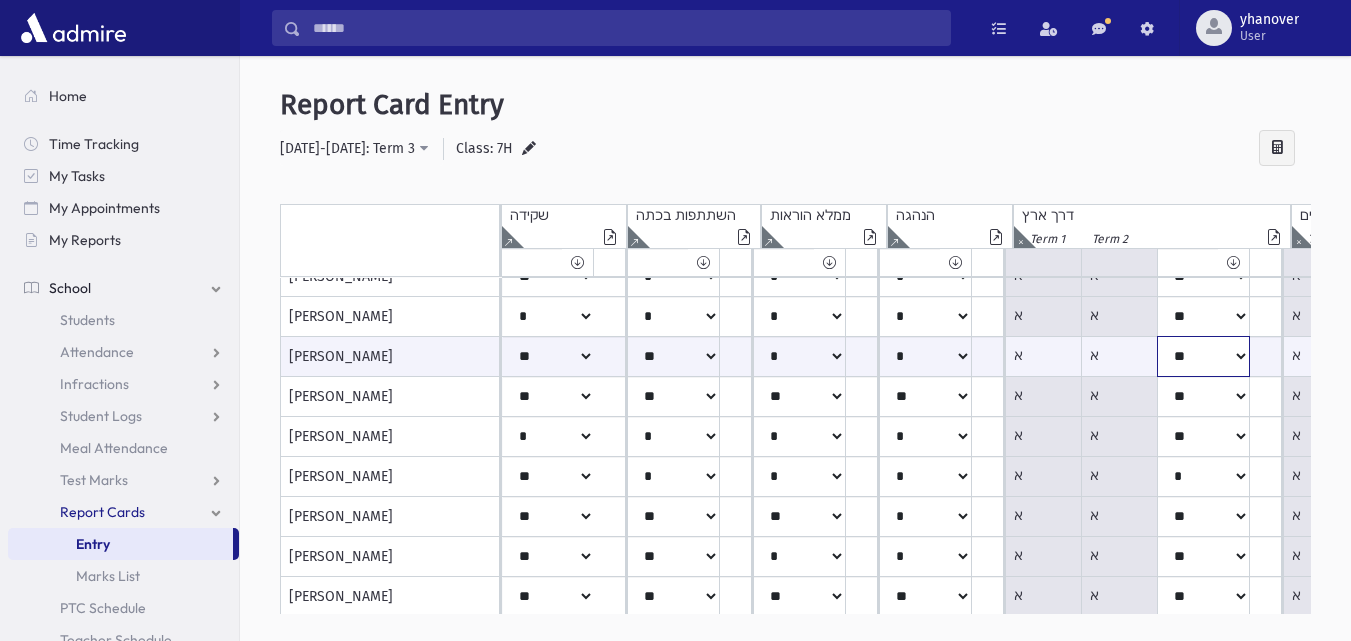 click on "*****
****
**
**
*
**
**
*" at bounding box center [548, 356] 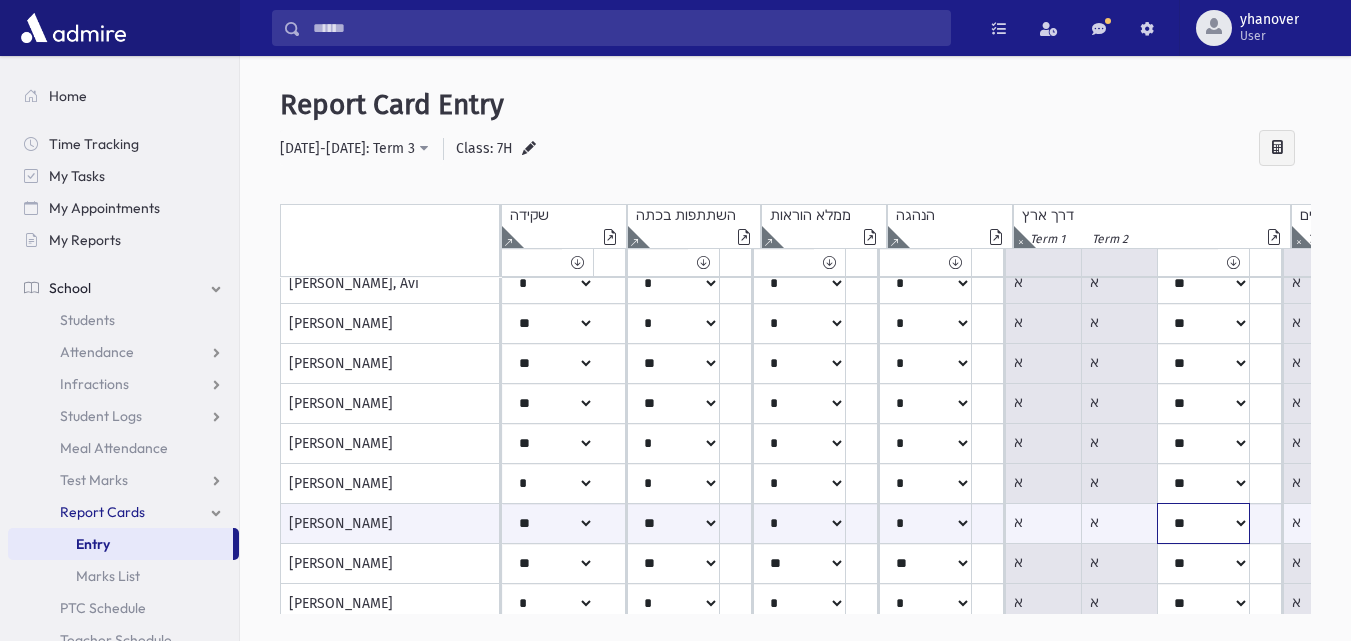 scroll, scrollTop: 293, scrollLeft: 0, axis: vertical 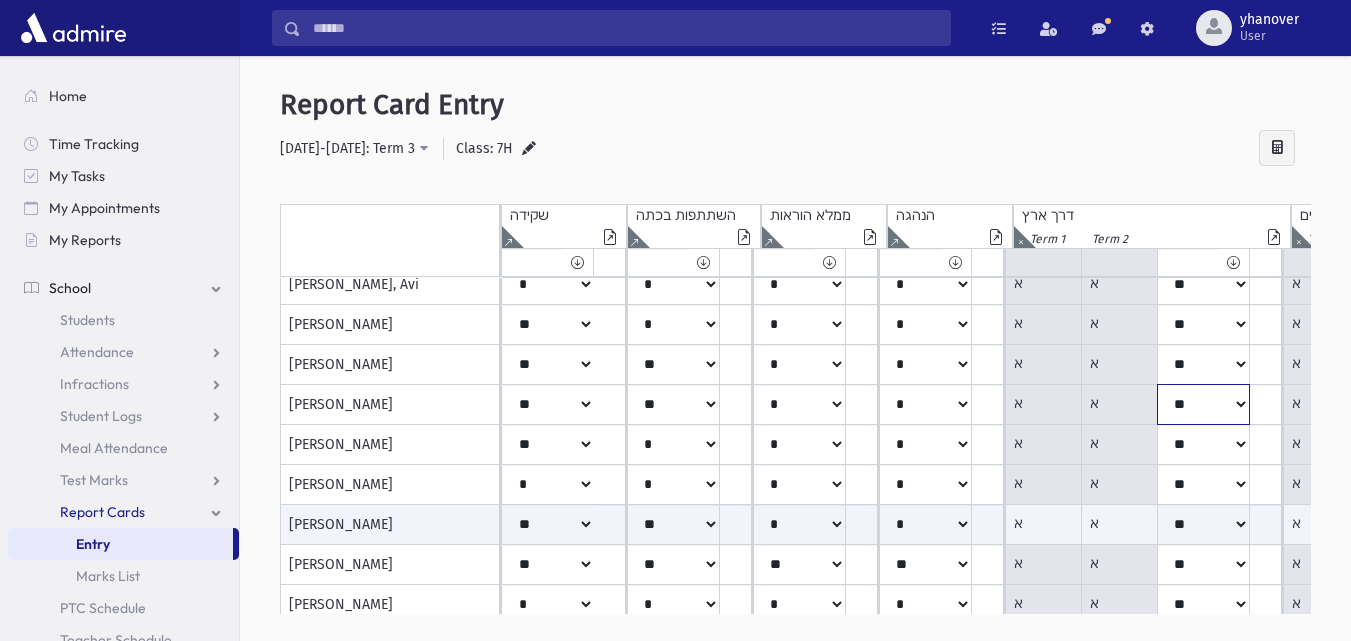 click on "*****
****
**
**
*
**
**
*" at bounding box center (548, 5) 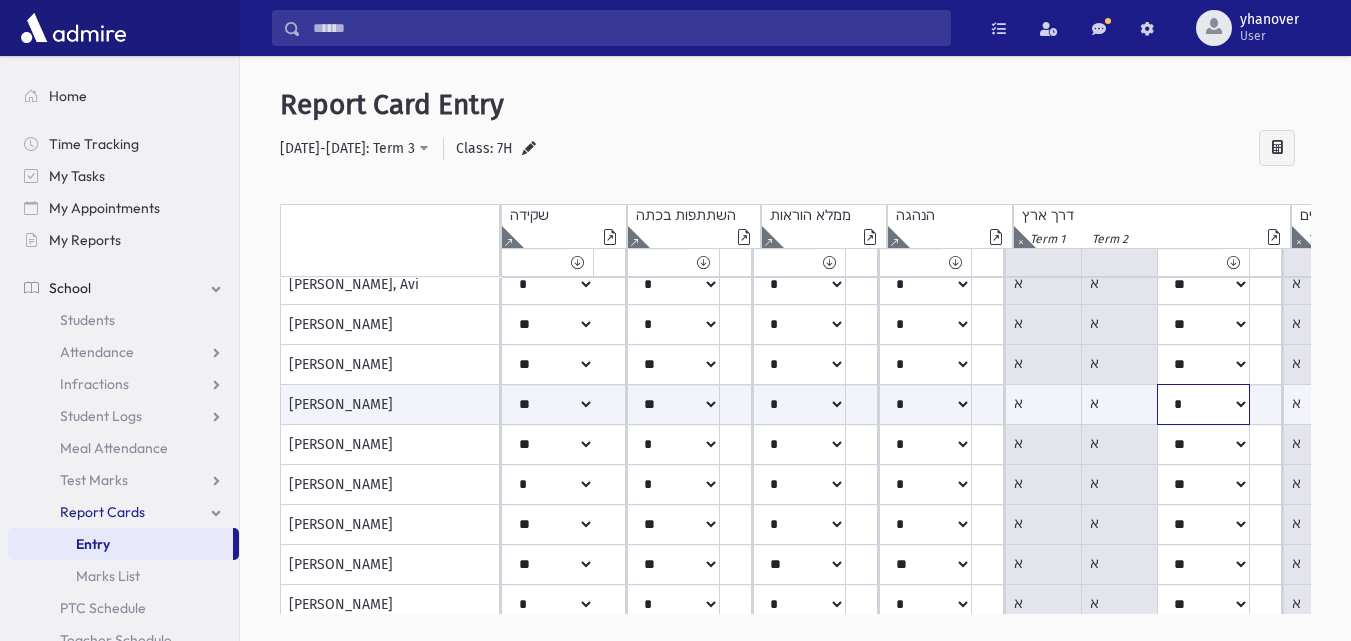 click on "*****
****
**
**
*
**
**
*" at bounding box center (548, 404) 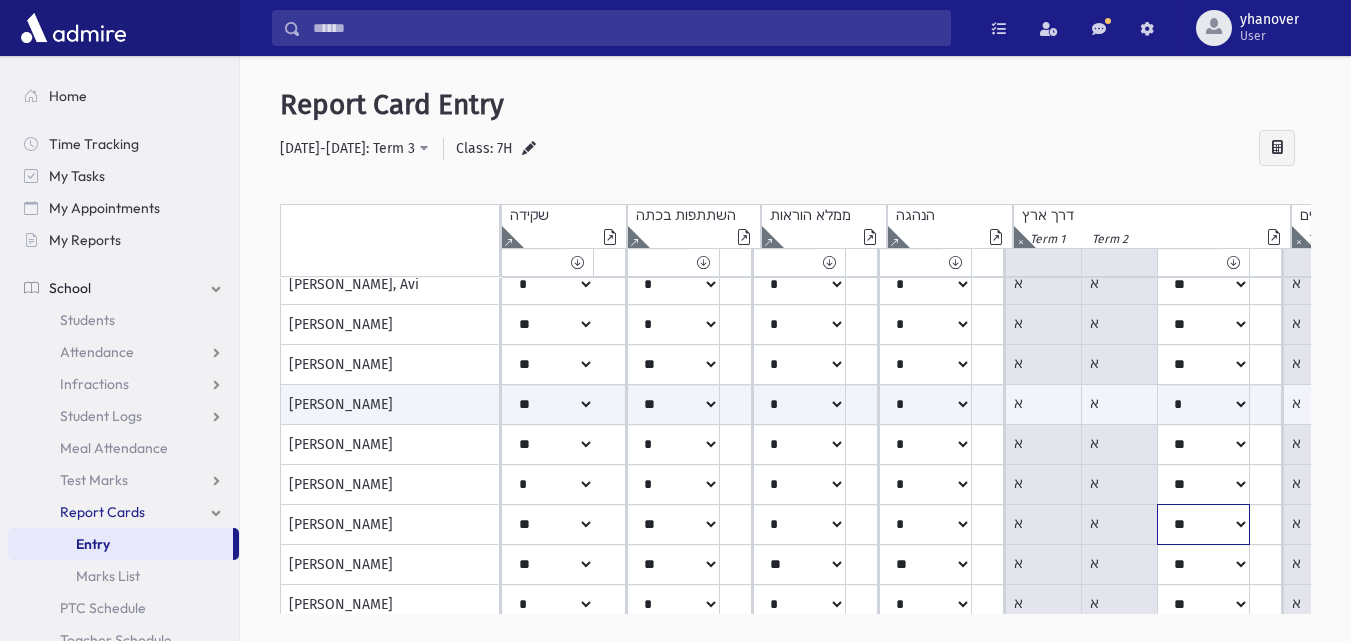 click on "*****
****
**
**
*
**
**
*" at bounding box center (548, 5) 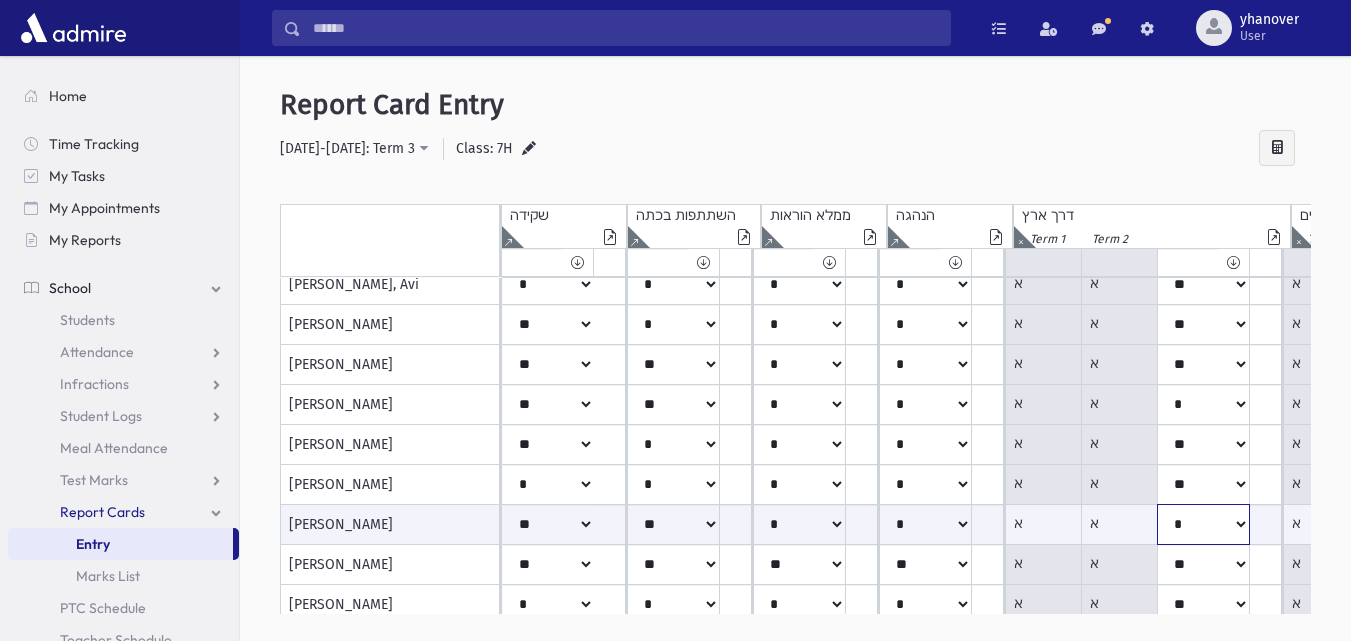 click on "*****
****
**
**
*
**
**
*" at bounding box center (548, 524) 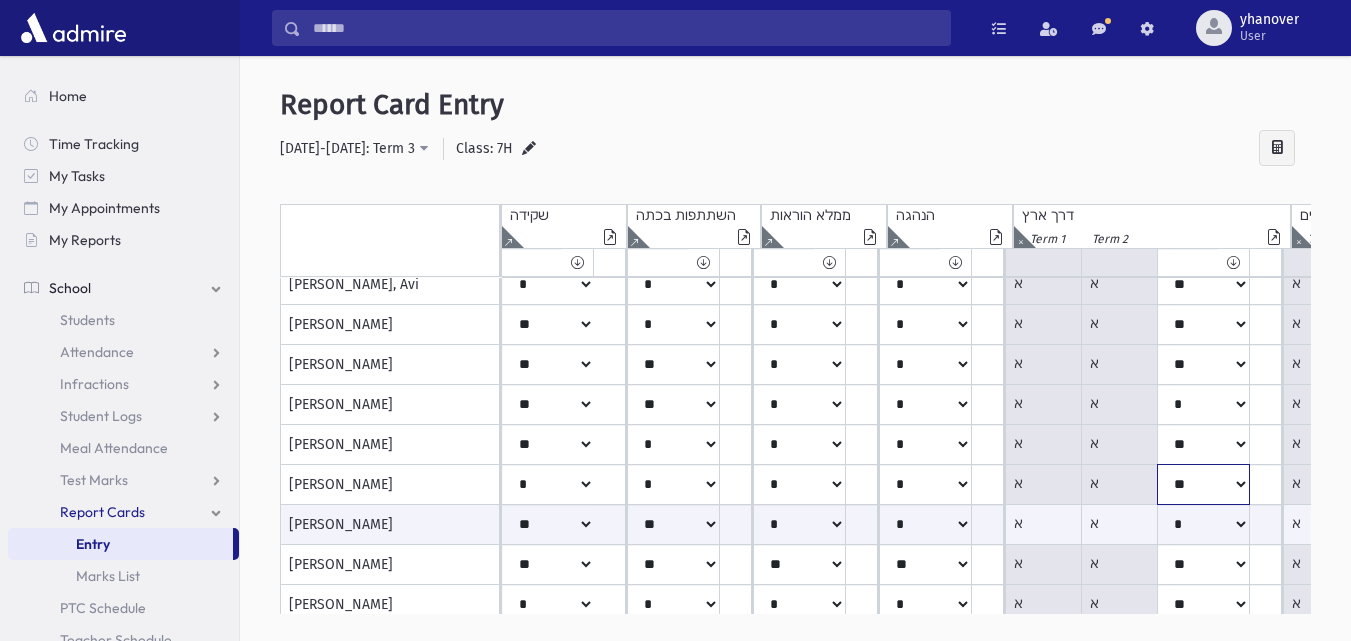 click on "*****
****
**
**
*
**
**
*" at bounding box center [548, 5] 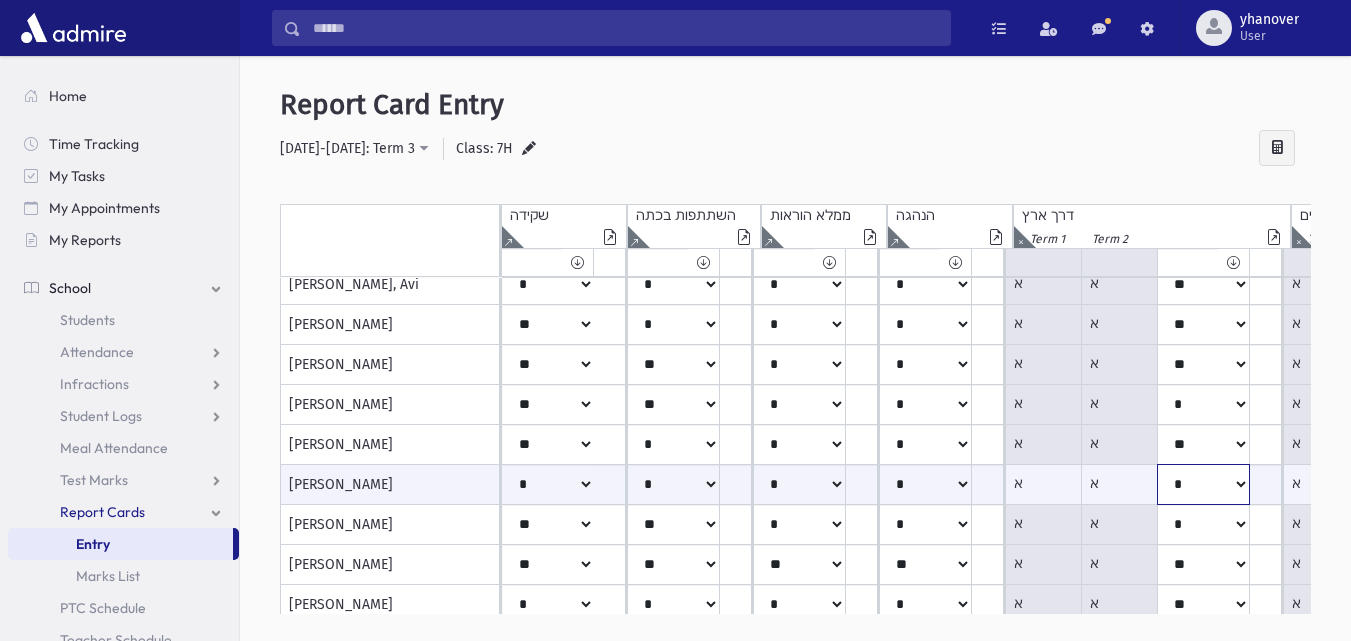 click on "*****
****
**
**
*
**
**
*" at bounding box center (548, 484) 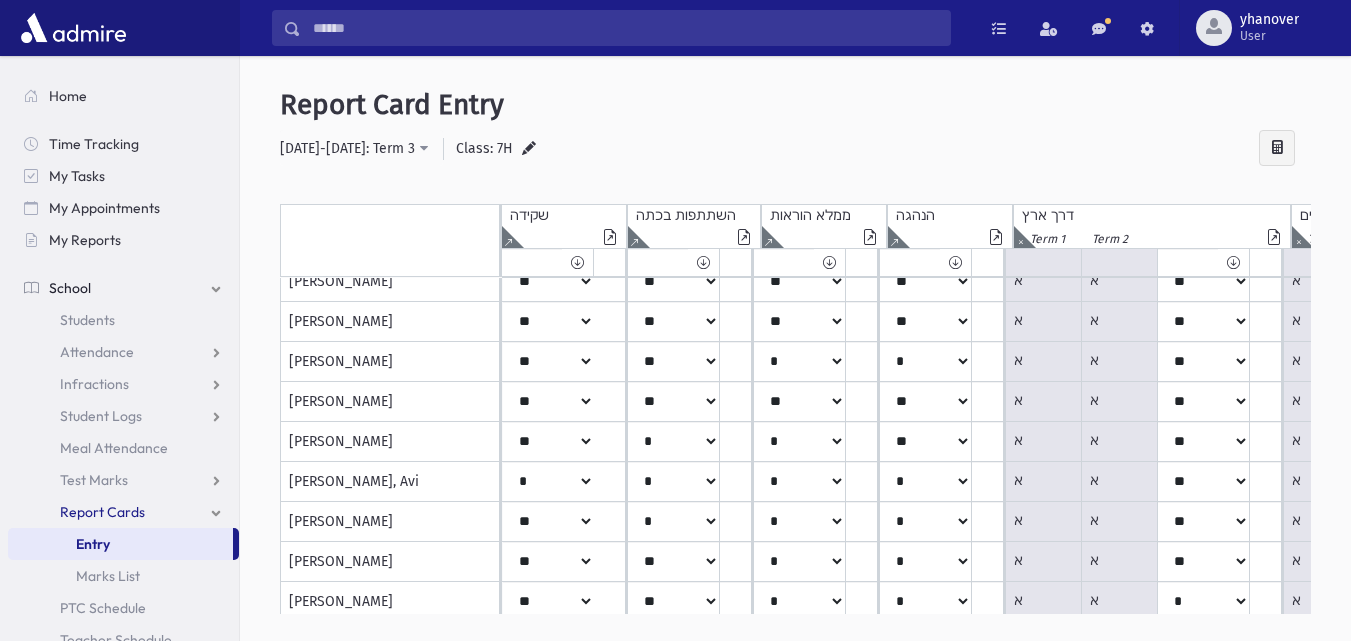 scroll, scrollTop: 88, scrollLeft: 0, axis: vertical 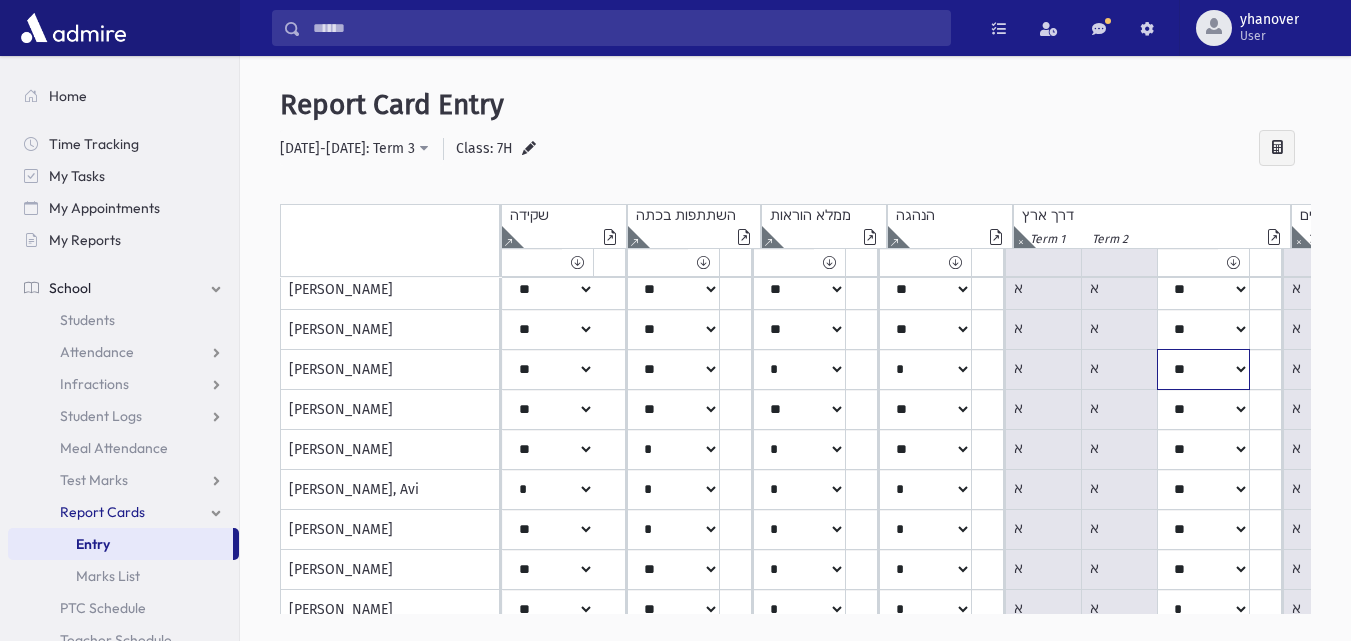 click on "*****
****
**
**
*
**
**
*" at bounding box center [548, 210] 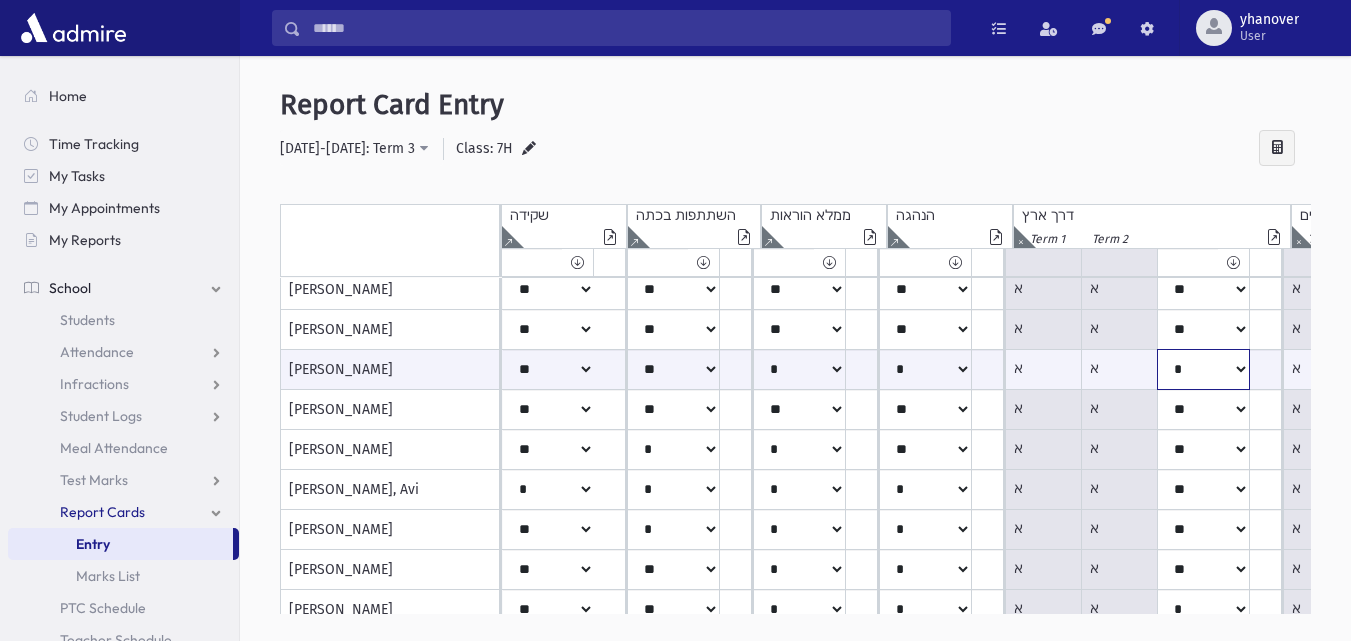 click on "*****
****
**
**
*
**
**
*" at bounding box center [548, 369] 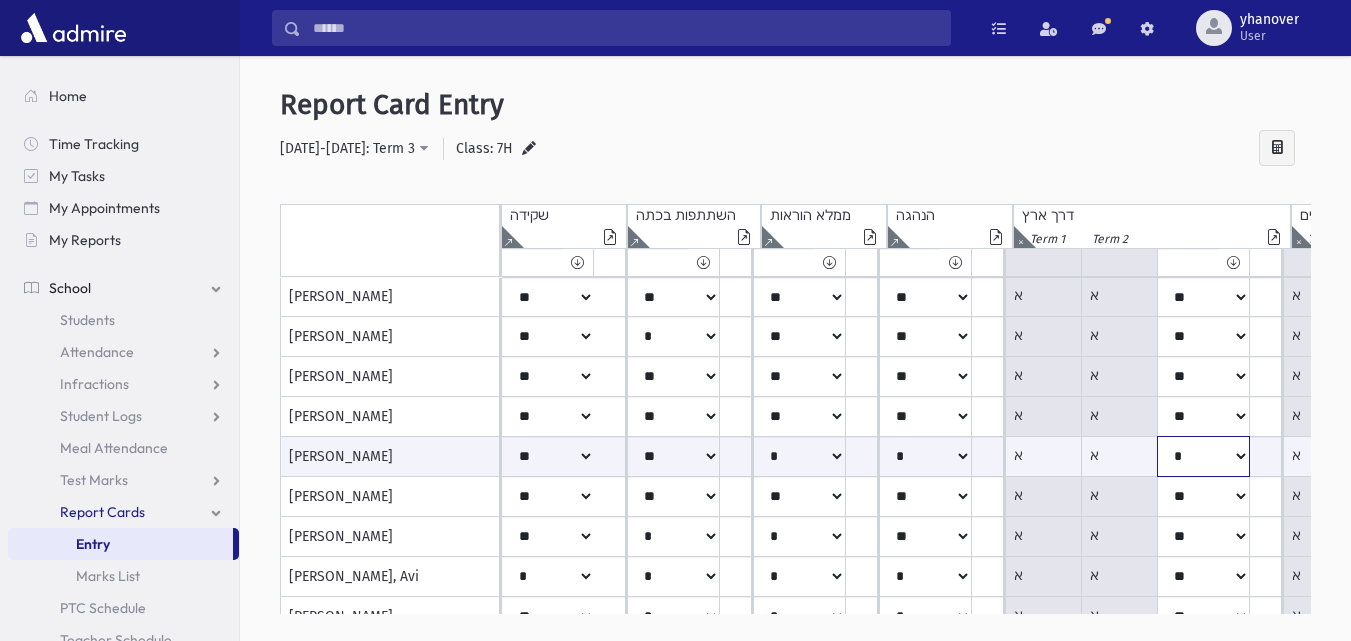 scroll, scrollTop: 0, scrollLeft: 0, axis: both 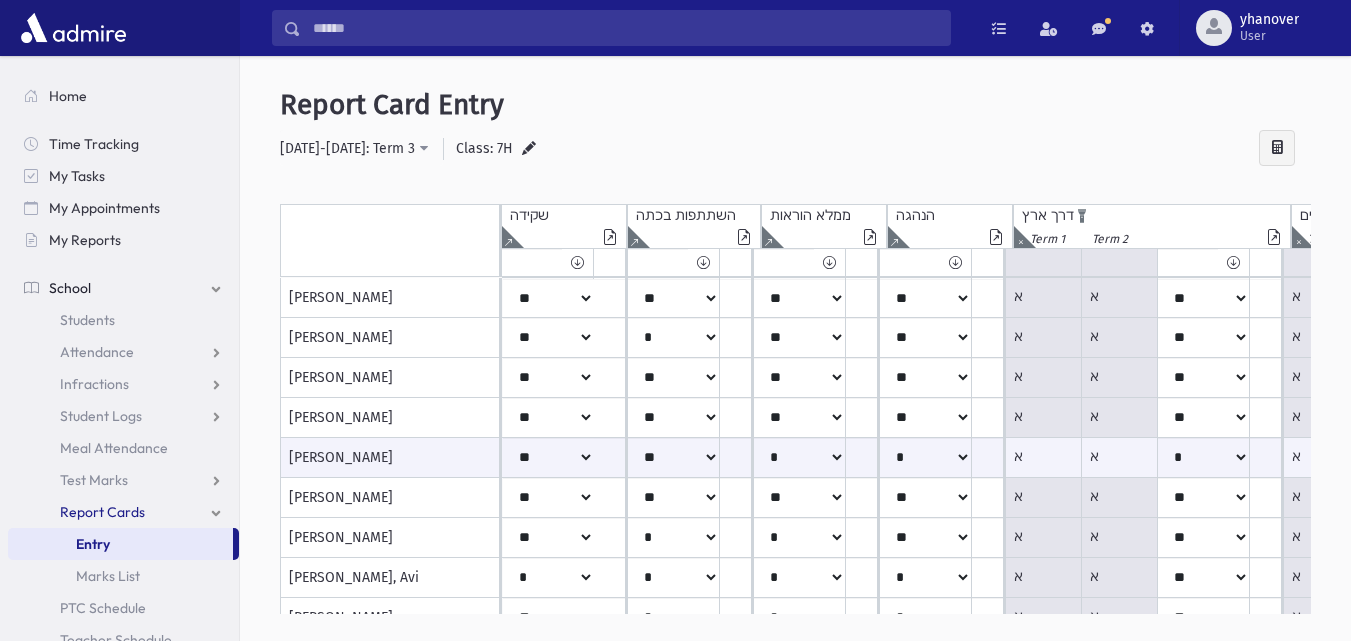 click at bounding box center (1020, 237) 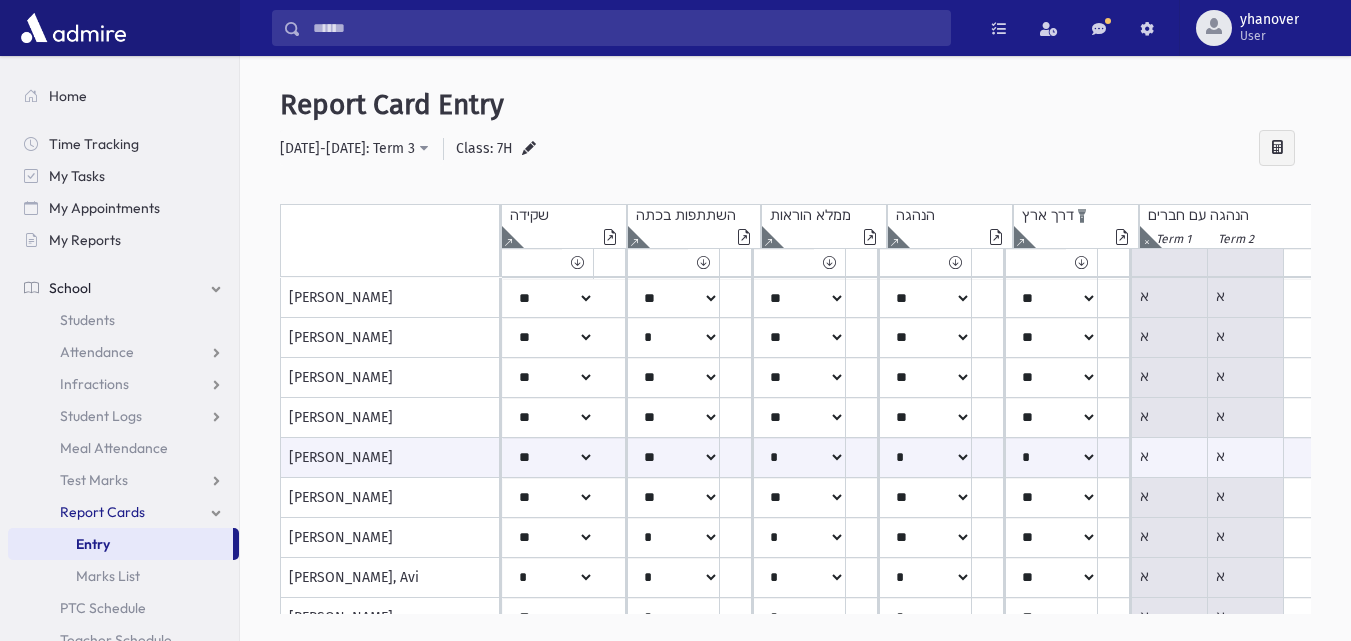 scroll, scrollTop: 0, scrollLeft: 49, axis: horizontal 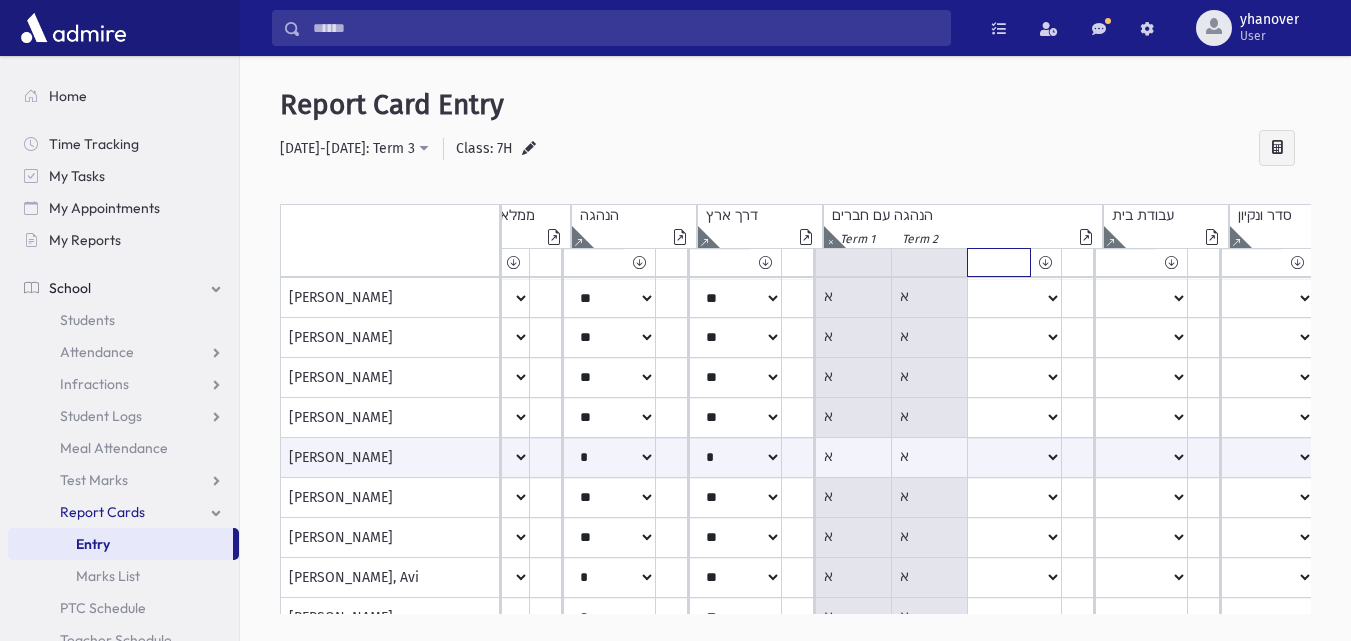click on "*****
****
**
**
*
**
**
*" at bounding box center (216, 262) 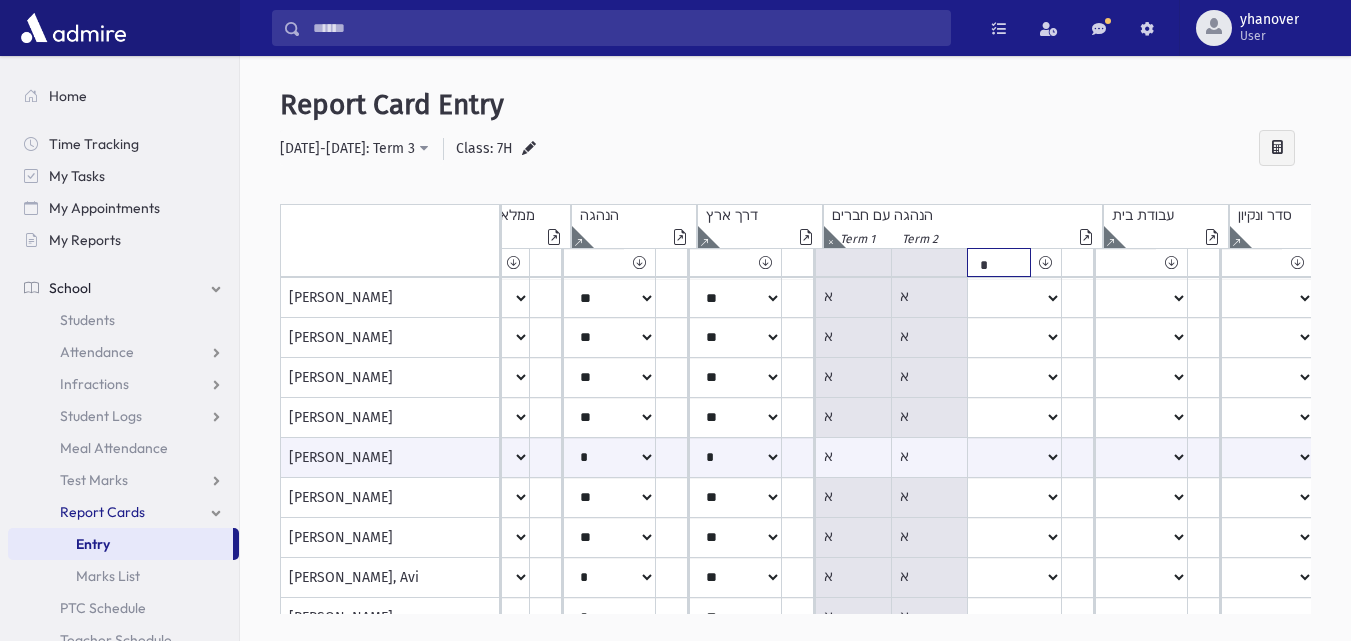 click on "*****
****
**
**
*
**
**
*" at bounding box center [216, 262] 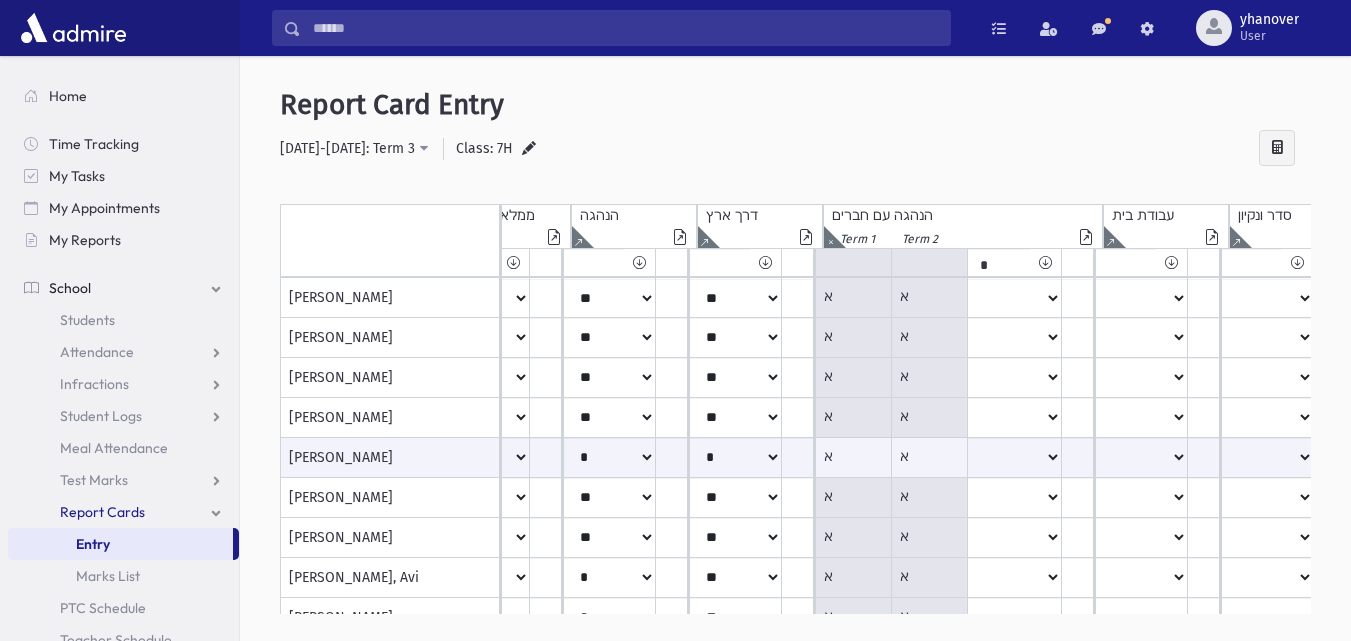 click at bounding box center (1045, 262) 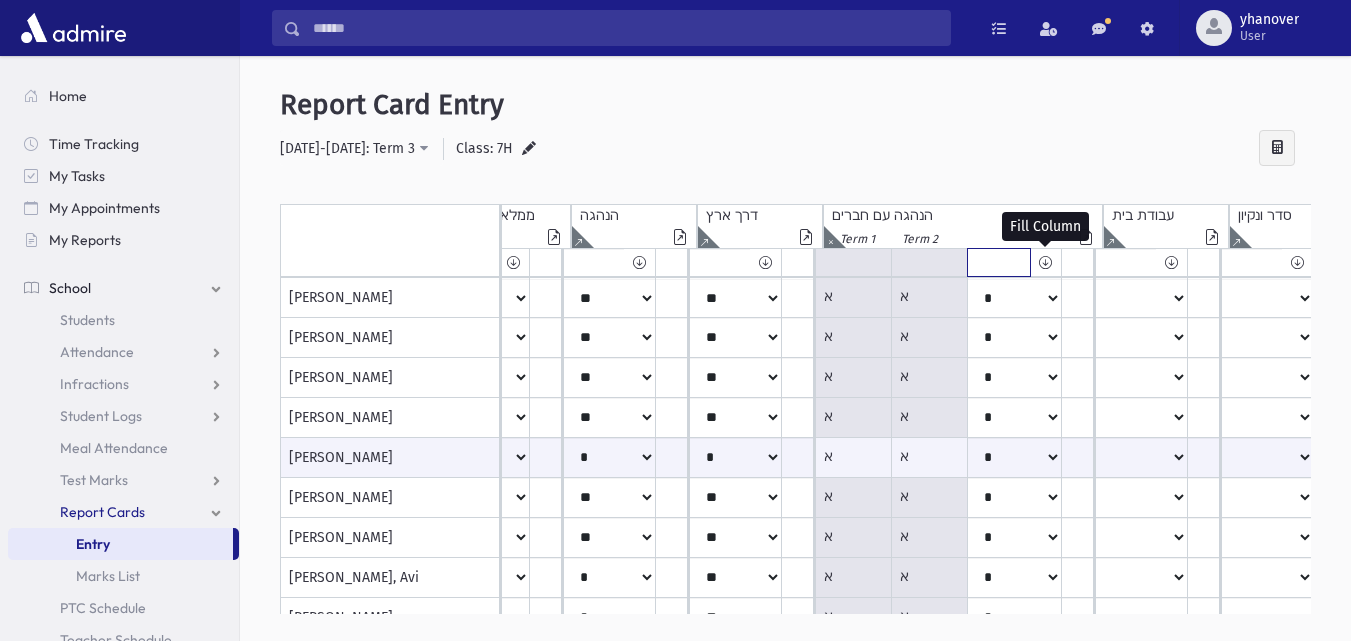 click on "*****
****
**
**
*
**
**
*" at bounding box center [216, 262] 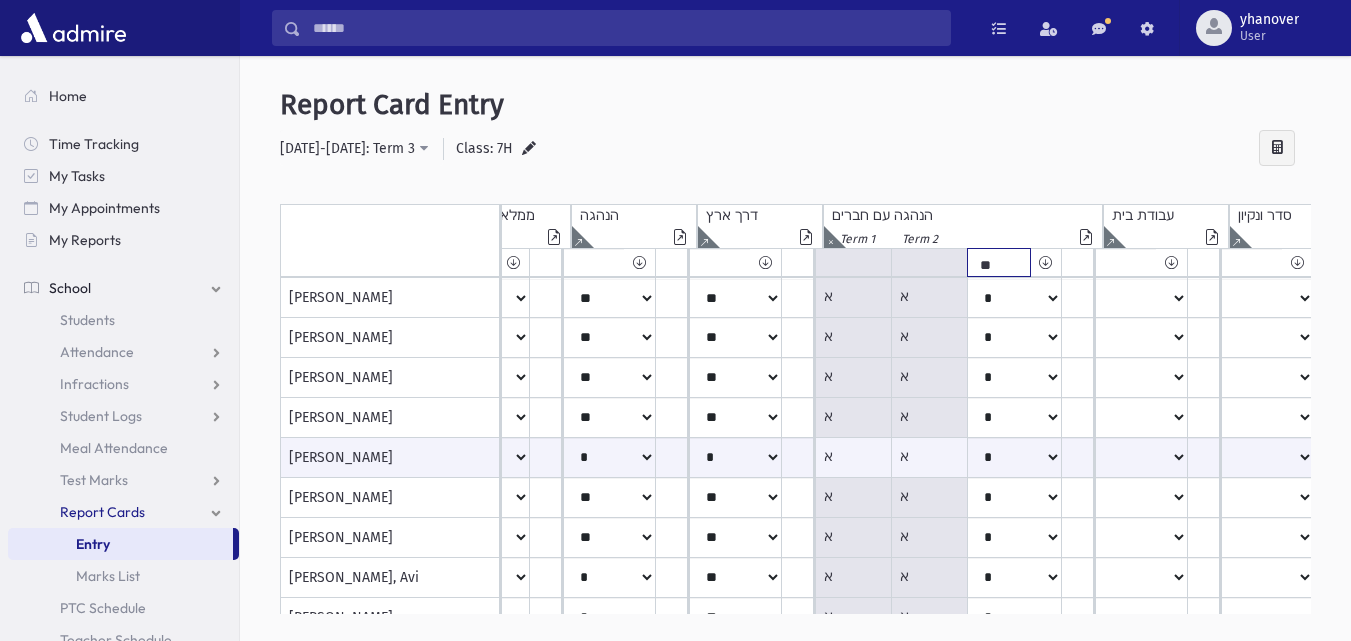 click on "*****
****
**
**
*
**
**
*" at bounding box center [216, 262] 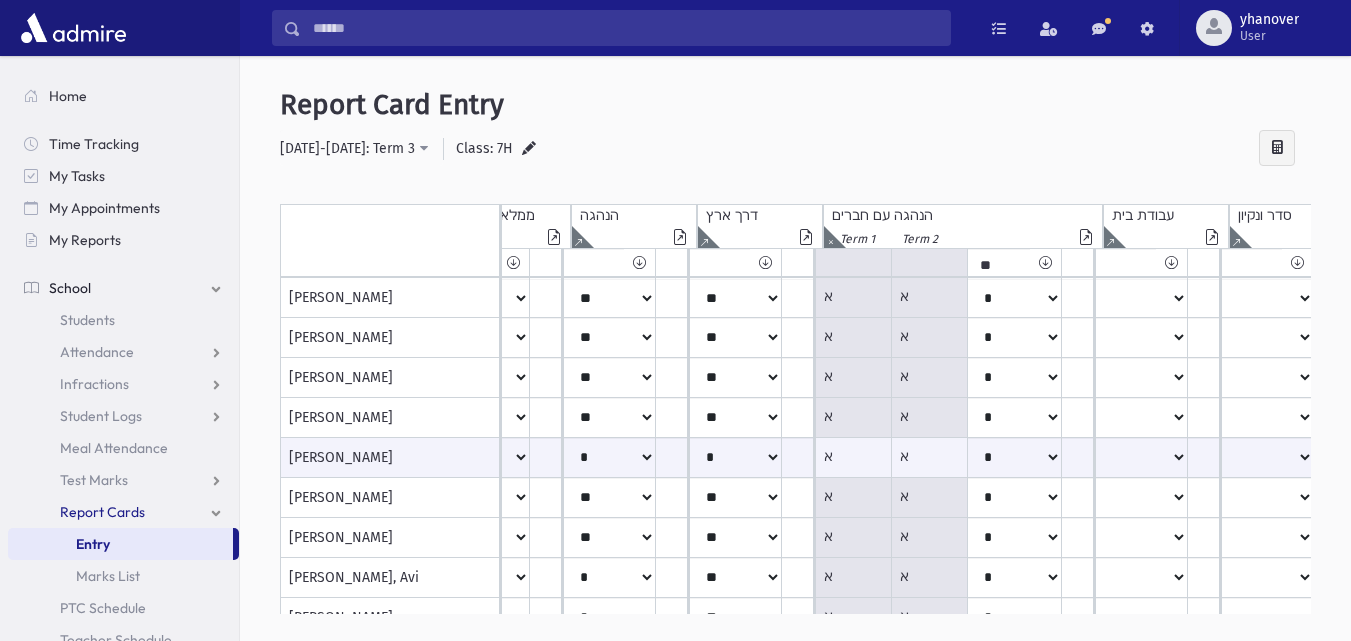 click at bounding box center [1045, 262] 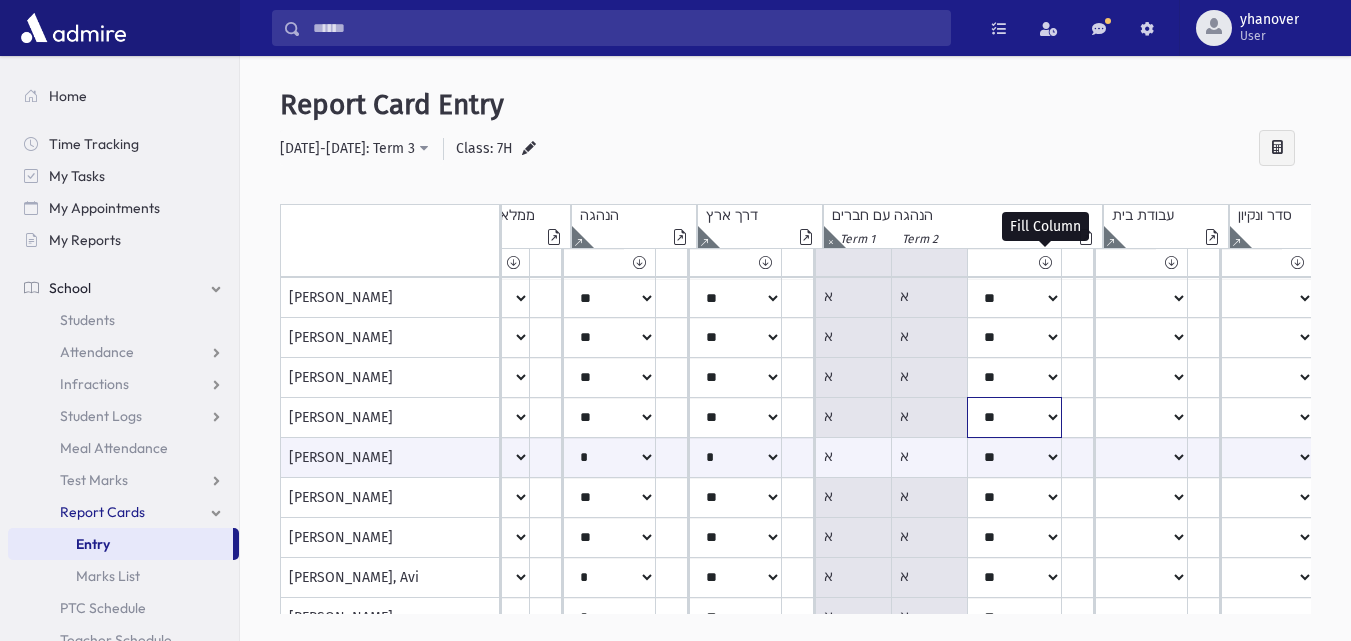 click on "*****
****
**
**
*
**
**
*" at bounding box center (232, 298) 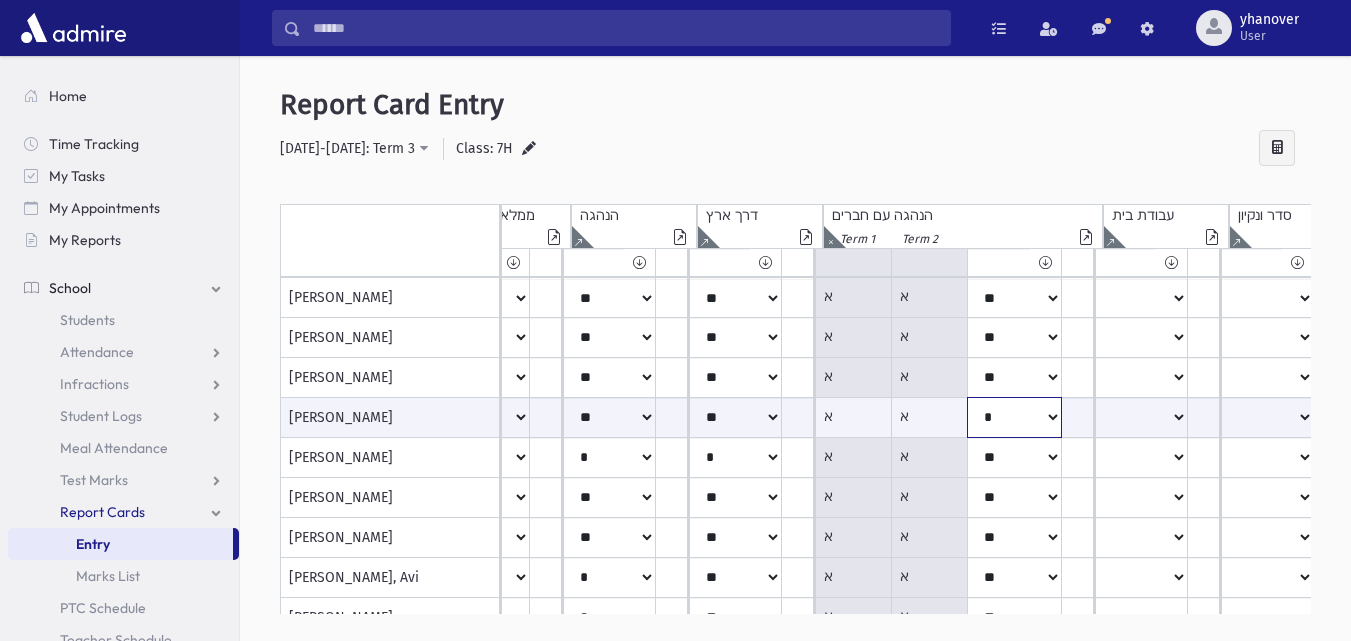 click on "*****
****
**
**
*
**
**
*" at bounding box center [232, 417] 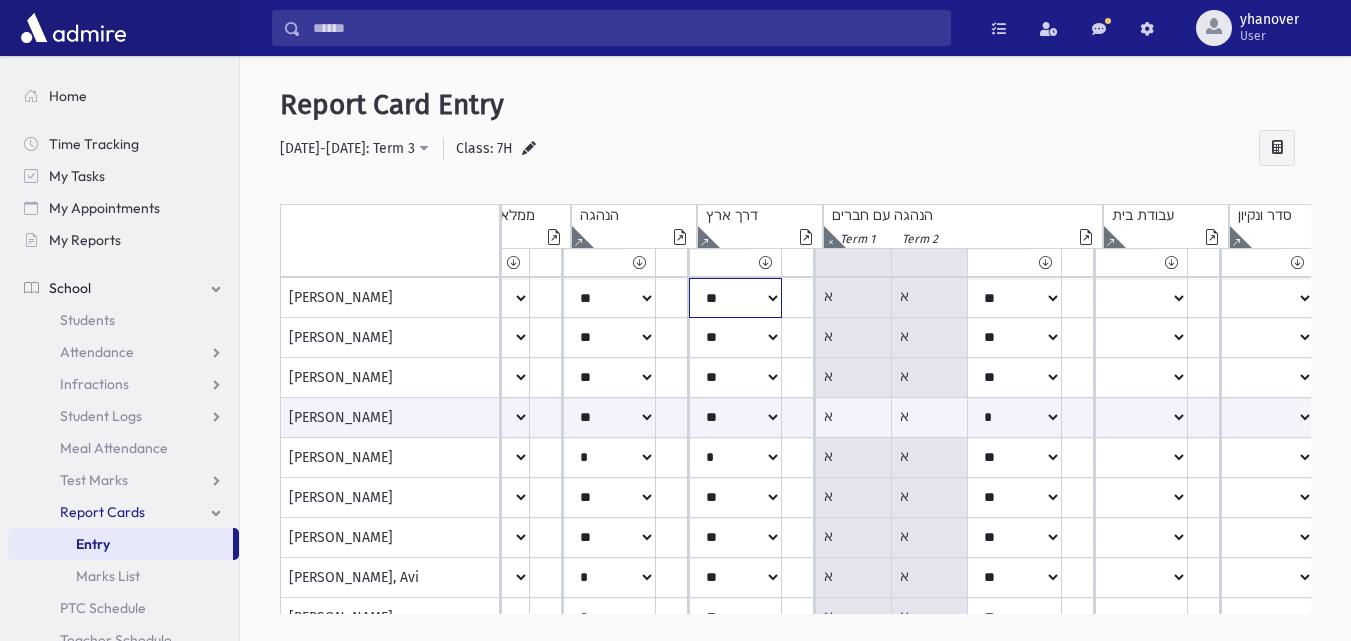 click on "*****
****
**
**
*
**
**
*" at bounding box center [232, 298] 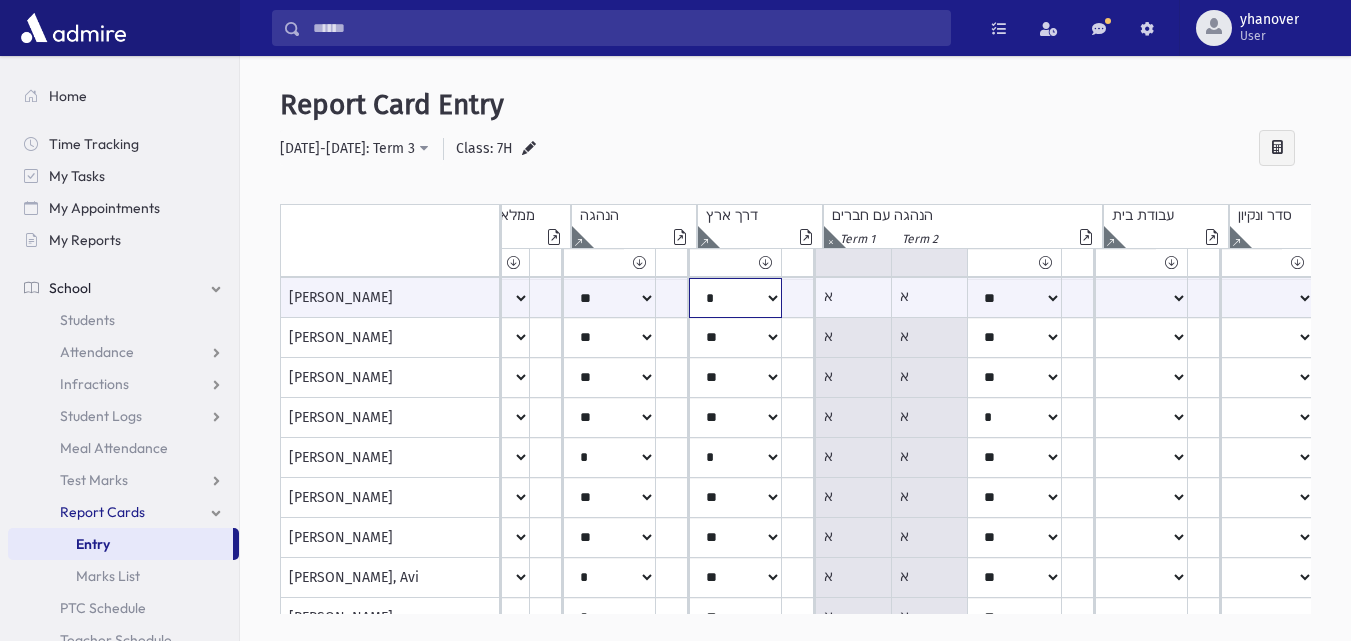 click on "*****
****
**
**
*
**
**
*" at bounding box center (232, 298) 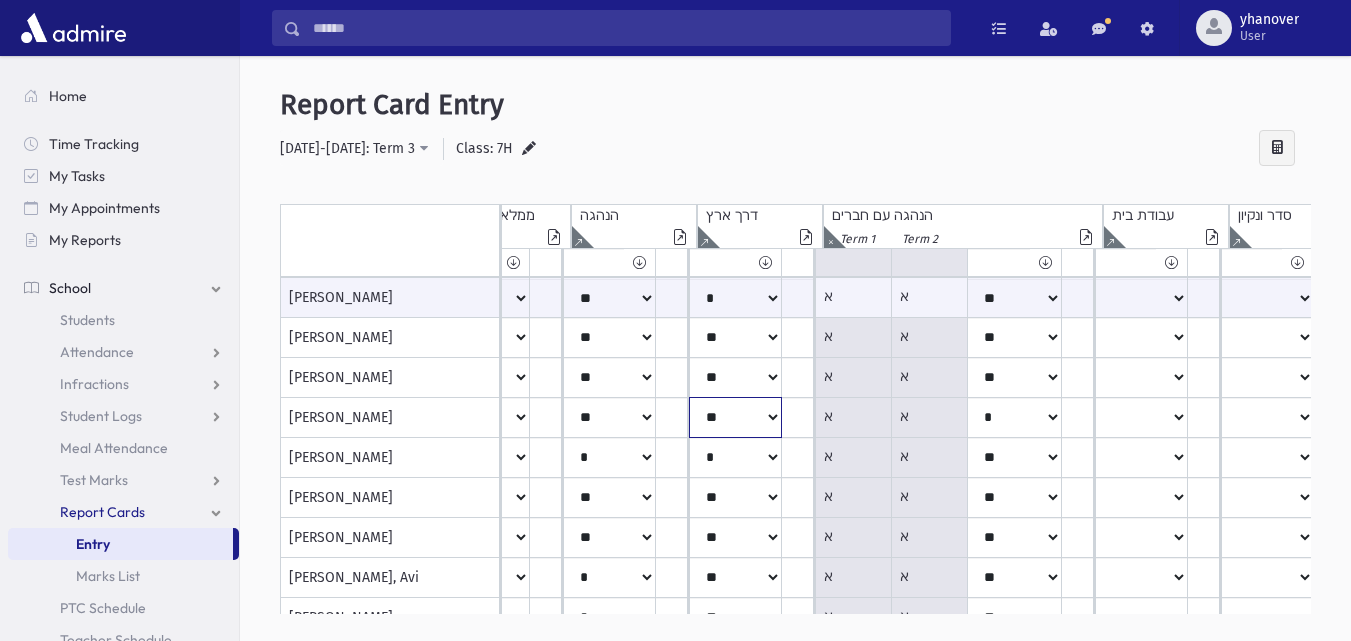 click on "*****
****
**
**
*
**
**
*" at bounding box center (232, 298) 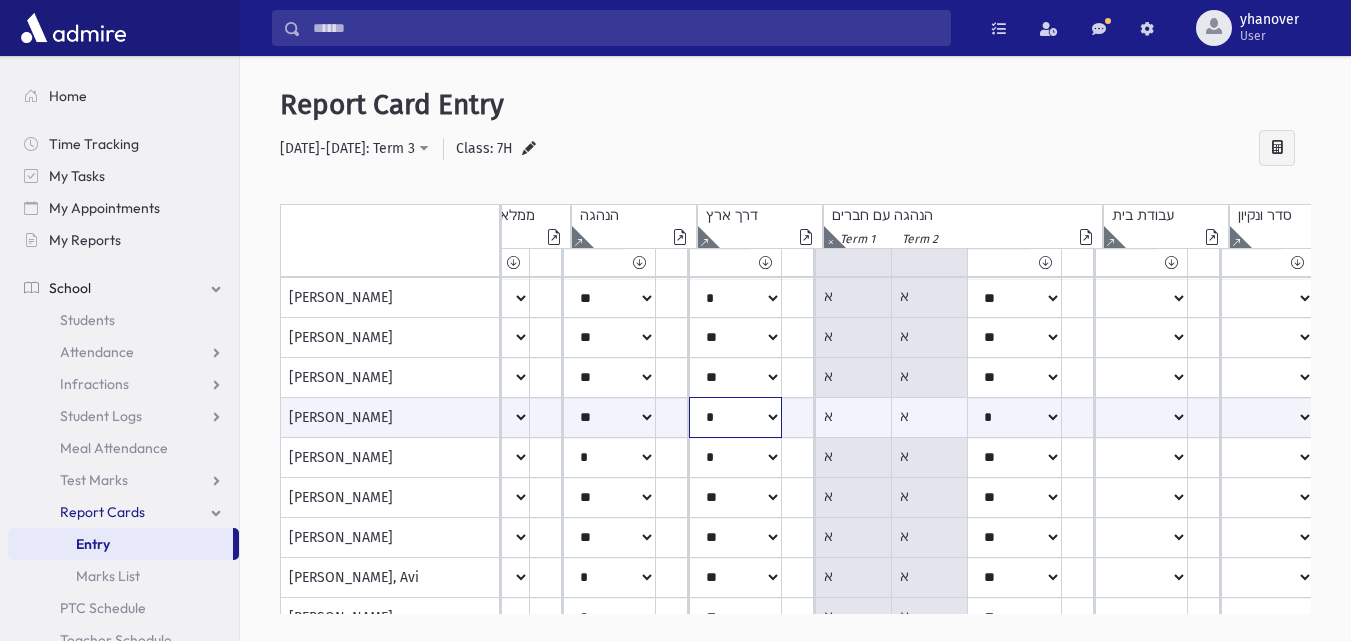 click on "*****
****
**
**
*
**
**
*" at bounding box center (232, 417) 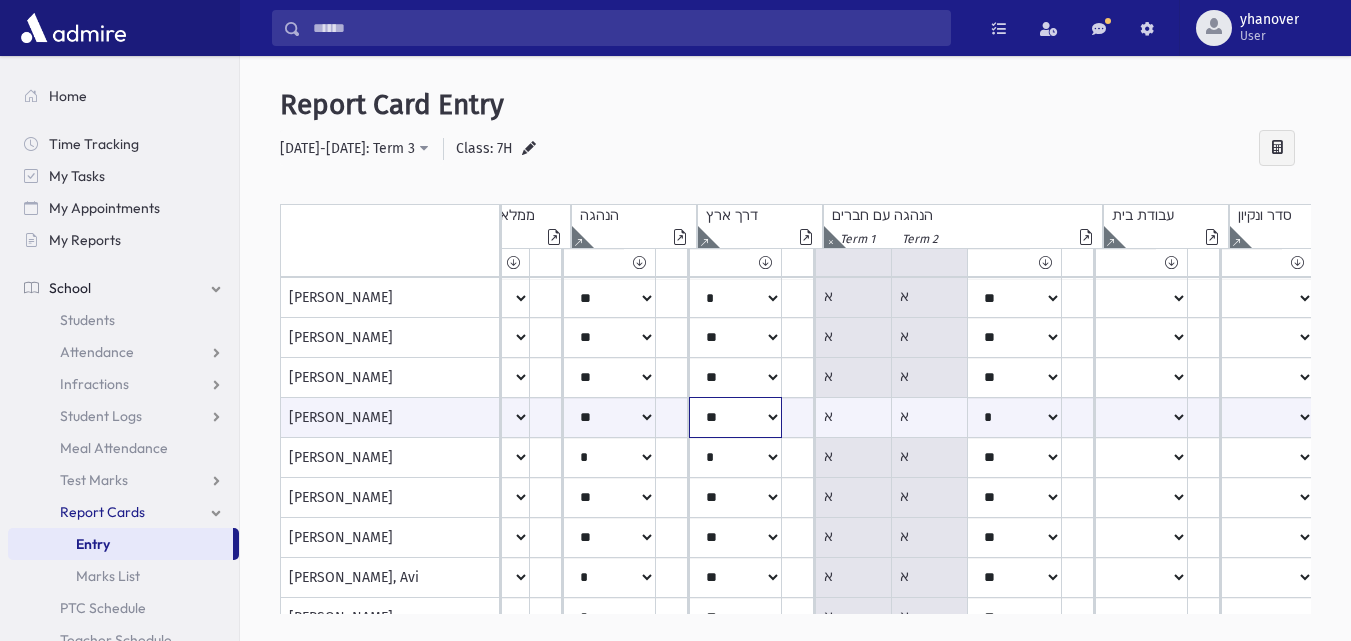 click on "*****
****
**
**
*
**
**
*" at bounding box center [232, 417] 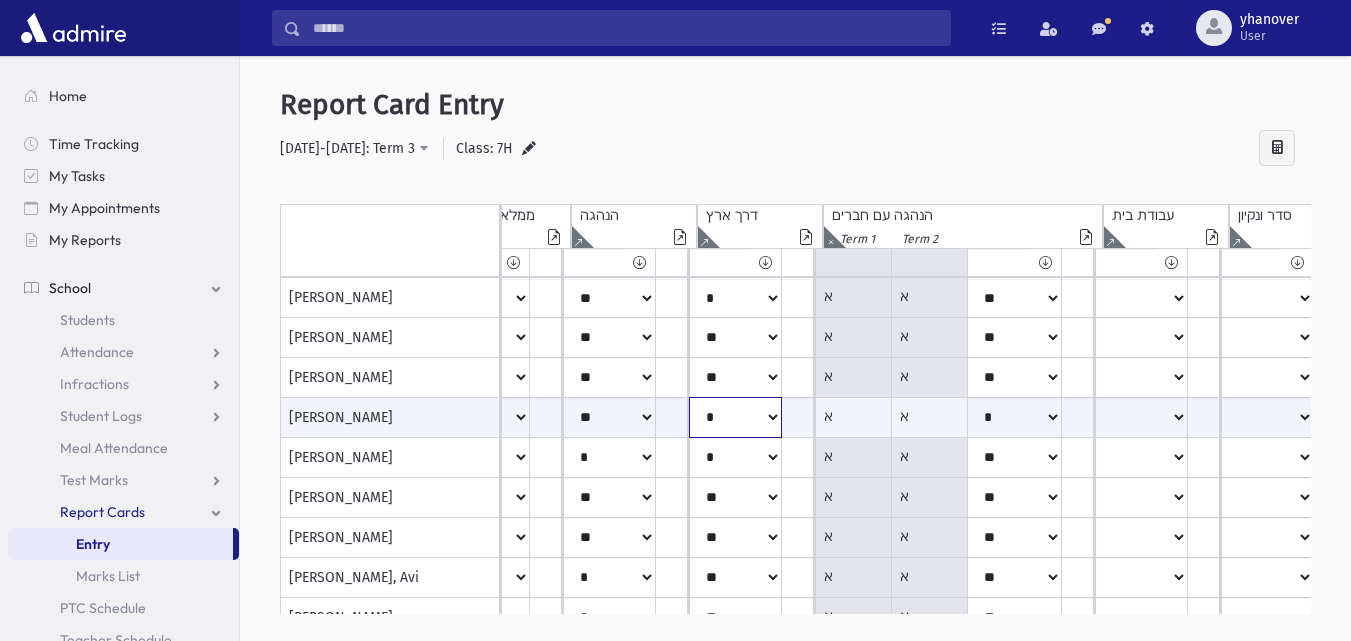 click on "*****
****
**
**
*
**
**
*" at bounding box center [232, 417] 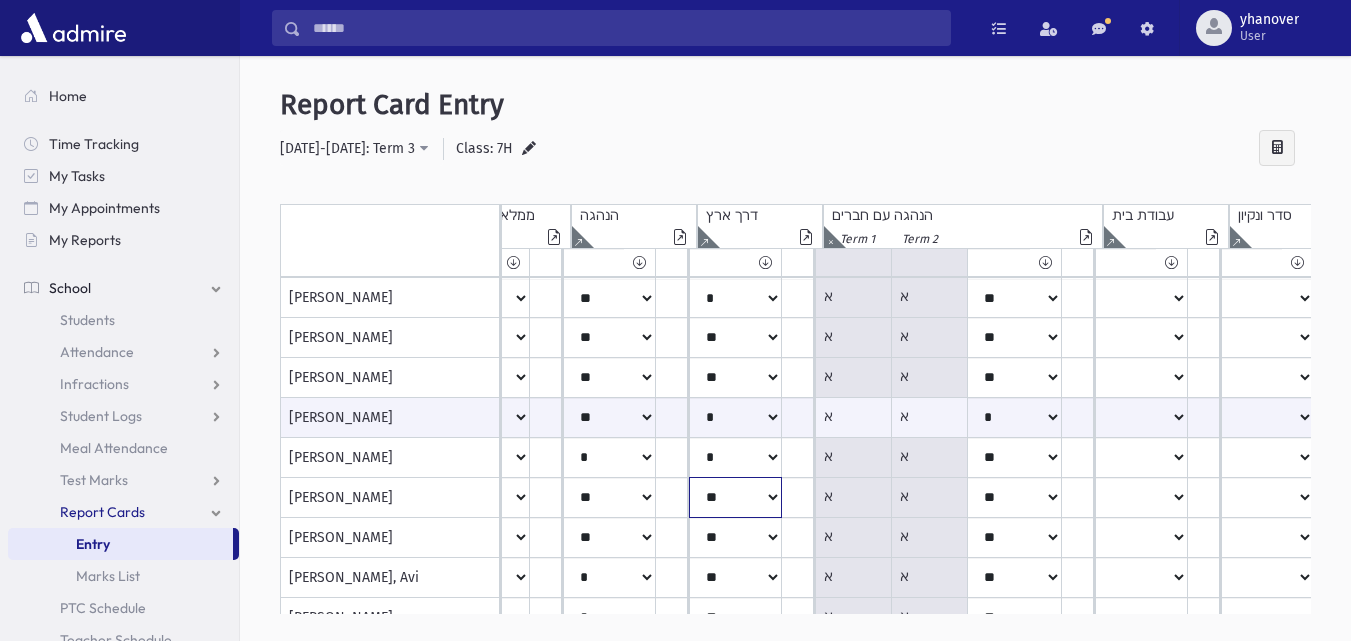 click on "*****
****
**
**
*
**
**
*" at bounding box center [232, 298] 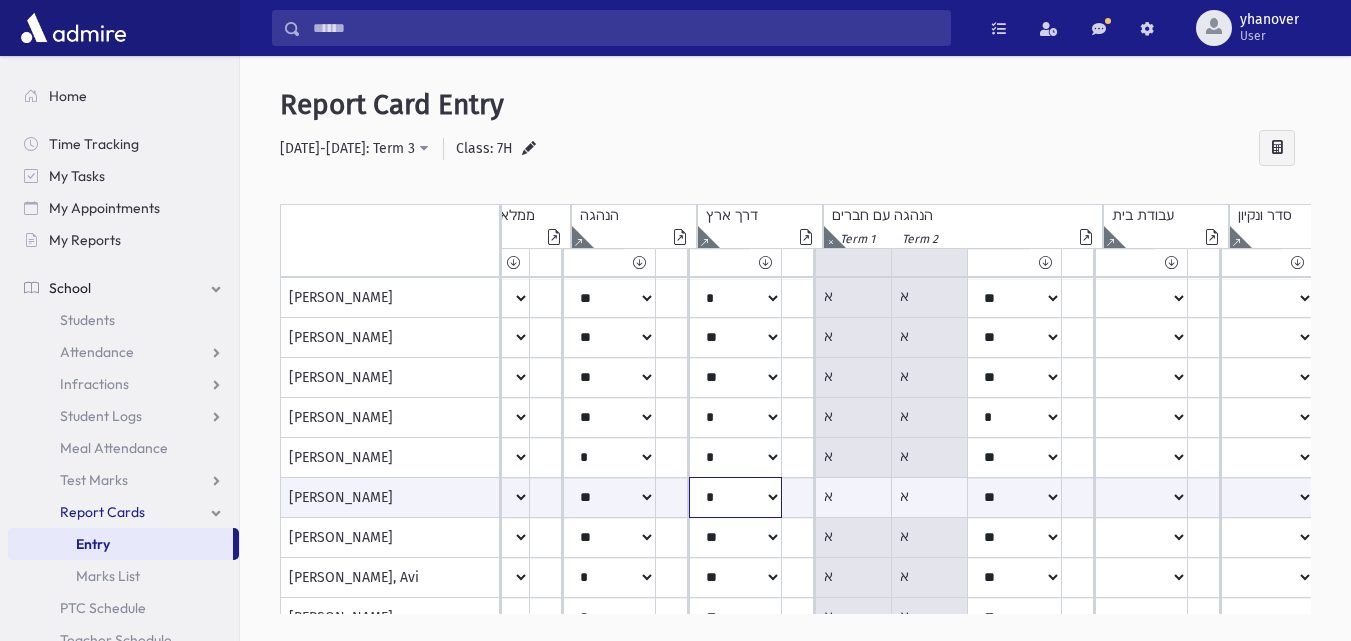 click on "*****
****
**
**
*
**
**
*" at bounding box center [232, 497] 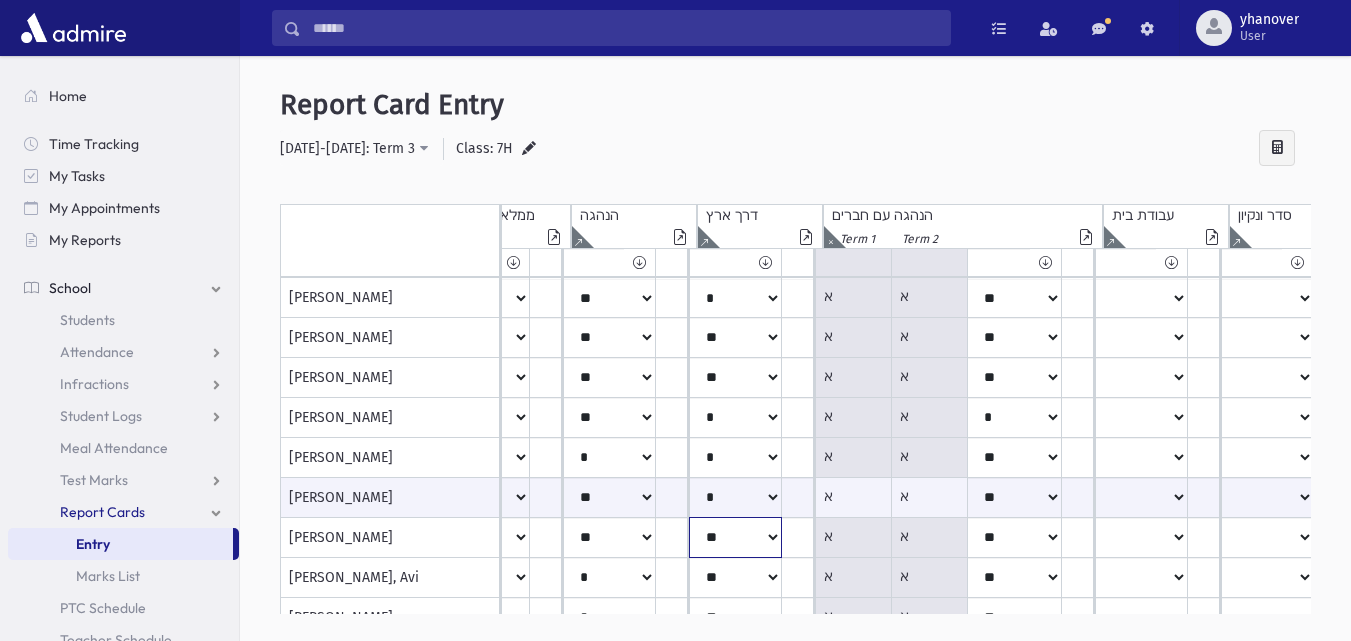 click on "*****
****
**
**
*
**
**
*" at bounding box center [232, 298] 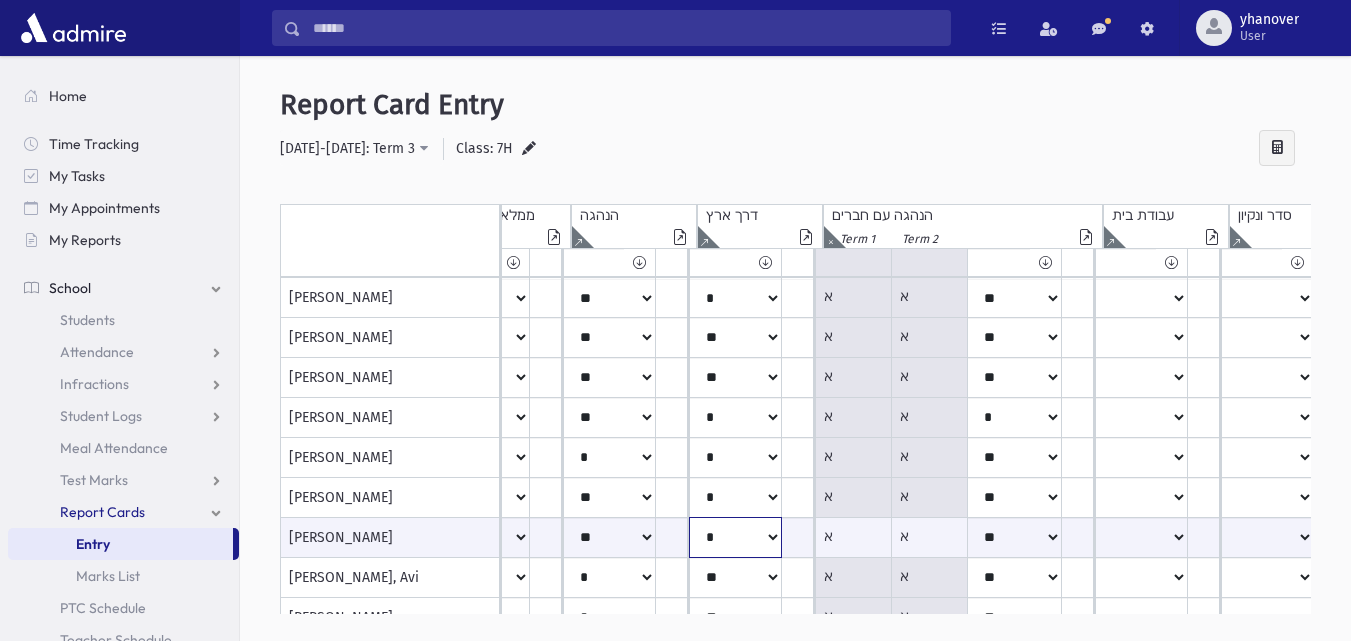 click on "*****
****
**
**
*
**
**
*" at bounding box center (232, 537) 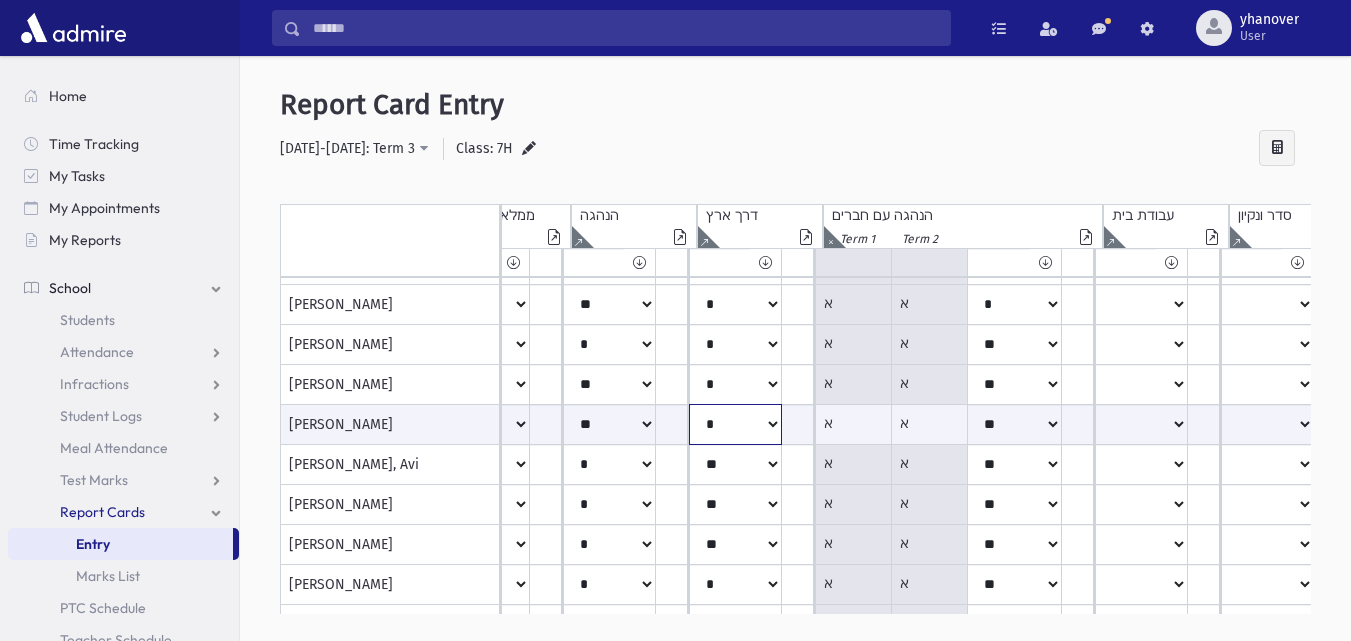 scroll, scrollTop: 118, scrollLeft: 316, axis: both 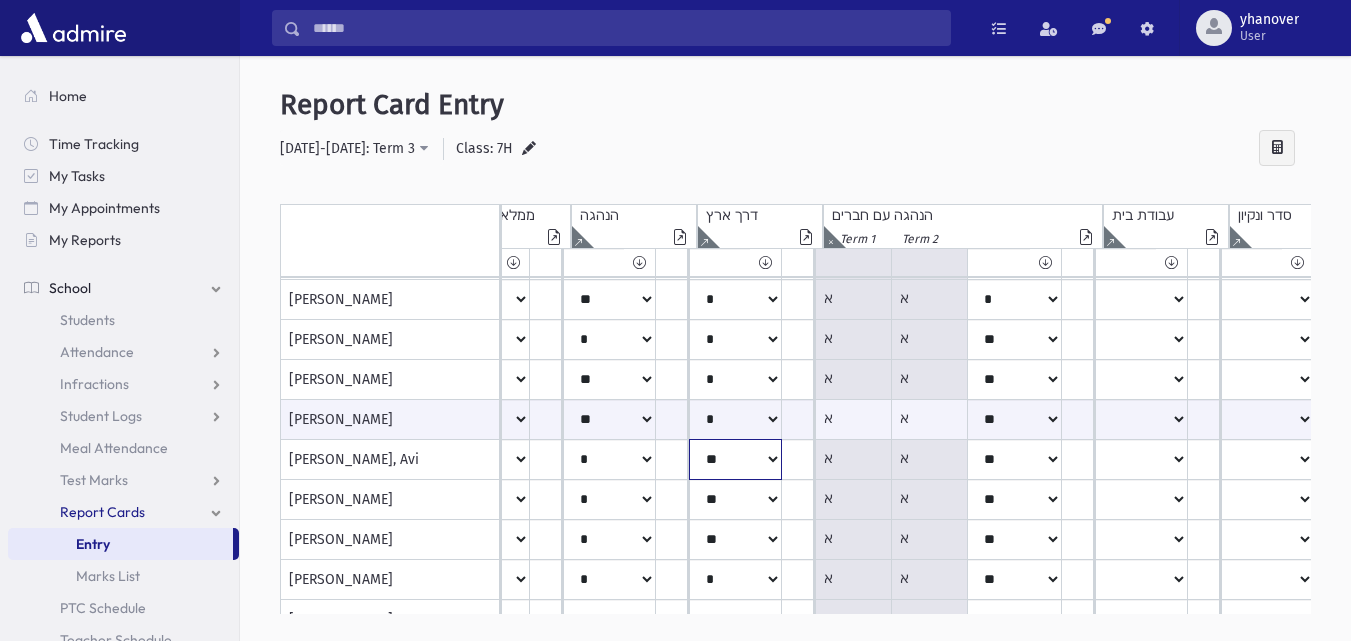 click on "*****
****
**
**
*
**
**
*" at bounding box center (232, 180) 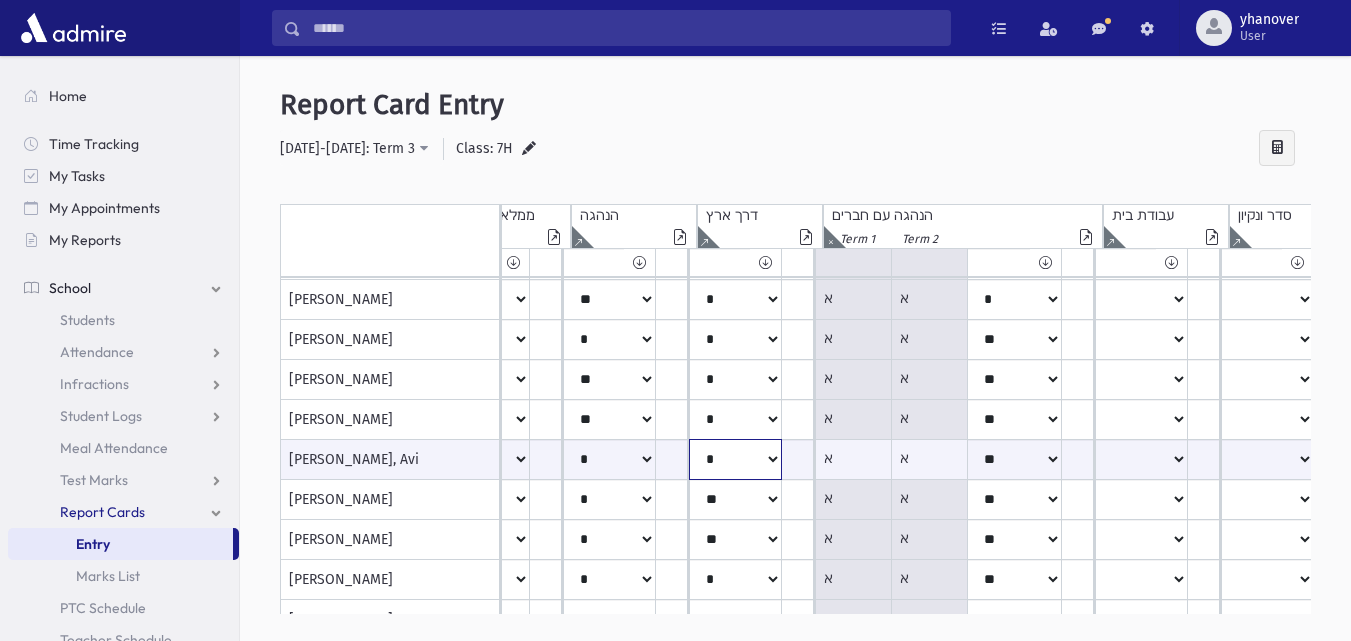 click on "*****
****
**
**
*
**
**
*" at bounding box center (232, 459) 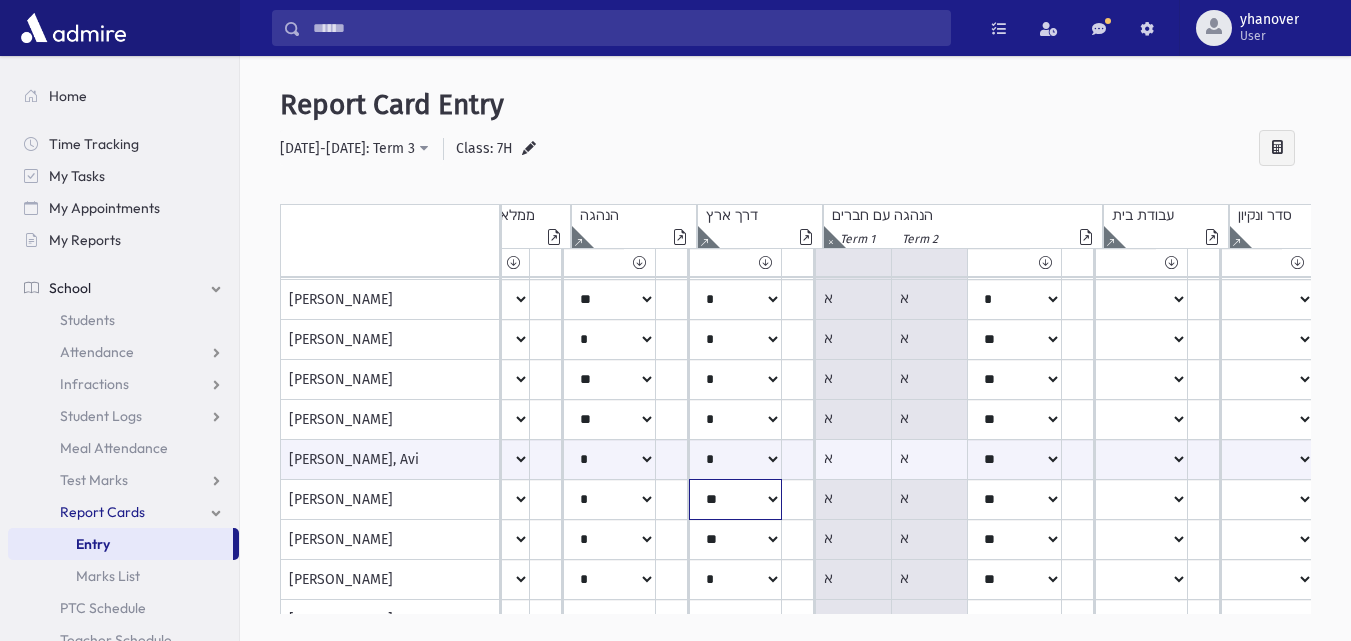 click on "*****
****
**
**
*
**
**
*" at bounding box center (232, 180) 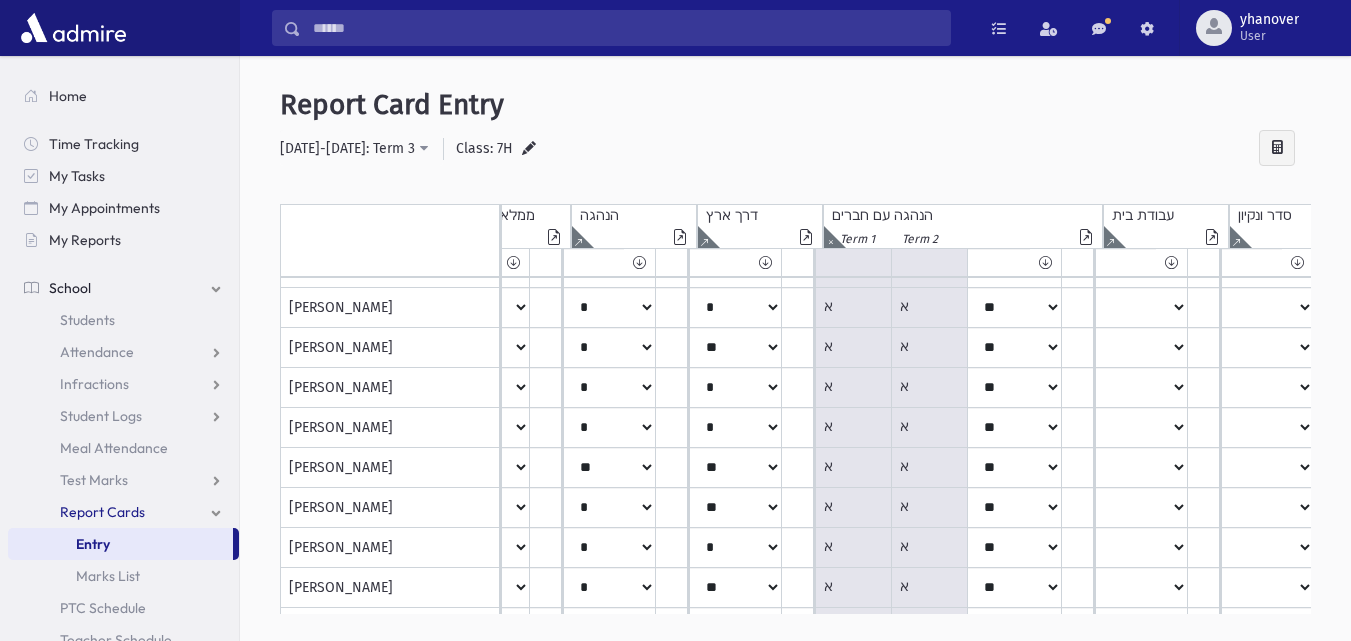 scroll, scrollTop: 393, scrollLeft: 316, axis: both 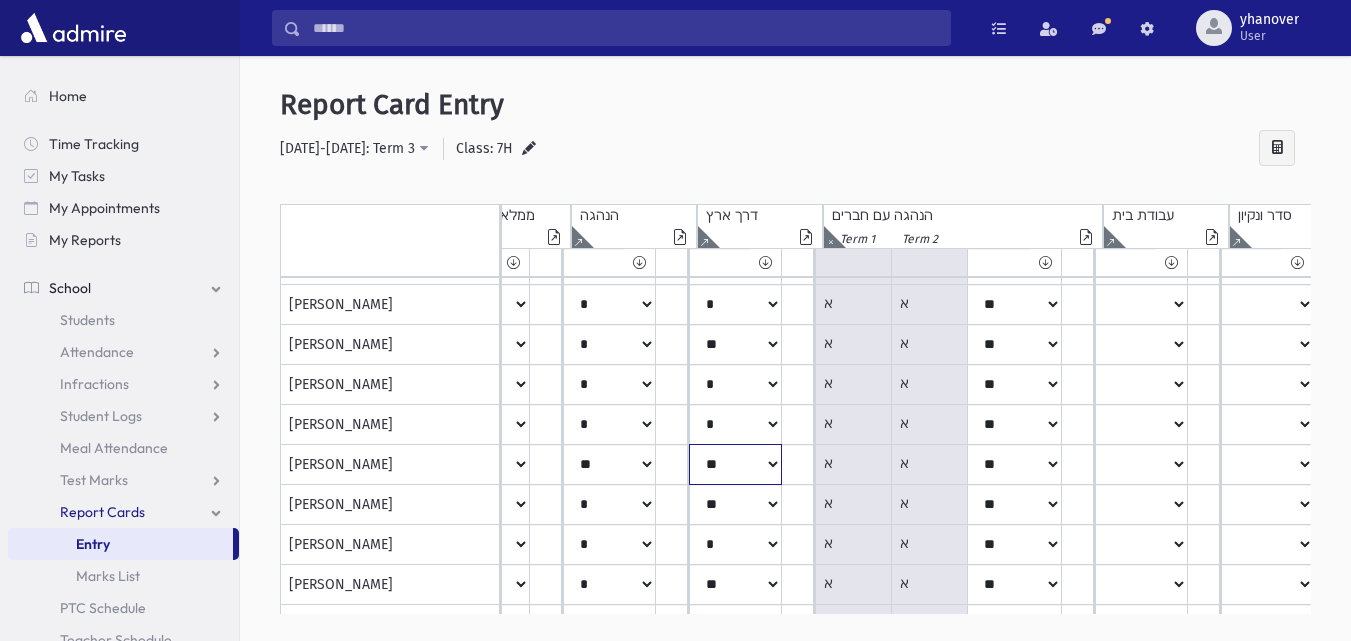click on "*****
****
**
**
*
**
**
*" at bounding box center (232, -95) 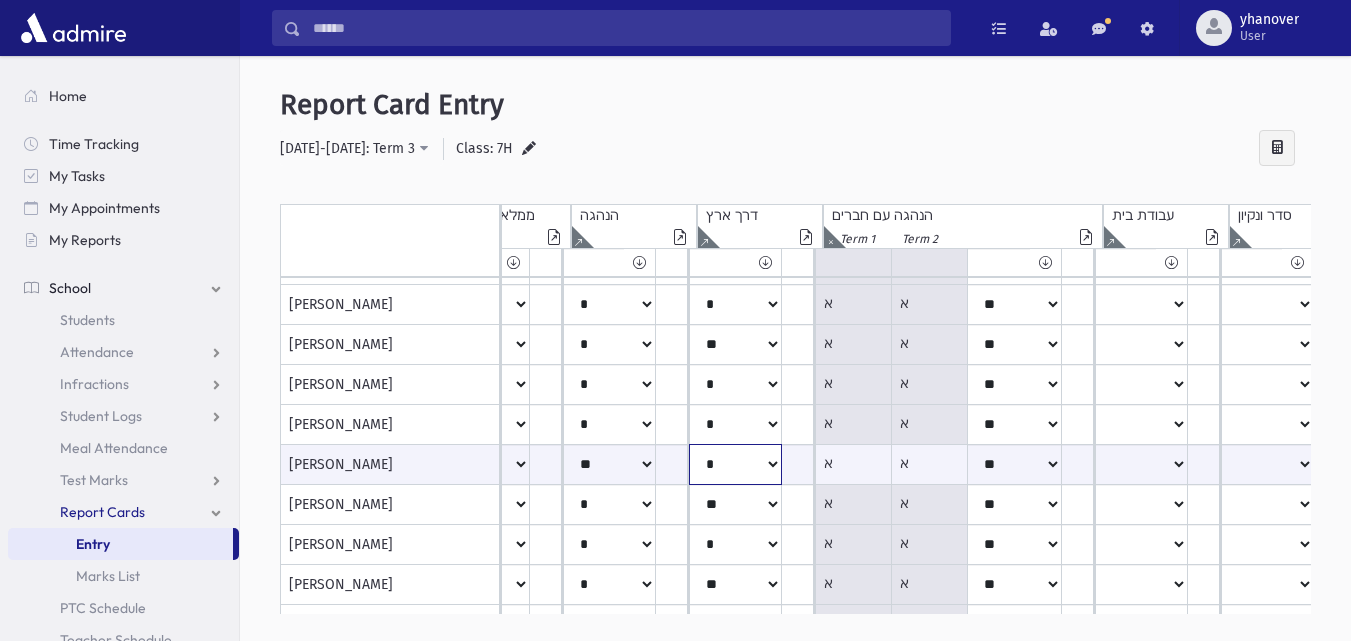 click on "*****
****
**
**
*
**
**
*" at bounding box center (232, 464) 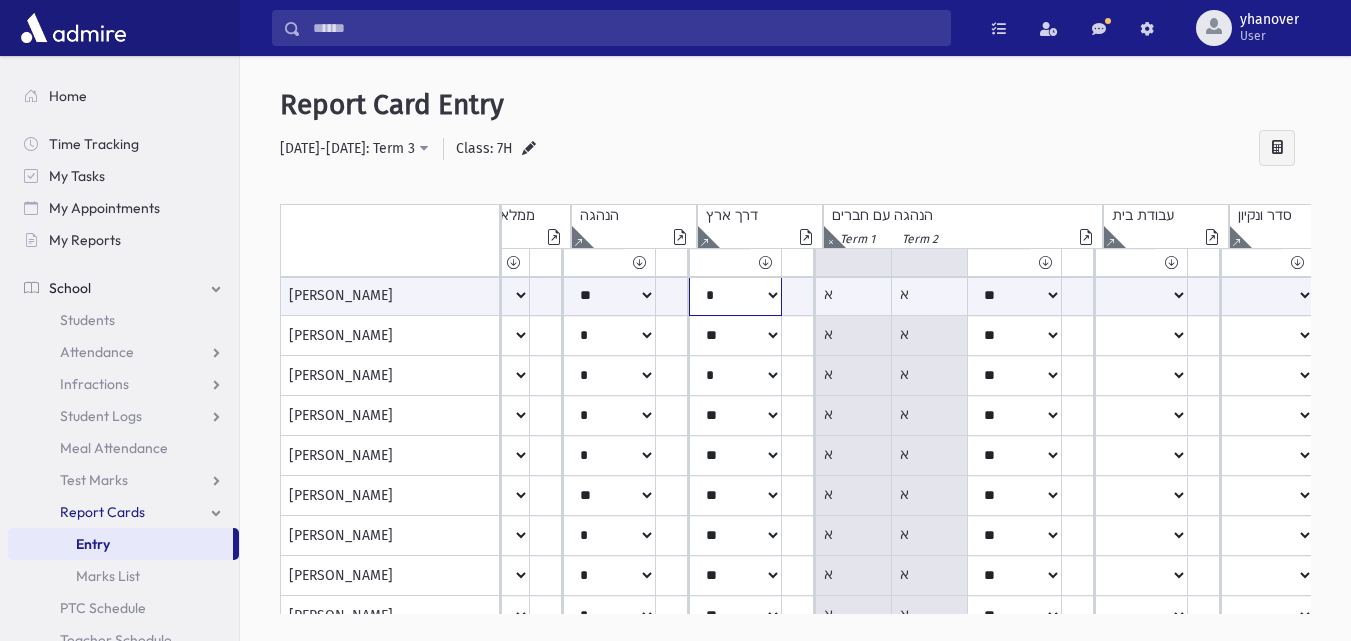 scroll, scrollTop: 622, scrollLeft: 316, axis: both 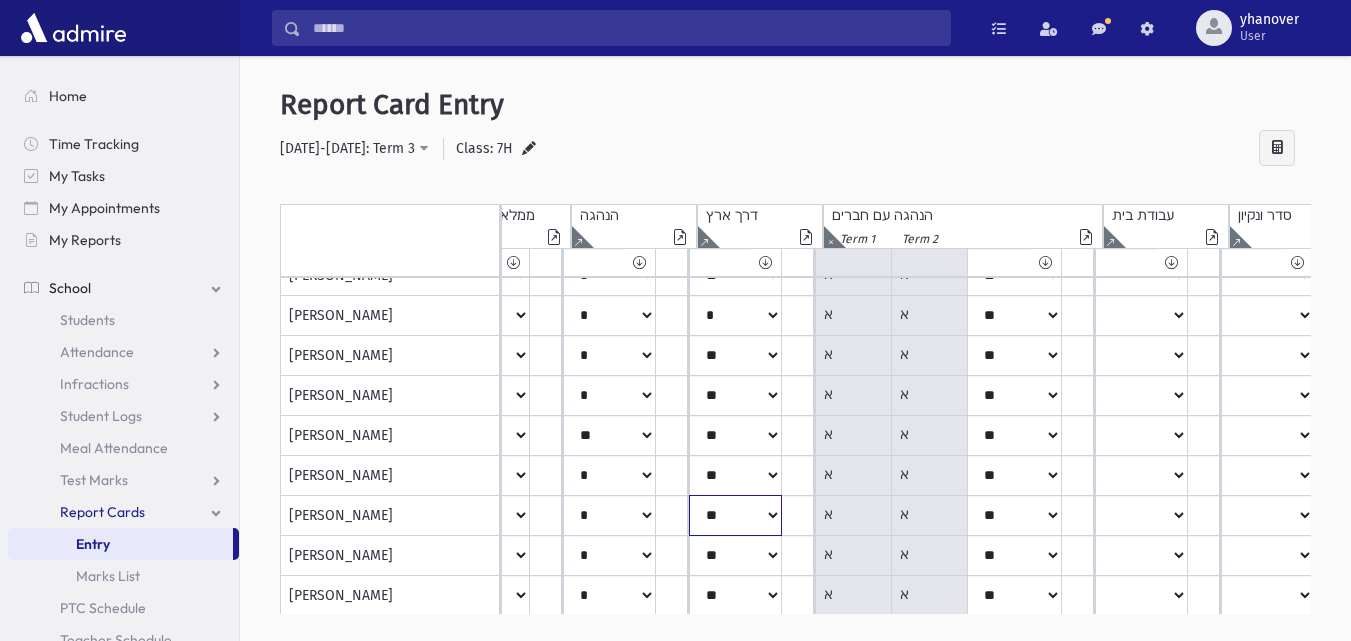 click on "*****
****
**
**
*
**
**
*" at bounding box center [232, -324] 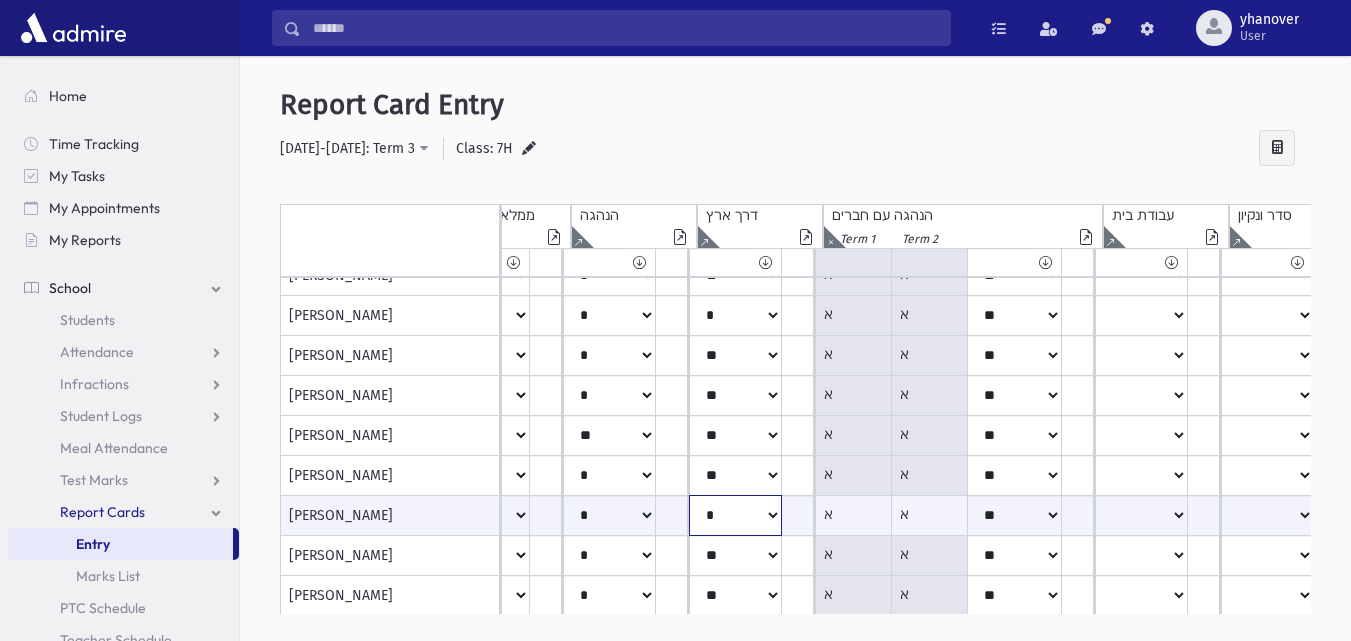 click on "*****
****
**
**
*
**
**
*" at bounding box center (232, 515) 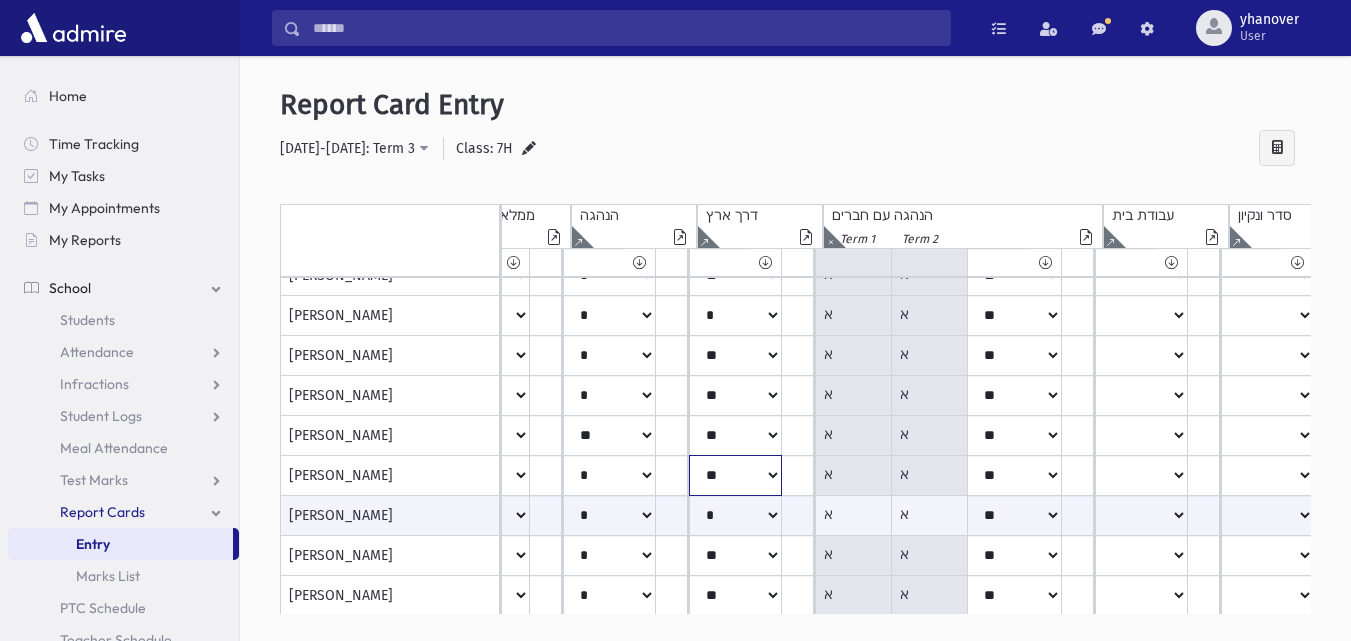 click on "*****
****
**
**
*
**
**
*" at bounding box center [232, -324] 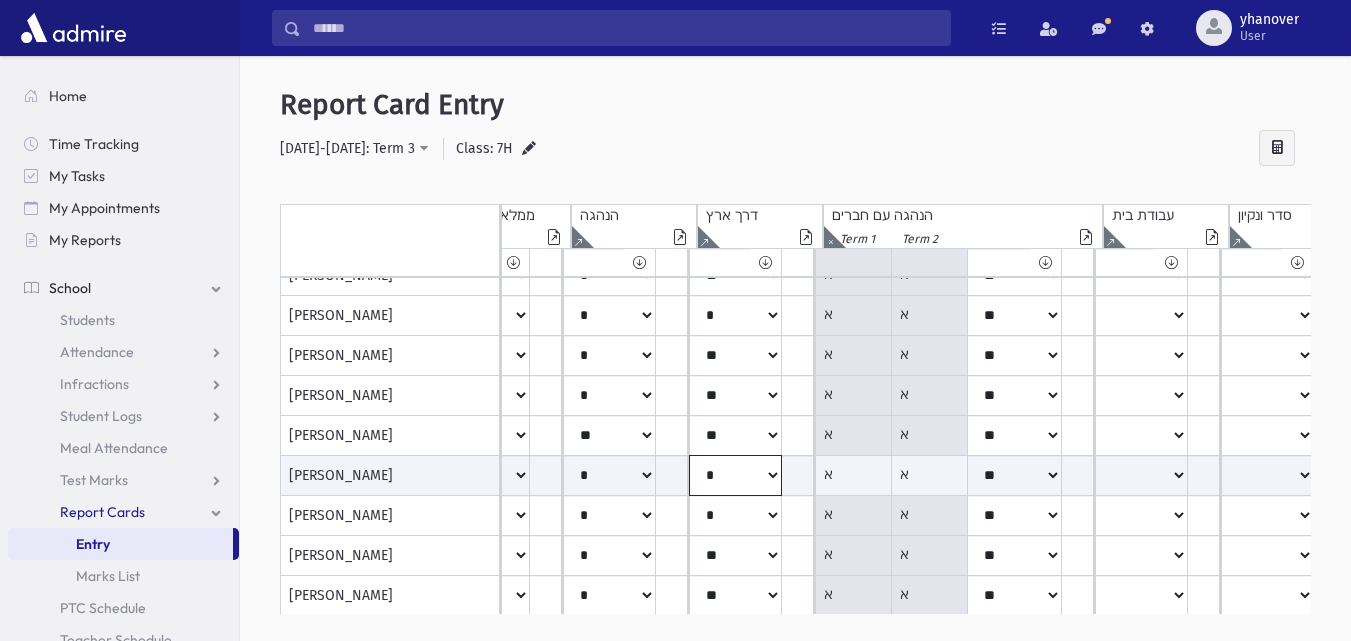 click on "*****
****
**
**
*
**
**
*" at bounding box center (232, 475) 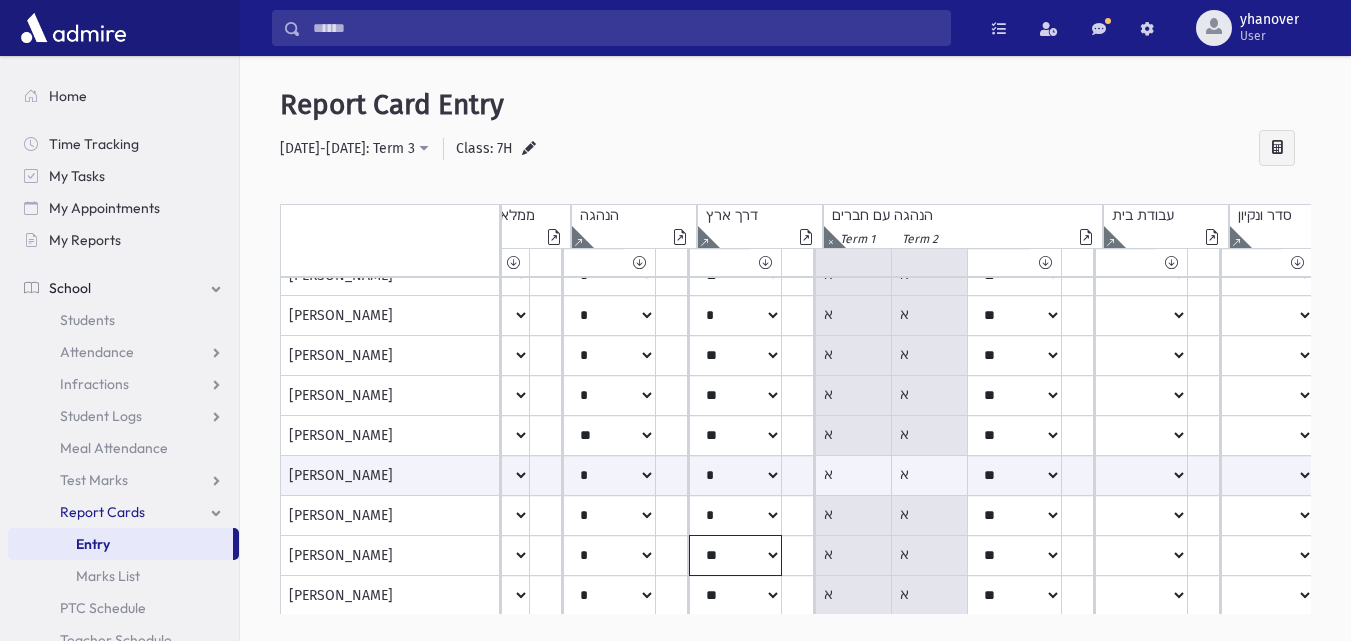 click on "*****
****
**
**
*
**
**
*" at bounding box center (232, -324) 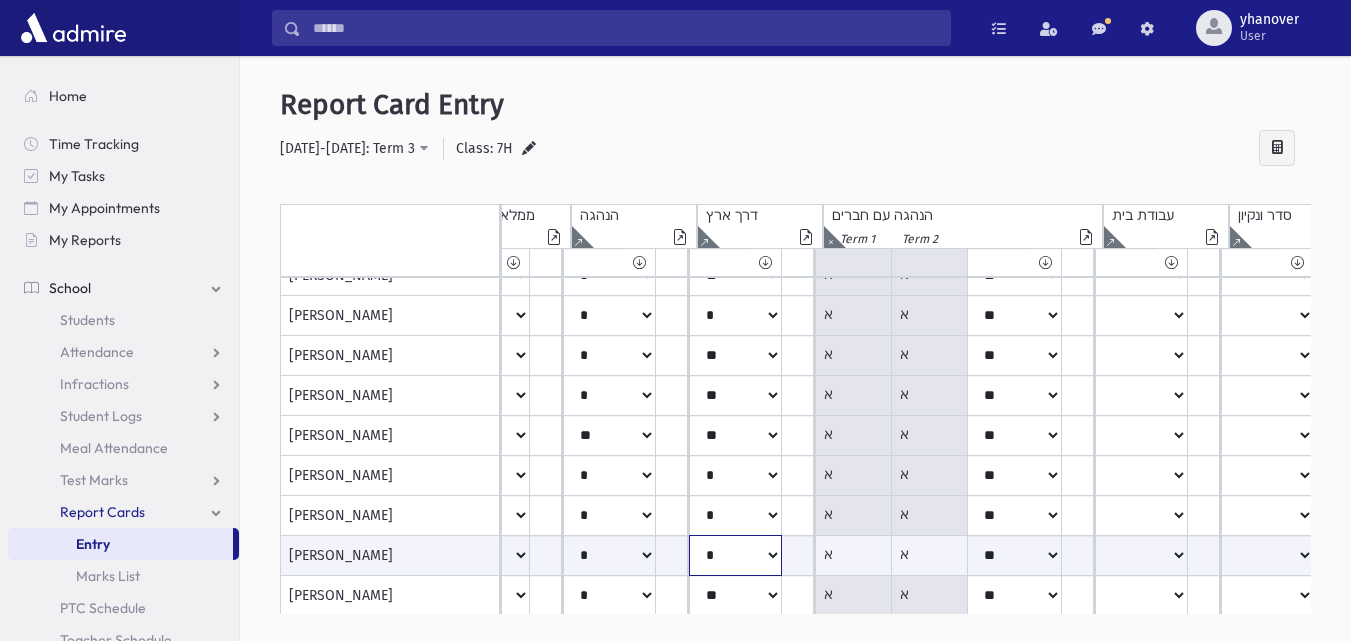 click on "*****
****
**
**
*
**
**
*" at bounding box center (232, 555) 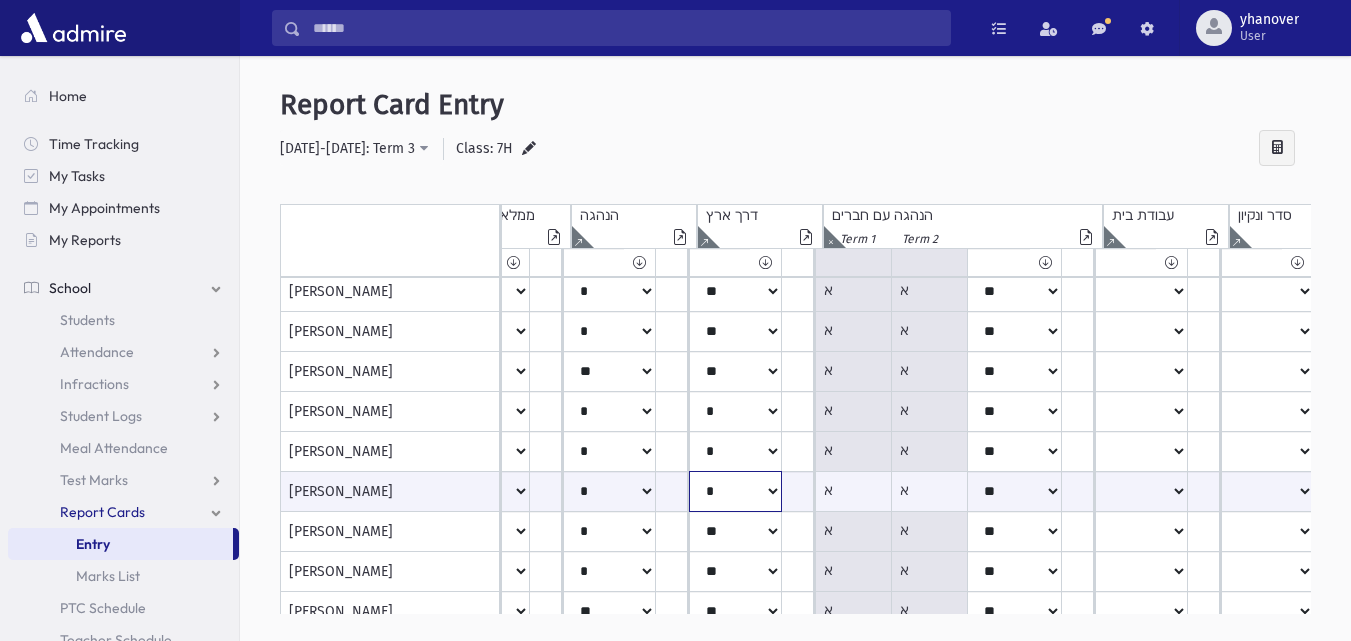 scroll, scrollTop: 749, scrollLeft: 316, axis: both 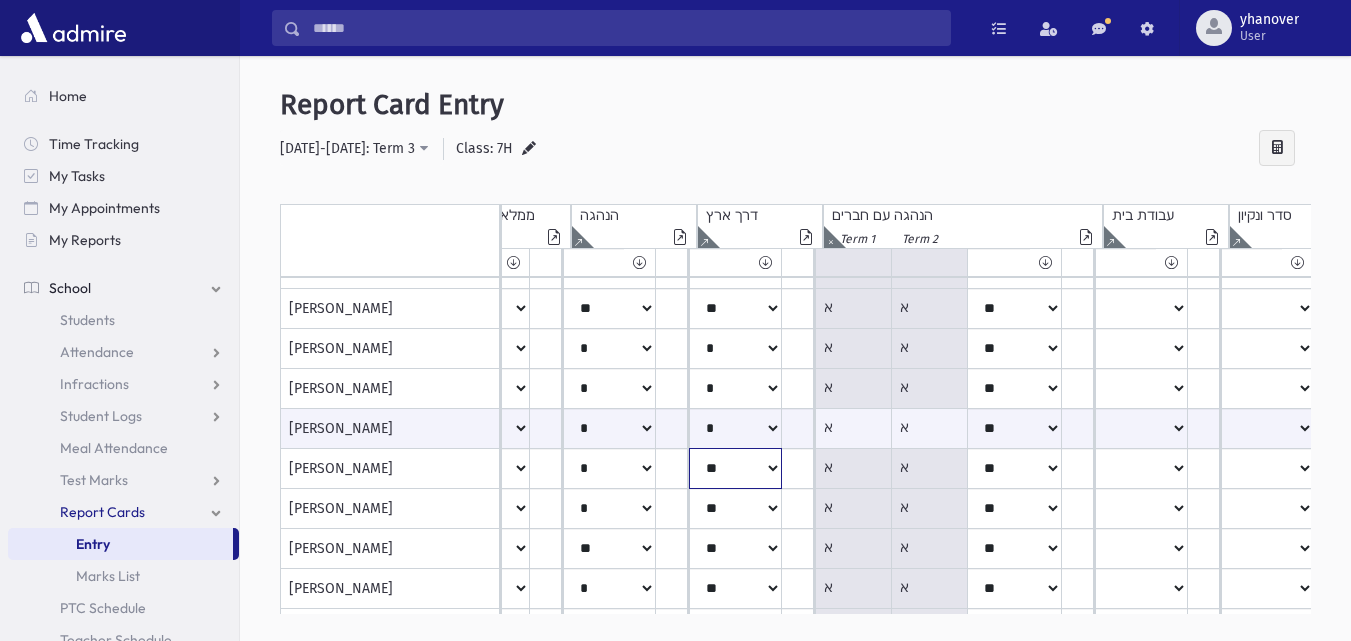 click on "*****
****
**
**
*
**
**
*" at bounding box center [232, -451] 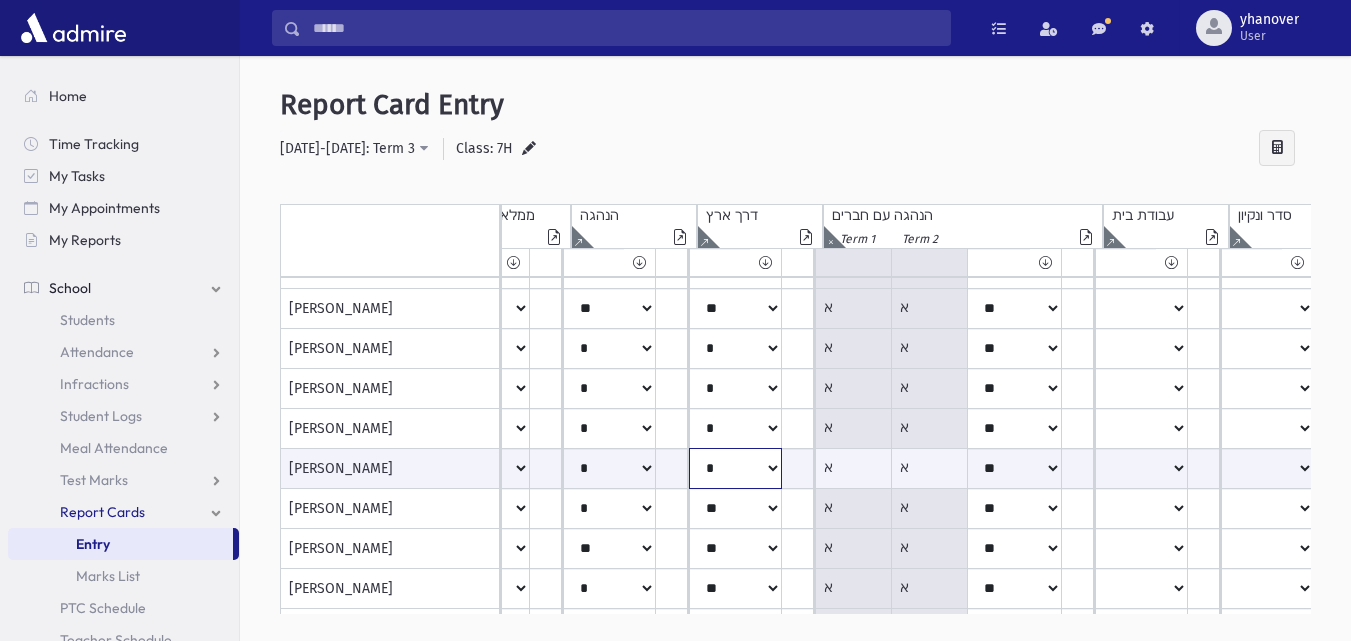 click on "*****
****
**
**
*
**
**
*" at bounding box center (232, 468) 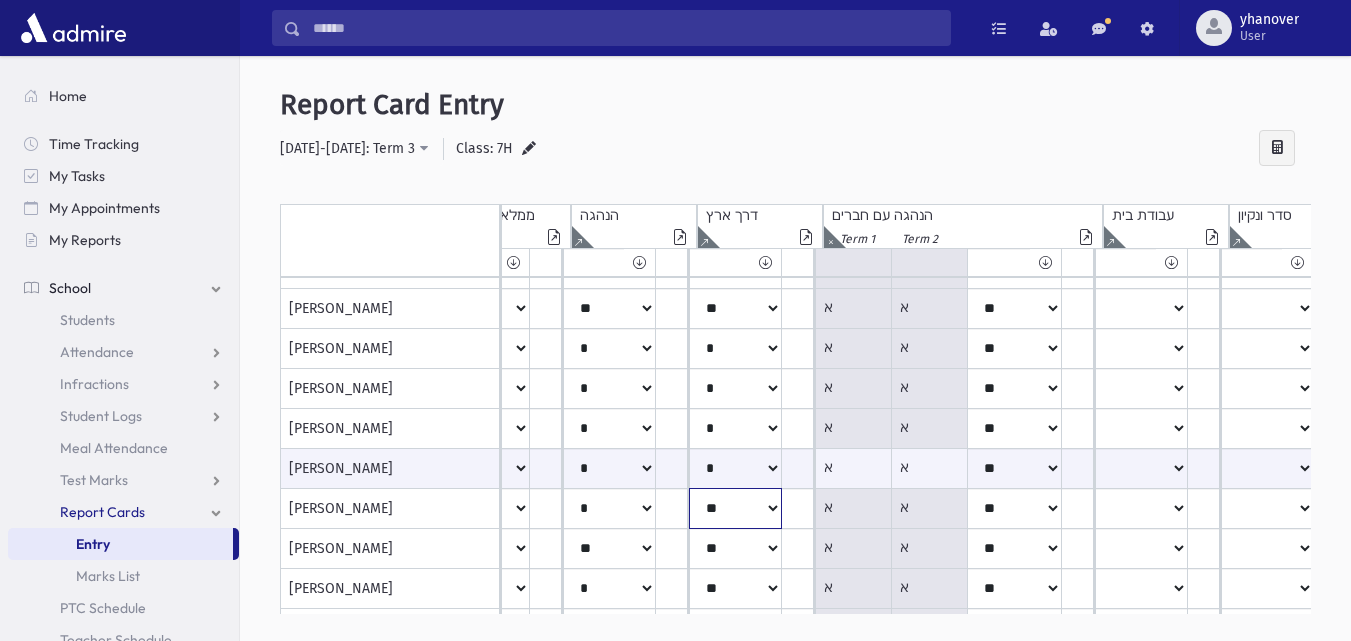 click on "*****
****
**
**
*
**
**
*" at bounding box center (232, -451) 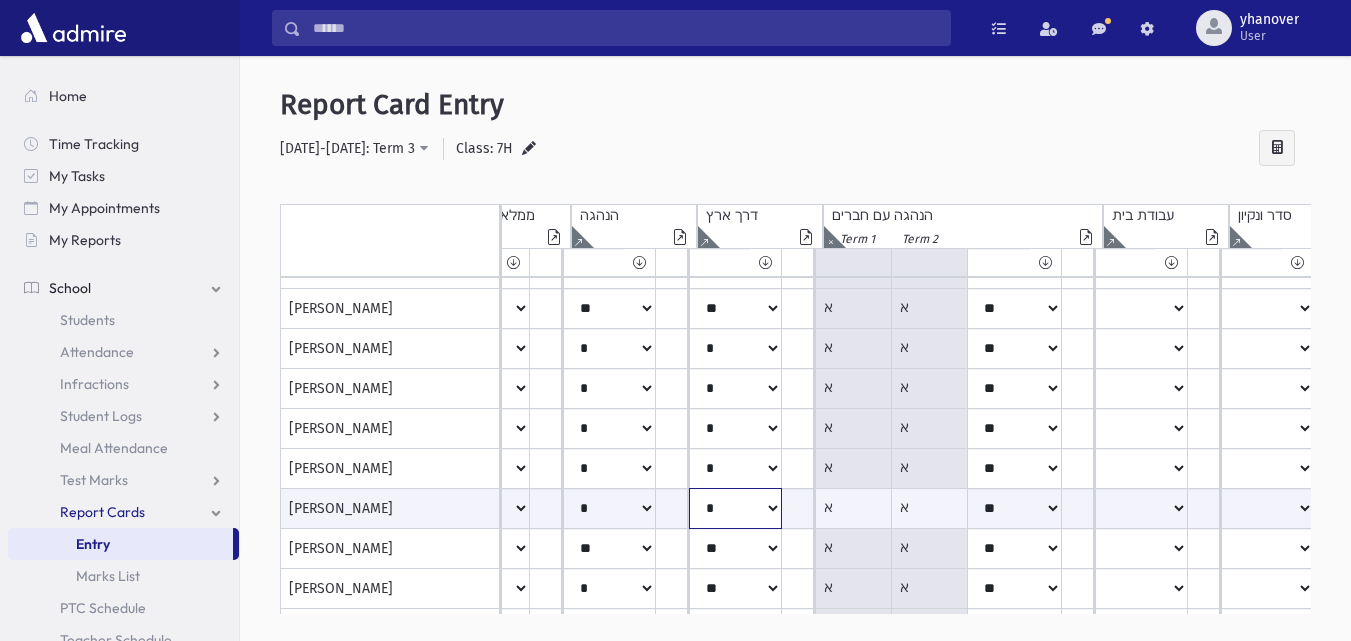 click on "*****
****
**
**
*
**
**
*" at bounding box center [232, 508] 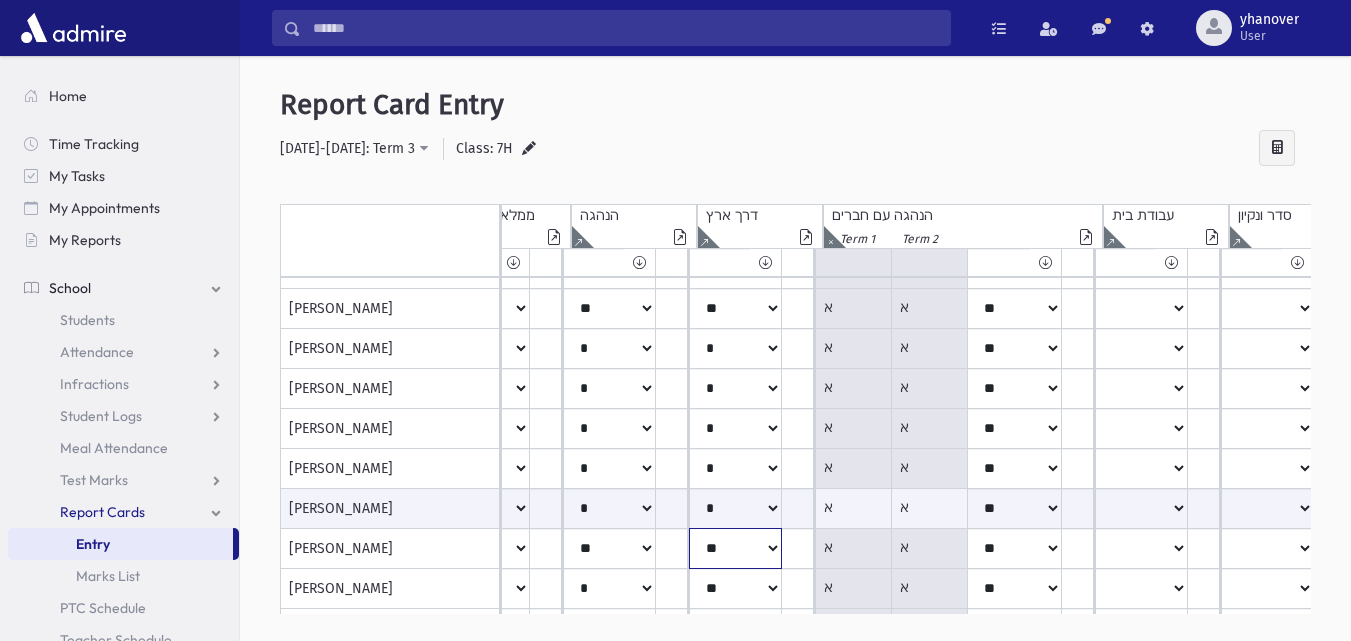 click on "*****
****
**
**
*
**
**
*" at bounding box center [232, -451] 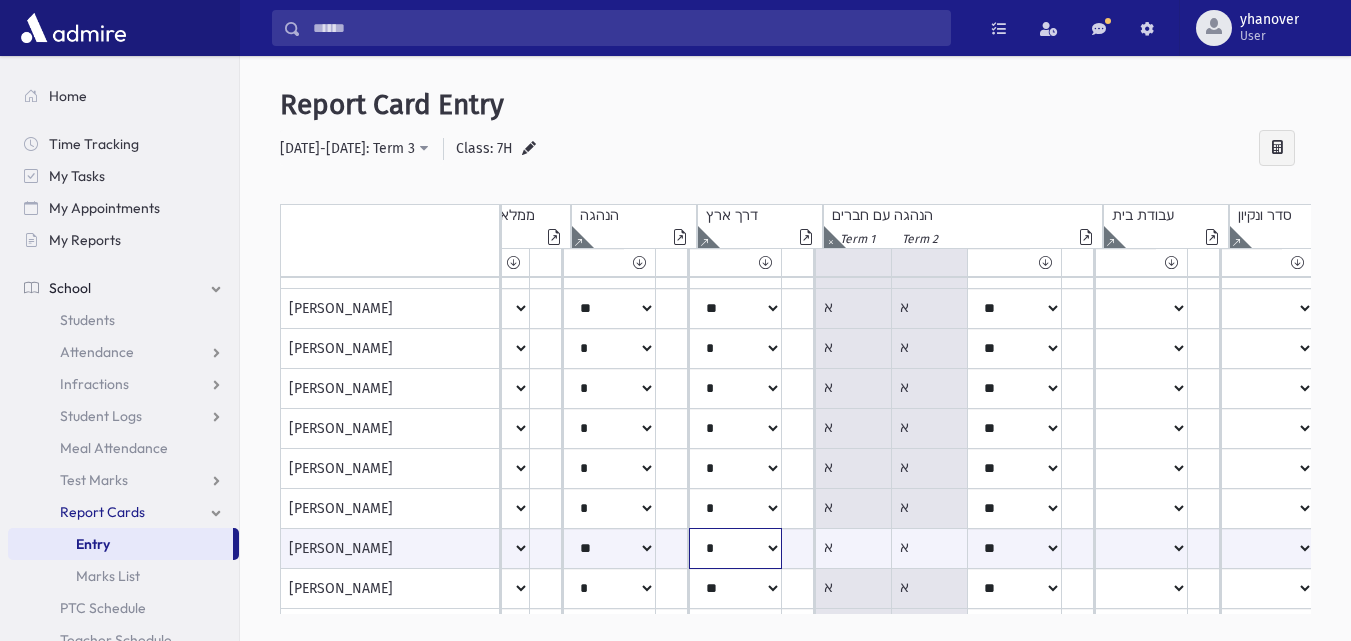 click on "*****
****
**
**
*
**
**
*" at bounding box center [232, 548] 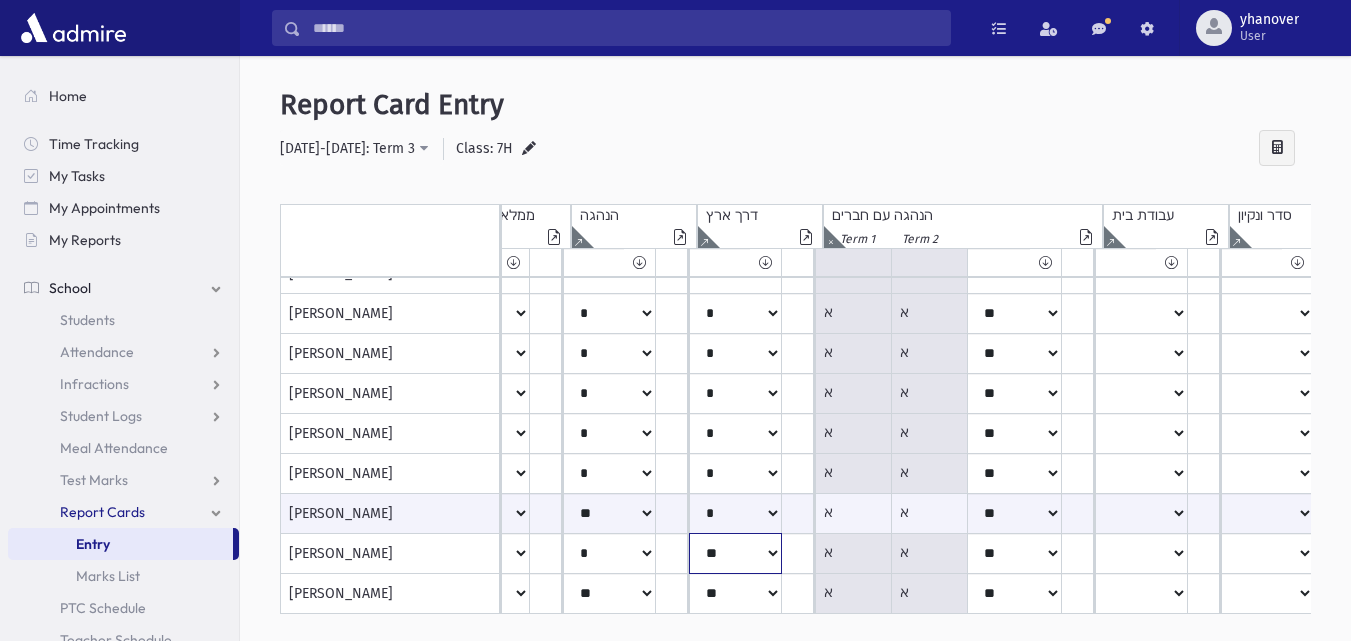 click on "*****
****
**
**
*
**
**
*" at bounding box center (232, -486) 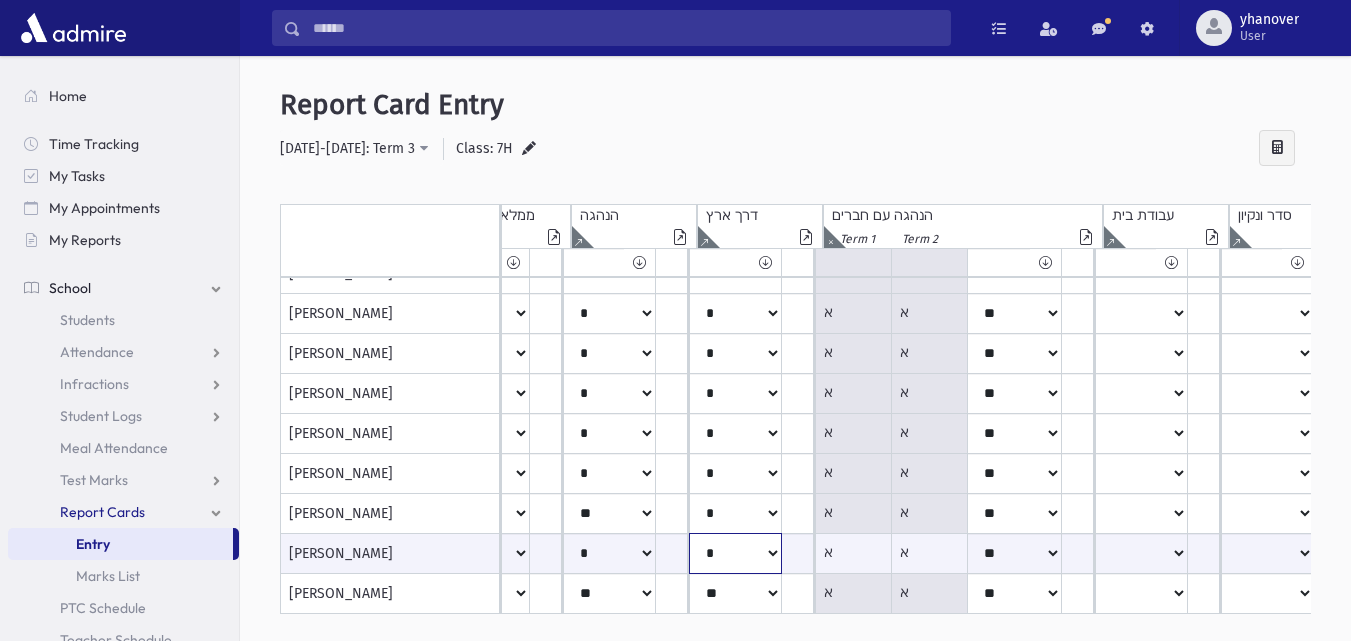 click on "*****
****
**
**
*
**
**
*" at bounding box center [232, 553] 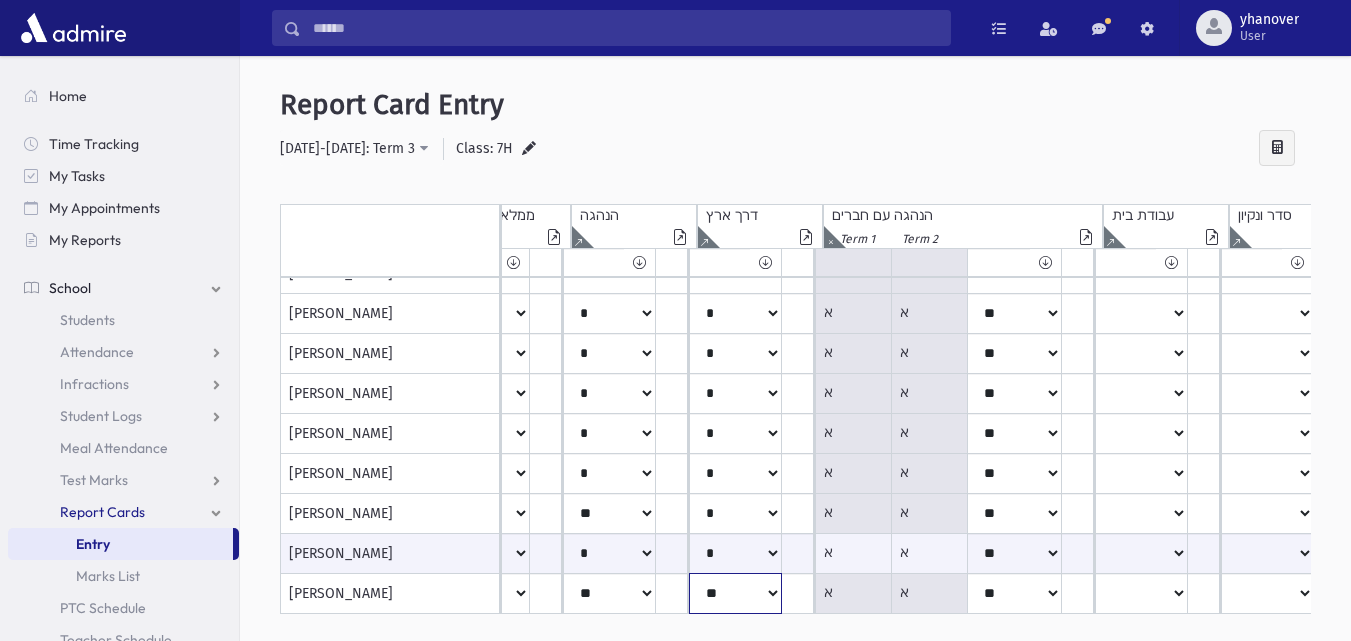 click on "*****
****
**
**
*
**
**
*" at bounding box center (232, -486) 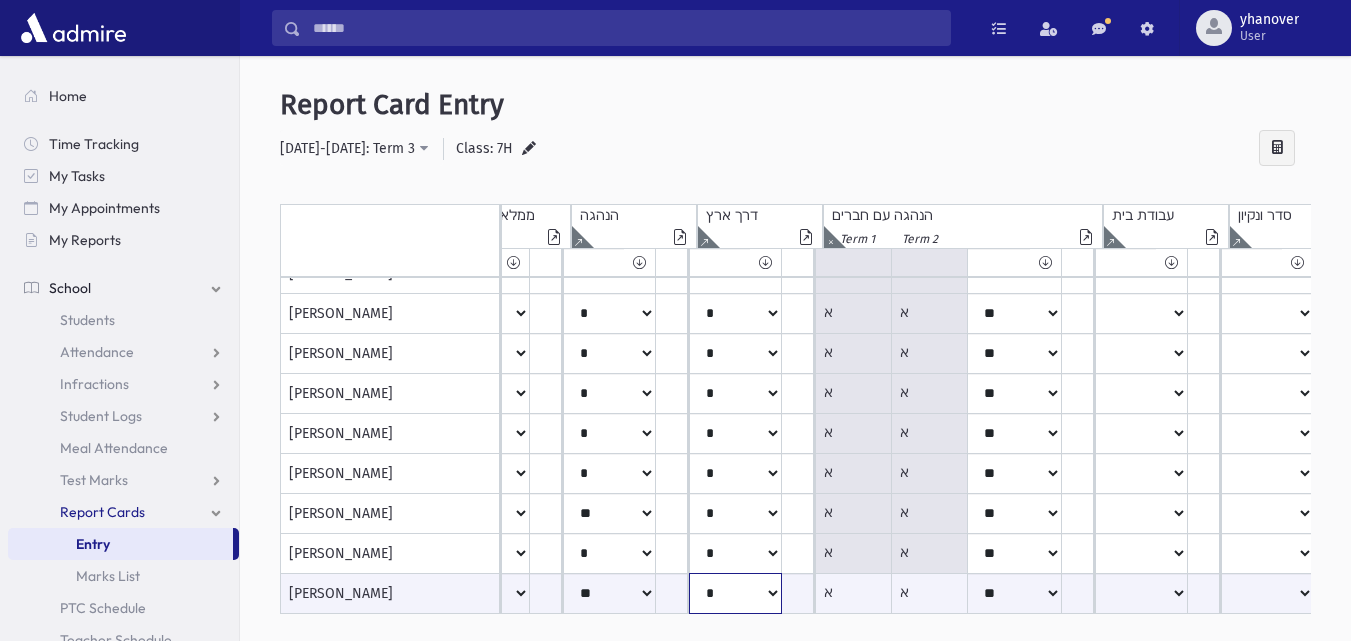 click on "*****
****
**
**
*
**
**
*" at bounding box center [232, 593] 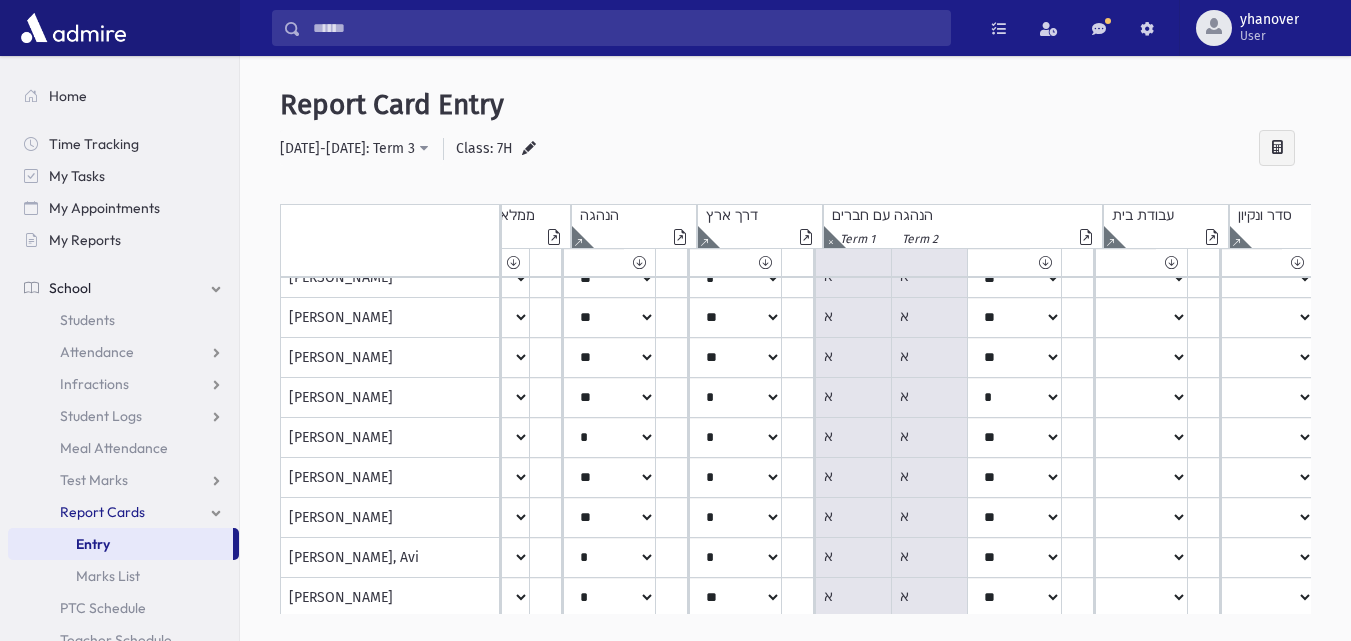 scroll, scrollTop: 0, scrollLeft: 316, axis: horizontal 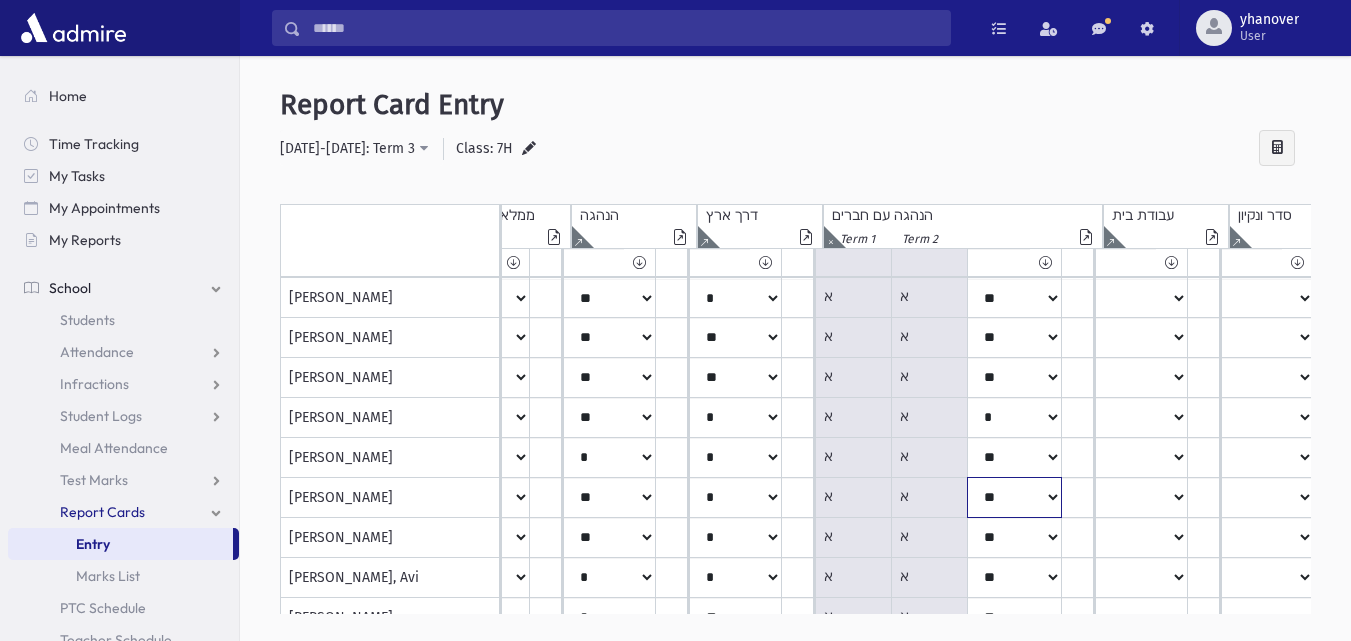 click on "*****
****
**
**
*
**
**
*" at bounding box center [232, 298] 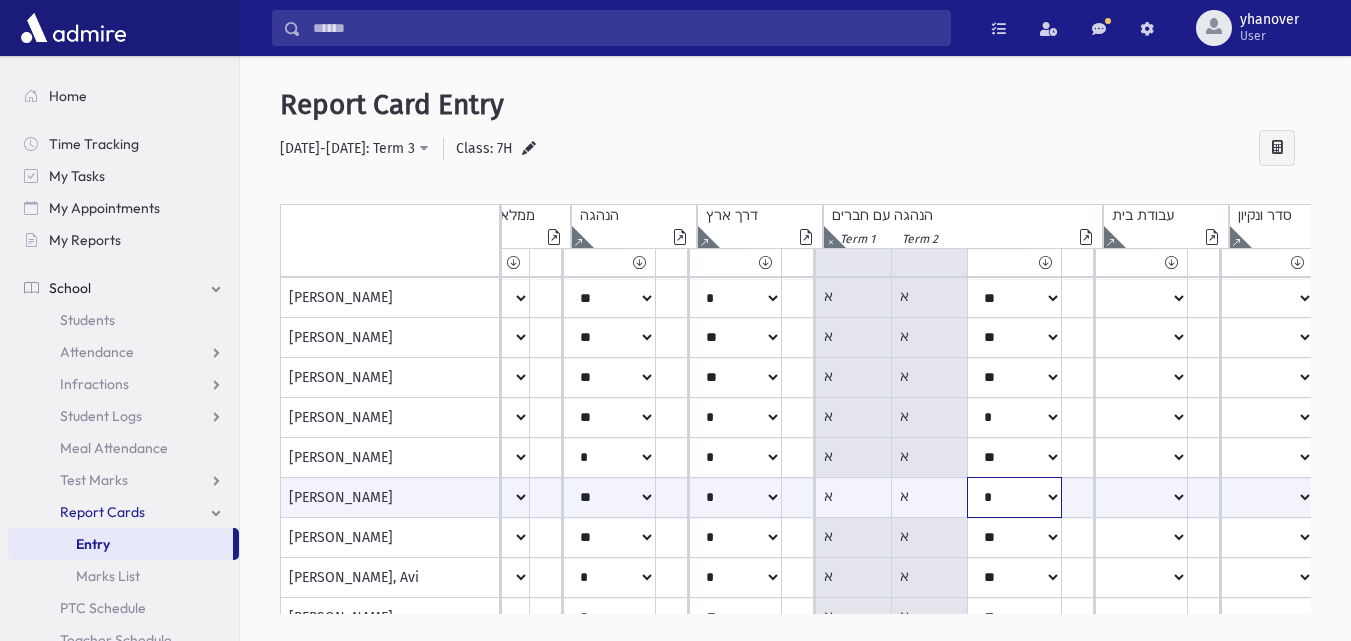 click on "*****
****
**
**
*
**
**
*" at bounding box center [232, 497] 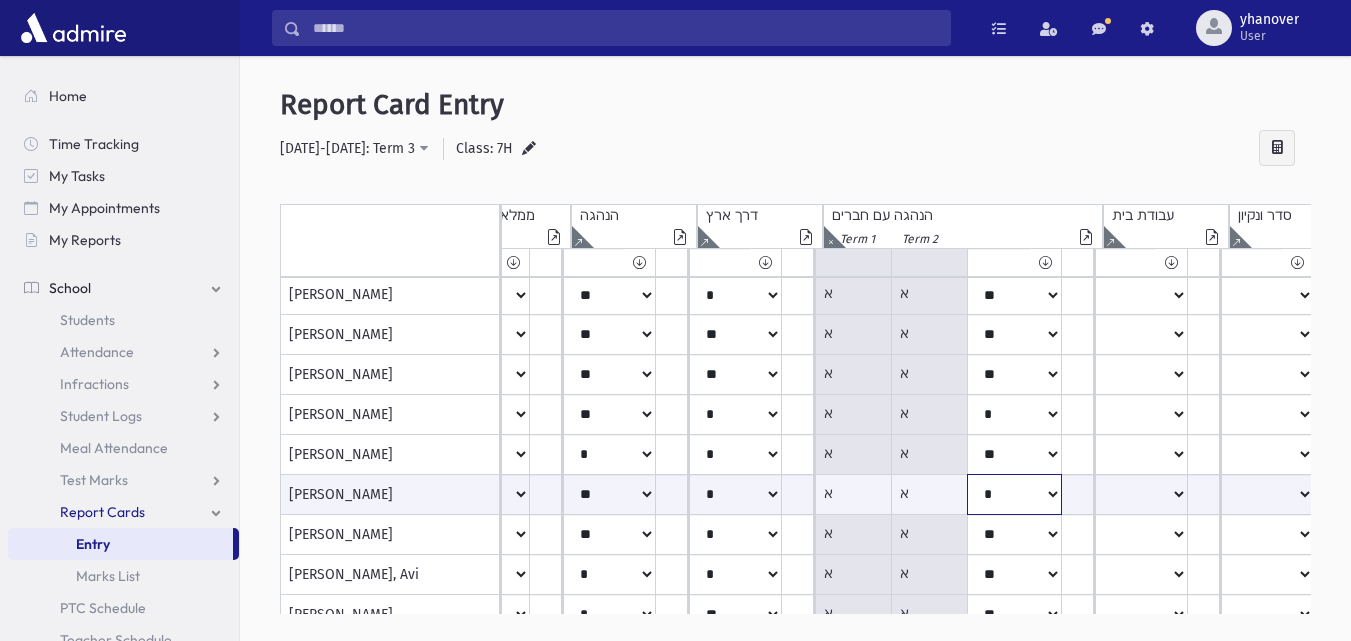 scroll, scrollTop: 0, scrollLeft: 316, axis: horizontal 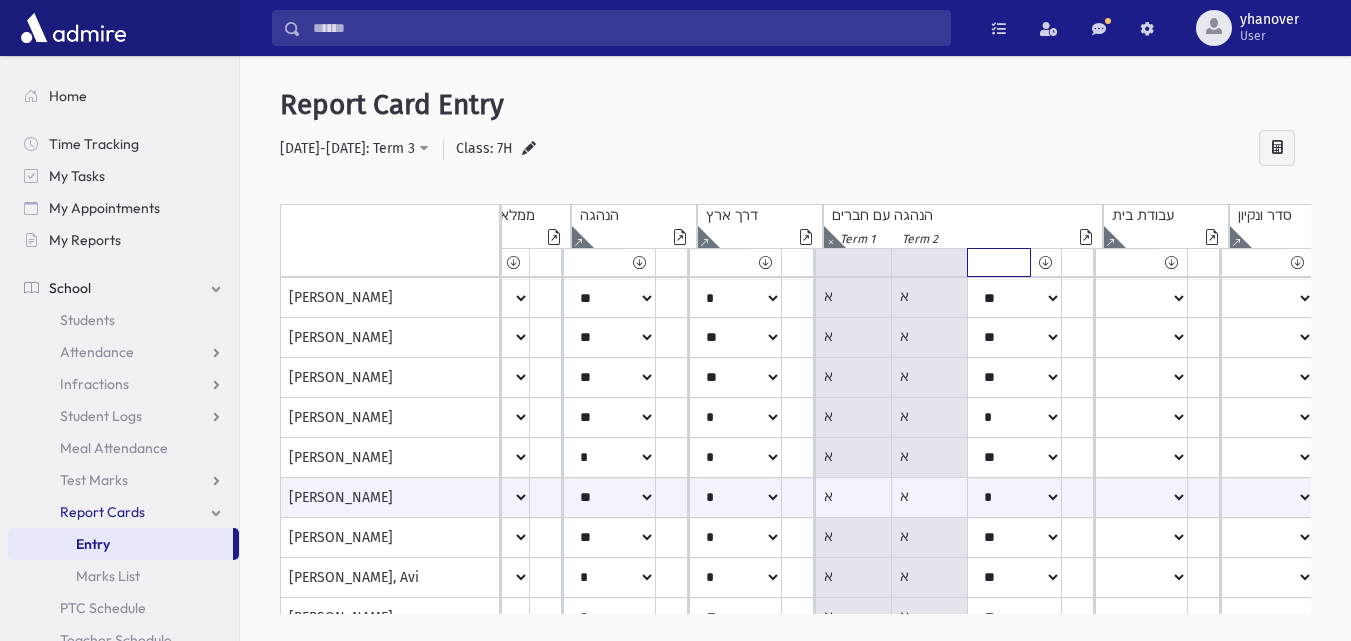 click on "*****
****
**
**
*
**
**
*" at bounding box center [216, 262] 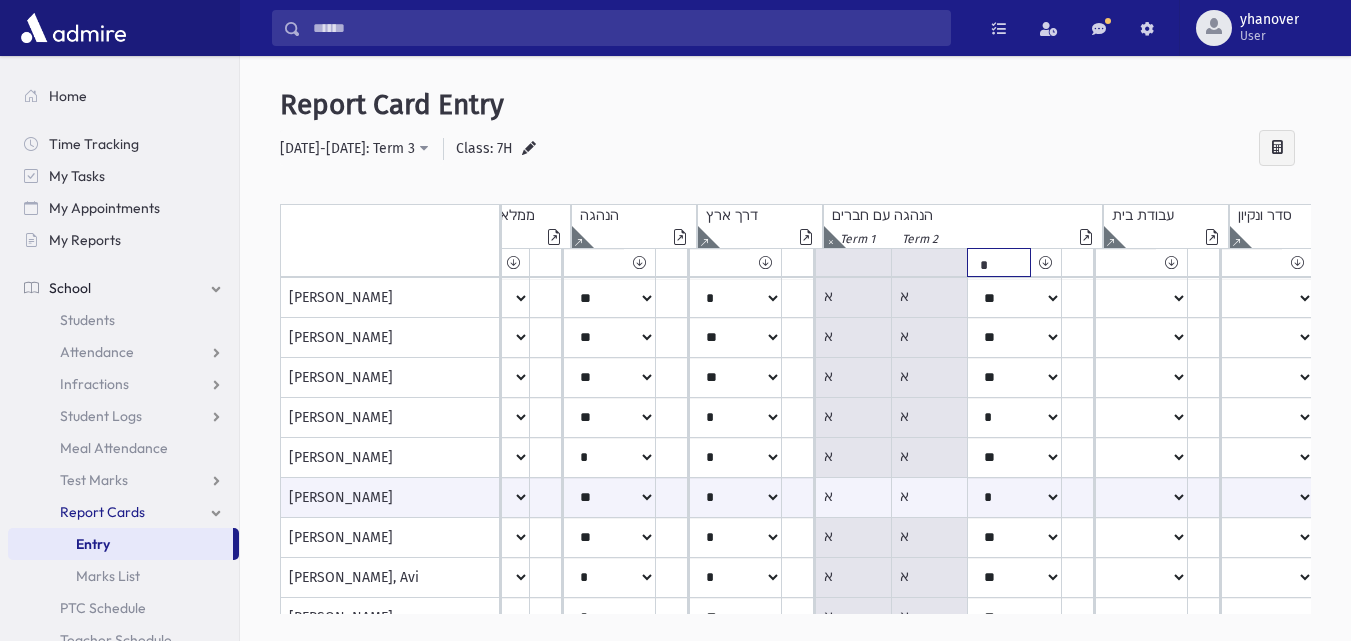 click on "*****
****
**
**
*
**
**
*" at bounding box center [216, 262] 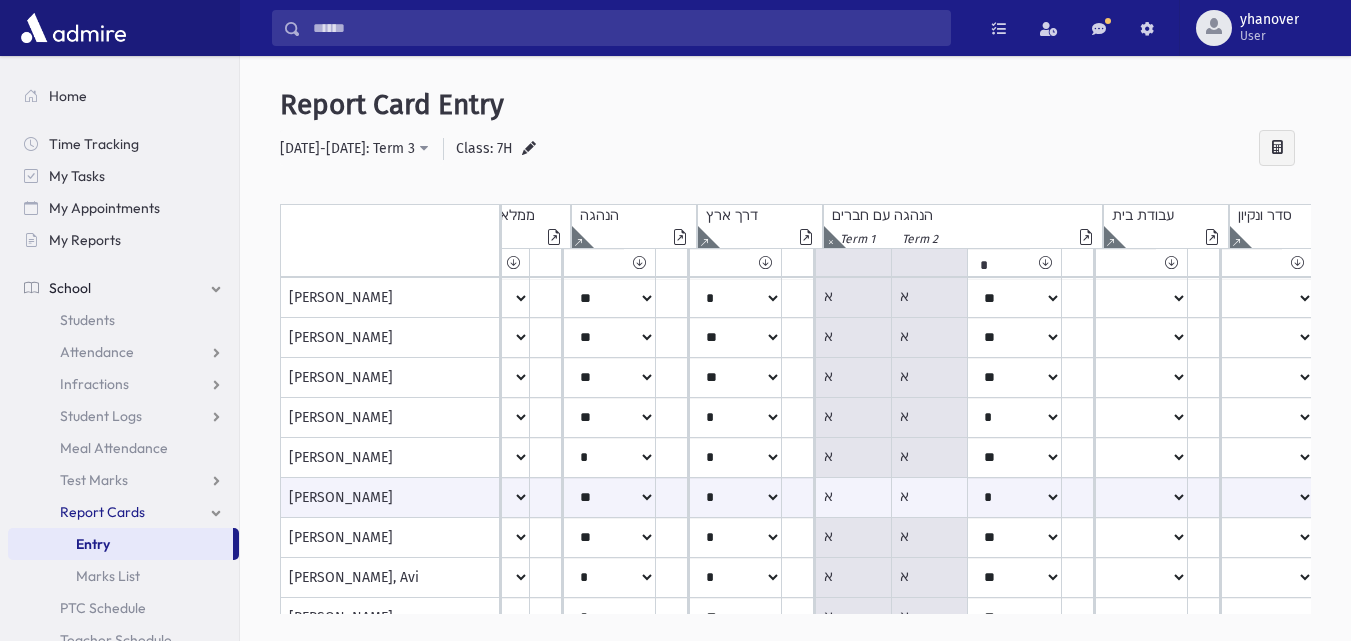 click at bounding box center [1045, 262] 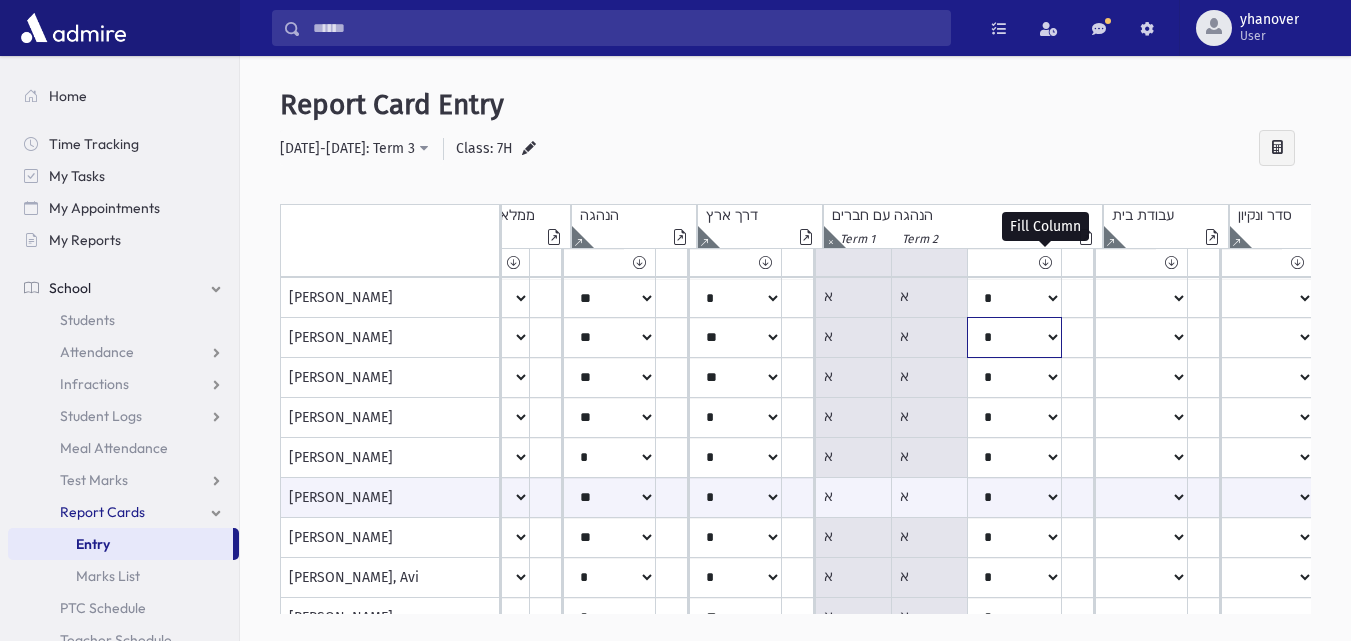 click on "*****
****
**
**
*
**
**
*" at bounding box center [232, 298] 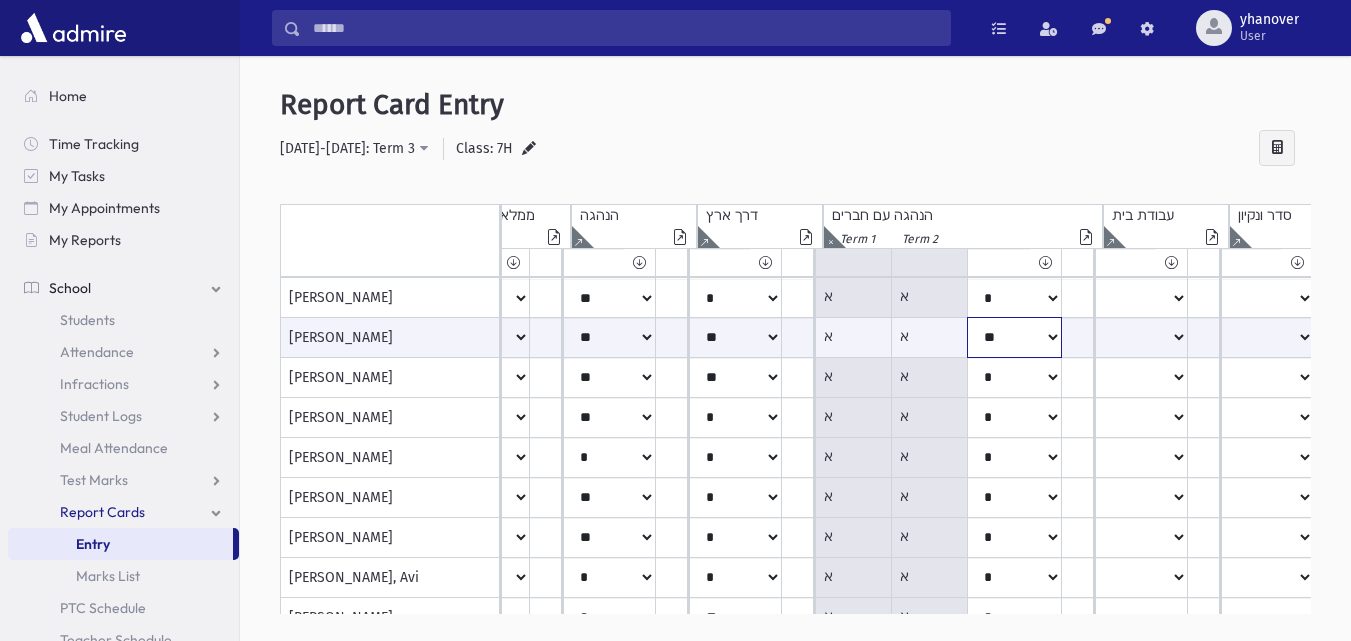 click on "*****
****
**
**
*
**
**
*" at bounding box center [232, 337] 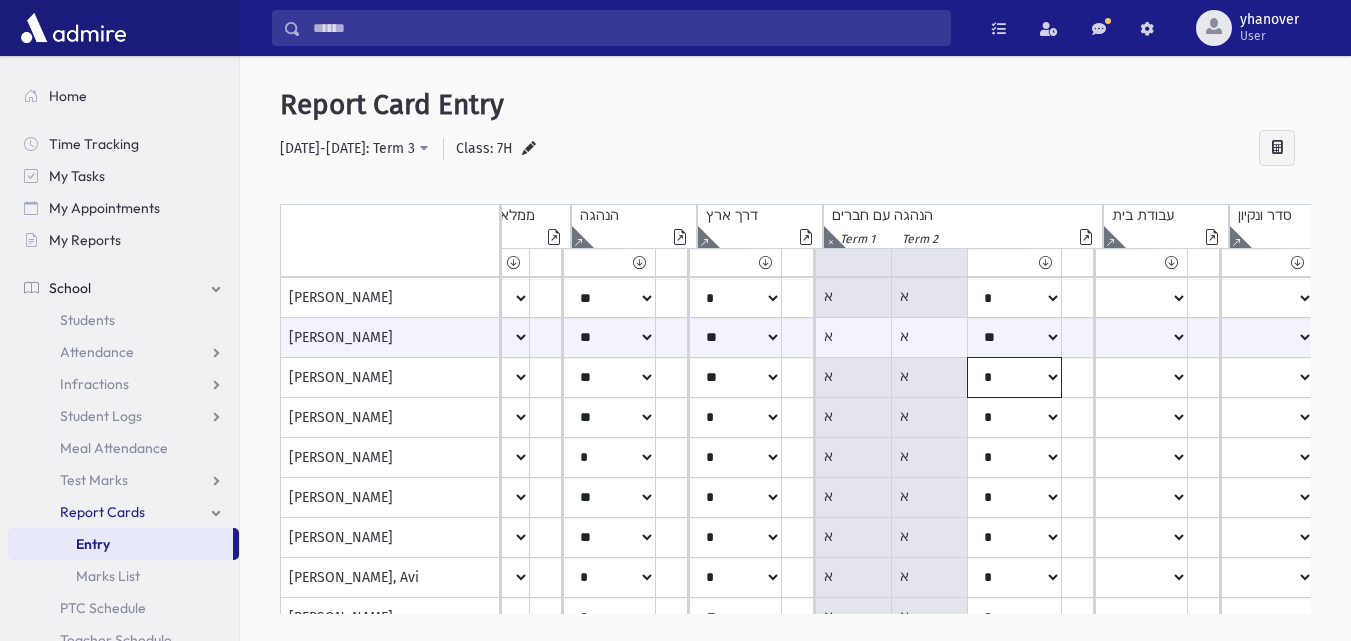 click on "*****
****
**
**
*
**
**
*" at bounding box center [232, 298] 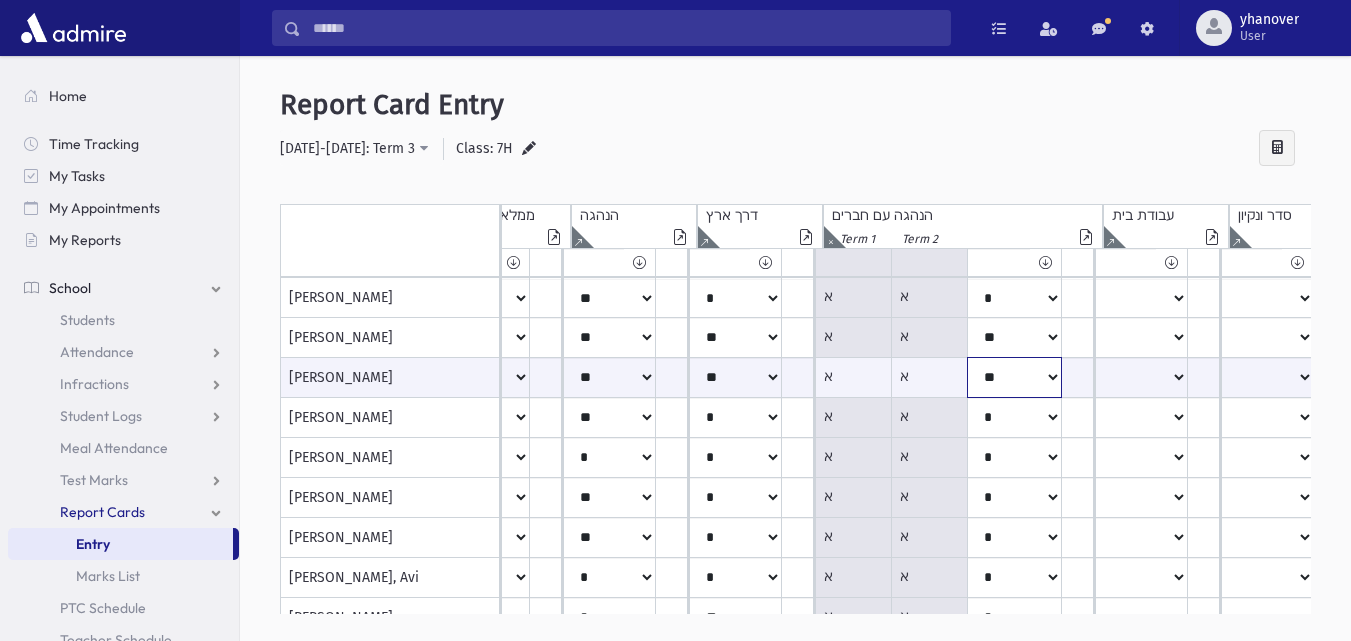 click on "*****
****
**
**
*
**
**
*" at bounding box center (232, 377) 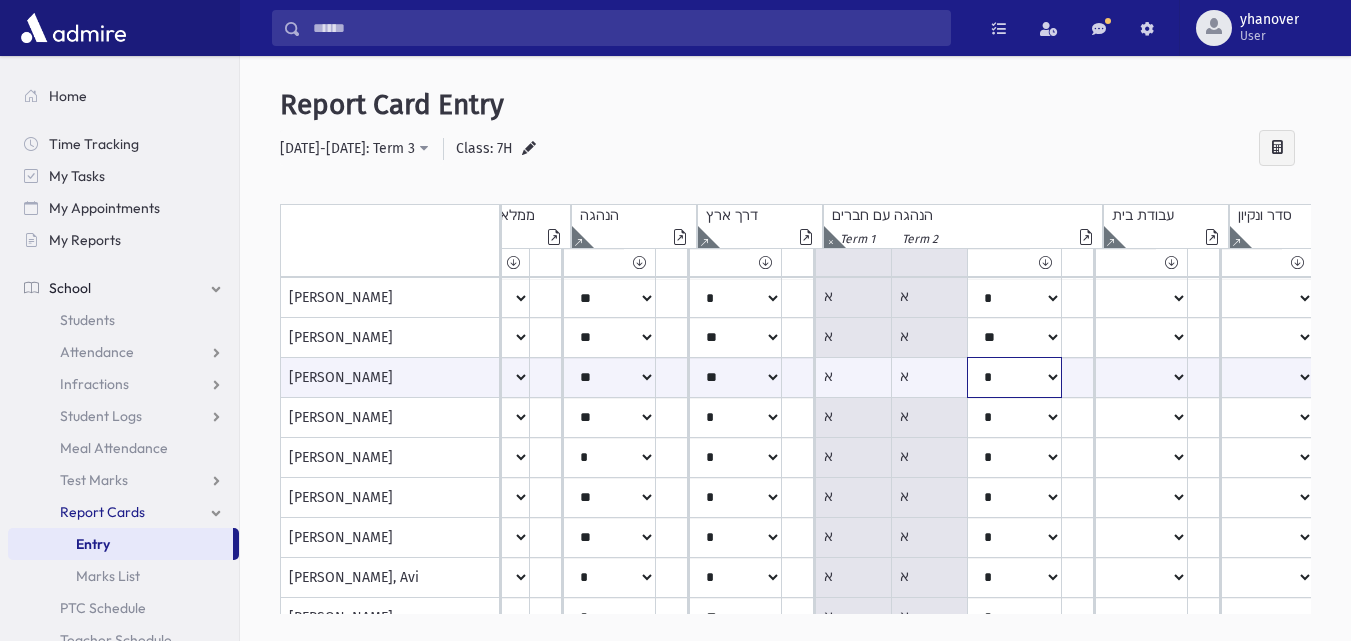 click on "*****
****
**
**
*
**
**
*" at bounding box center (232, 377) 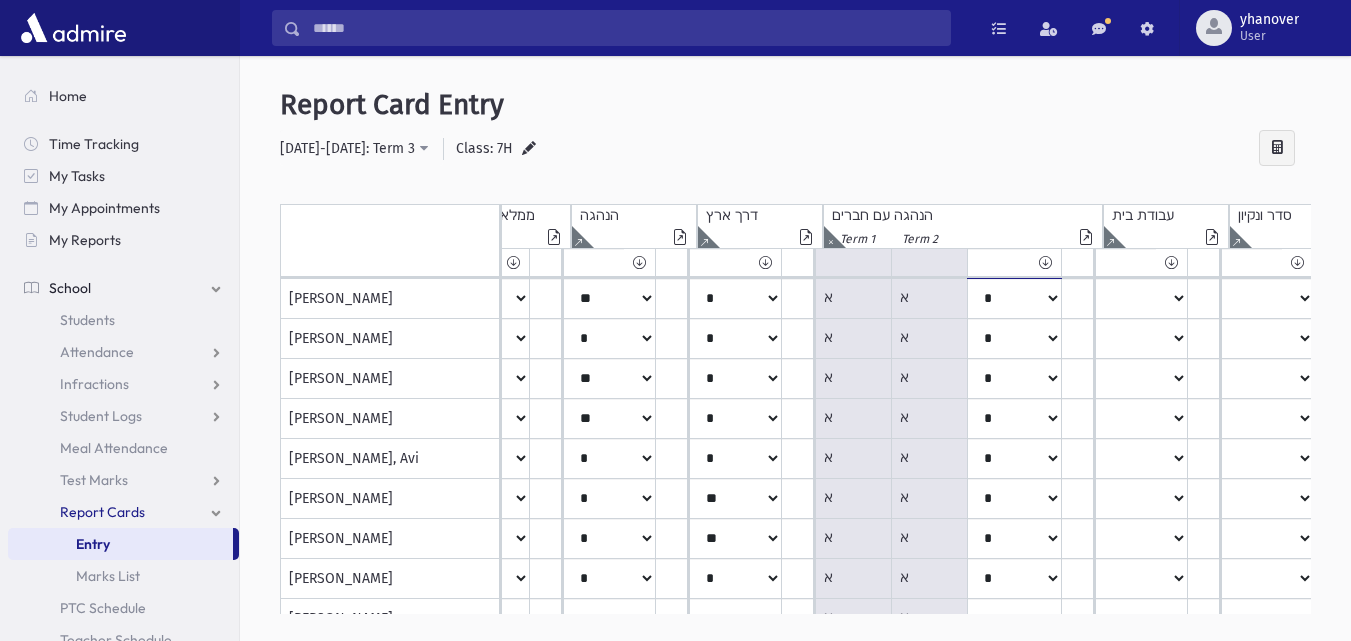 scroll, scrollTop: 120, scrollLeft: 316, axis: both 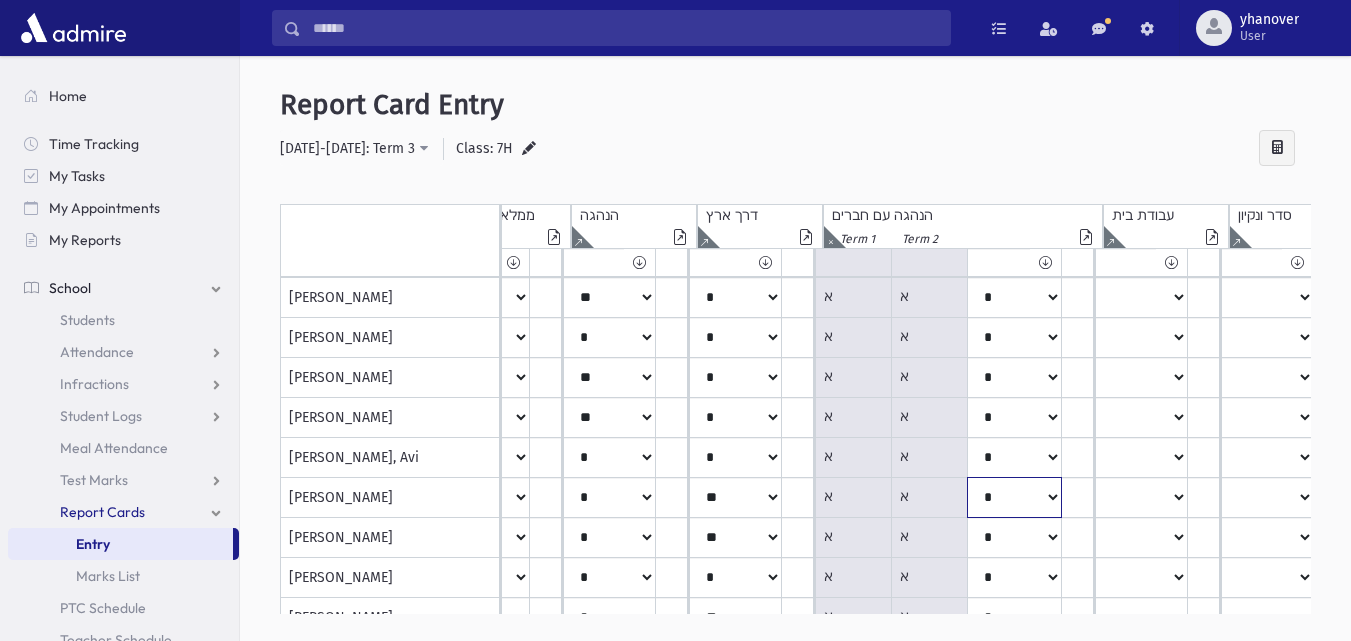 click on "*****
****
**
**
*
**
**
*" at bounding box center [232, 178] 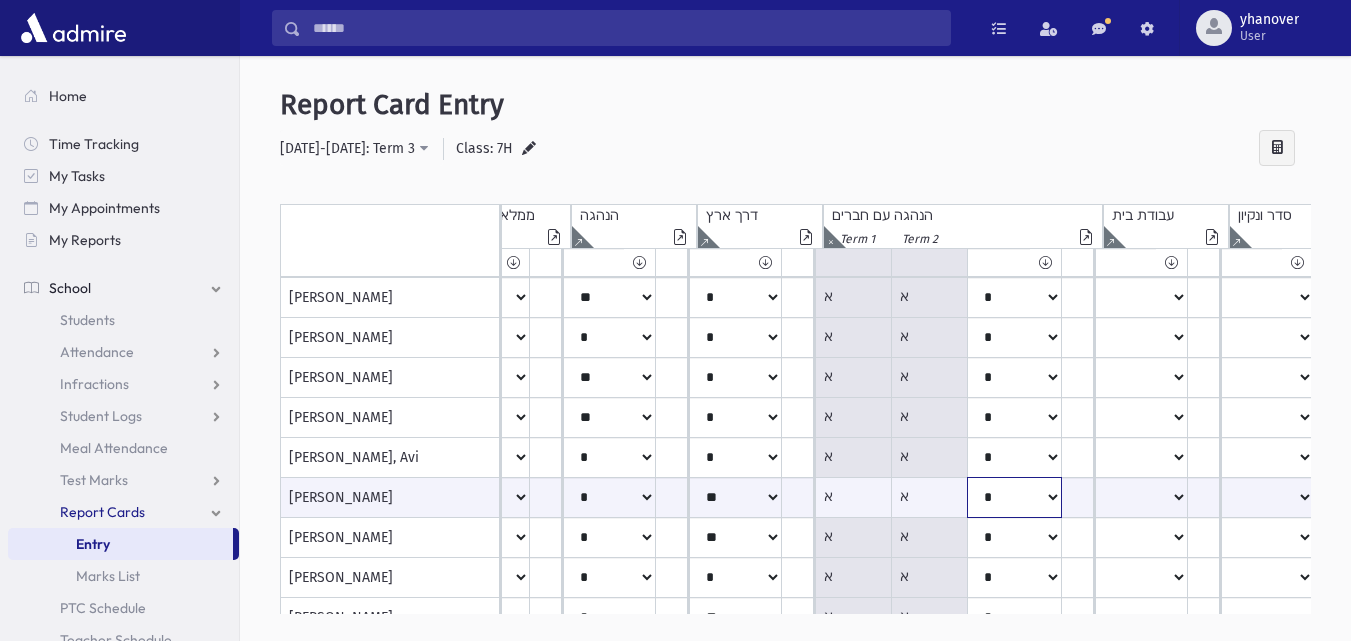 click on "*****
****
**
**
*
**
**
*" at bounding box center (232, 497) 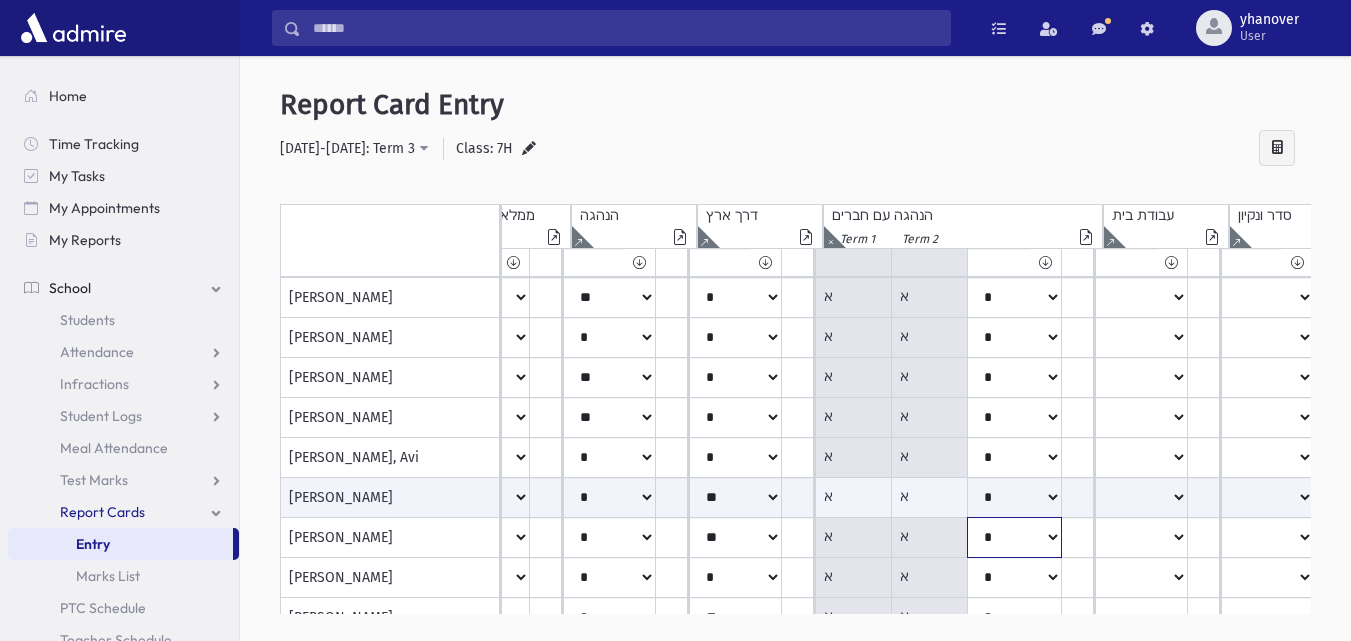 click on "*****
****
**
**
*
**
**
*" at bounding box center [232, 178] 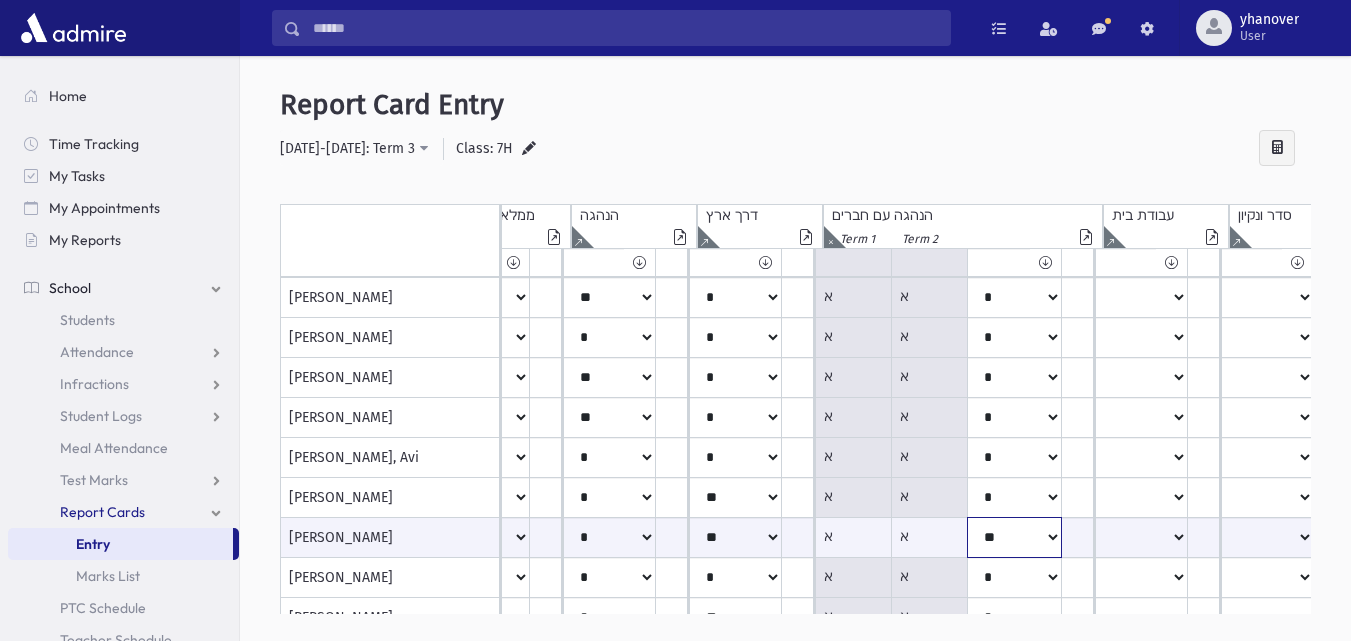 click on "*****
****
**
**
*
**
**
*" at bounding box center (232, 537) 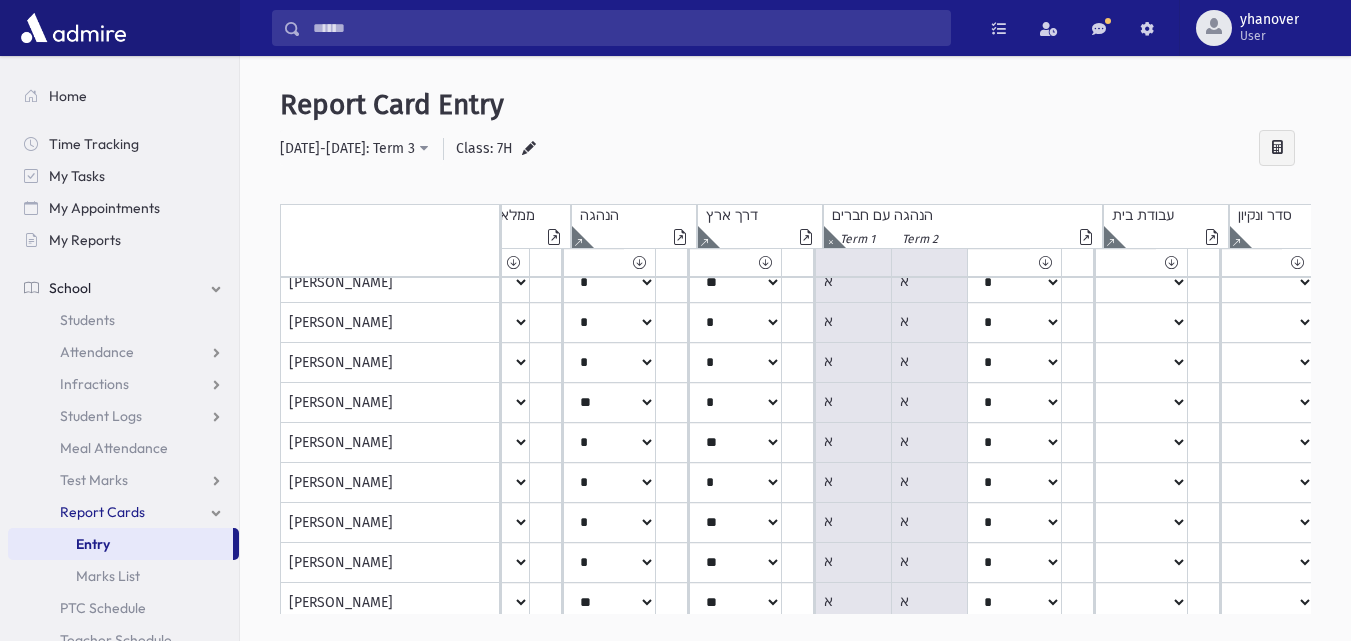 scroll, scrollTop: 461, scrollLeft: 316, axis: both 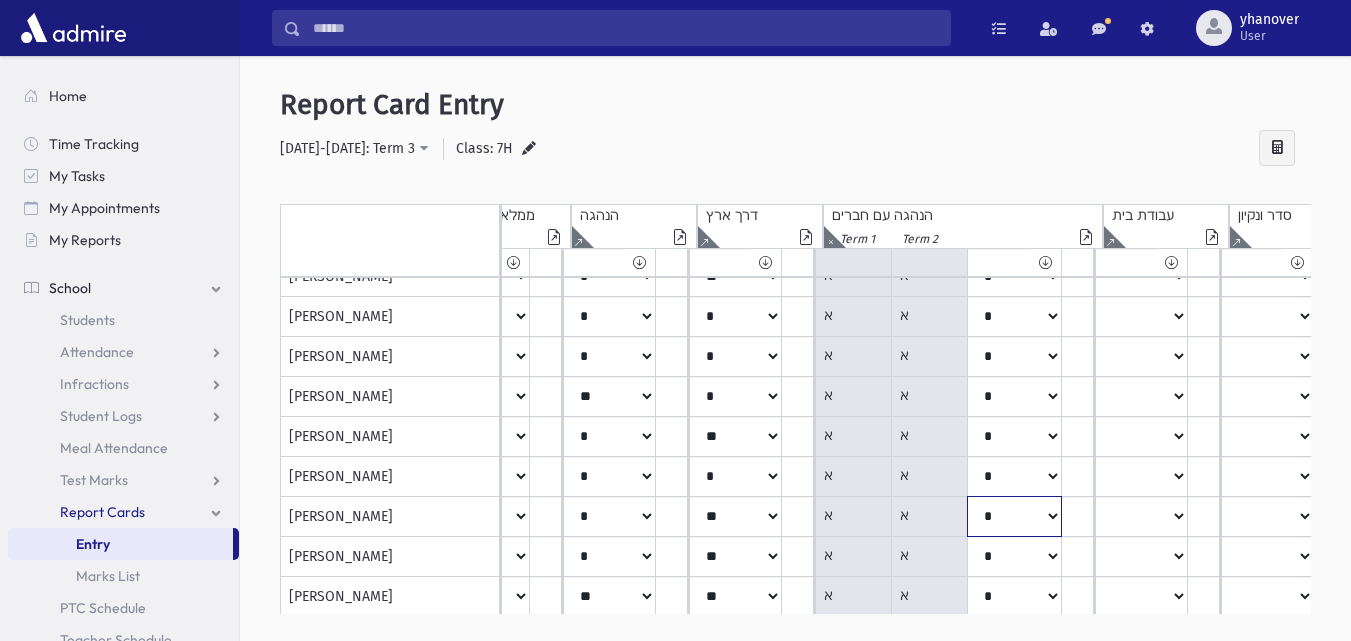 click on "*****
****
**
**
*
**
**
*" at bounding box center (232, -163) 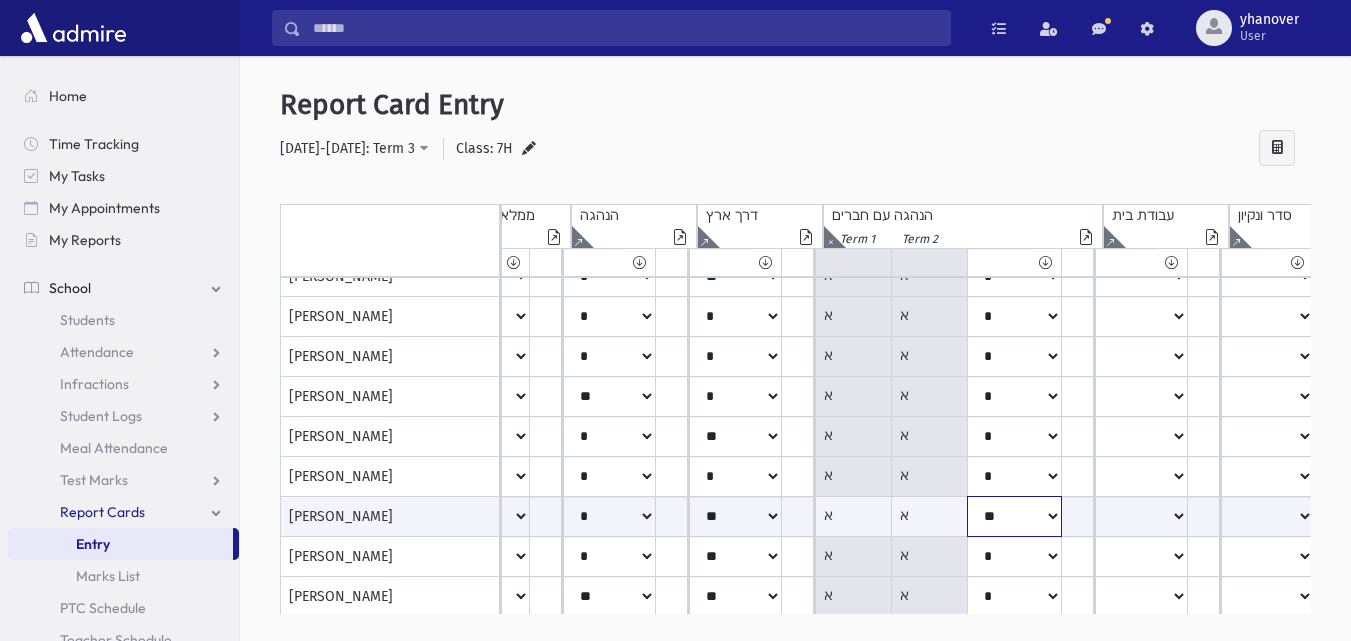 click on "*****
****
**
**
*
**
**
*" at bounding box center (232, 516) 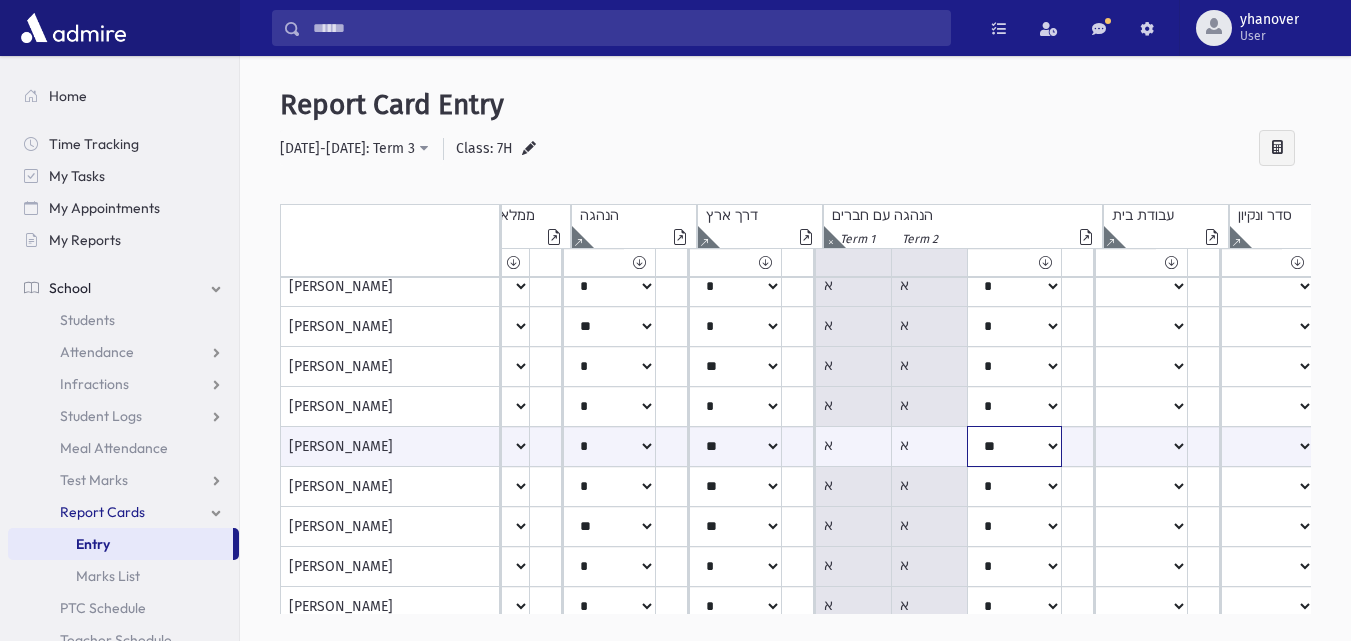 scroll, scrollTop: 534, scrollLeft: 316, axis: both 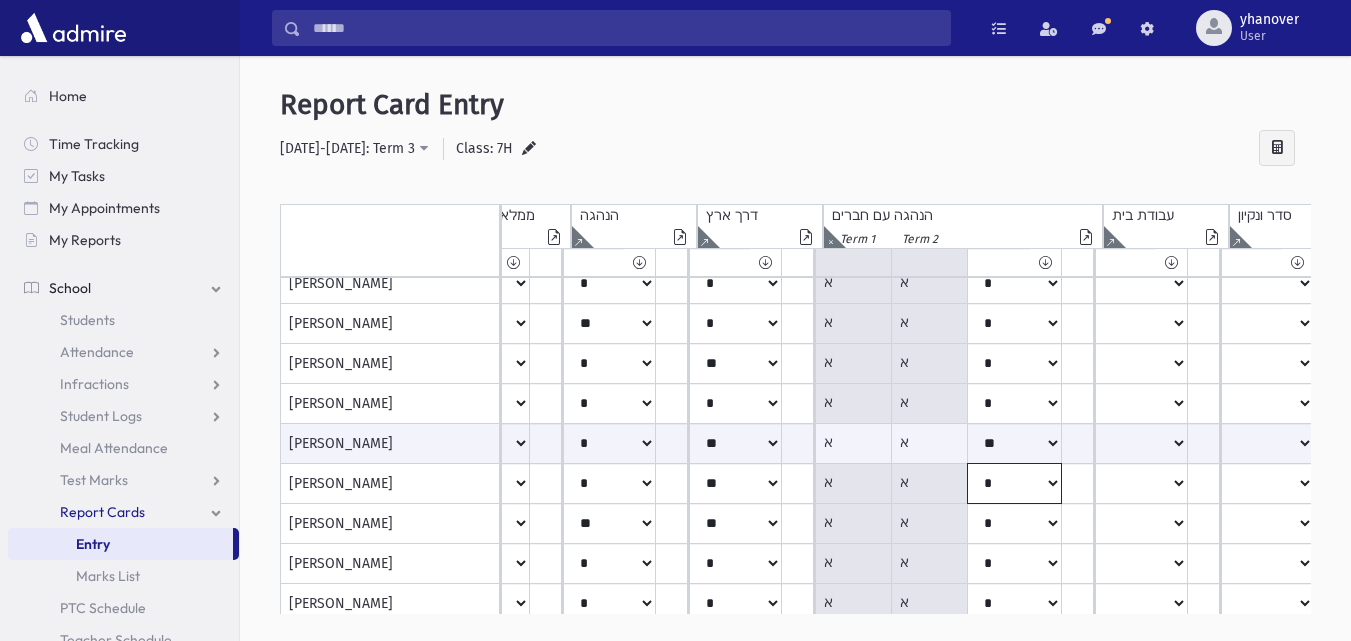click on "*****
****
**
**
*
**
**
*" at bounding box center (232, -236) 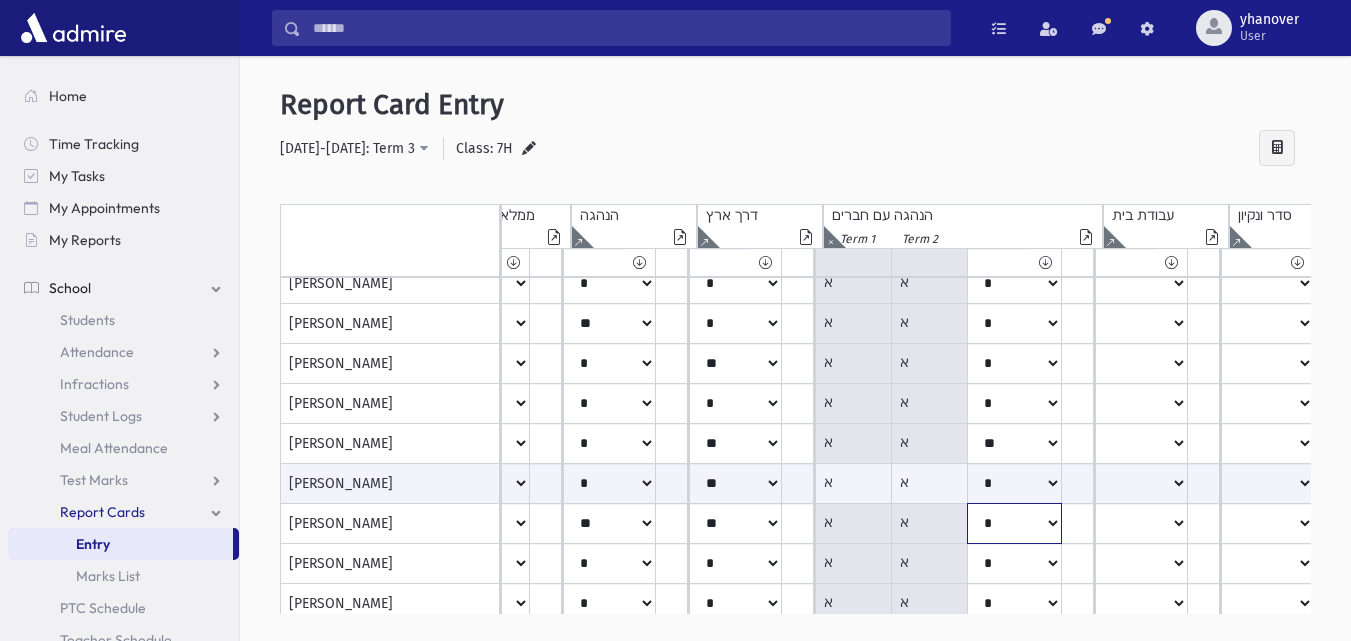 click on "*****
****
**
**
*
**
**
*" at bounding box center (232, -236) 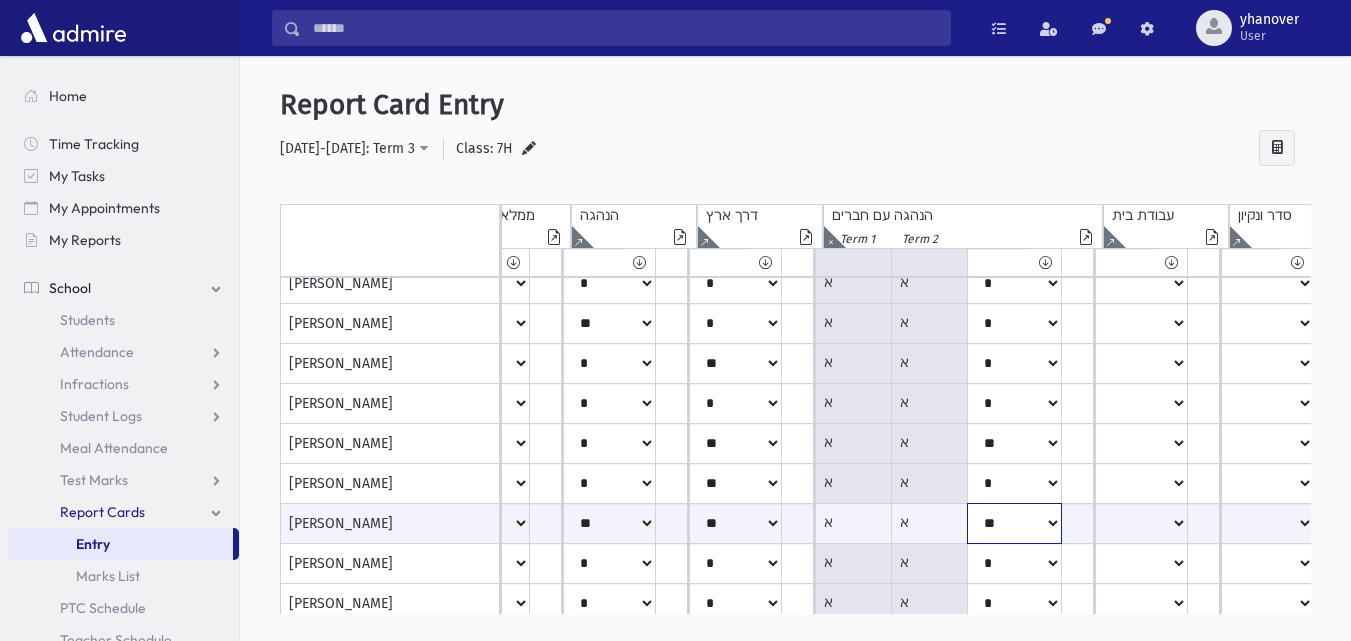 click on "*****
****
**
**
*
**
**
*" at bounding box center (232, 523) 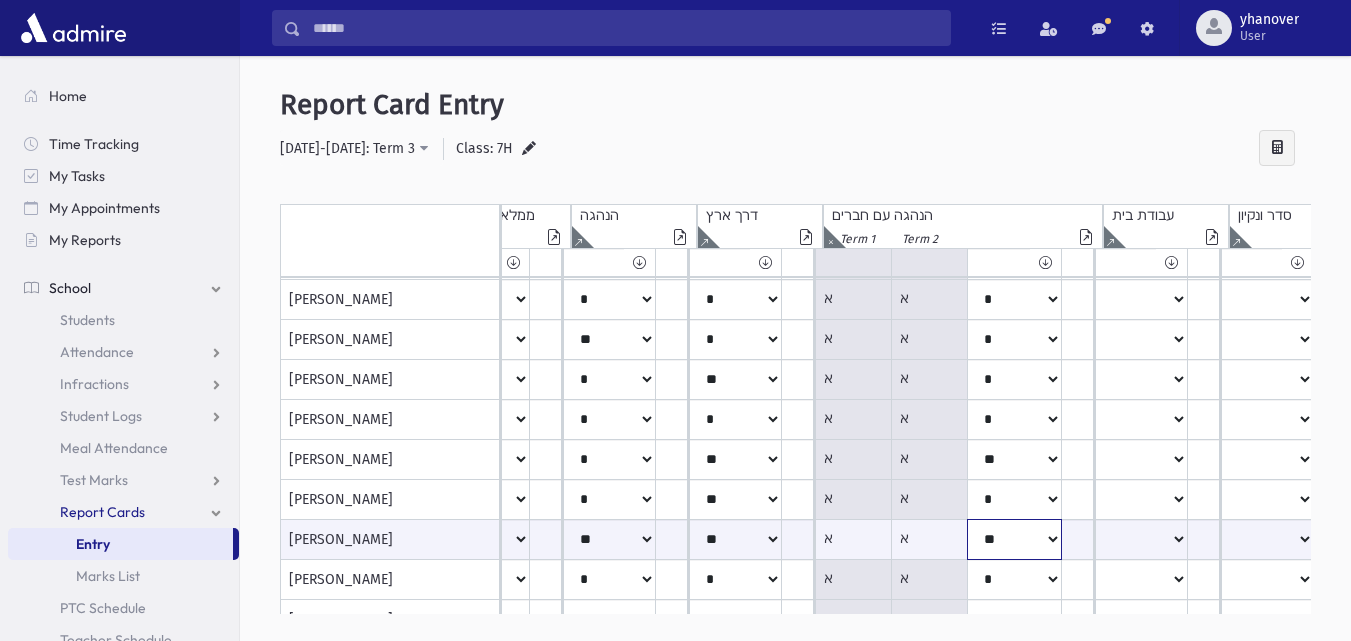 scroll, scrollTop: 506, scrollLeft: 316, axis: both 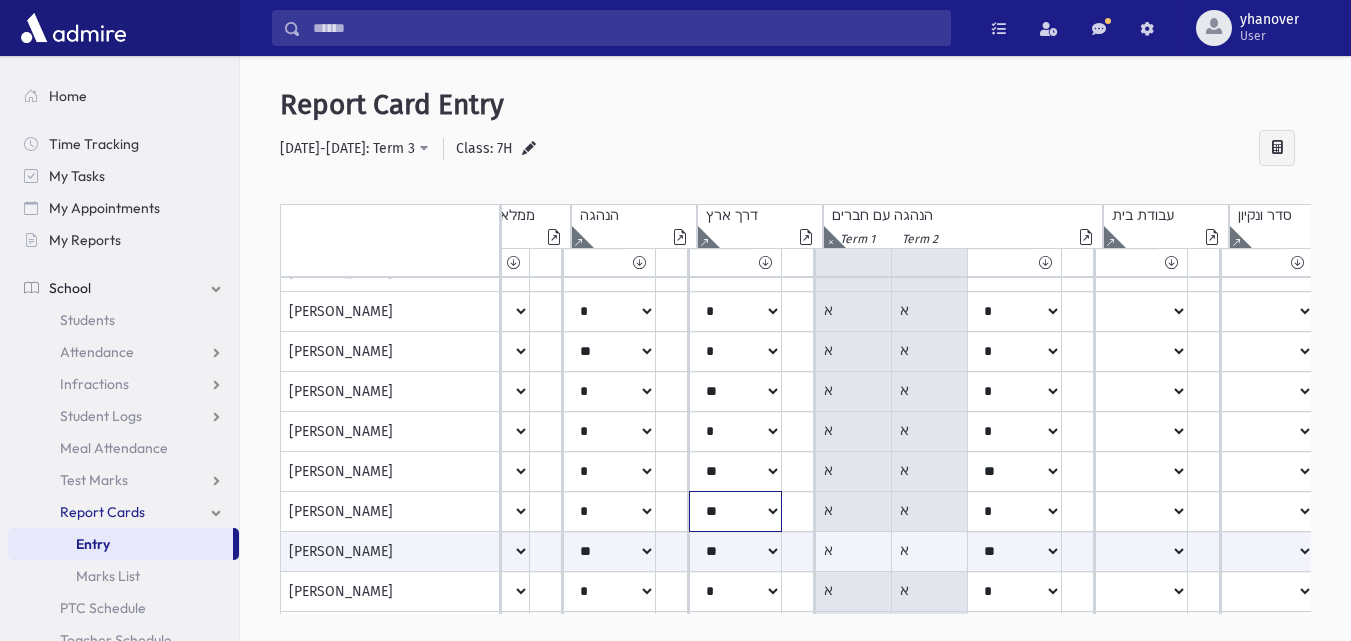 click on "*****
****
**
**
*
**
**
*" at bounding box center (232, -208) 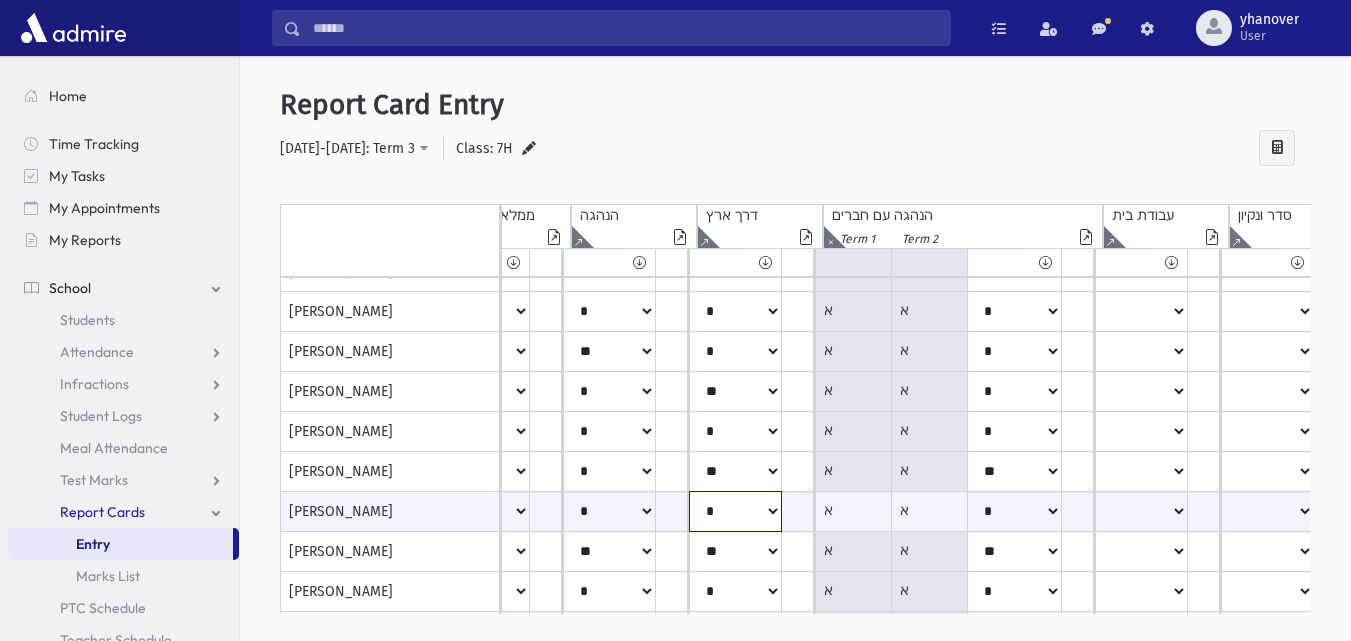 click on "*****
****
**
**
*
**
**
*" at bounding box center (232, 511) 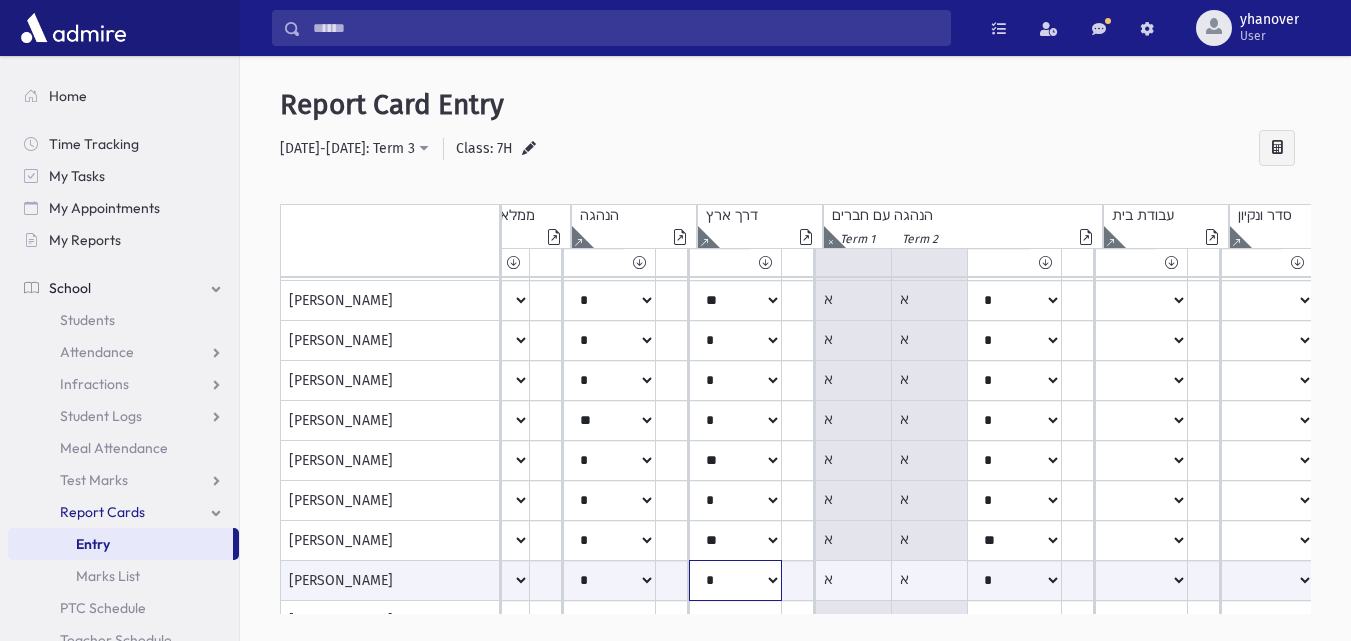 scroll, scrollTop: 383, scrollLeft: 316, axis: both 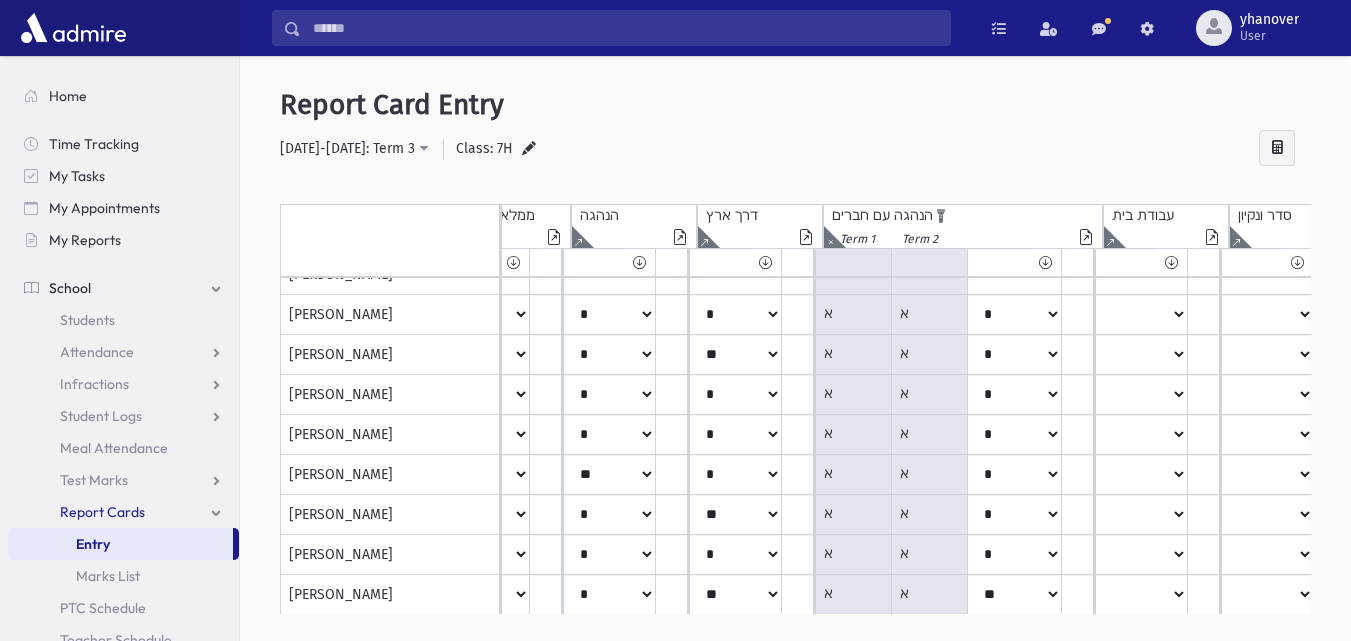 click at bounding box center [830, 237] 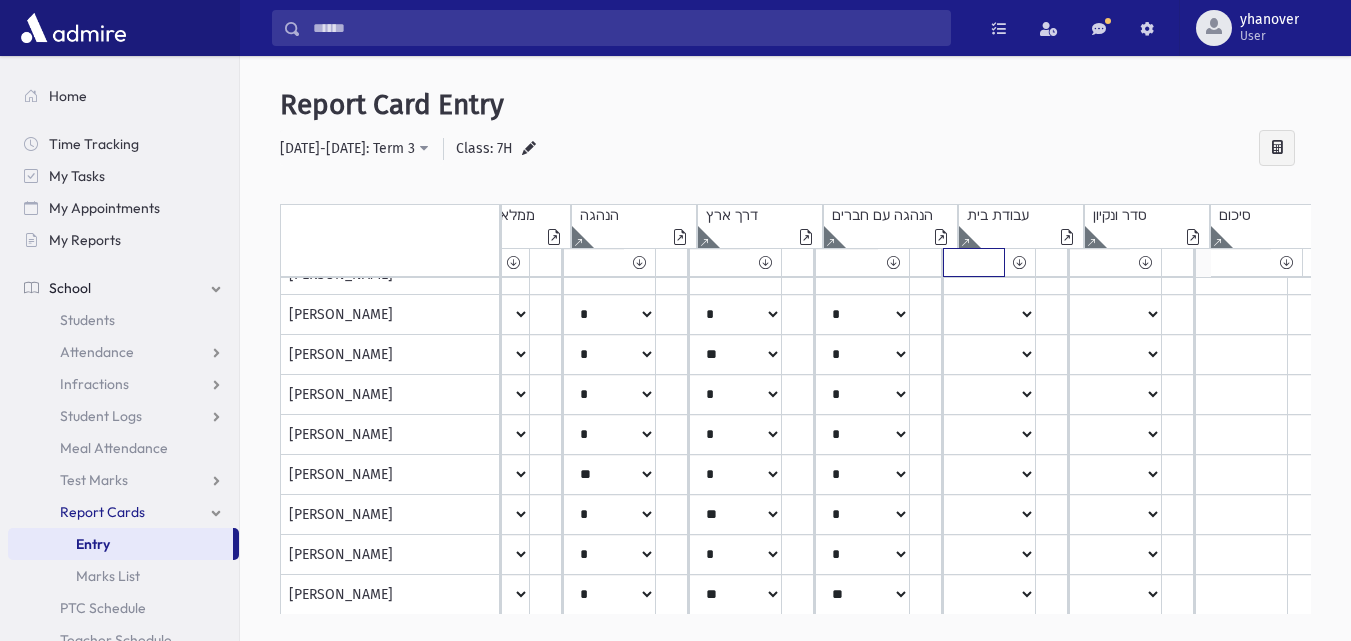 click on "*****
****
**
**
*
**
**
*" at bounding box center (216, 262) 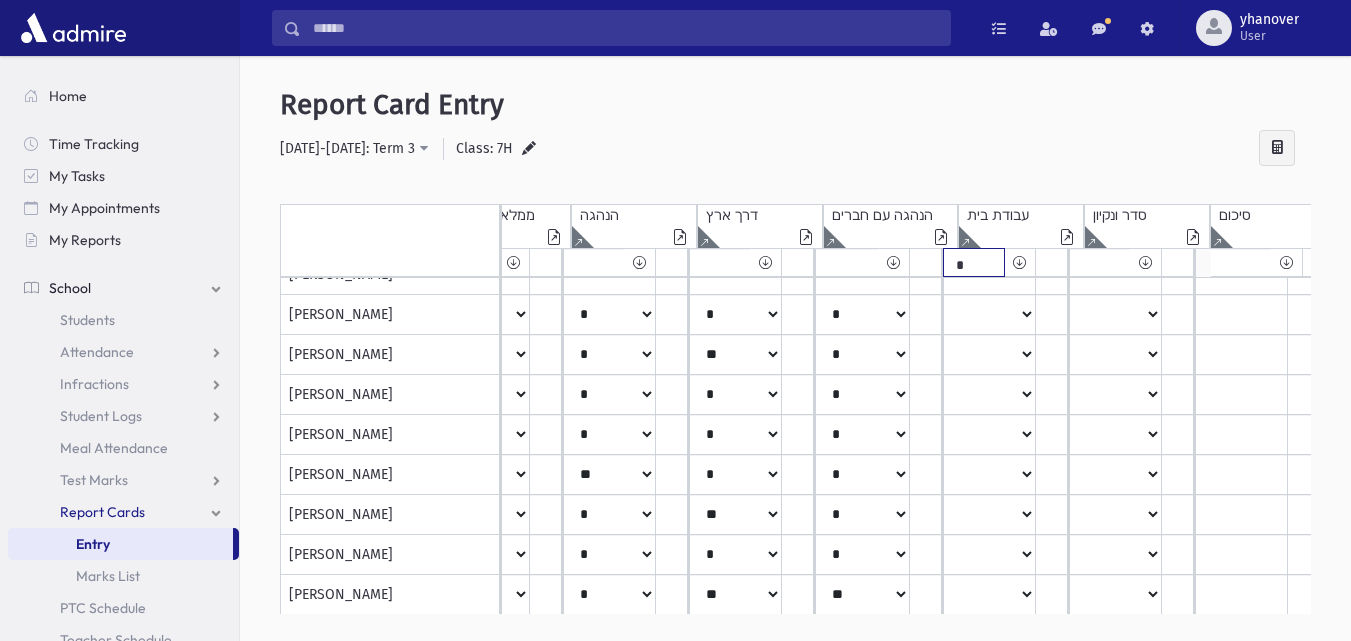 click on "*****
****
**
**
*
**
**
*" at bounding box center (216, 262) 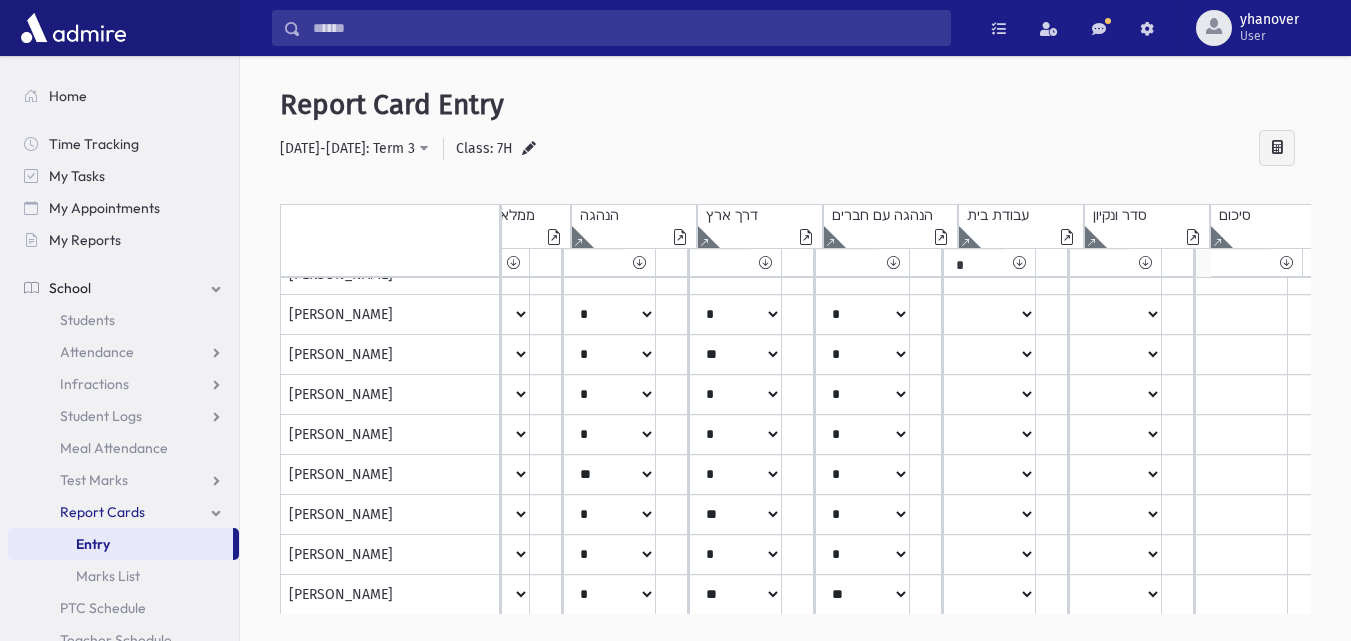click at bounding box center [1019, 262] 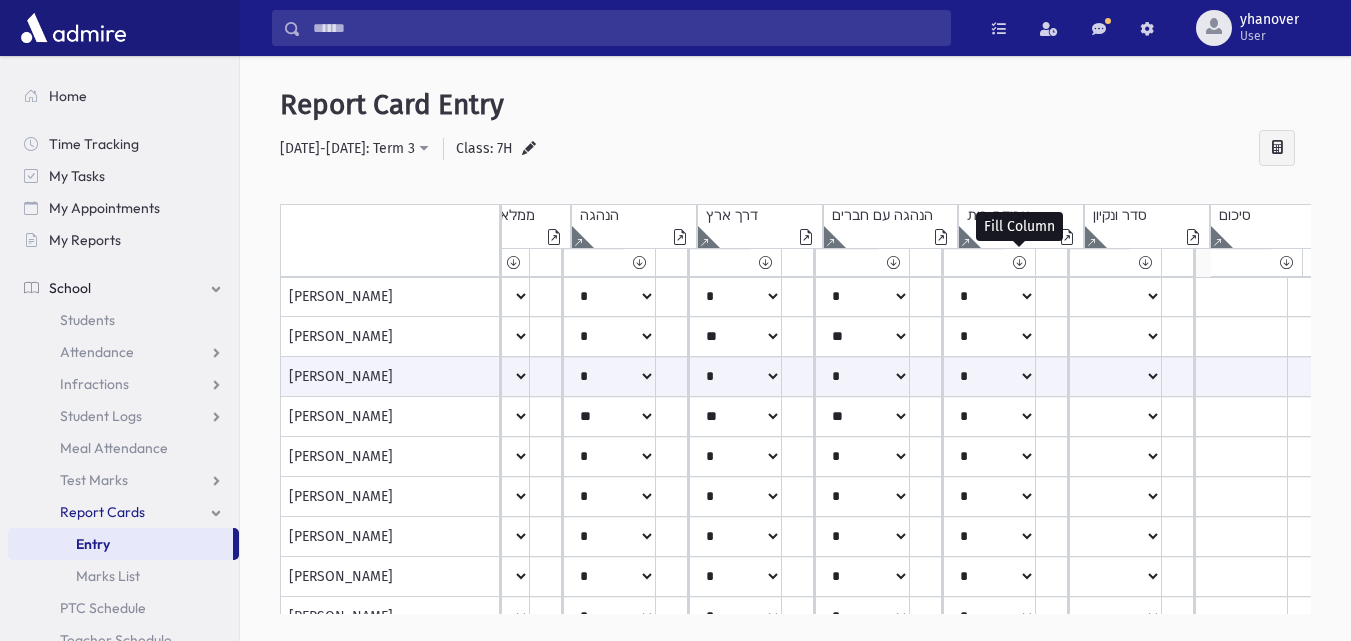 scroll, scrollTop: 792, scrollLeft: 316, axis: both 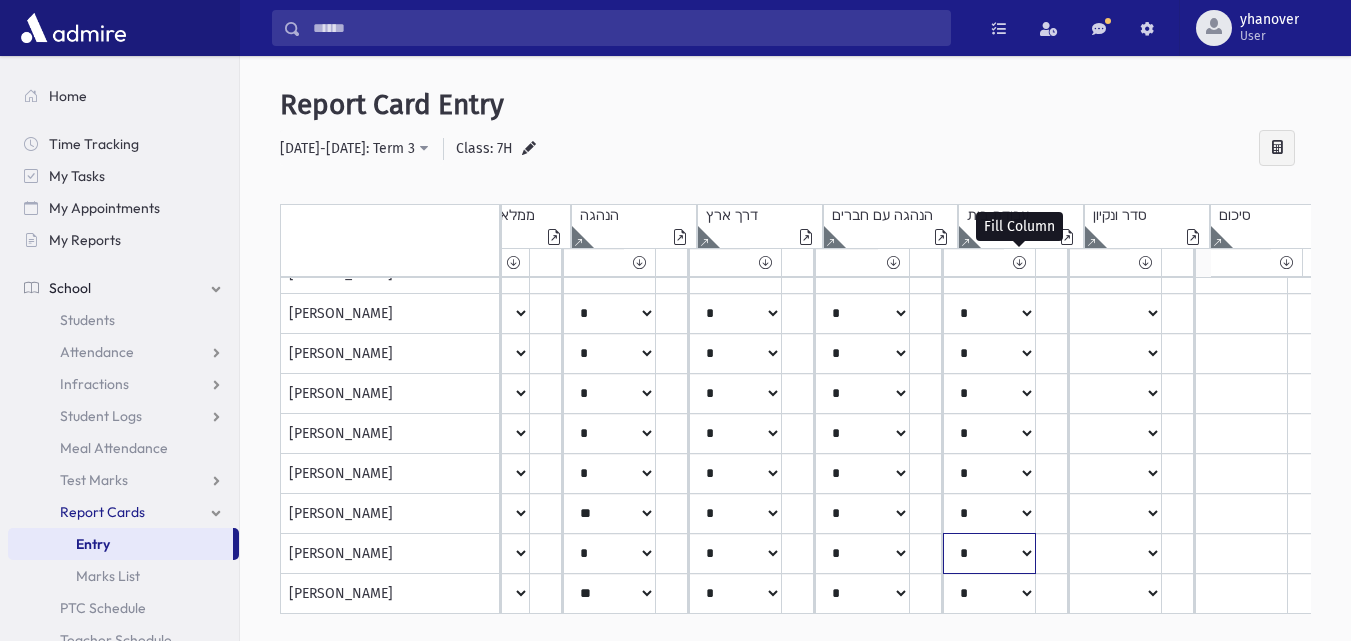 click on "*****
****
**
**
*
**
**
*" at bounding box center (232, -486) 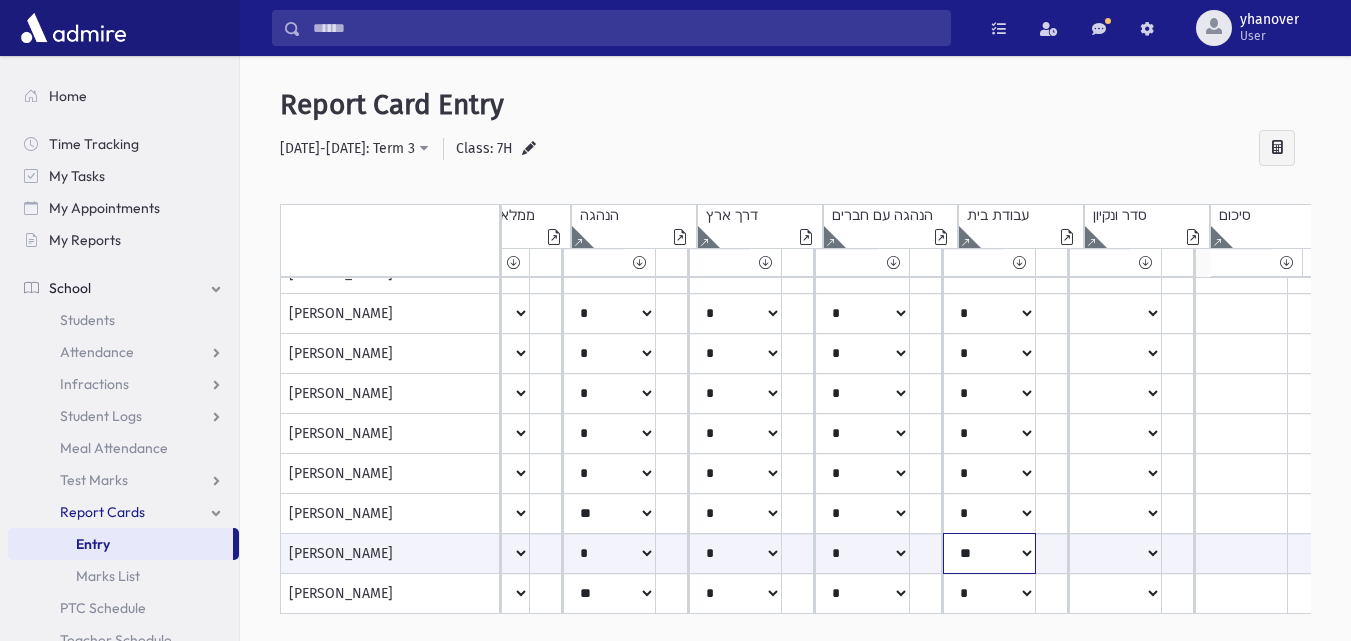 click on "*****
****
**
**
*
**
**
*" at bounding box center (232, 553) 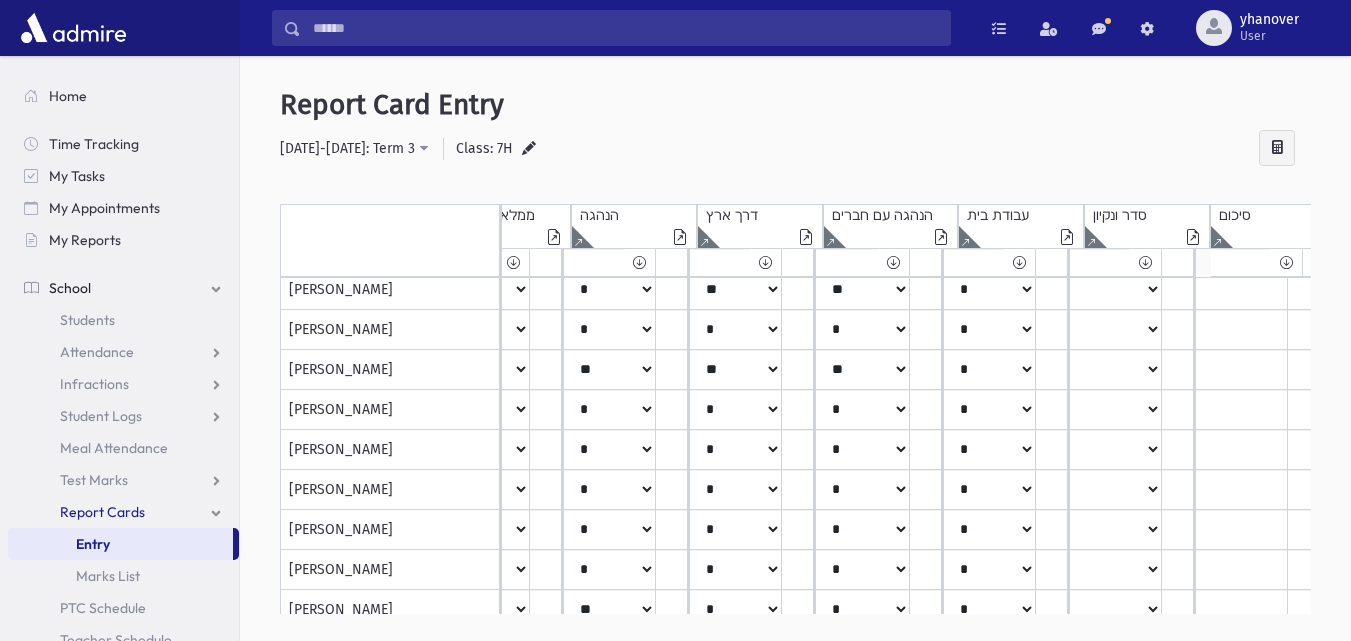 scroll, scrollTop: 687, scrollLeft: 316, axis: both 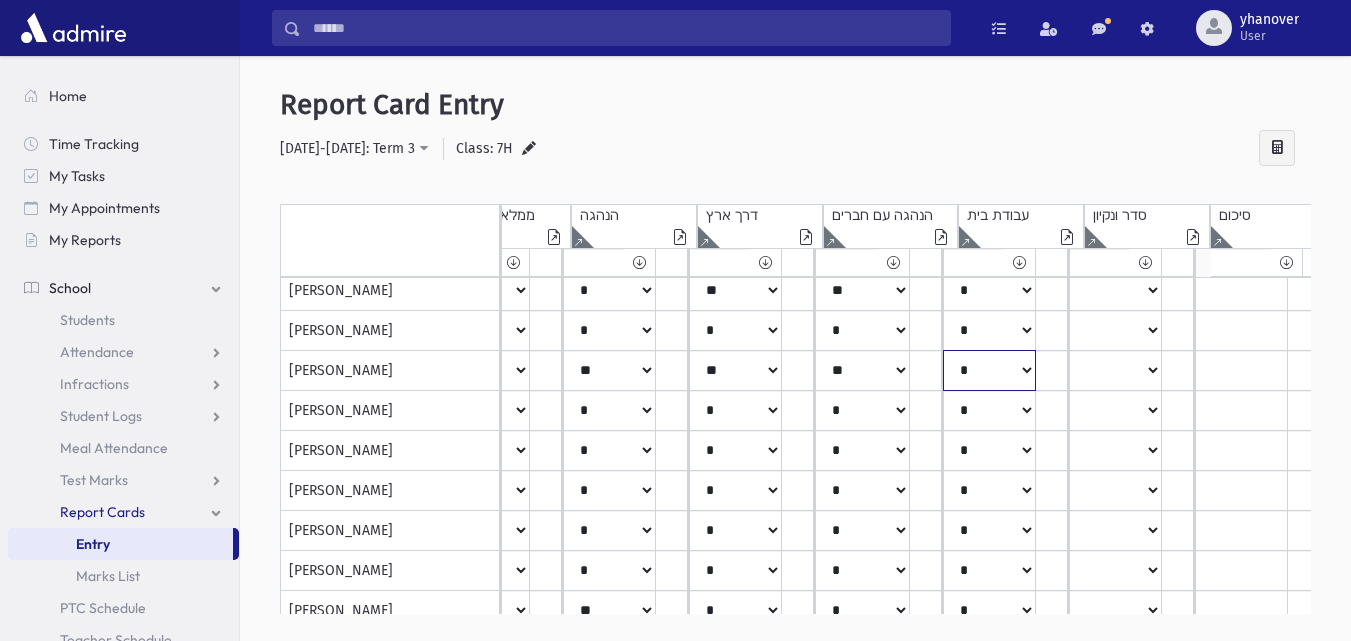 click on "*****
****
**
**
*
**
**
*" at bounding box center [232, -389] 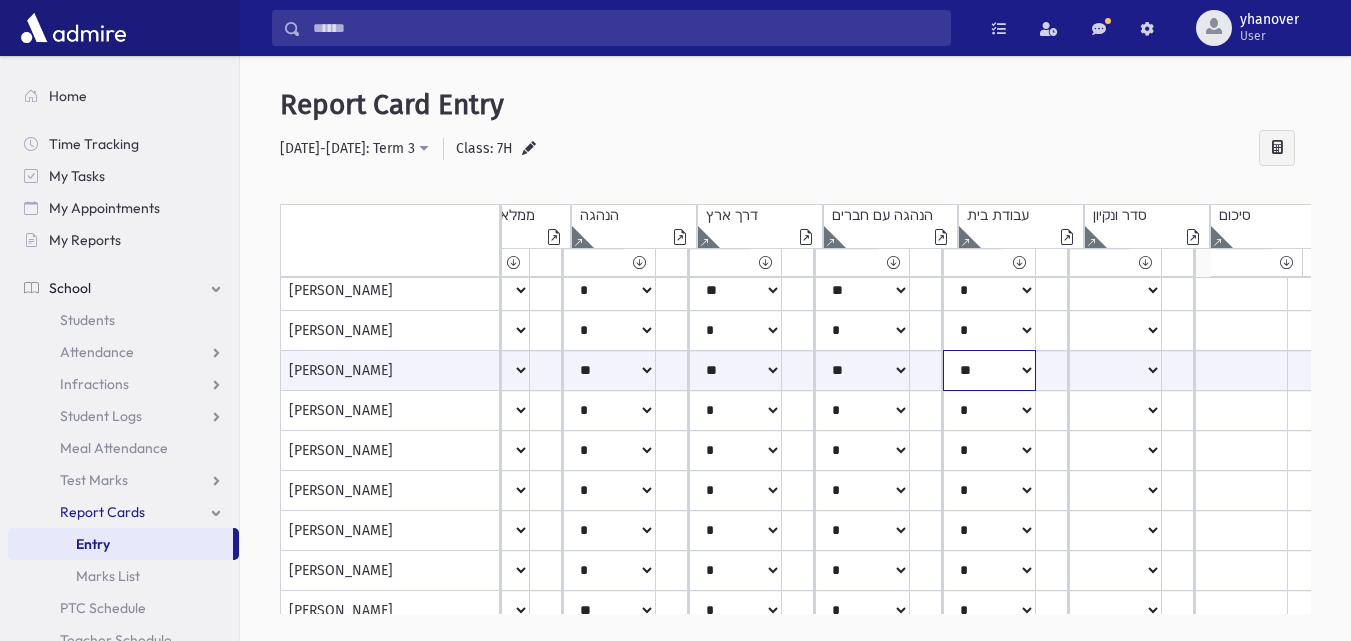 click on "*****
****
**
**
*
**
**
*" at bounding box center [232, 370] 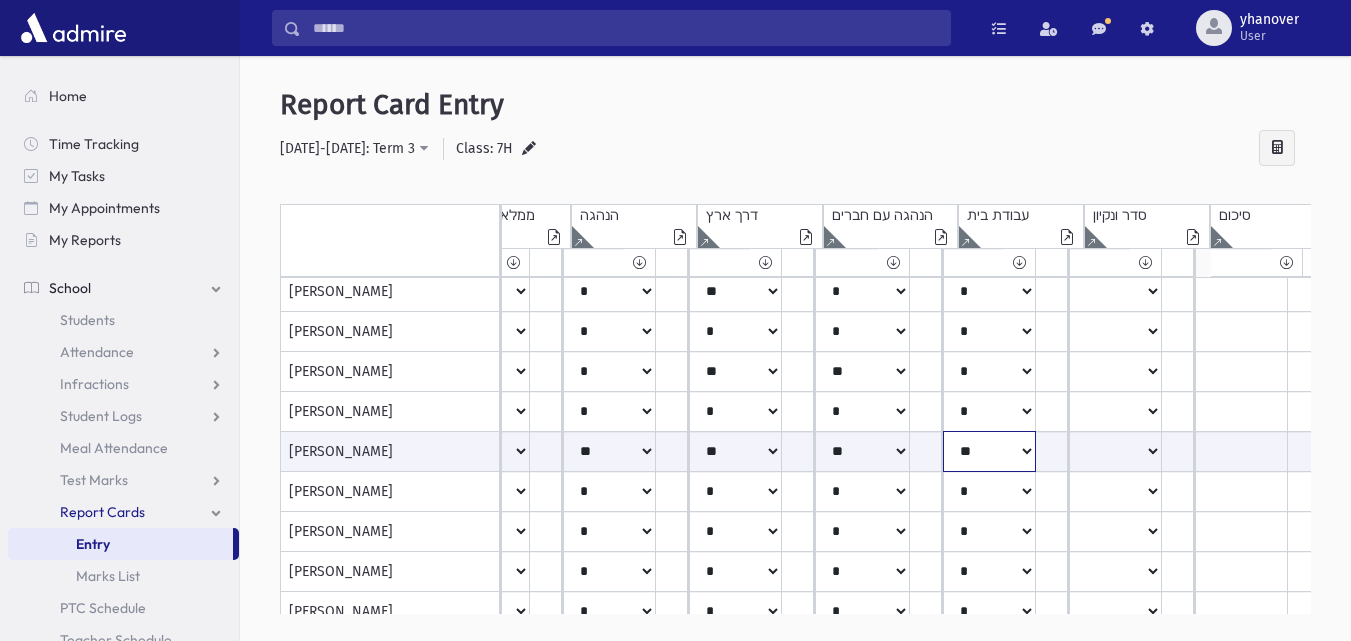 scroll, scrollTop: 602, scrollLeft: 316, axis: both 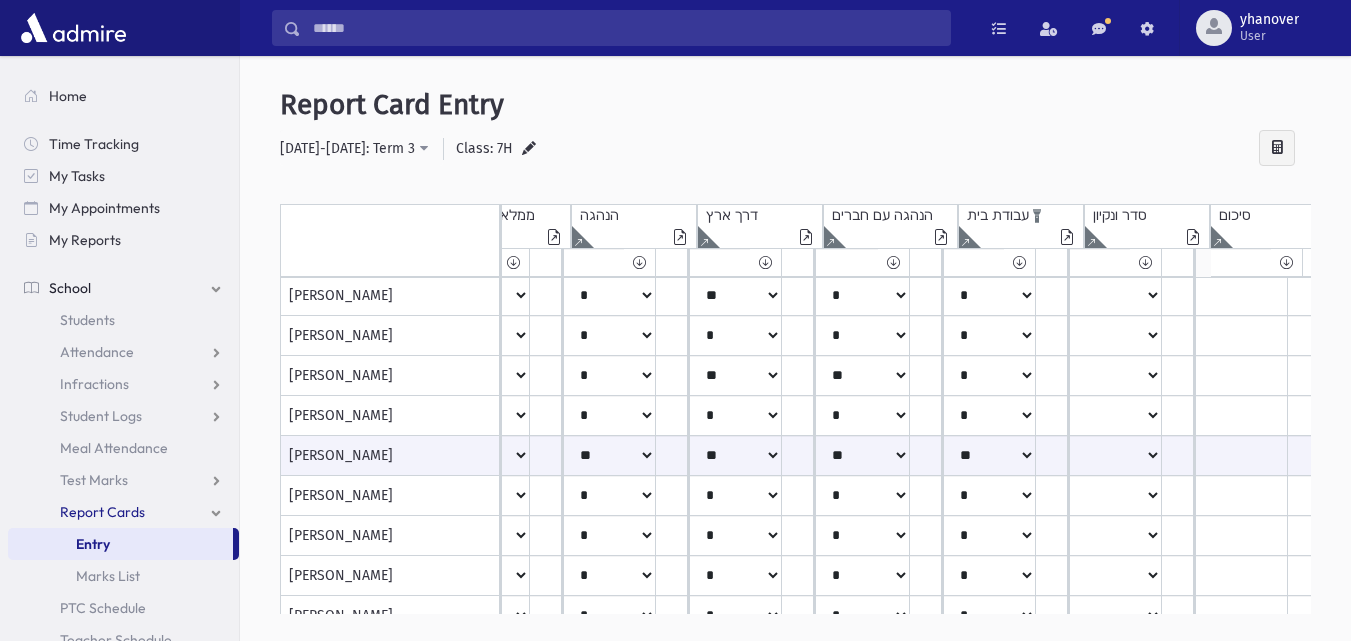 click at bounding box center (192, 237) 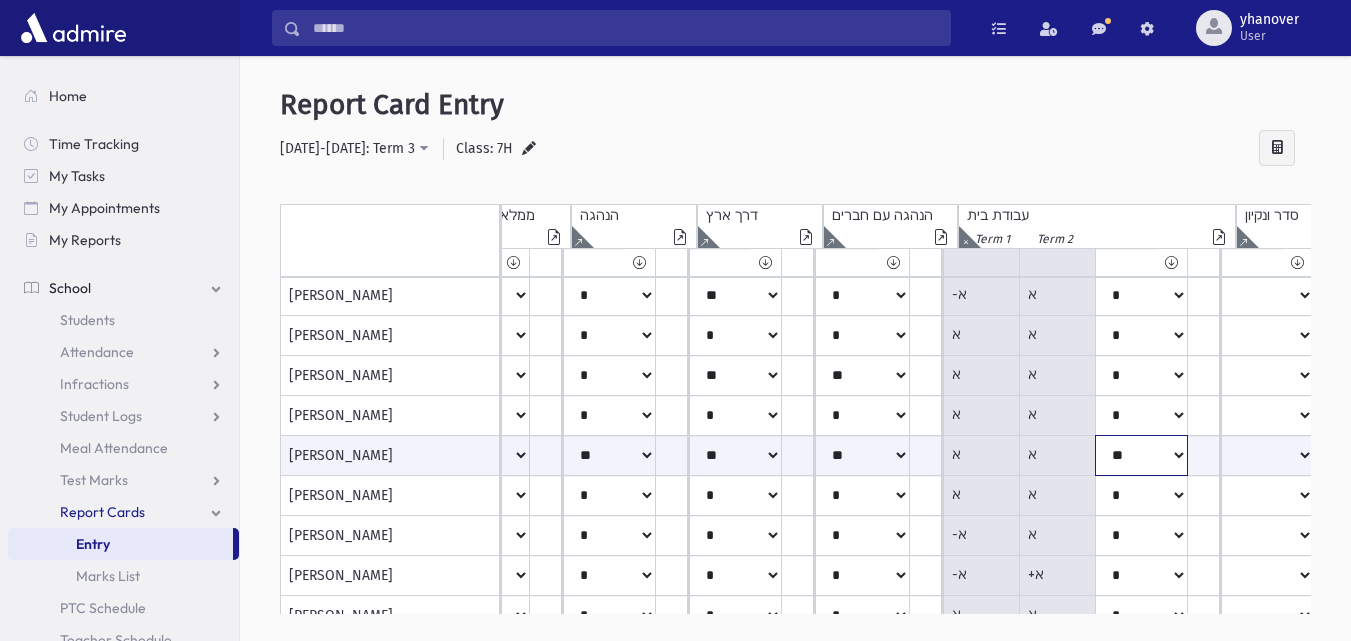 click on "*****
****
**
**
*
**
**
*" at bounding box center (232, 455) 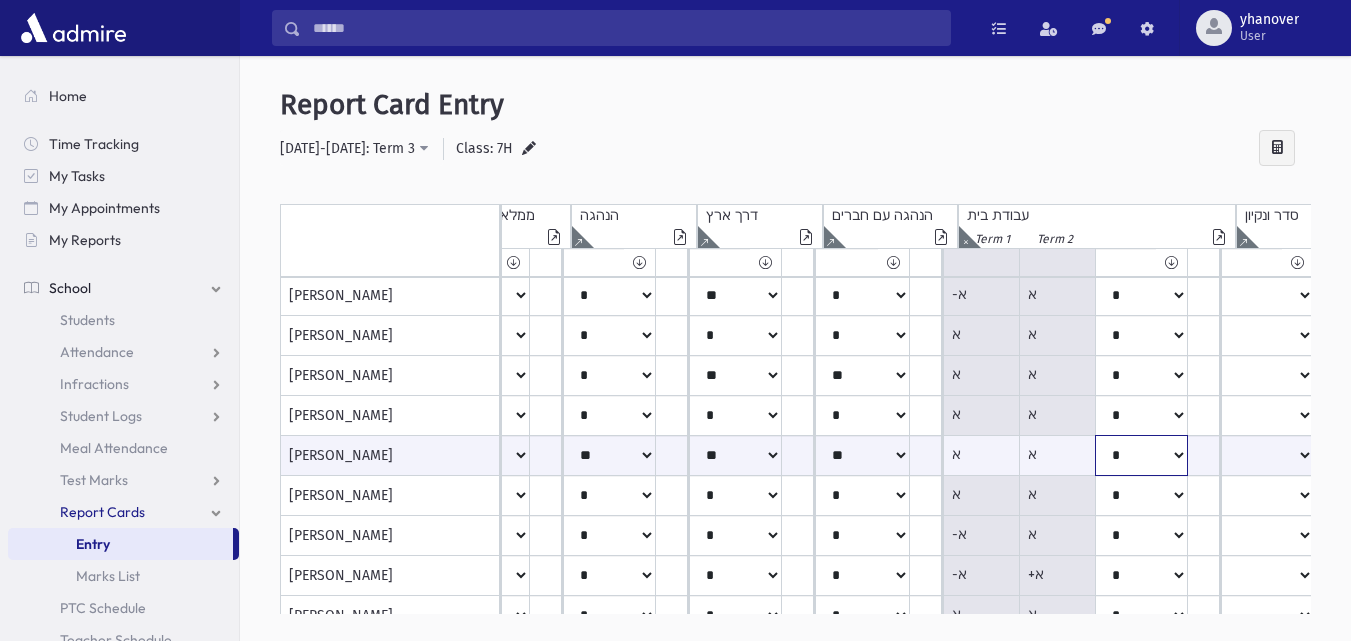 click on "*****
****
**
**
*
**
**
*" at bounding box center [232, 455] 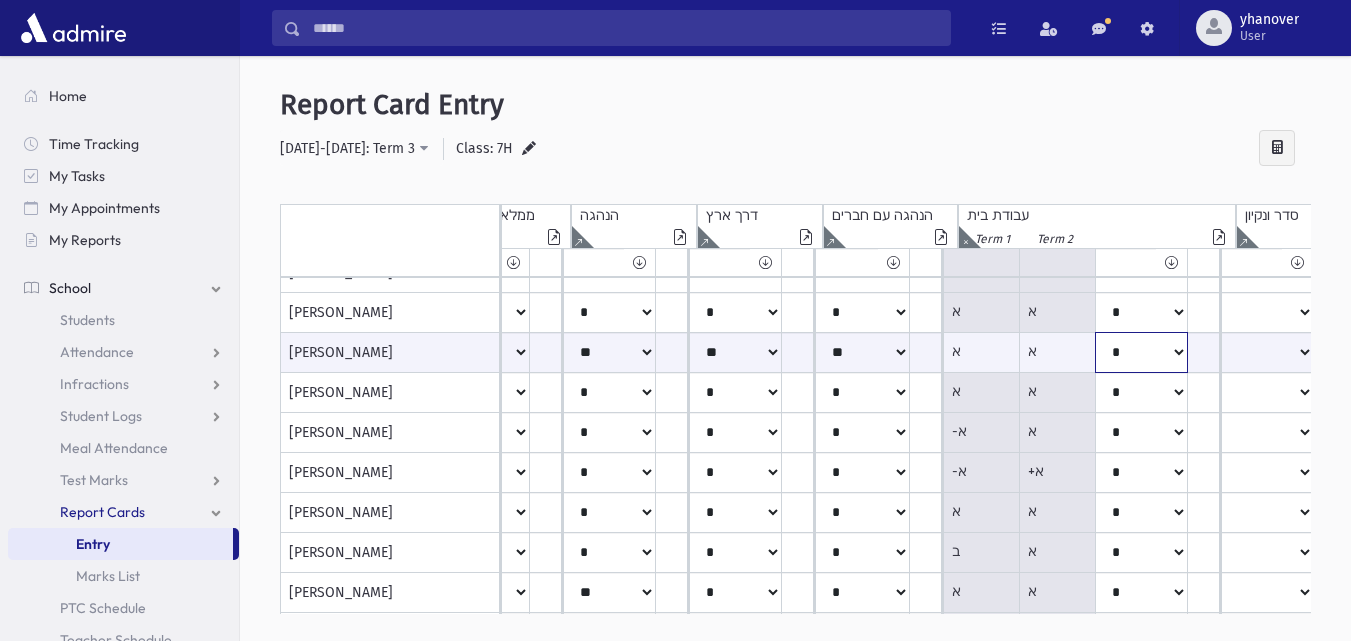 scroll, scrollTop: 792, scrollLeft: 316, axis: both 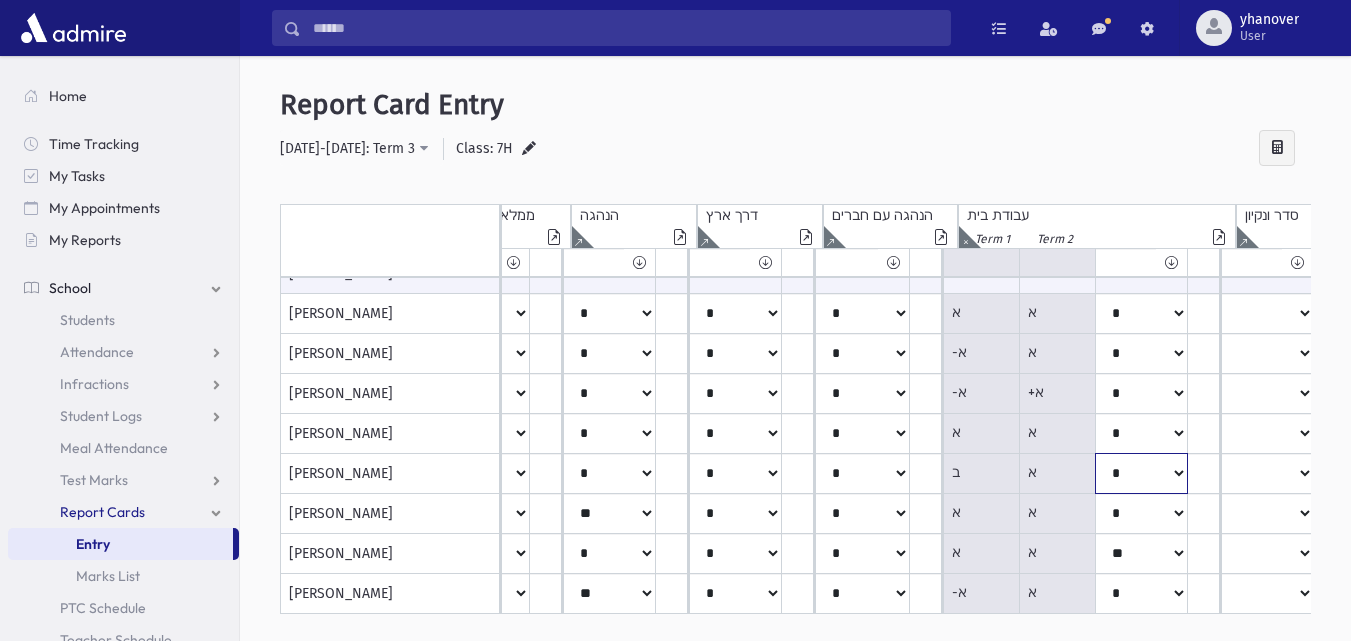 click on "*****
****
**
**
*
**
**
*" at bounding box center [232, -486] 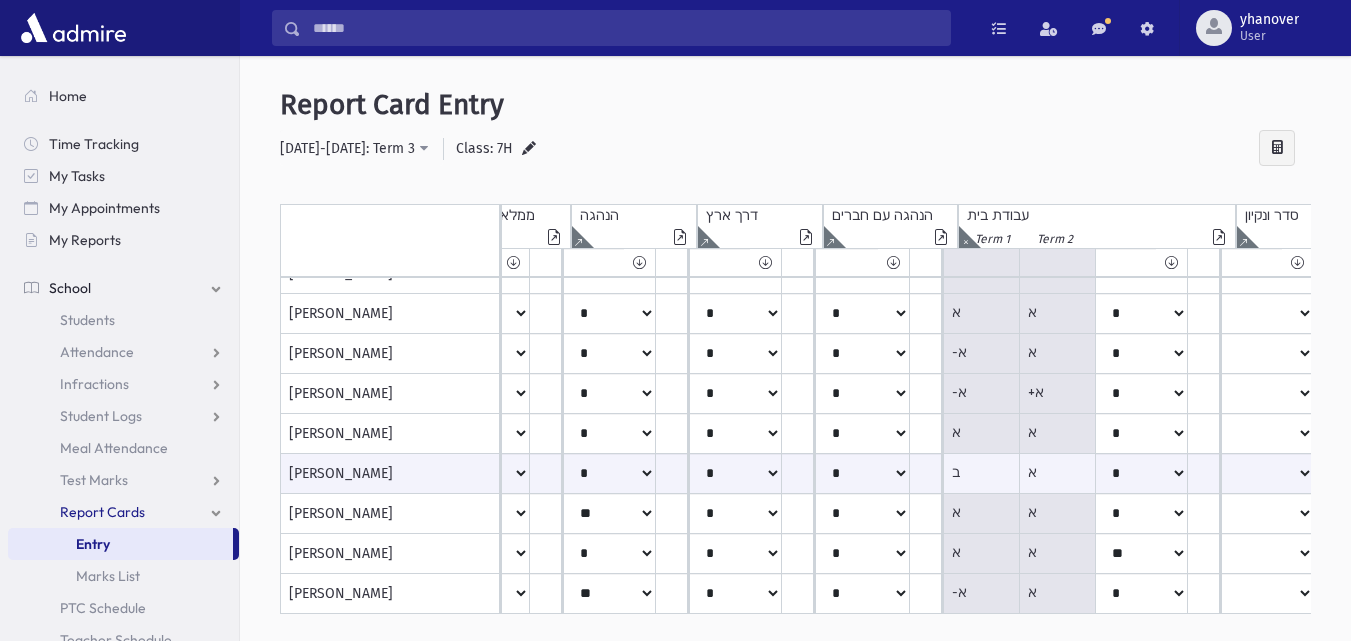 click on "א" at bounding box center (0, 0) 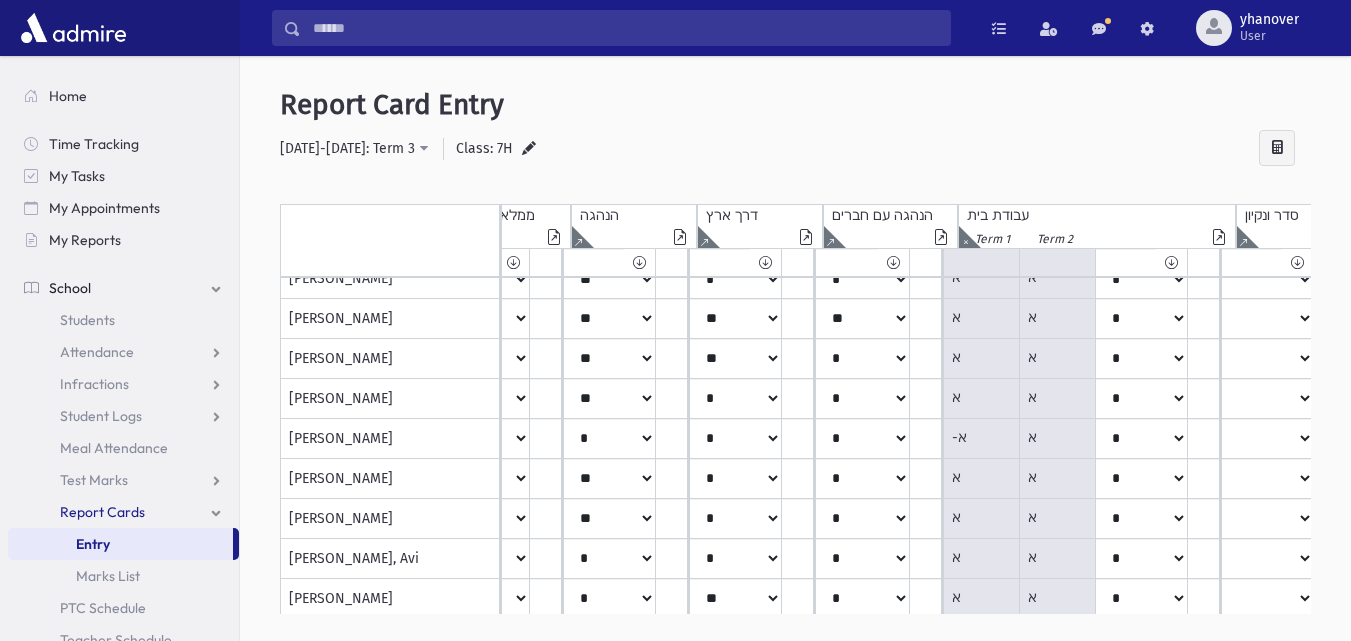 scroll, scrollTop: 0, scrollLeft: 316, axis: horizontal 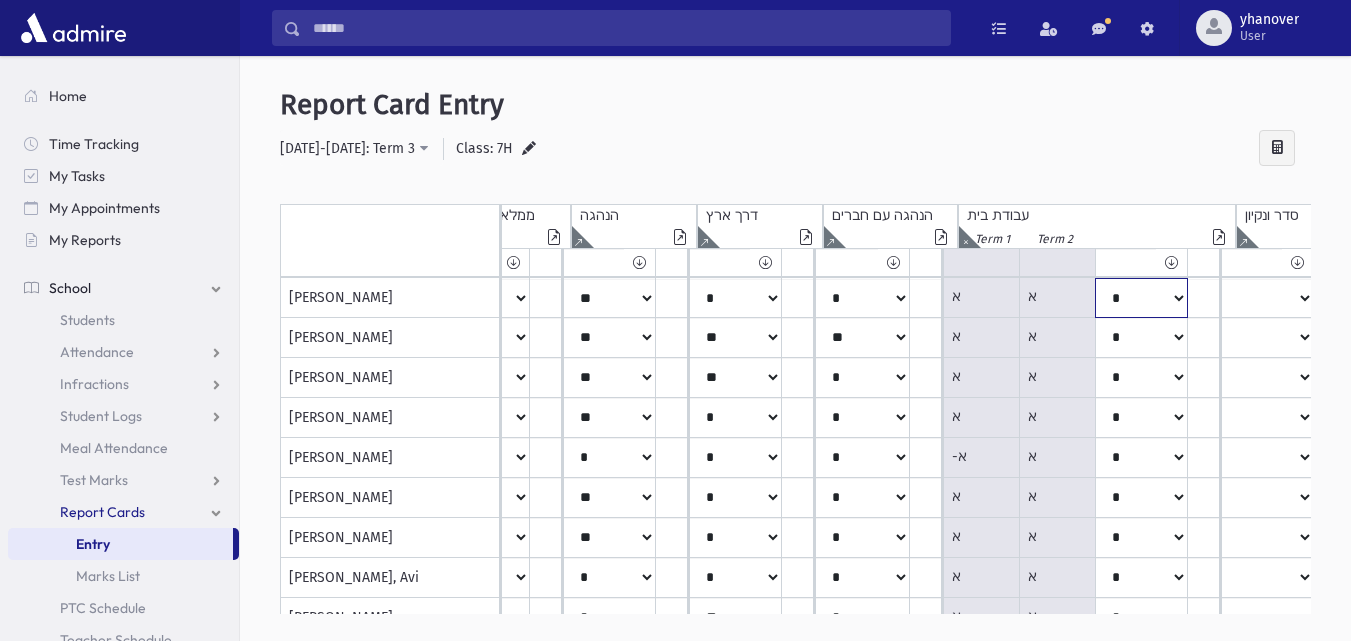 click on "*****
****
**
**
*
**
**
*" at bounding box center (232, 298) 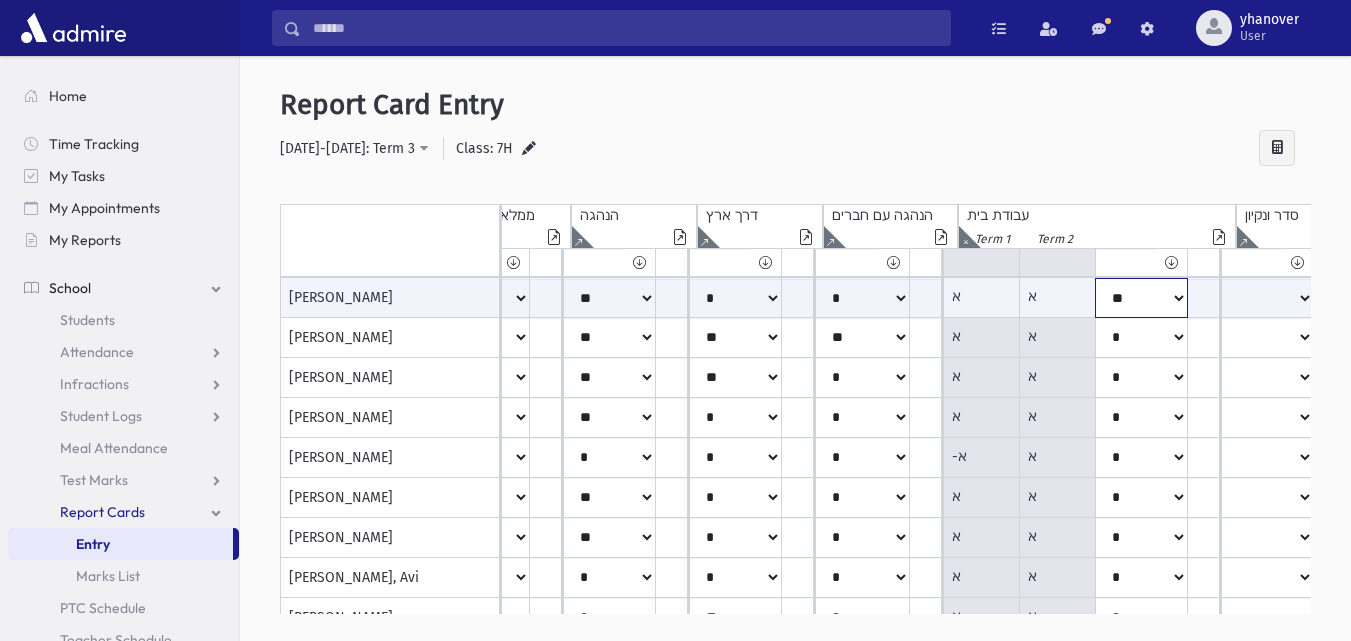 click on "*****
****
**
**
*
**
**
*" at bounding box center (232, 298) 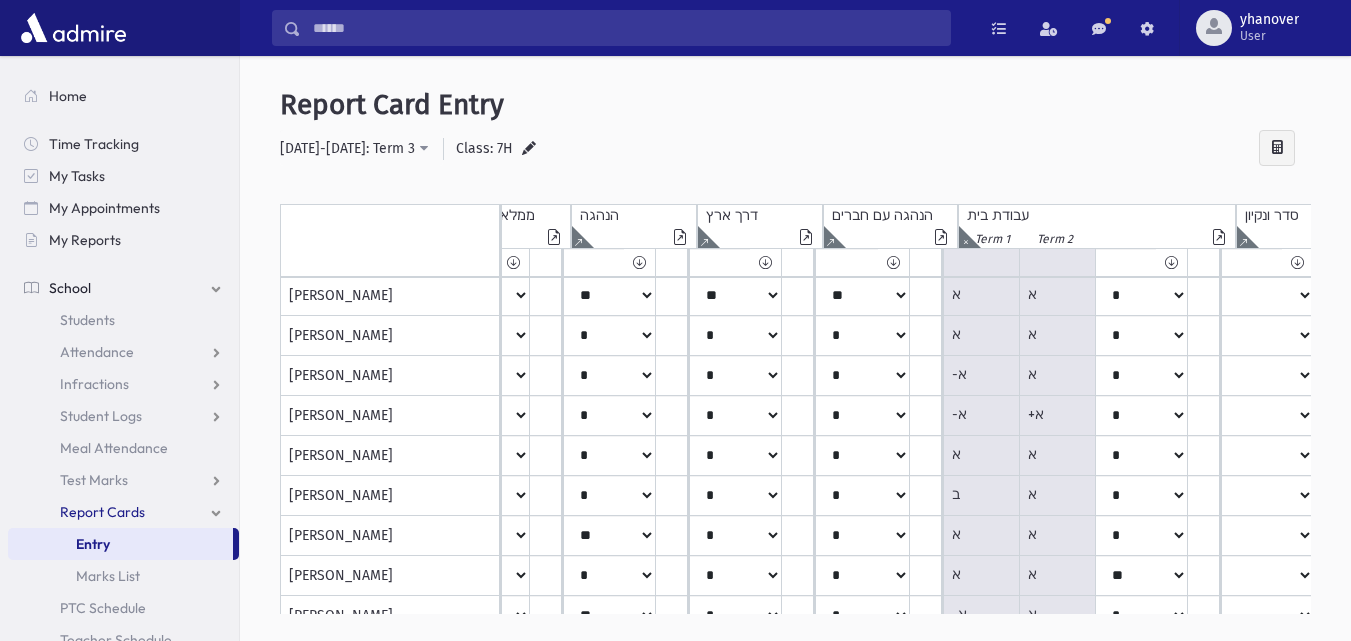 scroll, scrollTop: 792, scrollLeft: 316, axis: both 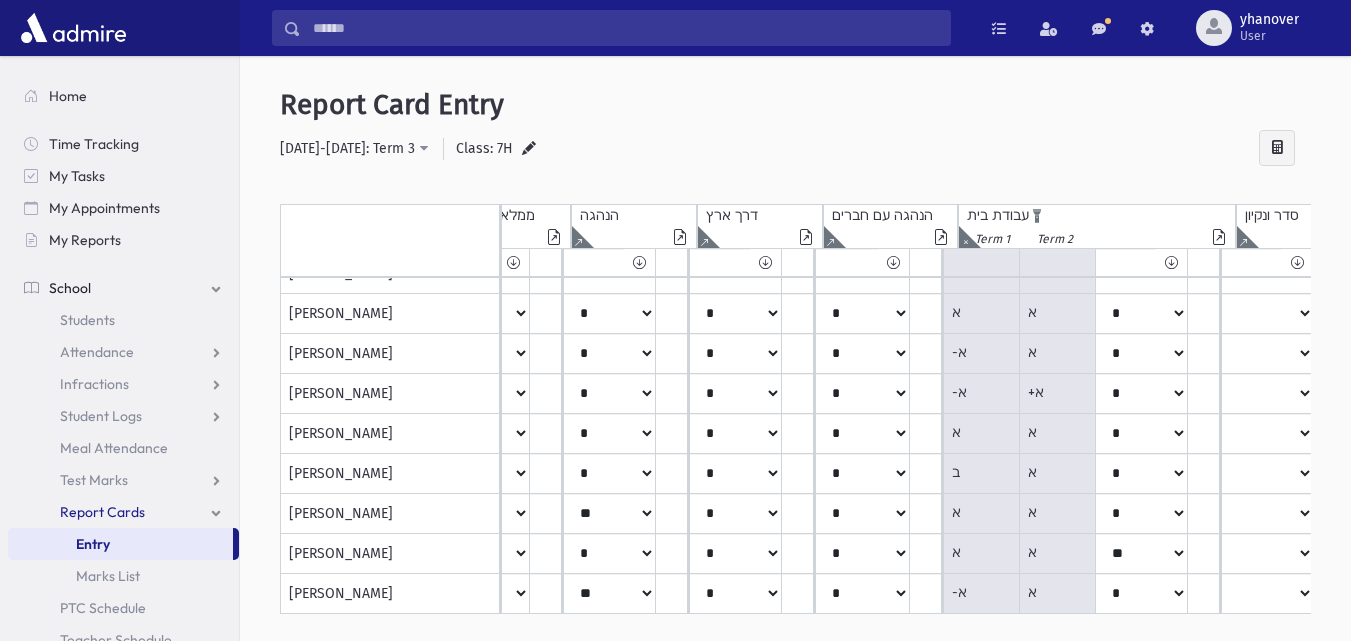 click at bounding box center (198, 237) 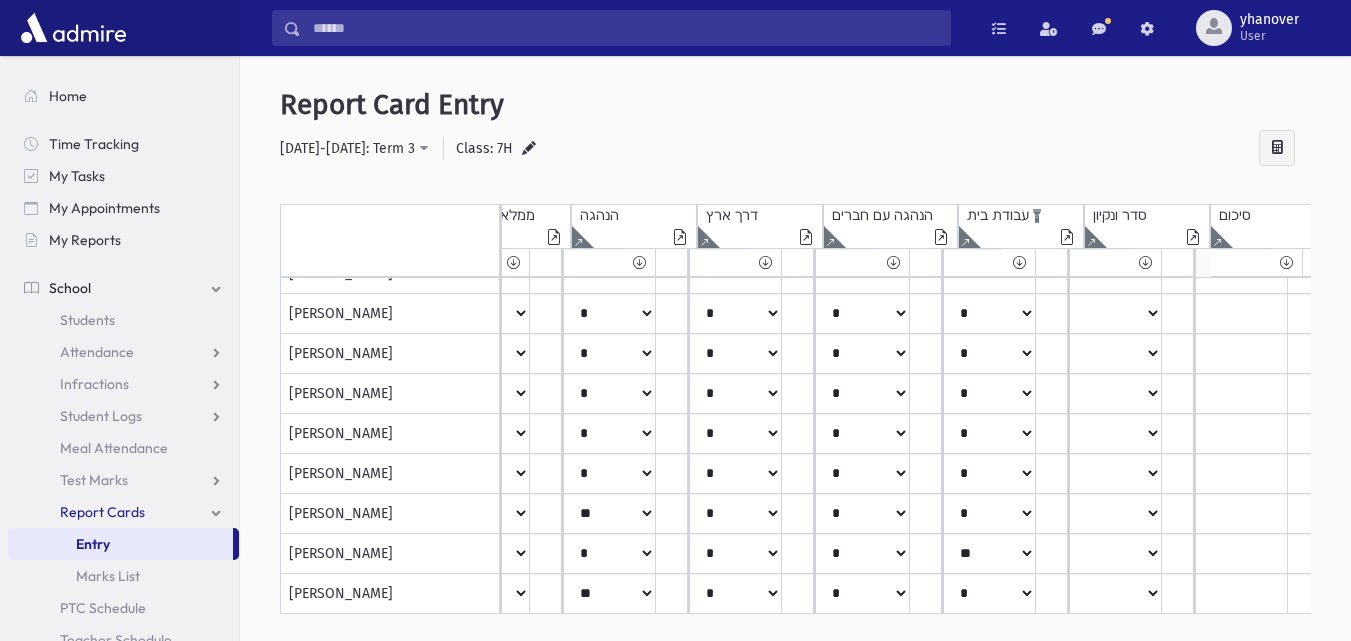 click 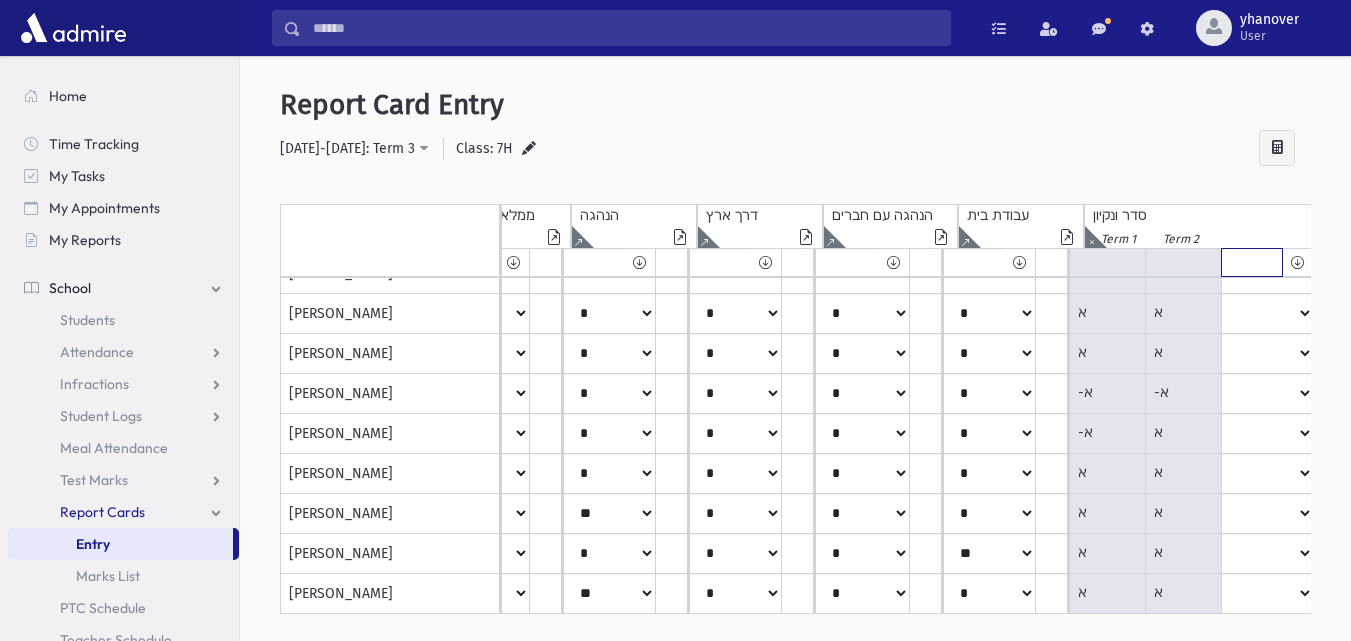 click on "*****
****
**
**
*
**
**
*" at bounding box center (216, 262) 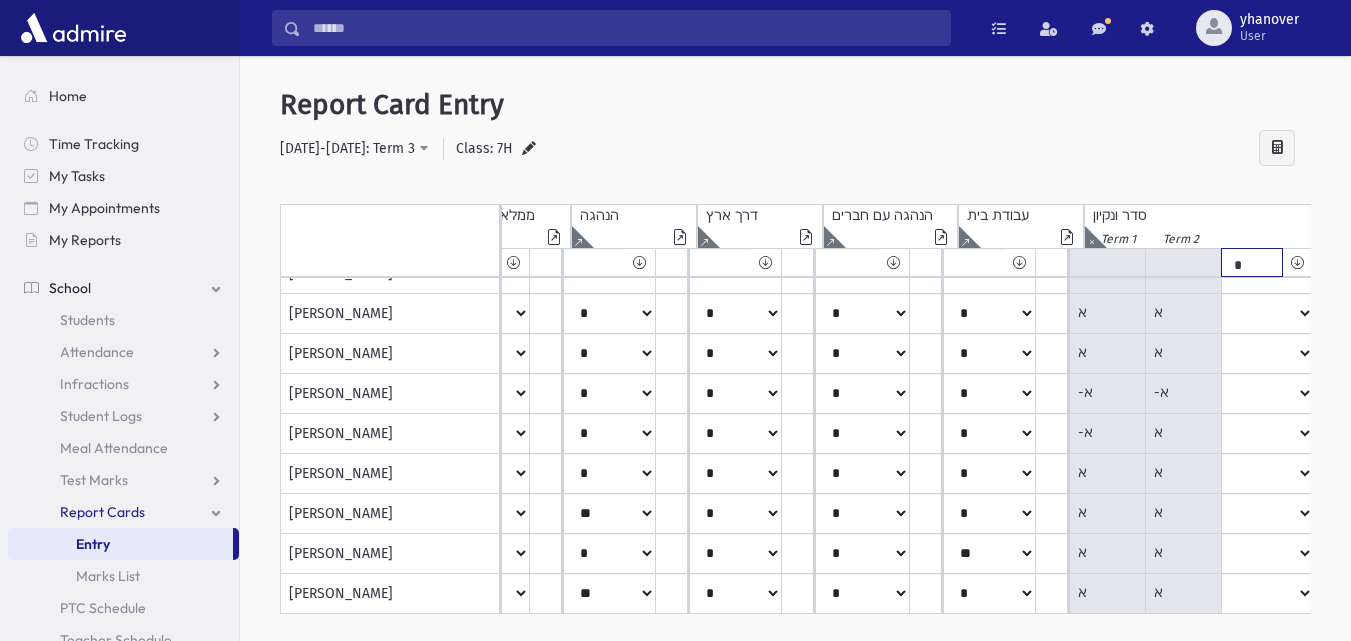 click on "*****
****
**
**
*
**
**
*" at bounding box center [216, 262] 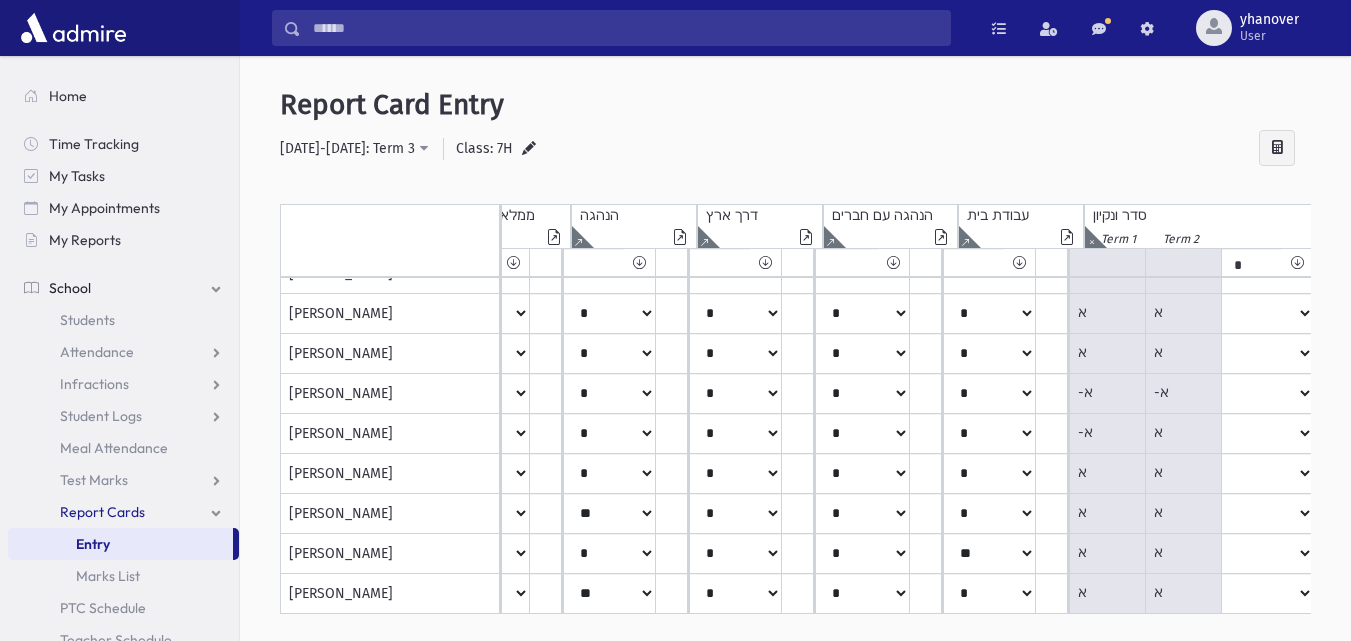 click at bounding box center (1297, 262) 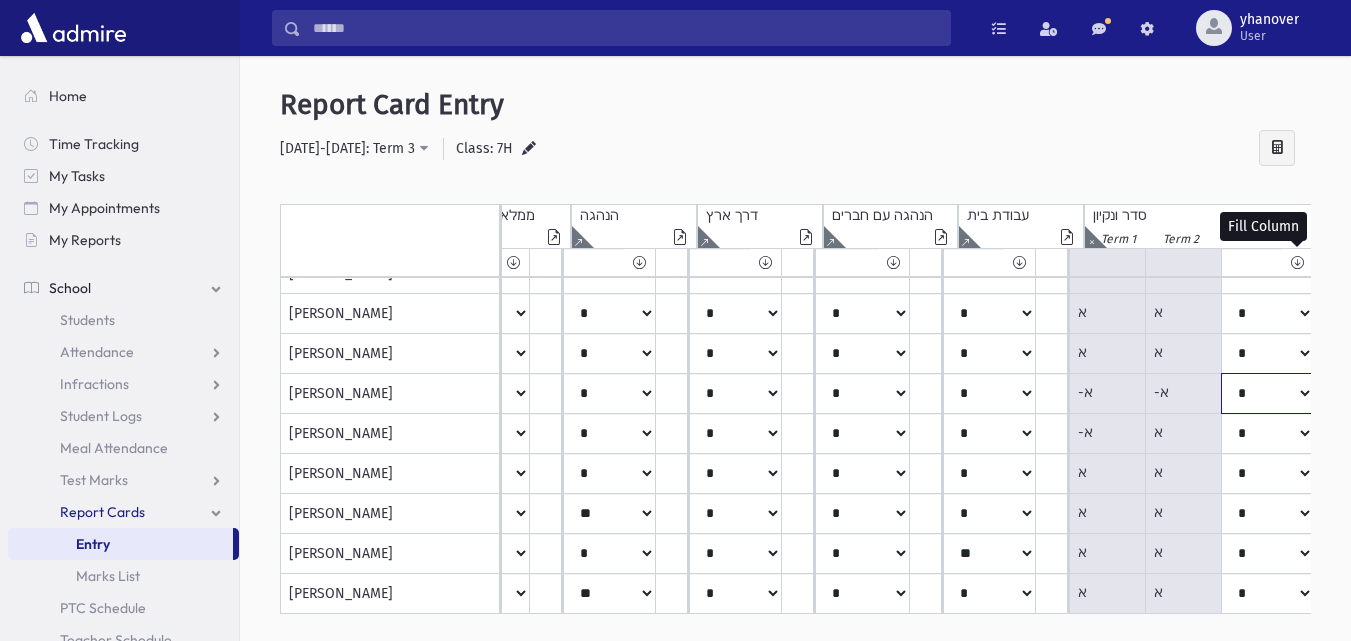 click on "*****
****
**
**
*
**
**
*" at bounding box center (232, -486) 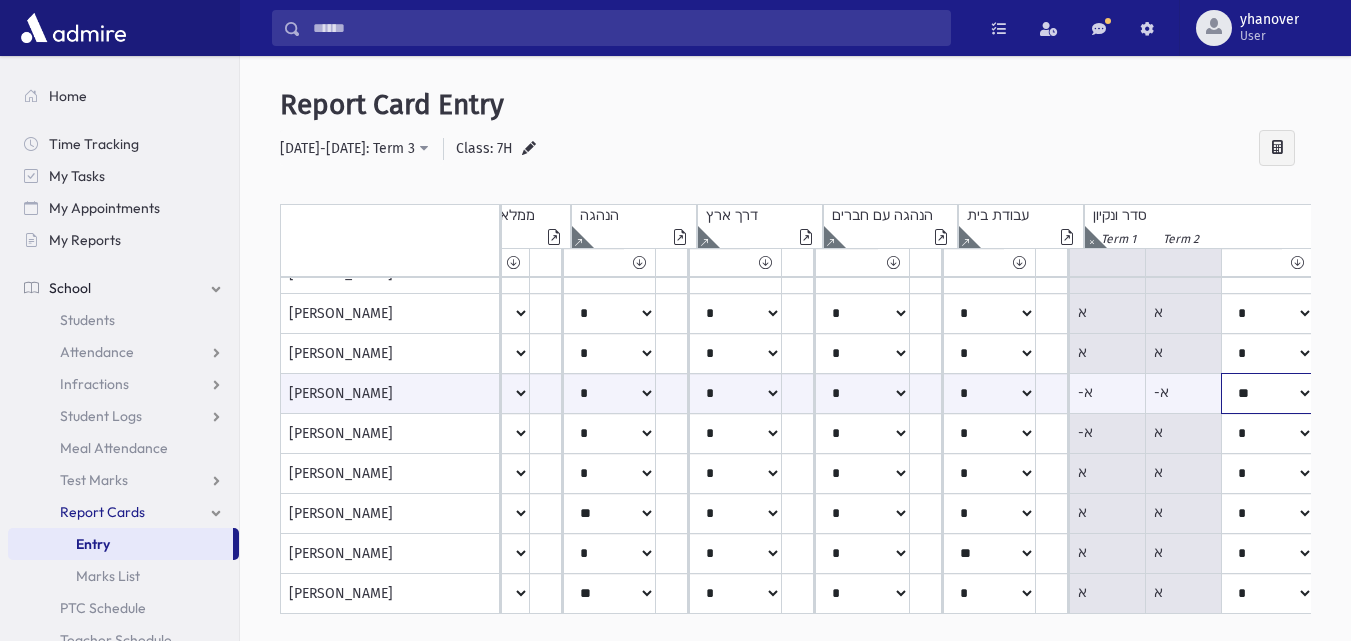 click on "*****
****
**
**
*
**
**
*" at bounding box center (232, 393) 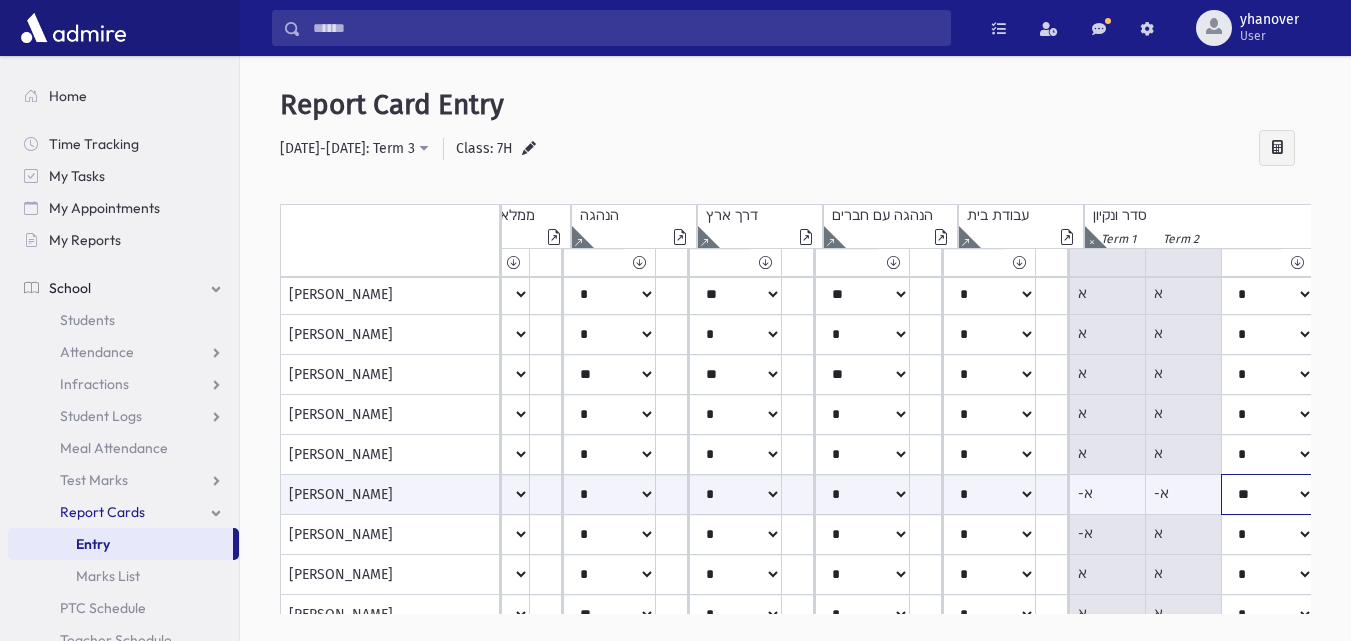 scroll, scrollTop: 670, scrollLeft: 316, axis: both 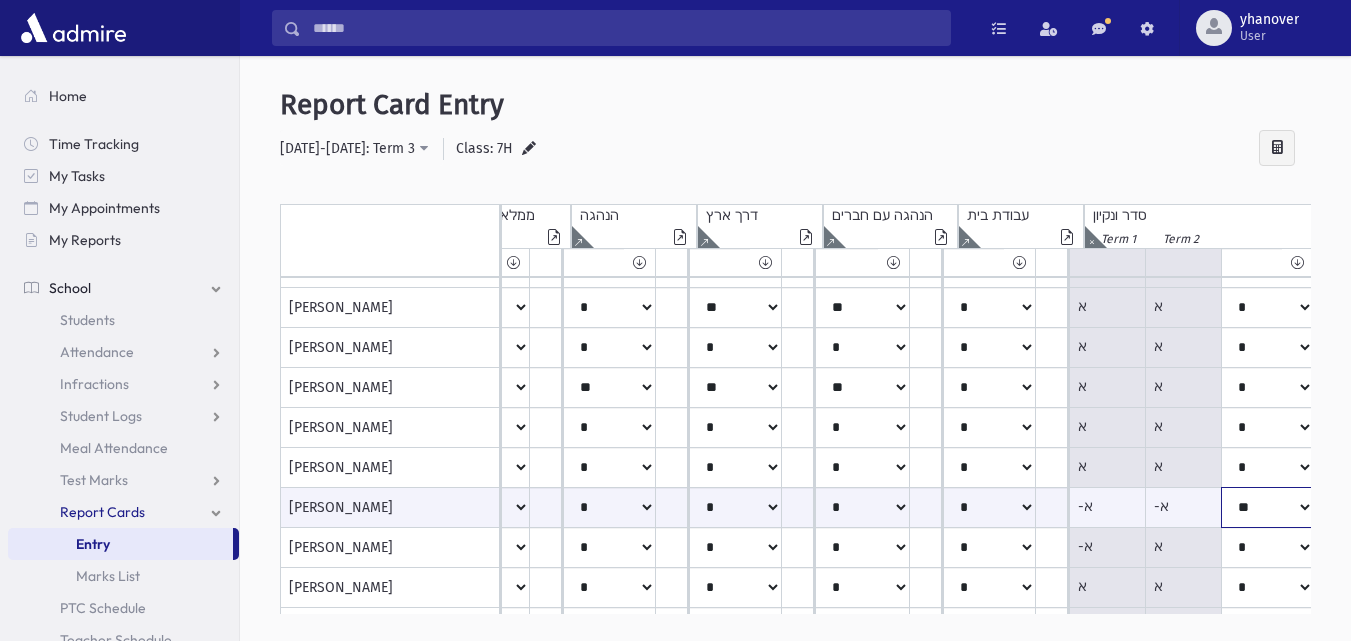 click on "*****
****
**
**
*
**
**
*" at bounding box center (232, 507) 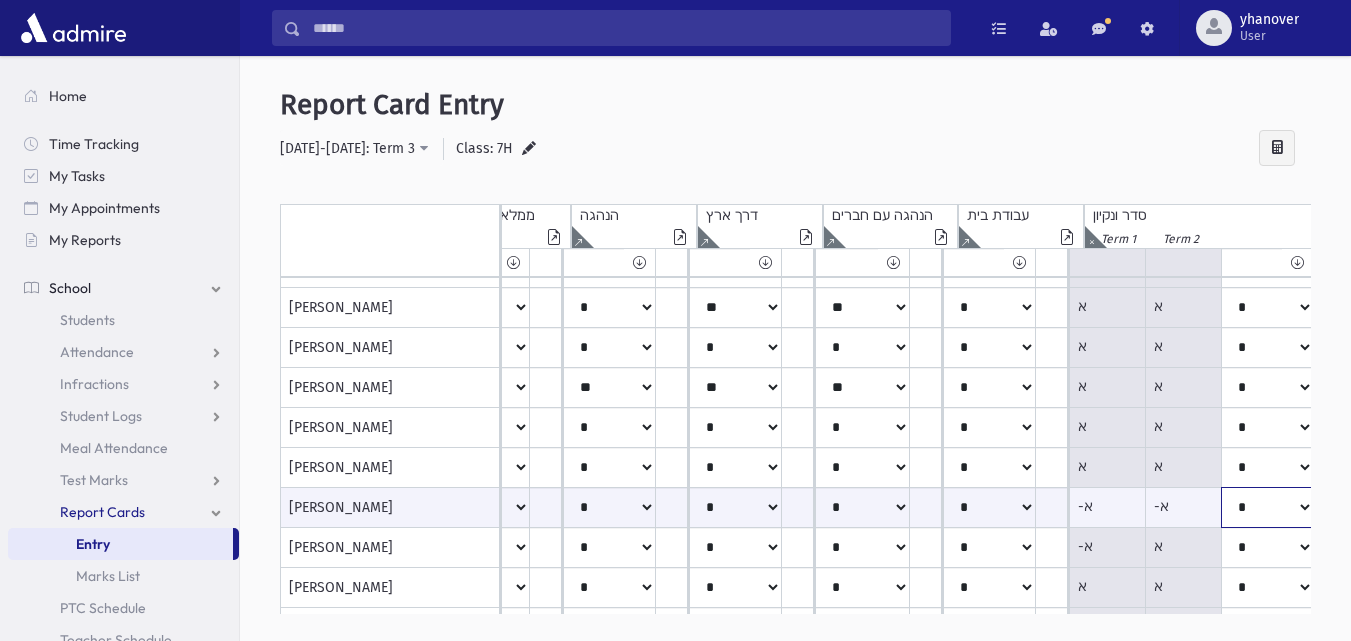 click on "*****
****
**
**
*
**
**
*" at bounding box center [232, 507] 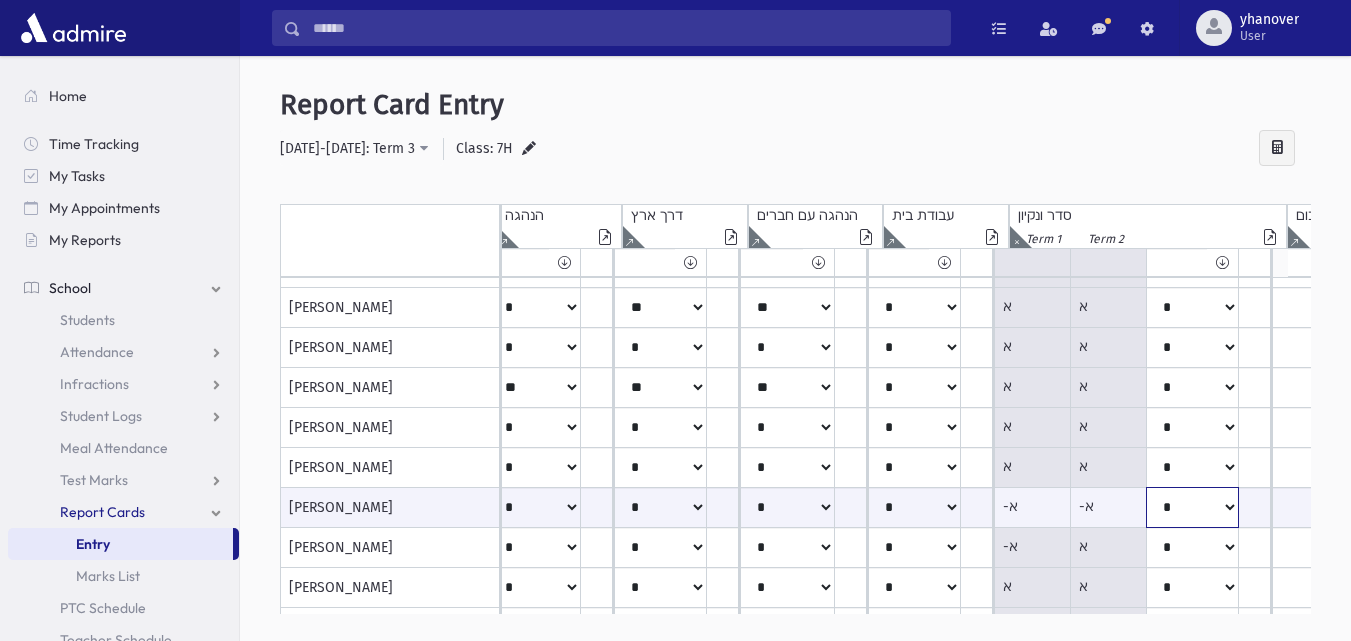 scroll, scrollTop: 670, scrollLeft: 479, axis: both 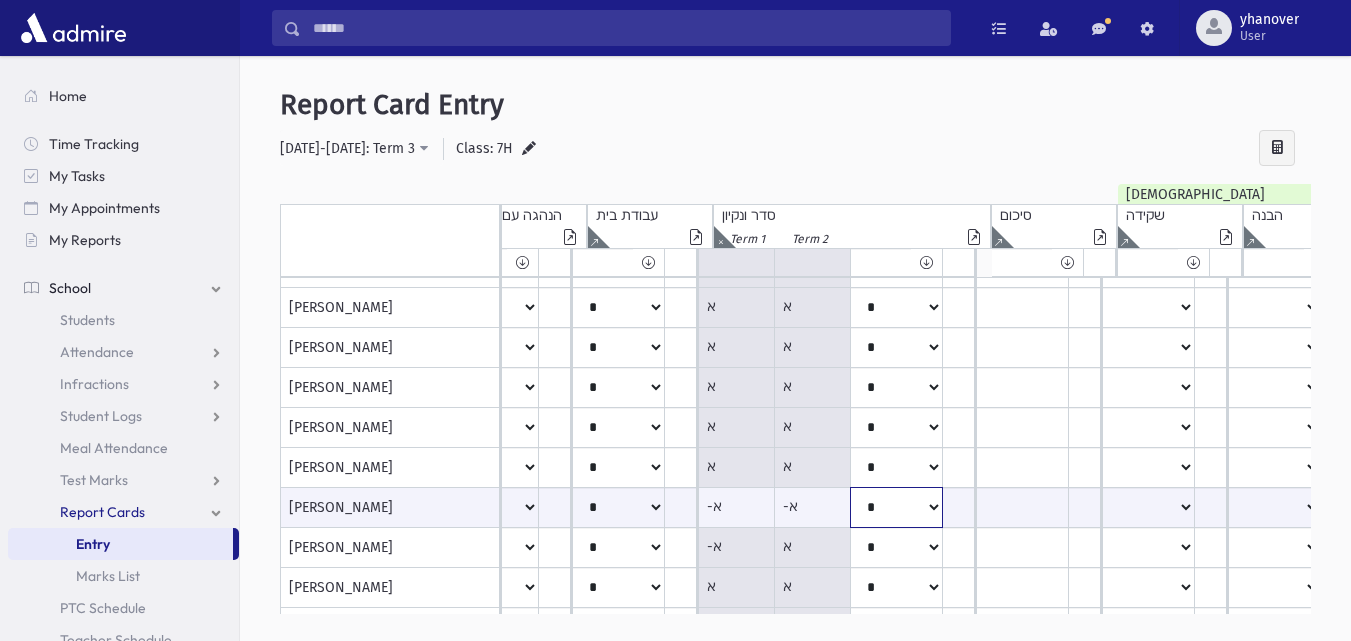 click on "*****
****
**
**
*
**
**
*" at bounding box center (-139, 507) 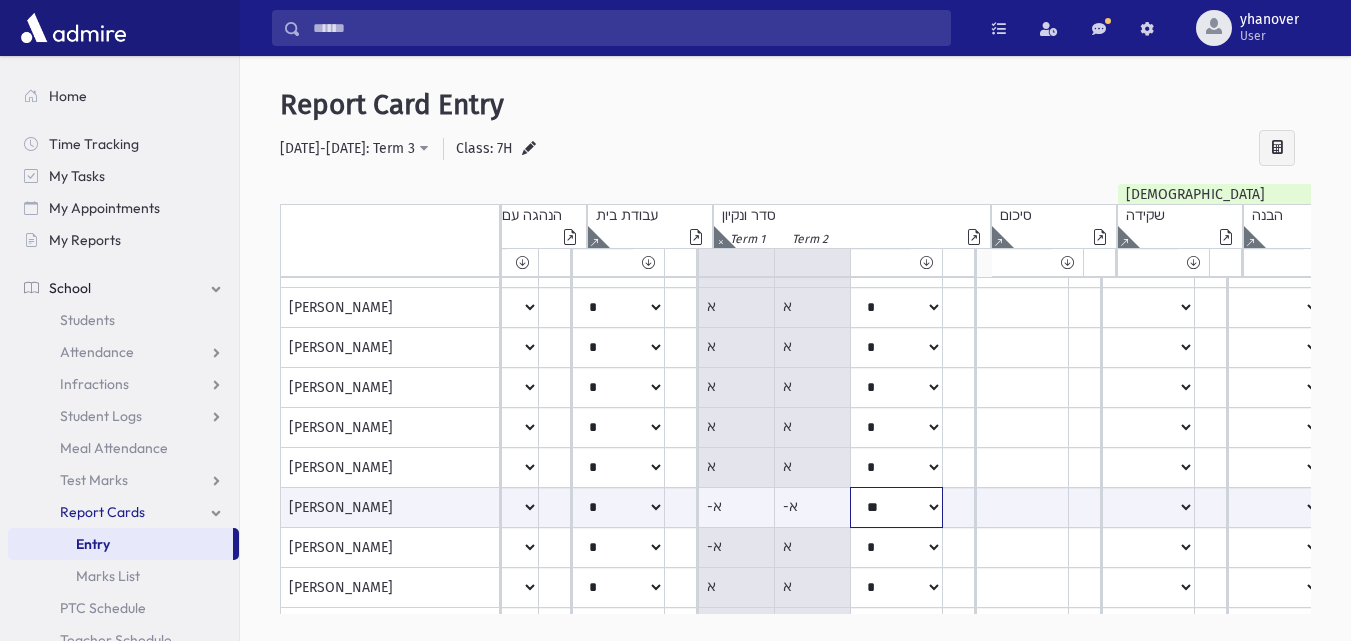 click on "*****
****
**
**
*
**
**
*" at bounding box center (-139, 507) 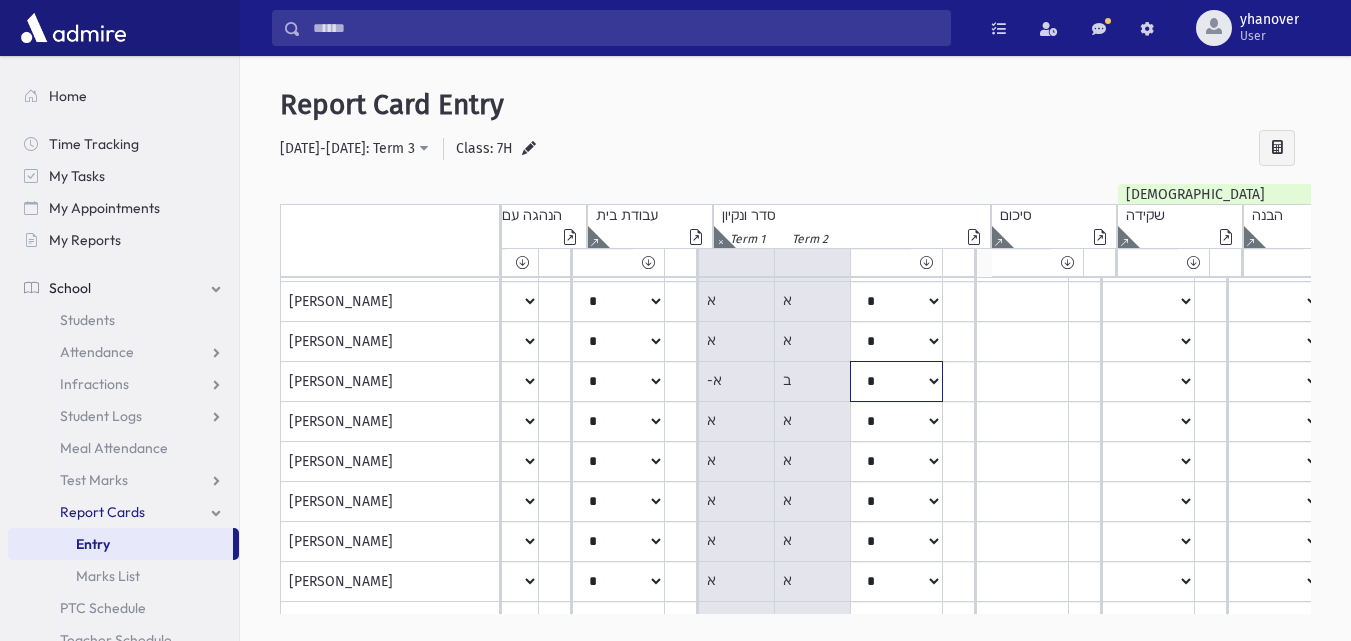 click on "*****
****
**
**
*
**
**
*" at bounding box center [-139, -98] 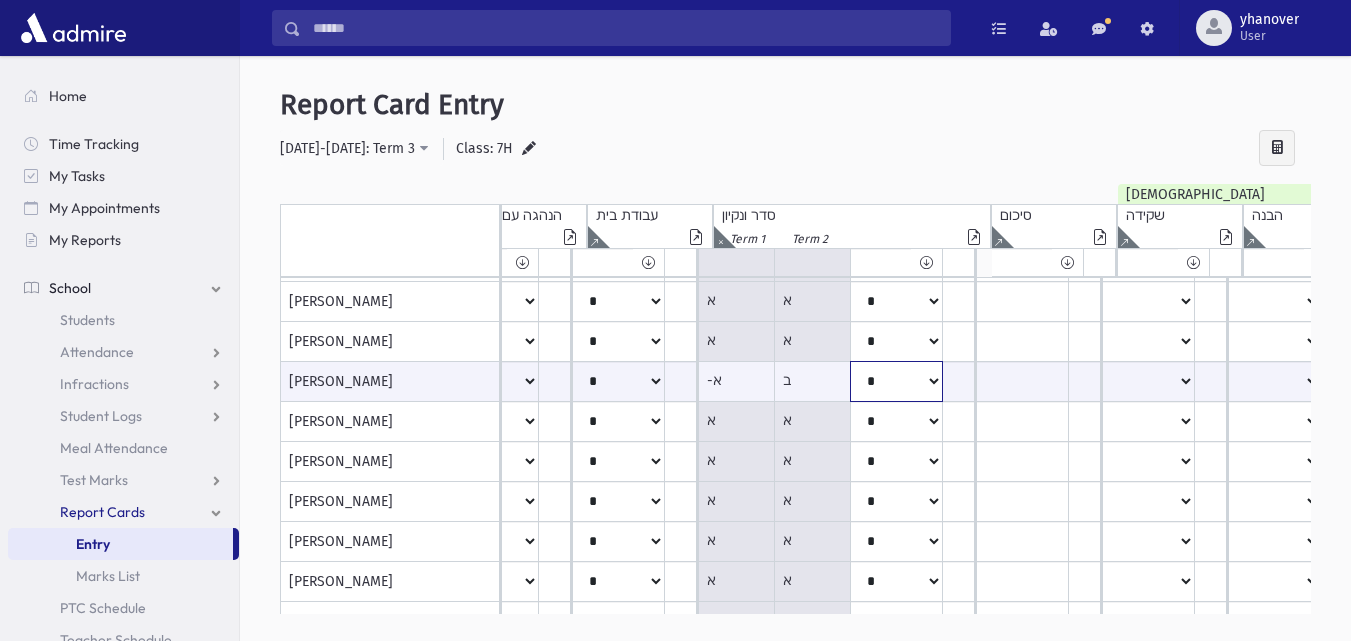 click on "*****
****
**
**
*
**
**
*" at bounding box center (-139, 381) 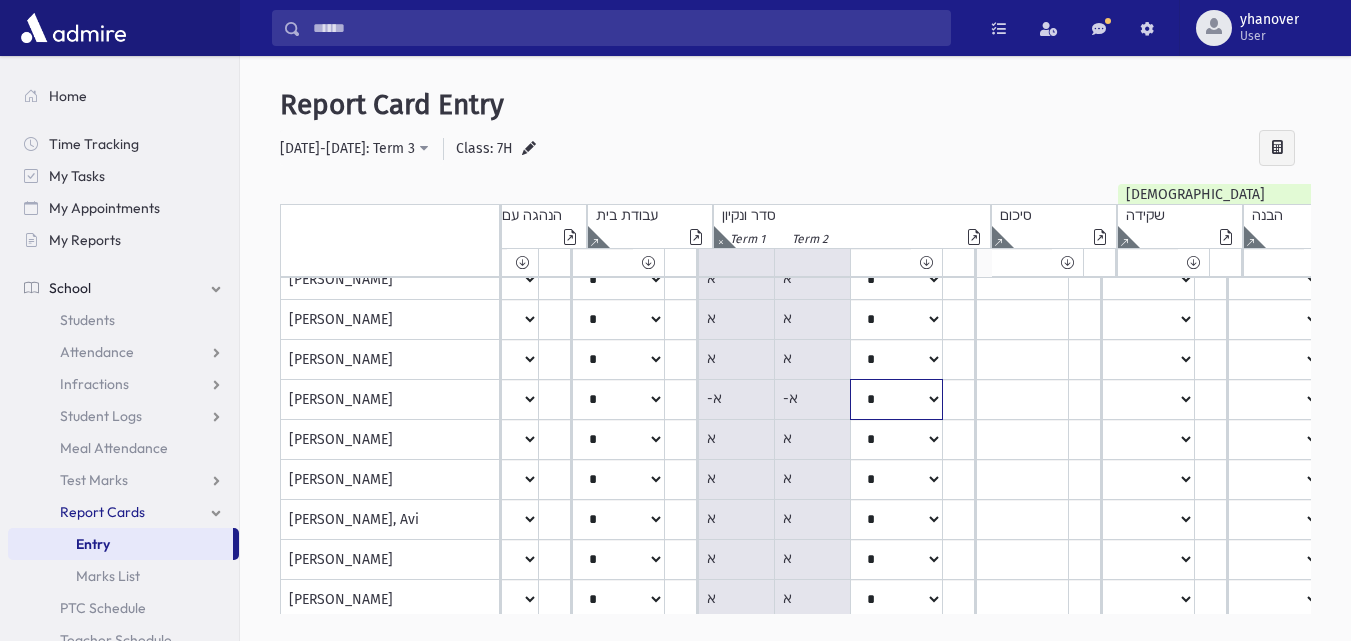 click on "*****
****
**
**
*
**
**
*" at bounding box center (-139, 240) 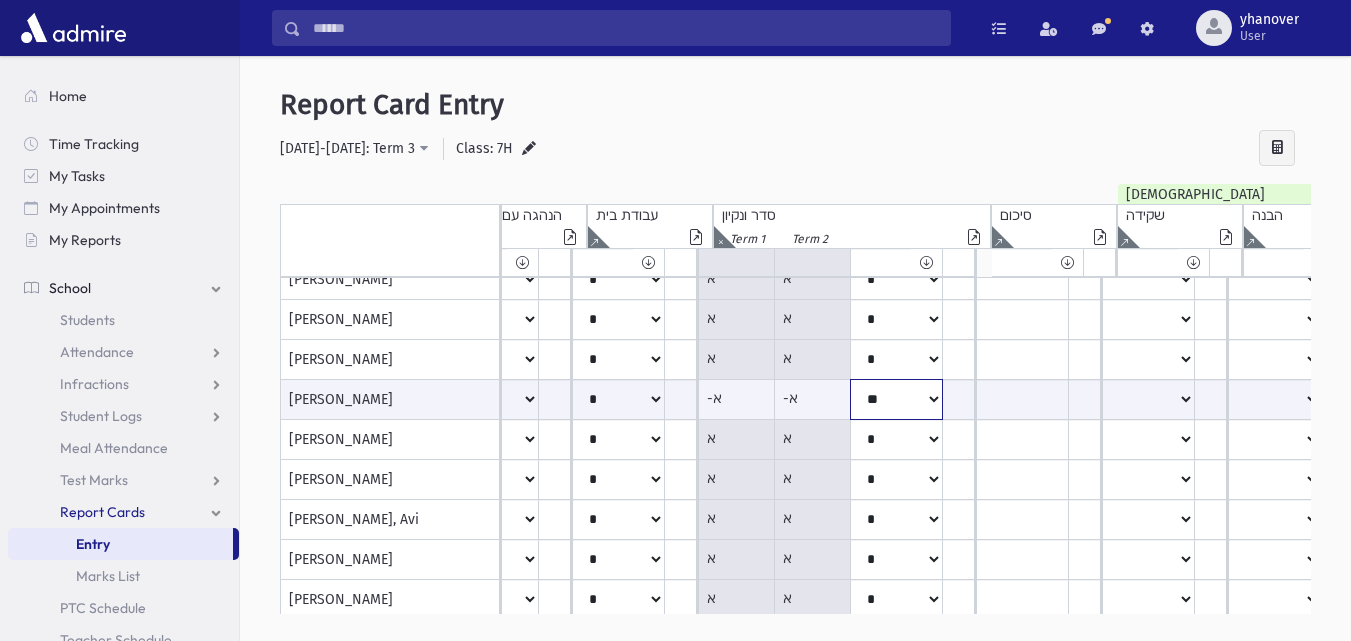 click on "*****
****
**
**
*
**
**
*" at bounding box center [-139, 399] 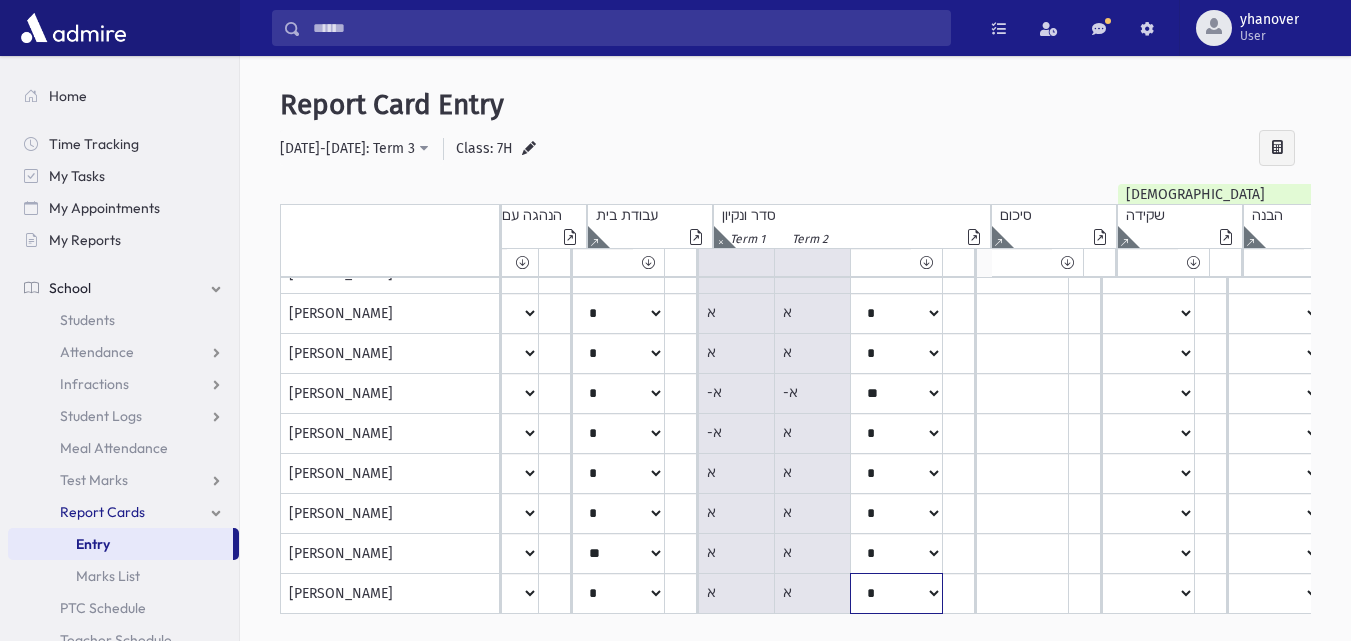 click on "*****
****
**
**
*
**
**
*" at bounding box center [-139, -486] 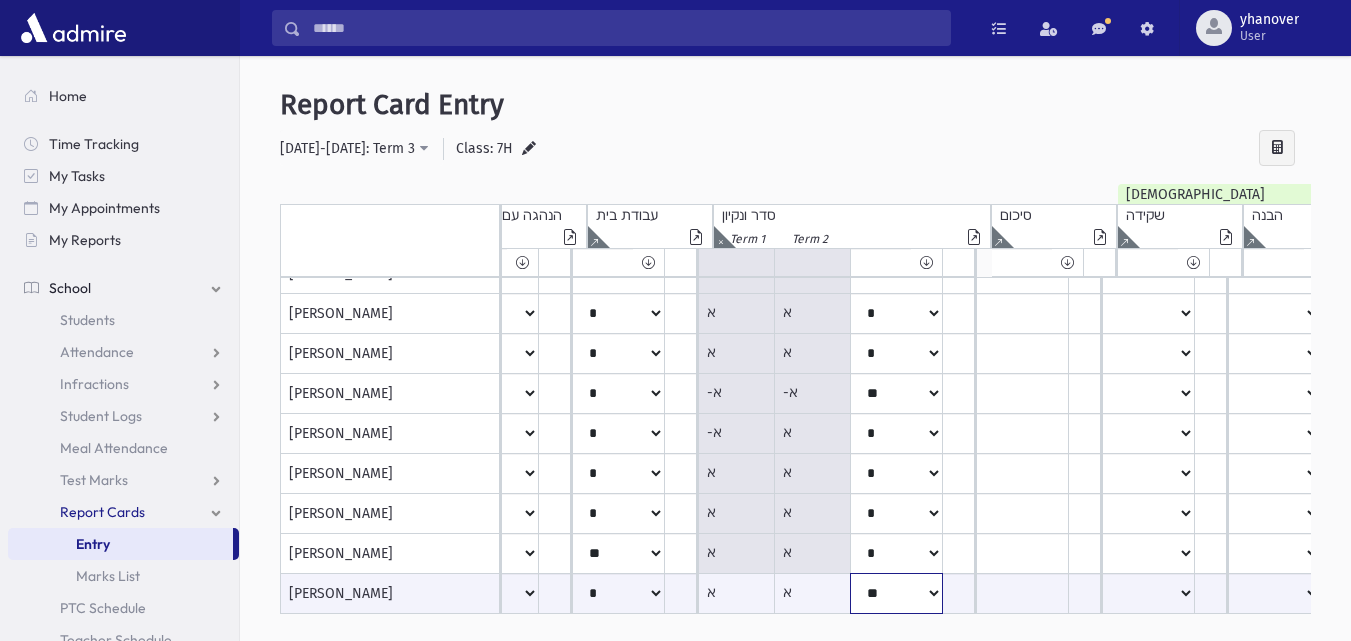 click on "*****
****
**
**
*
**
**
*" at bounding box center (-139, 593) 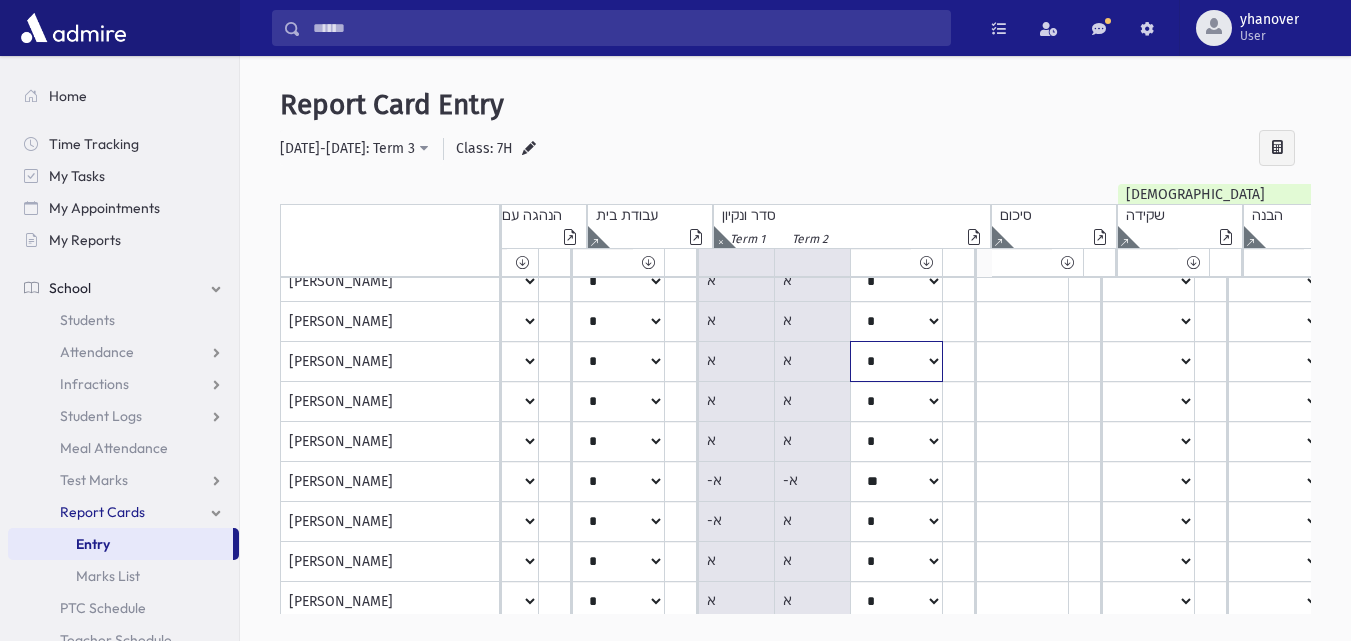 click on "*****
****
**
**
*
**
**
*" at bounding box center [-139, -398] 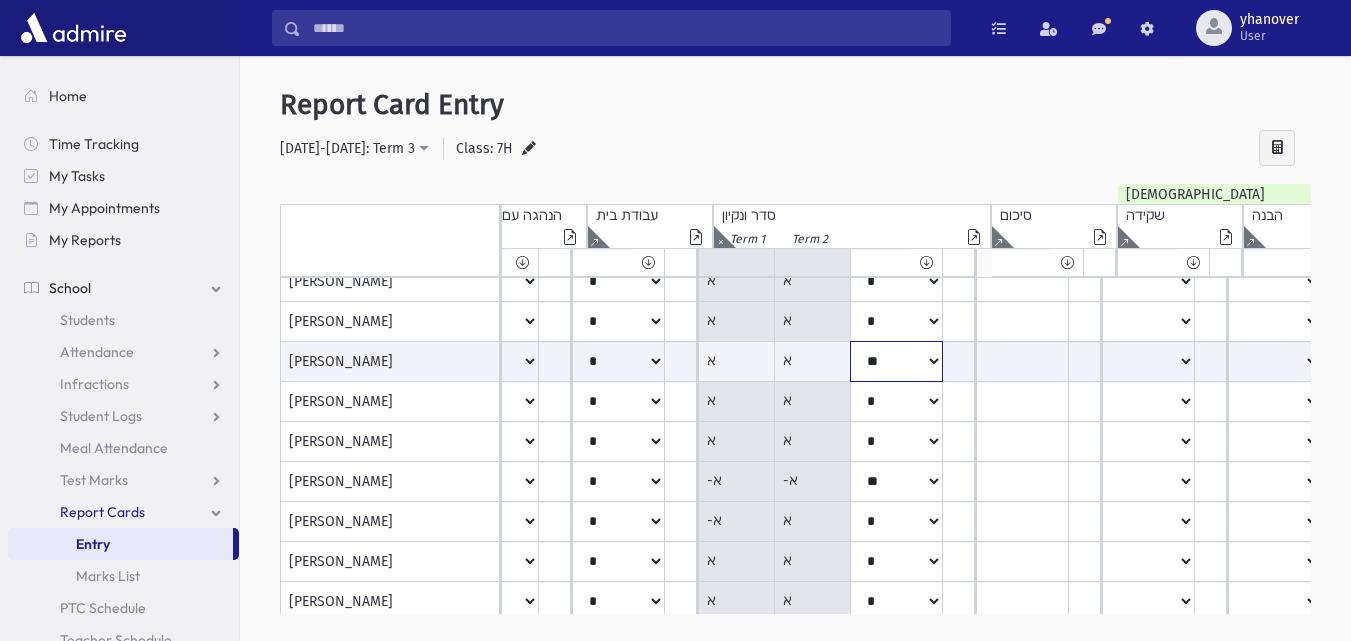 click on "*****
****
**
**
*
**
**
*" at bounding box center (-139, 361) 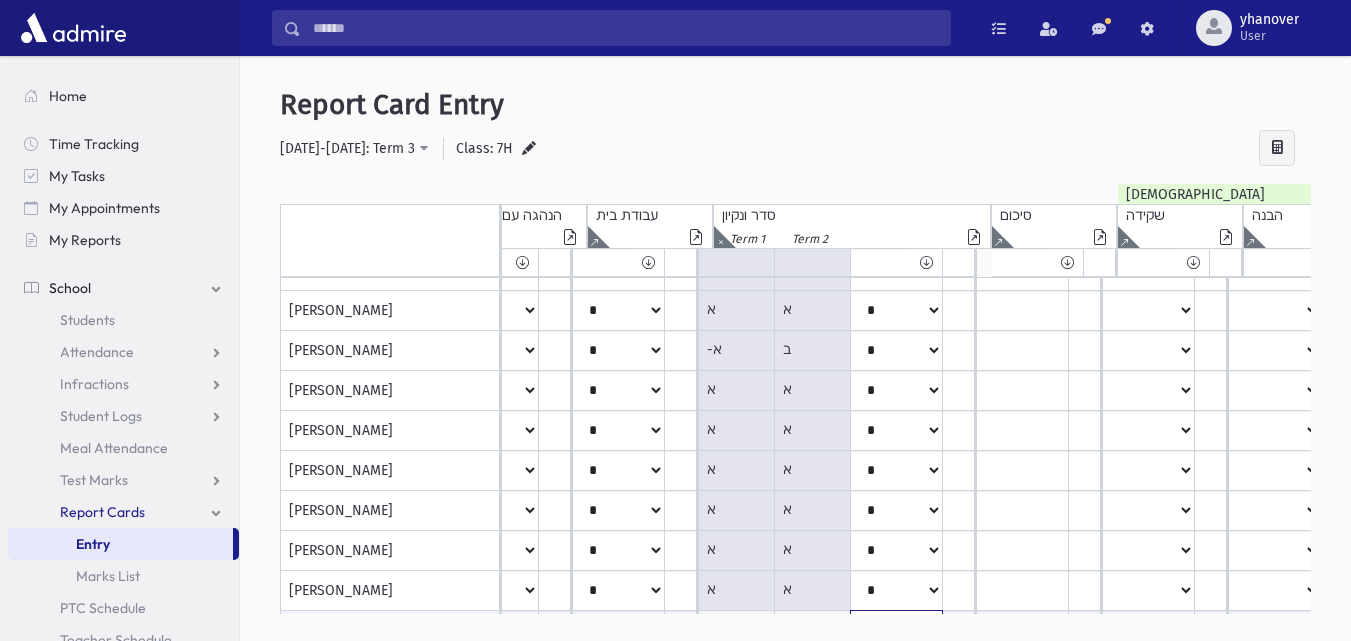 scroll, scrollTop: 422, scrollLeft: 687, axis: both 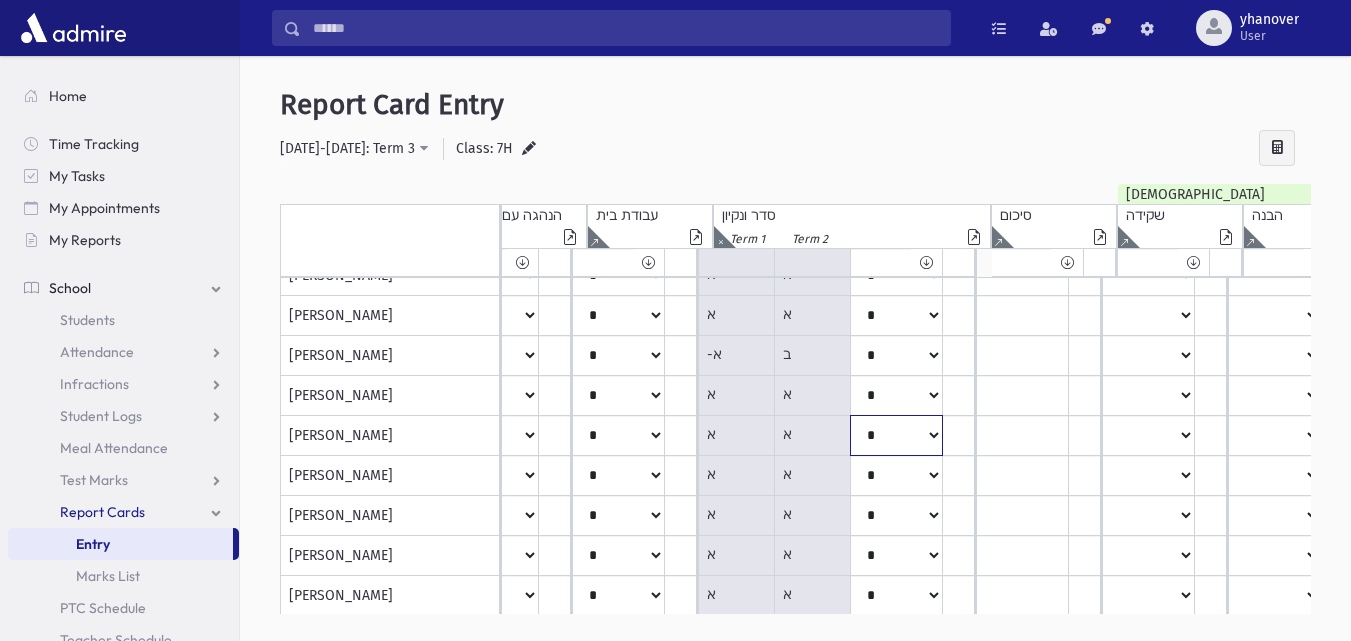 click on "*****
****
**
**
*
**
**
*" at bounding box center [-139, -124] 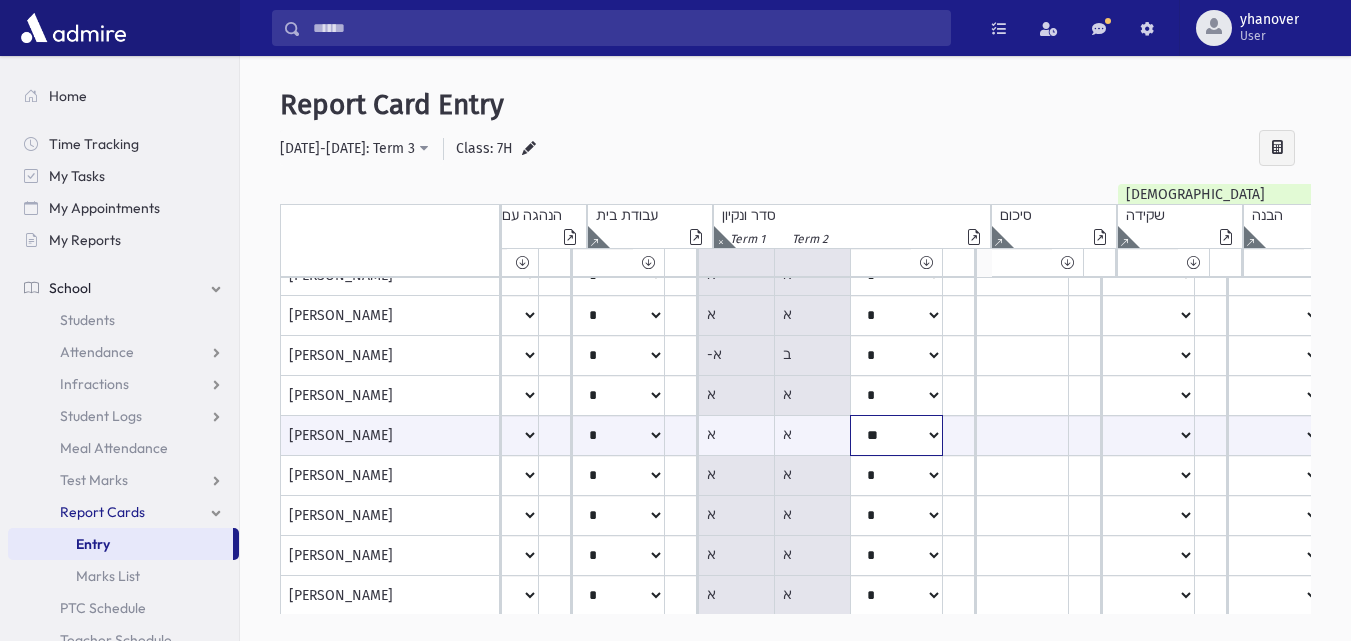 click on "*****
****
**
**
*
**
**
*" at bounding box center [-139, 435] 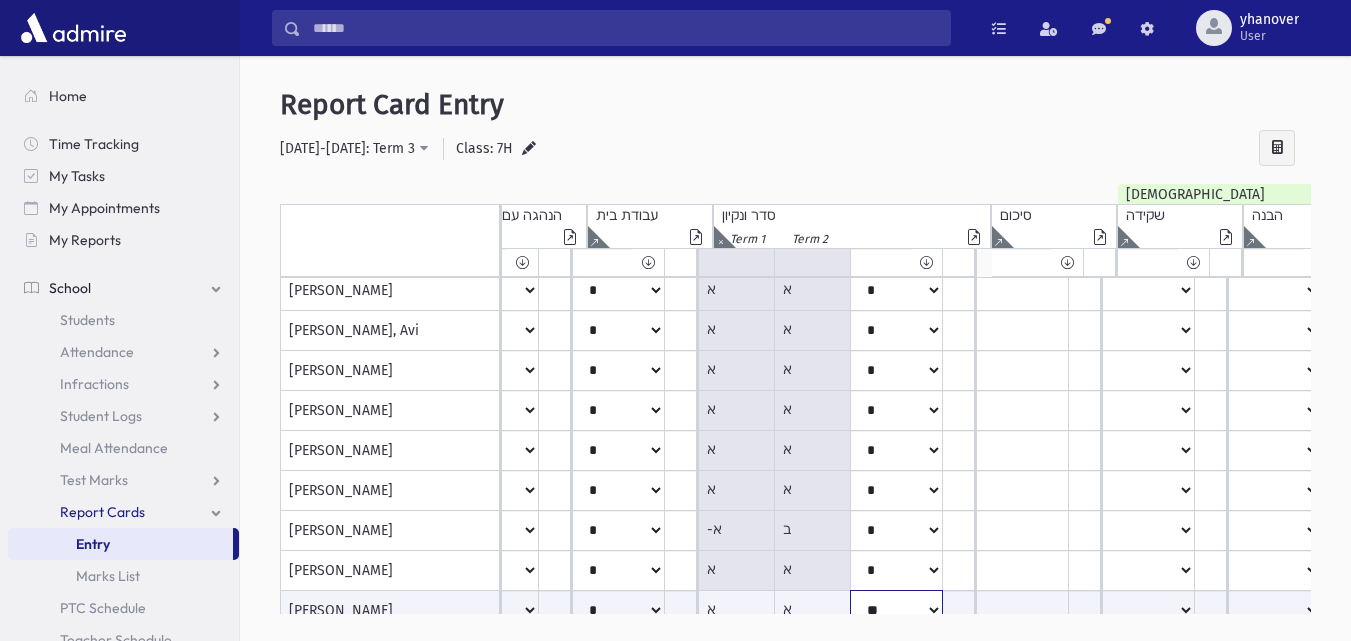 scroll, scrollTop: 245, scrollLeft: 687, axis: both 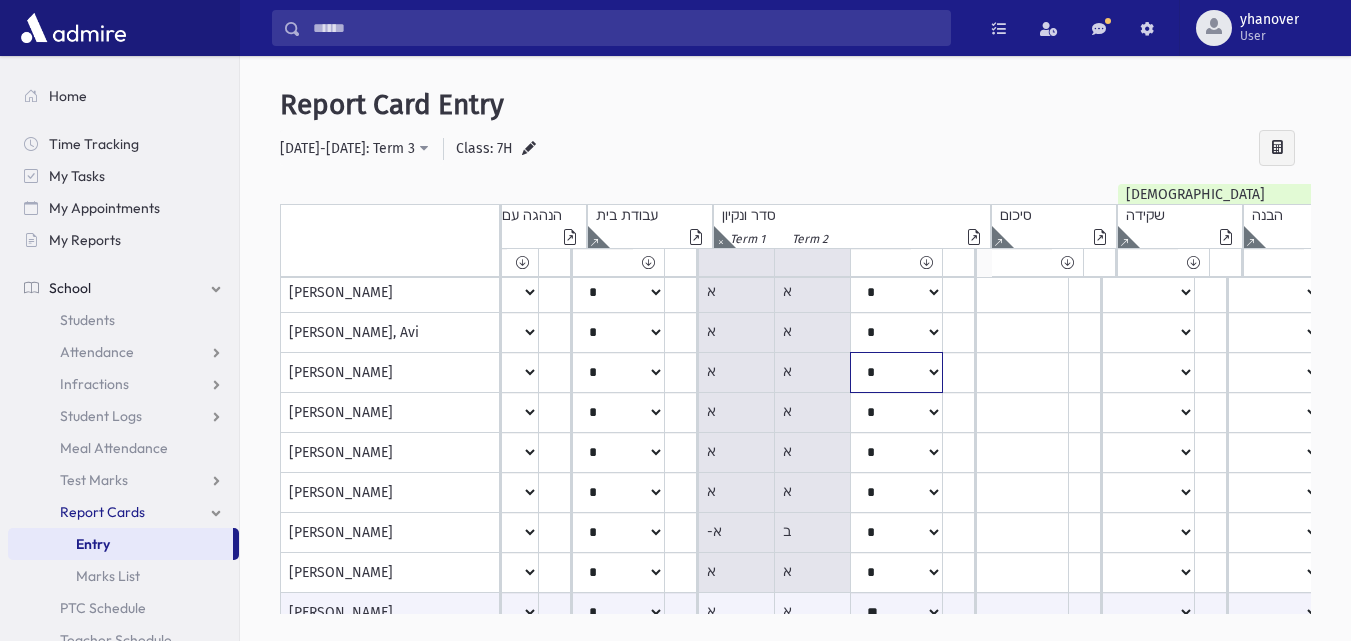 click on "*****
****
**
**
*
**
**
*" at bounding box center [-139, 53] 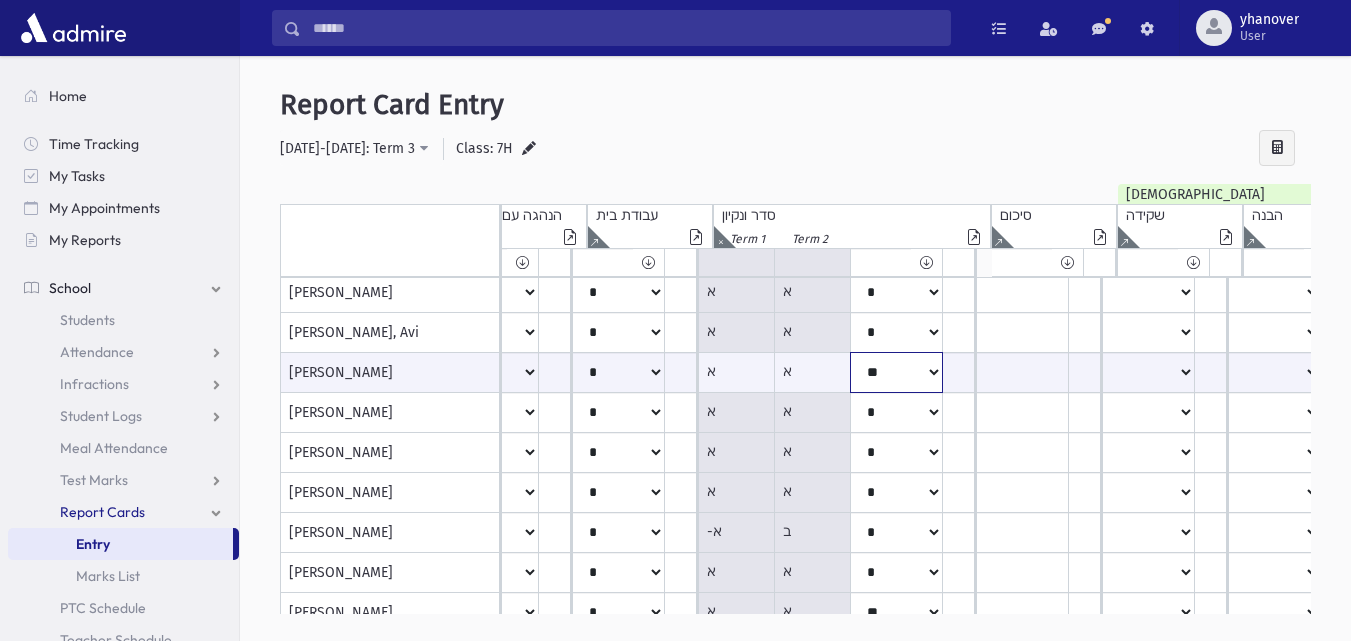 click on "*****
****
**
**
*
**
**
*" at bounding box center (-139, 372) 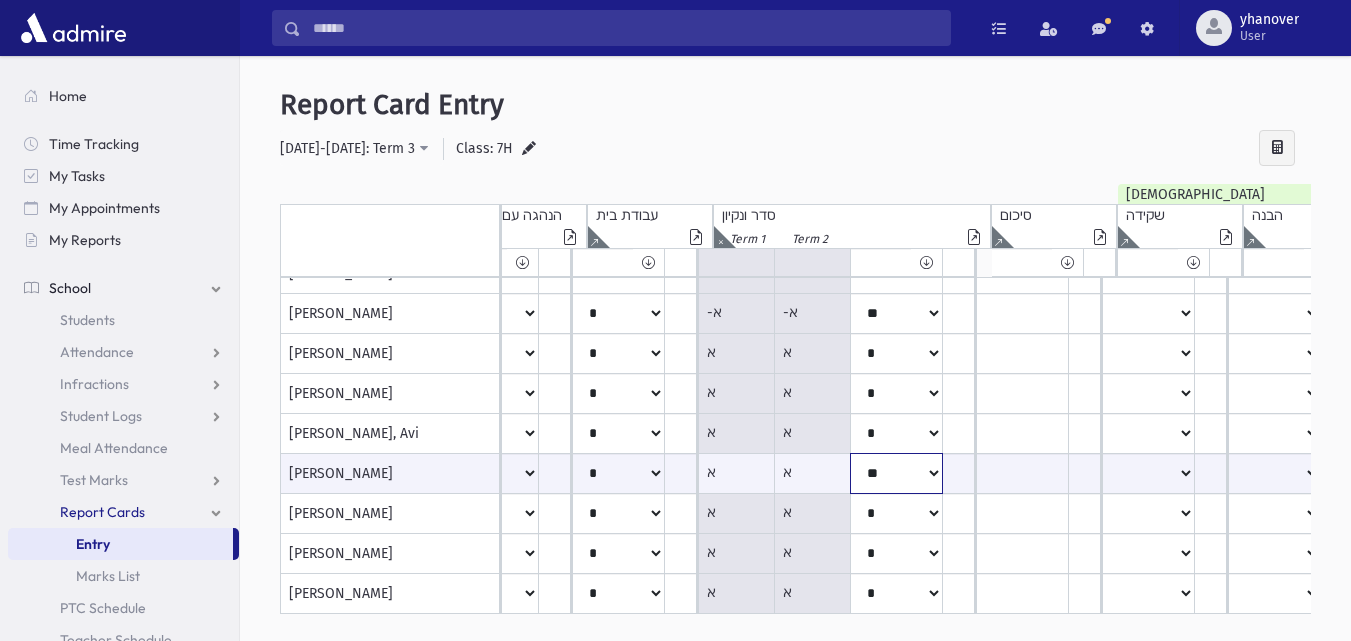scroll, scrollTop: 140, scrollLeft: 687, axis: both 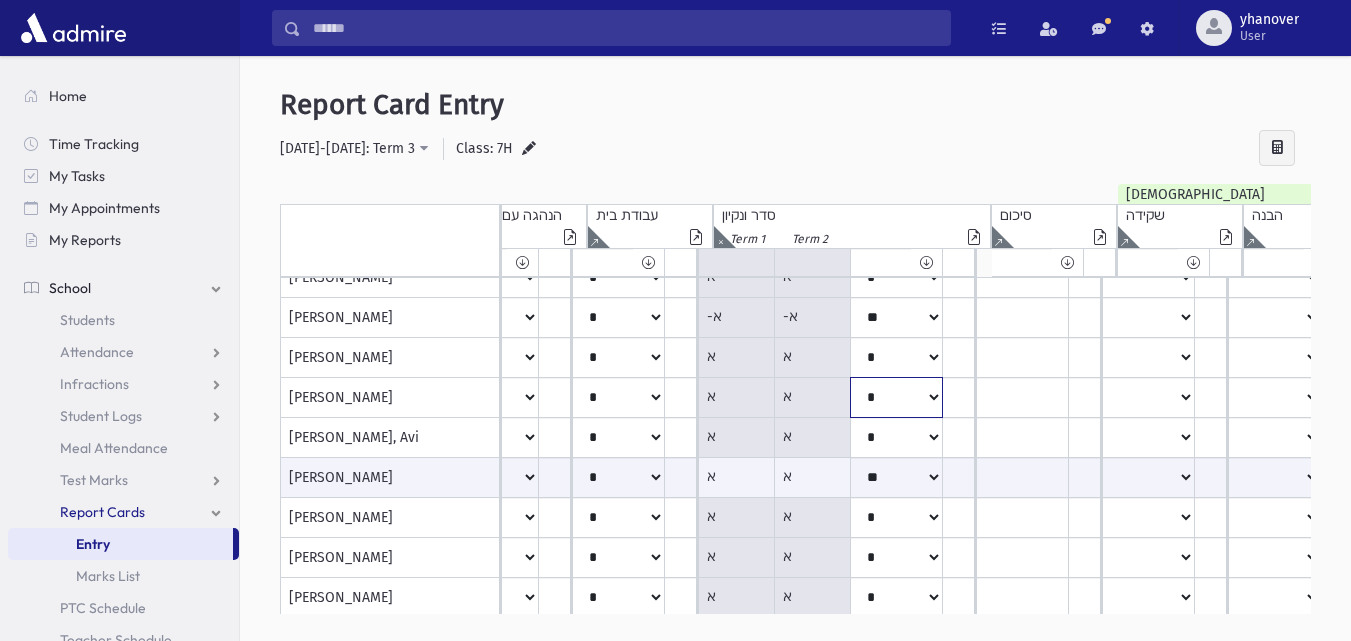 click on "*****
****
**
**
*
**
**
*" at bounding box center (-139, 158) 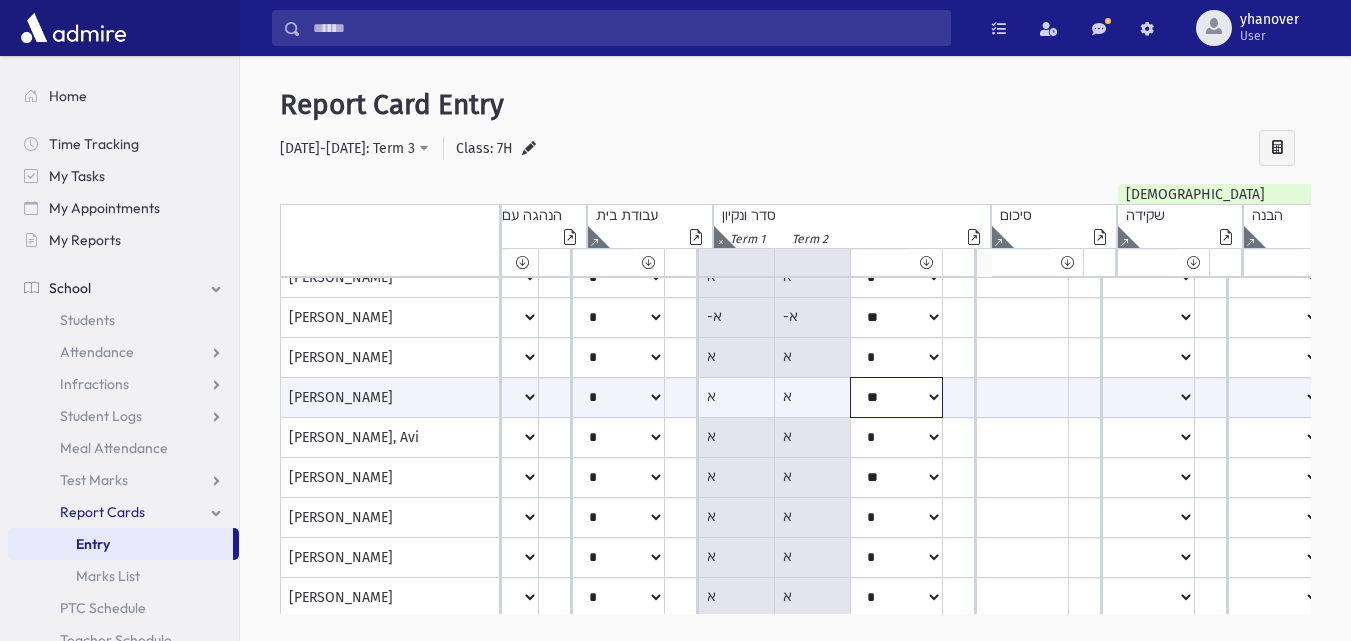 click on "*****
****
**
**
*
**
**
*" at bounding box center (-139, 397) 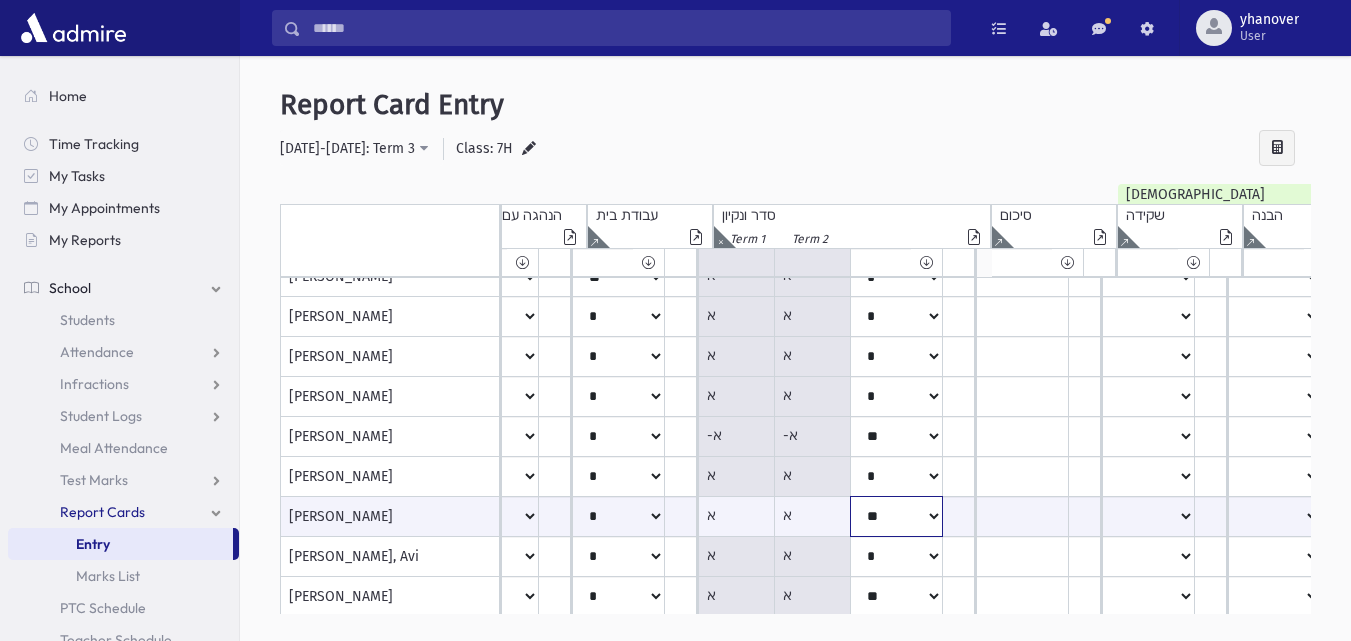 scroll, scrollTop: 0, scrollLeft: 687, axis: horizontal 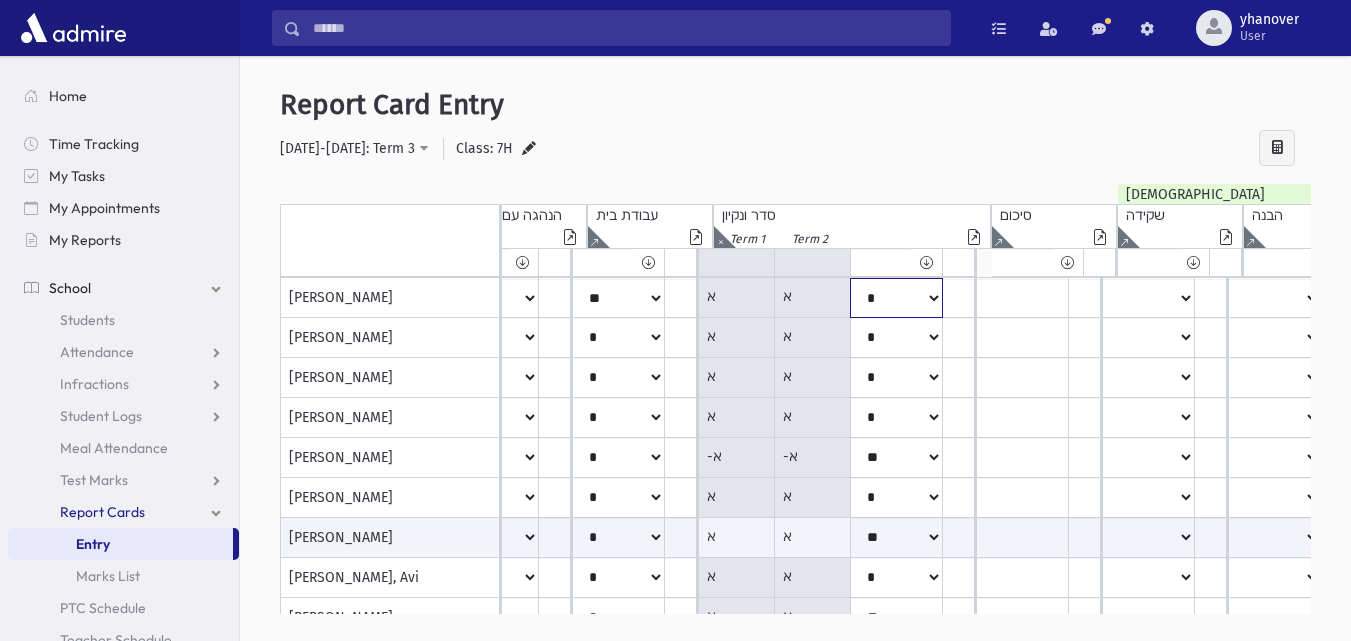click on "*****
****
**
**
*
**
**
*" at bounding box center (-139, 298) 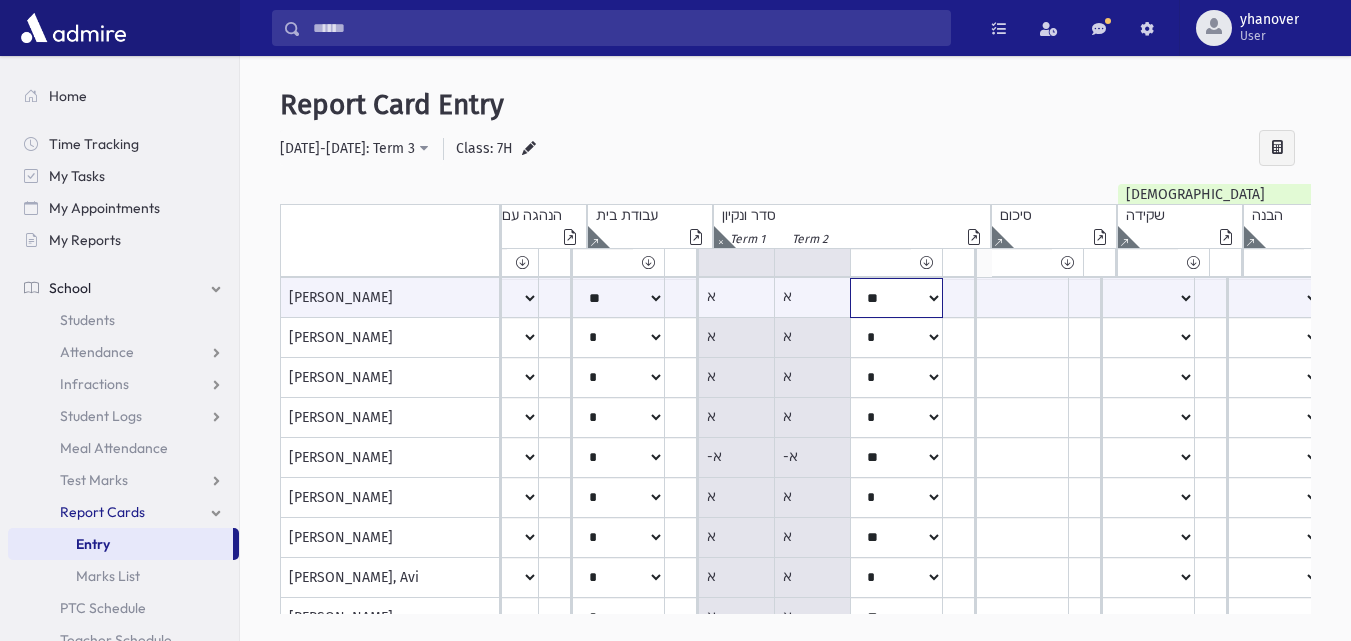 click on "*****
****
**
**
*
**
**
*" at bounding box center [-139, 298] 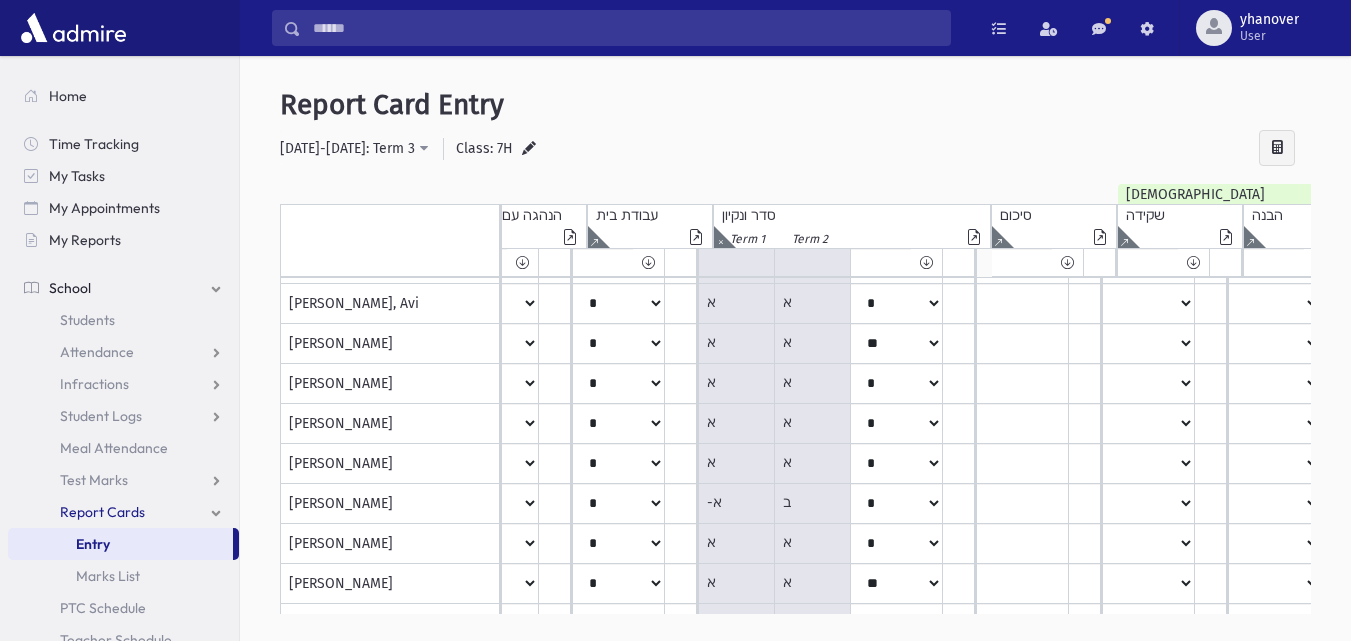 scroll, scrollTop: 280, scrollLeft: 687, axis: both 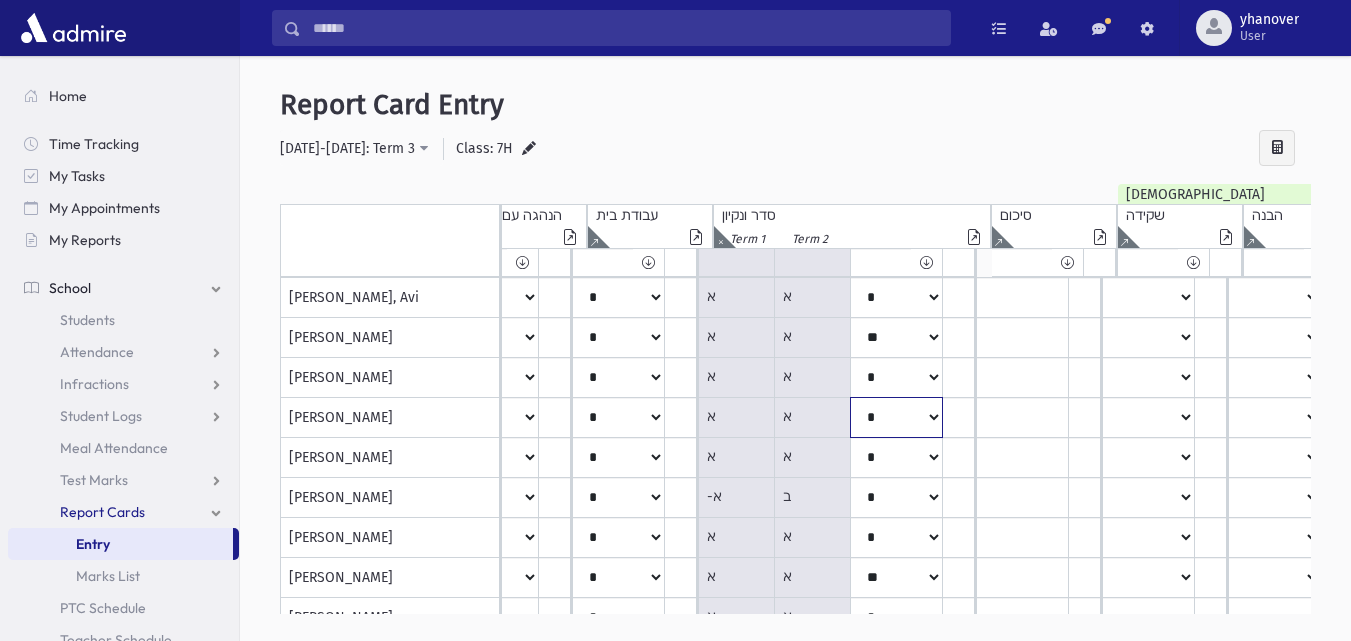 click on "*****
****
**
**
*
**
**
*" at bounding box center (-139, 18) 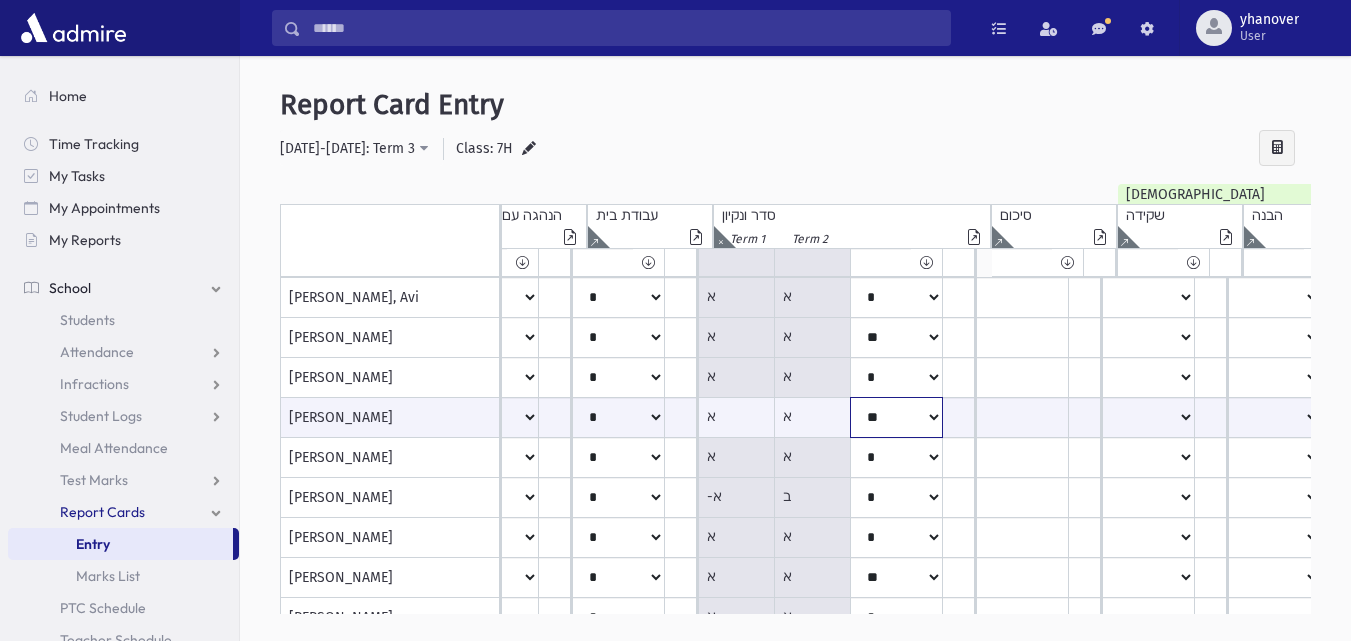 click on "*****
****
**
**
*
**
**
*" at bounding box center [-139, 417] 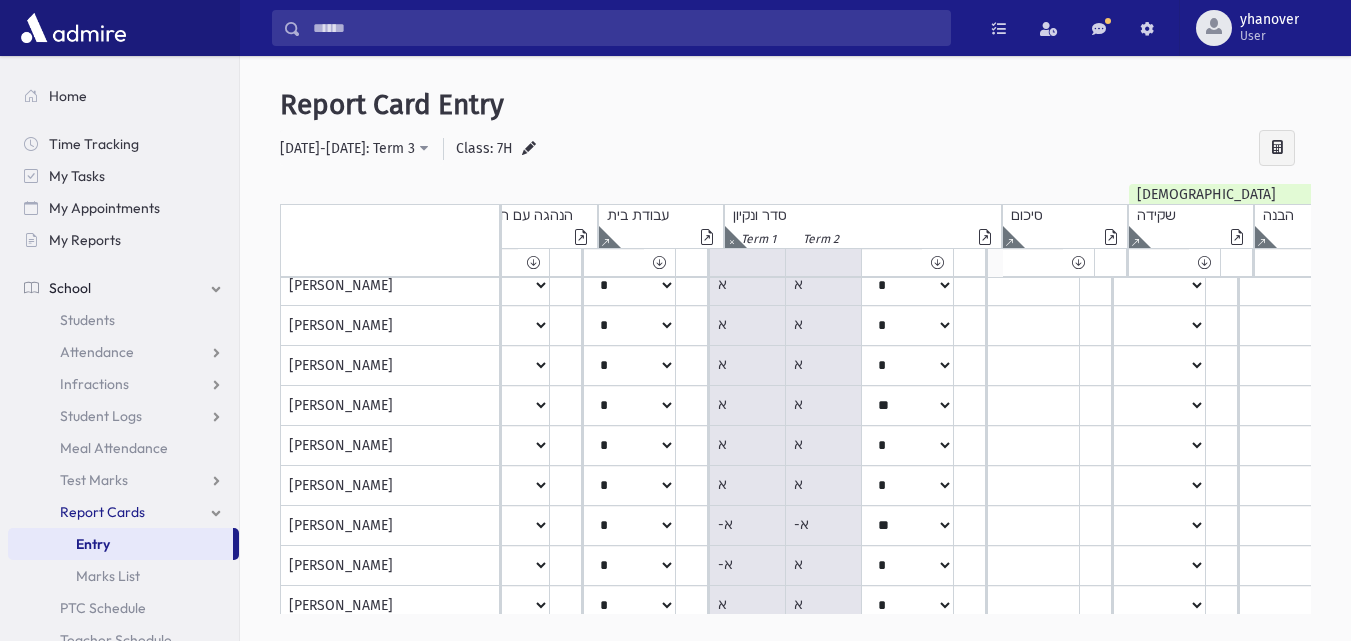 scroll, scrollTop: 654, scrollLeft: 676, axis: both 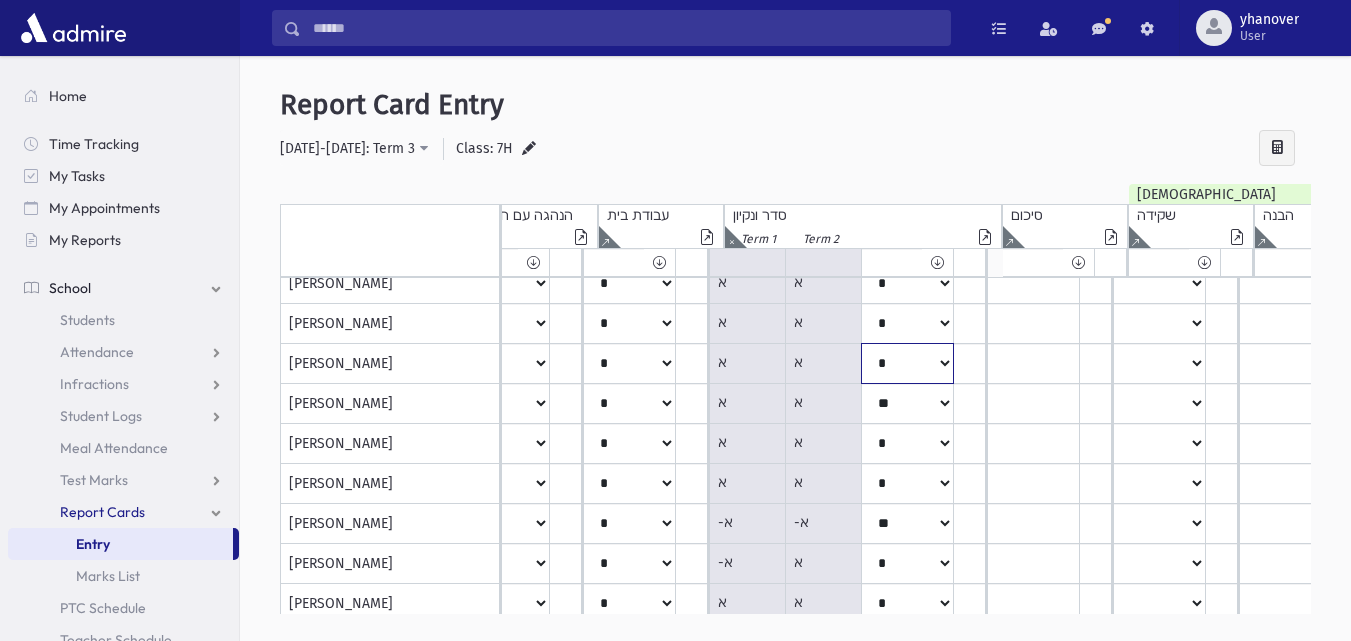 click on "*****
****
**
**
*
**
**
*" at bounding box center [-128, -356] 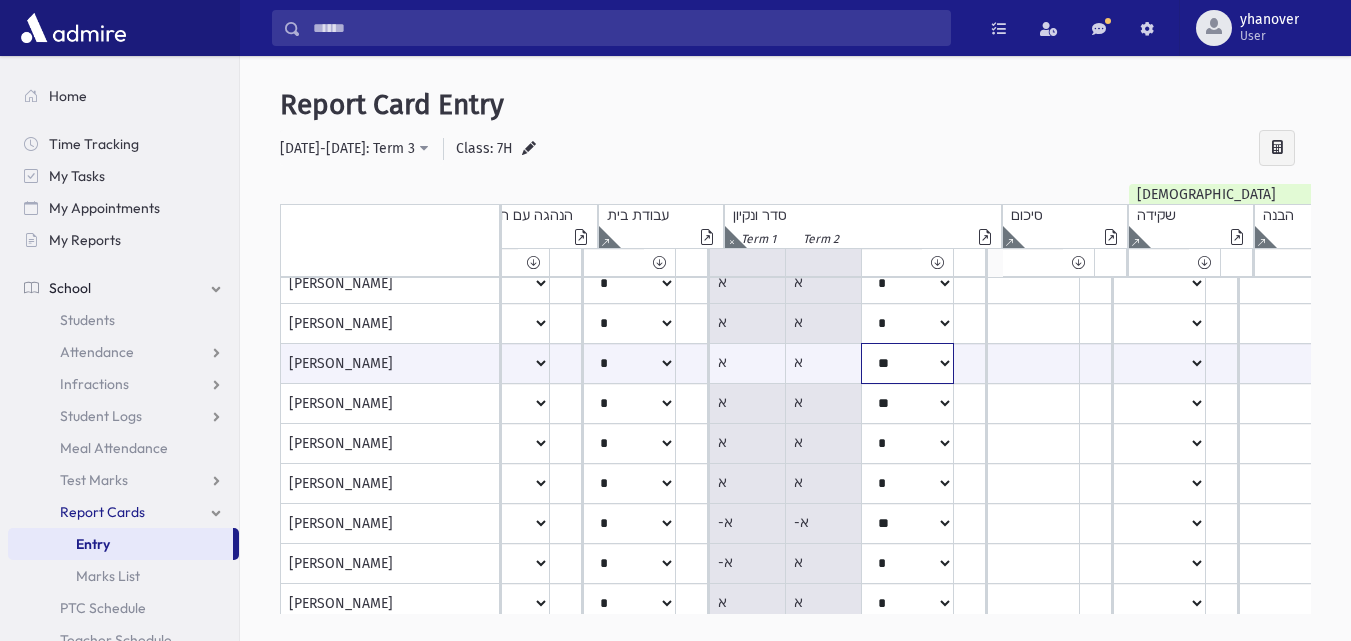 click on "*****
****
**
**
*
**
**
*" at bounding box center [-128, 363] 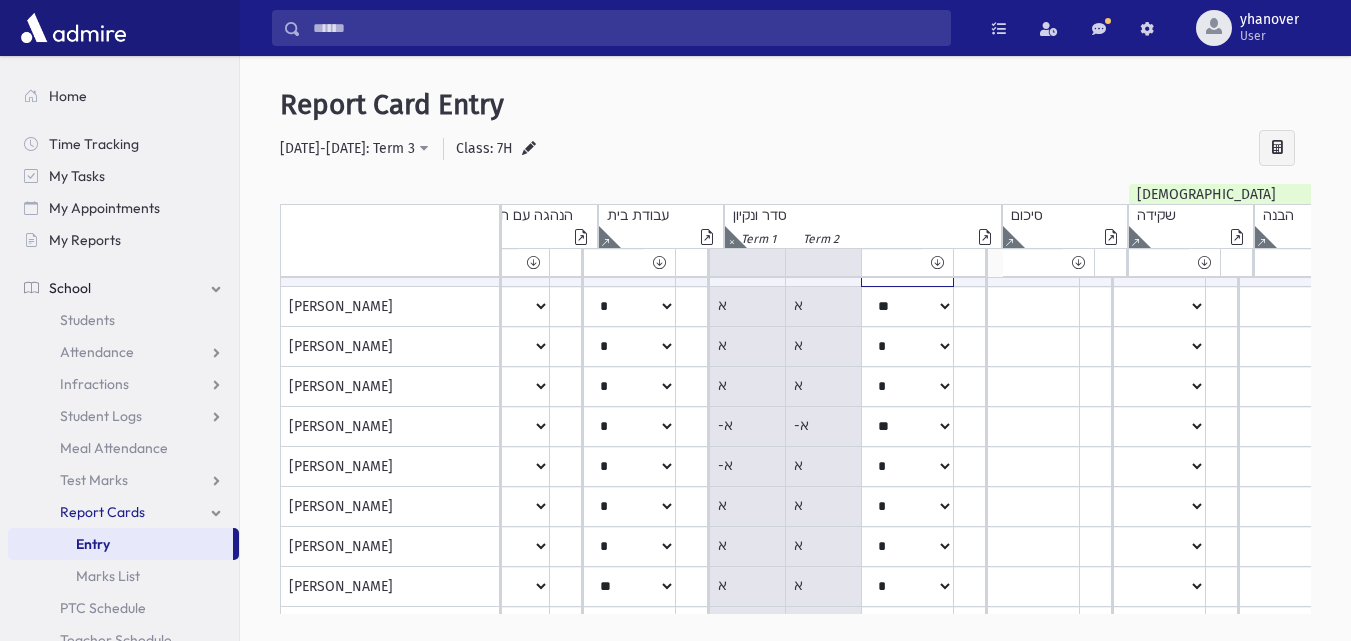scroll, scrollTop: 792, scrollLeft: 676, axis: both 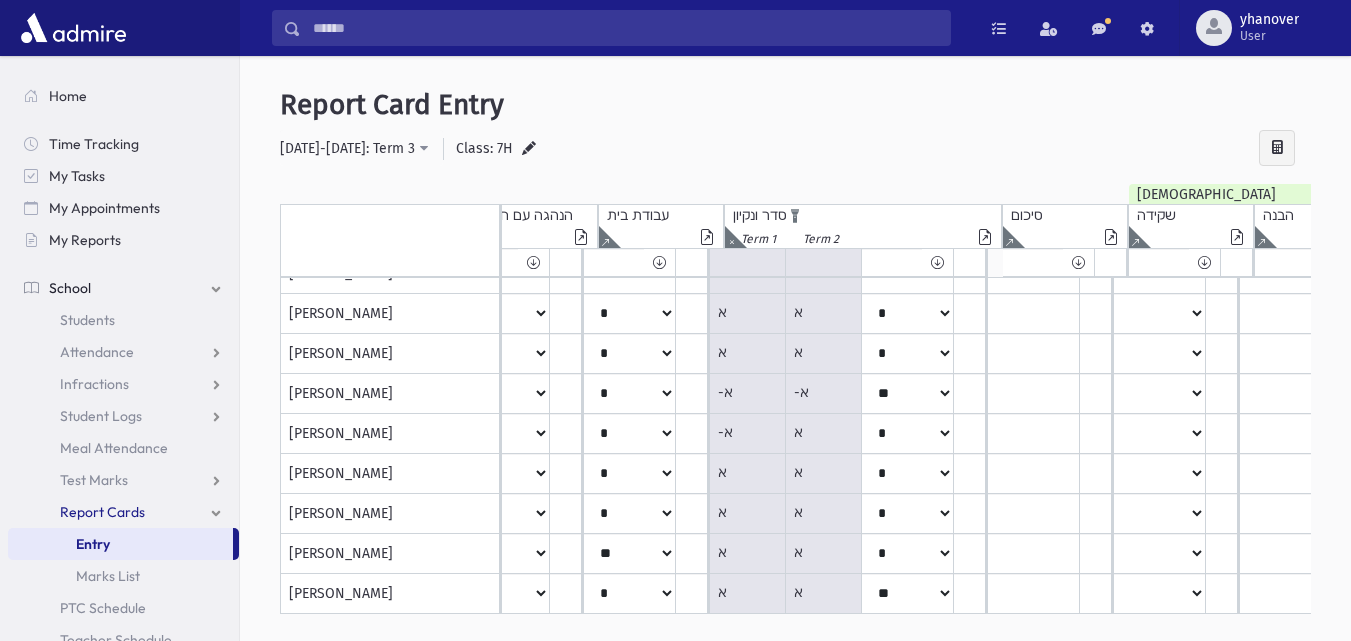 click at bounding box center [731, 237] 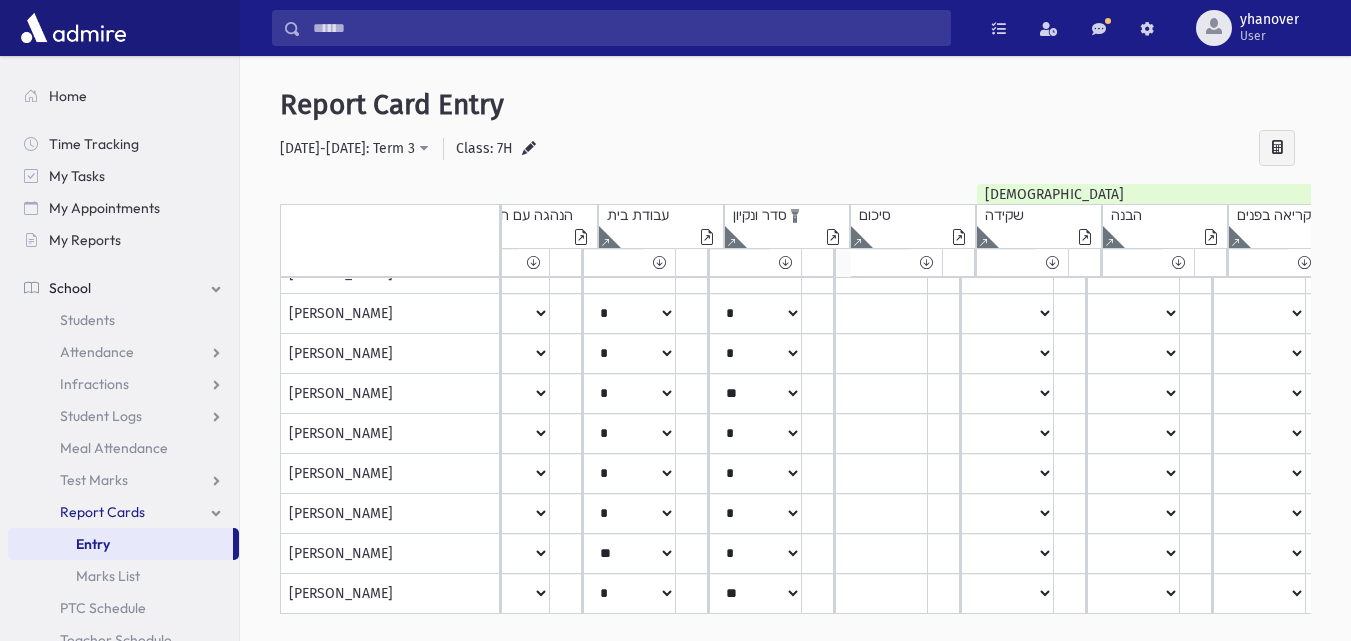 click 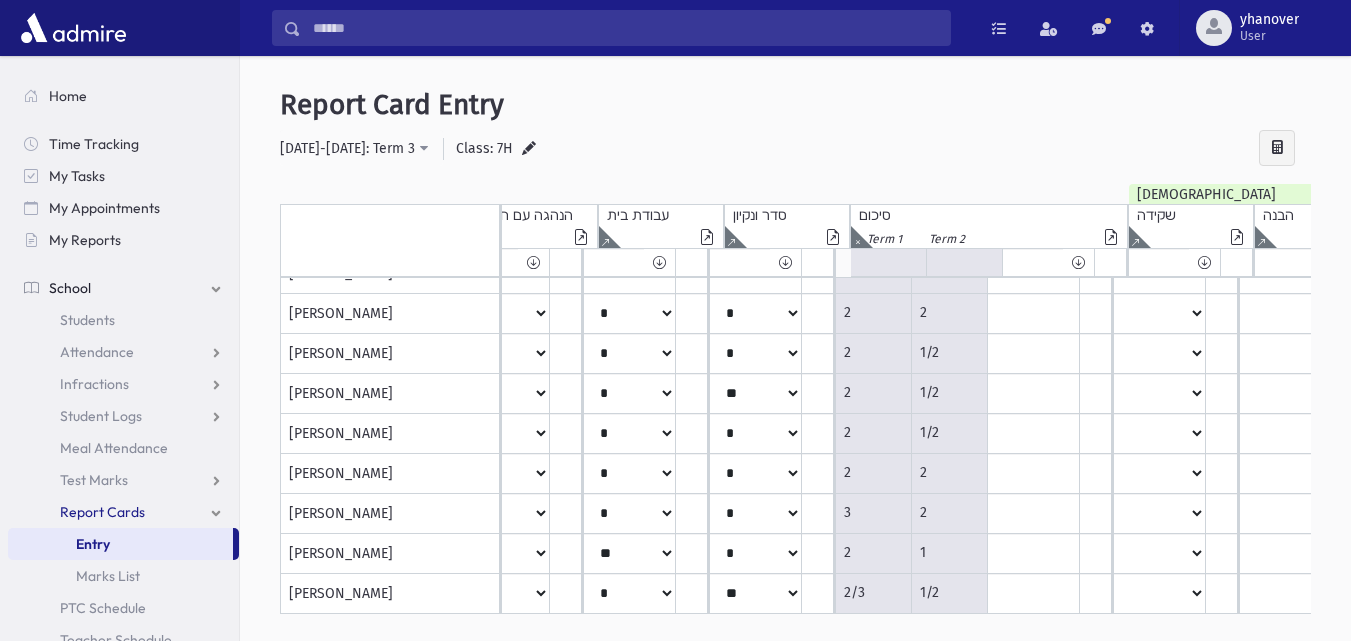 click at bounding box center [1078, 262] 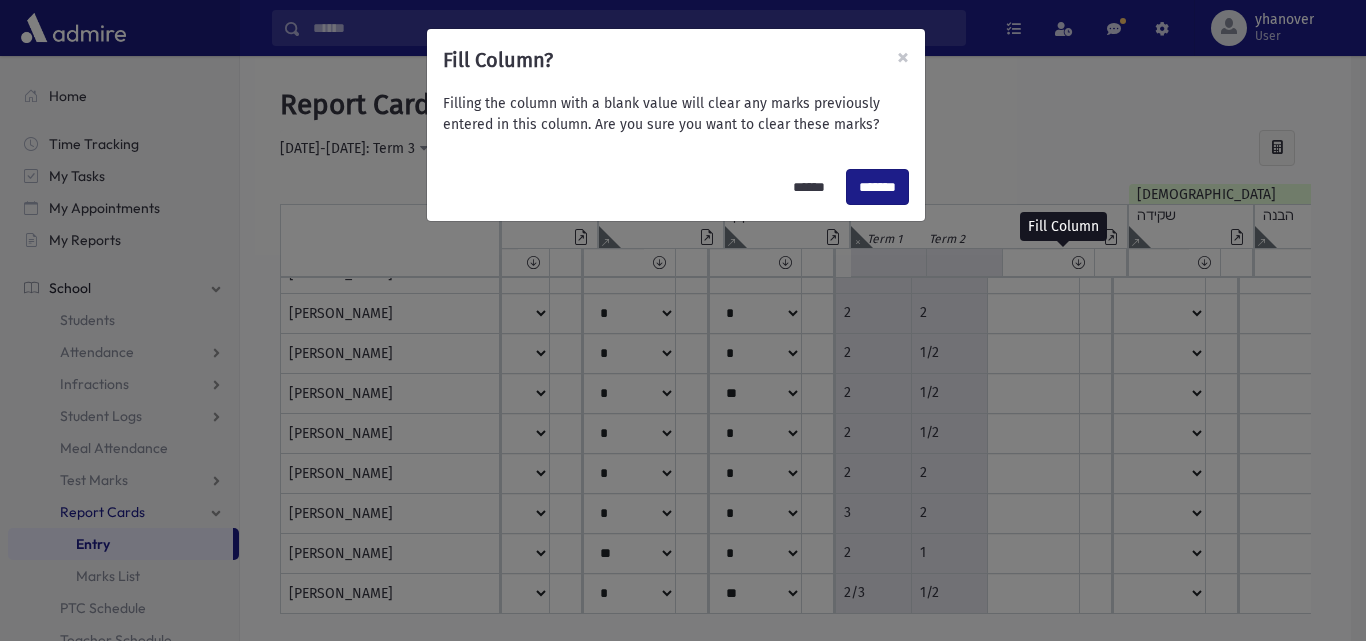click on "Fill Column?
×
Filling the column with a blank value will clear any marks previously entered in this column. Are you sure you want to clear these marks?
******
*******" at bounding box center [683, 320] 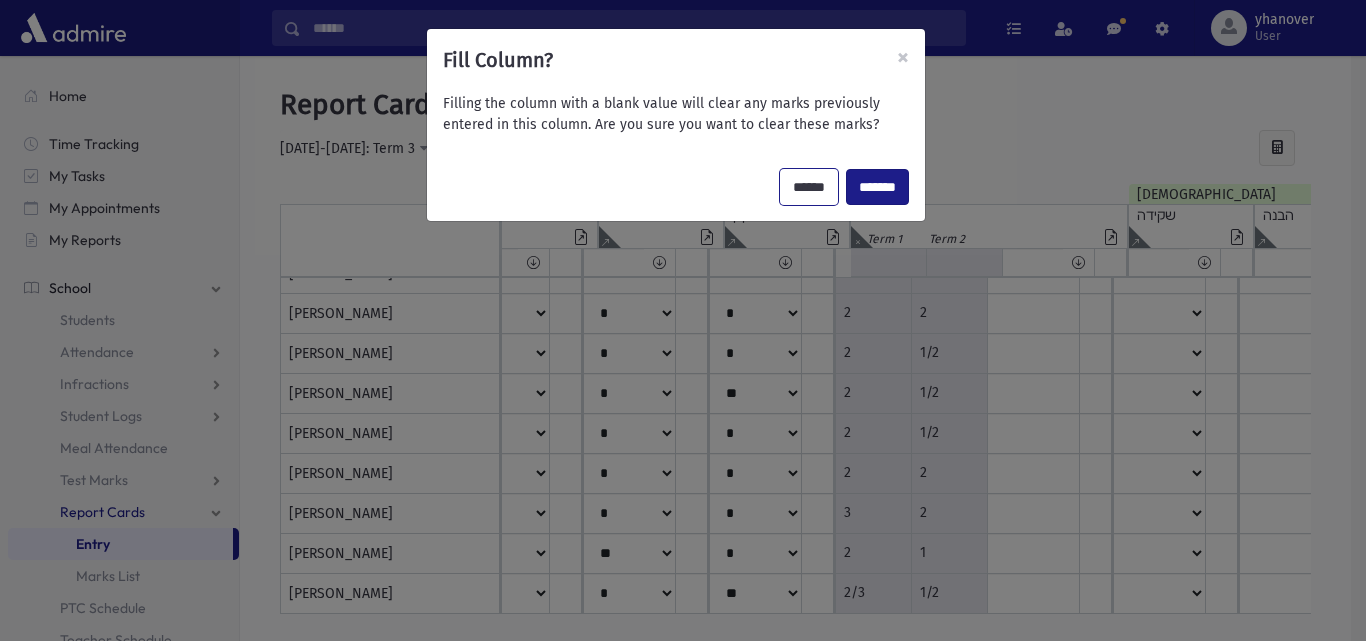 click on "******" at bounding box center (809, 187) 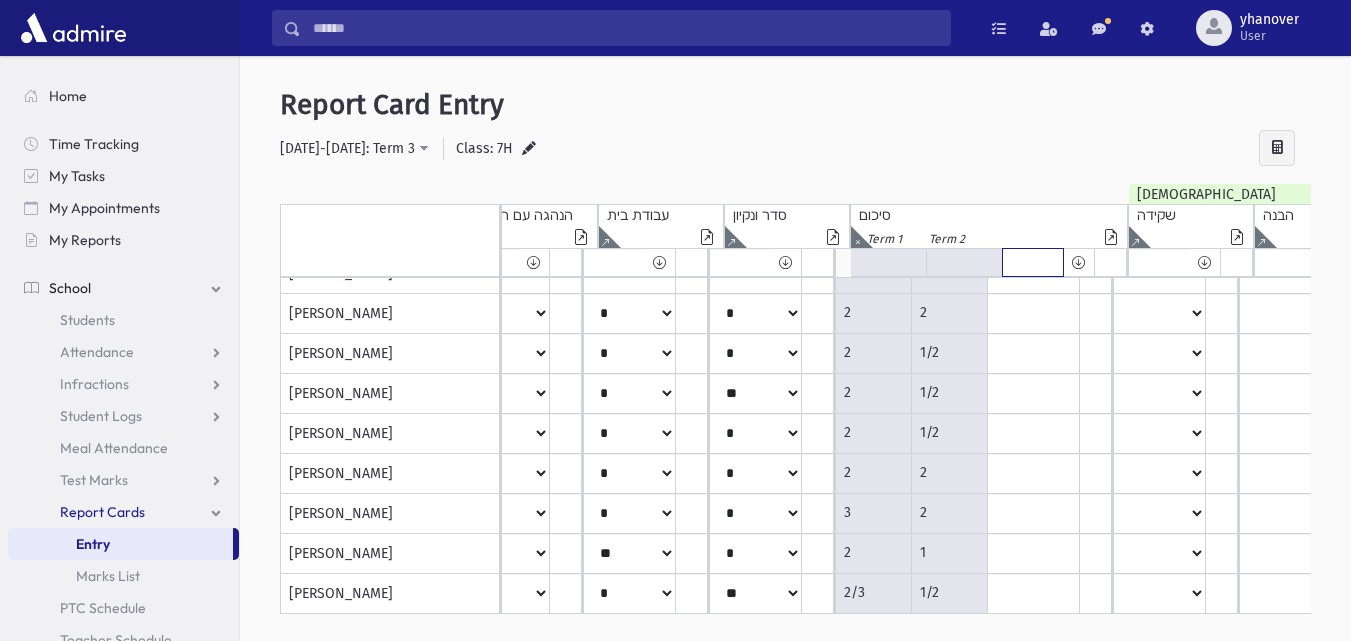 click at bounding box center (1033, 262) 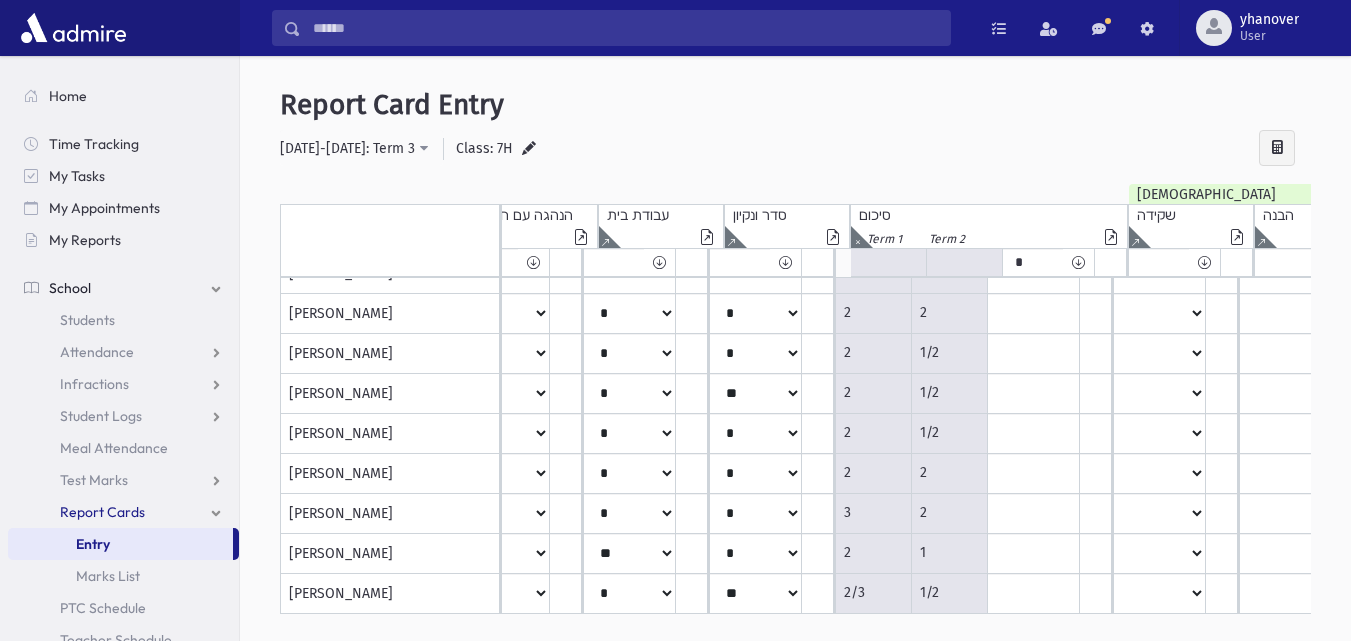 click at bounding box center [1078, 262] 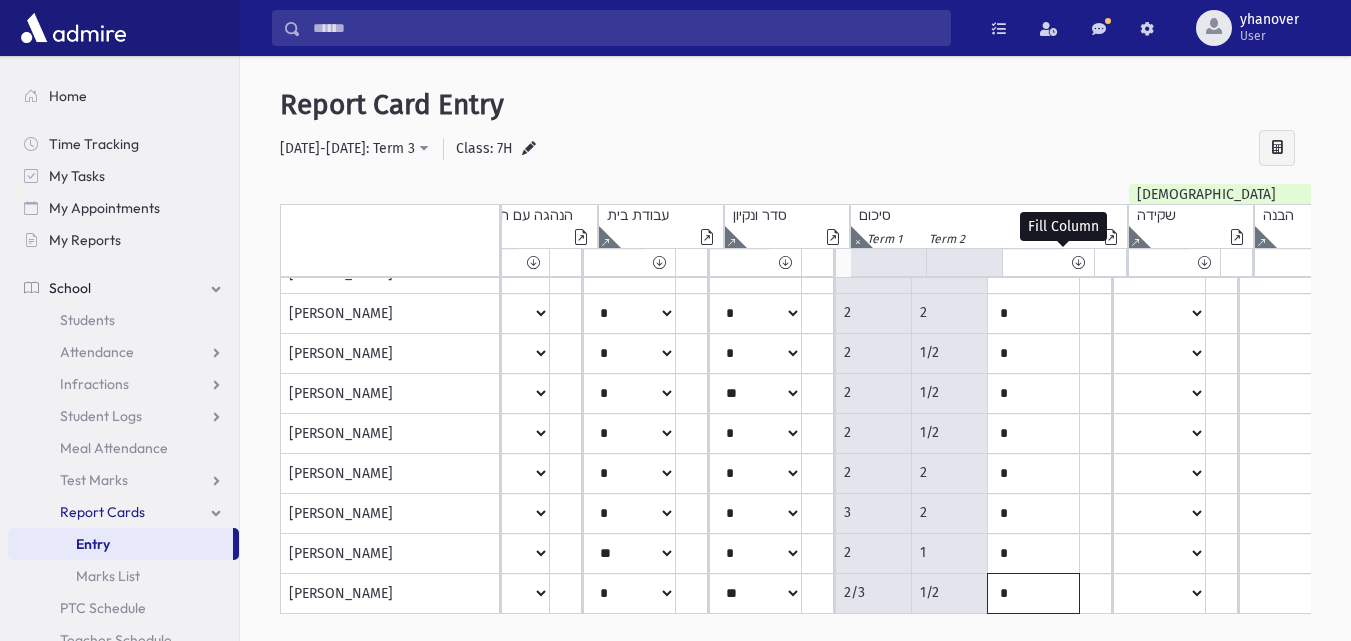 click on "*" at bounding box center [1033, -486] 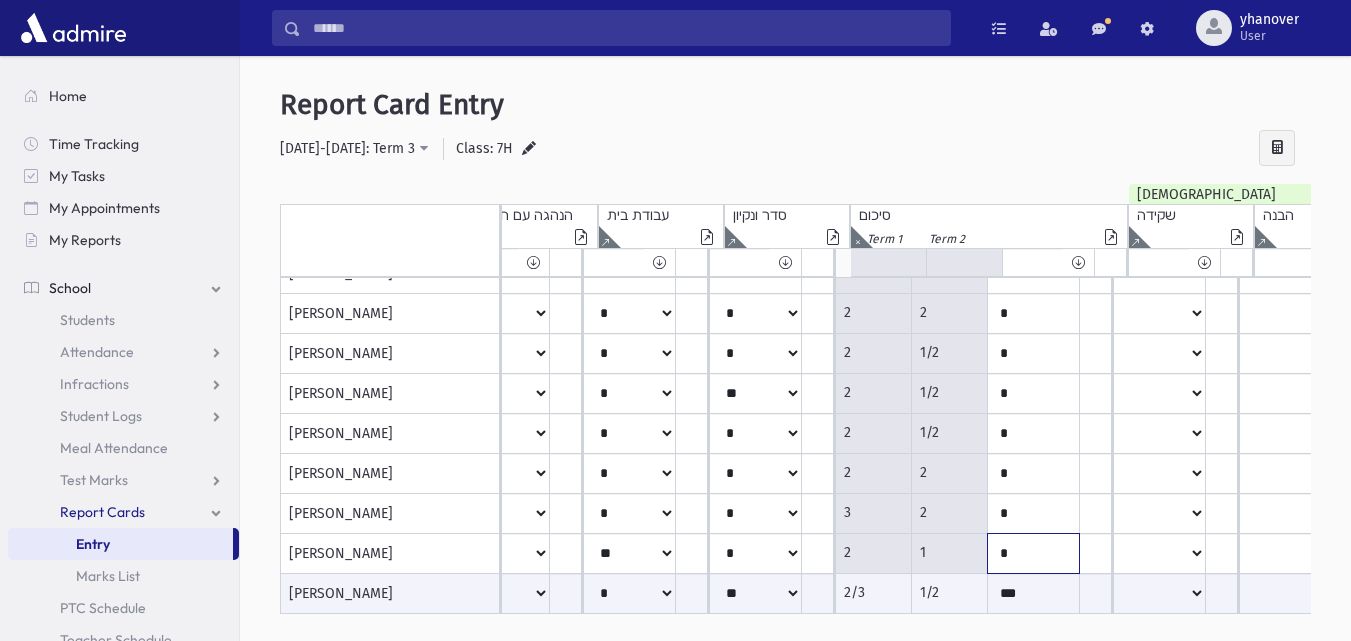 click on "*" at bounding box center [1033, -486] 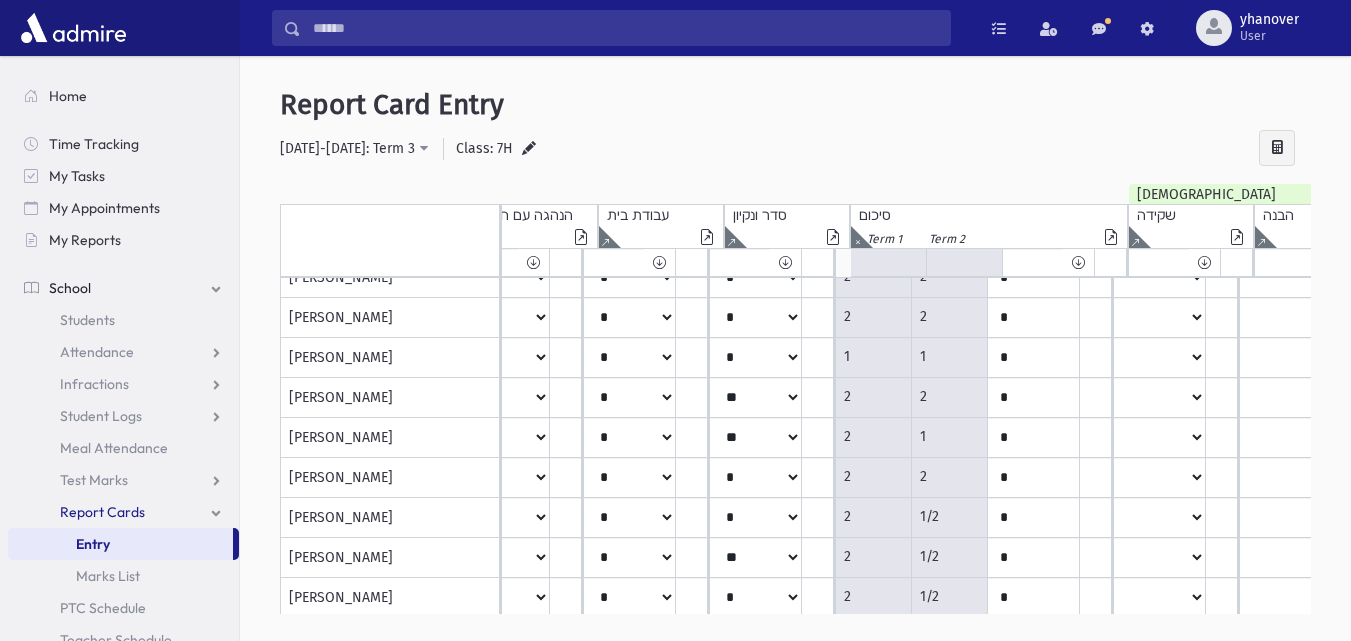 scroll, scrollTop: 619, scrollLeft: 676, axis: both 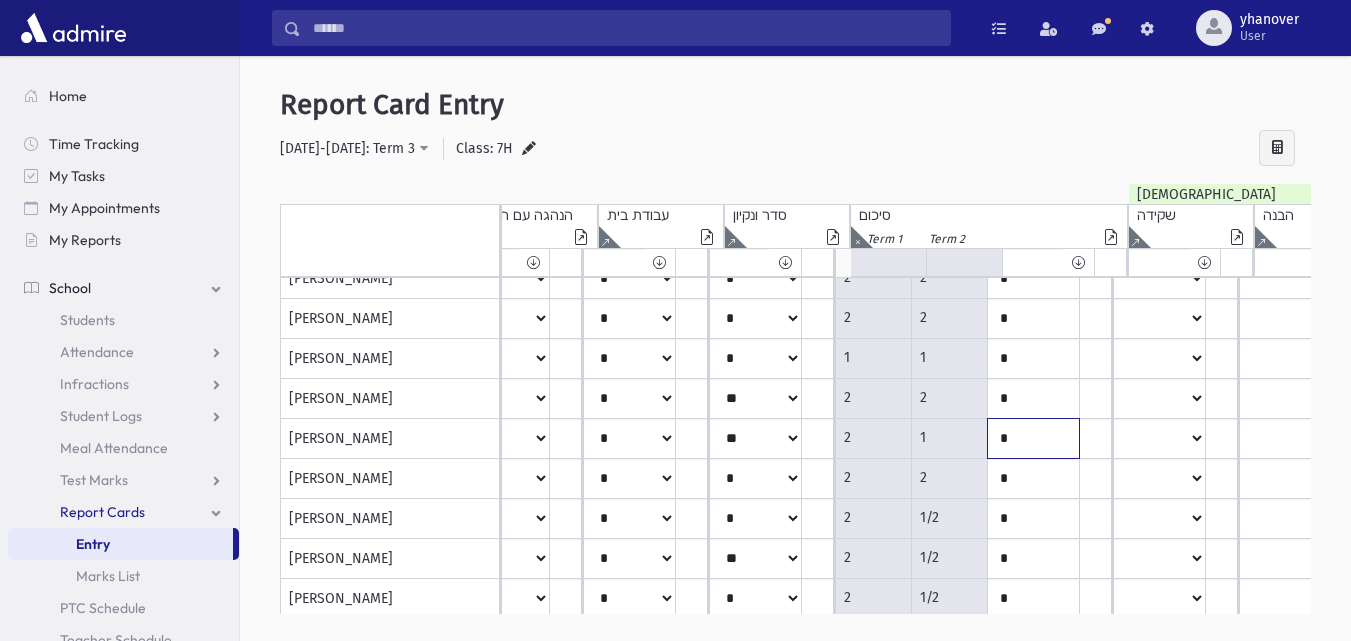 click on "*" at bounding box center [1033, -321] 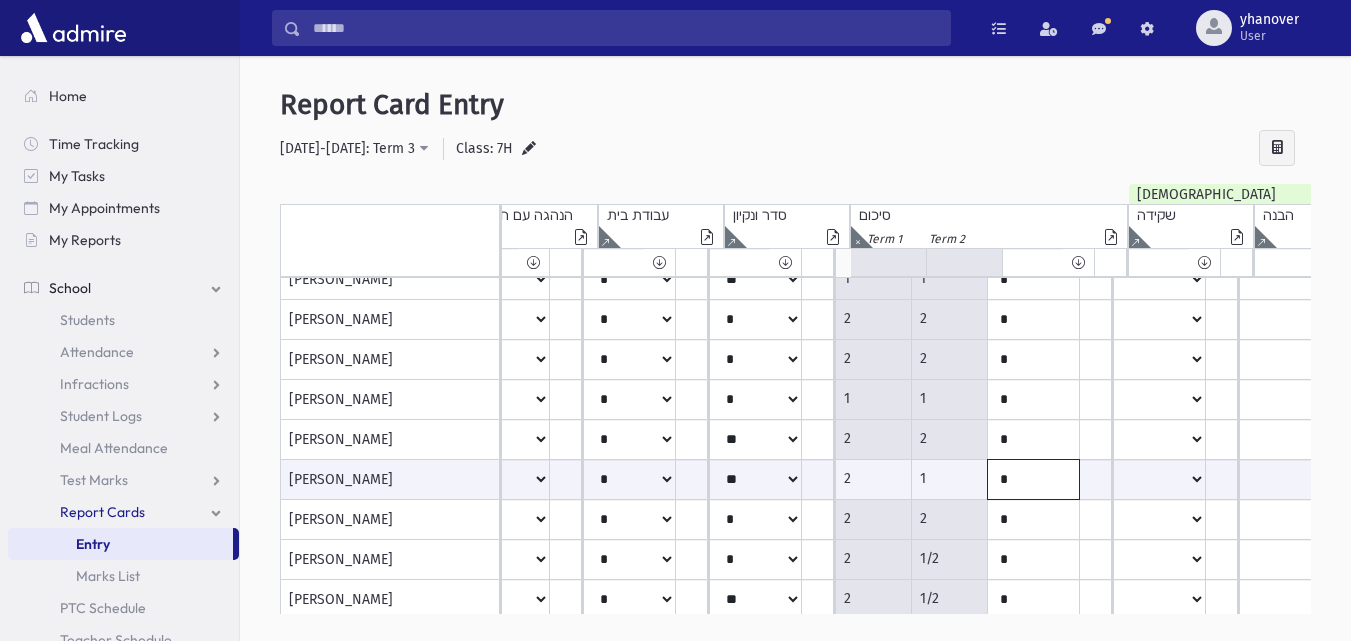 scroll, scrollTop: 574, scrollLeft: 676, axis: both 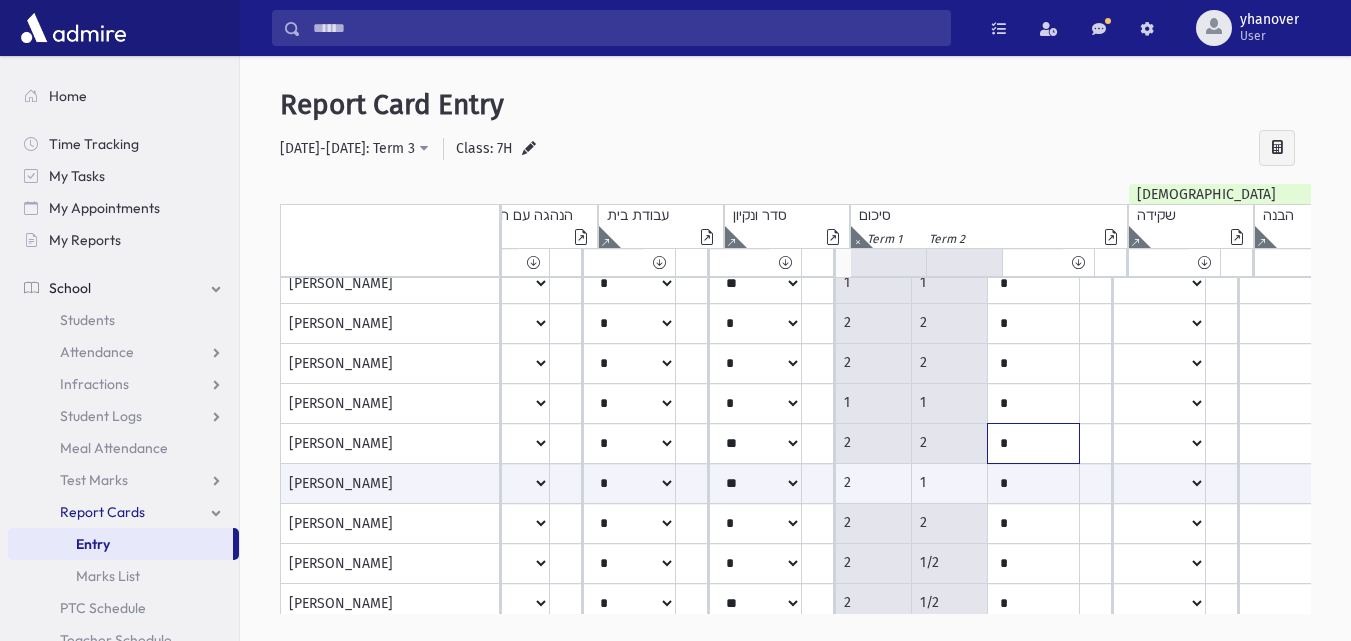 click on "*" at bounding box center (1033, -276) 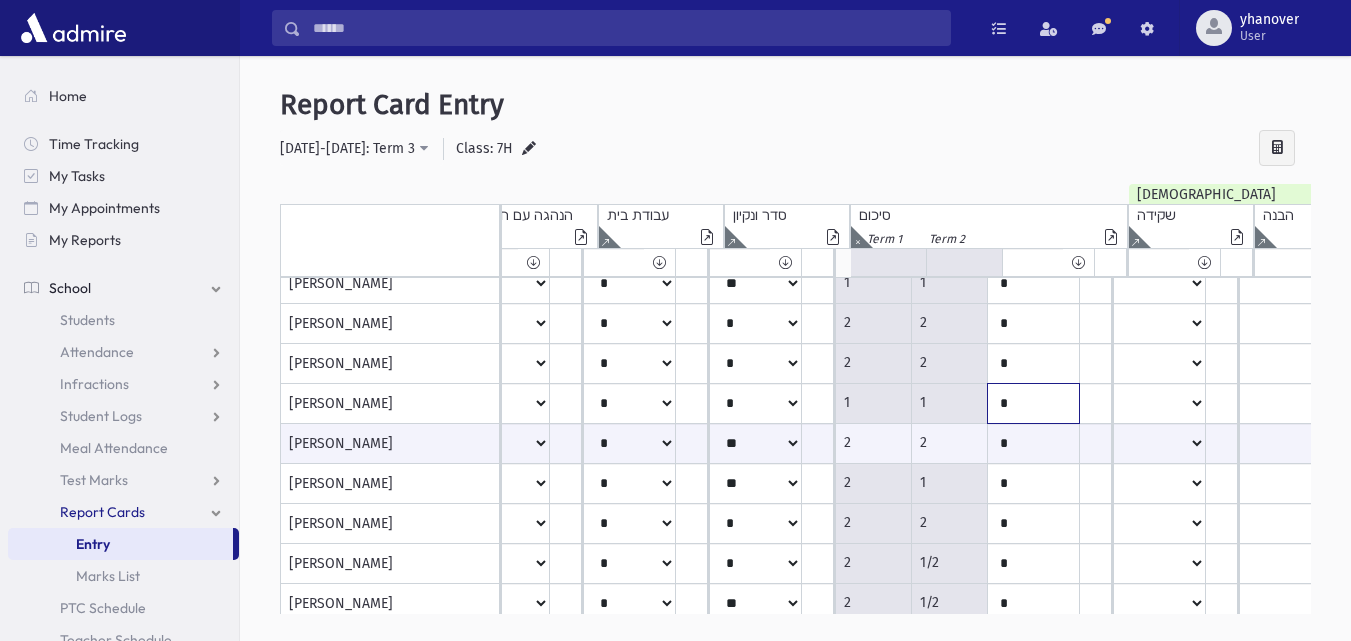 click on "*" at bounding box center (1033, -276) 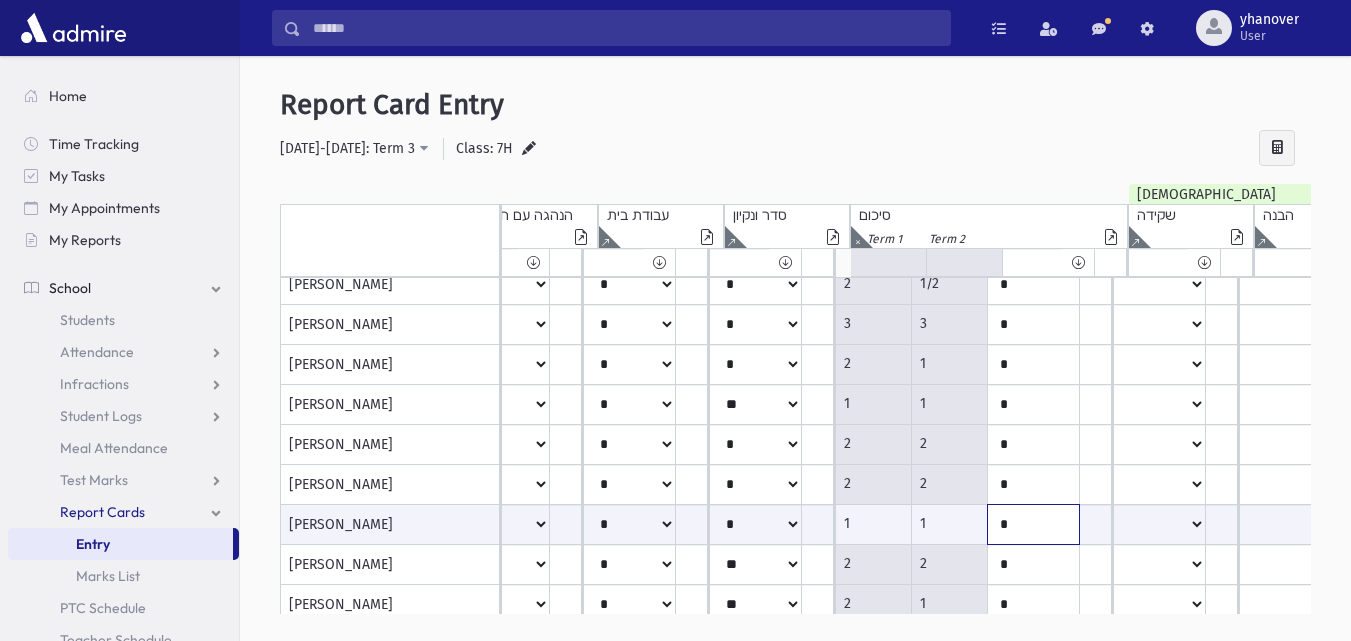 scroll, scrollTop: 448, scrollLeft: 676, axis: both 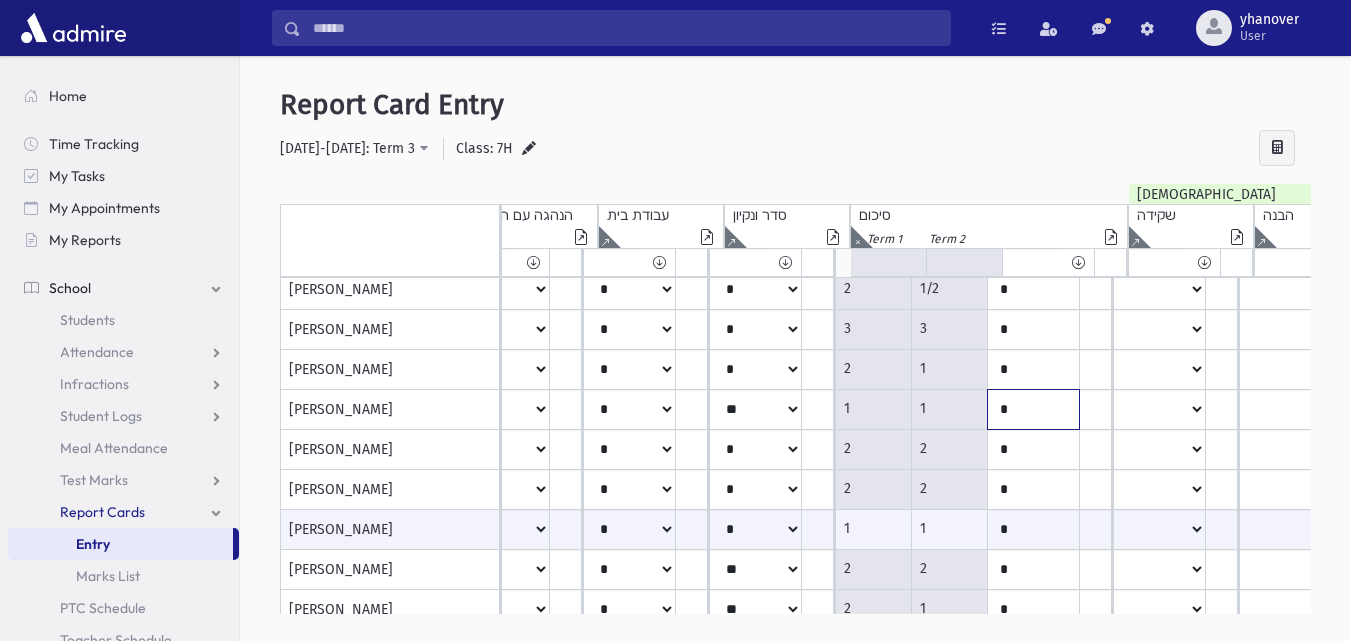 click on "*" at bounding box center [1033, -150] 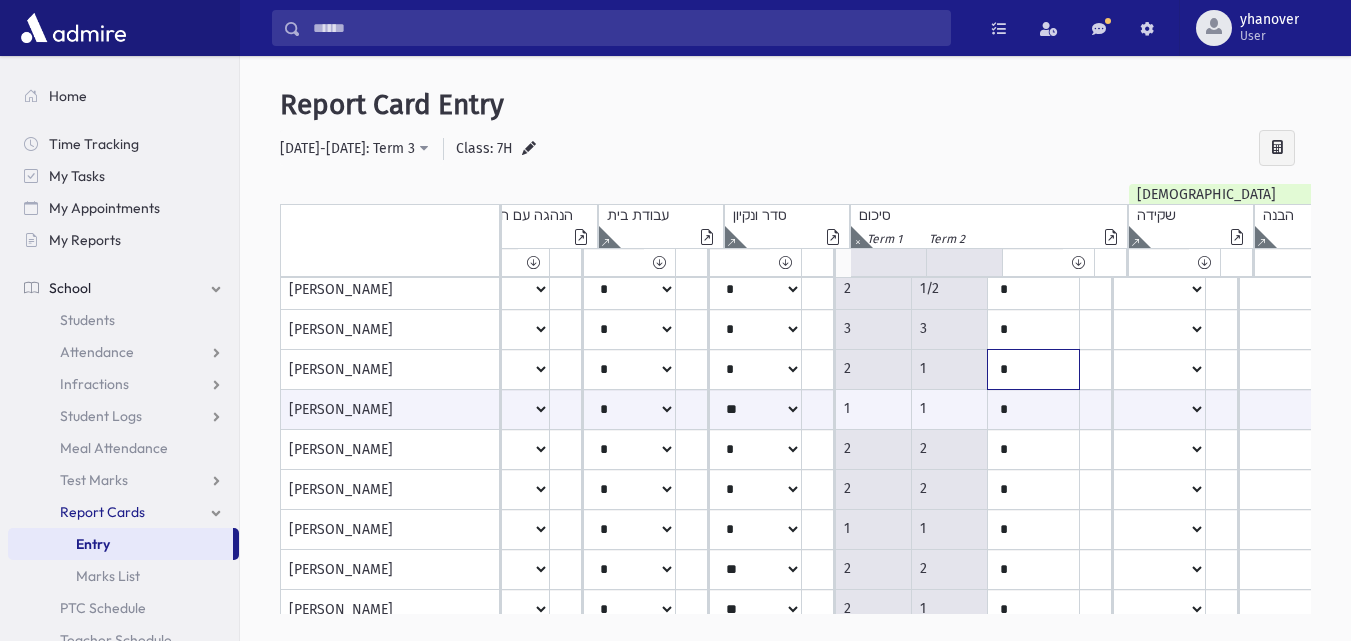 click on "*" at bounding box center (1033, -150) 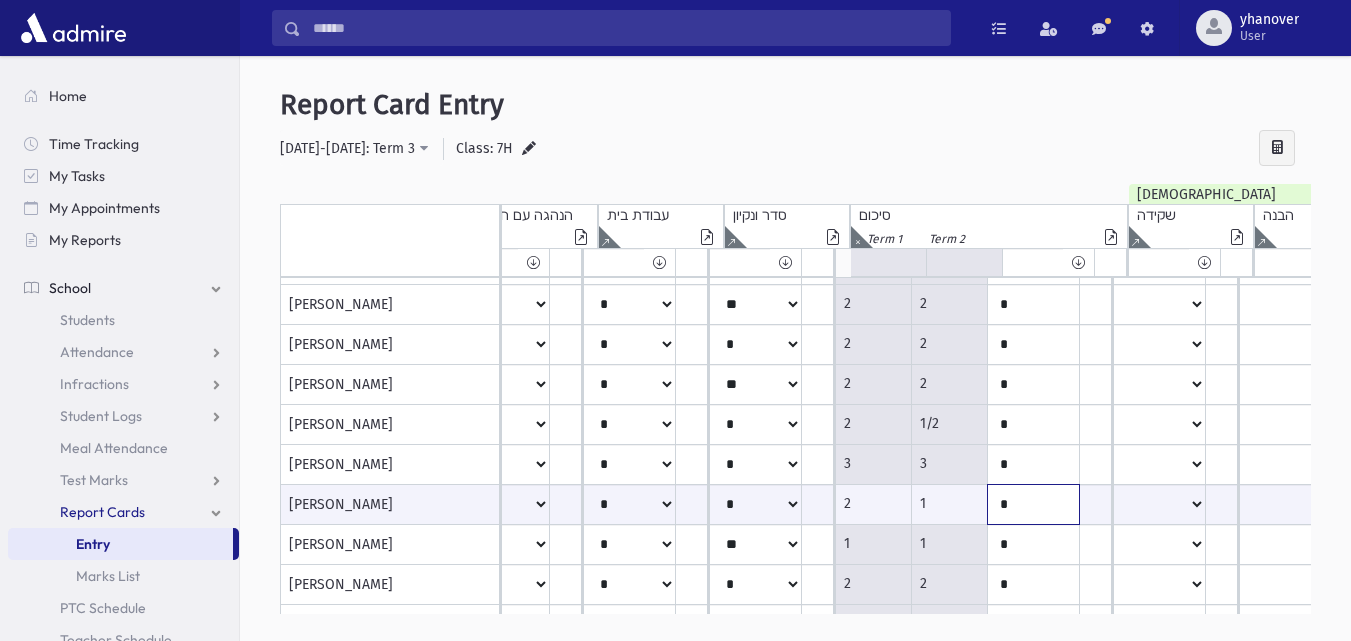 scroll, scrollTop: 310, scrollLeft: 676, axis: both 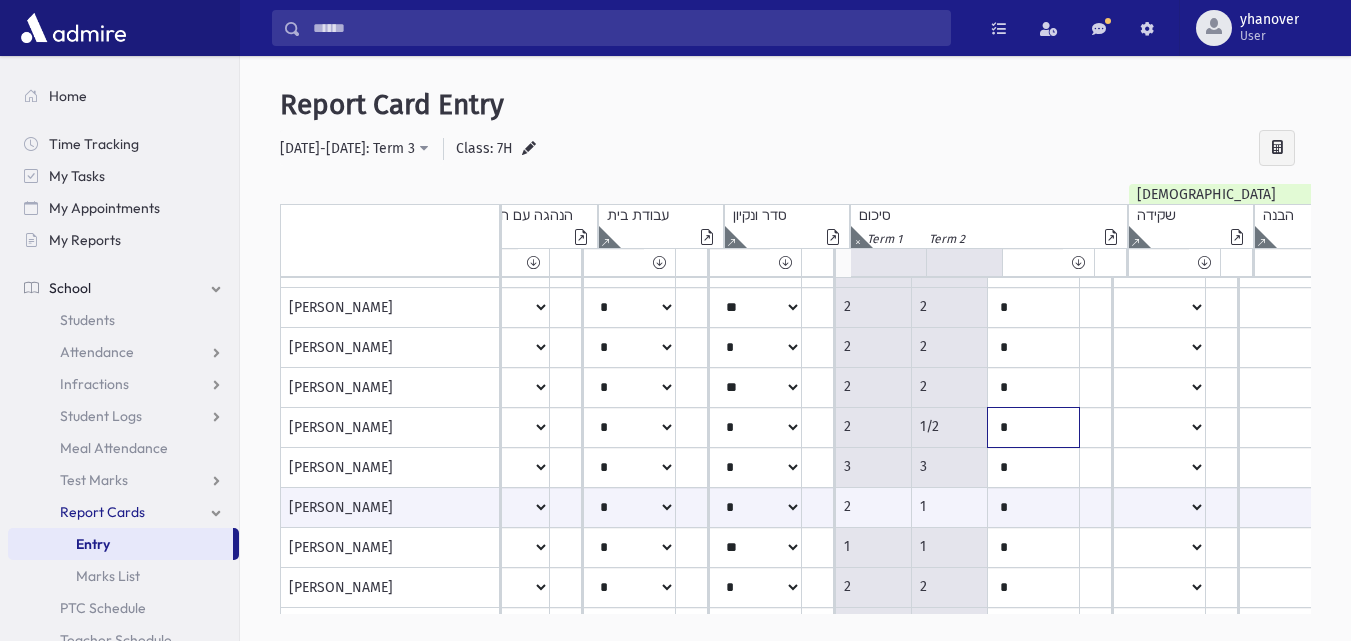 click on "*" at bounding box center (1033, -12) 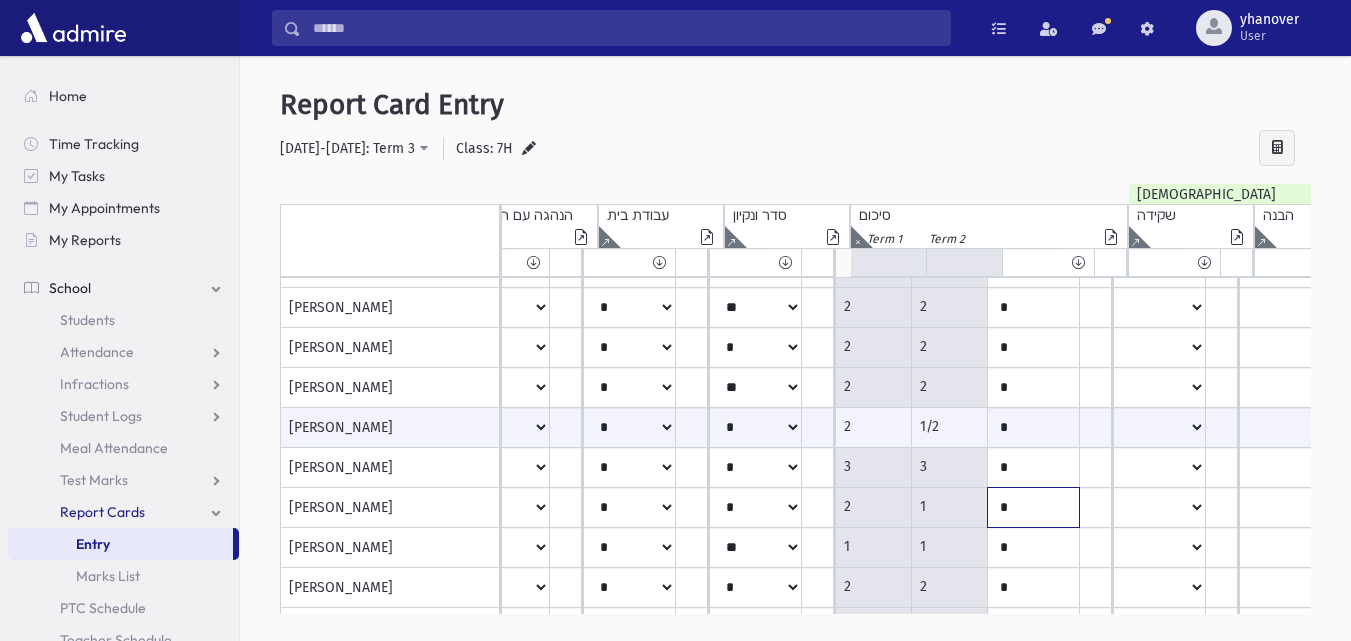 click on "*" at bounding box center [1033, -12] 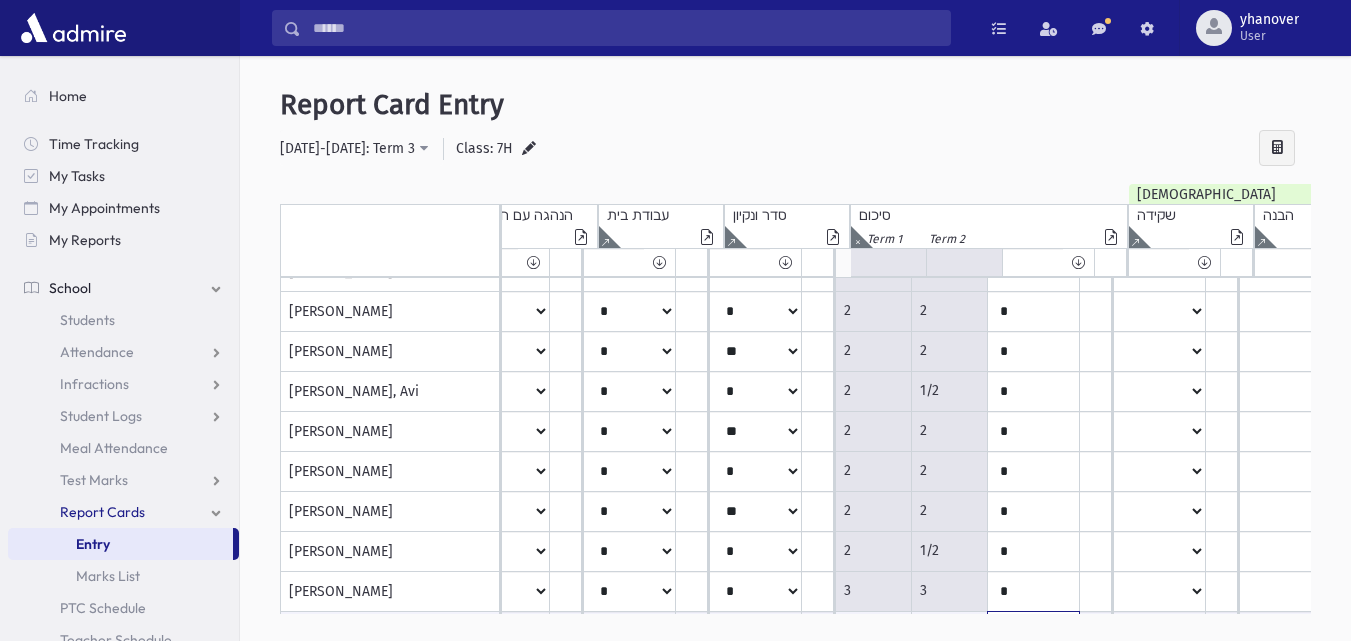 scroll, scrollTop: 180, scrollLeft: 676, axis: both 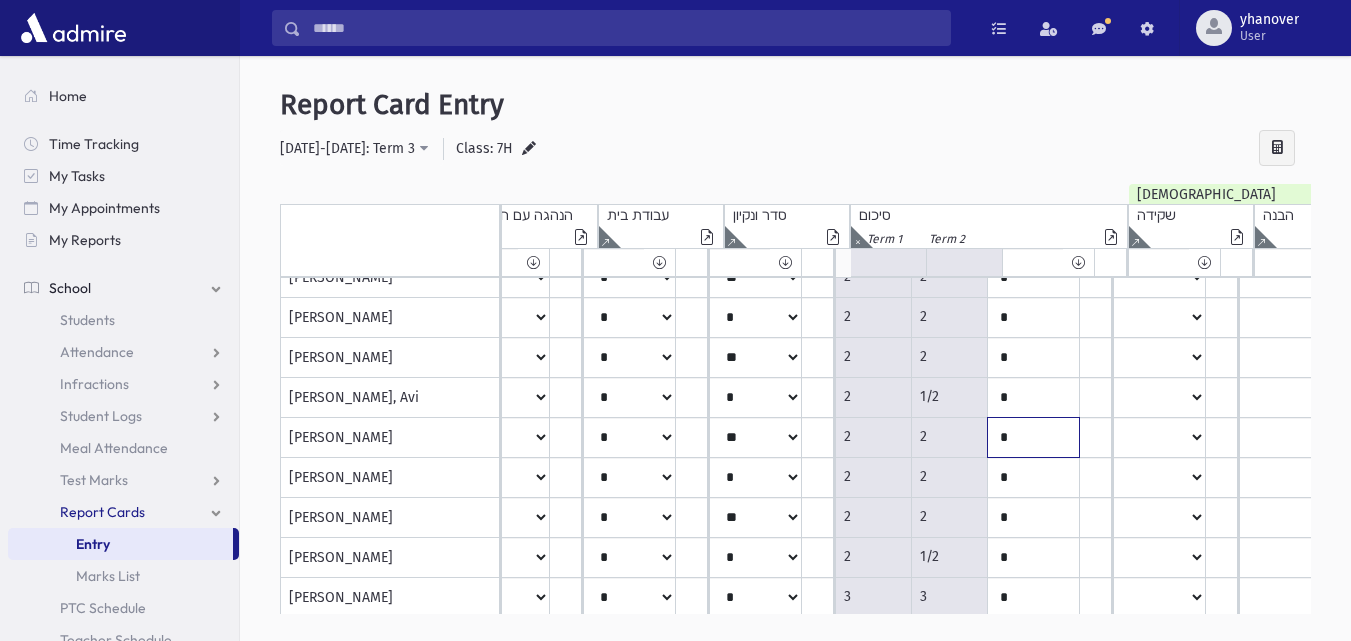 click on "*" at bounding box center [1033, 118] 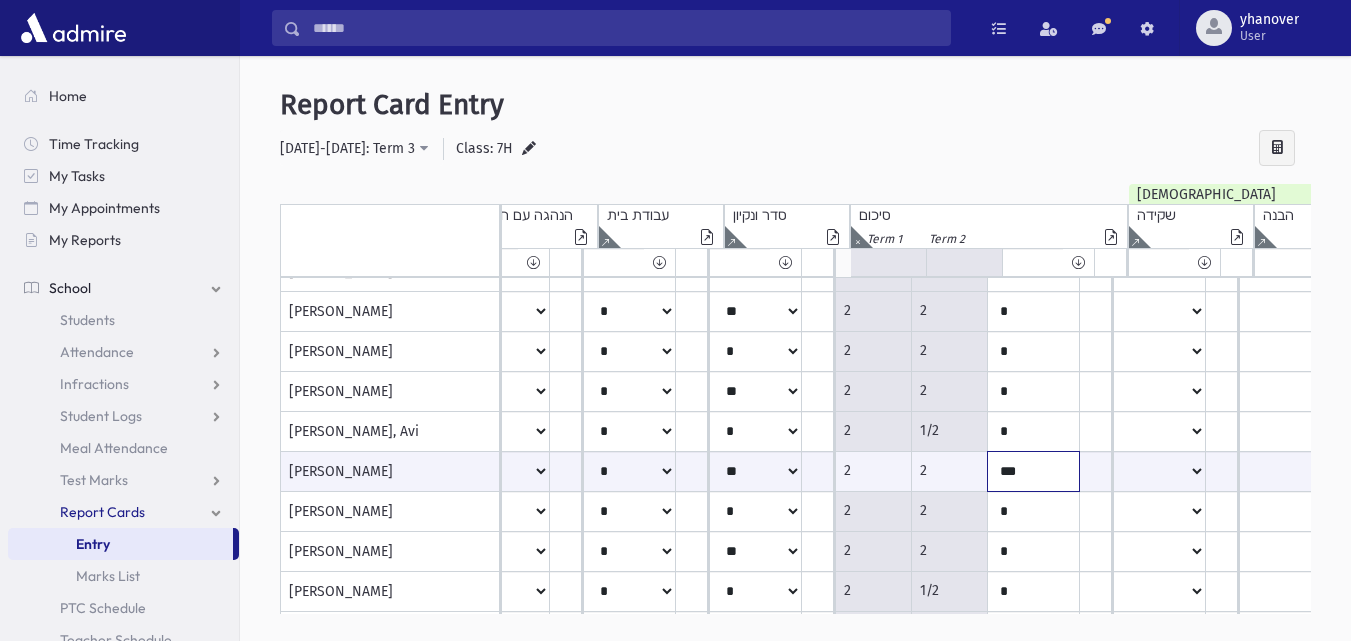scroll, scrollTop: 134, scrollLeft: 676, axis: both 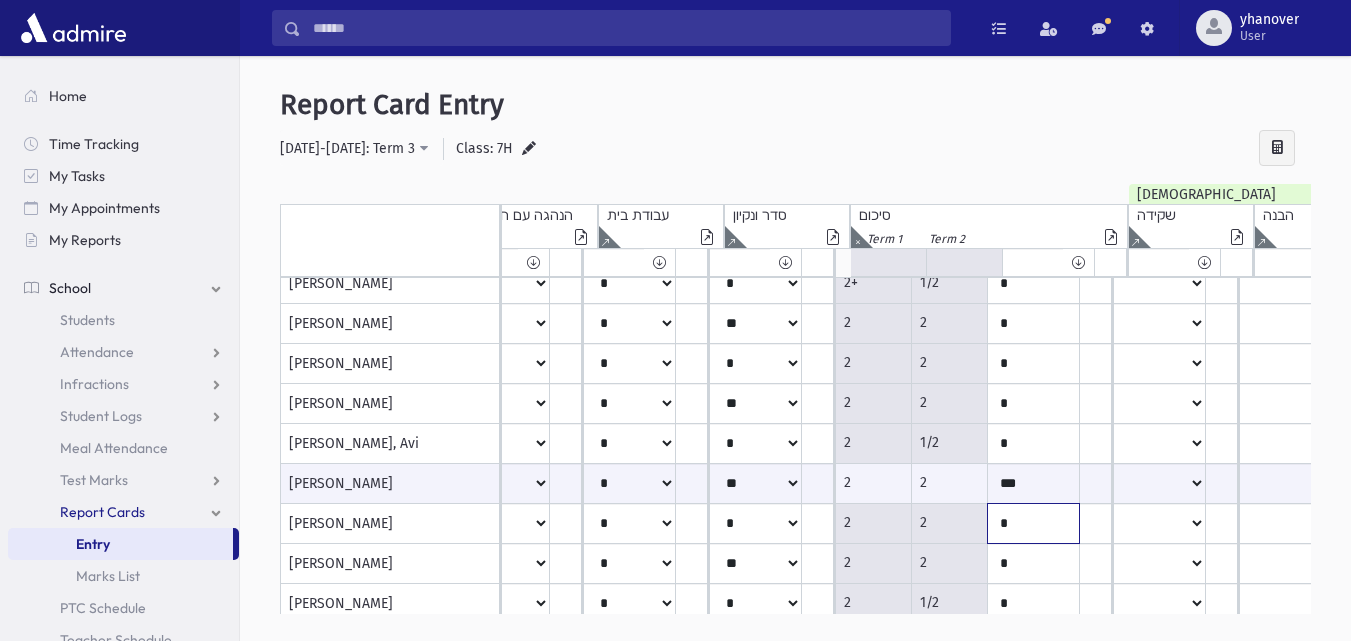 click on "*" at bounding box center [1033, 164] 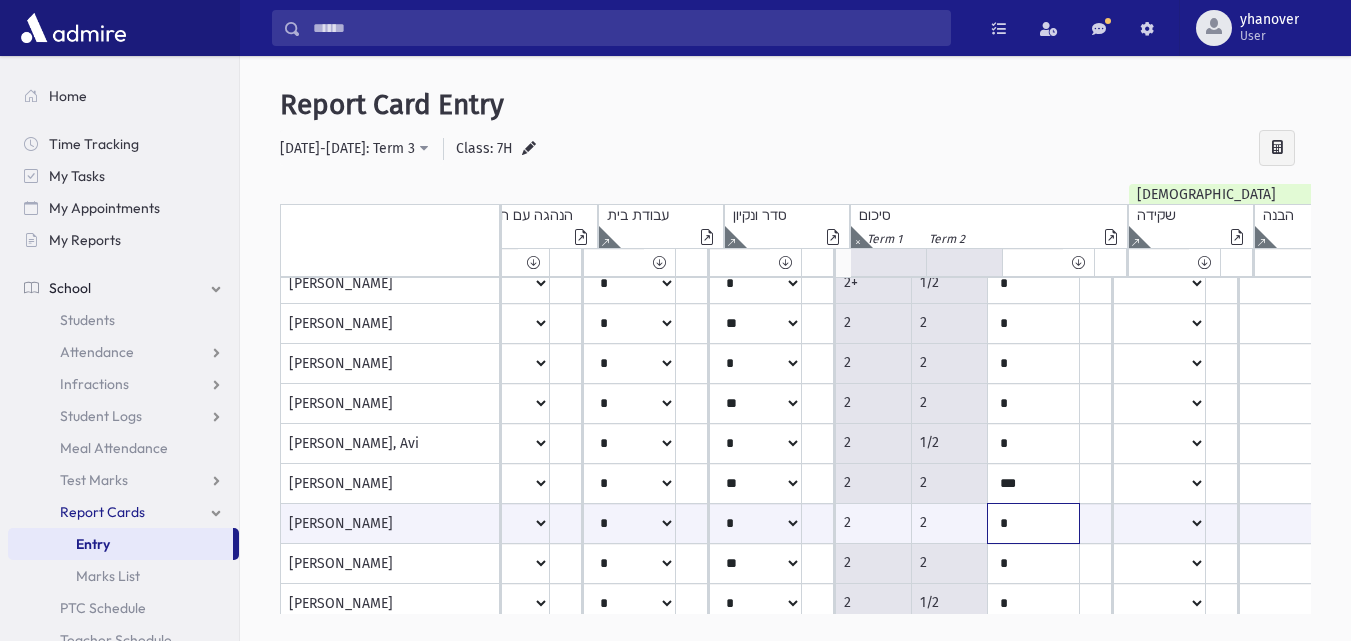 click on "*" at bounding box center (1033, 523) 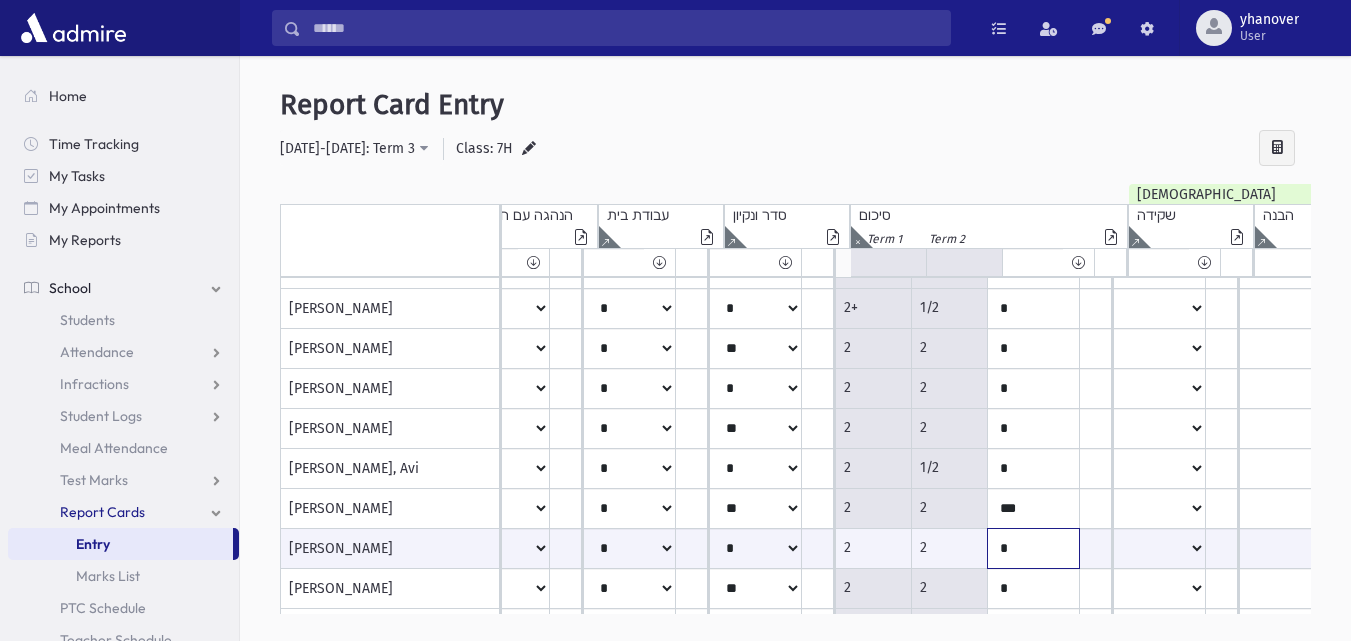 scroll, scrollTop: 105, scrollLeft: 676, axis: both 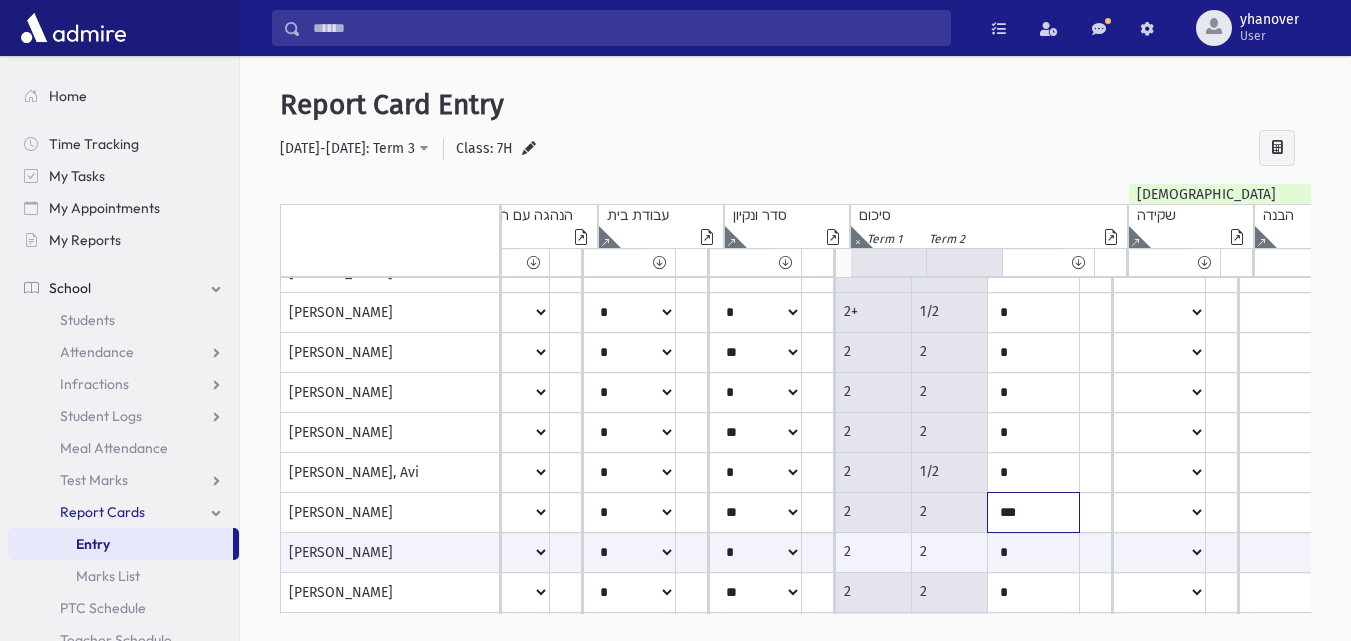 click on "***" at bounding box center [1033, 193] 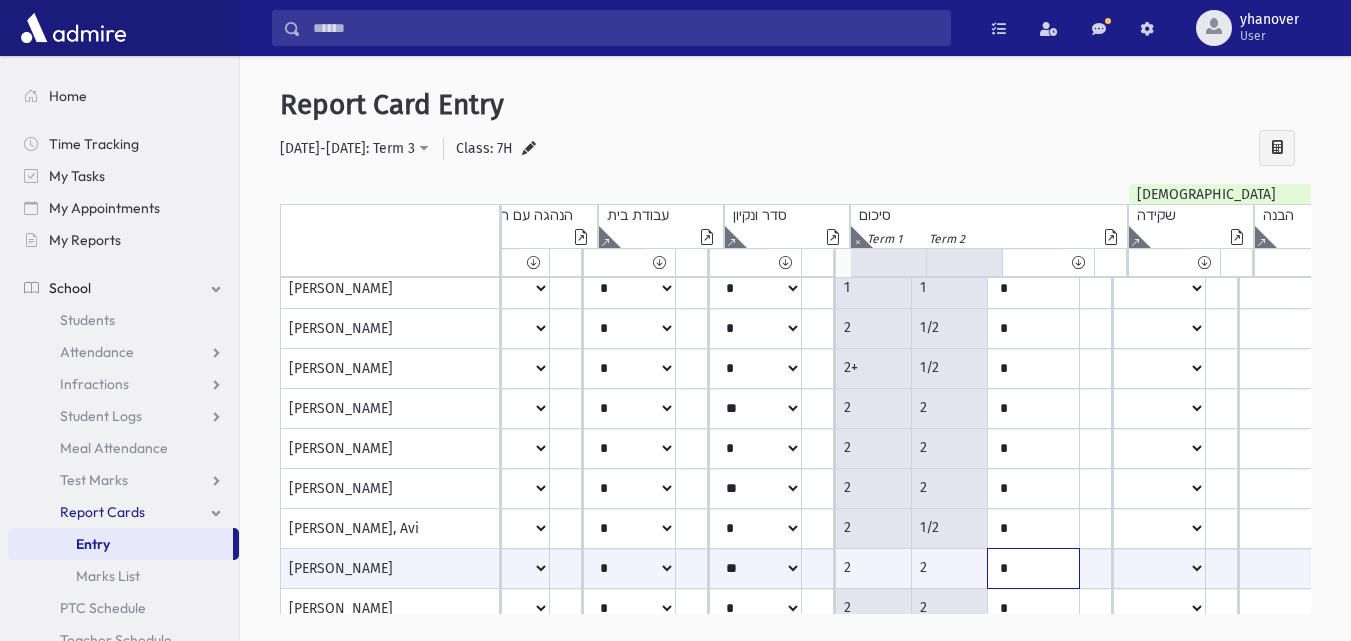 scroll, scrollTop: 44, scrollLeft: 676, axis: both 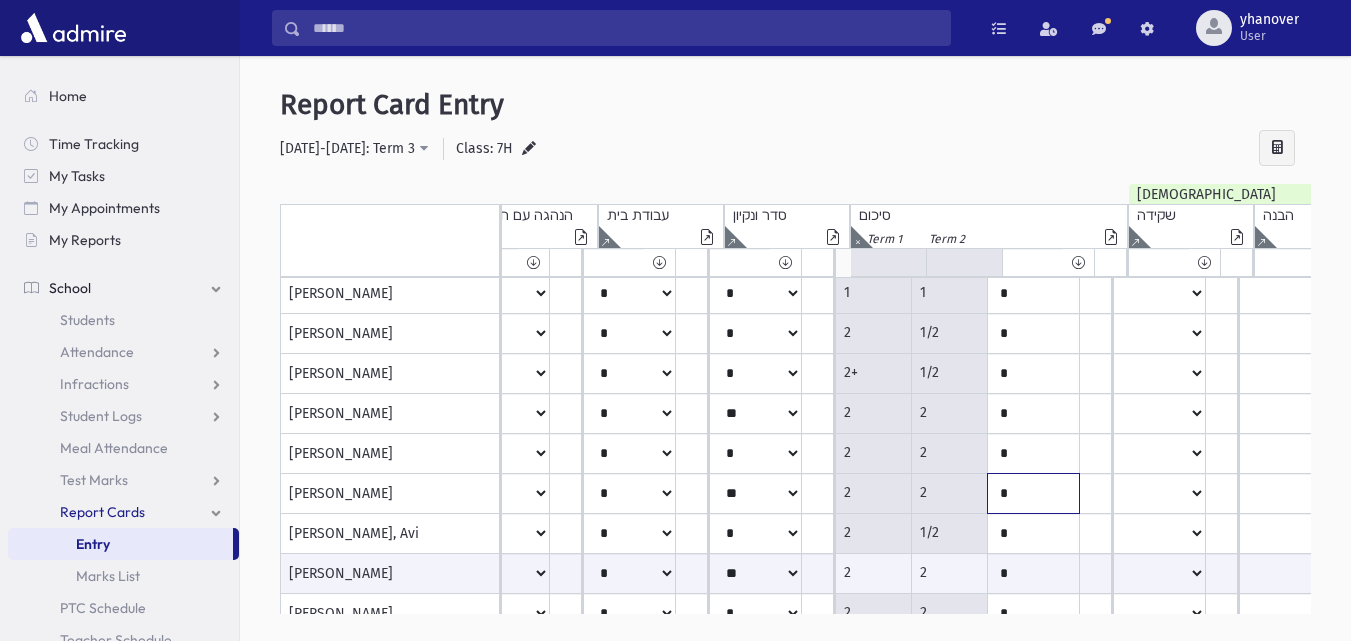 click on "*" at bounding box center [1033, 254] 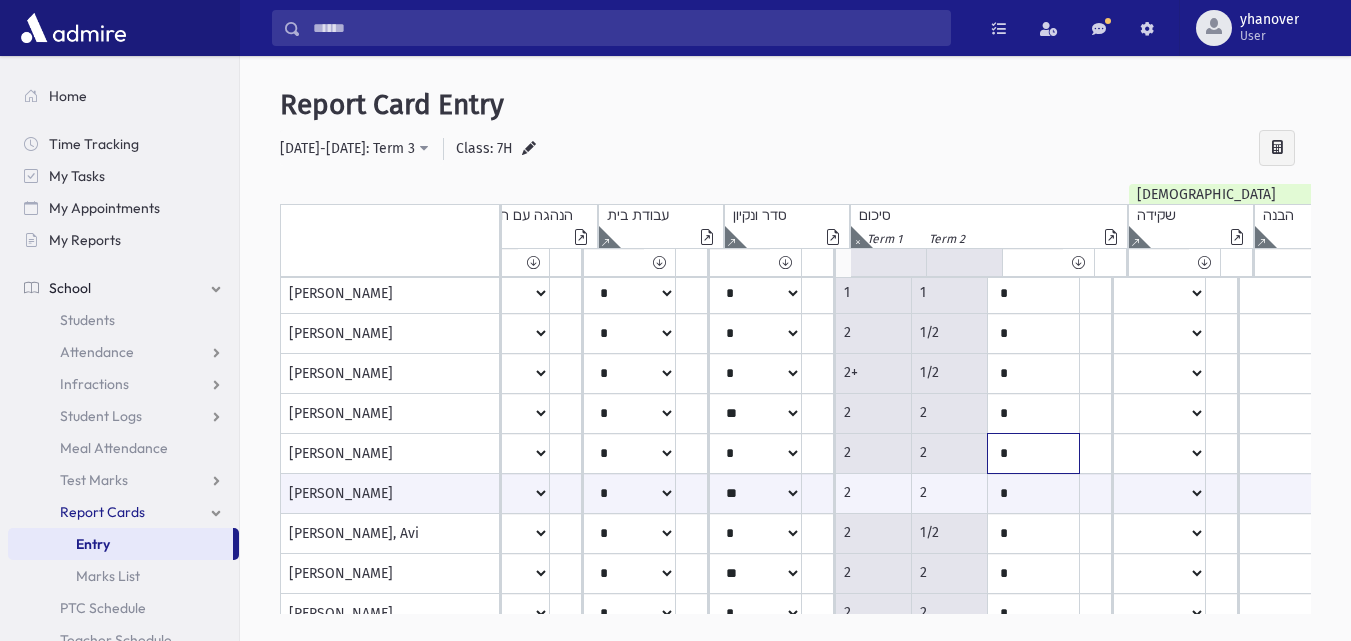 click on "*" at bounding box center [1033, 254] 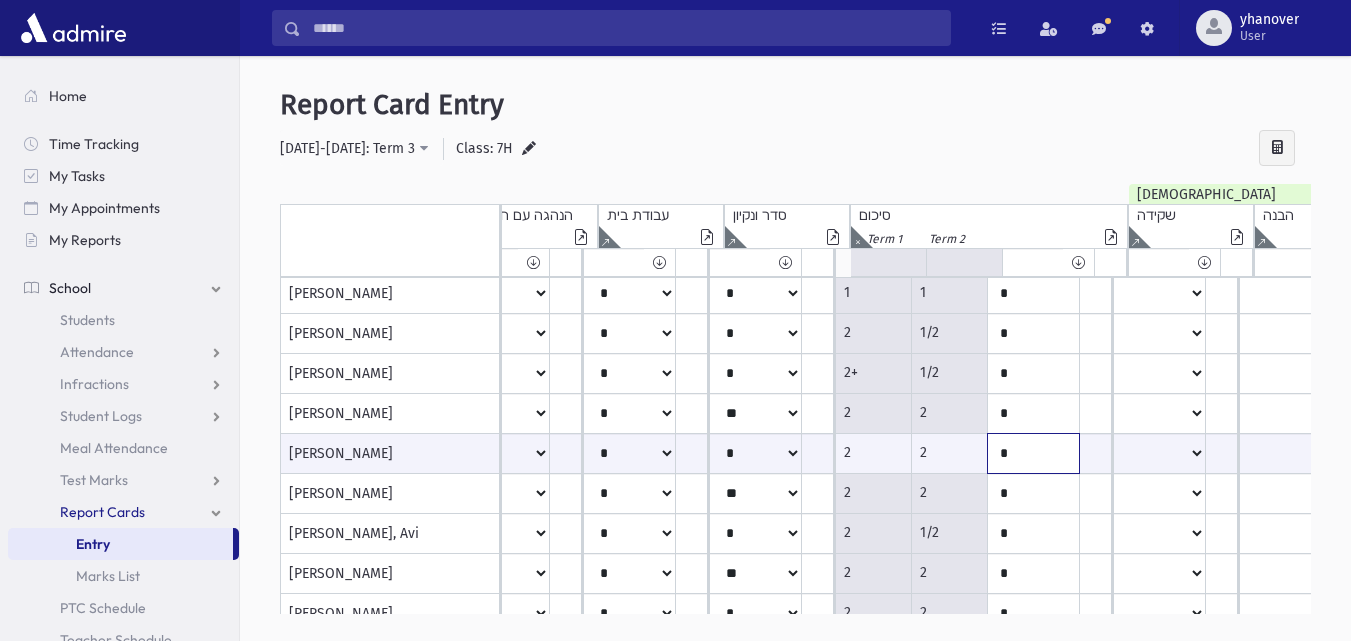 scroll, scrollTop: 0, scrollLeft: 676, axis: horizontal 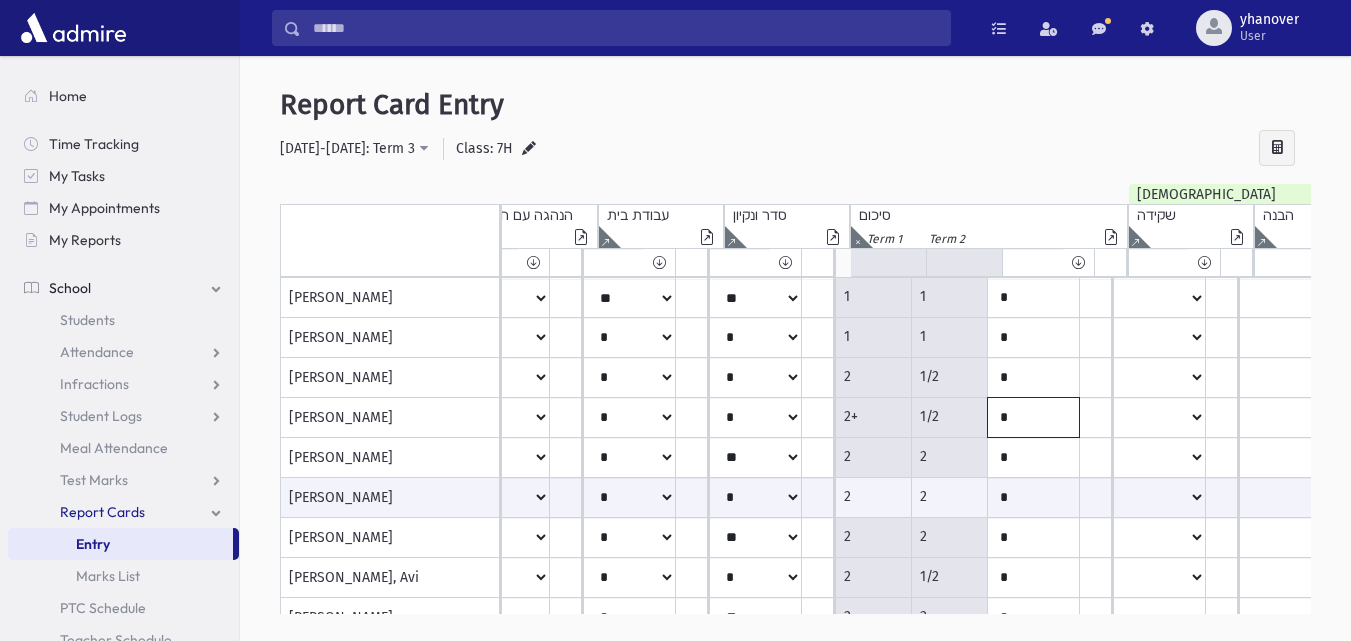 click on "*" at bounding box center (1033, 298) 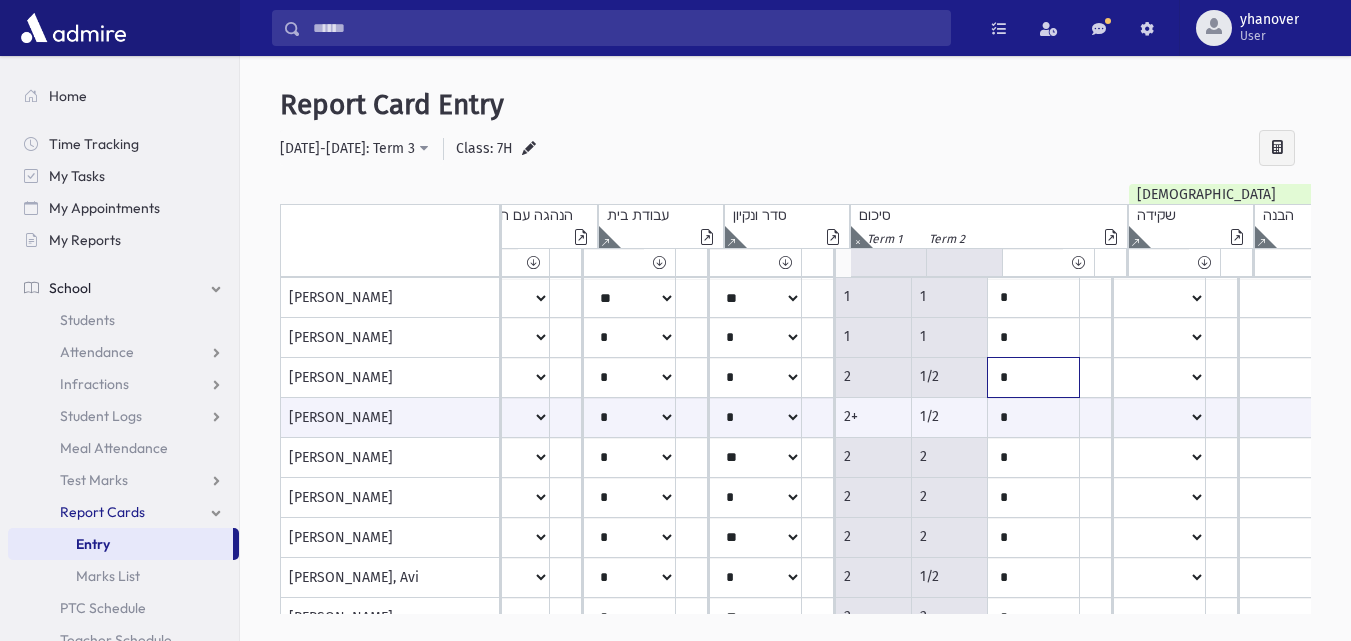 click on "*" at bounding box center [1033, 298] 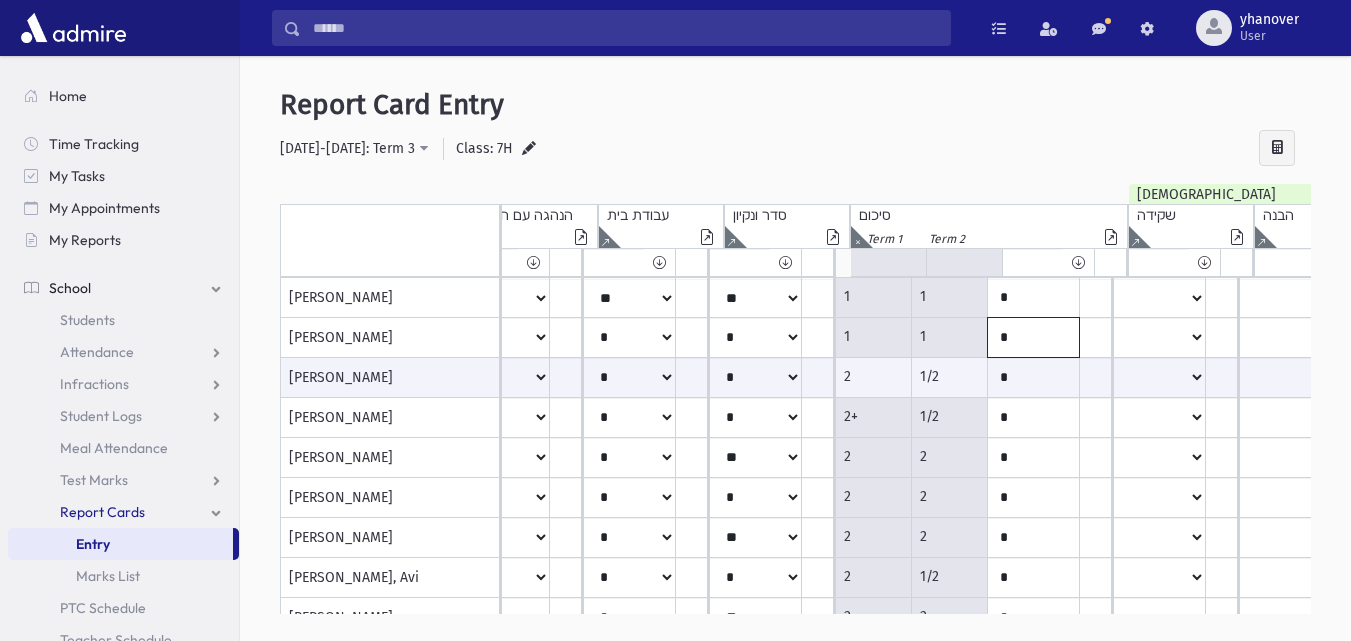 click on "*" at bounding box center (1033, 298) 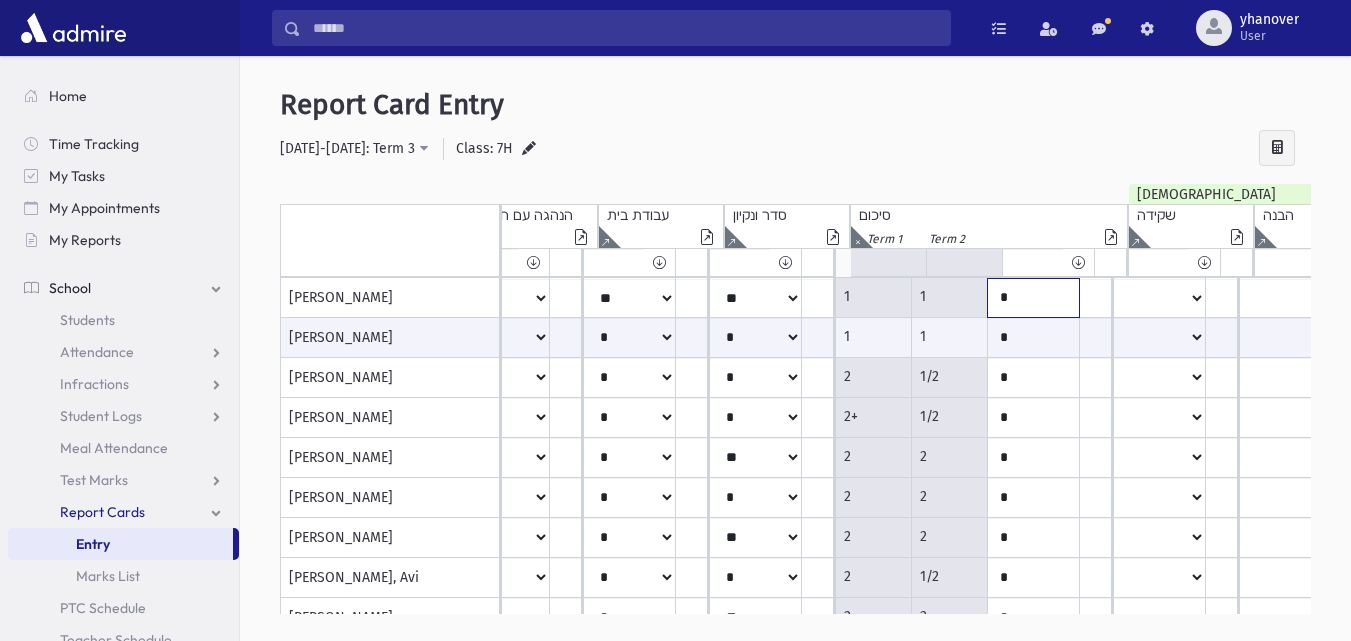 click on "*" at bounding box center (1033, 298) 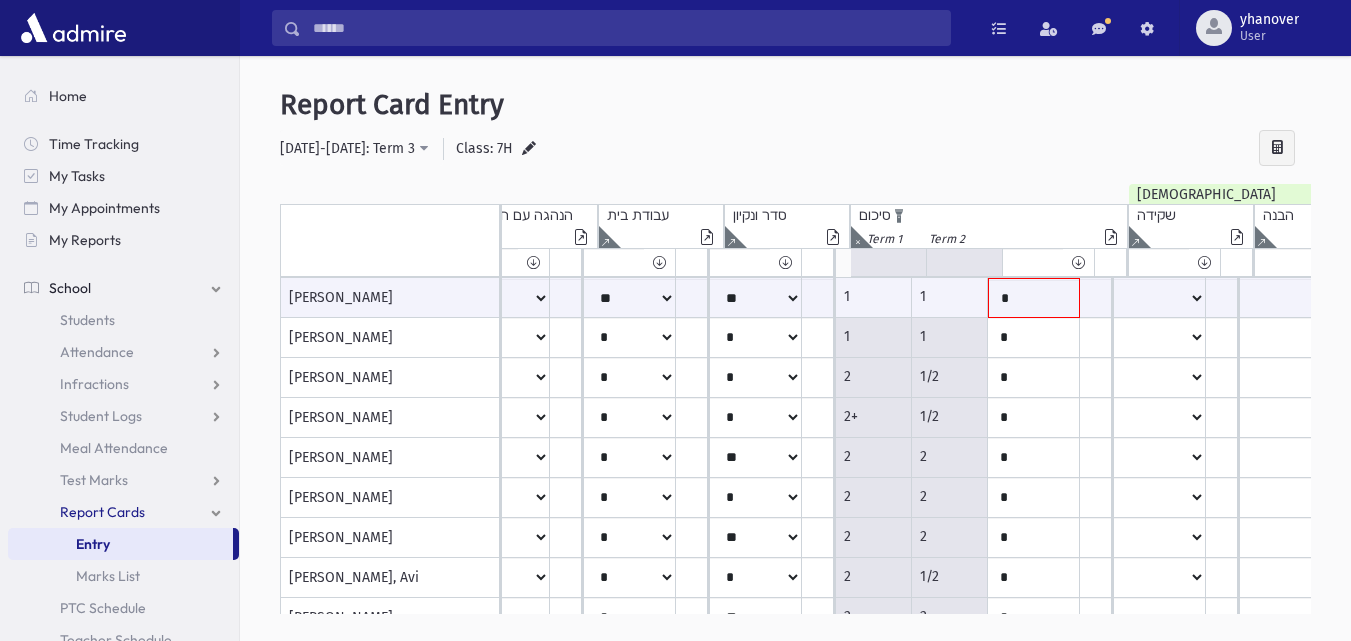 click at bounding box center [857, 237] 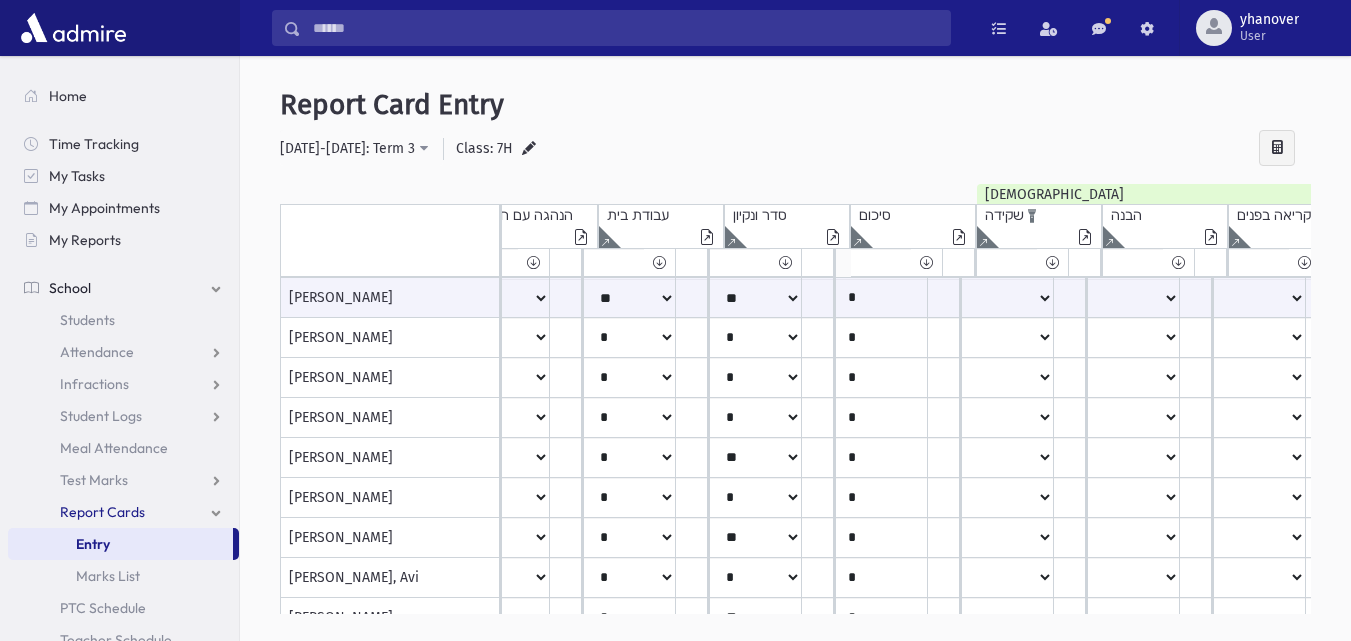 click at bounding box center (-168, 237) 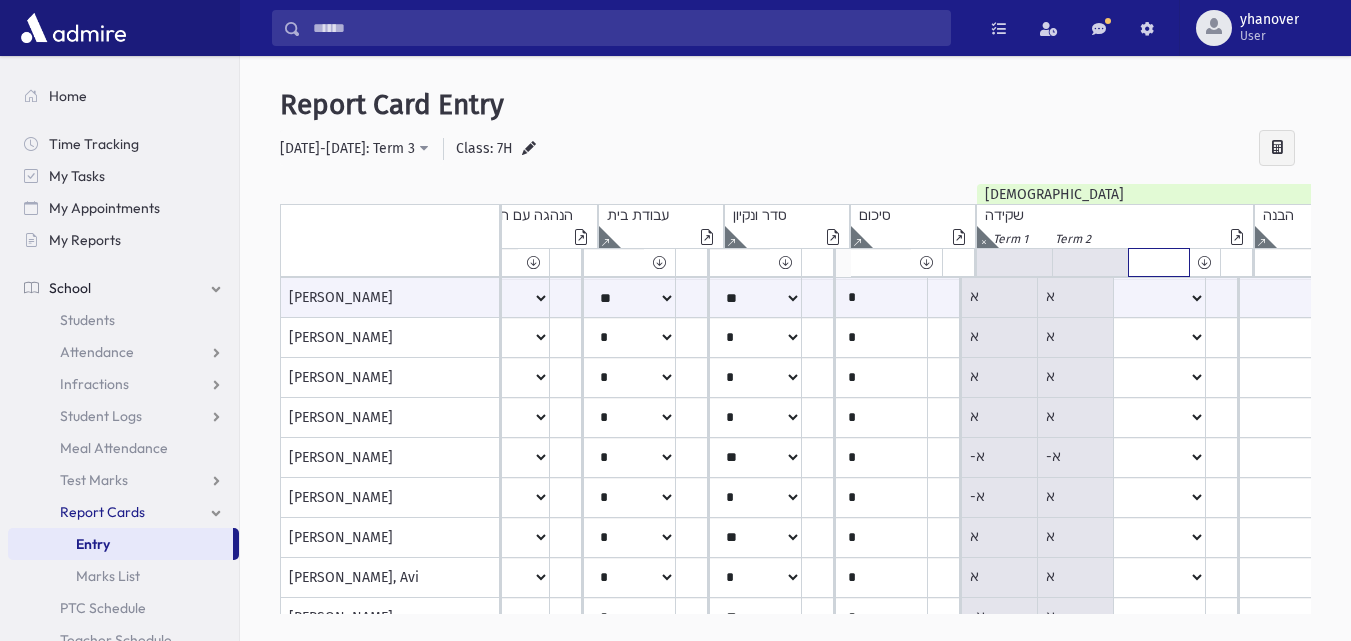 click on "*****
****
**
**
*
**
**
*" at bounding box center [-144, 262] 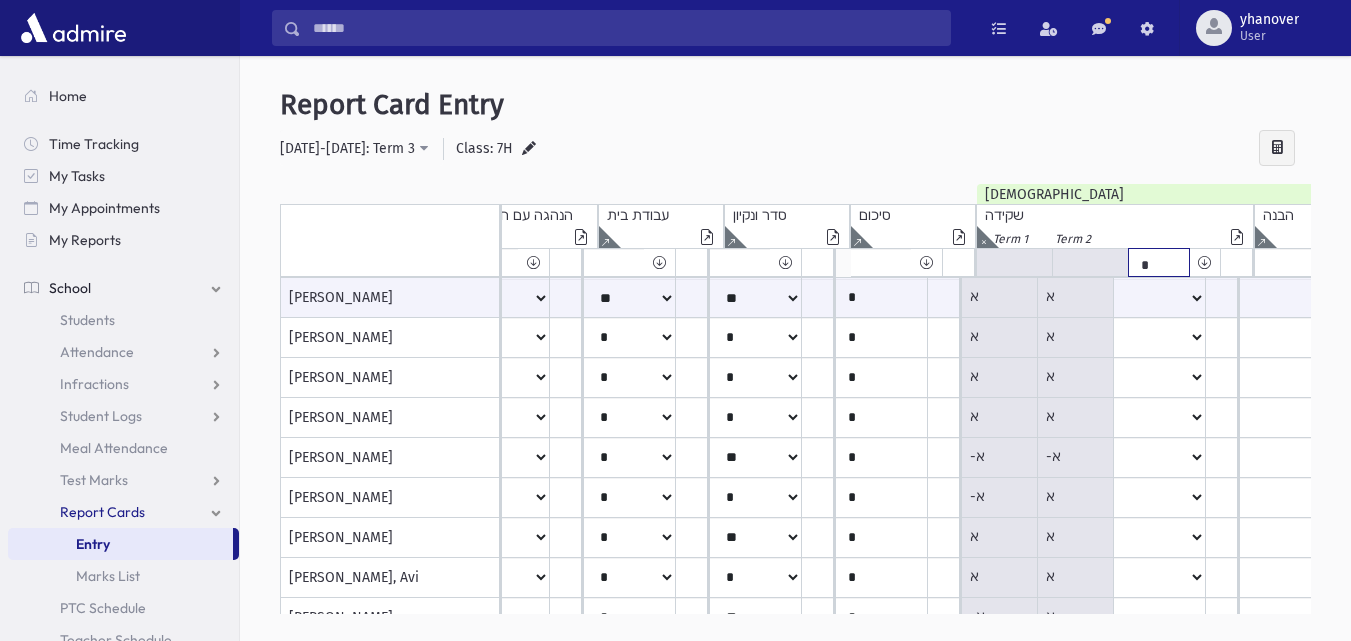 click on "*****
****
**
**
*
**
**
*" at bounding box center [-144, 262] 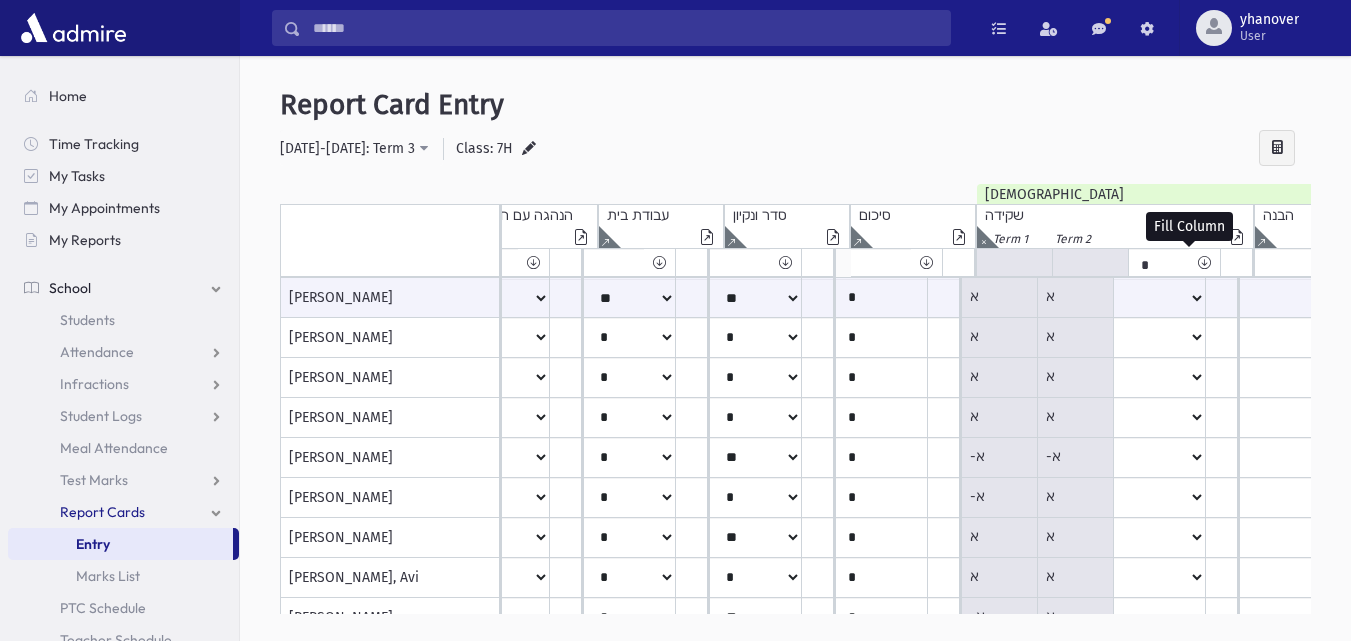click at bounding box center (1204, 262) 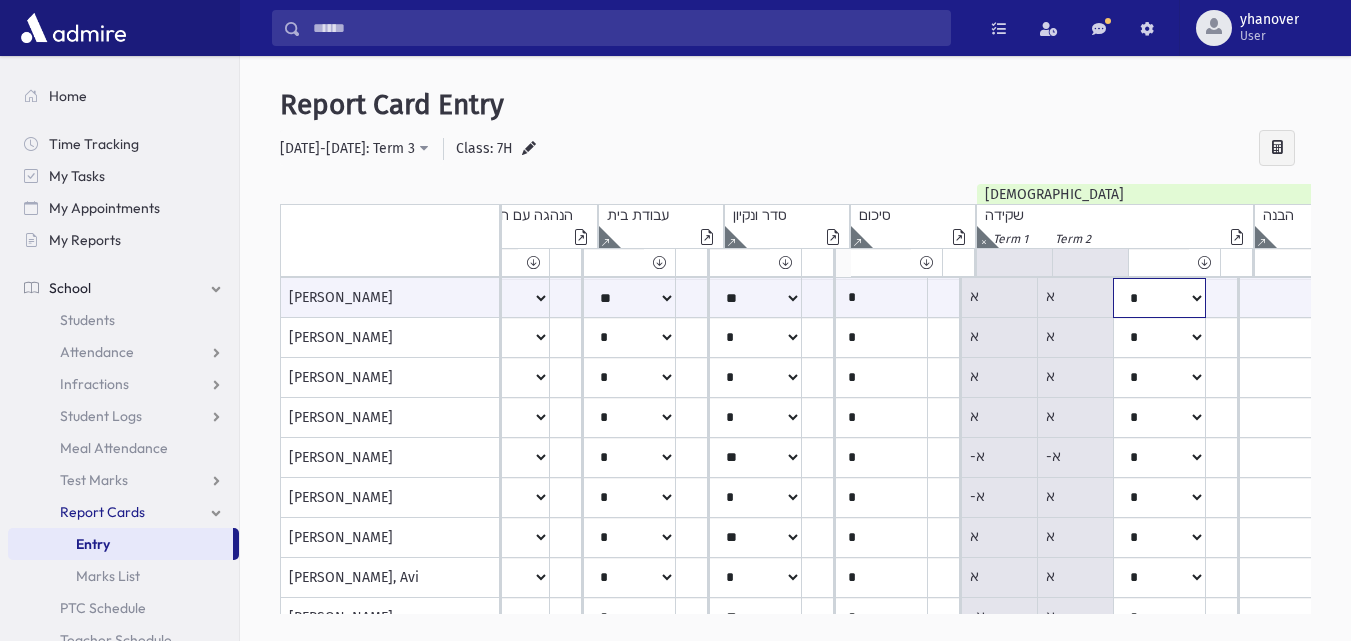 click on "*****
****
**
**
*
**
**
*" at bounding box center [-128, 298] 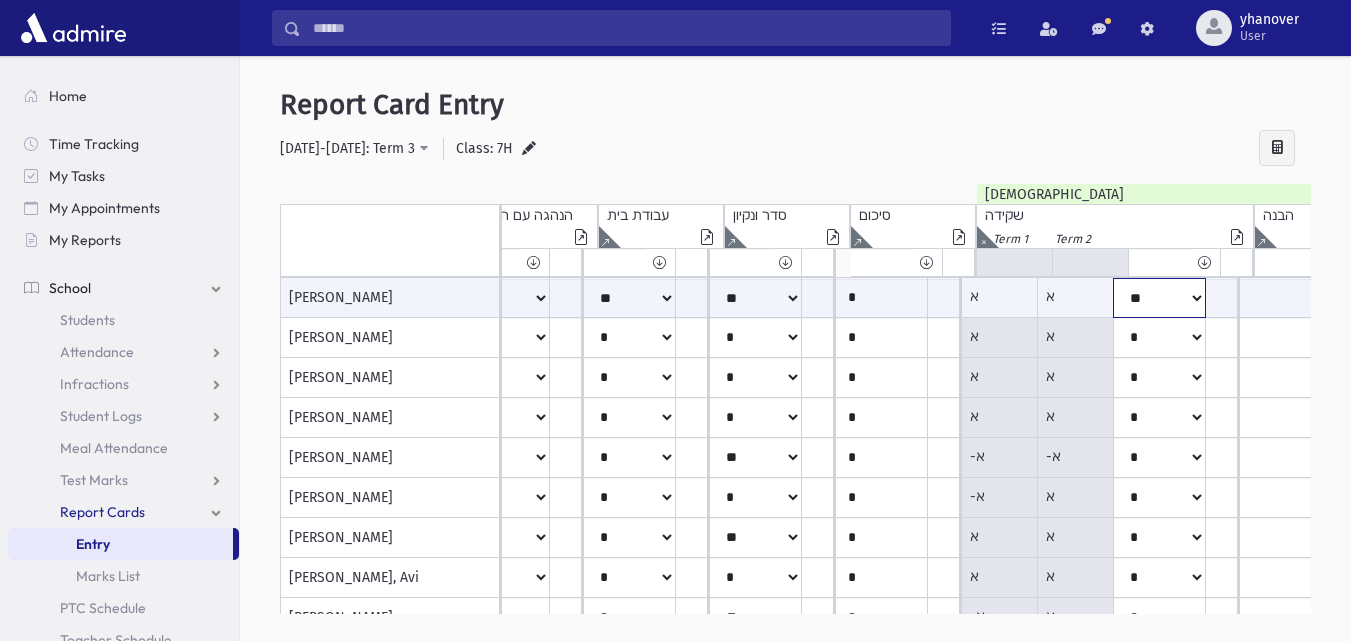 click on "*****
****
**
**
*
**
**
*" at bounding box center [-128, 298] 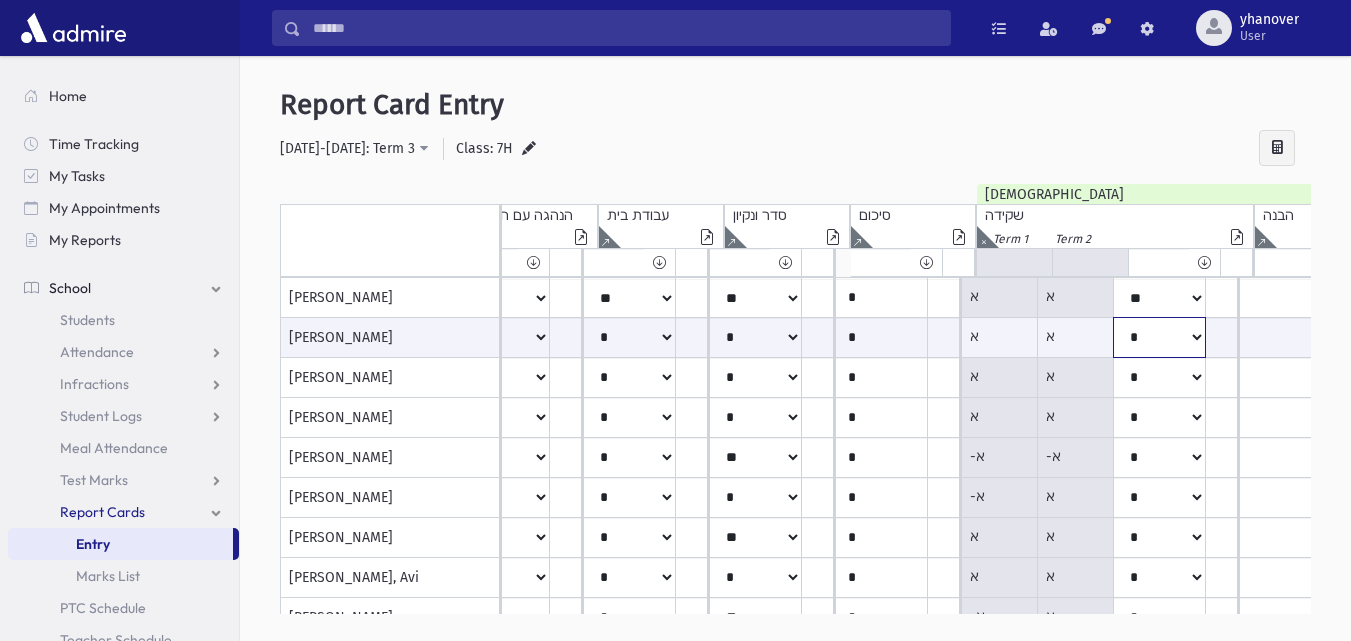 click on "*****
****
**
**
*
**
**
*" at bounding box center [-128, 337] 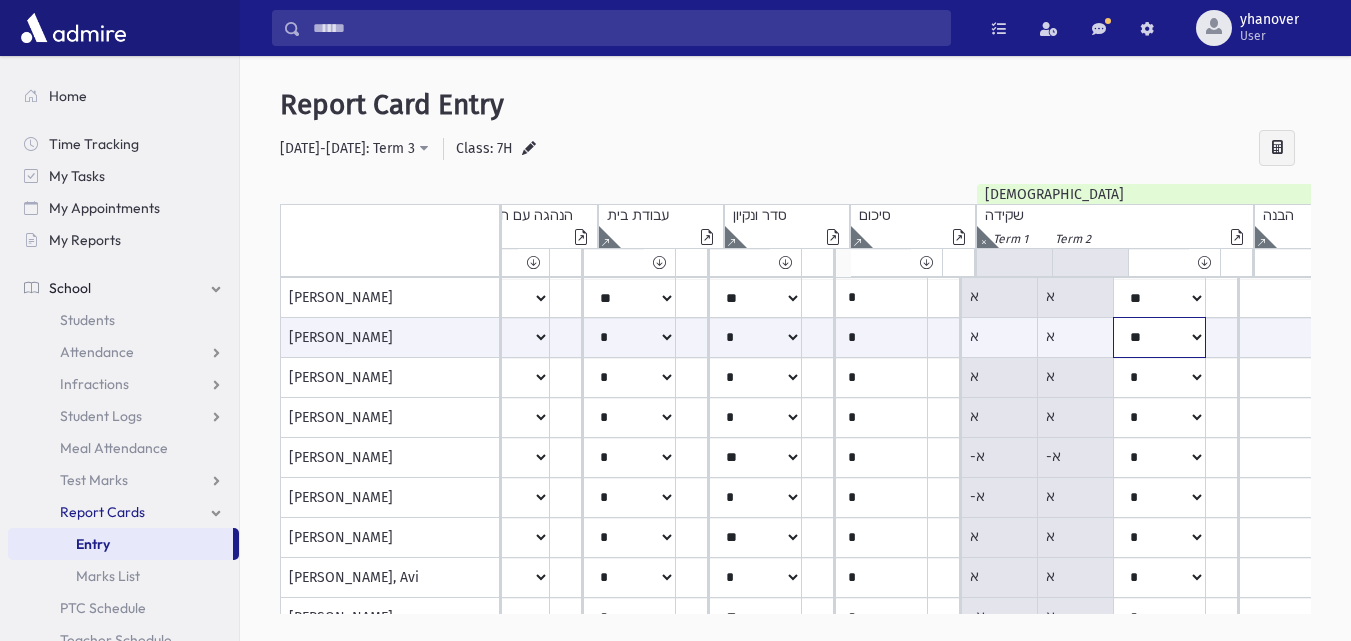 click on "*****
****
**
**
*
**
**
*" at bounding box center [-128, 337] 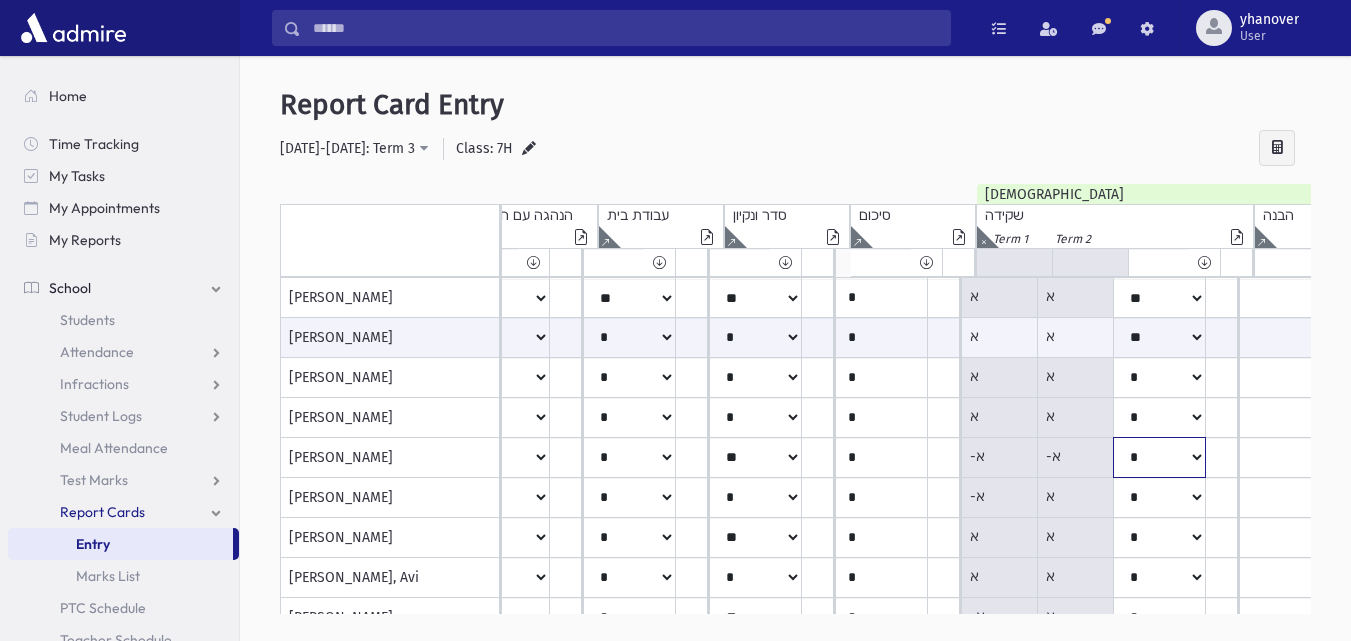 click on "*****
****
**
**
*
**
**
*" at bounding box center (-128, 298) 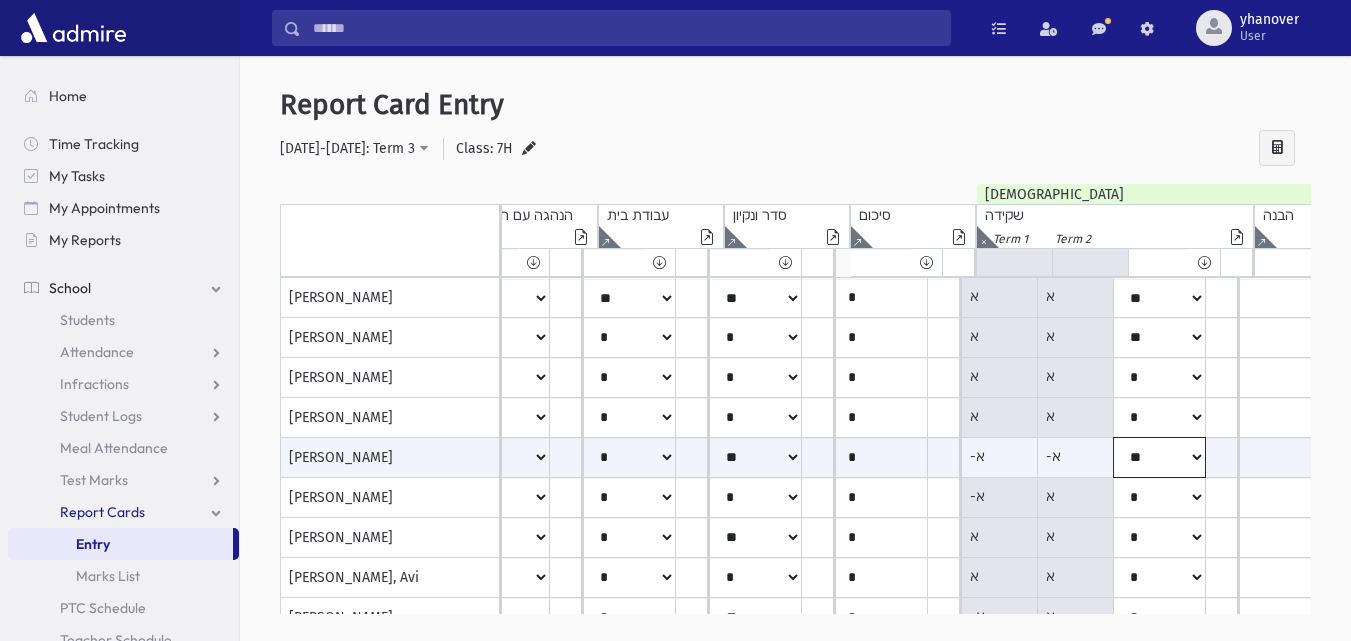 click on "*****
****
**
**
*
**
**
*" at bounding box center [-128, 457] 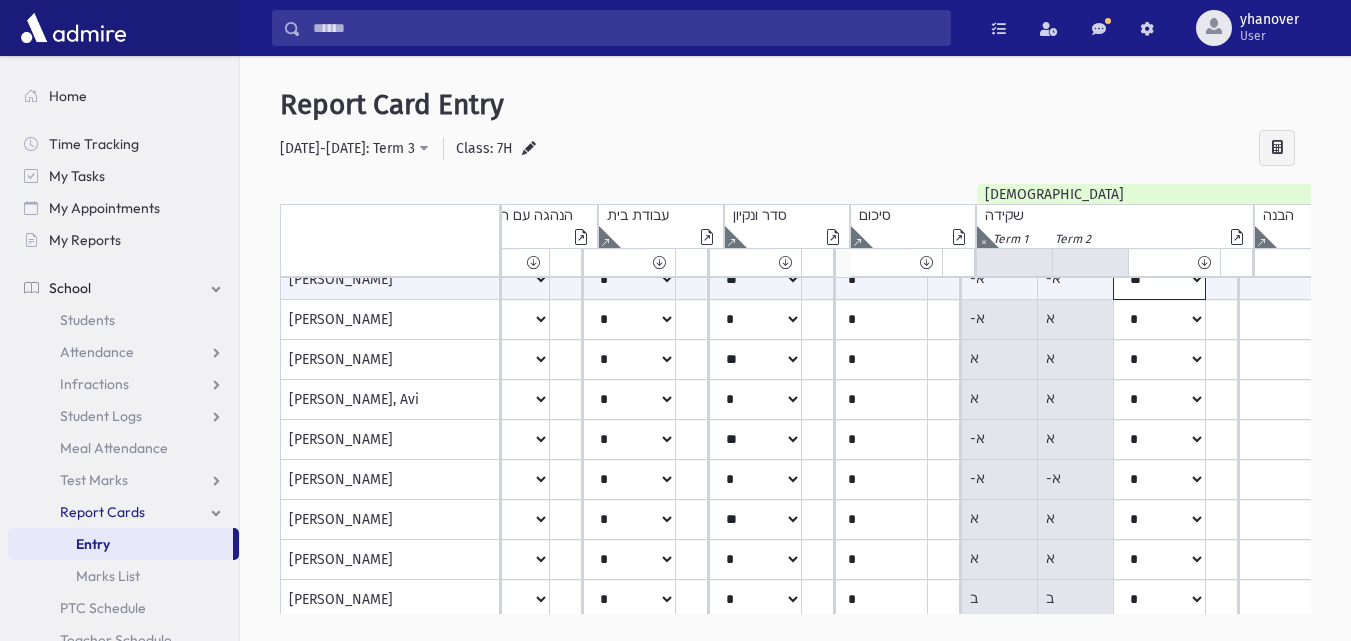 scroll, scrollTop: 184, scrollLeft: 676, axis: both 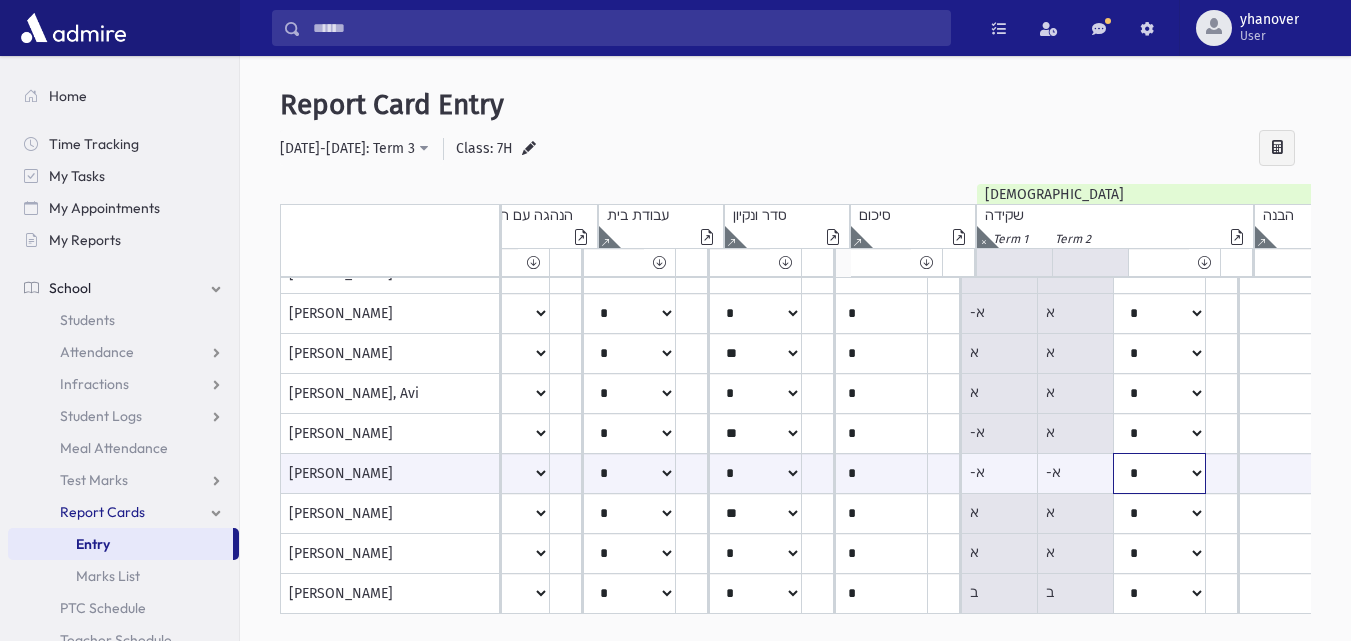 click on "*****
****
**
**
*
**
**
*" at bounding box center (-128, 473) 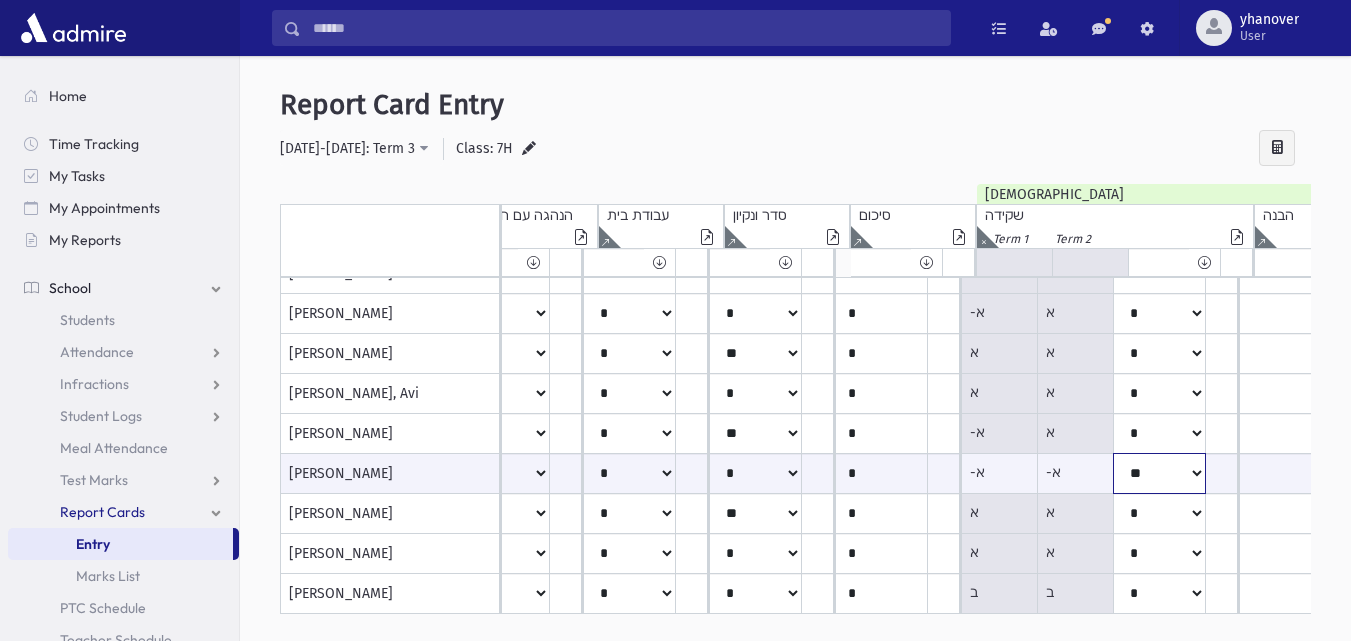 click on "*****
****
**
**
*
**
**
*" at bounding box center [-128, 473] 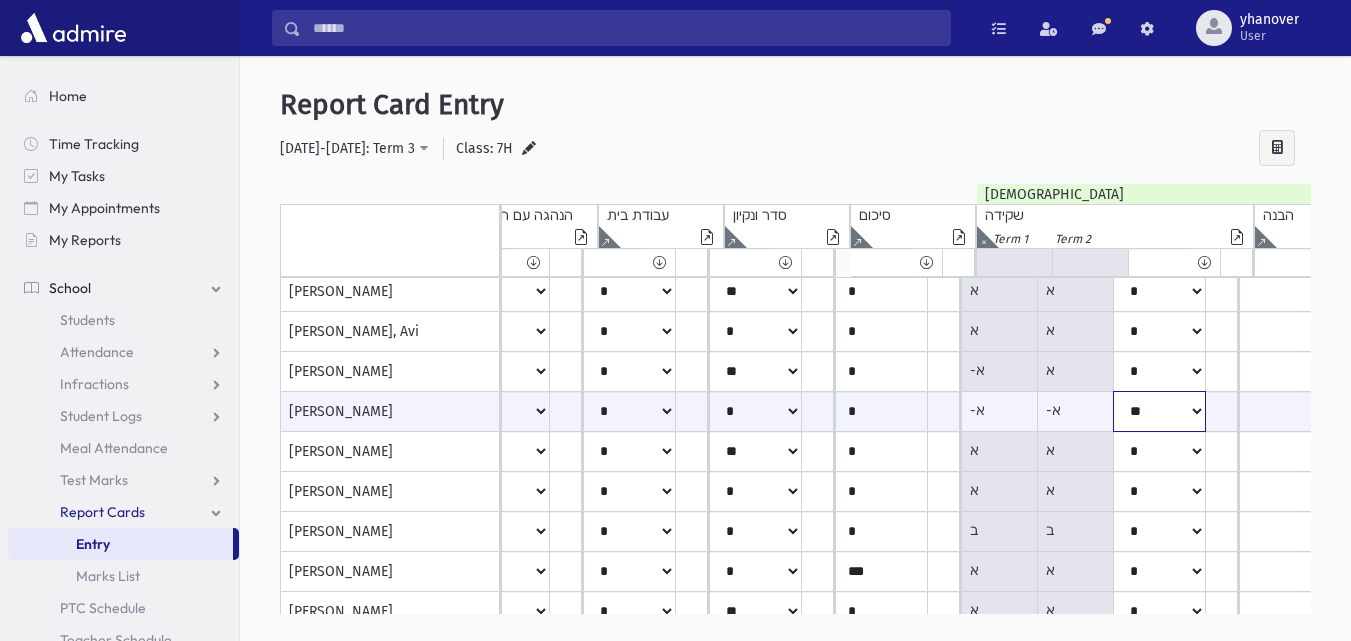 scroll, scrollTop: 259, scrollLeft: 676, axis: both 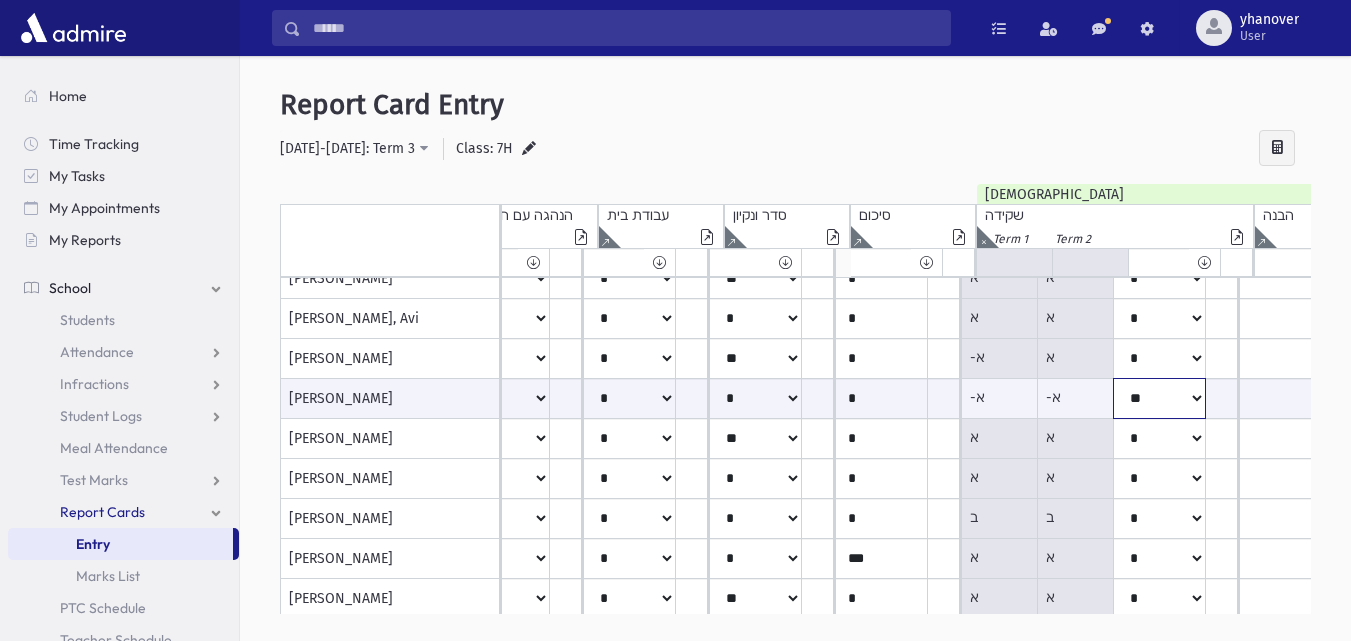 click on "*****
****
**
**
*
**
**
*" at bounding box center [-128, 398] 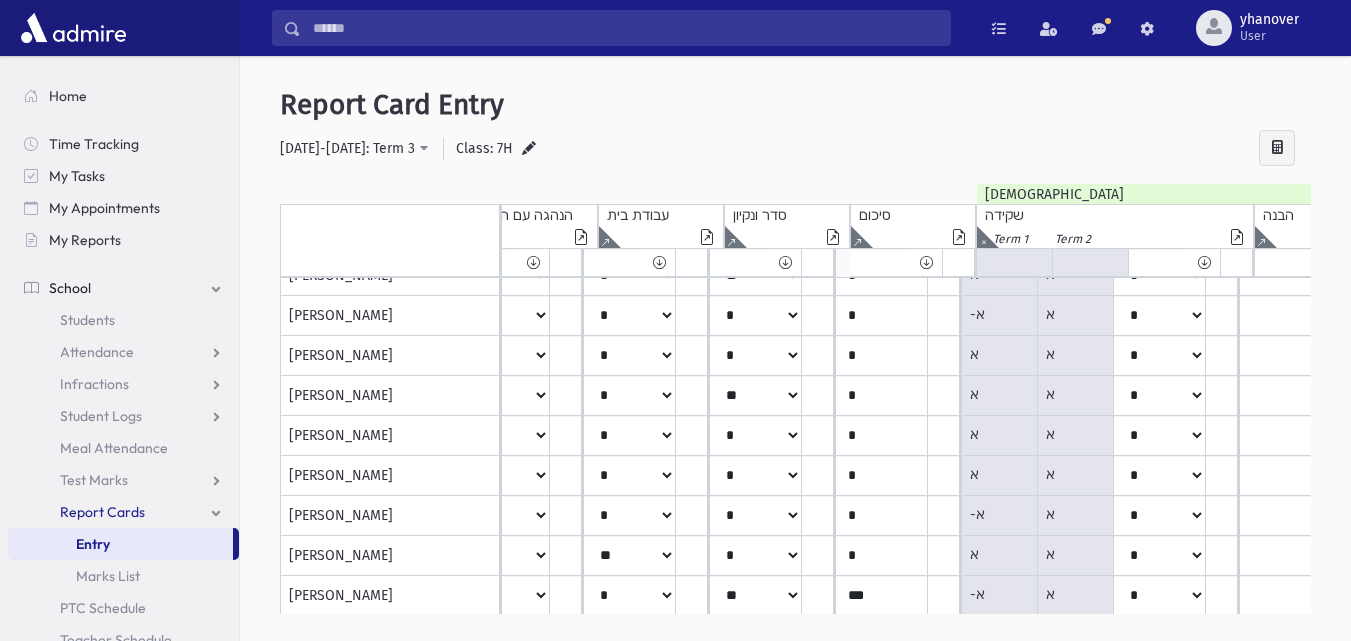 scroll, scrollTop: 792, scrollLeft: 676, axis: both 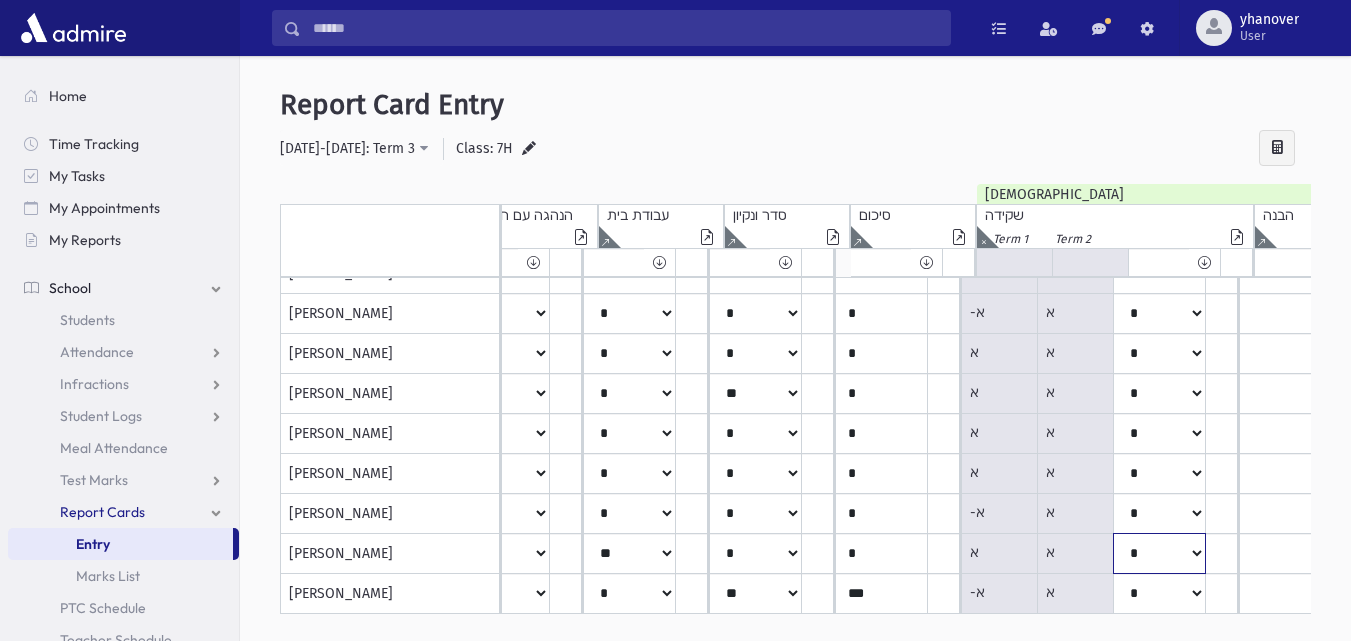 click on "*****
****
**
**
*
**
**
*" at bounding box center [-128, -486] 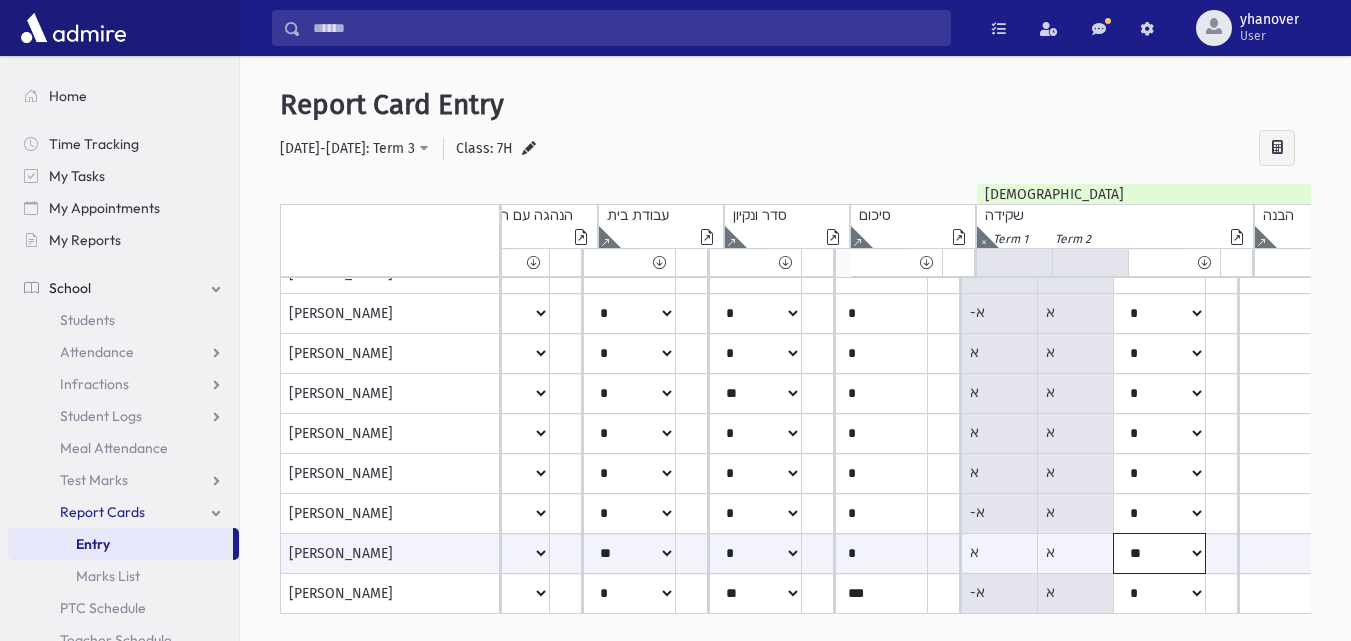 click on "*****
****
**
**
*
**
**
*" at bounding box center [-128, 553] 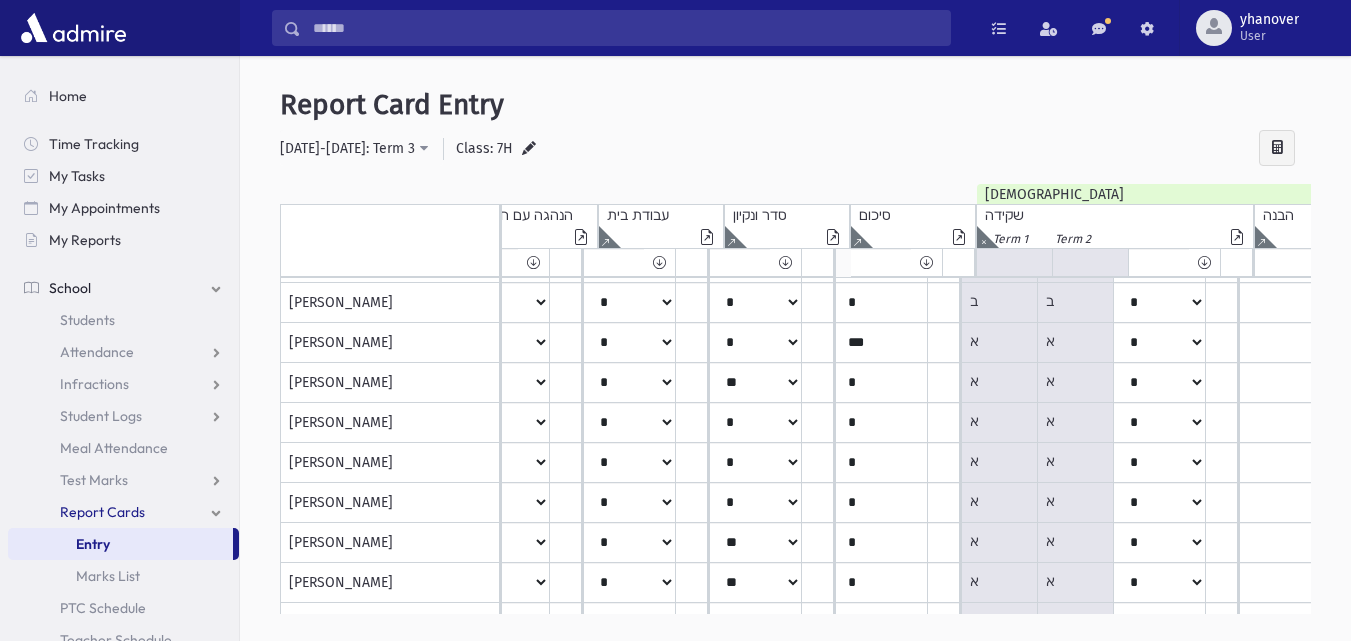 scroll, scrollTop: 471, scrollLeft: 676, axis: both 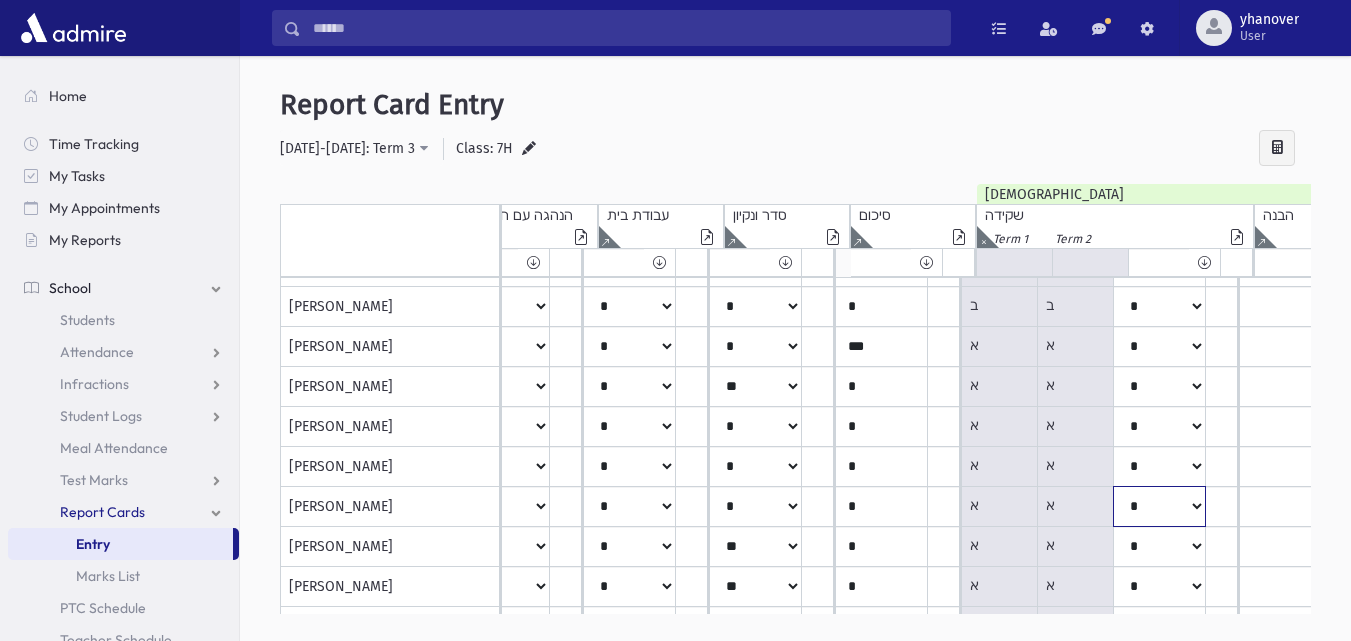 click on "*****
****
**
**
*
**
**
*" at bounding box center (-128, -173) 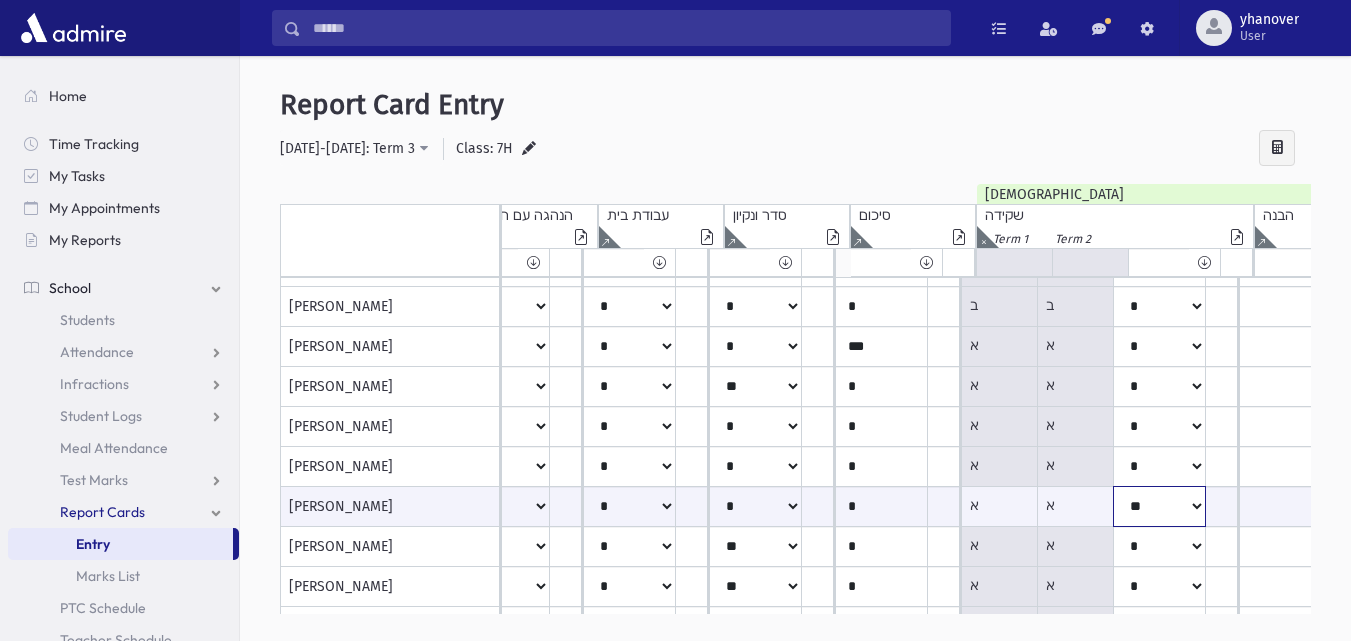 click on "*****
****
**
**
*
**
**
*" at bounding box center [-128, 506] 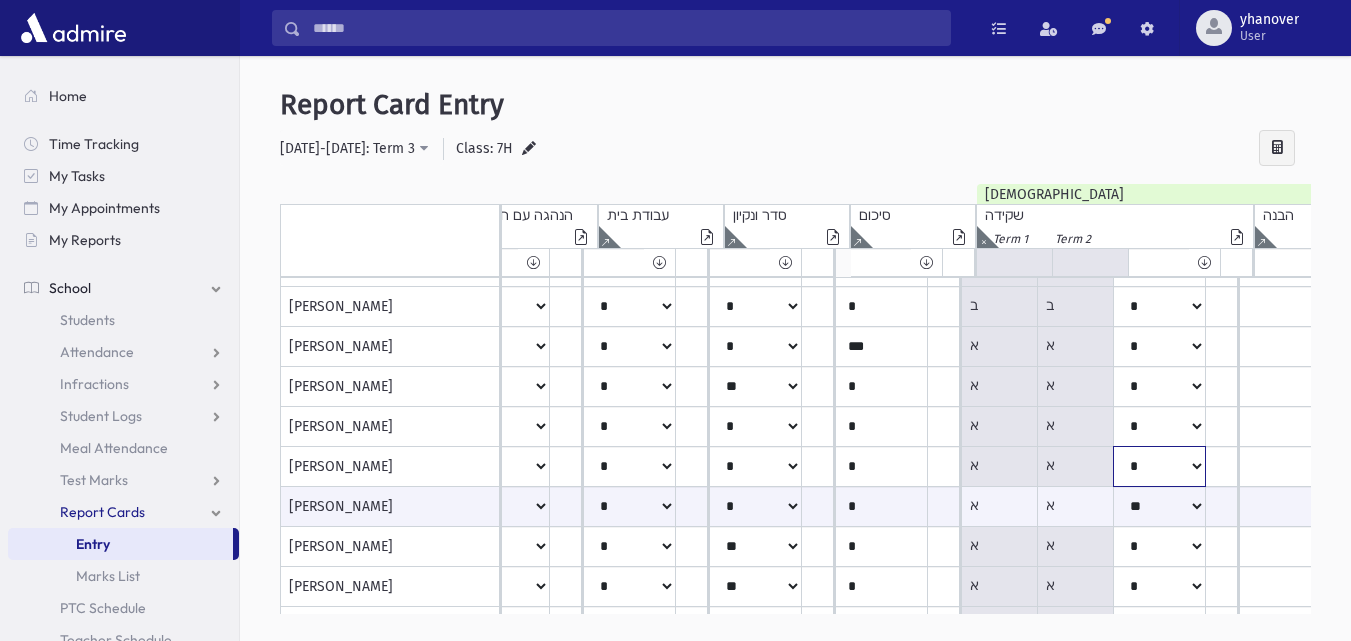 click on "*****
****
**
**
*
**
**
*" at bounding box center (-128, -173) 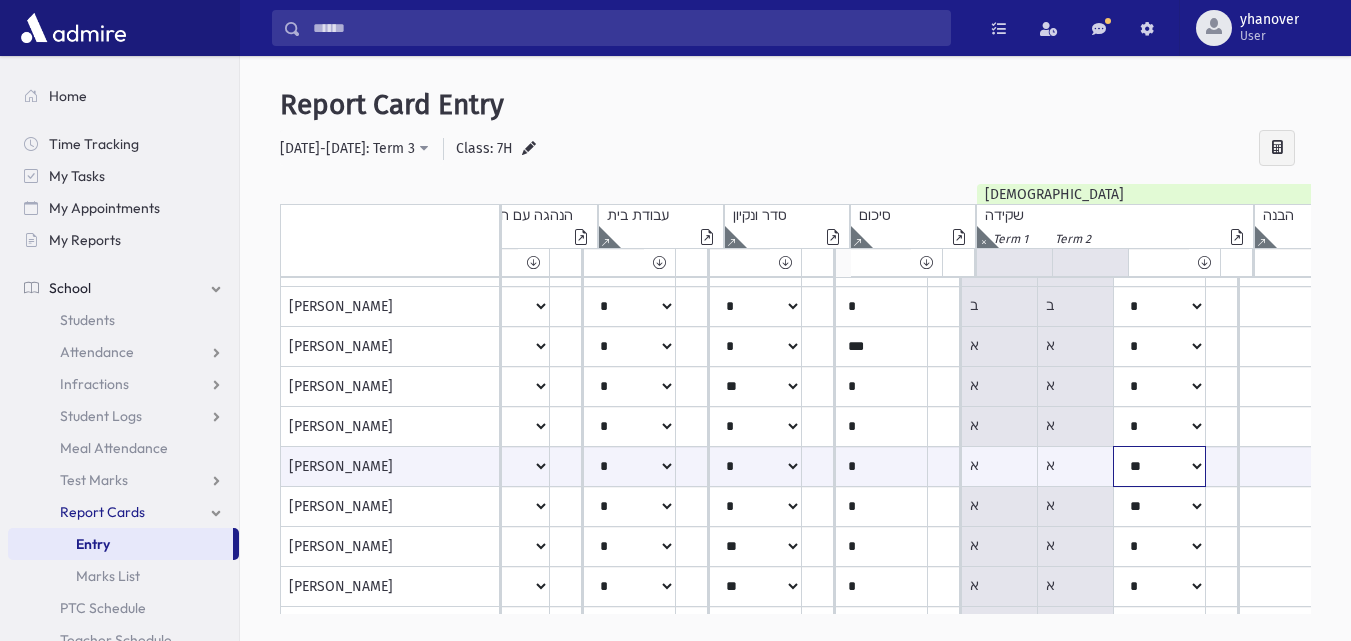 click on "*****
****
**
**
*
**
**
*" at bounding box center [-128, 466] 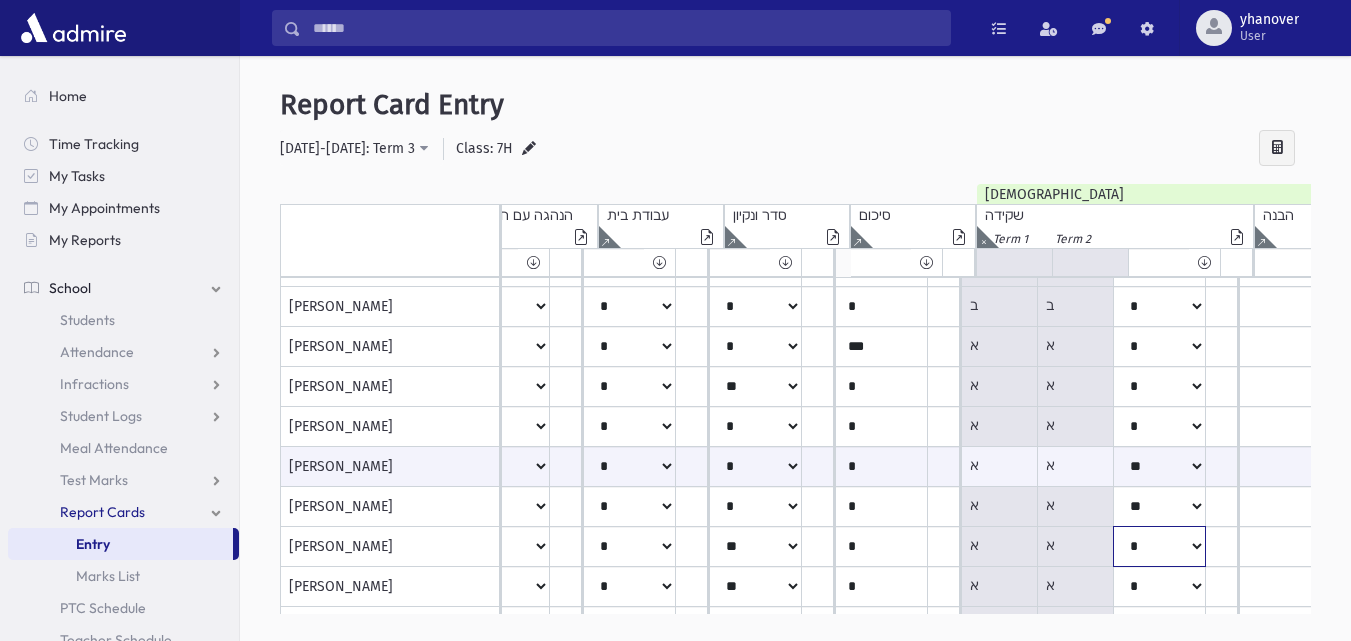 click on "*****
****
**
**
*
**
**
*" at bounding box center (-128, -173) 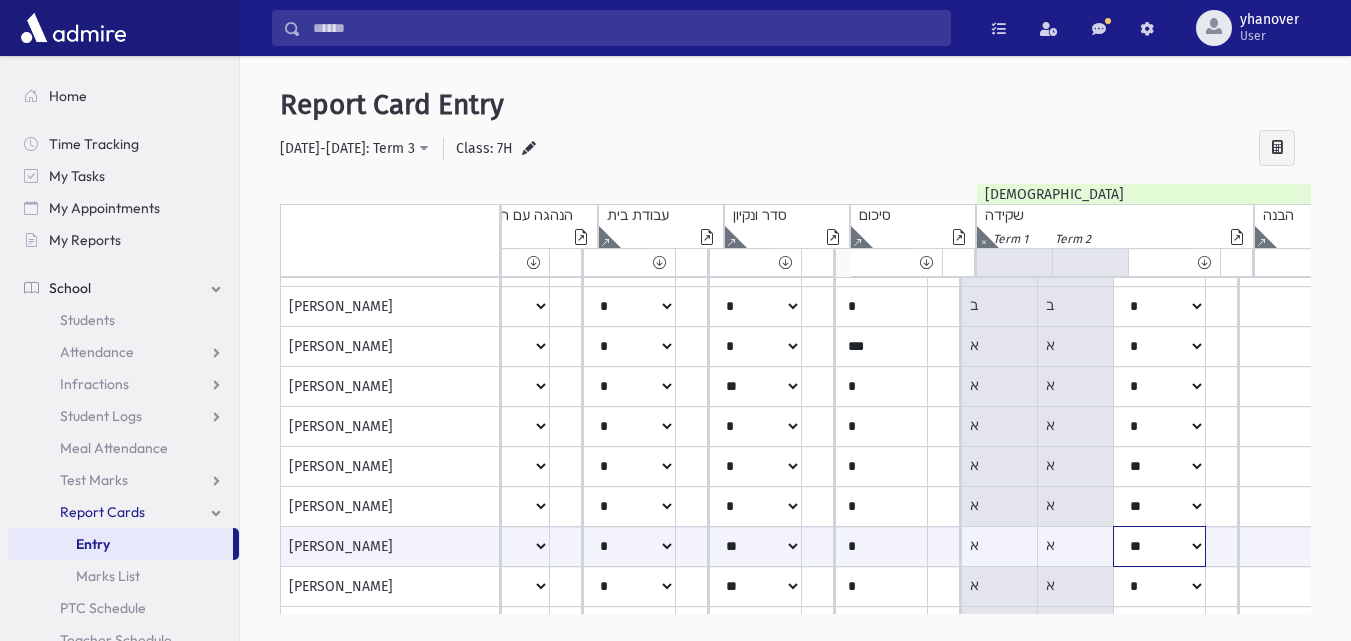 click on "*****
****
**
**
*
**
**
*" at bounding box center (-128, 546) 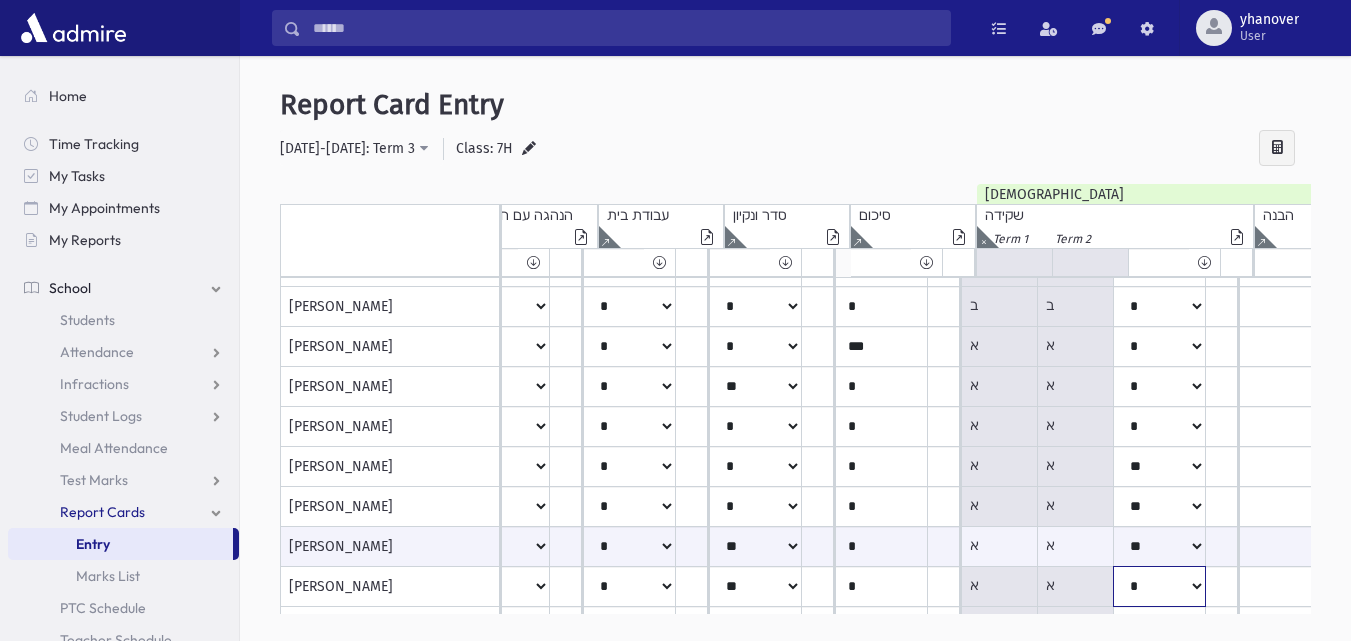click on "*****
****
**
**
*
**
**
*" at bounding box center [-128, -173] 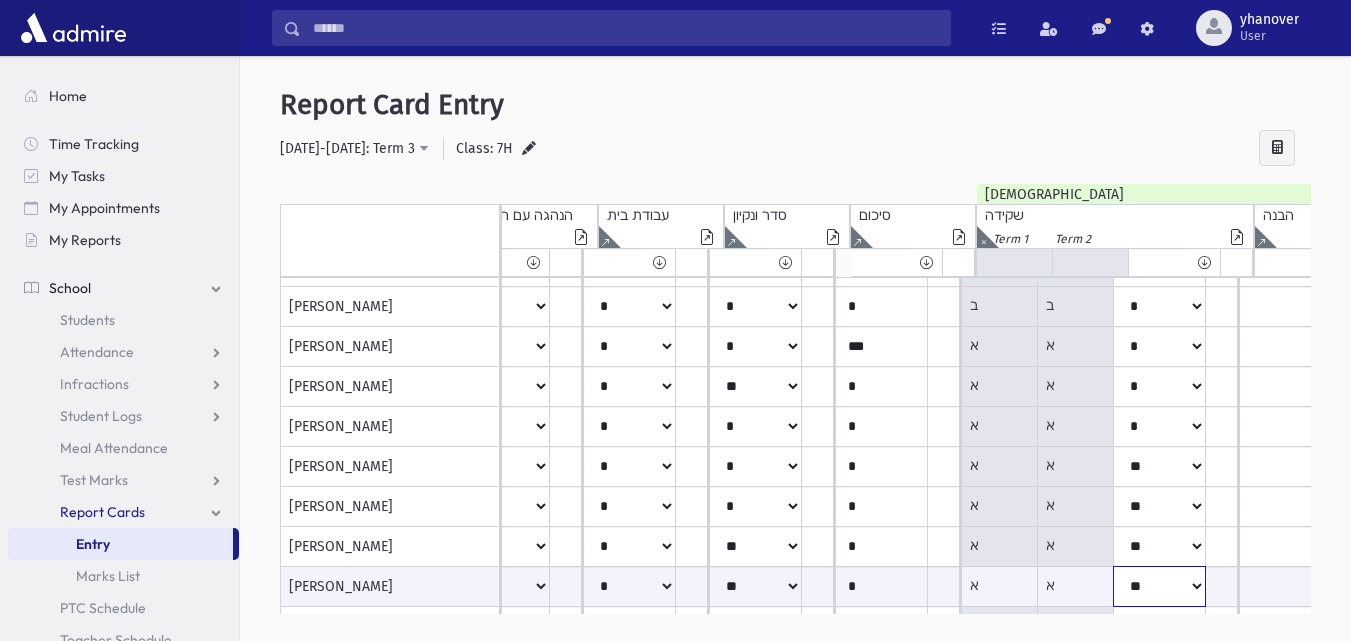 click on "*****
****
**
**
*
**
**
*" at bounding box center [-128, 586] 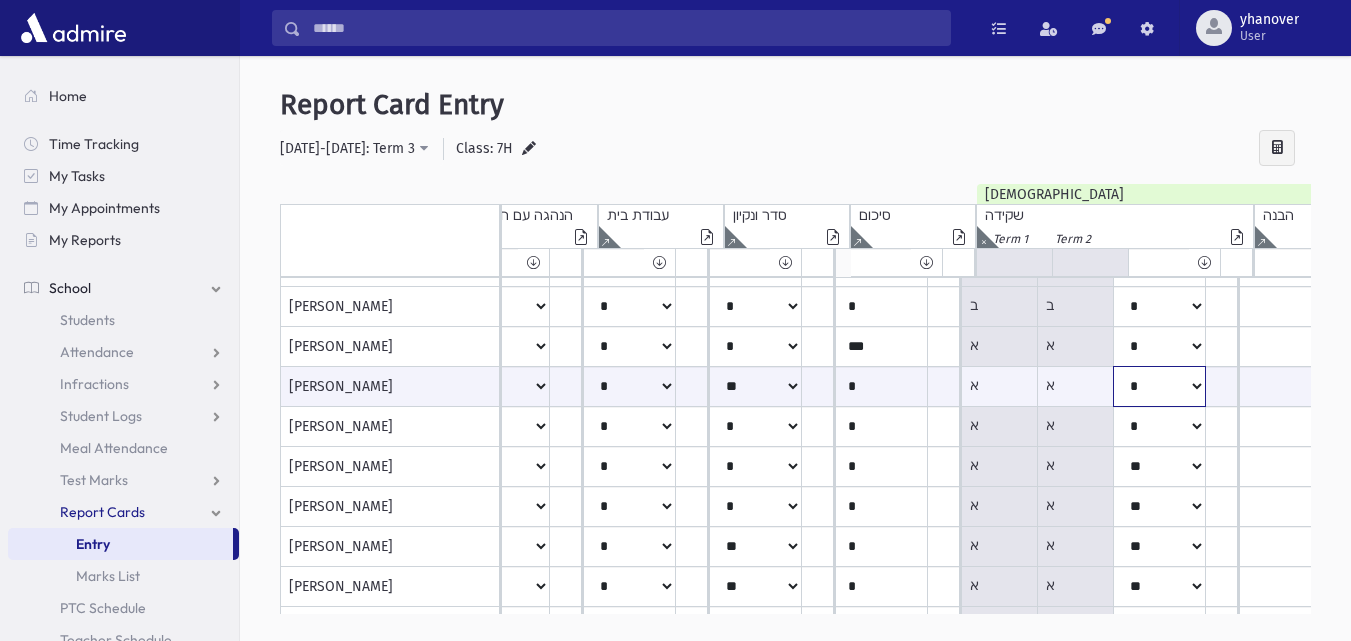 click on "*****
****
**
**
*
**
**
*" at bounding box center [-128, 386] 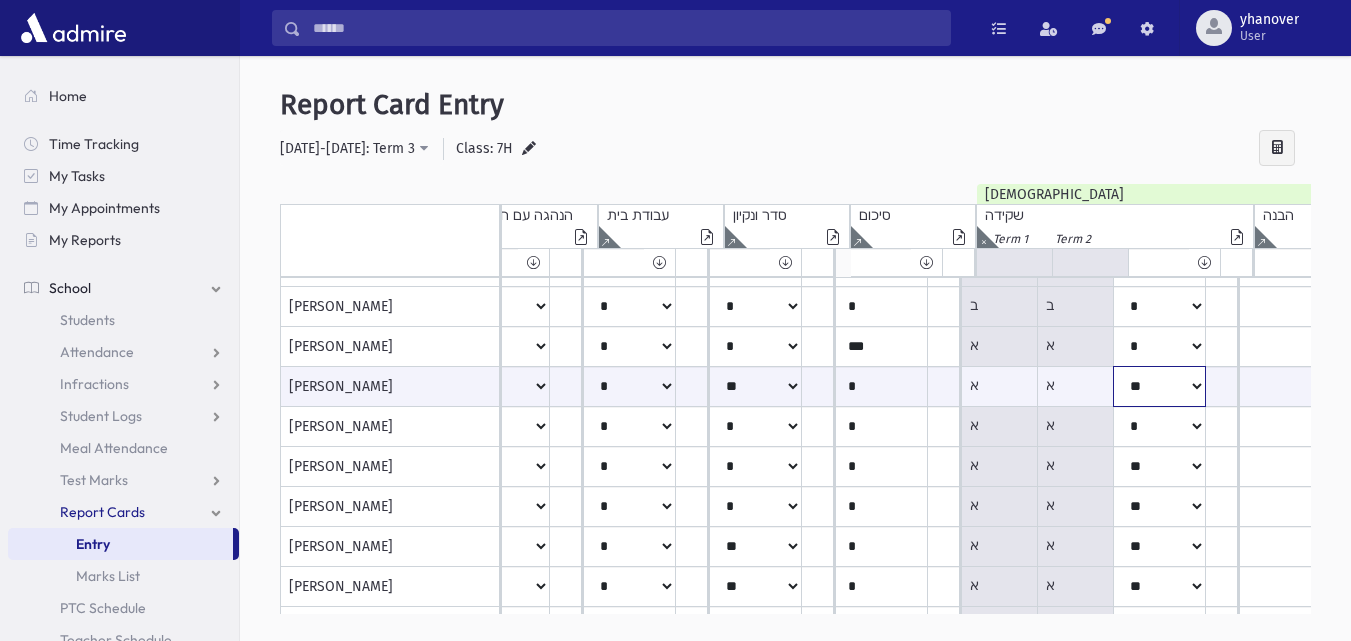click on "*****
****
**
**
*
**
**
*" at bounding box center (-128, 386) 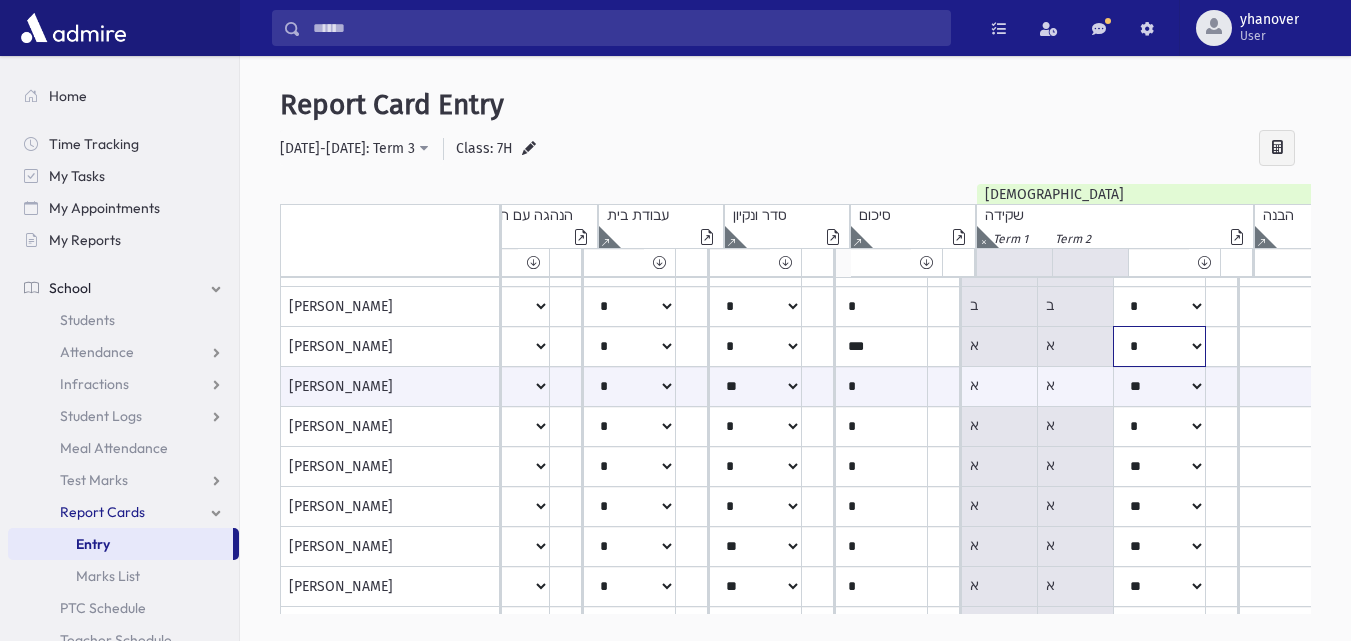 click on "*****
****
**
**
*
**
**
*" at bounding box center [-128, -173] 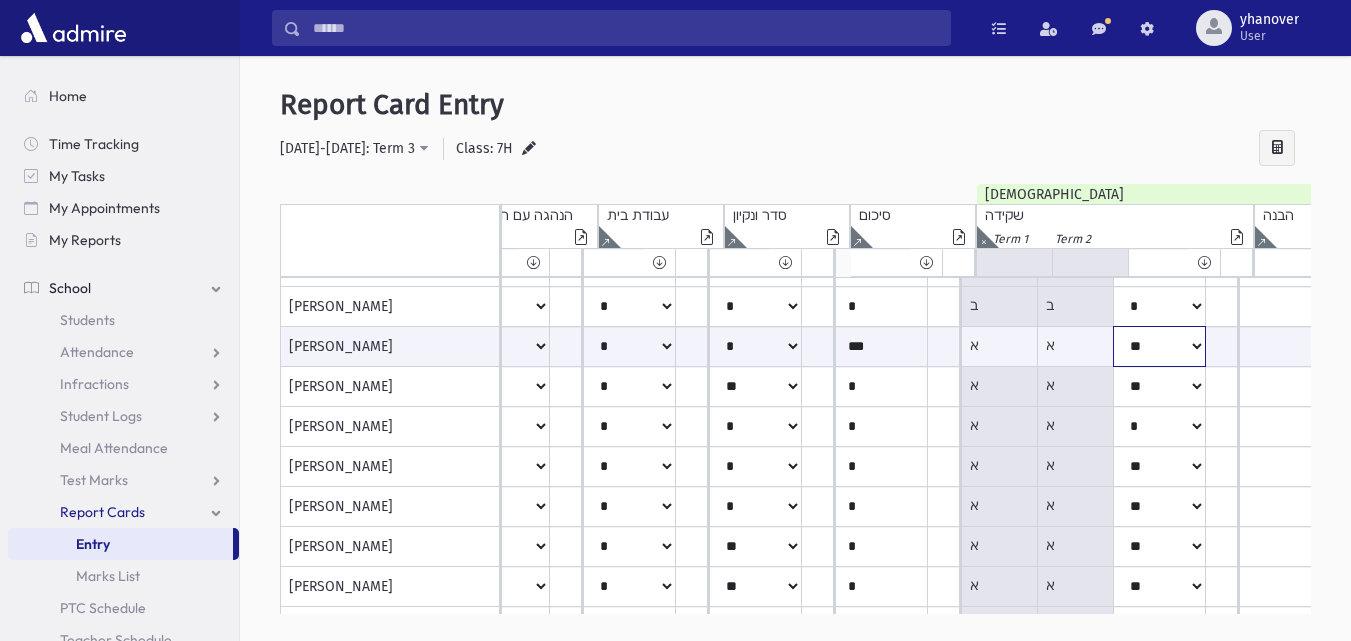 click on "*****
****
**
**
*
**
**
*" at bounding box center [-128, 346] 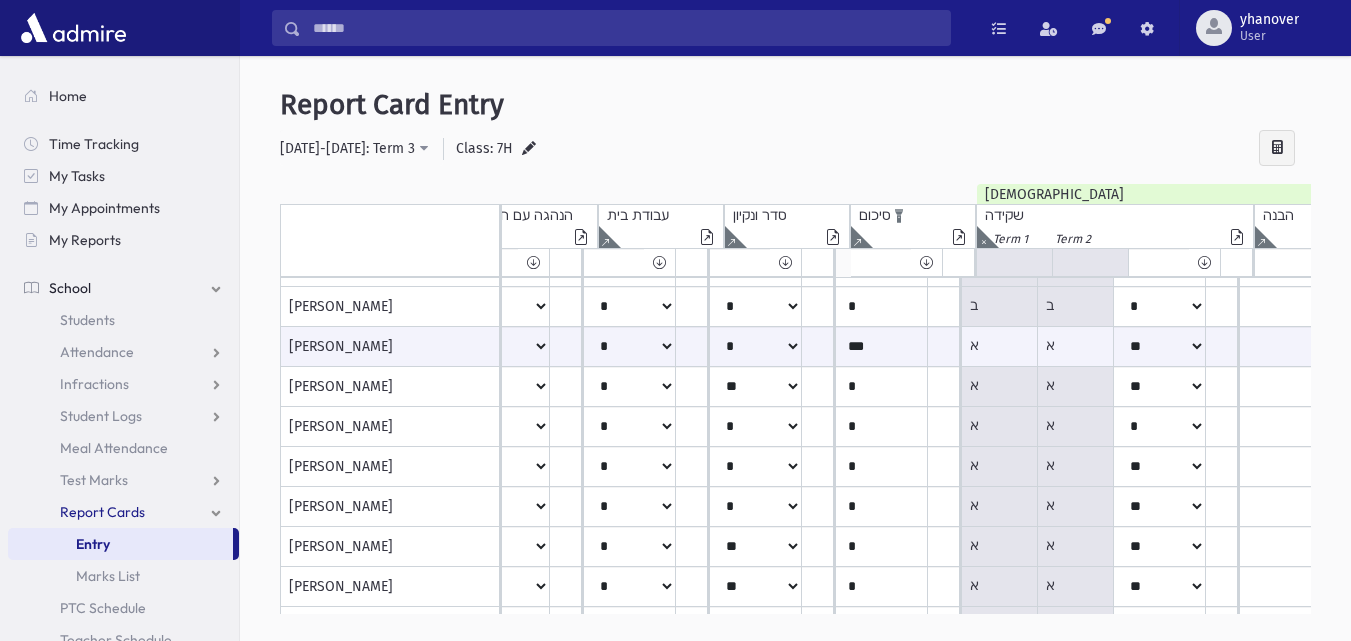 click at bounding box center [-168, 237] 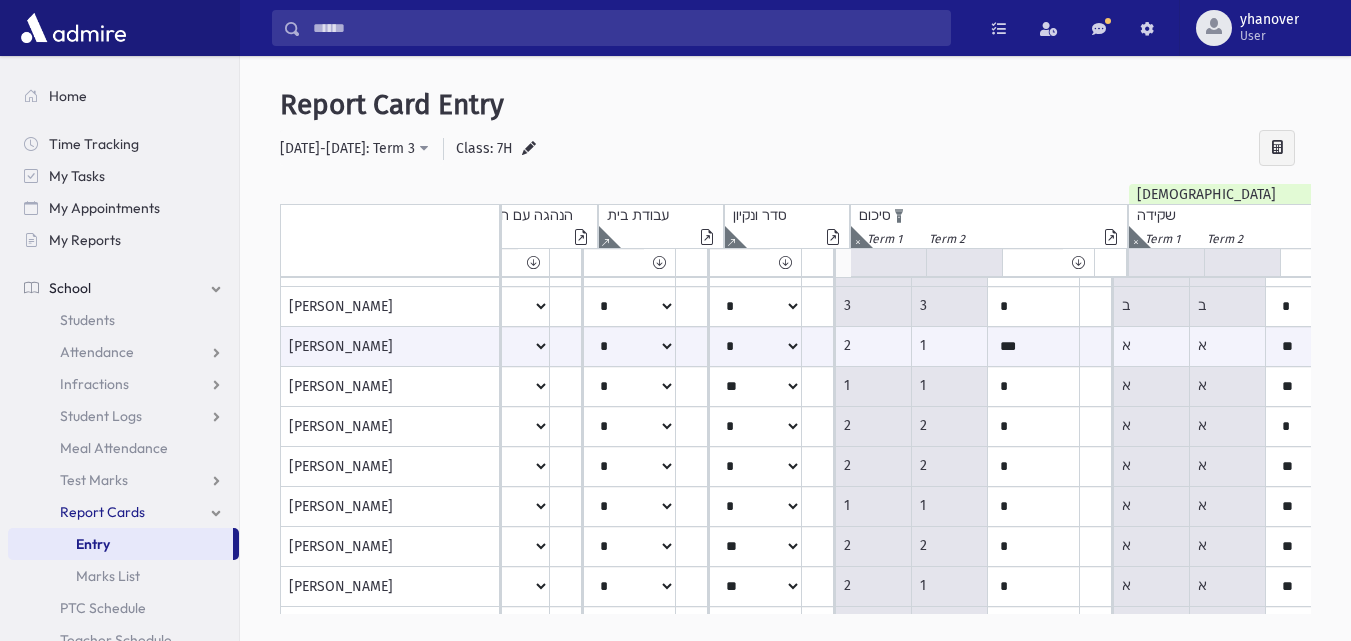 click at bounding box center (857, 237) 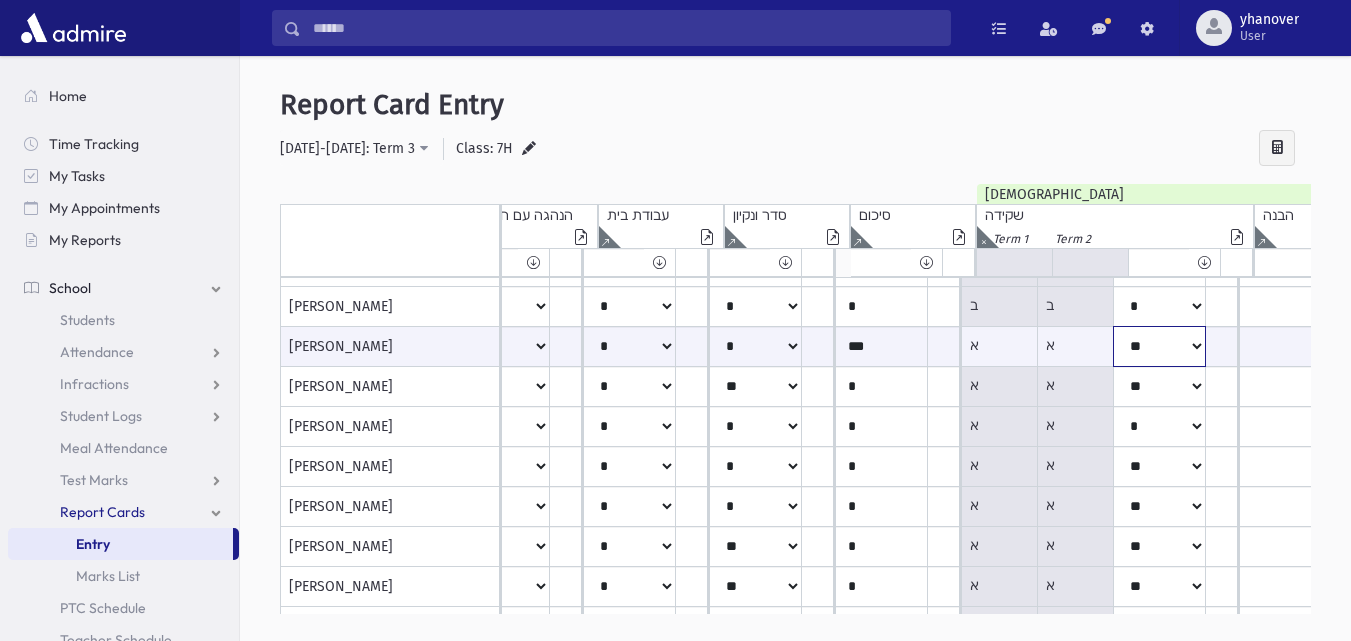 click on "*****
****
**
**
*
**
**
*" at bounding box center (-128, 346) 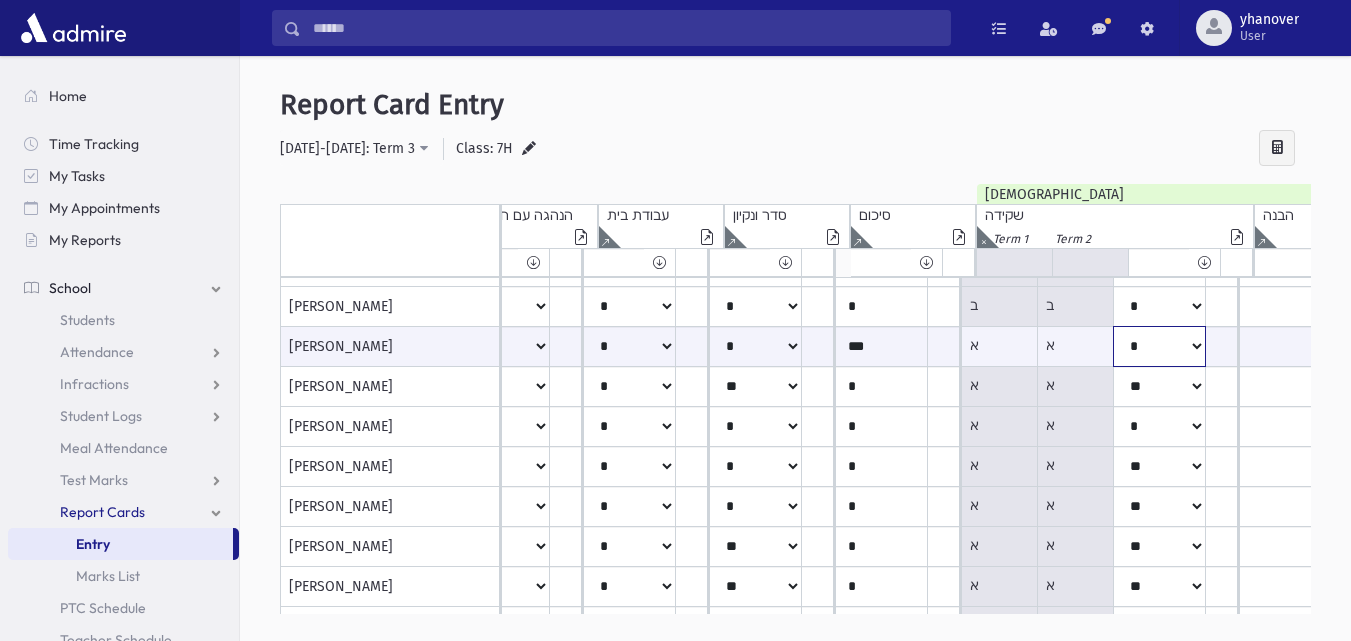 click on "*****
****
**
**
*
**
**
*" at bounding box center (-128, 346) 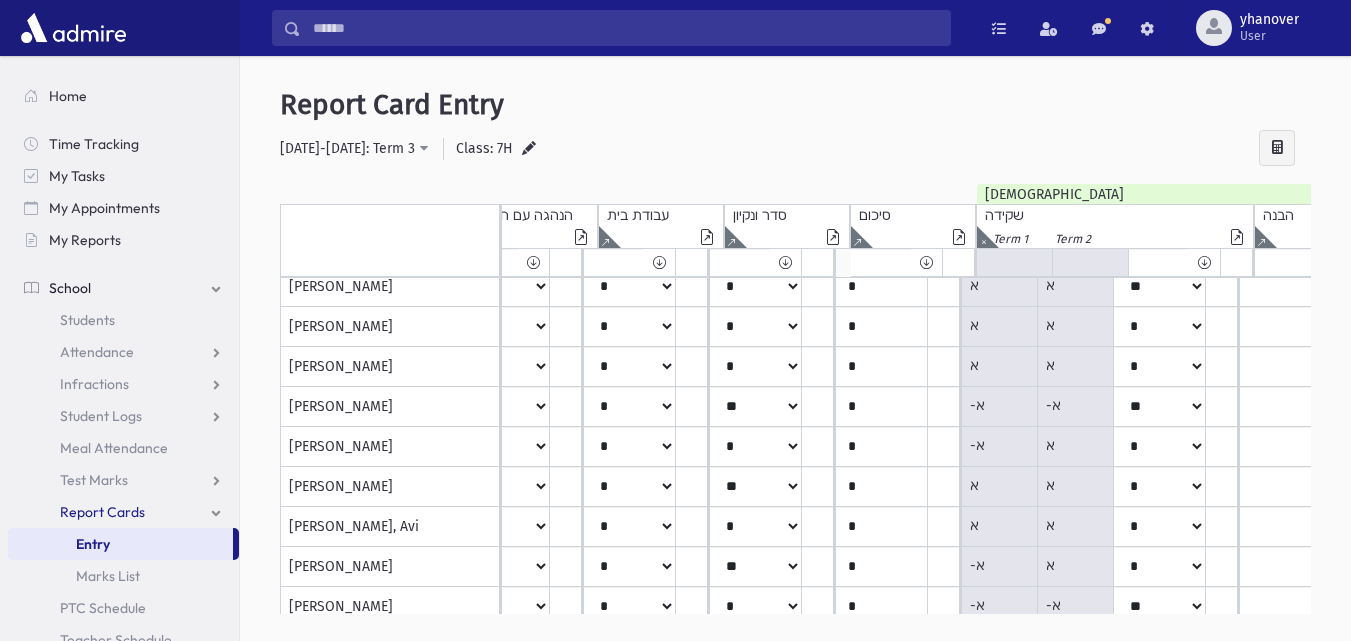 scroll, scrollTop: 44, scrollLeft: 676, axis: both 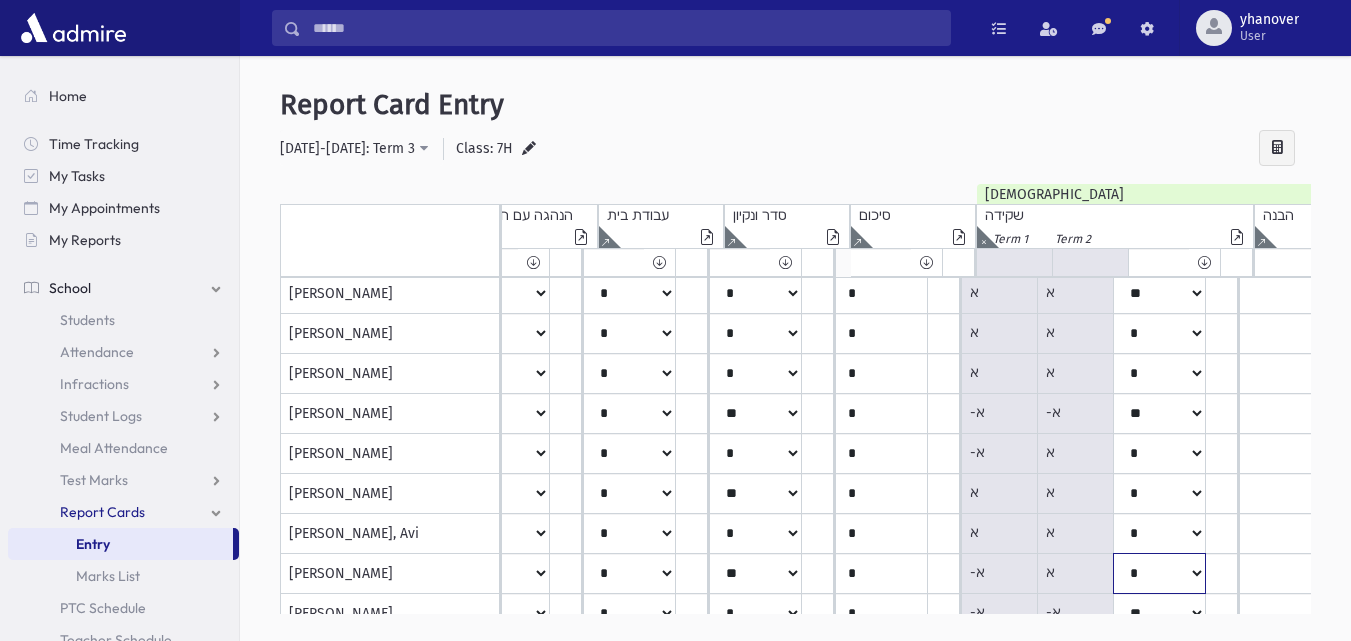 click on "*****
****
**
**
*
**
**
*" at bounding box center (-128, 254) 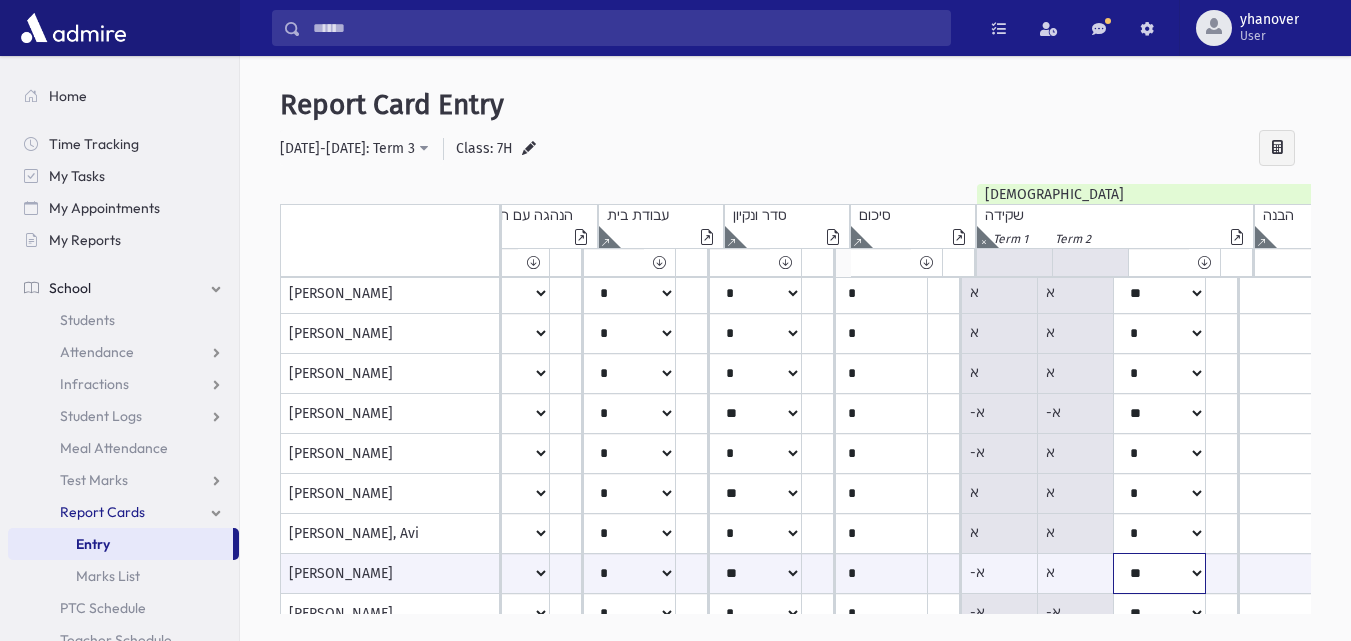 click on "*****
****
**
**
*
**
**
*" at bounding box center (-128, 573) 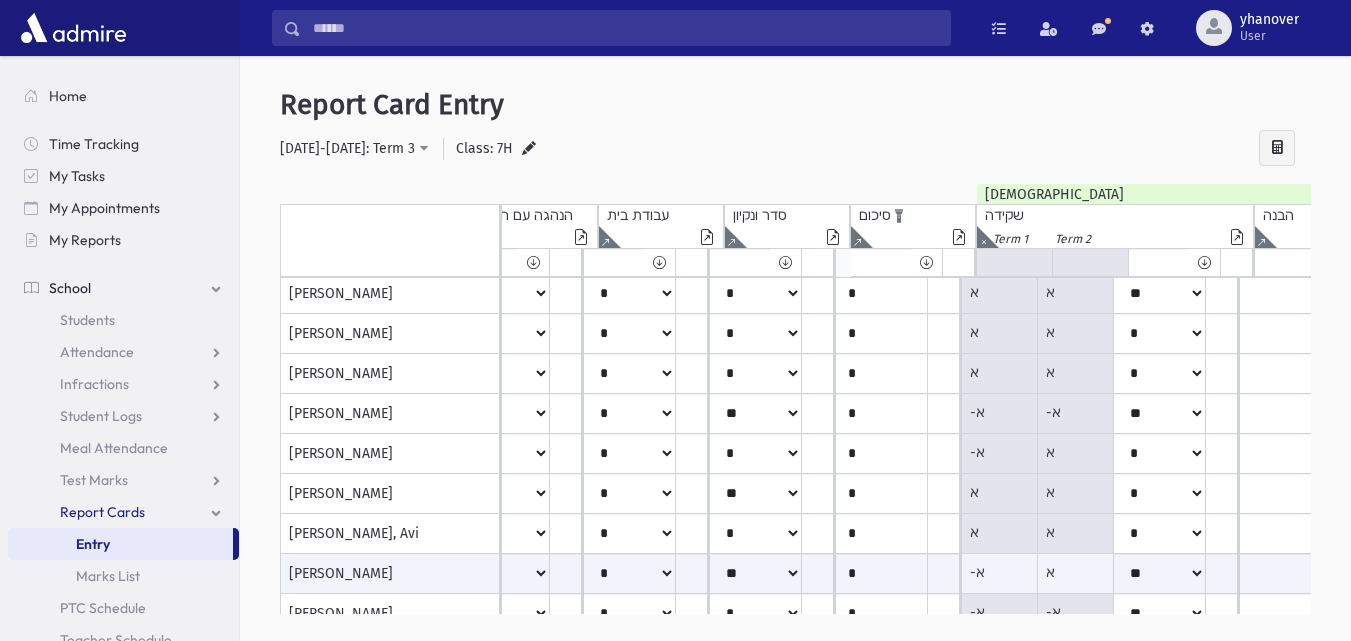 click at bounding box center [-168, 237] 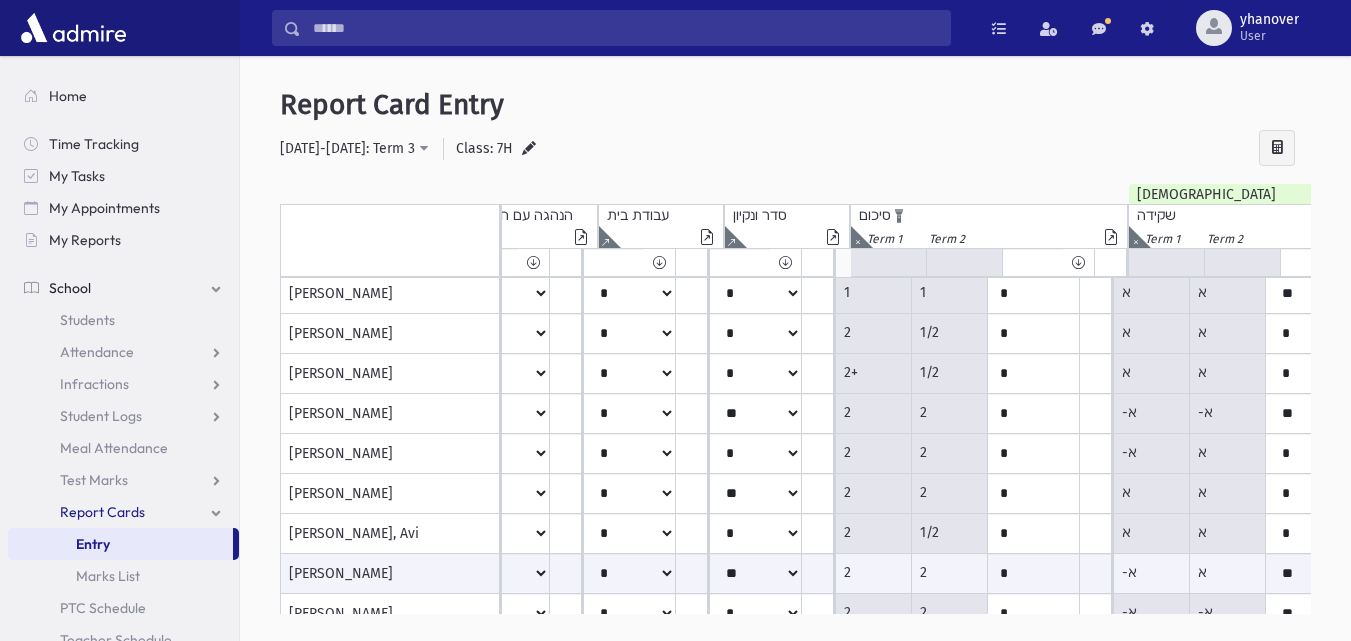 click at bounding box center (857, 237) 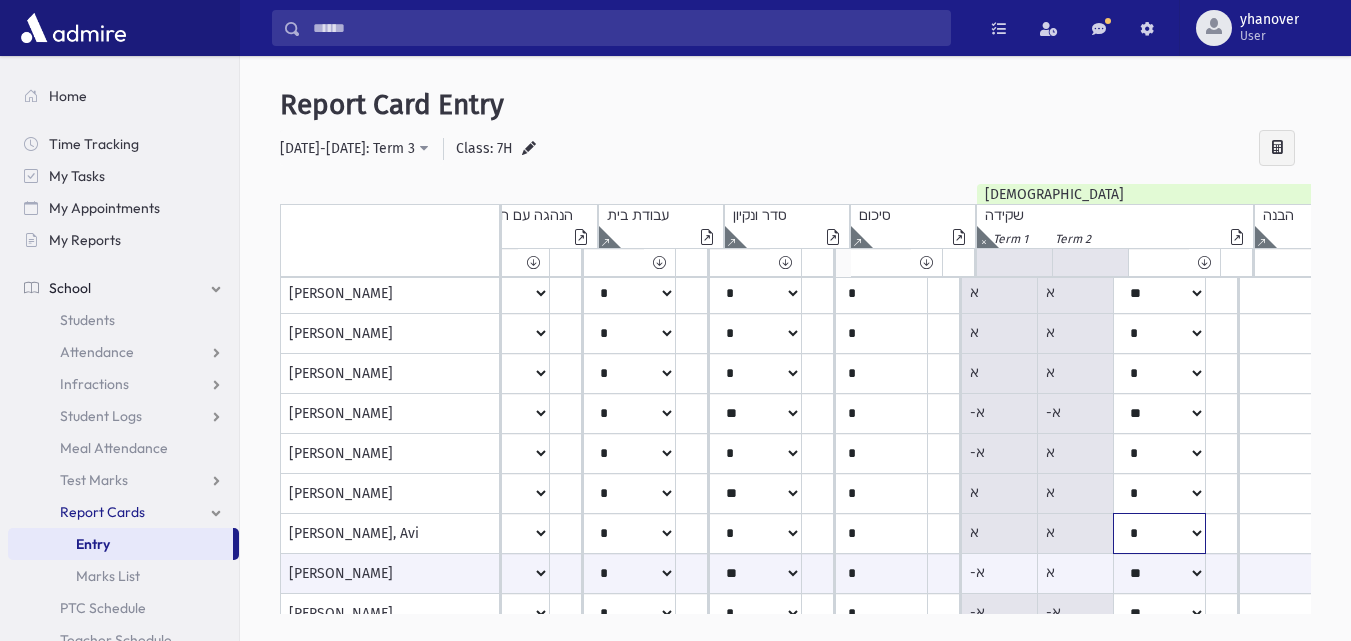 click on "*****
****
**
**
*
**
**
*" at bounding box center (-128, 254) 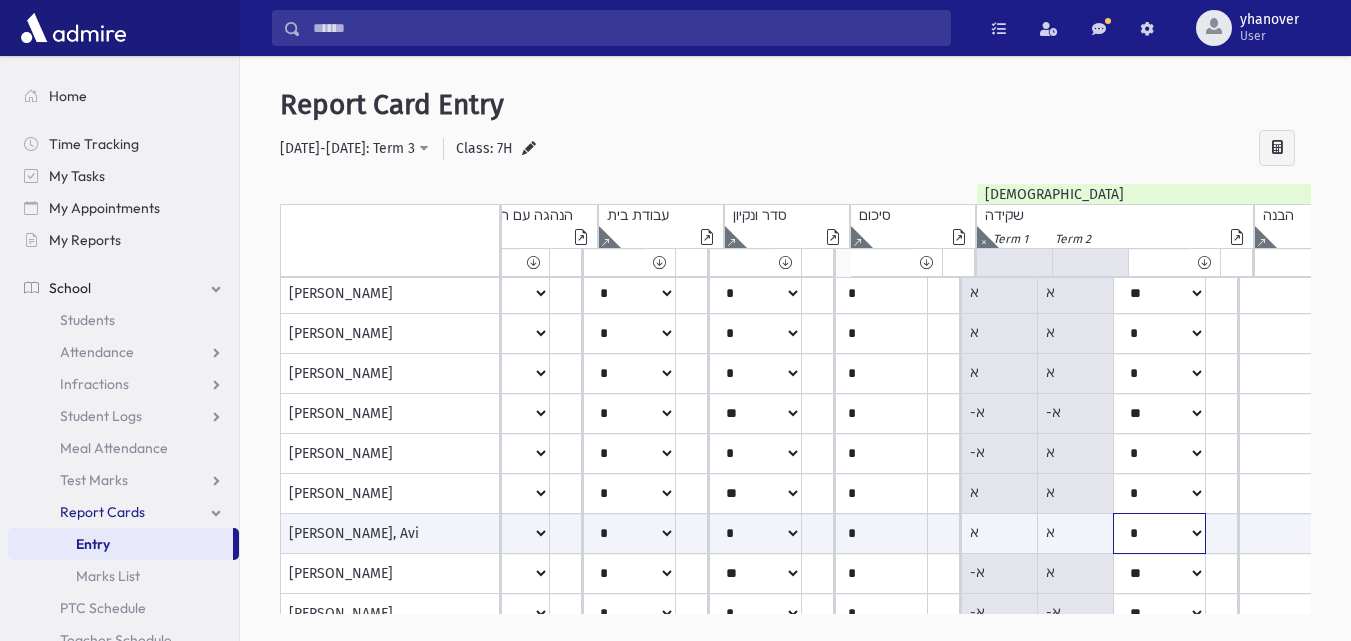 click on "*****
****
**
**
*
**
**
*" at bounding box center (-128, 533) 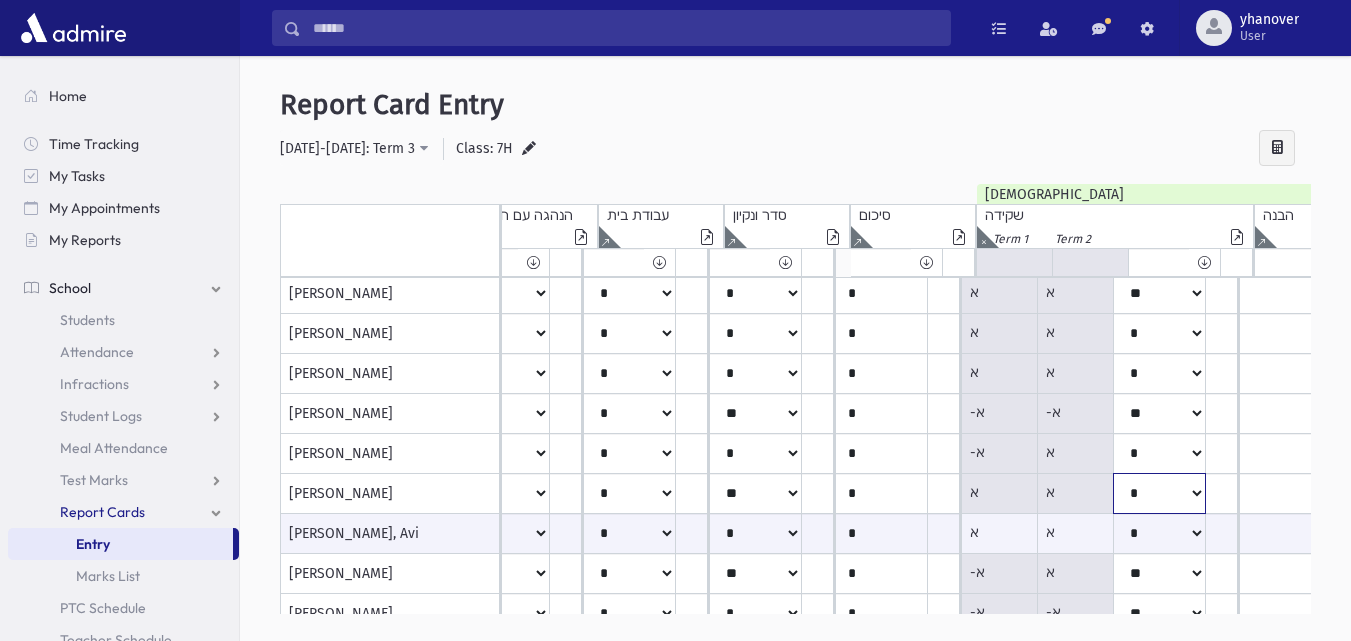 click on "*****
****
**
**
*
**
**
*" at bounding box center [-128, 254] 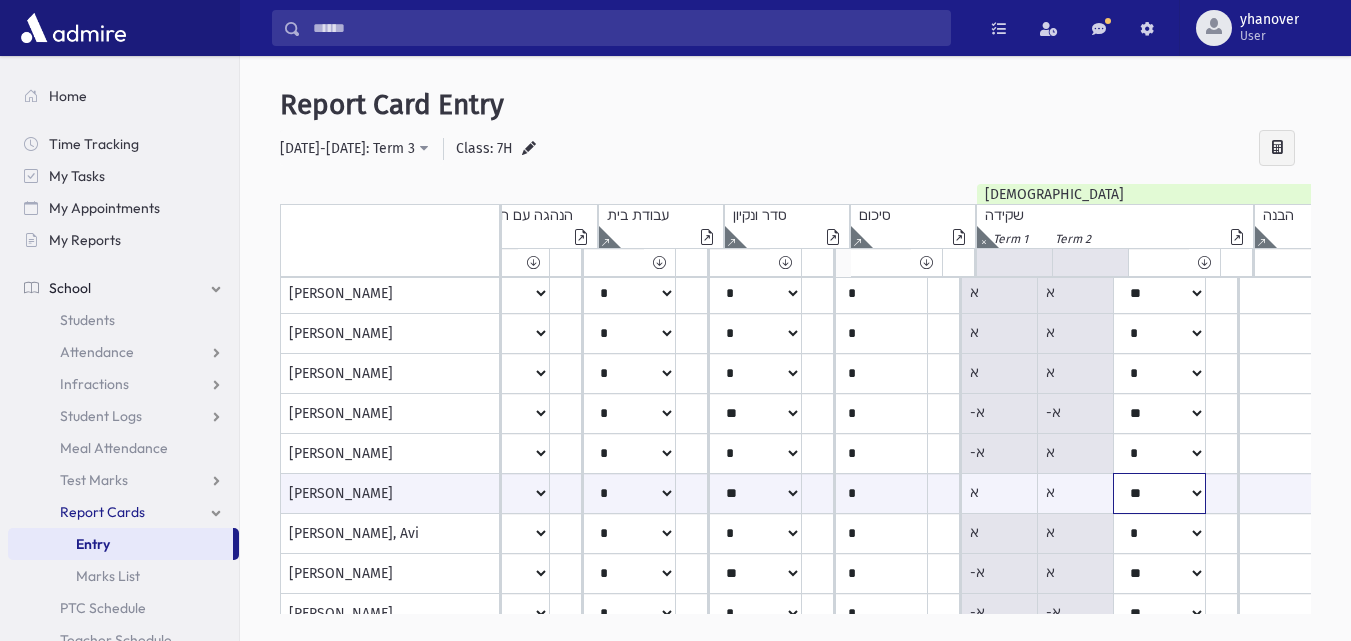 click on "*****
****
**
**
*
**
**
*" at bounding box center [-128, 493] 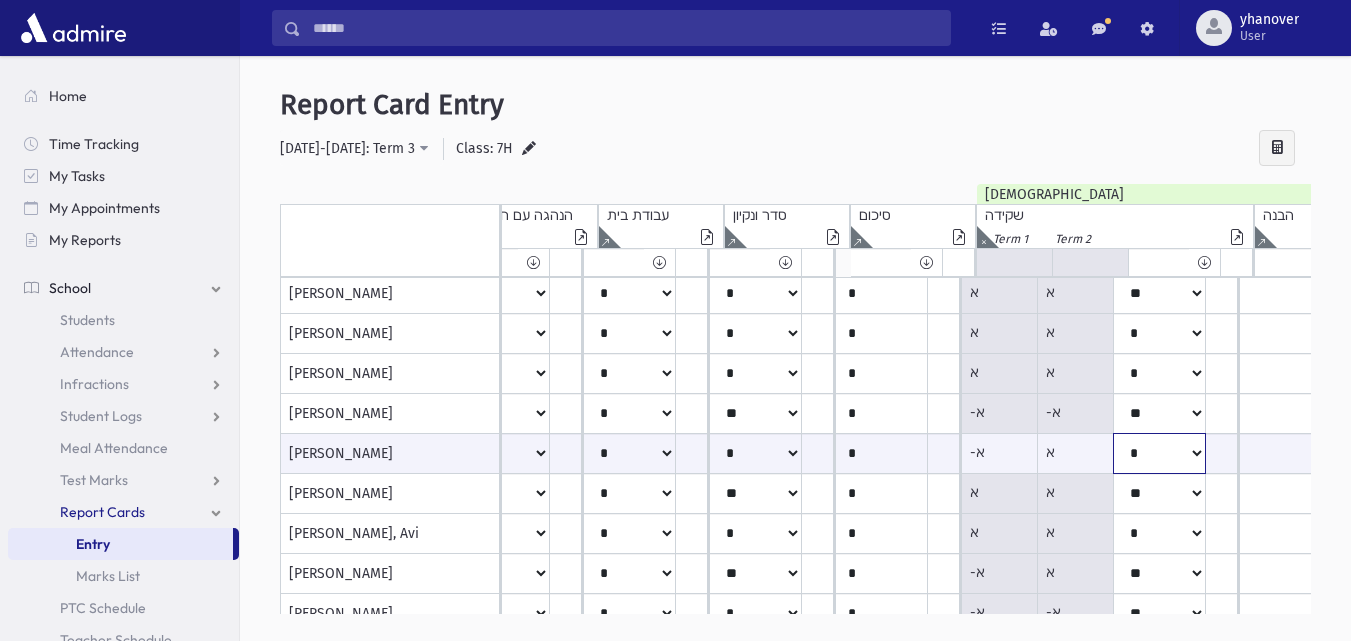 click on "*****
****
**
**
*
**
**
*" at bounding box center [-128, 453] 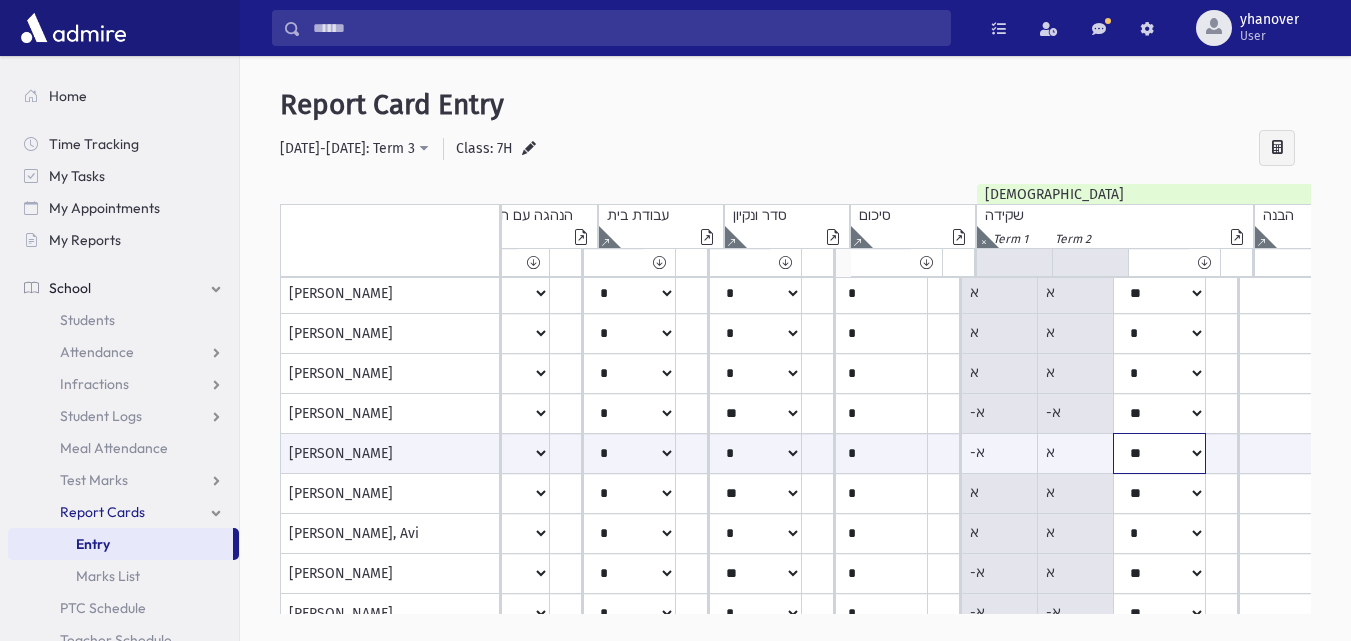 click on "*****
****
**
**
*
**
**
*" at bounding box center [-128, 453] 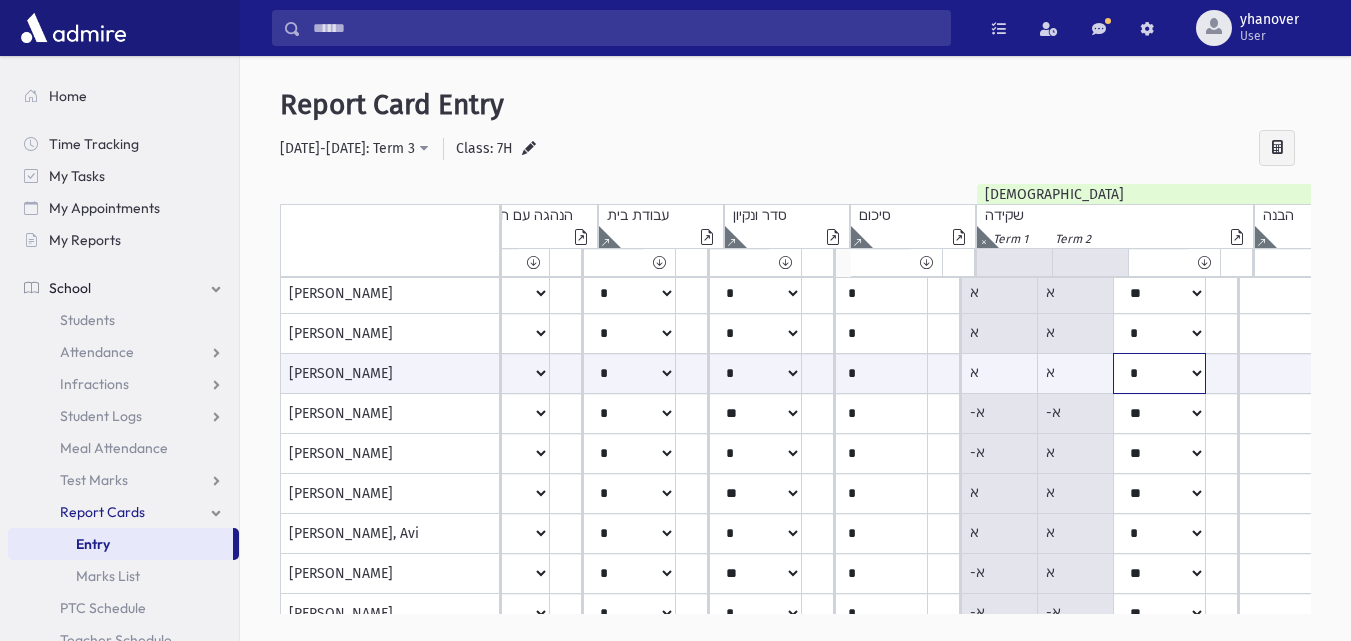 click on "*****
****
**
**
*
**
**
*" at bounding box center (-128, 373) 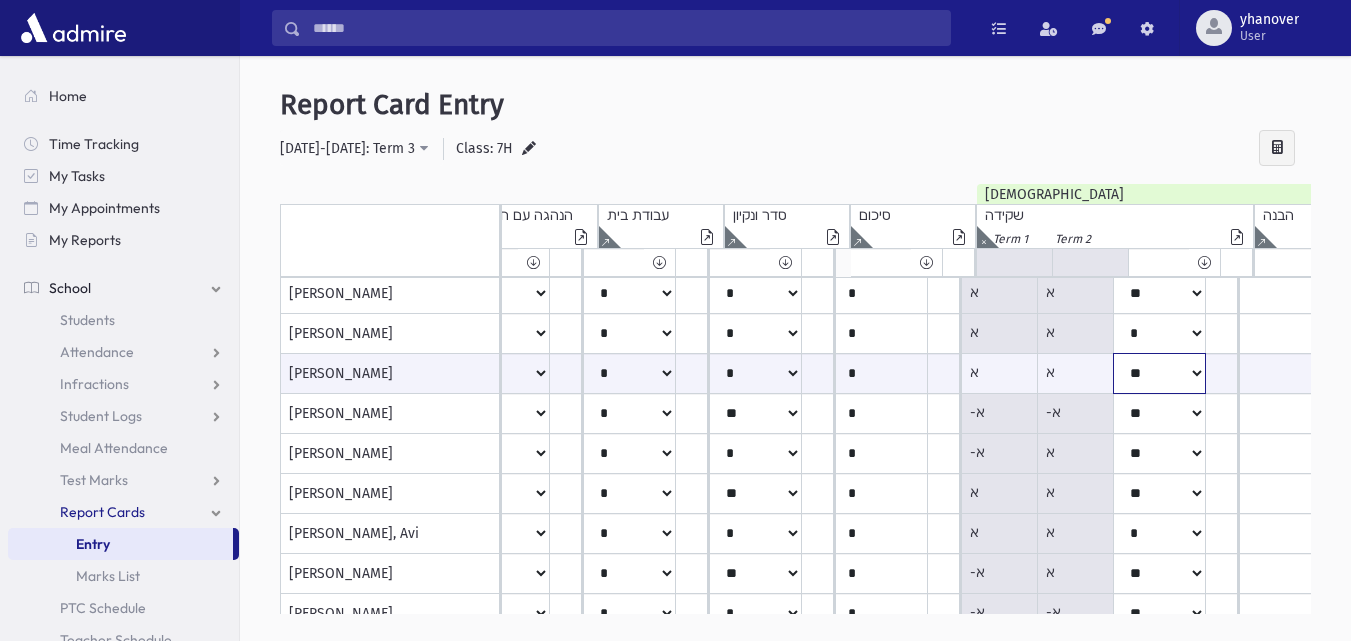 click on "*****
****
**
**
*
**
**
*" at bounding box center [-128, 373] 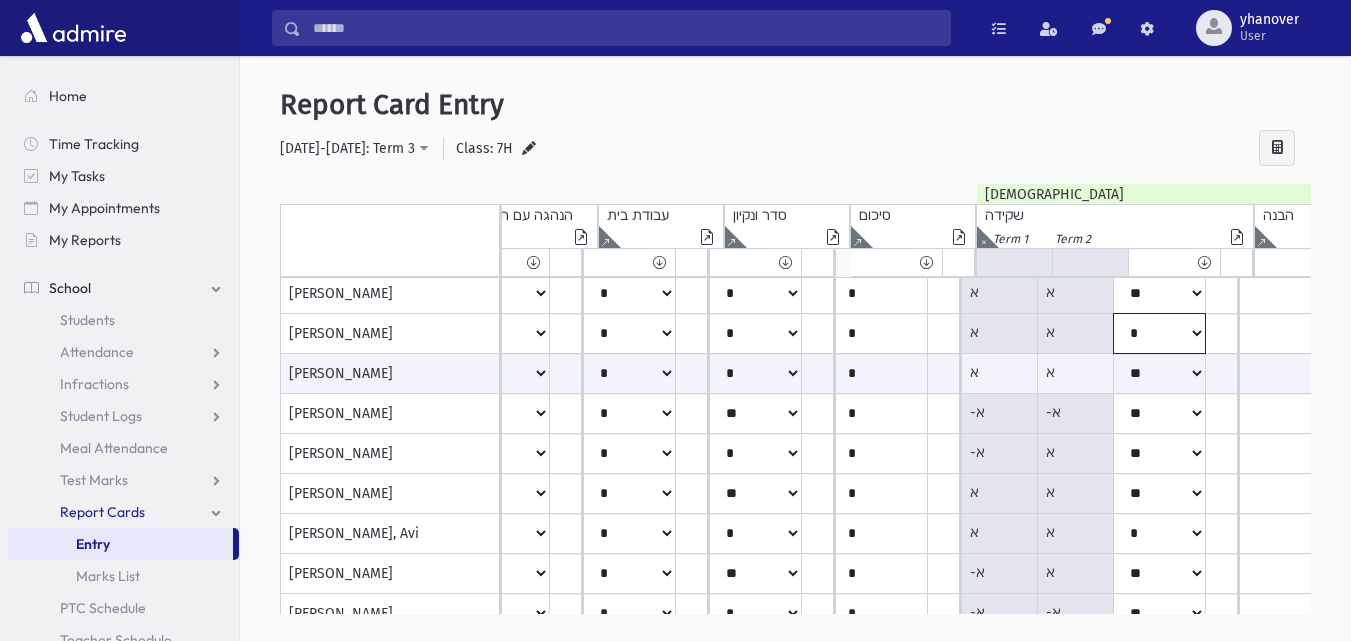 click on "*****
****
**
**
*
**
**
*" at bounding box center [-128, 254] 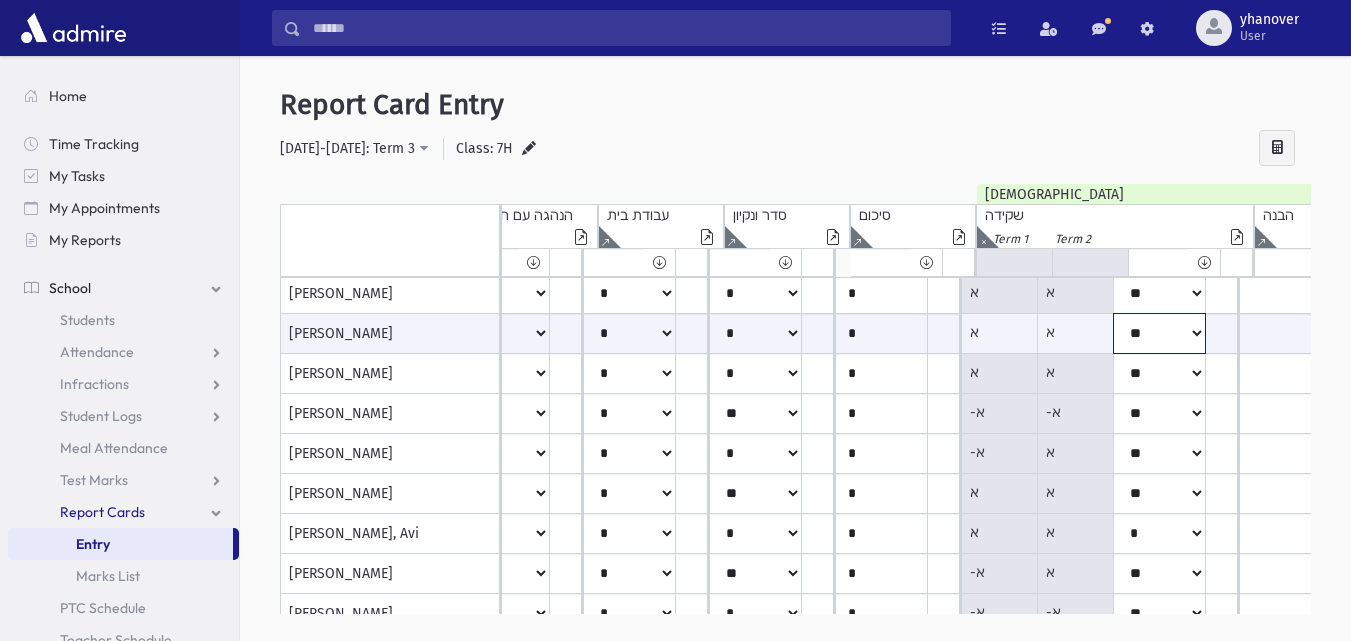 click on "*****
****
**
**
*
**
**
*" at bounding box center (-128, 333) 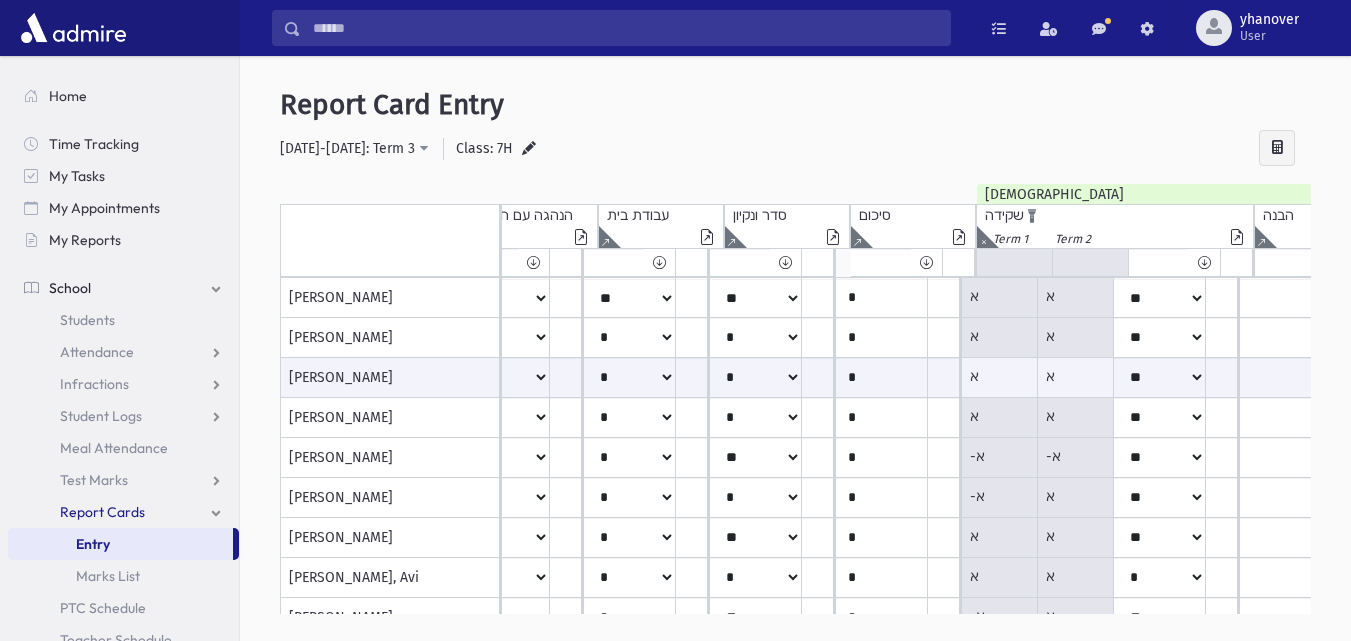 click at bounding box center (983, 237) 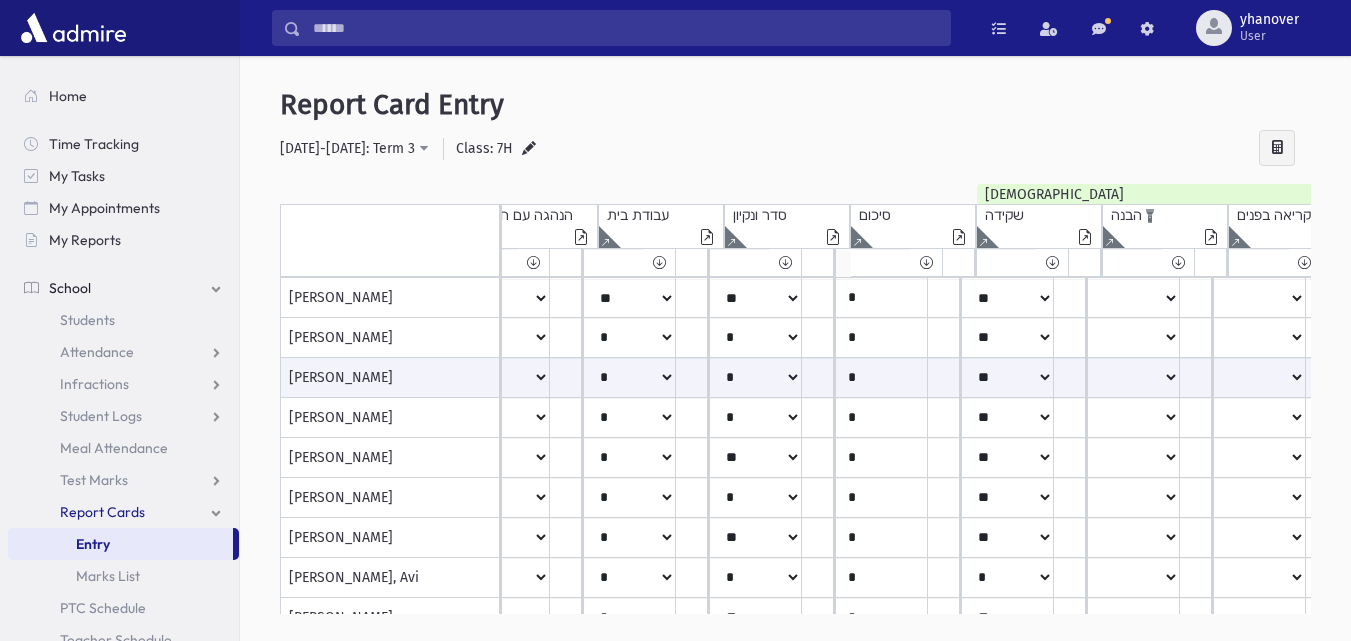 click at bounding box center [-168, 237] 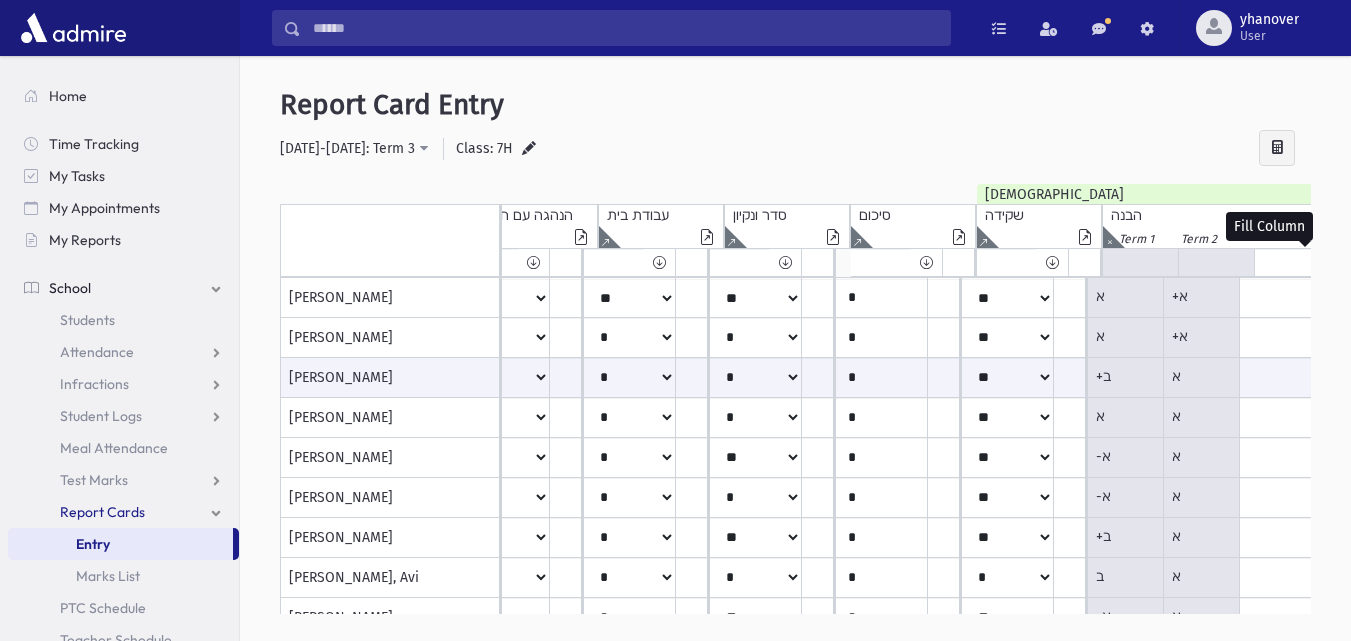 click at bounding box center [1330, 262] 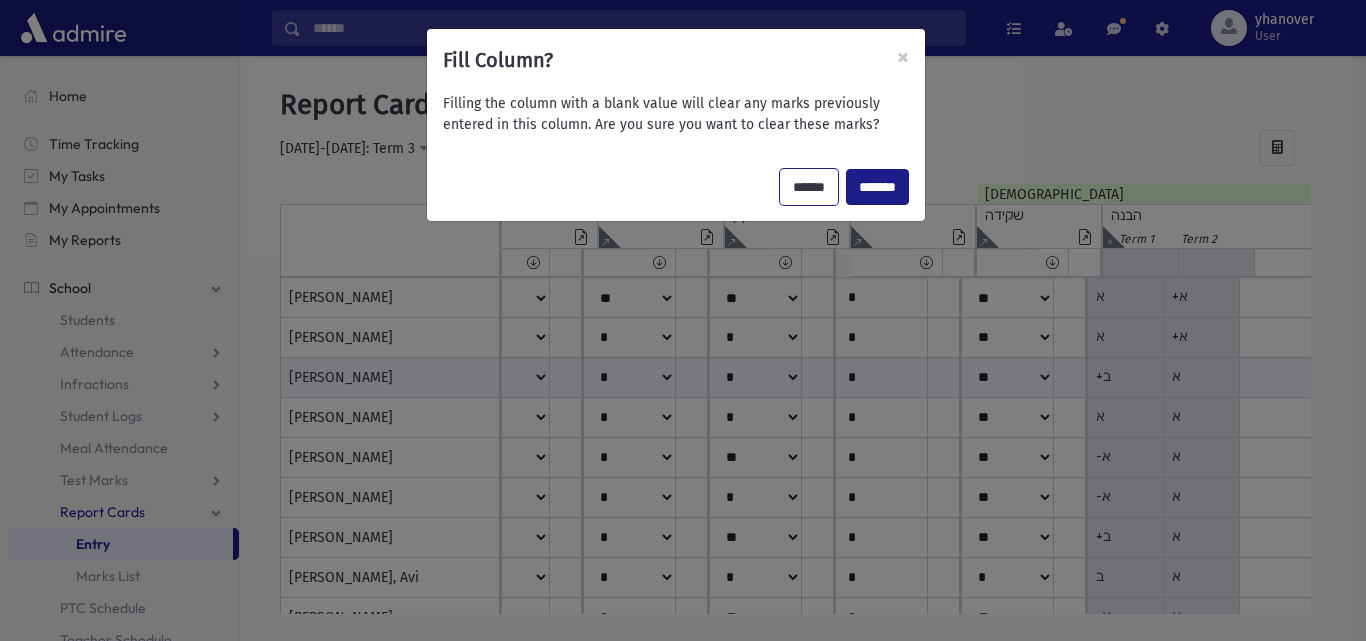 click on "******" at bounding box center (809, 187) 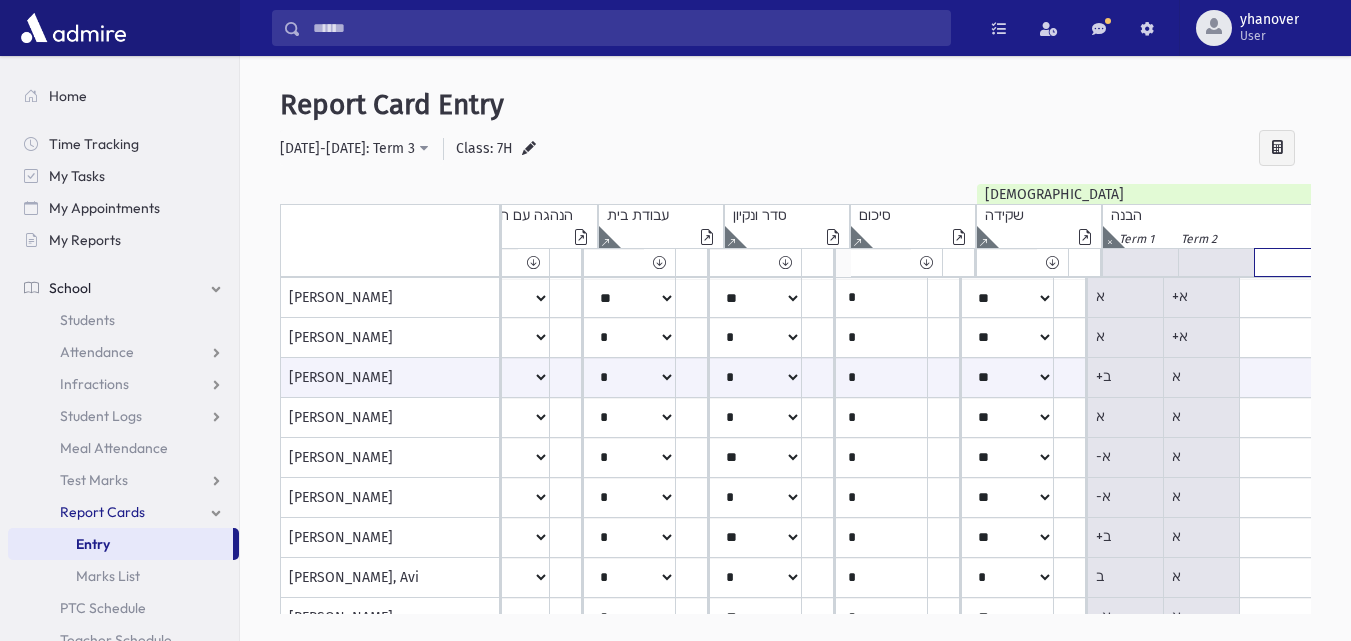 click on "*****
****
**
**
*
**
**
*" at bounding box center (-144, 262) 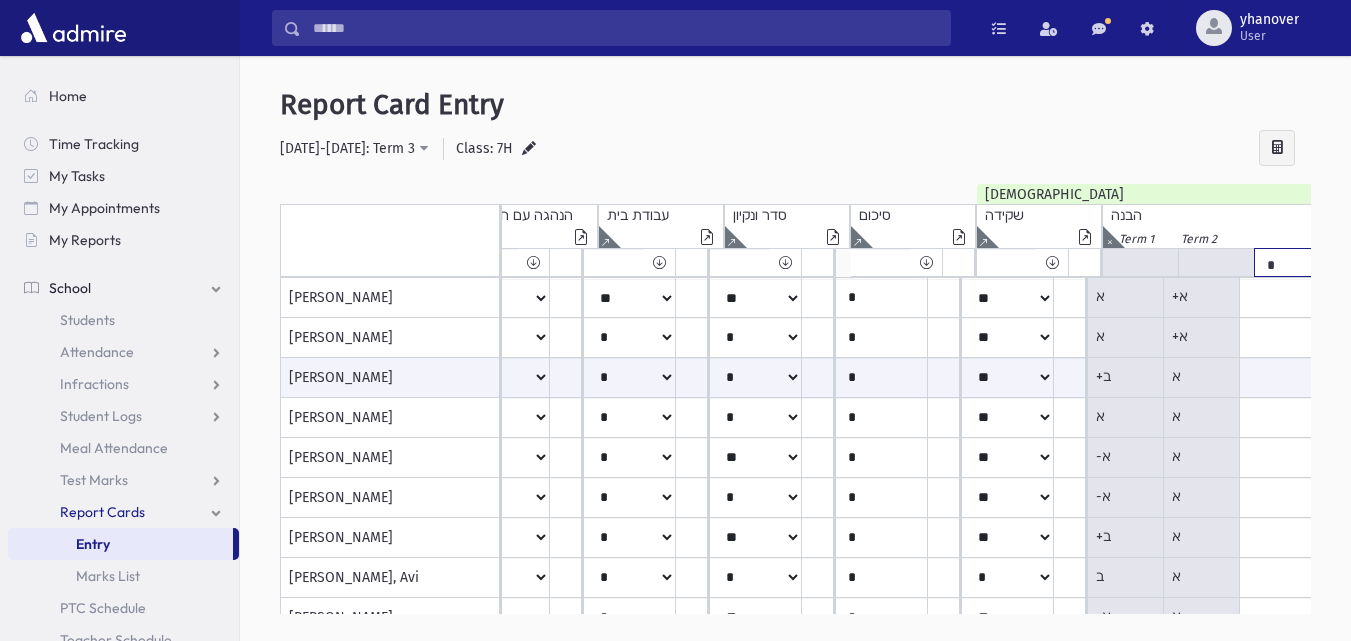 click on "*****
****
**
**
*
**
**
*" at bounding box center (-144, 262) 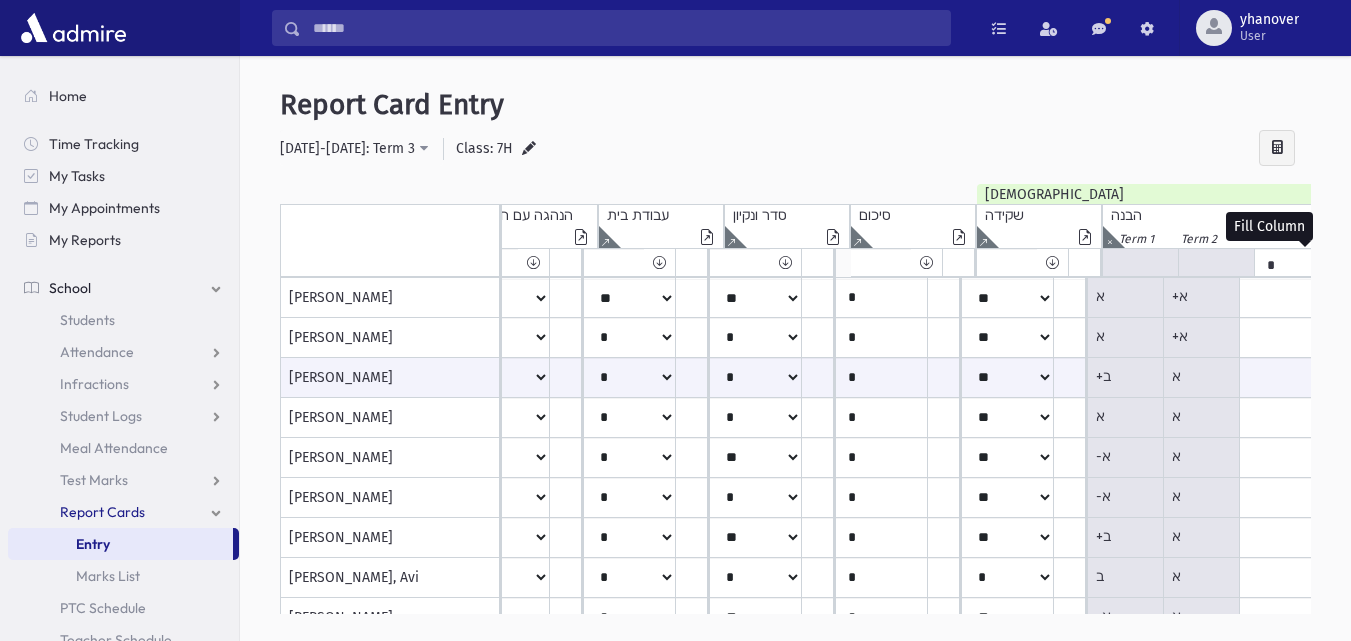 click at bounding box center (1330, 262) 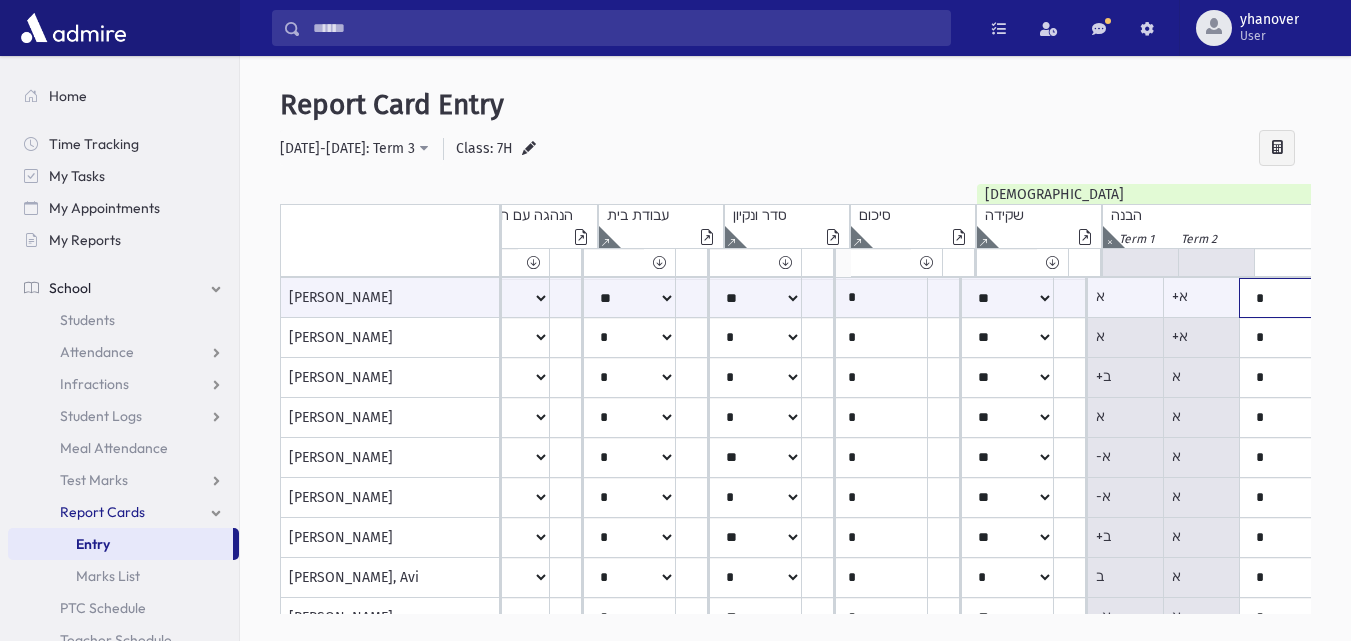 click on "*****
****
**
**
*
**
**
*" at bounding box center (-128, 298) 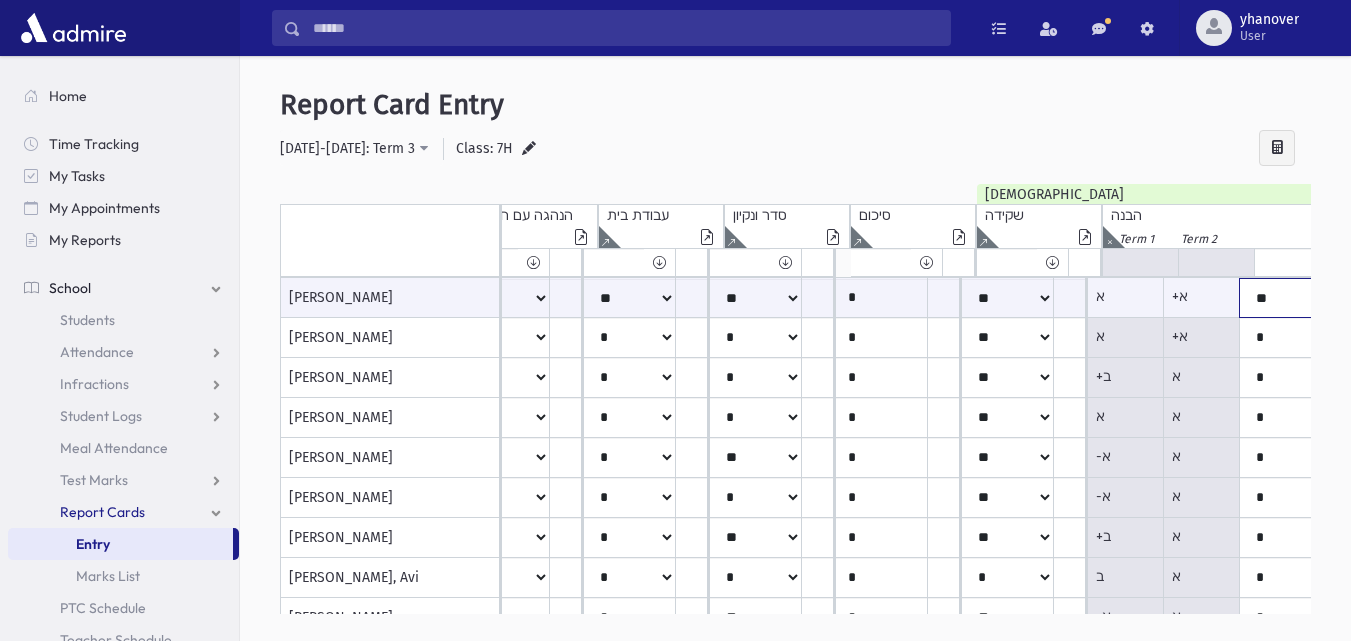 click on "*****
****
**
**
*
**
**
*" at bounding box center [-128, 298] 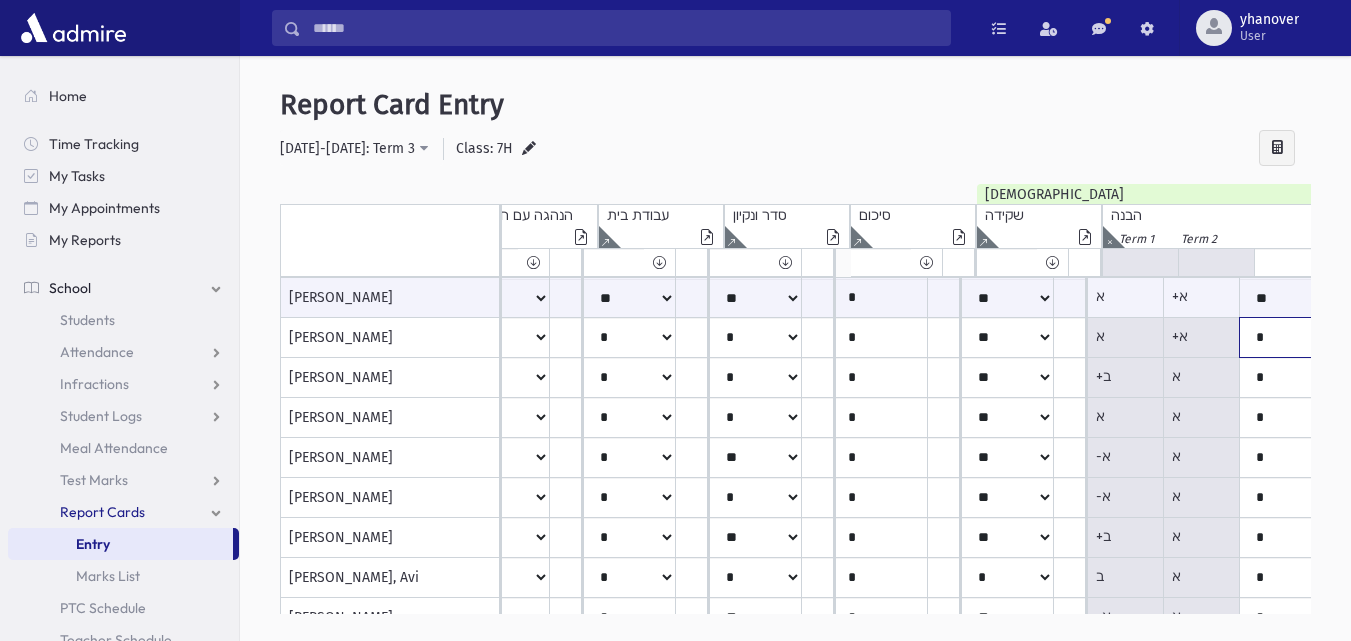 click on "*****
****
**
**
*
**
**
*" at bounding box center (-128, 298) 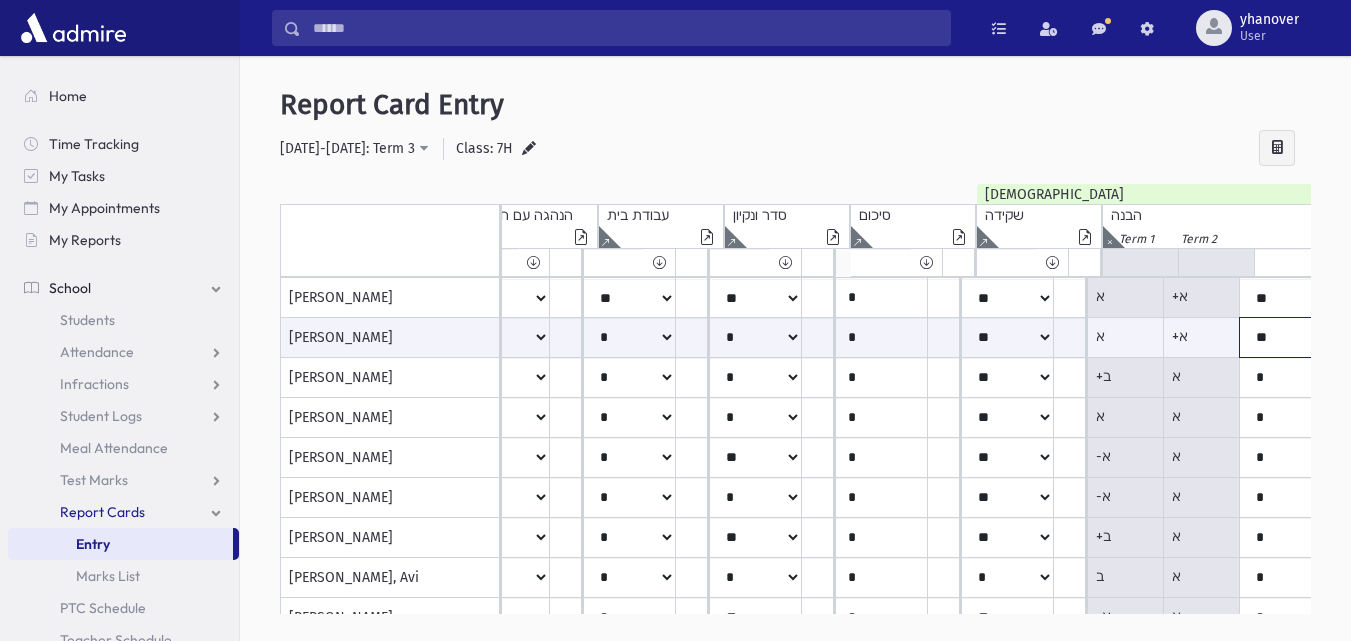click on "*****
****
**
**
*
**
**
*" at bounding box center (-128, 337) 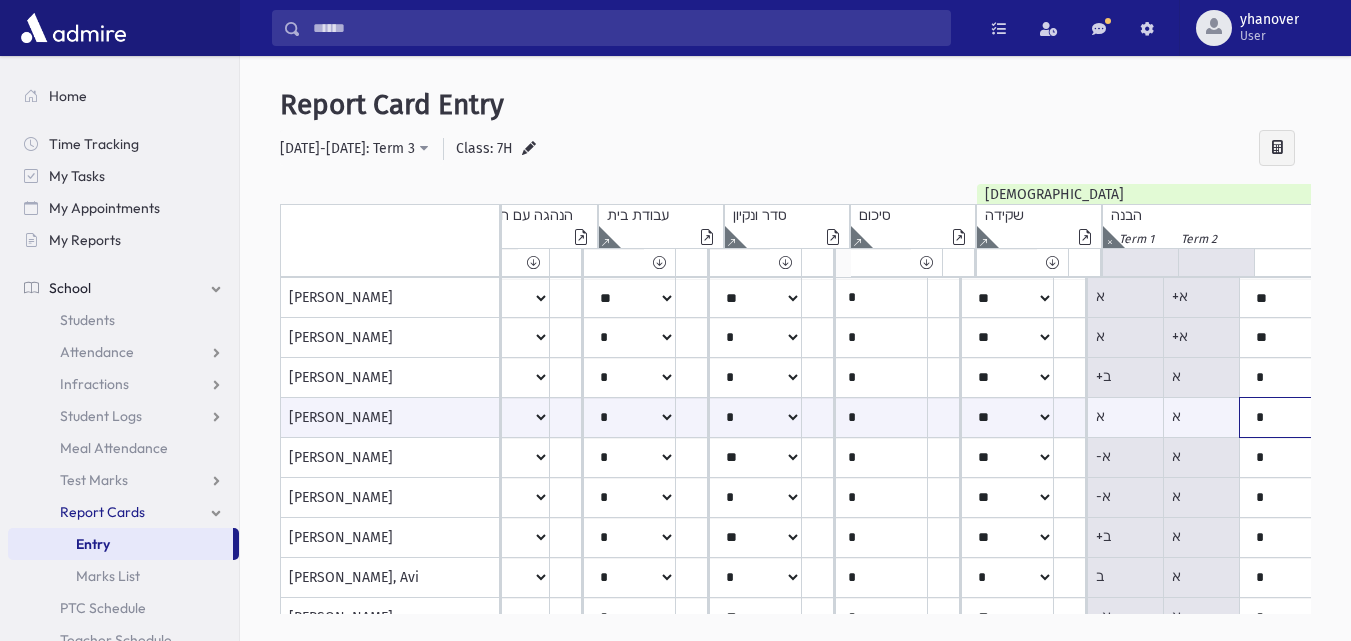 click on "*****
****
**
**
*
**
**
*" at bounding box center (-128, 417) 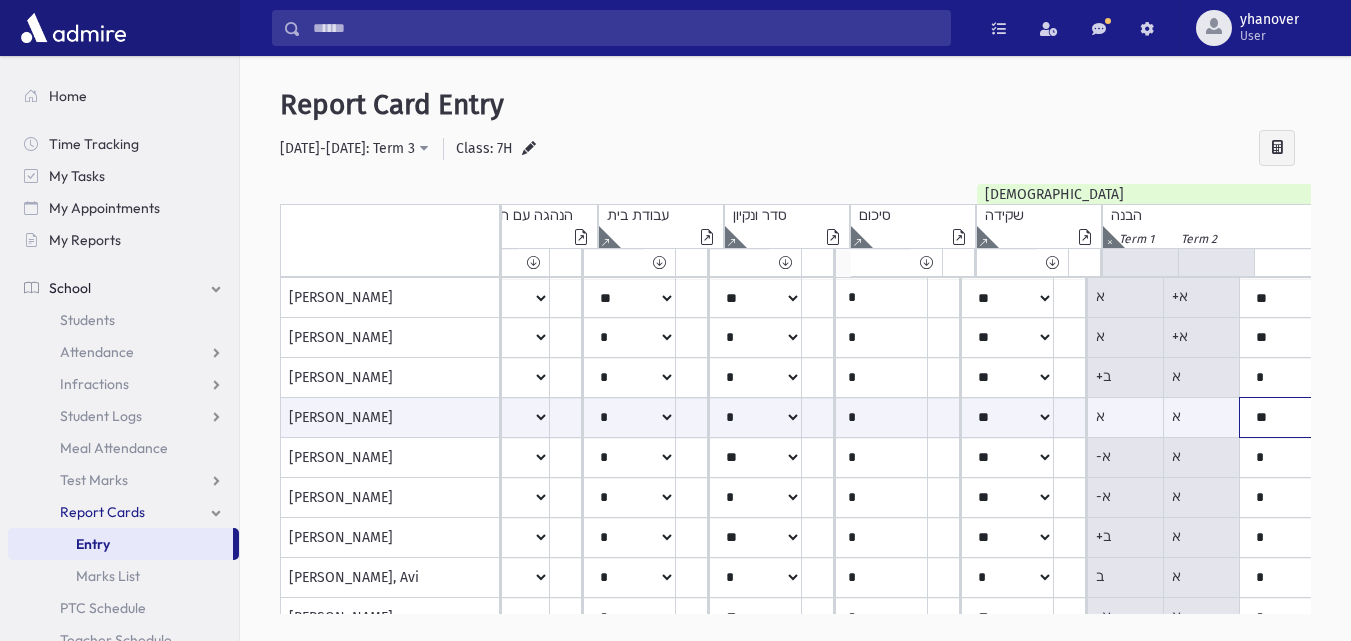 click on "*****
****
**
**
*
**
**
*" at bounding box center [-128, 417] 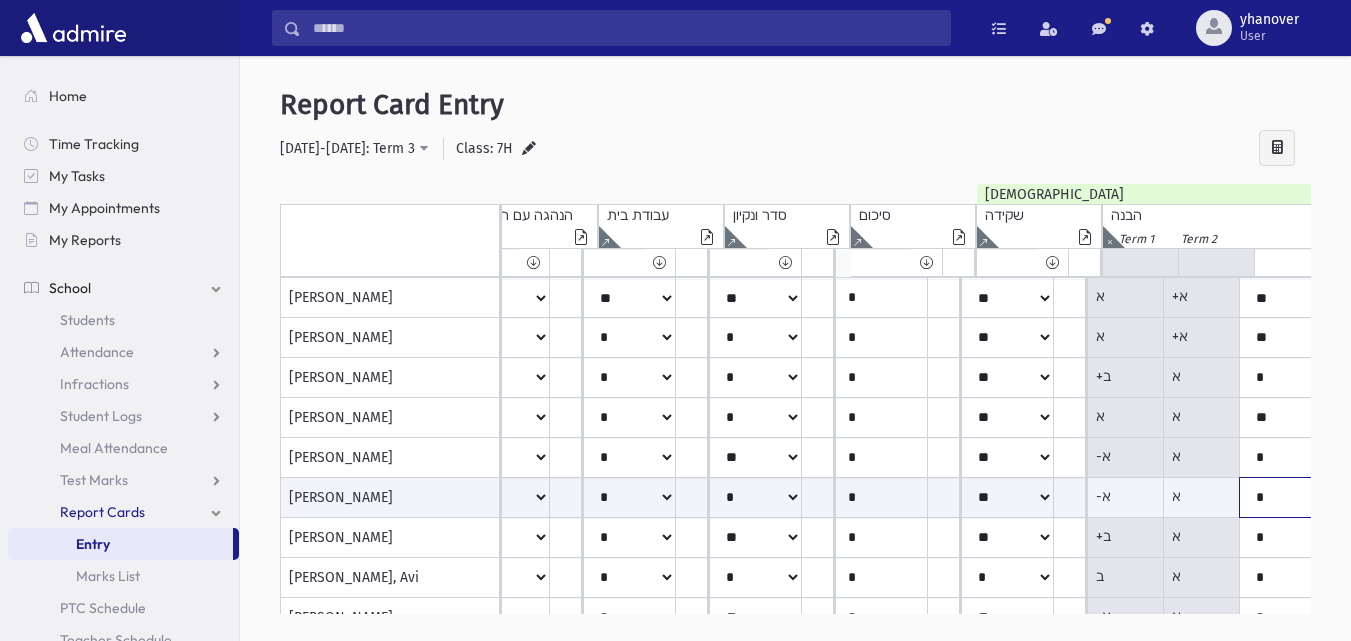 click on "*****
****
**
**
*
**
**
*" at bounding box center (-128, 497) 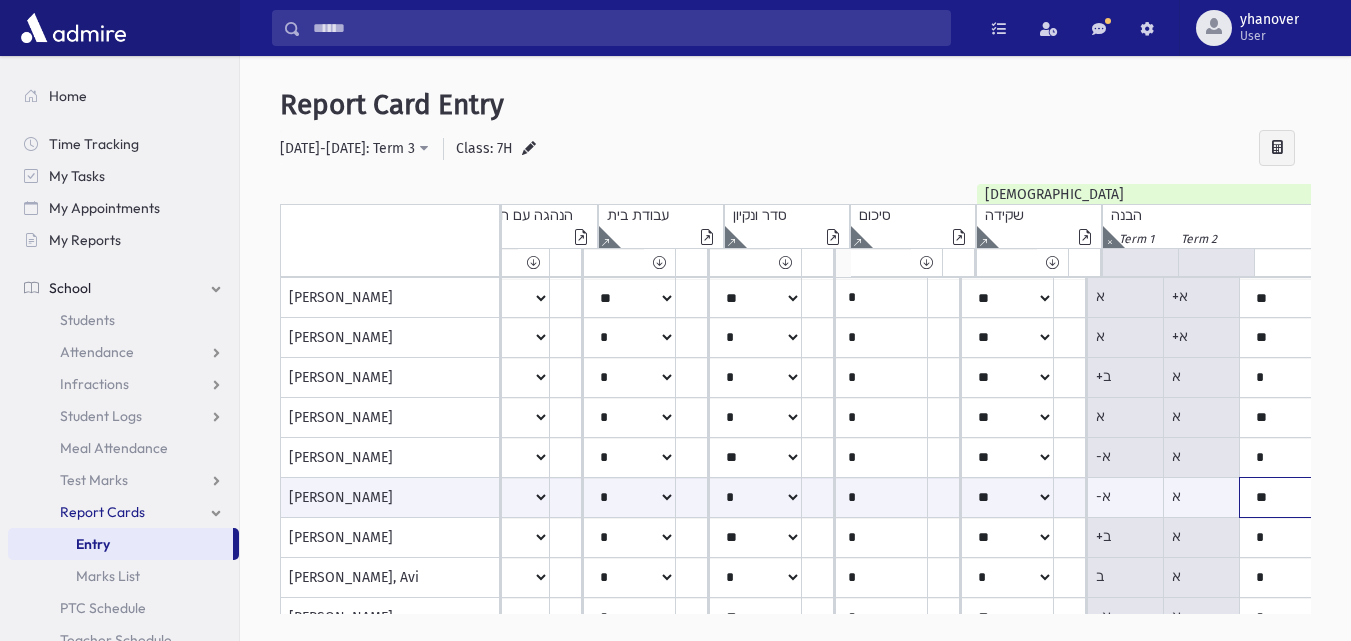 click on "*****
****
**
**
*
**
**
*" at bounding box center (-128, 497) 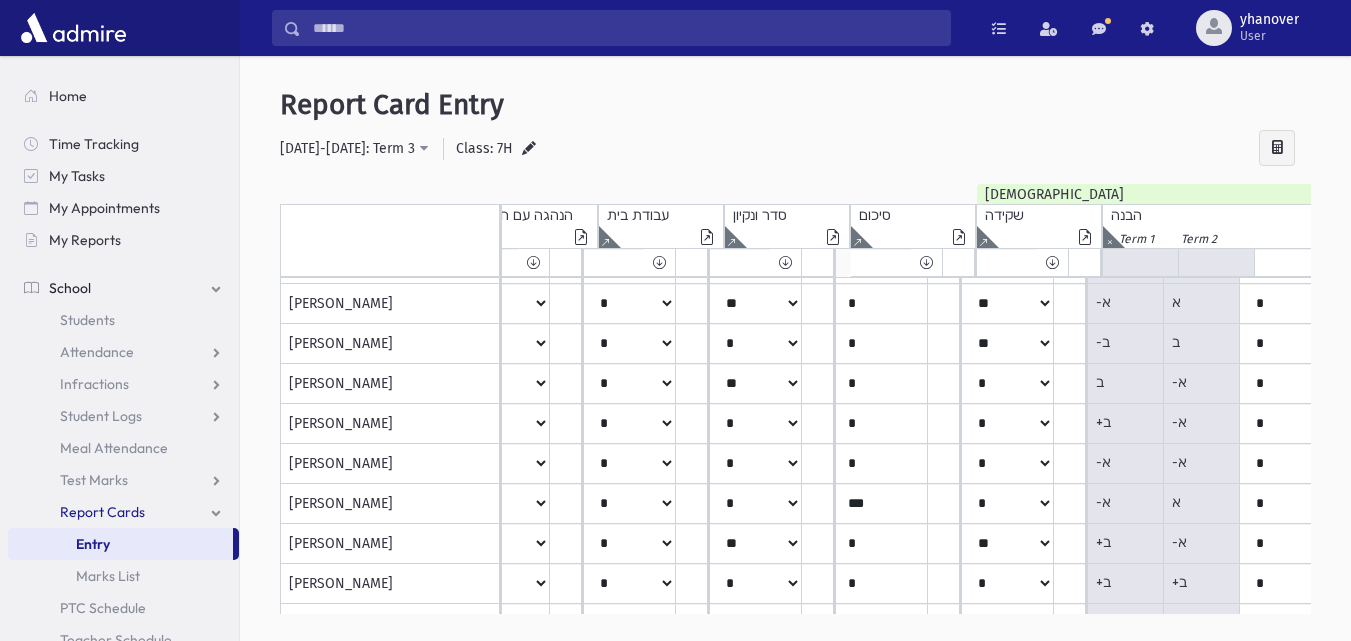 scroll, scrollTop: 317, scrollLeft: 676, axis: both 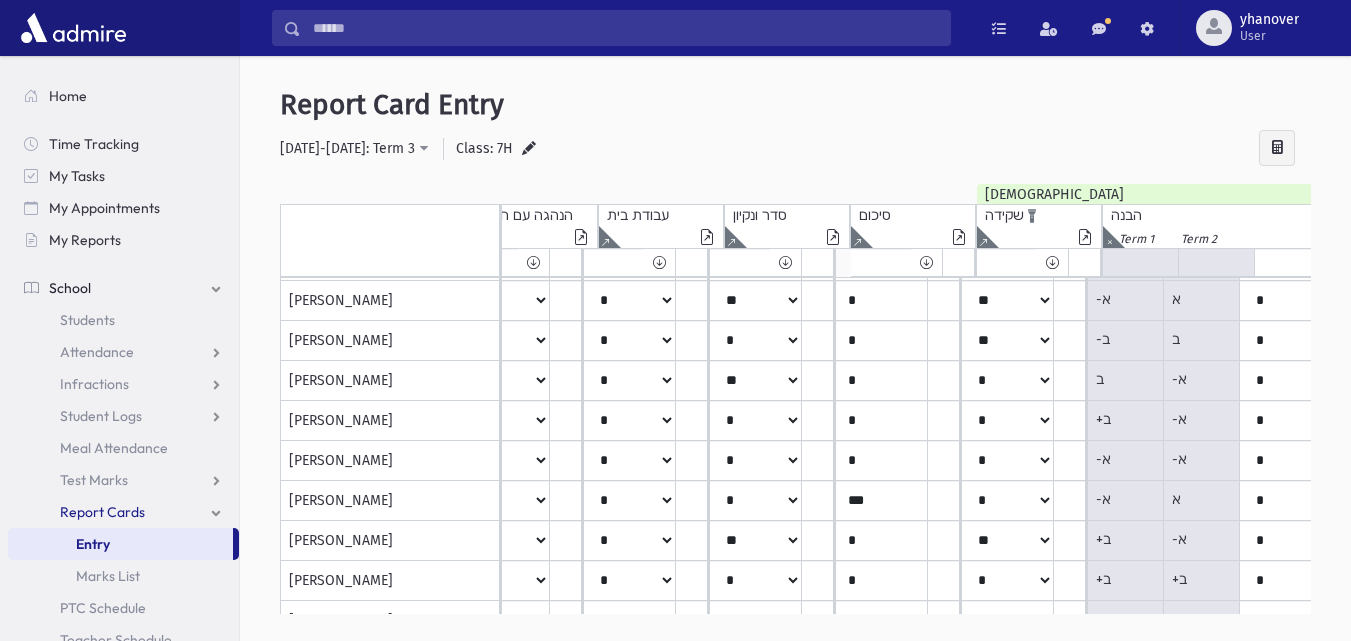 click at bounding box center [-168, 237] 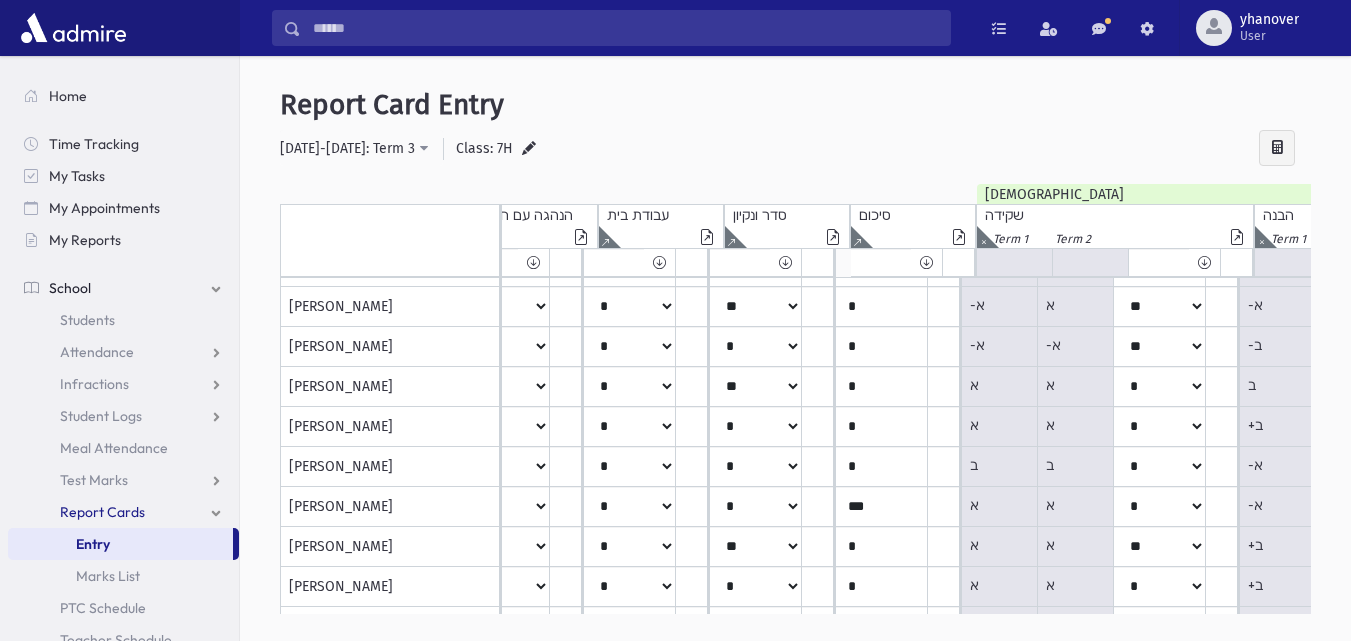 scroll, scrollTop: 325, scrollLeft: 676, axis: both 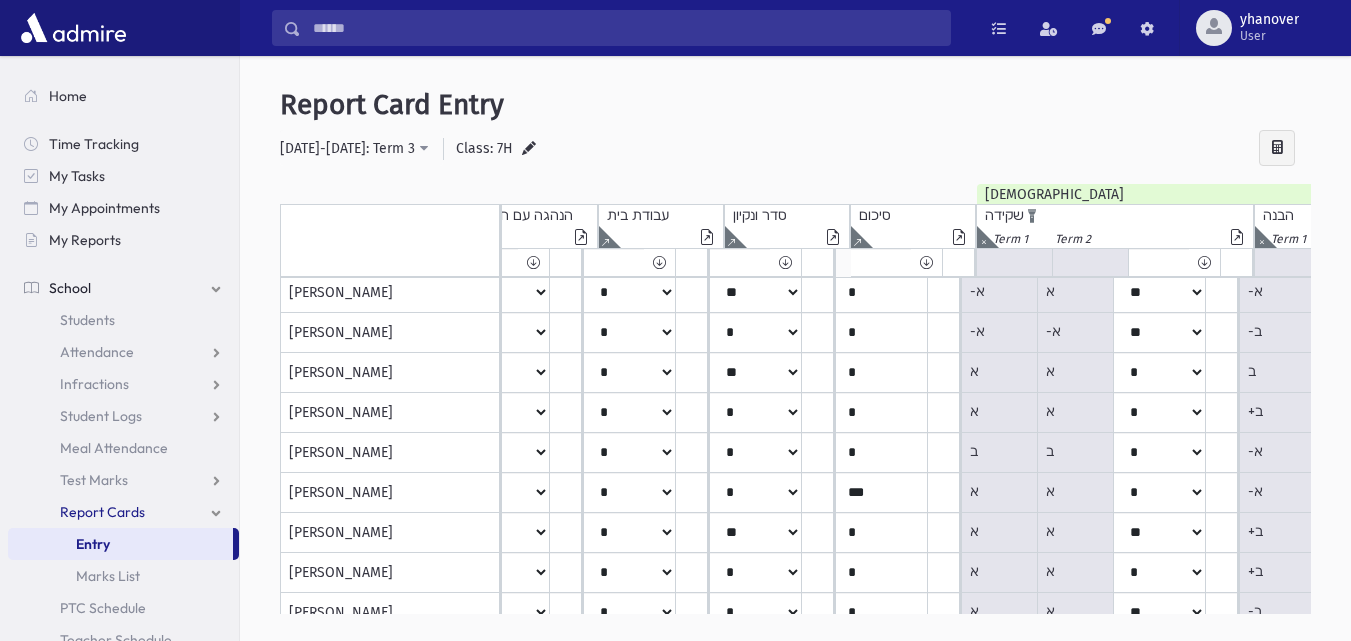click at bounding box center (983, 237) 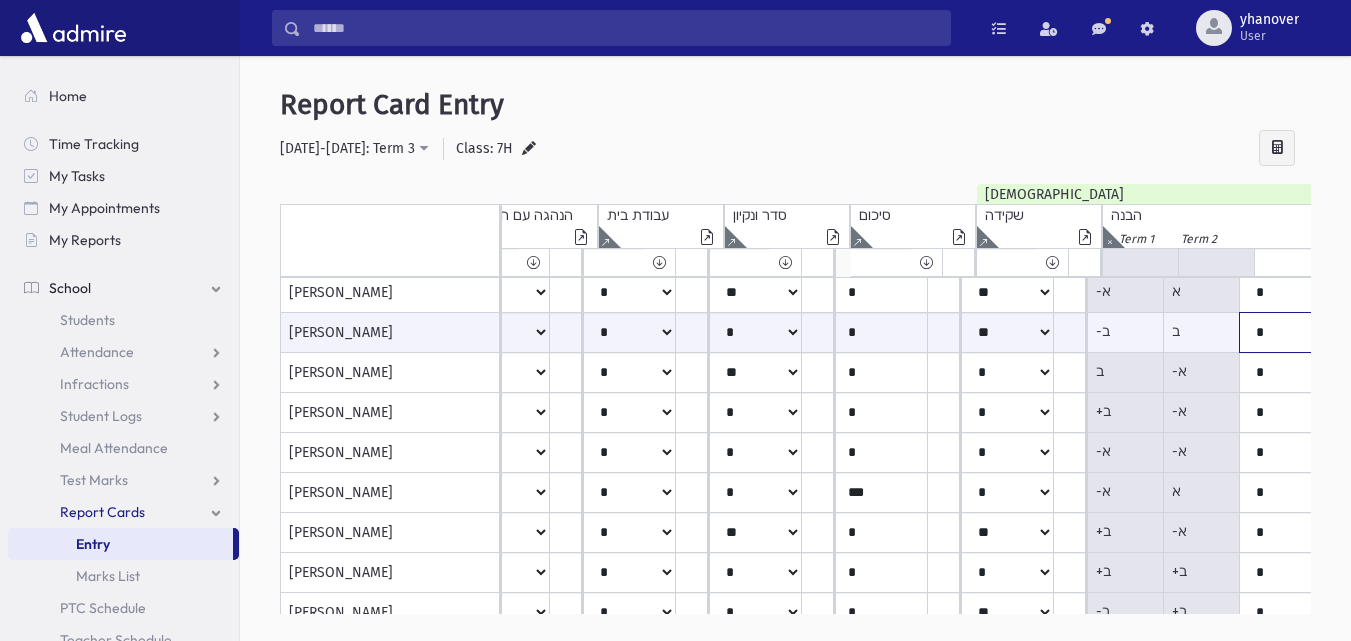 click on "*****
****
**
**
*
**
**
*" at bounding box center (-128, 332) 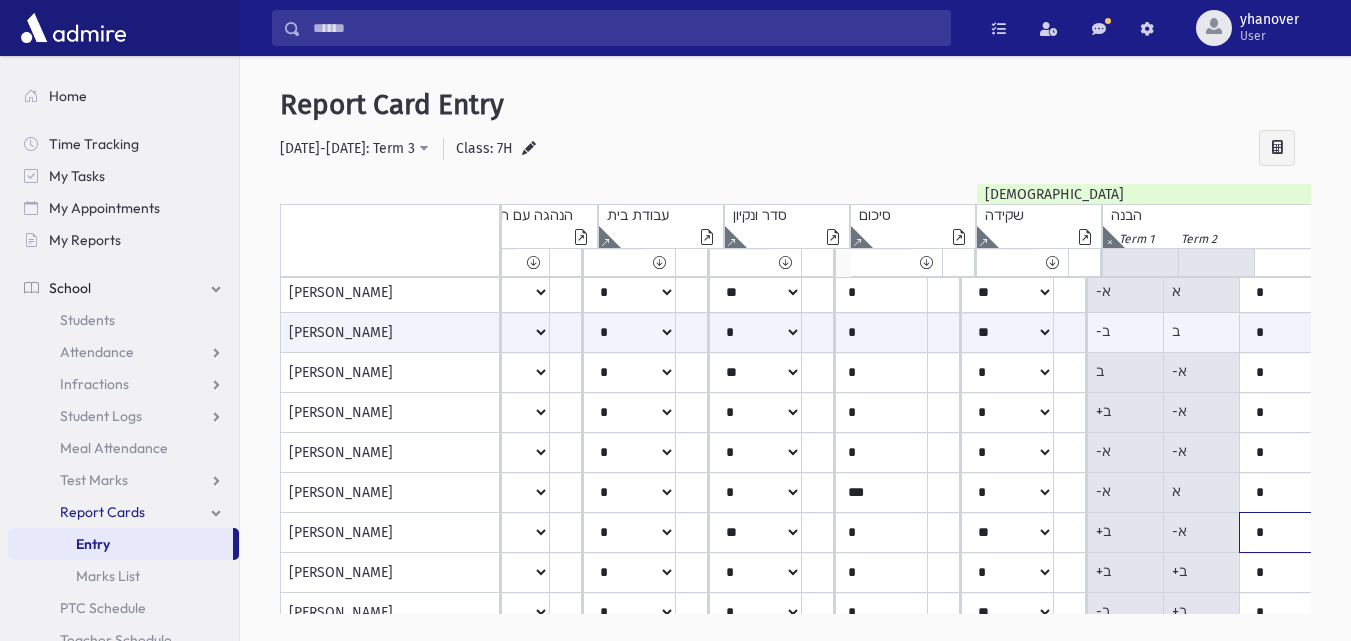 click on "*****
****
**
**
*
**
**
*" at bounding box center (-128, -27) 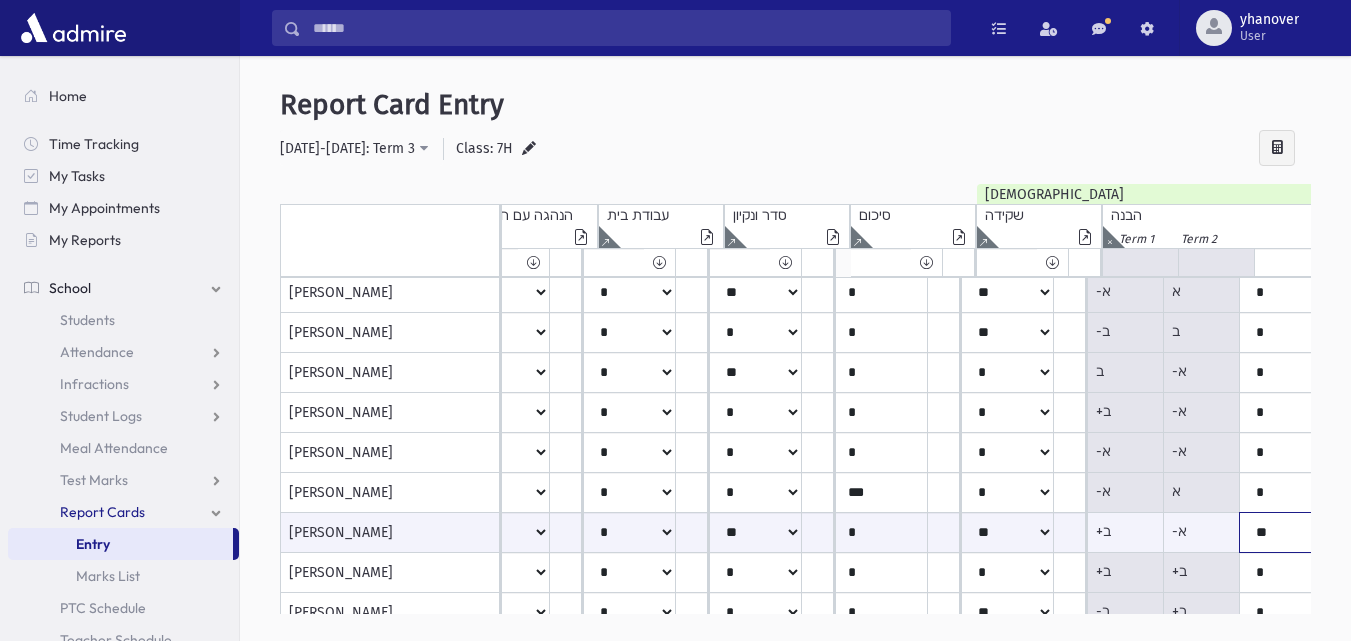click on "*****
****
**
**
*
**
**
*" at bounding box center [-128, 532] 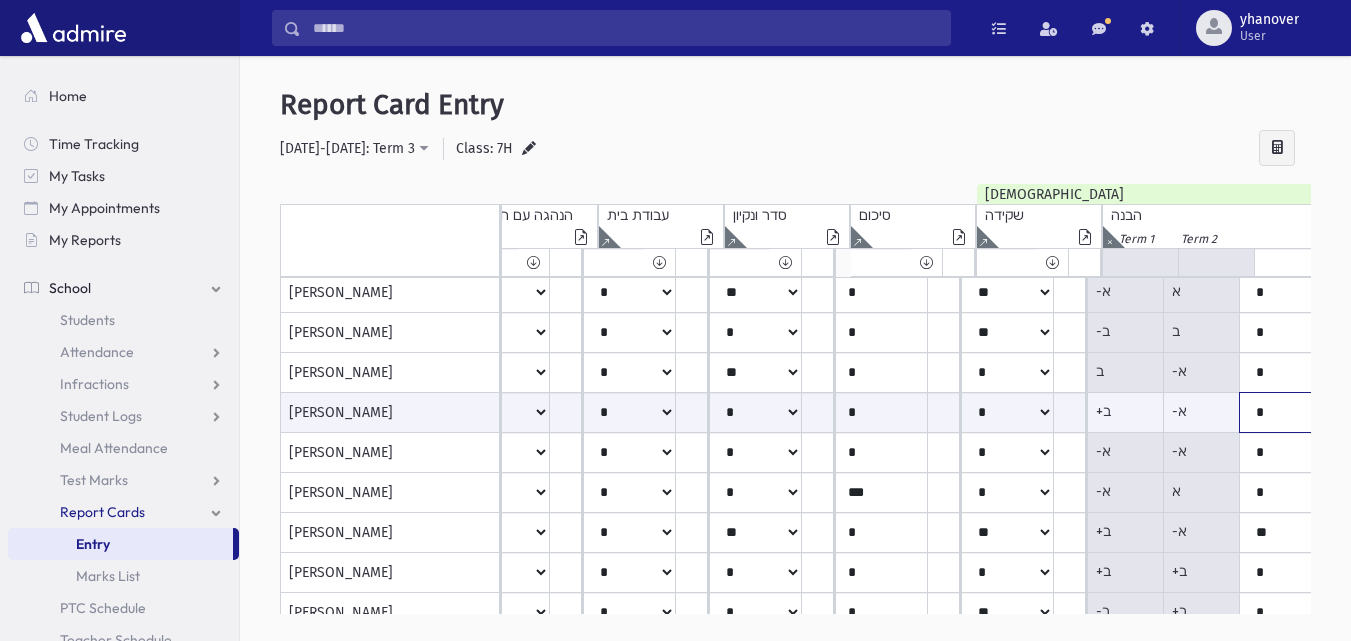 click on "*****
****
**
**
*
**
**
*" at bounding box center (-128, 412) 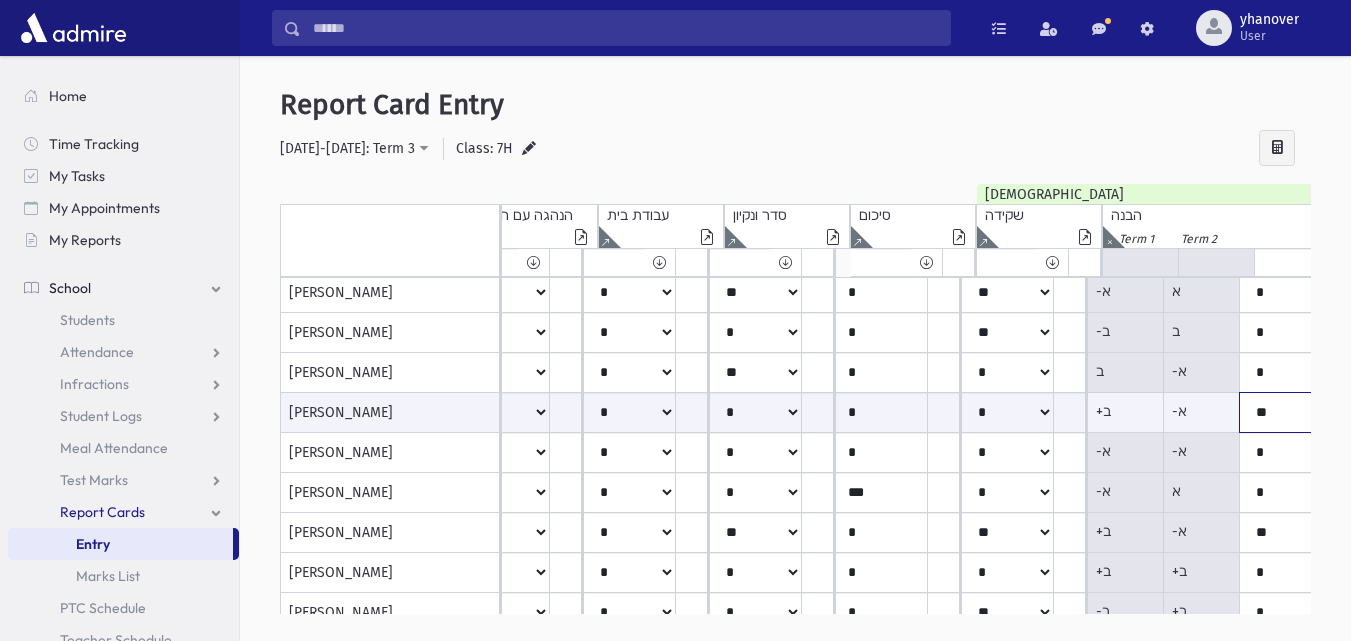 click on "*****
****
**
**
*
**
**
*" at bounding box center (-128, 412) 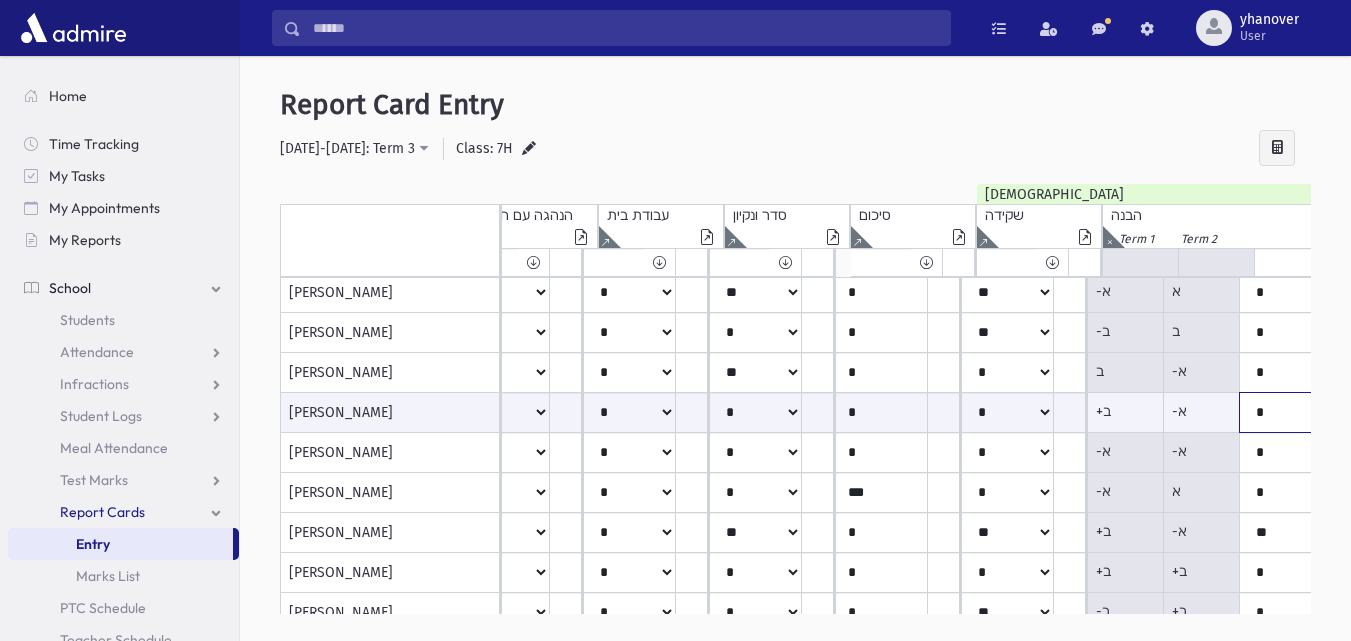 click on "*****
****
**
**
*
**
**
*" at bounding box center [-128, 412] 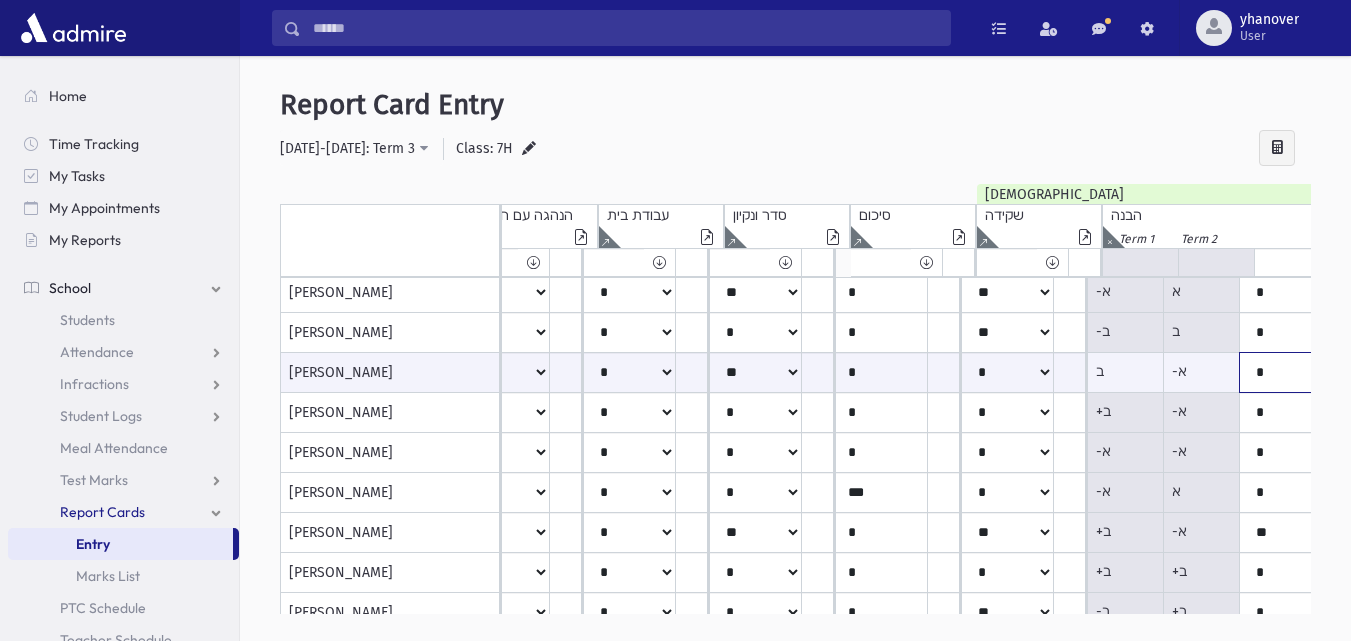 click on "*****
****
**
**
*
**
**
*" at bounding box center [-128, 372] 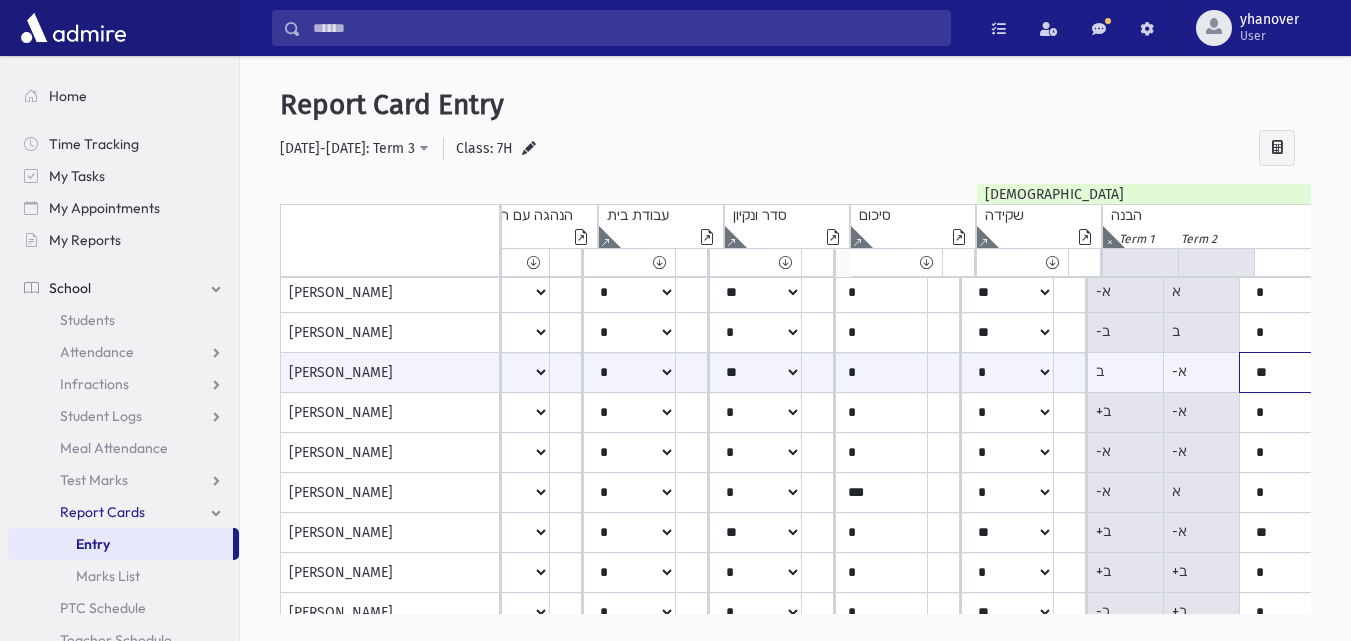 click on "*****
****
**
**
*
**
**
*" at bounding box center [-128, 372] 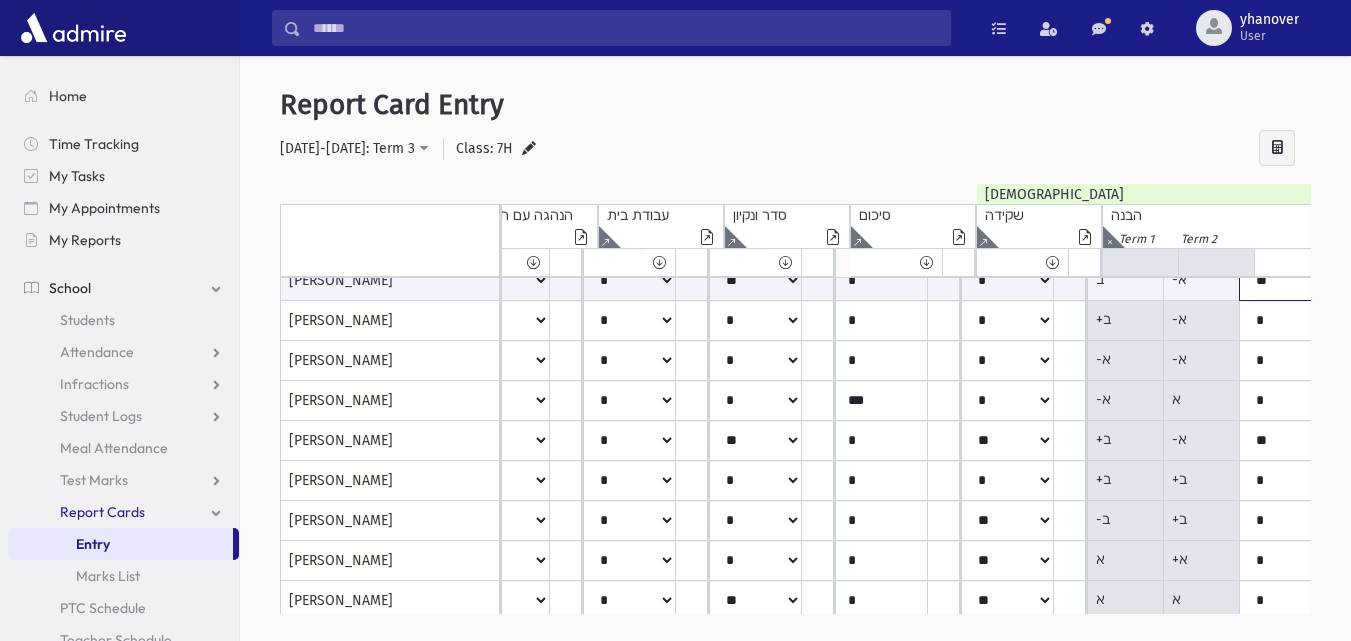scroll, scrollTop: 424, scrollLeft: 676, axis: both 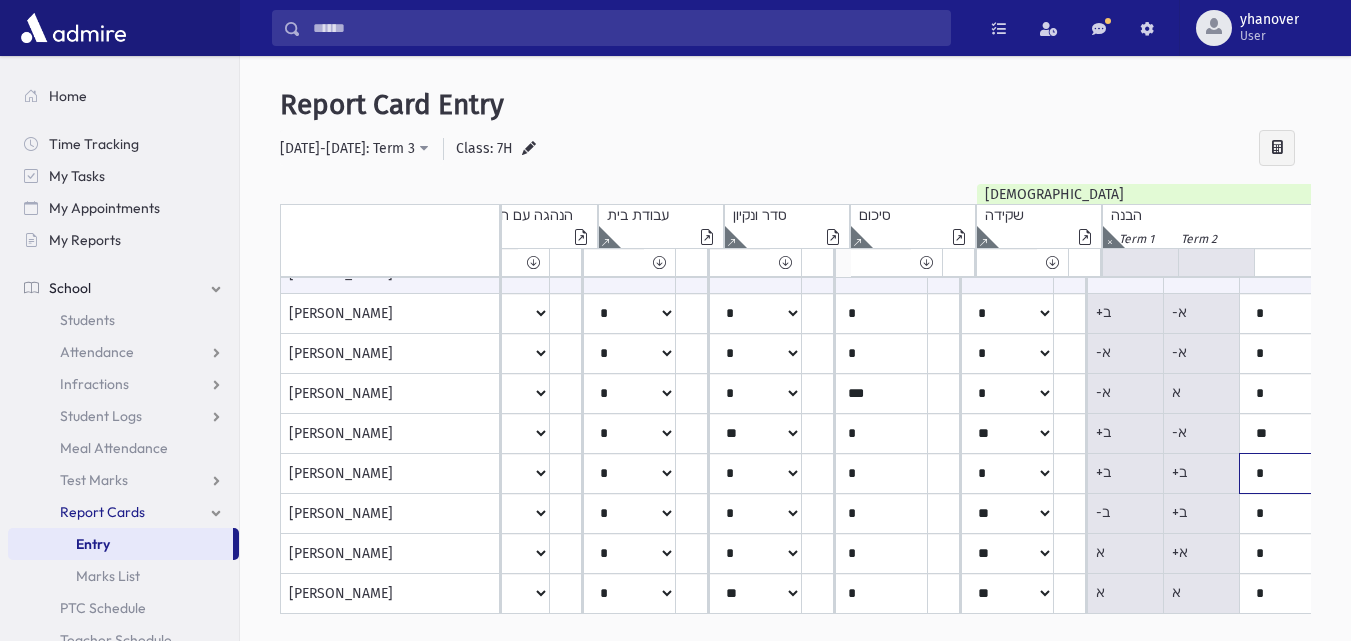 click on "*****
****
**
**
*
**
**
*" at bounding box center (-128, -126) 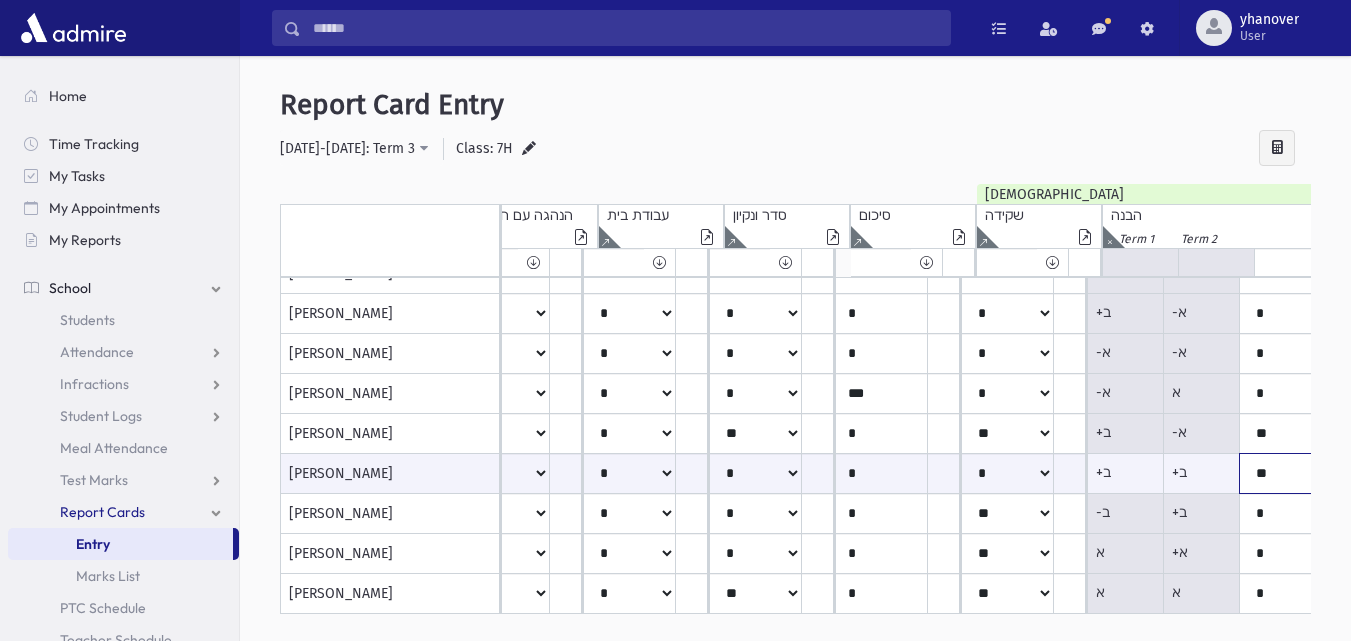 click on "*****
****
**
**
*
**
**
*" at bounding box center (-128, 473) 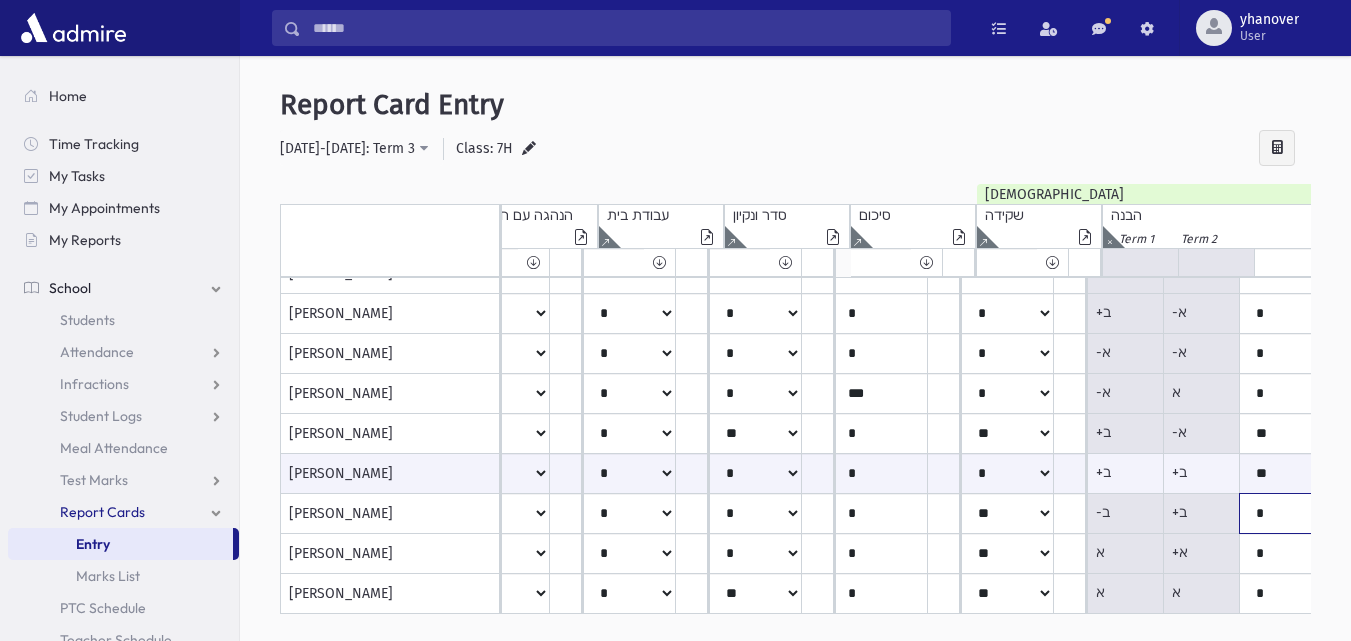 click on "*****
****
**
**
*
**
**
*" at bounding box center (-128, -126) 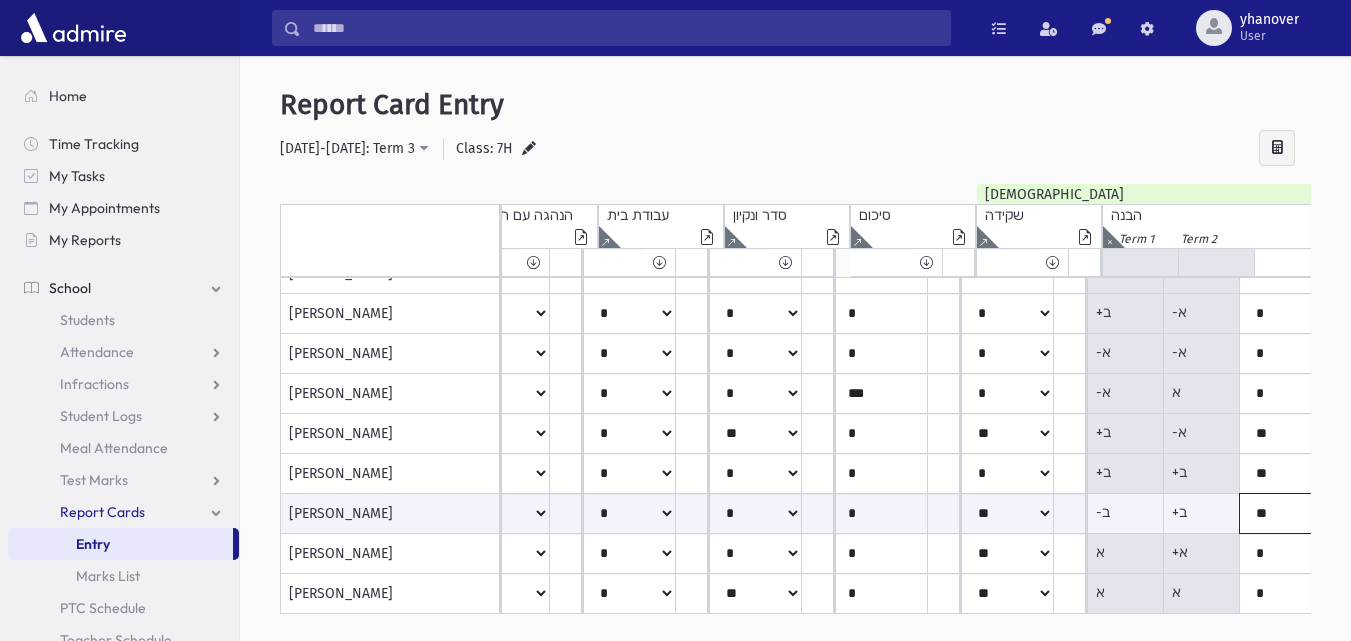 click on "*****
****
**
**
*
**
**
*" at bounding box center (-128, 513) 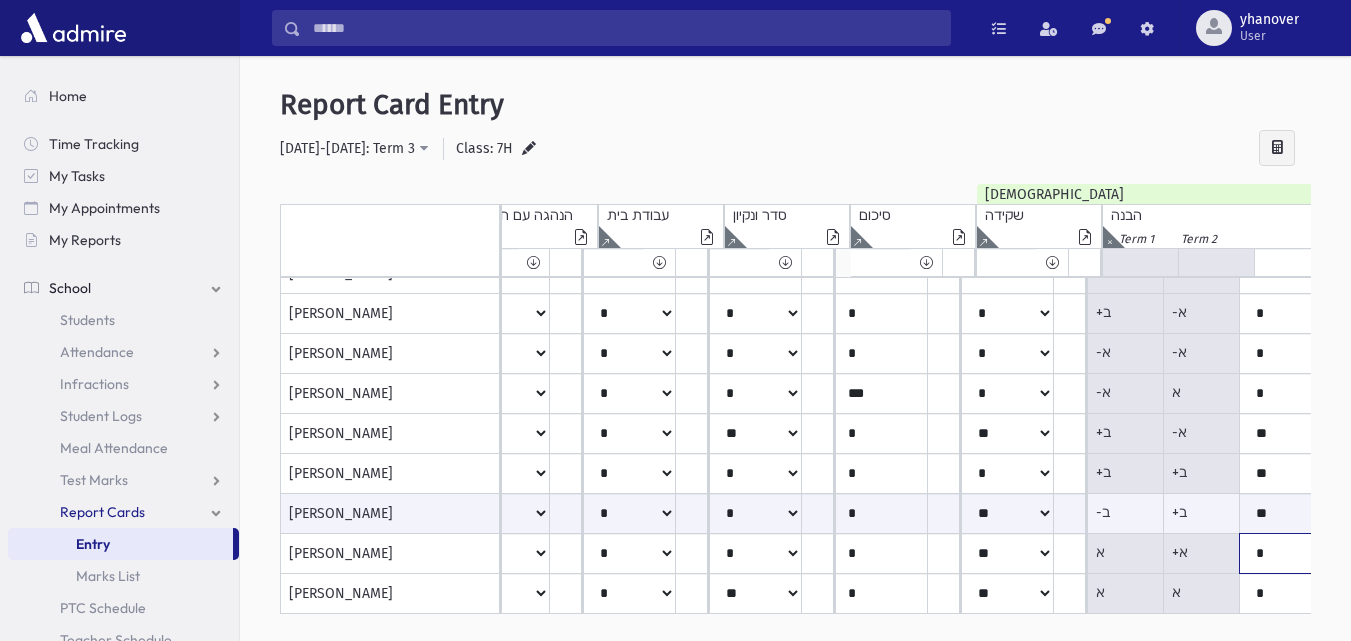 click on "*****
****
**
**
*
**
**
*" at bounding box center (-128, -126) 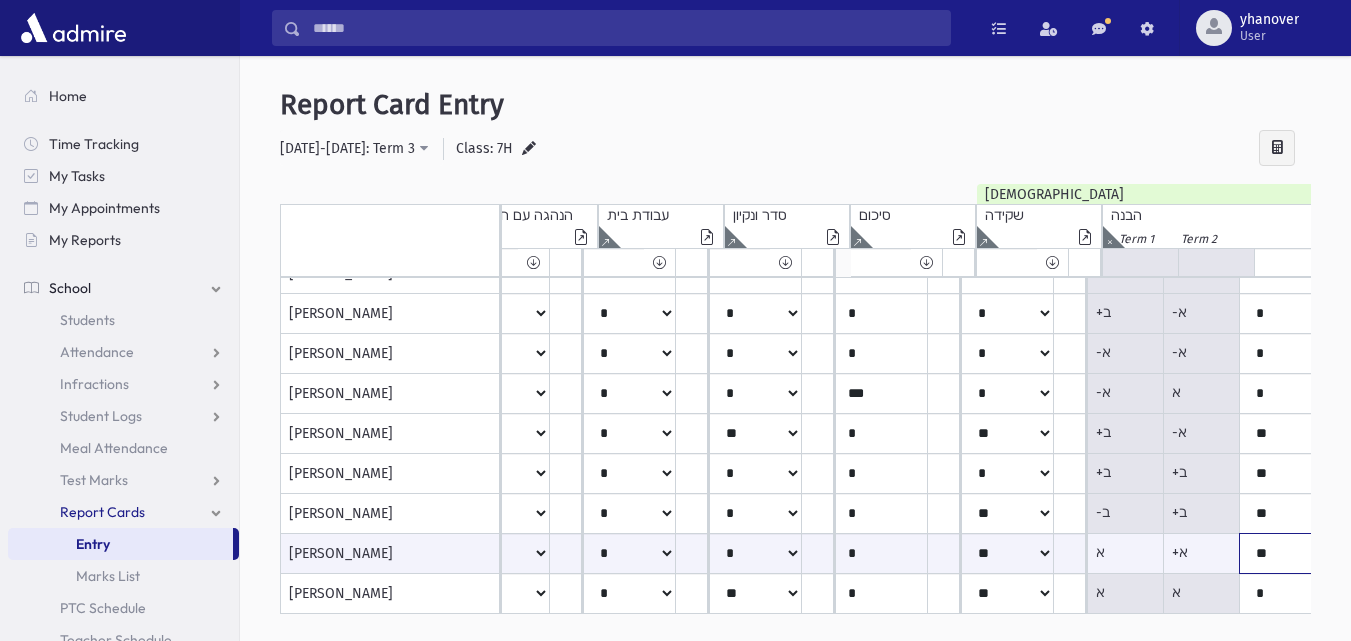 click on "*****
****
**
**
*
**
**
*" at bounding box center [-128, 553] 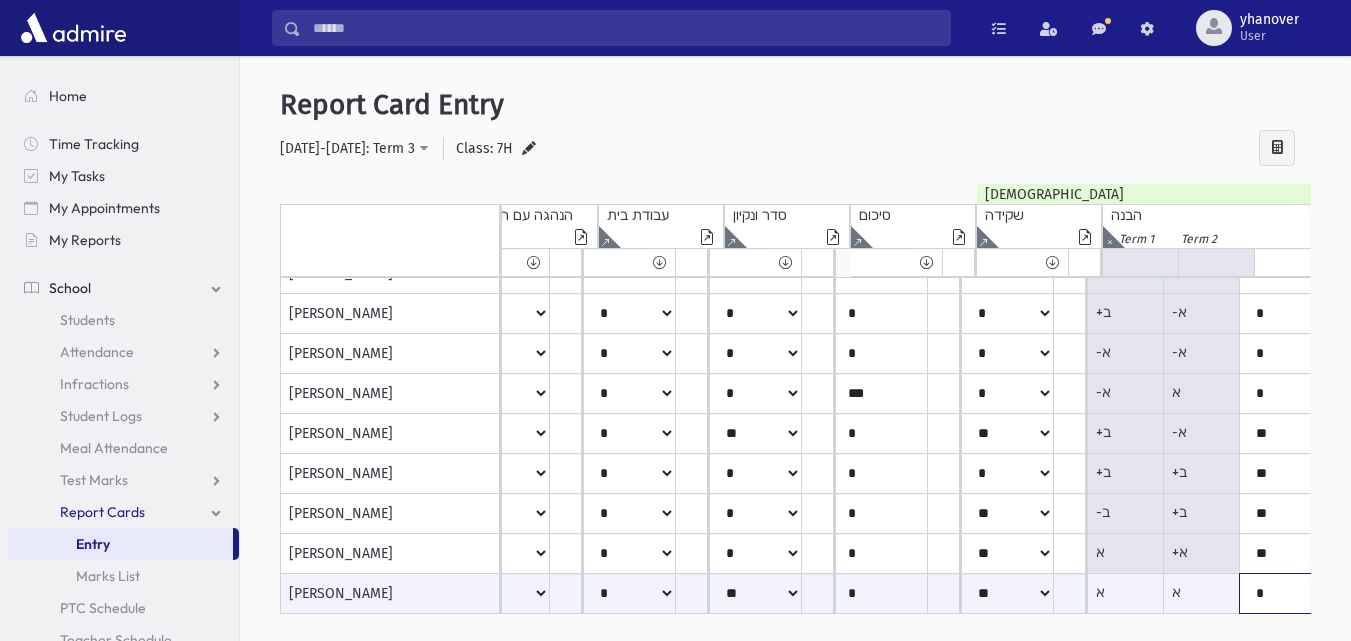 click on "*****
****
**
**
*
**
**
*" at bounding box center (-128, 593) 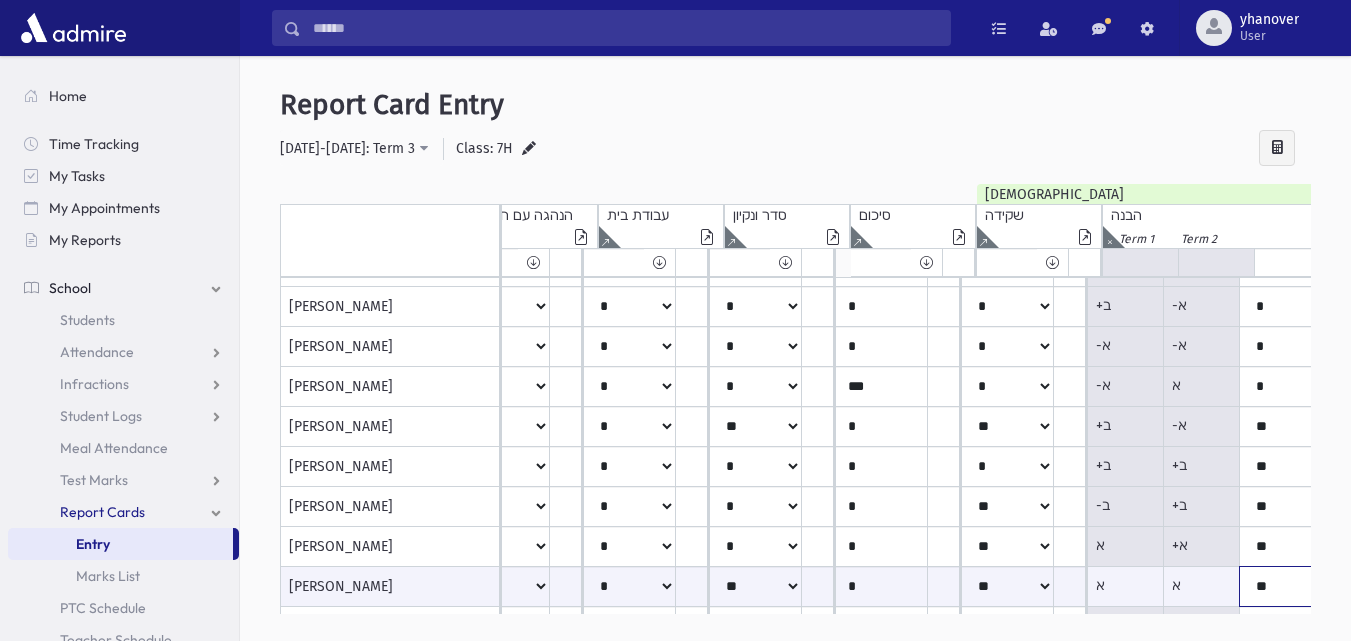 click on "*****
****
**
**
*
**
**
*" at bounding box center [-128, 586] 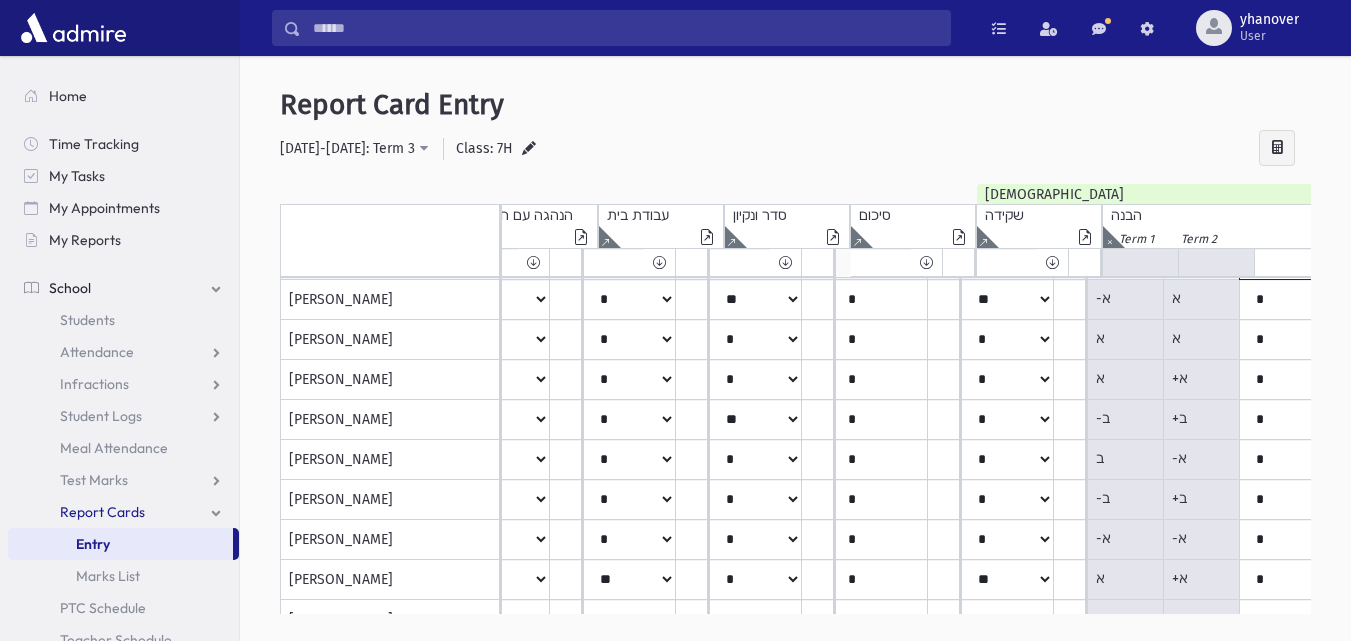 scroll, scrollTop: 754, scrollLeft: 676, axis: both 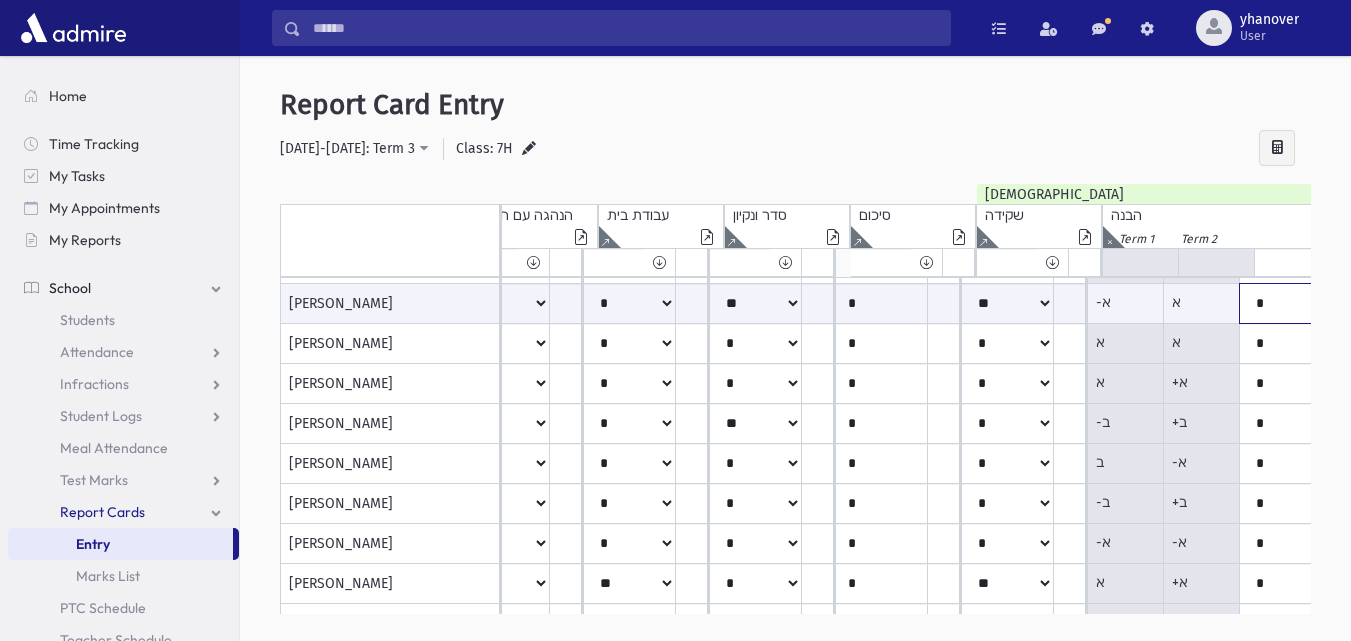 click on "*****
****
**
**
*
**
**
*" at bounding box center [-128, 303] 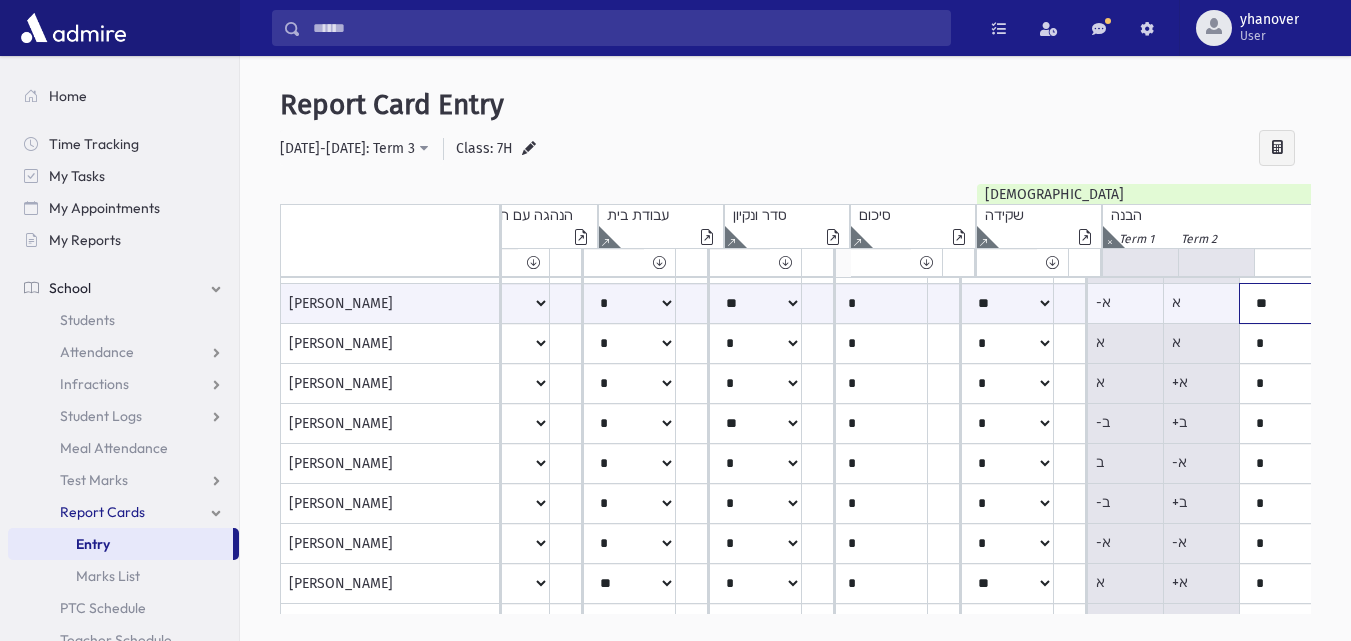 click on "*****
****
**
**
*
**
**
*" at bounding box center (-128, 303) 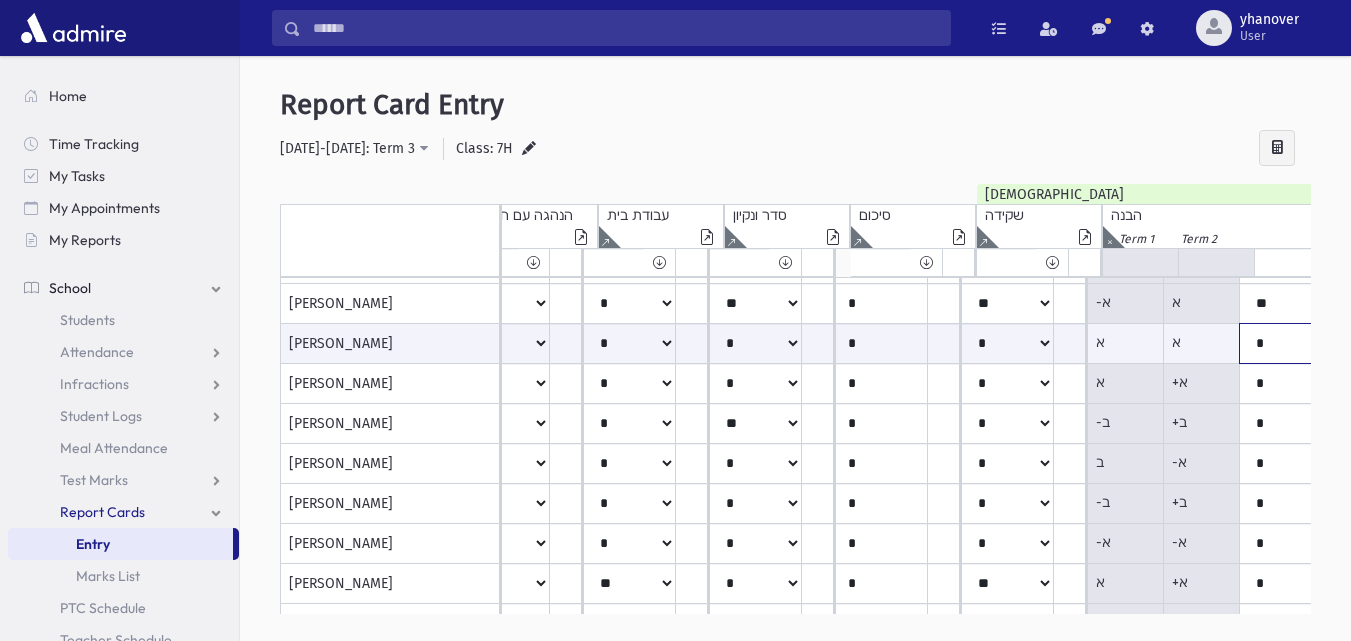 click on "*****
****
**
**
*
**
**
*" at bounding box center (-128, 343) 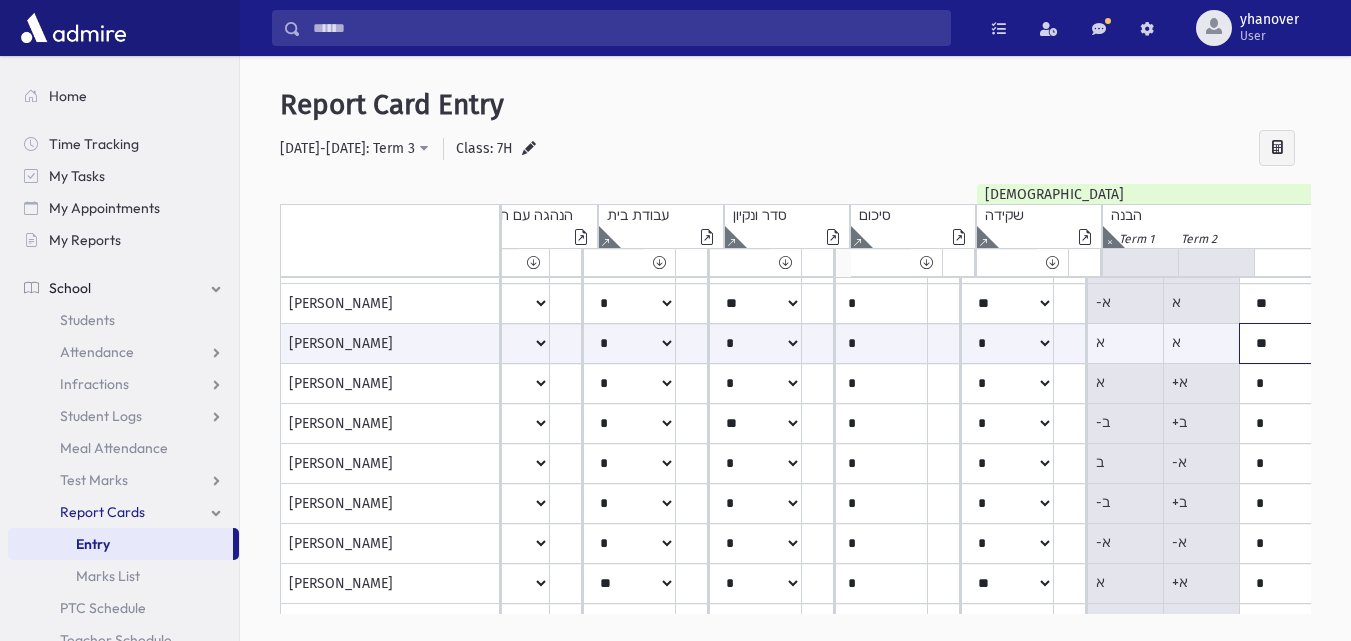 click on "*****
****
**
**
*
**
**
*" at bounding box center (-128, 343) 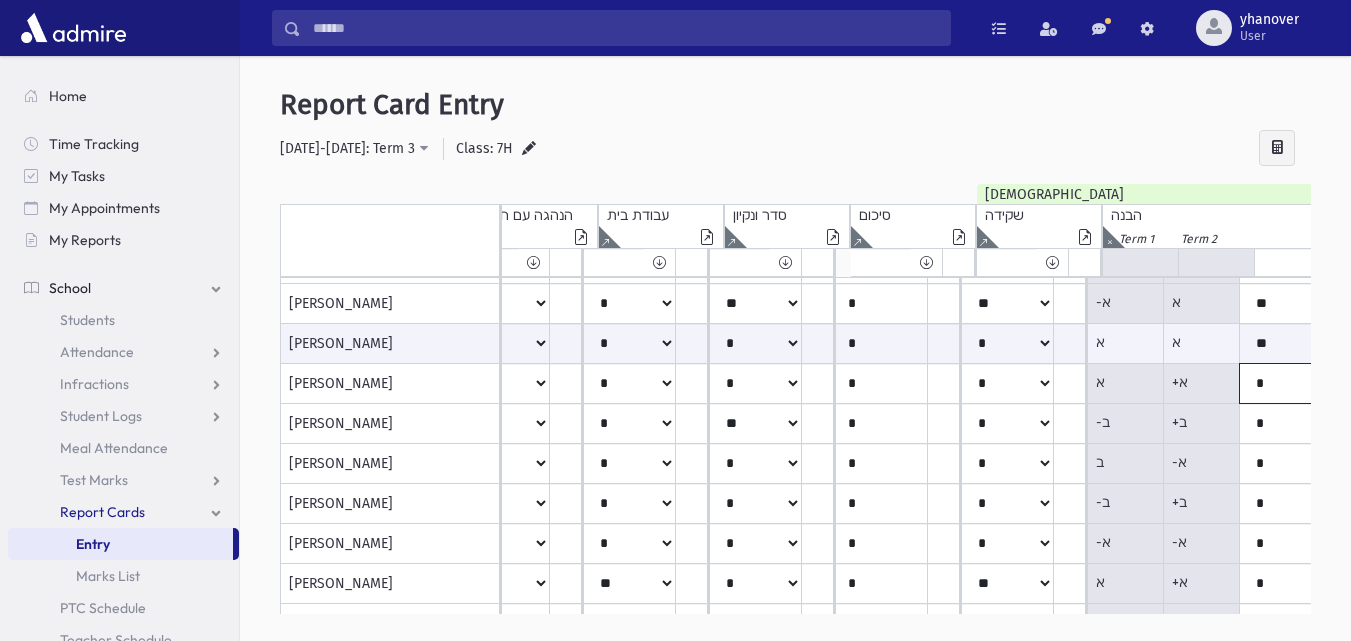 click on "*****
****
**
**
*
**
**
*" at bounding box center [-128, -456] 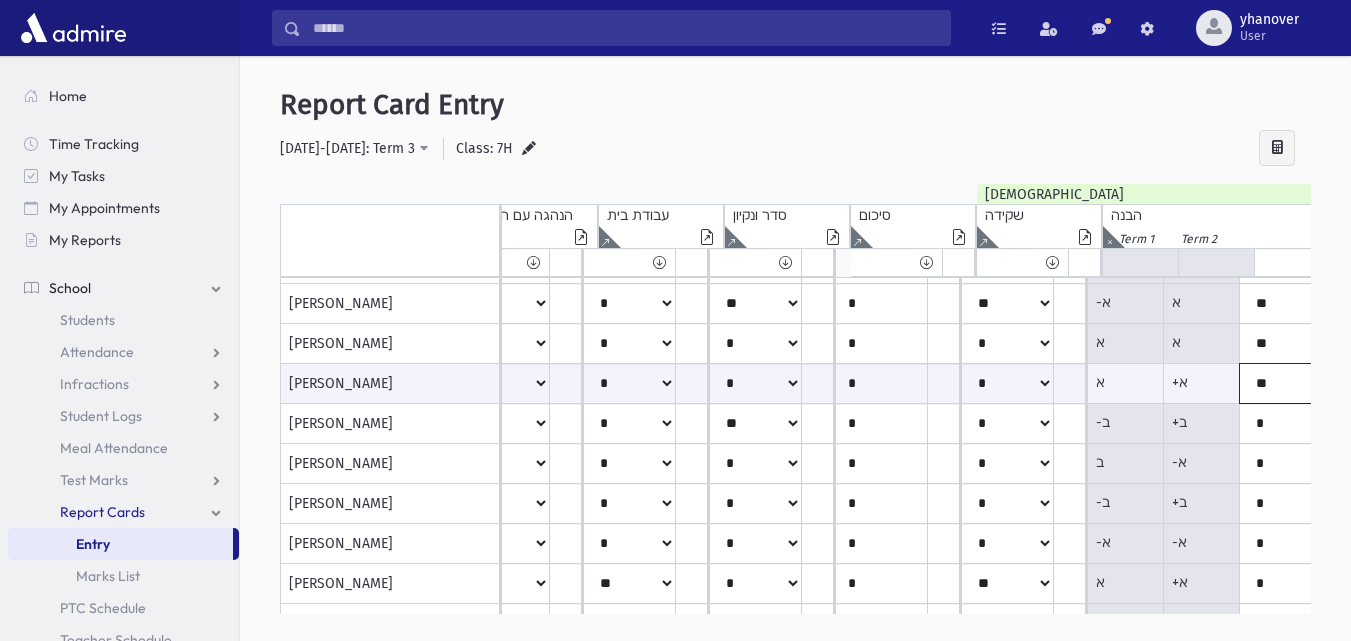 click on "*****
****
**
**
*
**
**
*" at bounding box center [-128, 383] 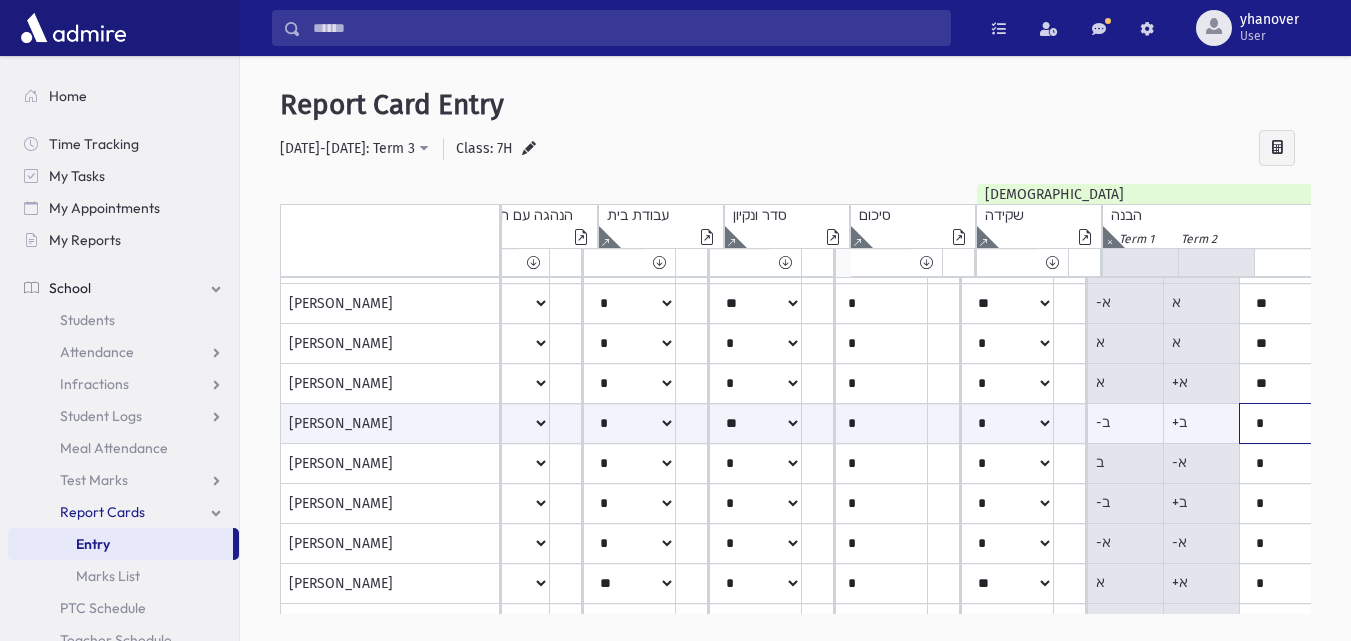 click on "*****
****
**
**
*
**
**
*" at bounding box center (-128, 423) 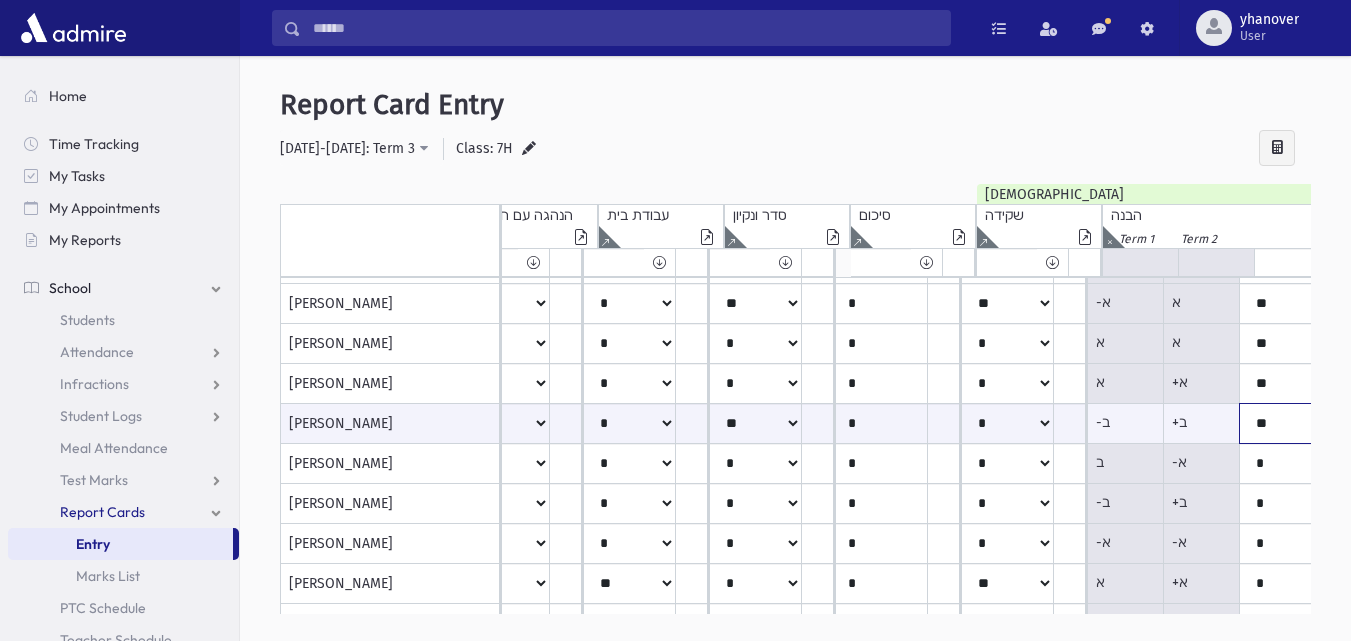 click on "*****
****
**
**
*
**
**
*" at bounding box center [-128, 423] 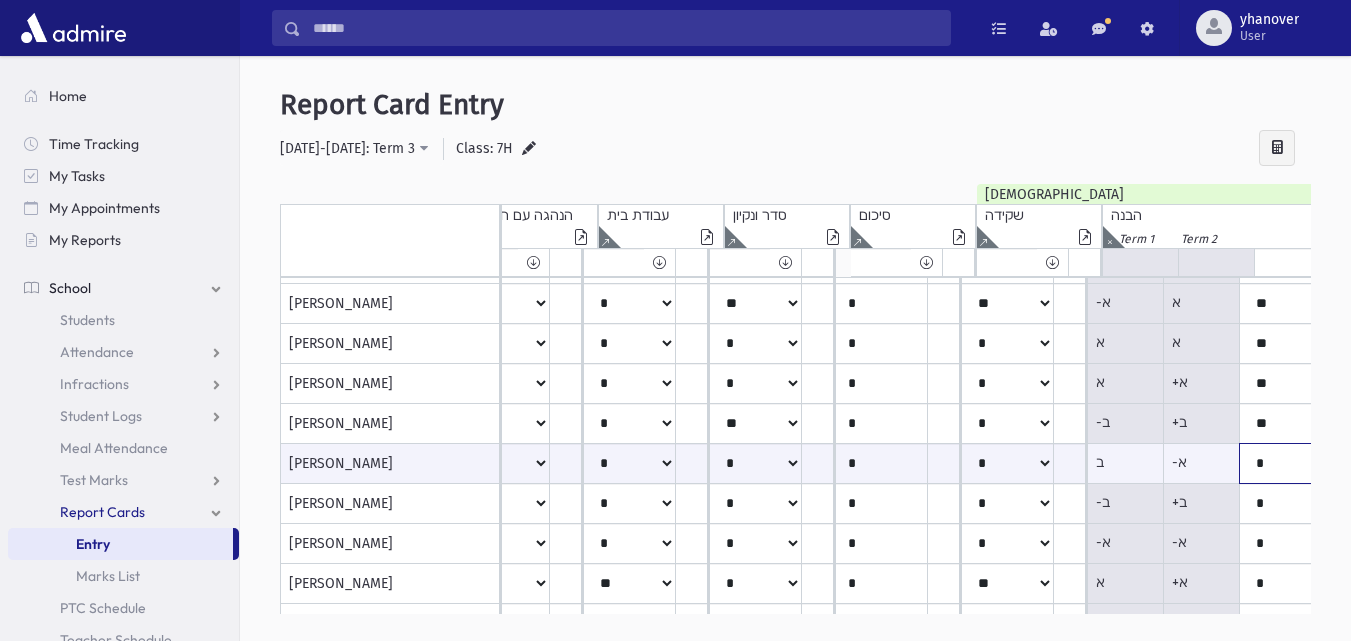 click on "*****
****
**
**
*
**
**
*" at bounding box center [-128, 463] 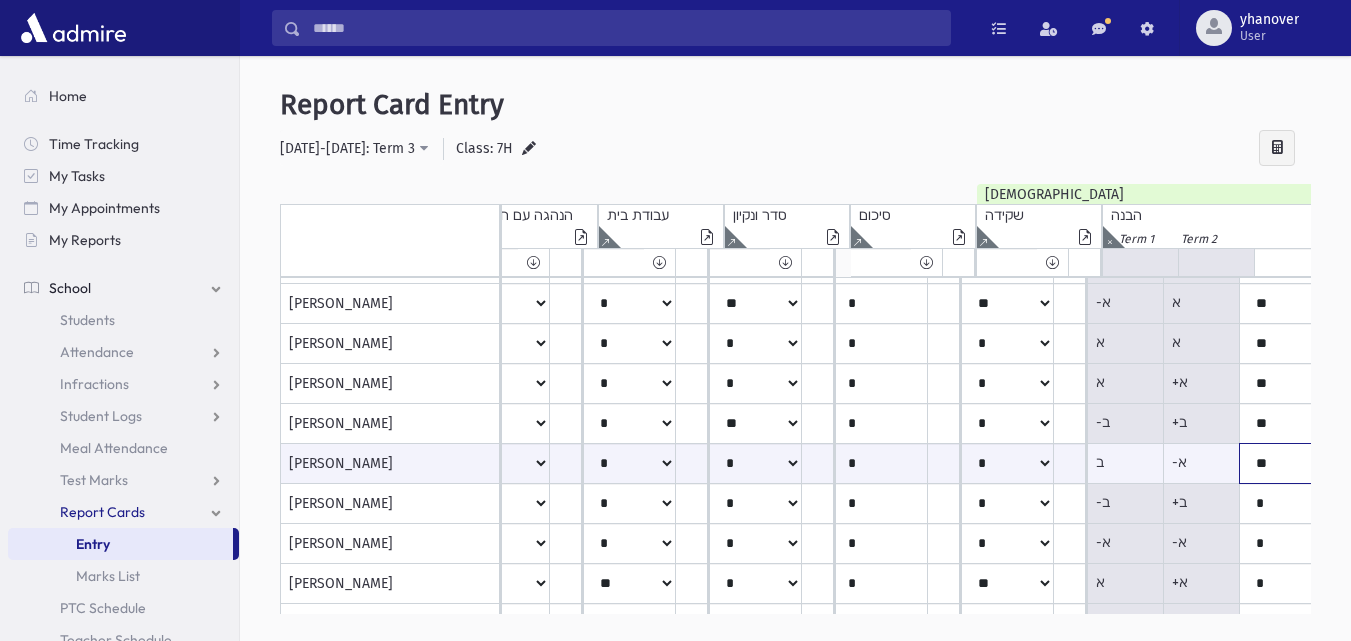 click on "*****
****
**
**
*
**
**
*" at bounding box center [-128, 463] 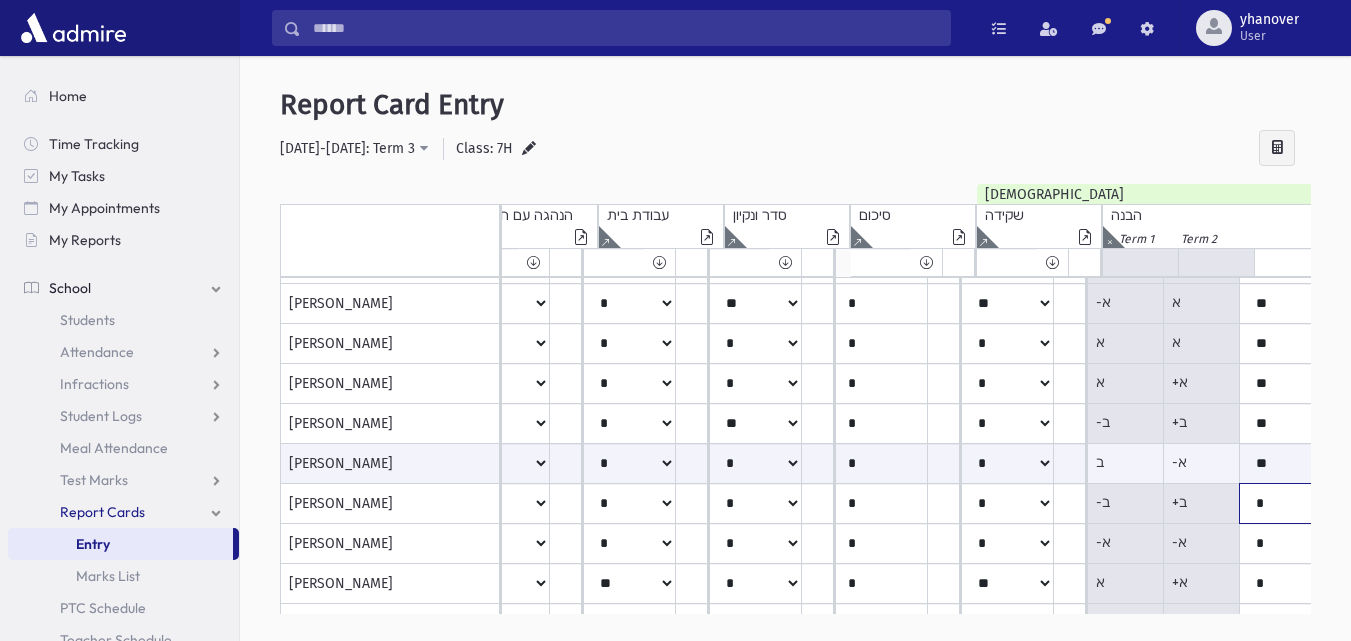 click on "*****
****
**
**
*
**
**
*" at bounding box center (-128, -456) 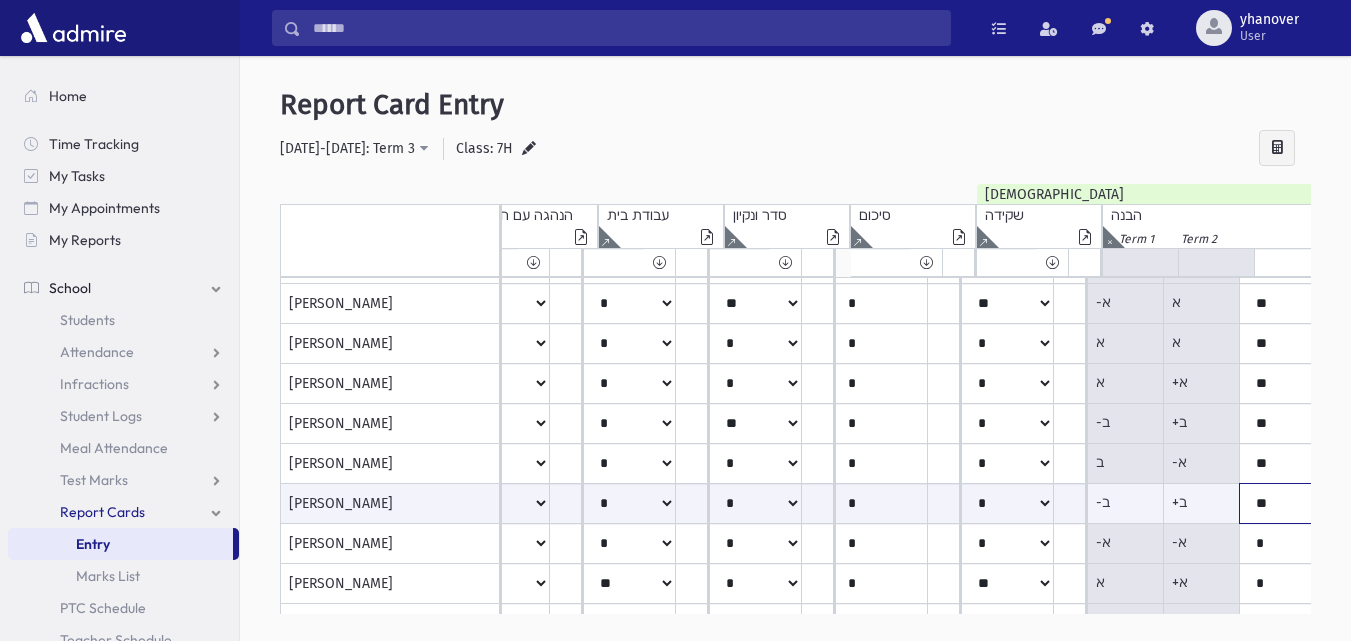 click on "*****
****
**
**
*
**
**
*" at bounding box center (-128, 503) 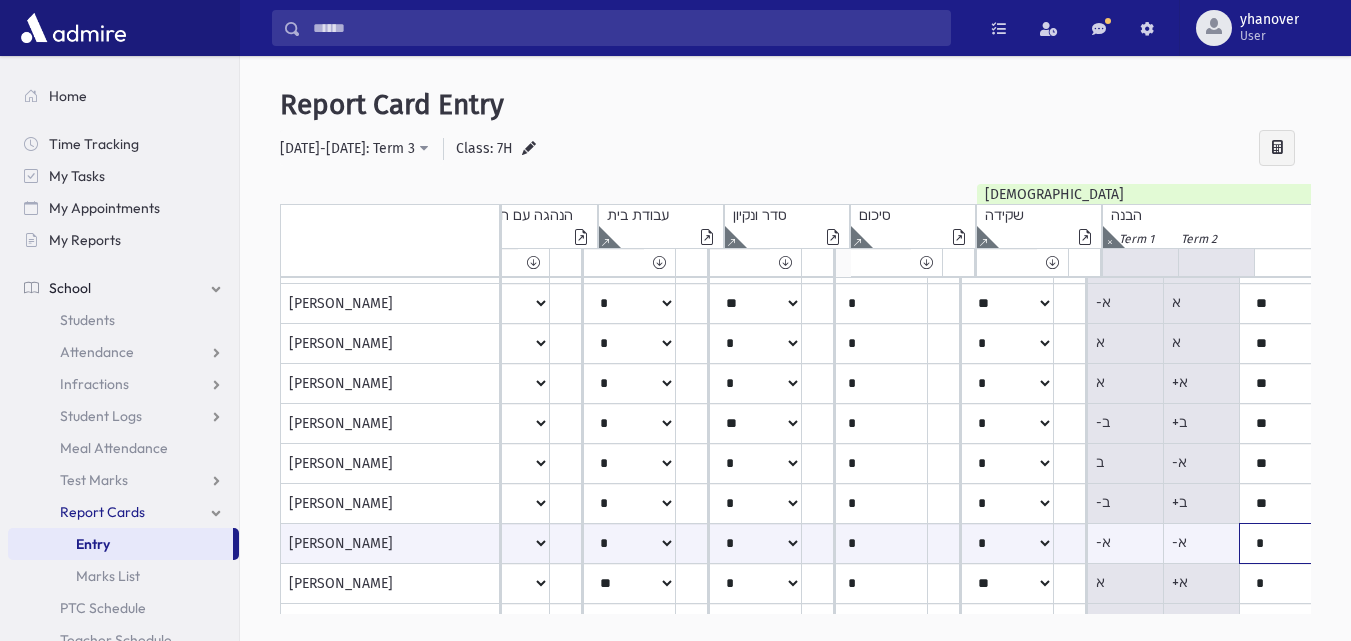 click on "*****
****
**
**
*
**
**
*" at bounding box center (-128, 543) 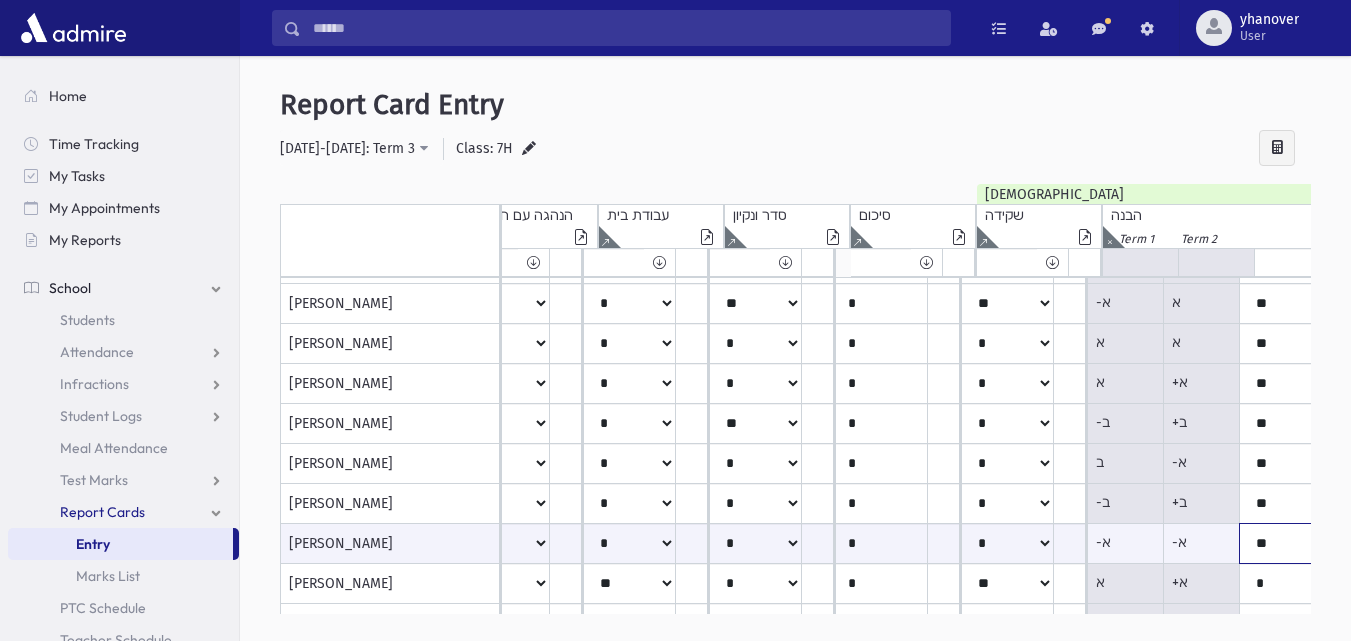 click on "*****
****
**
**
*
**
**
*" at bounding box center [-128, 543] 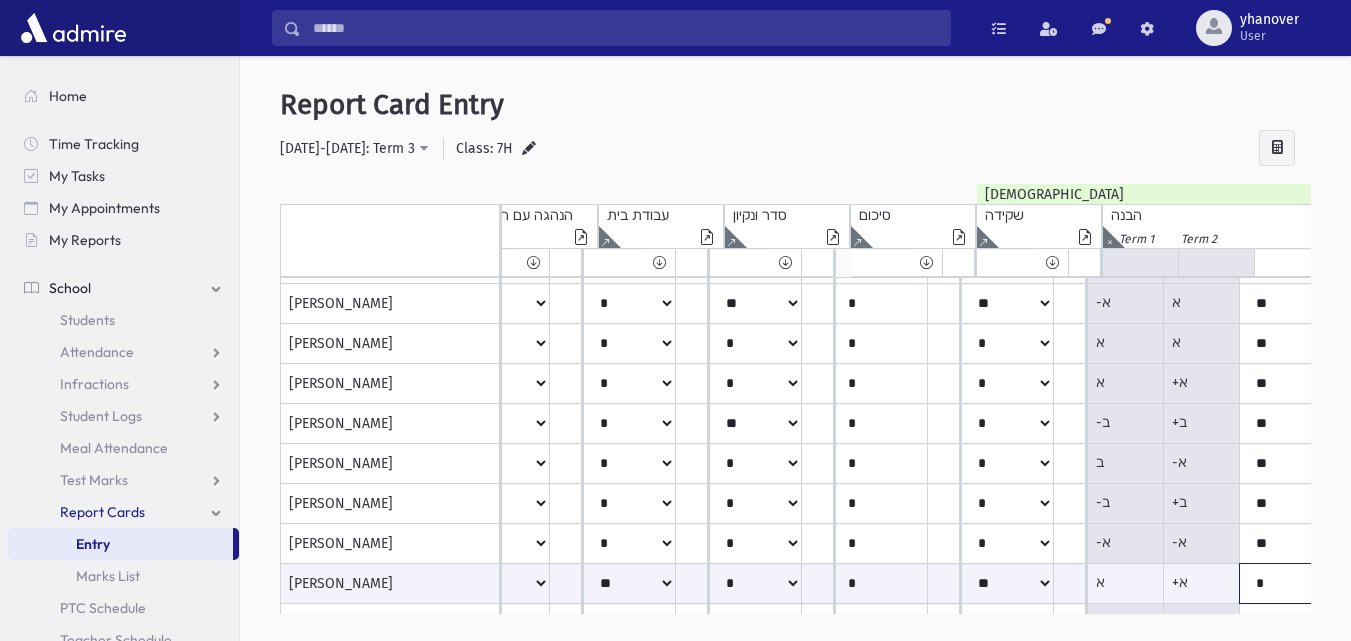 click on "*****
****
**
**
*
**
**
*" at bounding box center (-128, 583) 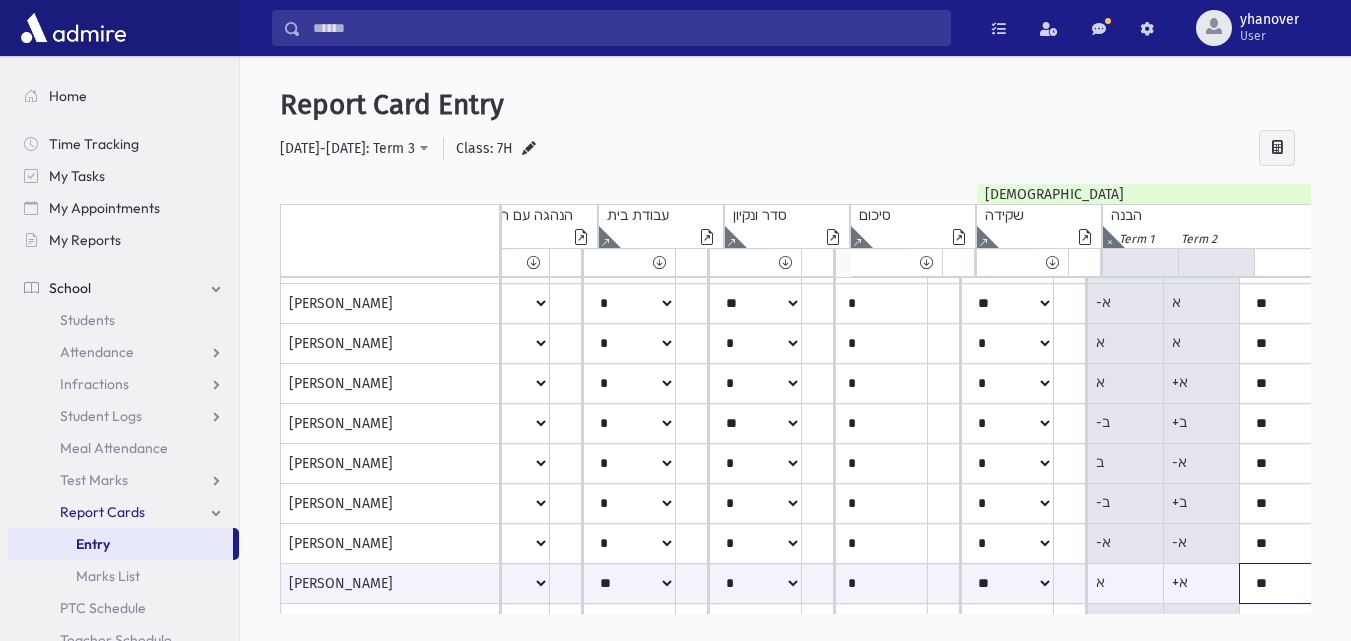 click on "*****
****
**
**
*
**
**
*" at bounding box center [-128, 583] 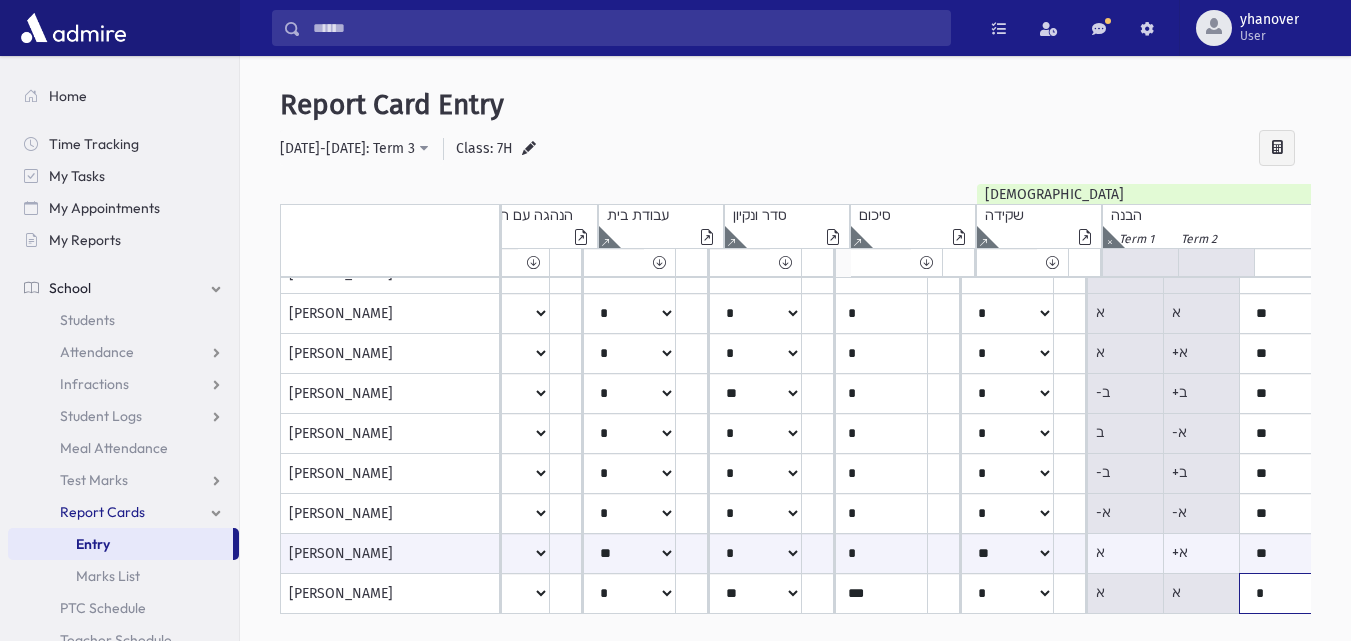 click on "*****
****
**
**
*
**
**
*" at bounding box center (-128, -486) 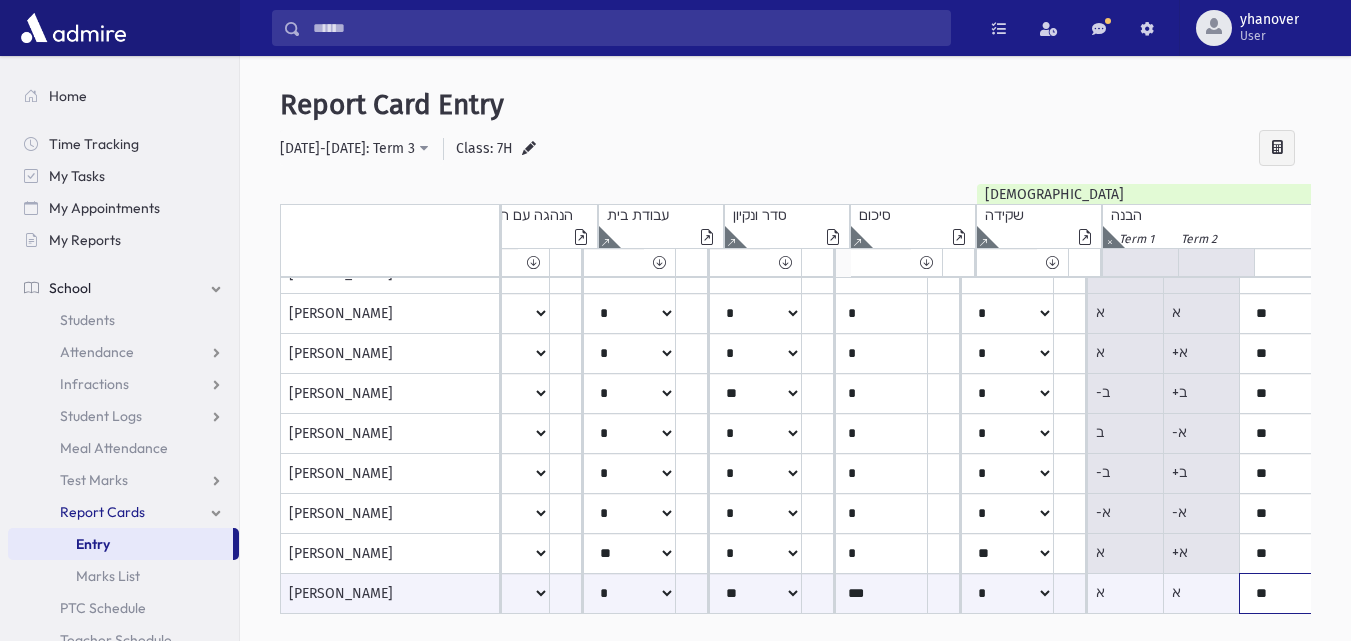 click on "*****
****
**
**
*
**
**
*" at bounding box center (-128, 593) 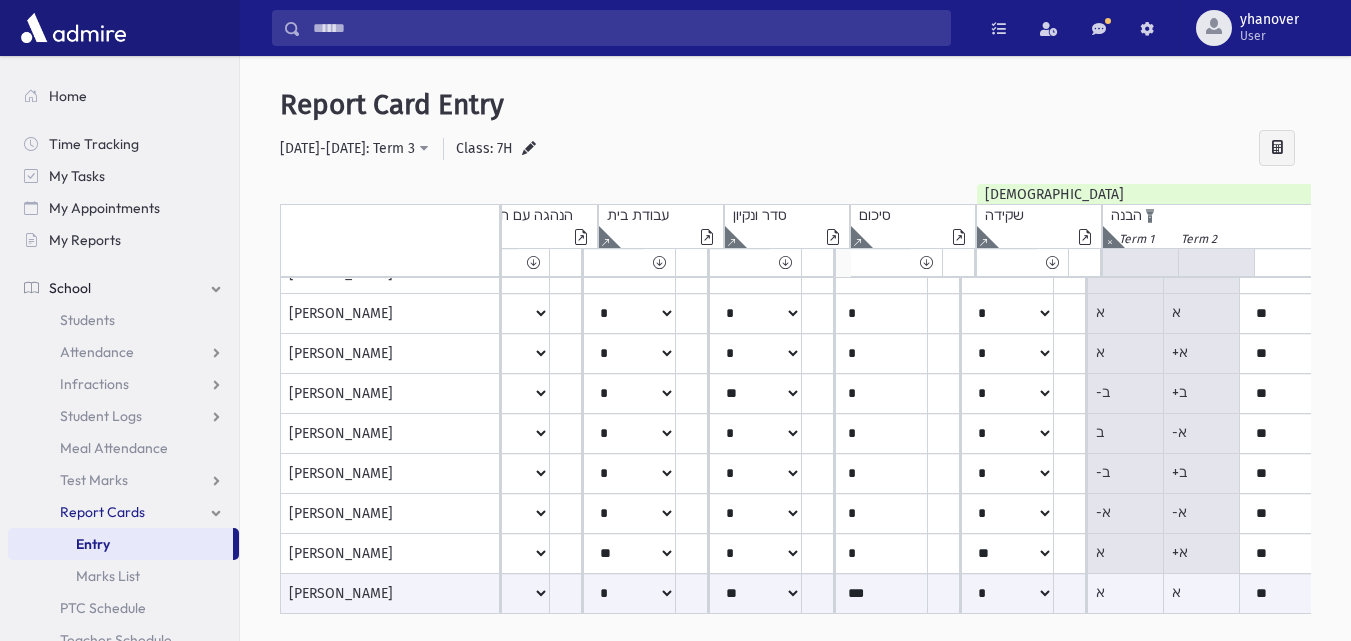click at bounding box center [1109, 237] 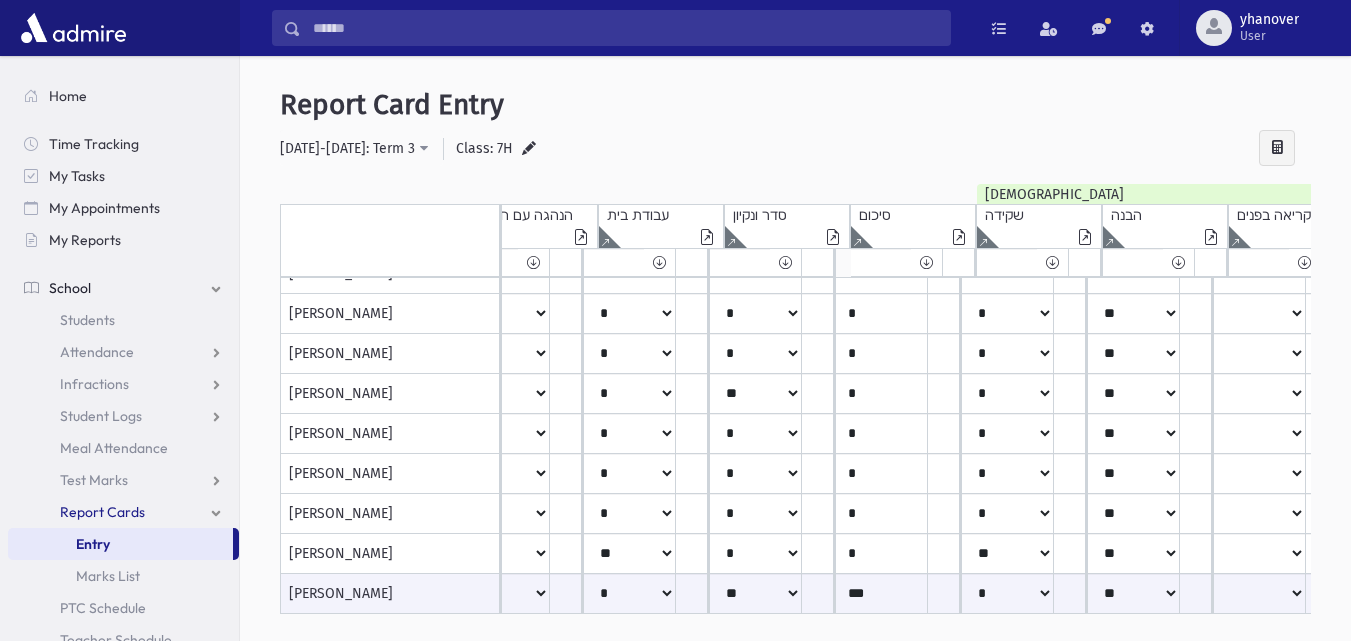 click at bounding box center [-168, 237] 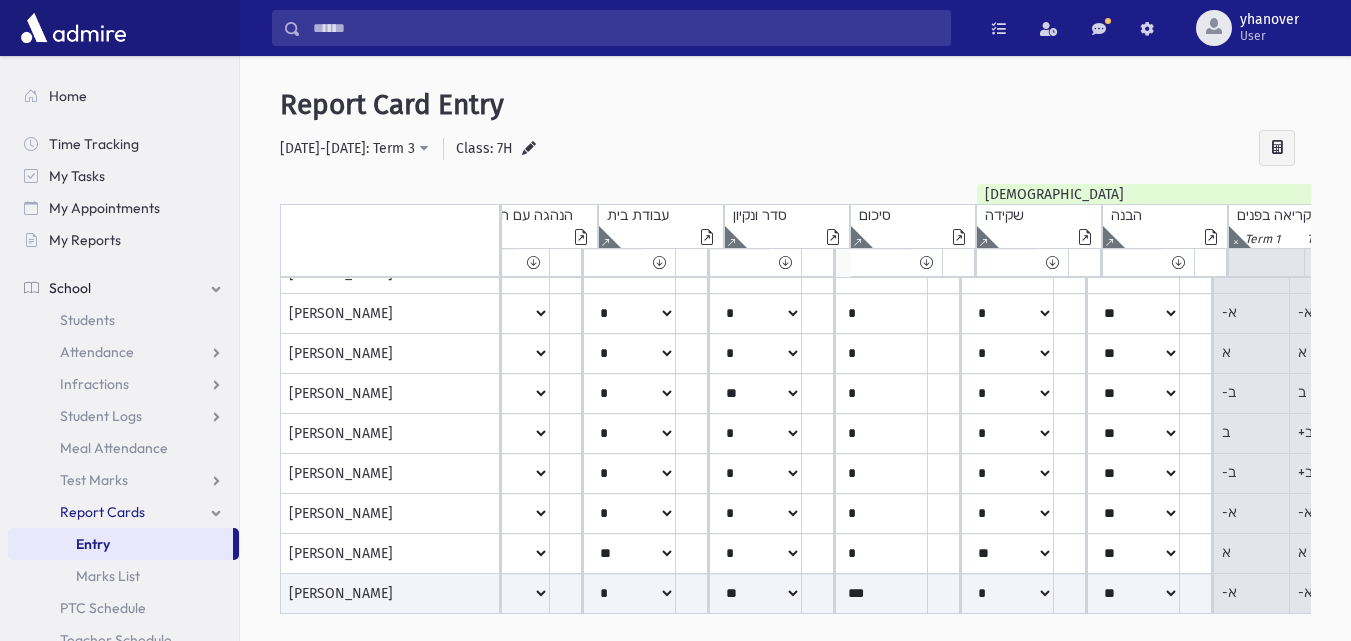scroll, scrollTop: 792, scrollLeft: 750, axis: both 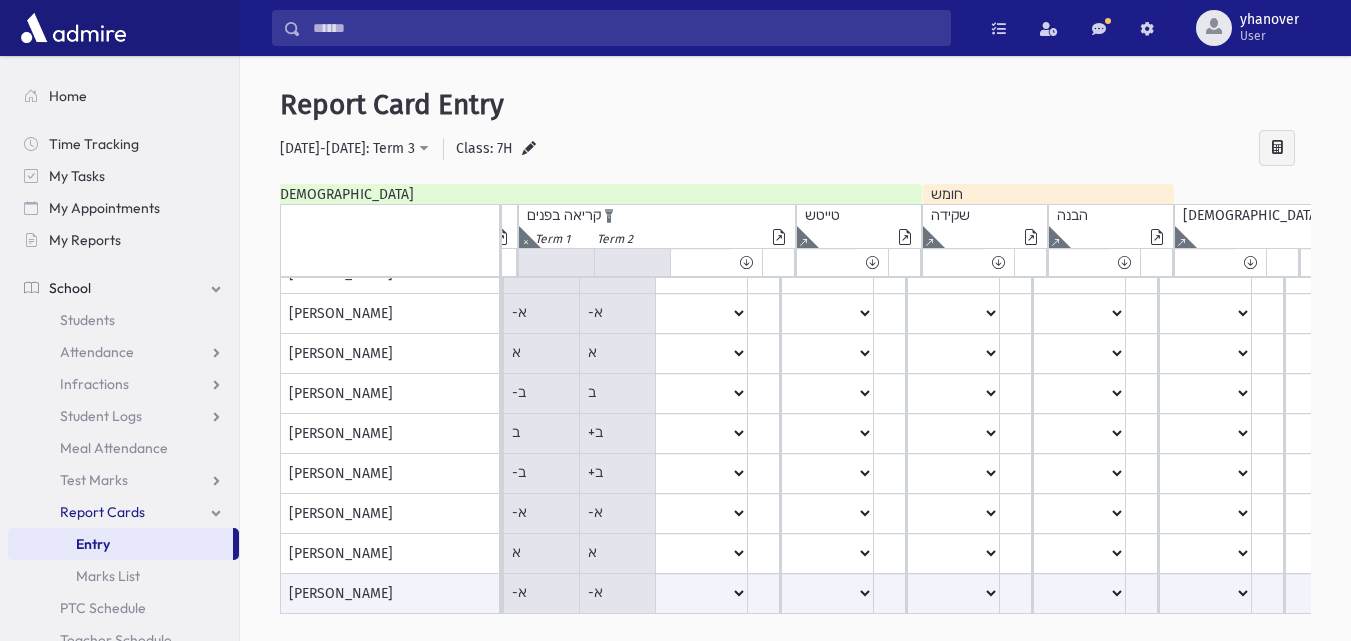click at bounding box center (707, 246) 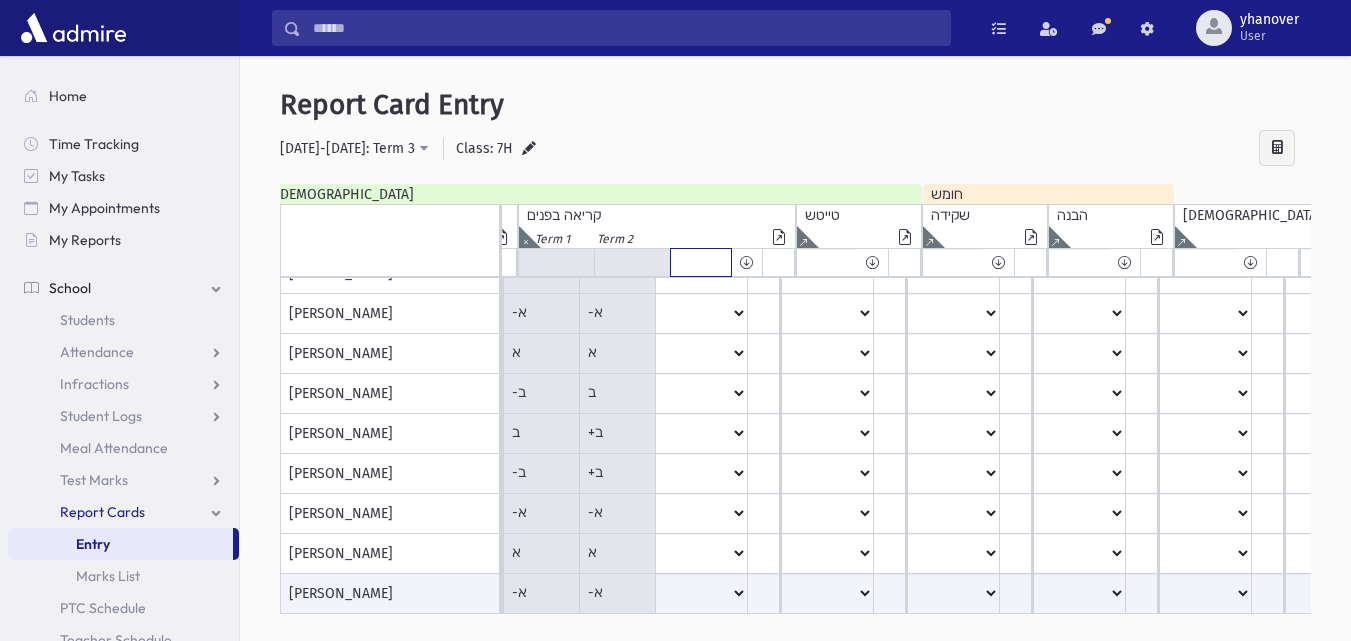 click on "*****
****
**
**
*
**
**
*" at bounding box center (-854, 262) 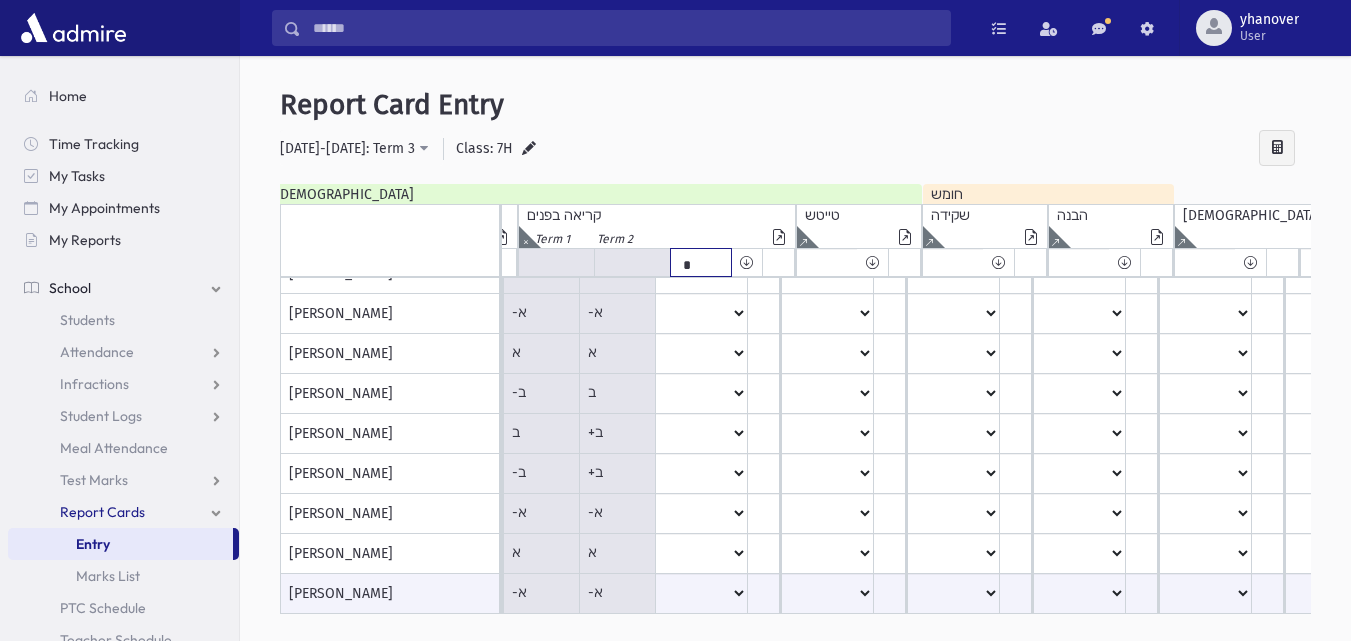 click on "*****
****
**
**
*
**
**
*" at bounding box center [-854, 262] 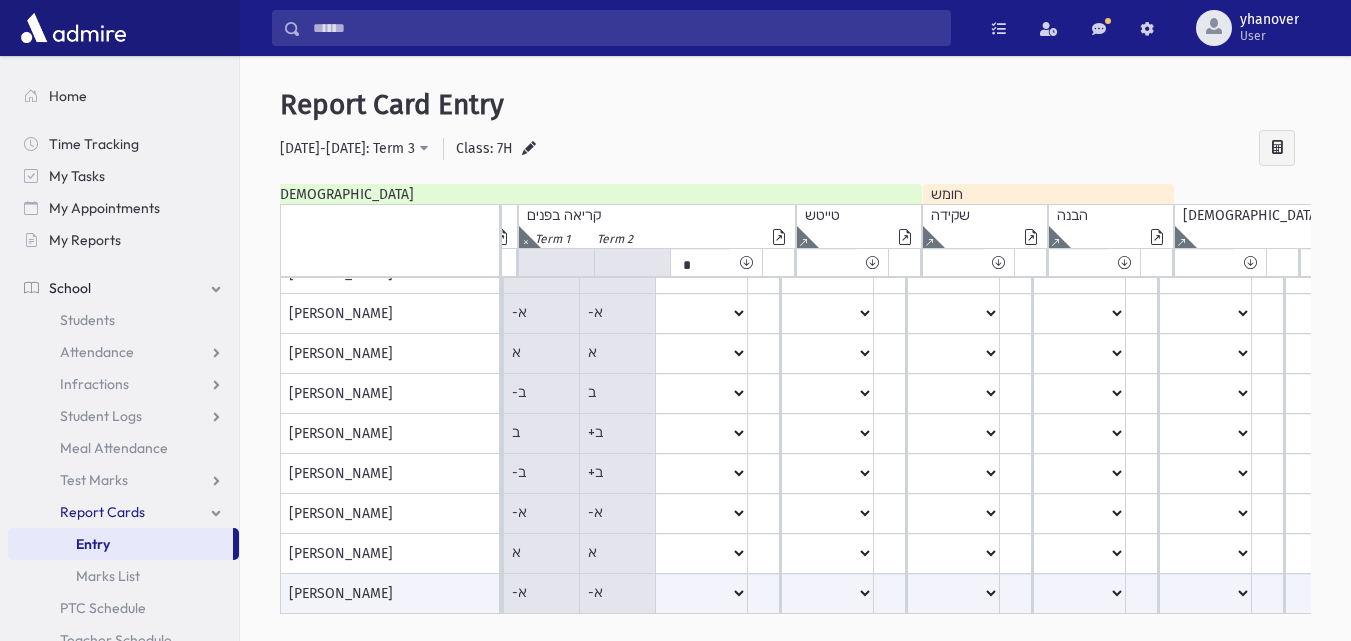 click at bounding box center [746, 262] 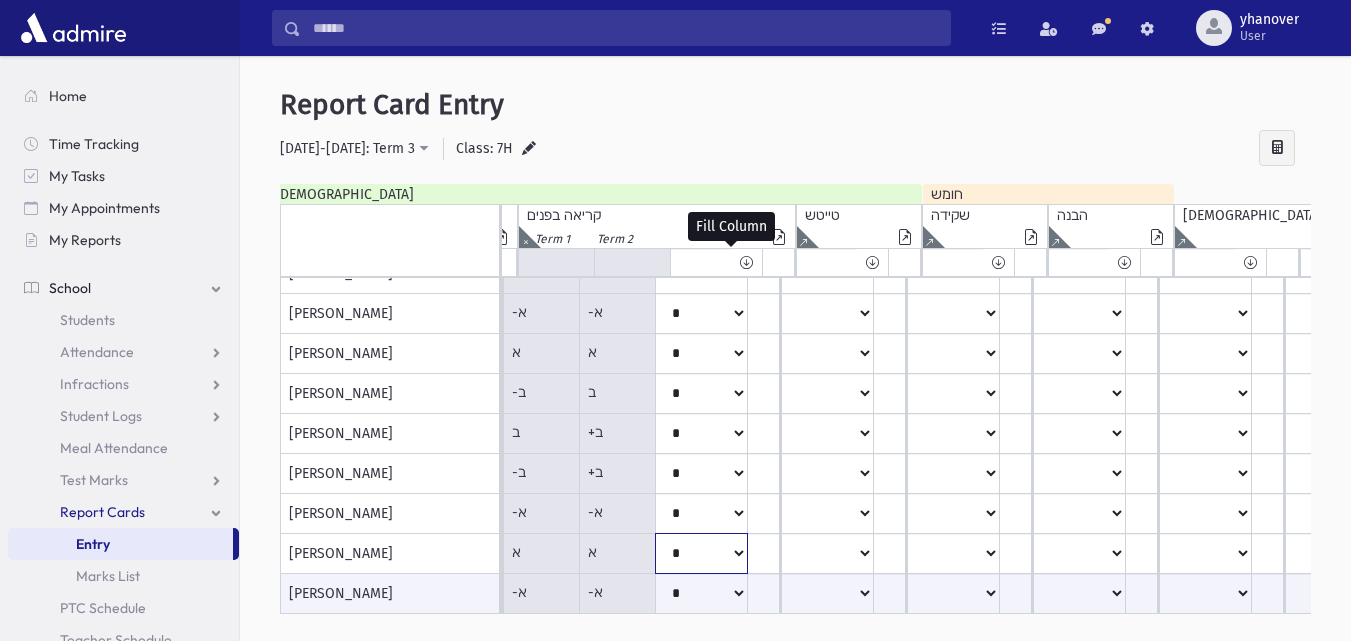 click on "*****
****
**
**
*
**
**
*" at bounding box center [-838, -486] 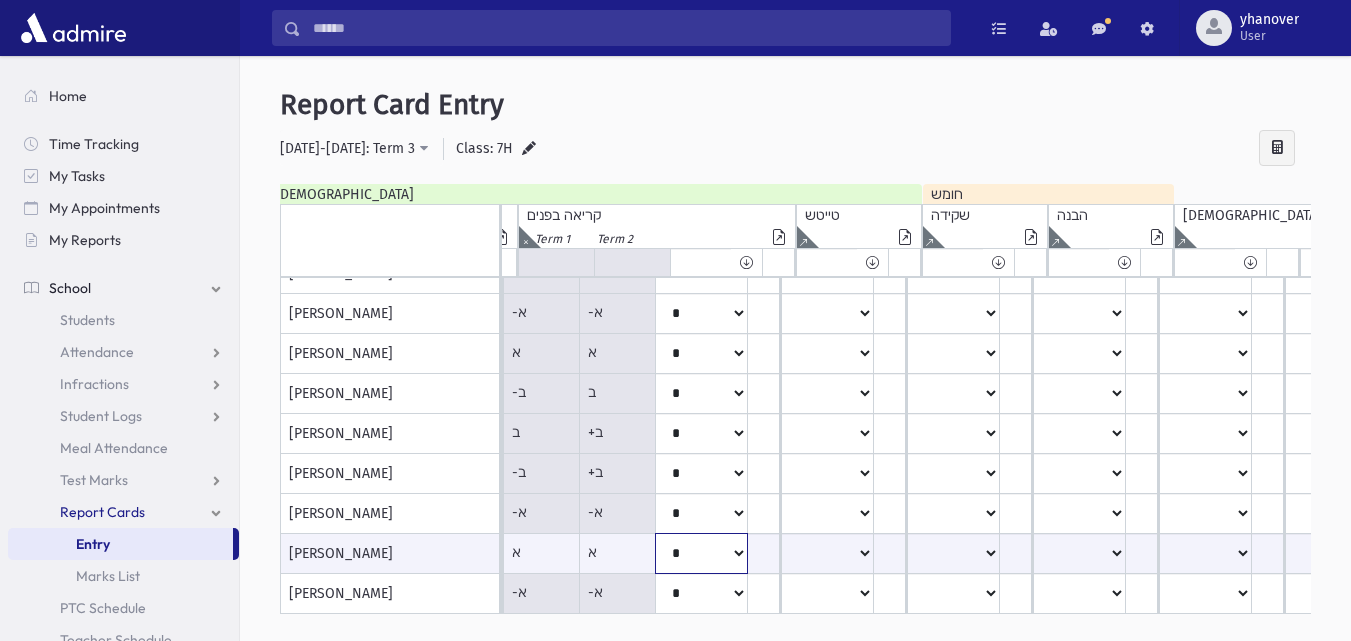 click on "*****
****
**
**
*
**
**
*" at bounding box center [-838, 553] 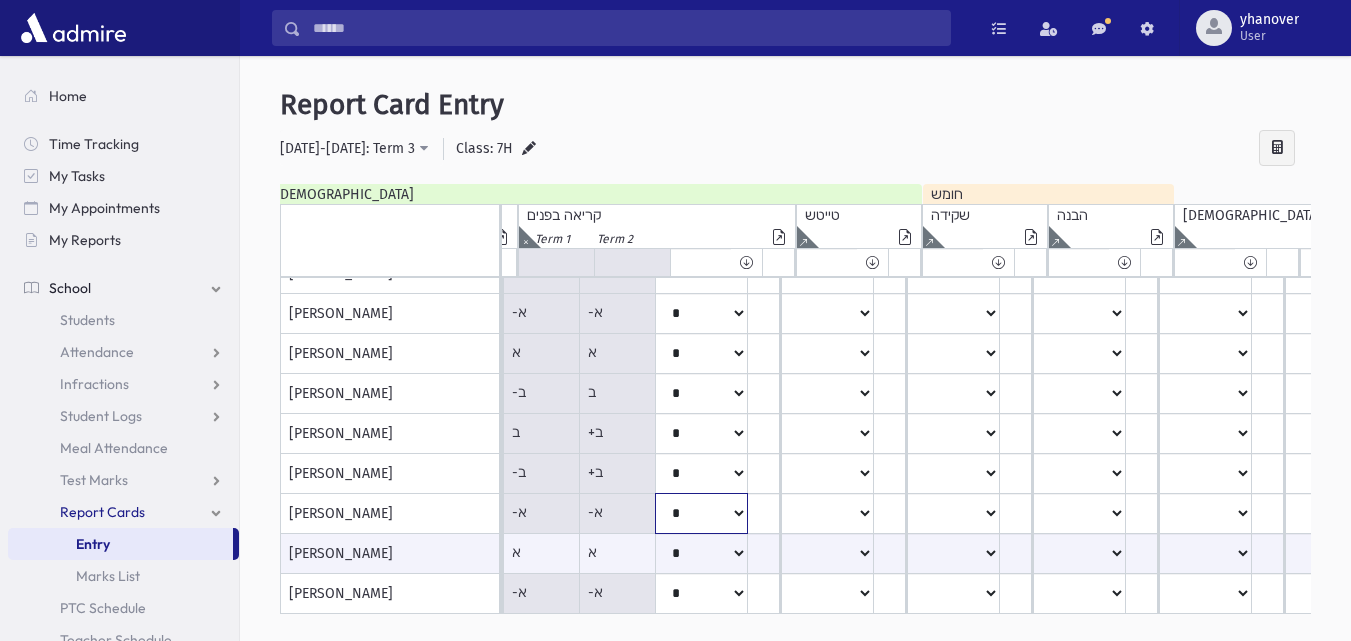 click on "*****
****
**
**
*
**
**
*" at bounding box center (-838, -486) 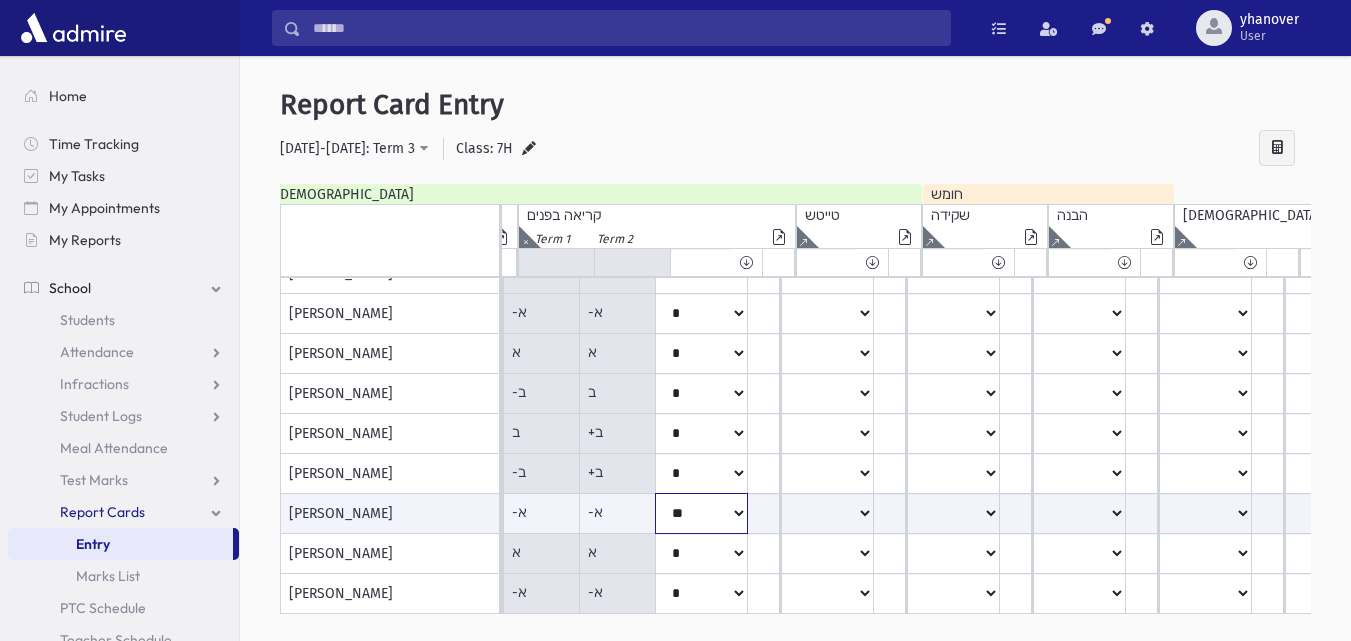 click on "*****
****
**
**
*
**
**
*" at bounding box center [-838, 513] 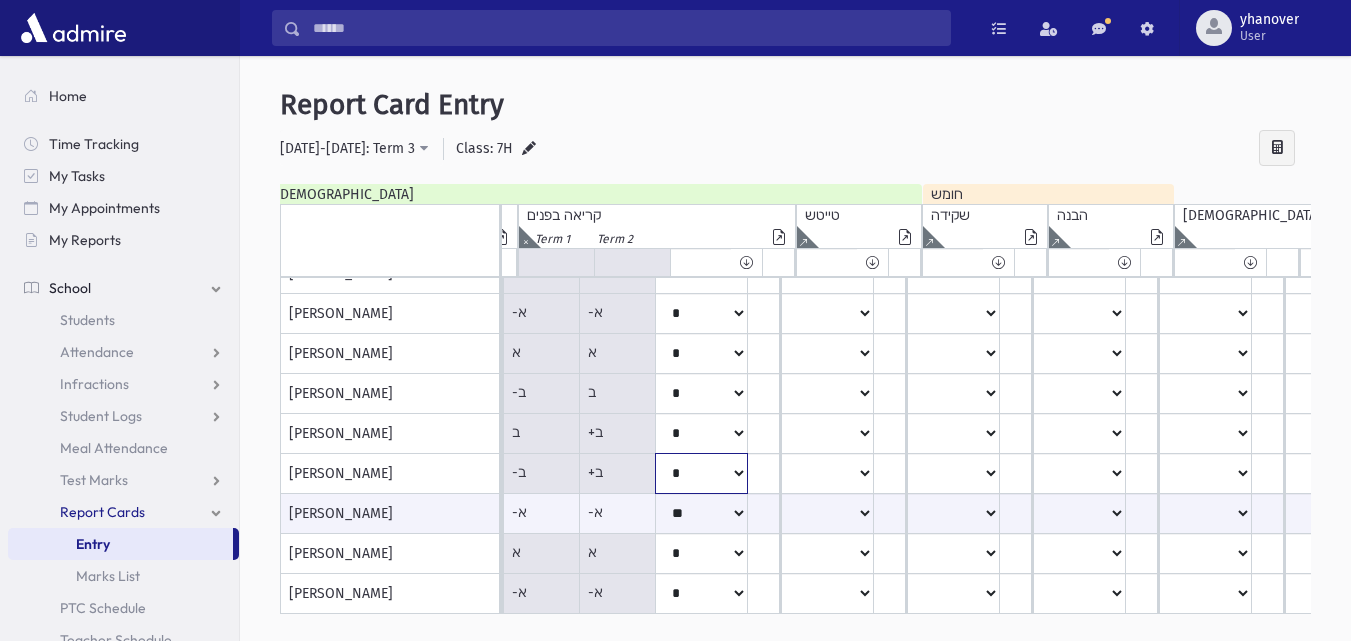 click on "*****
****
**
**
*
**
**
*" at bounding box center (-838, -486) 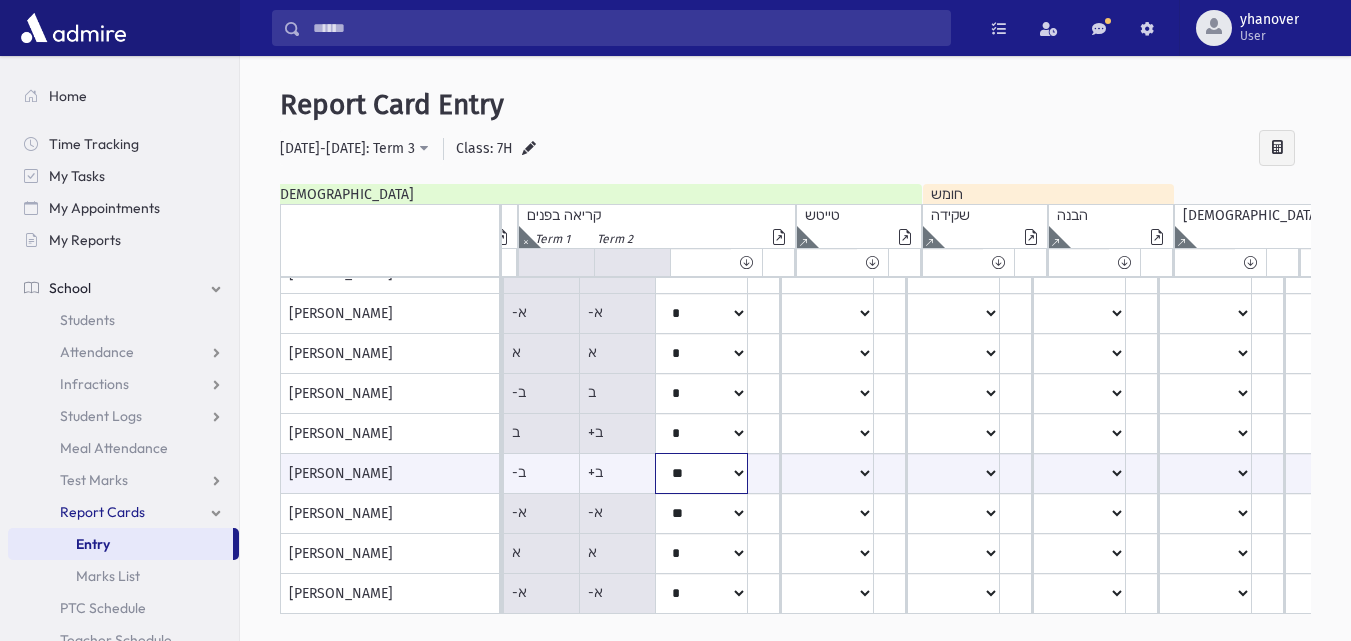 click on "*****
****
**
**
*
**
**
*" at bounding box center [-838, 473] 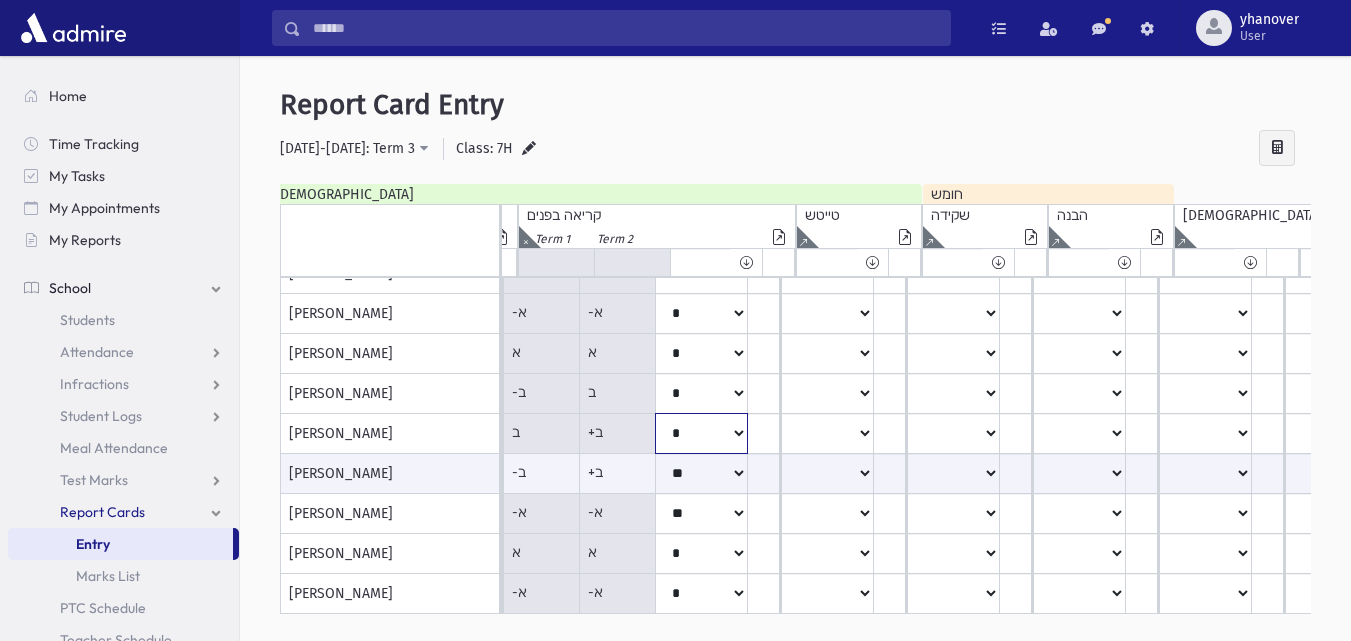 click on "*****
****
**
**
*
**
**
*" at bounding box center [-838, -486] 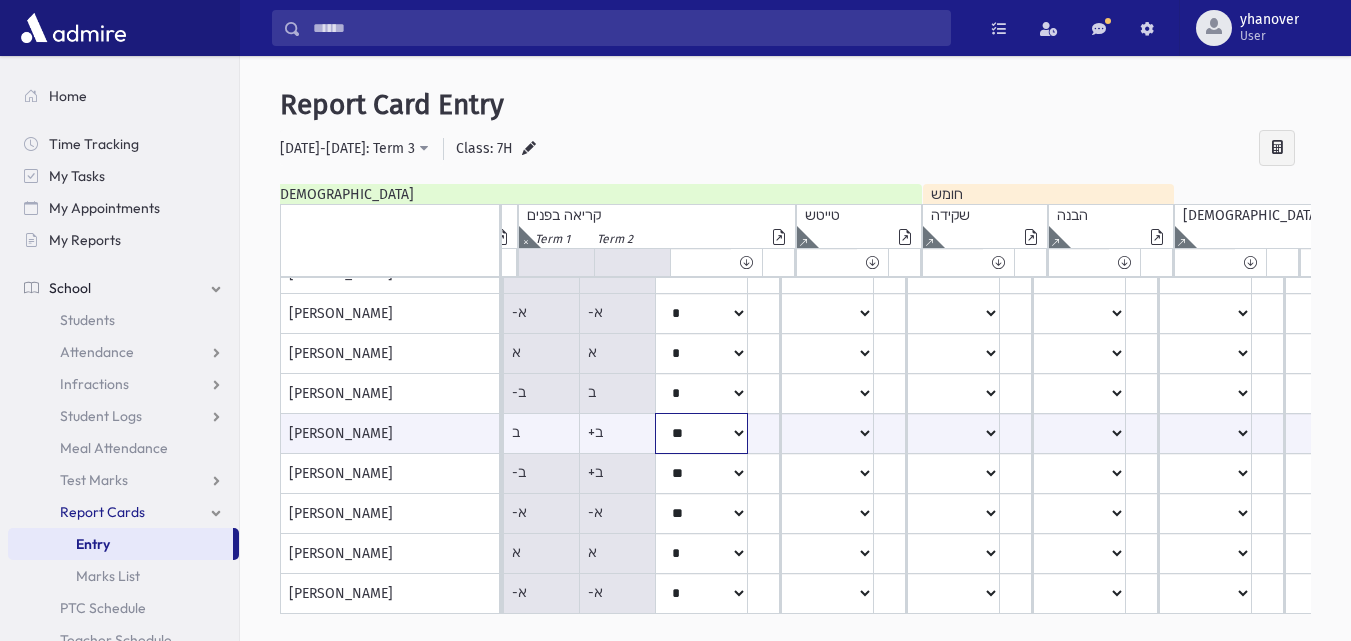click on "*****
****
**
**
*
**
**
*" at bounding box center (-838, 433) 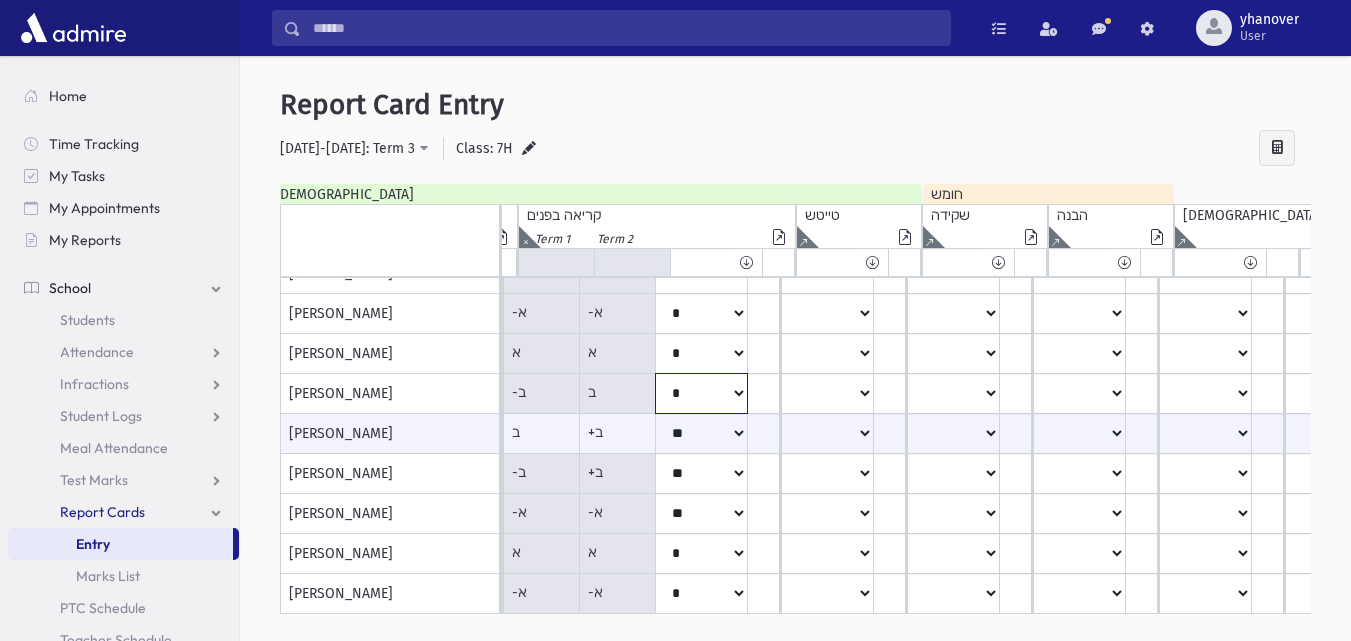 click on "*****
****
**
**
*
**
**
*" at bounding box center (-838, -486) 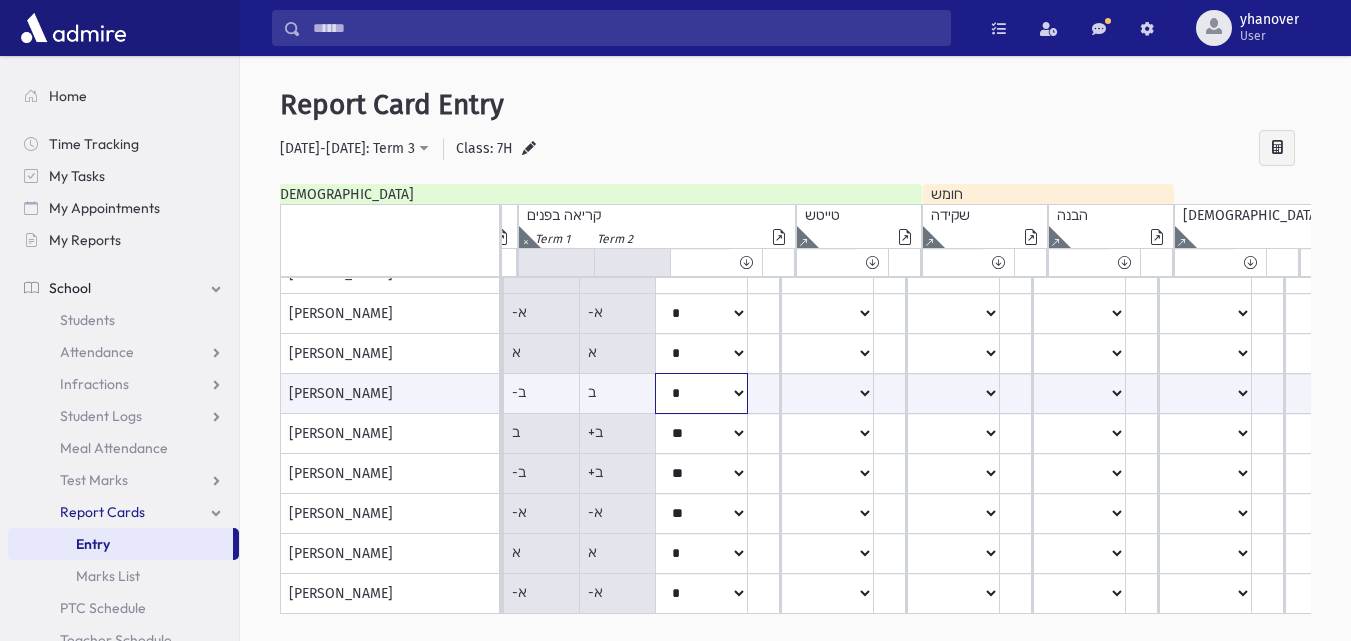 click on "*****
****
**
**
*
**
**
*" at bounding box center (-838, 393) 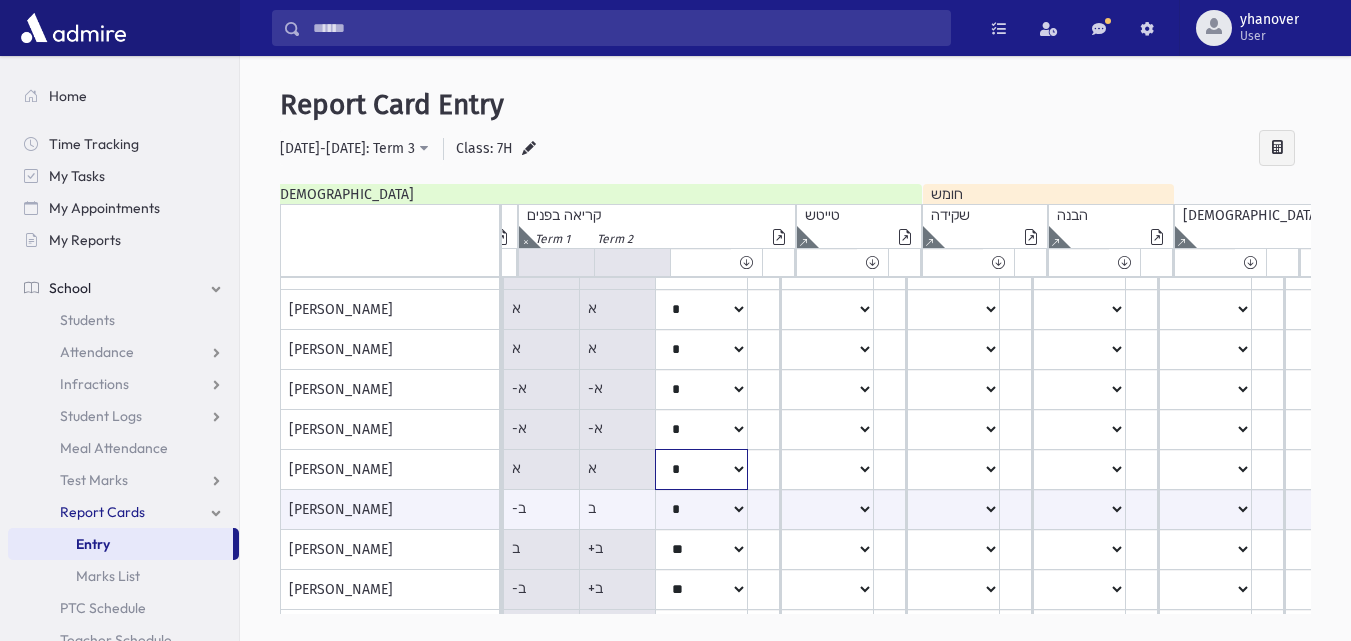 click on "*****
****
**
**
*
**
**
*" at bounding box center (-838, -370) 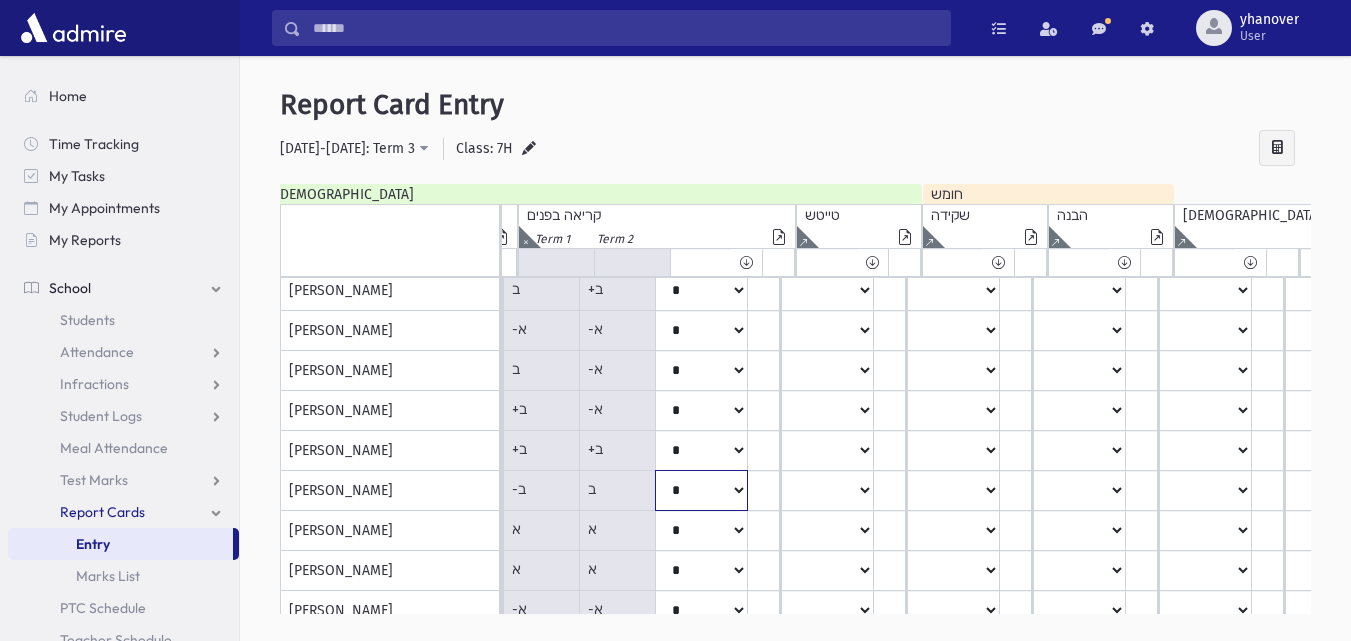 click on "*****
****
**
**
*
**
**
*" at bounding box center [-838, -149] 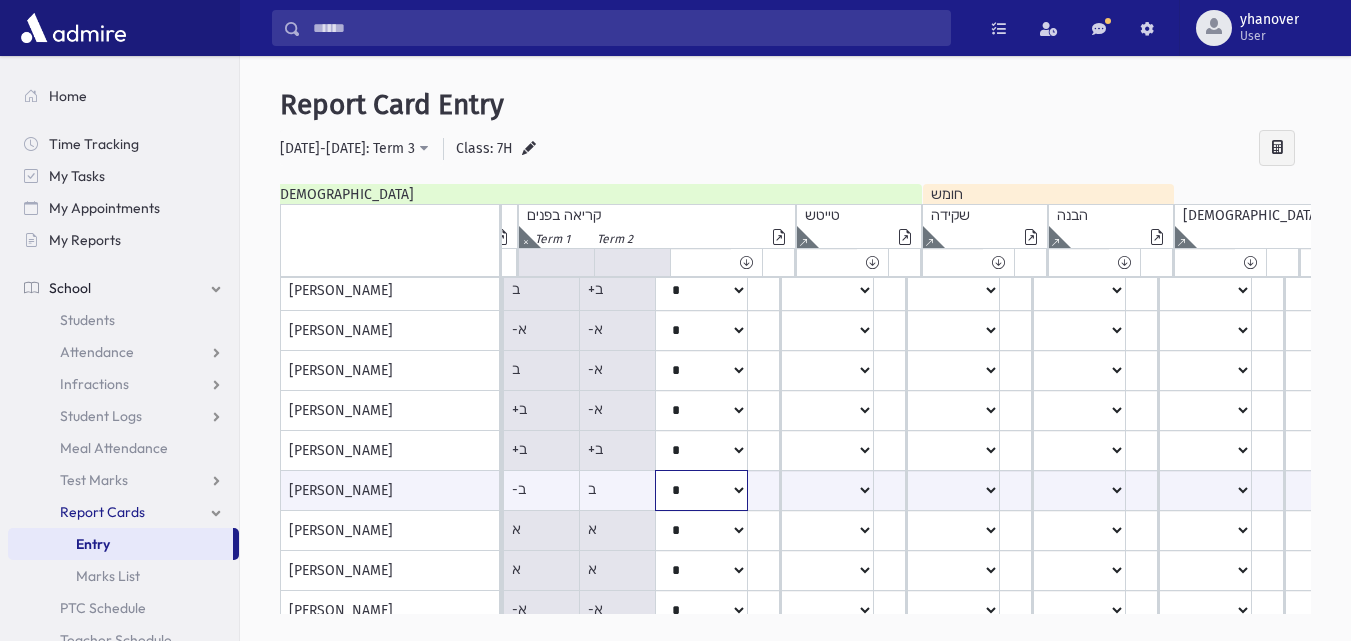 click on "*****
****
**
**
*
**
**
*" at bounding box center [-838, 490] 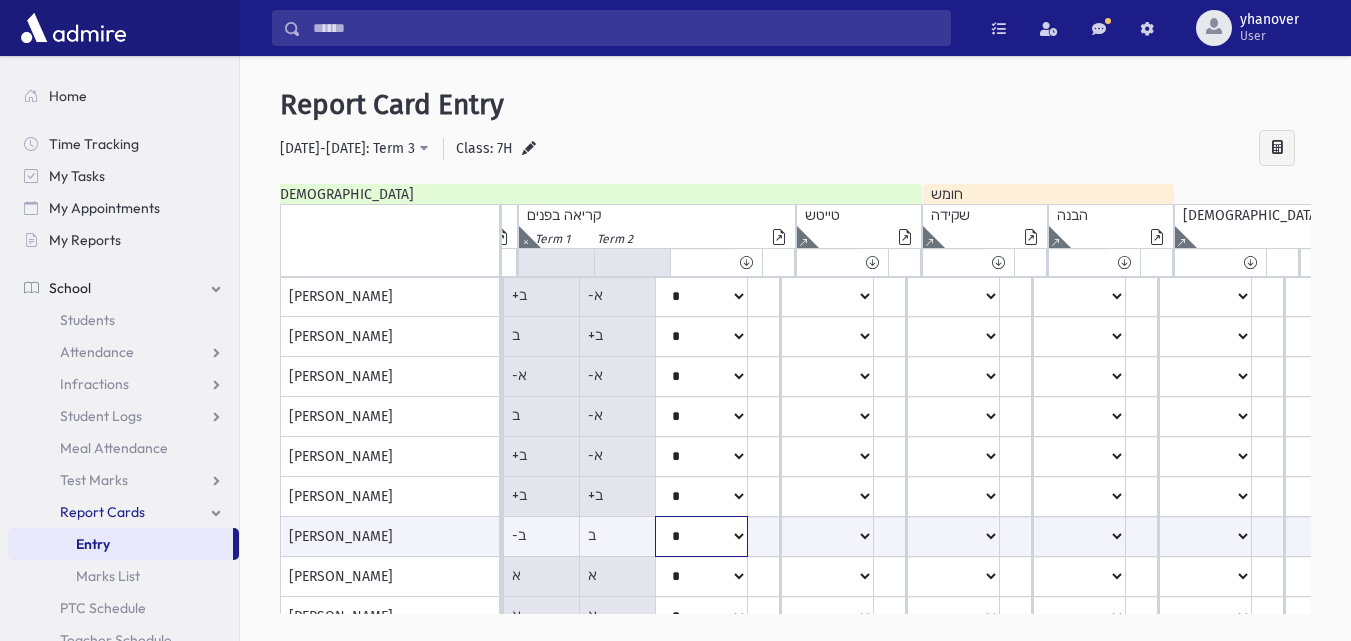 scroll, scrollTop: 398, scrollLeft: 1386, axis: both 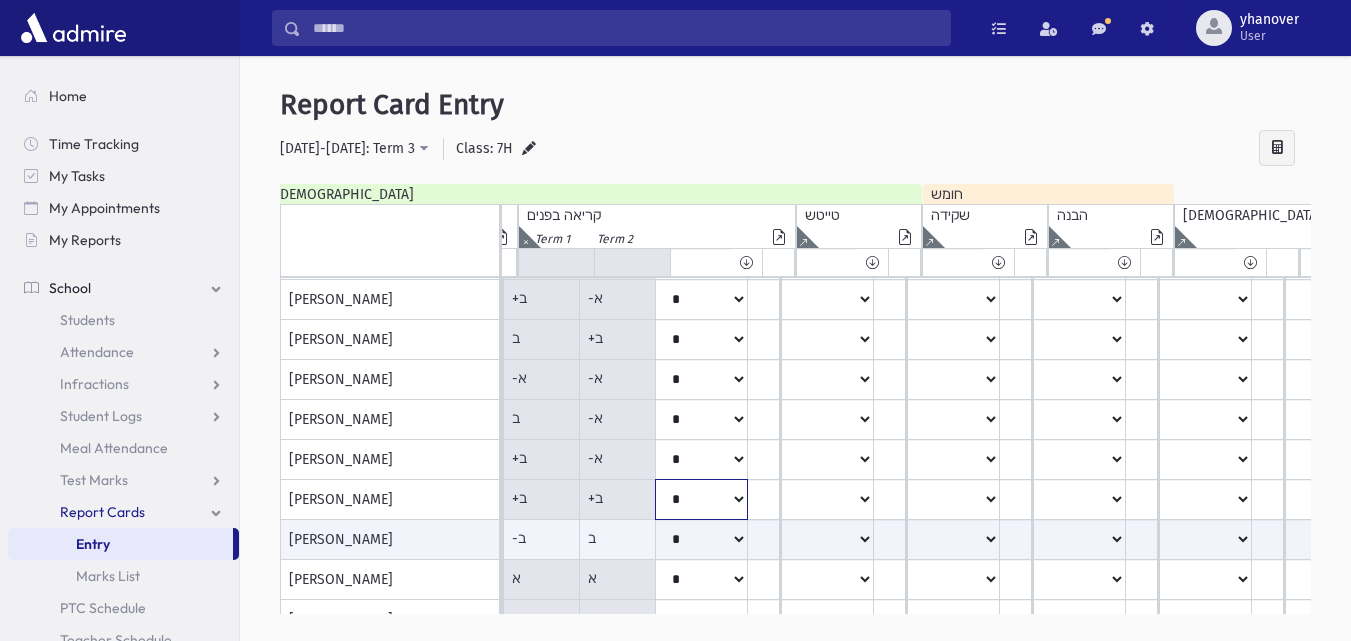 click on "*****
****
**
**
*
**
**
*" at bounding box center (-838, -100) 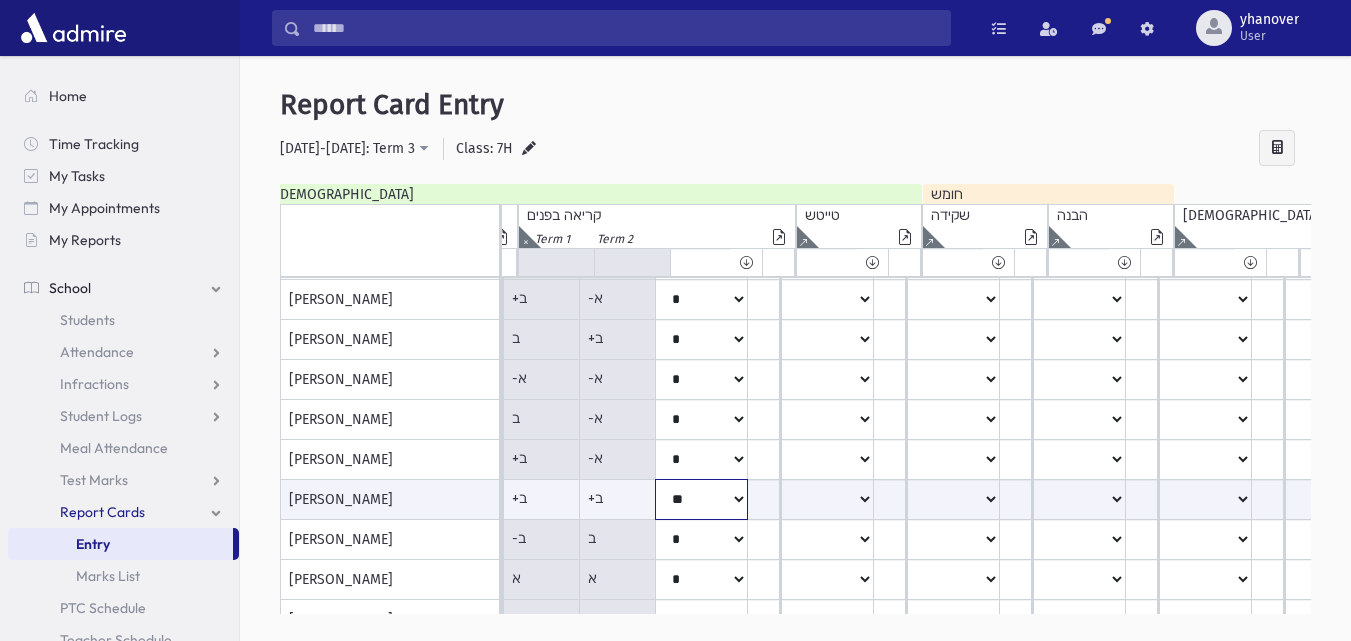 click on "*****
****
**
**
*
**
**
*" at bounding box center [-838, 499] 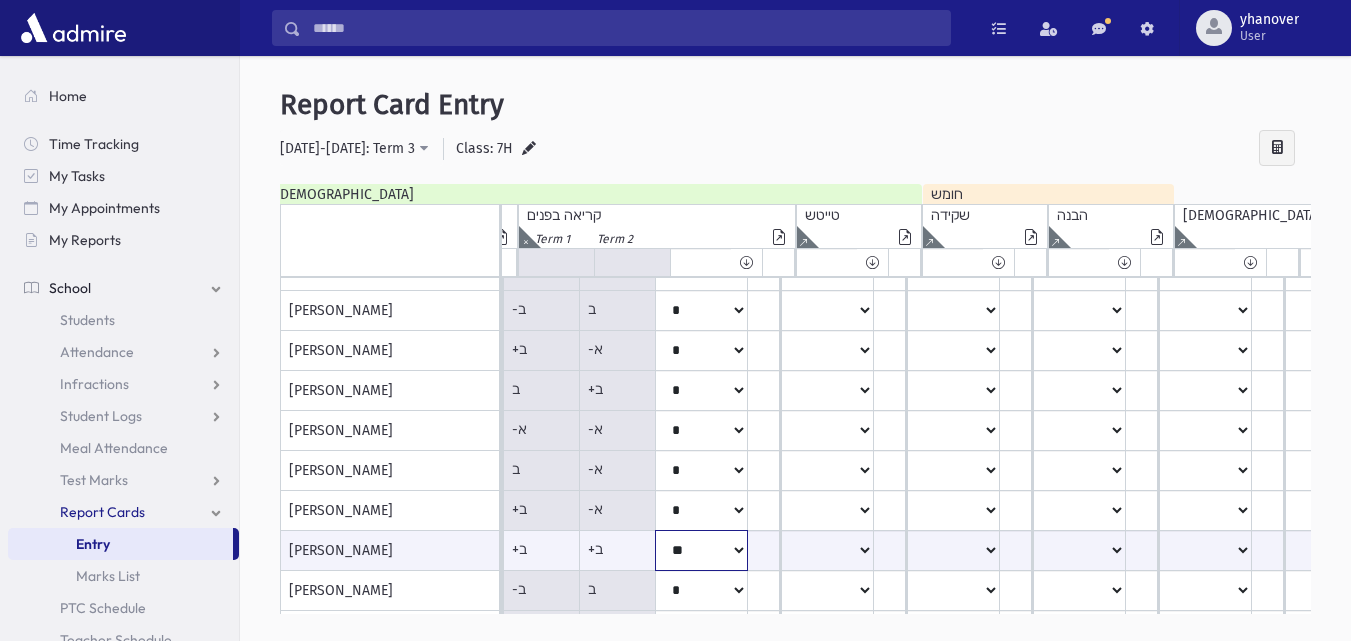 scroll, scrollTop: 344, scrollLeft: 1386, axis: both 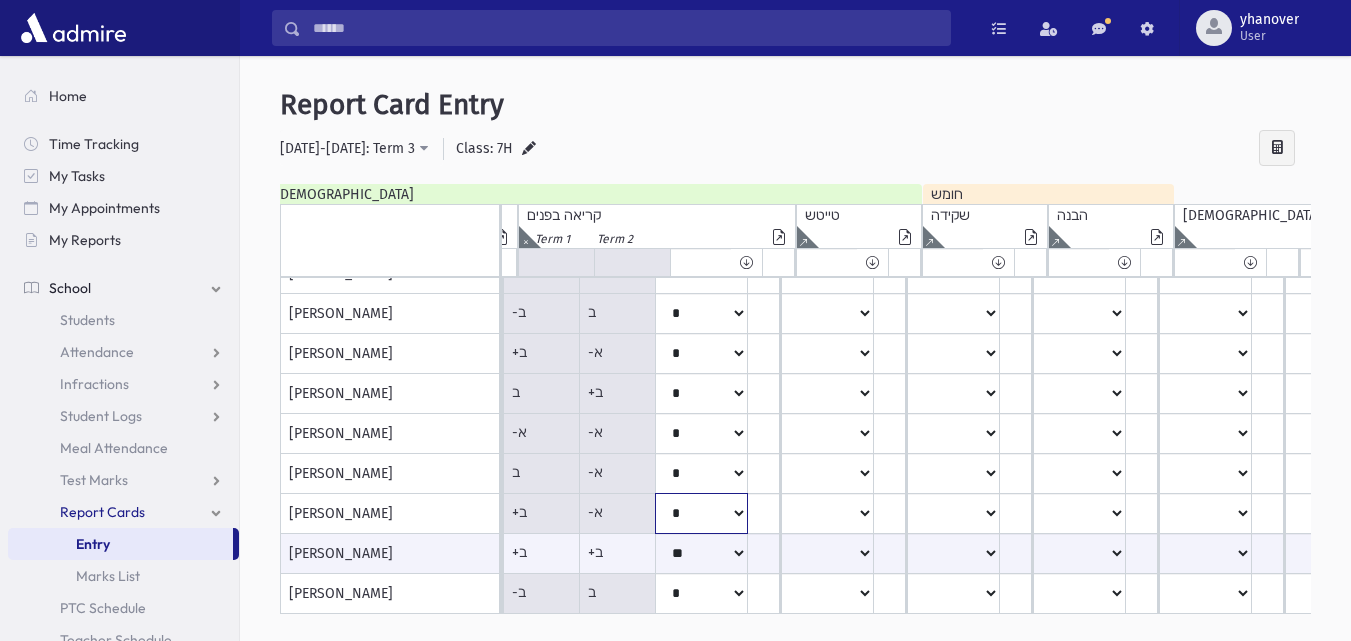 click on "*****
****
**
**
*
**
**
*" at bounding box center [-838, -46] 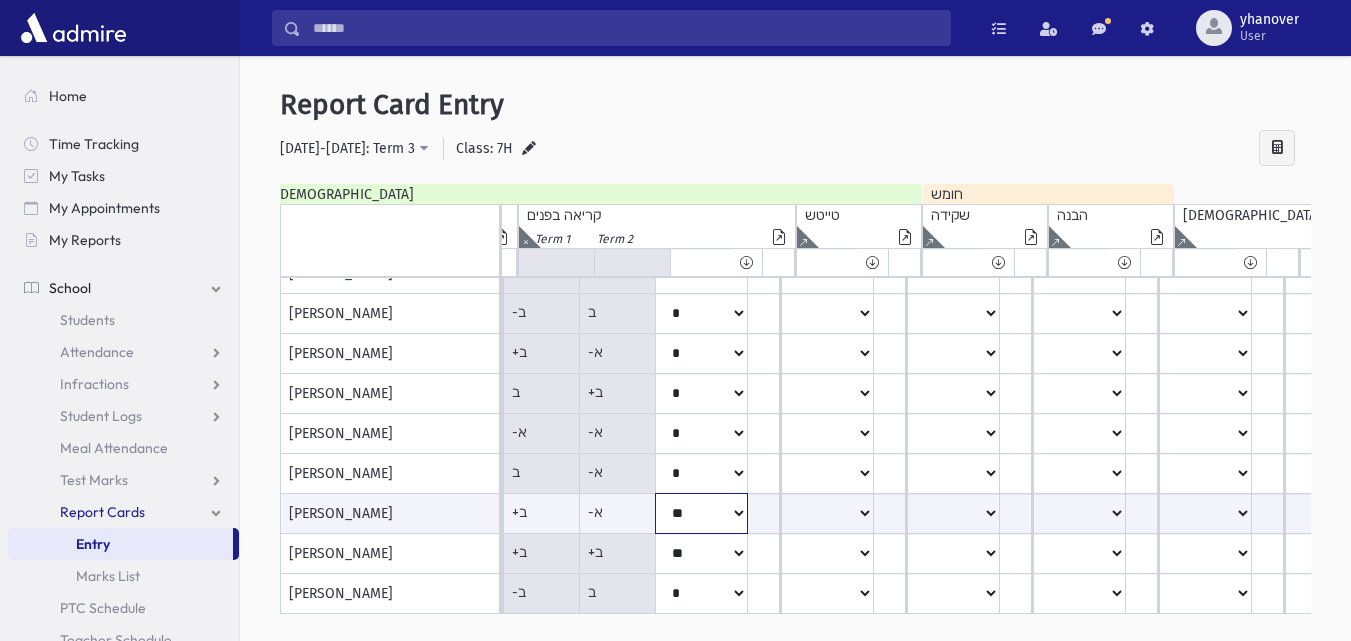 click on "*****
****
**
**
*
**
**
*" at bounding box center [-838, 513] 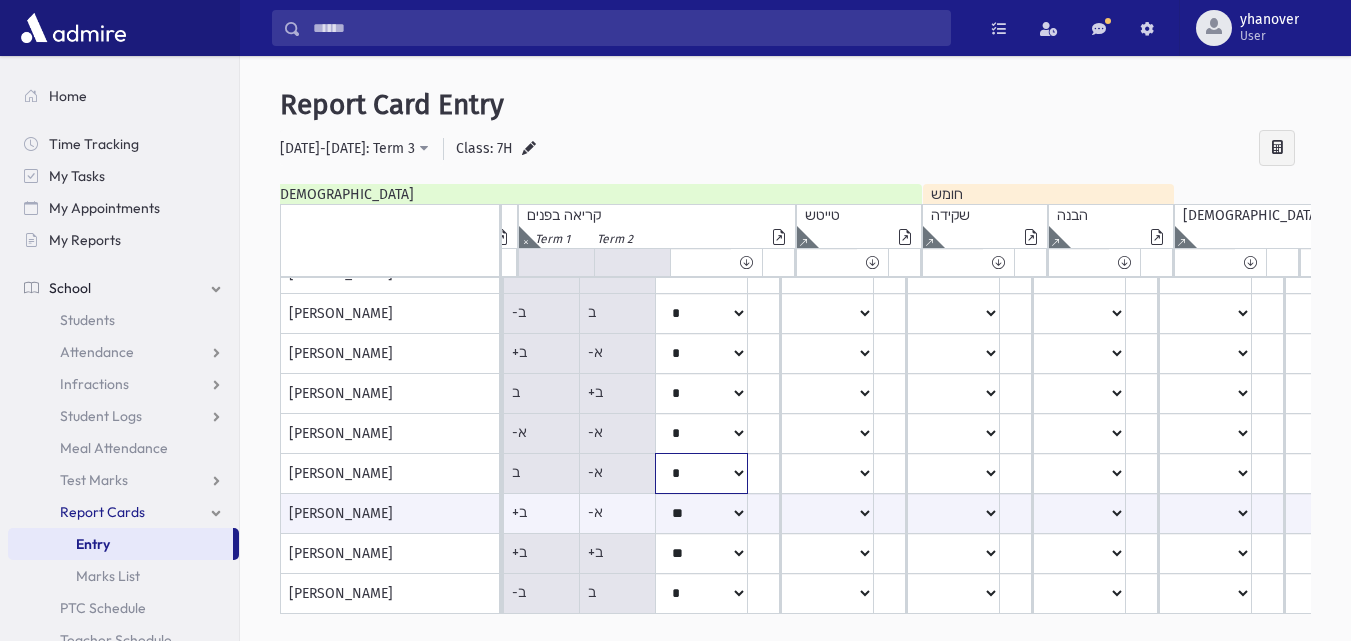 click on "*****
****
**
**
*
**
**
*" at bounding box center (-838, -46) 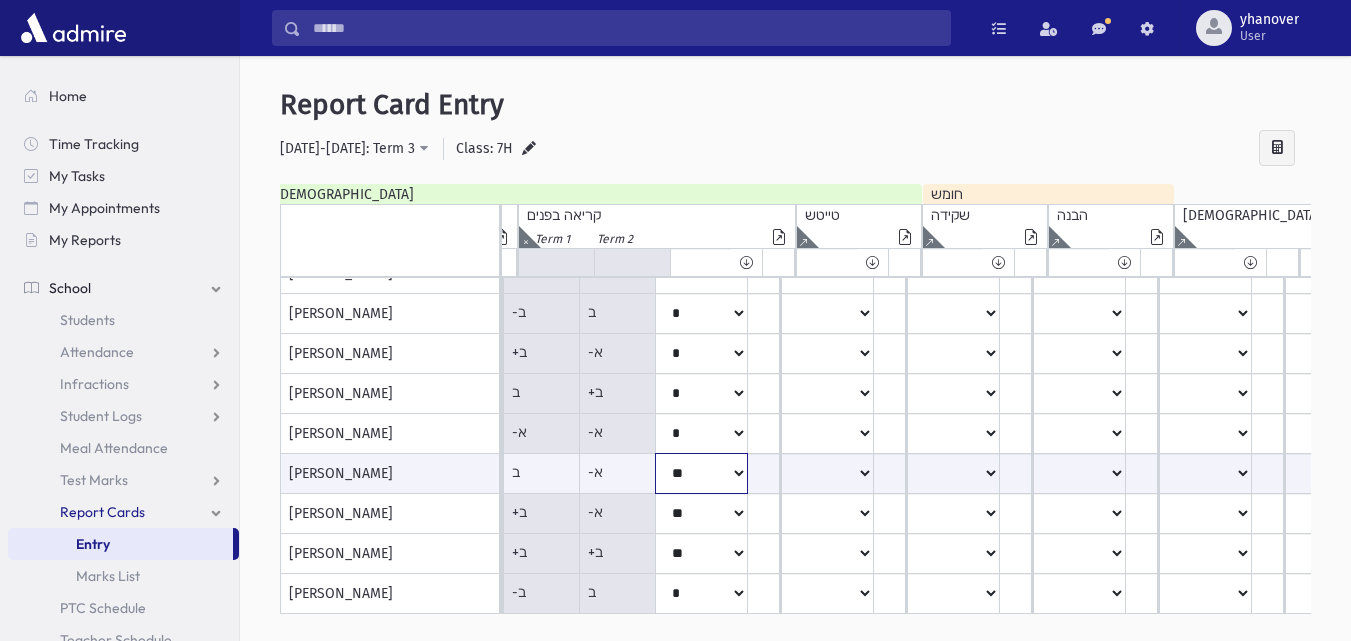 click on "*****
****
**
**
*
**
**
*" at bounding box center (-838, 473) 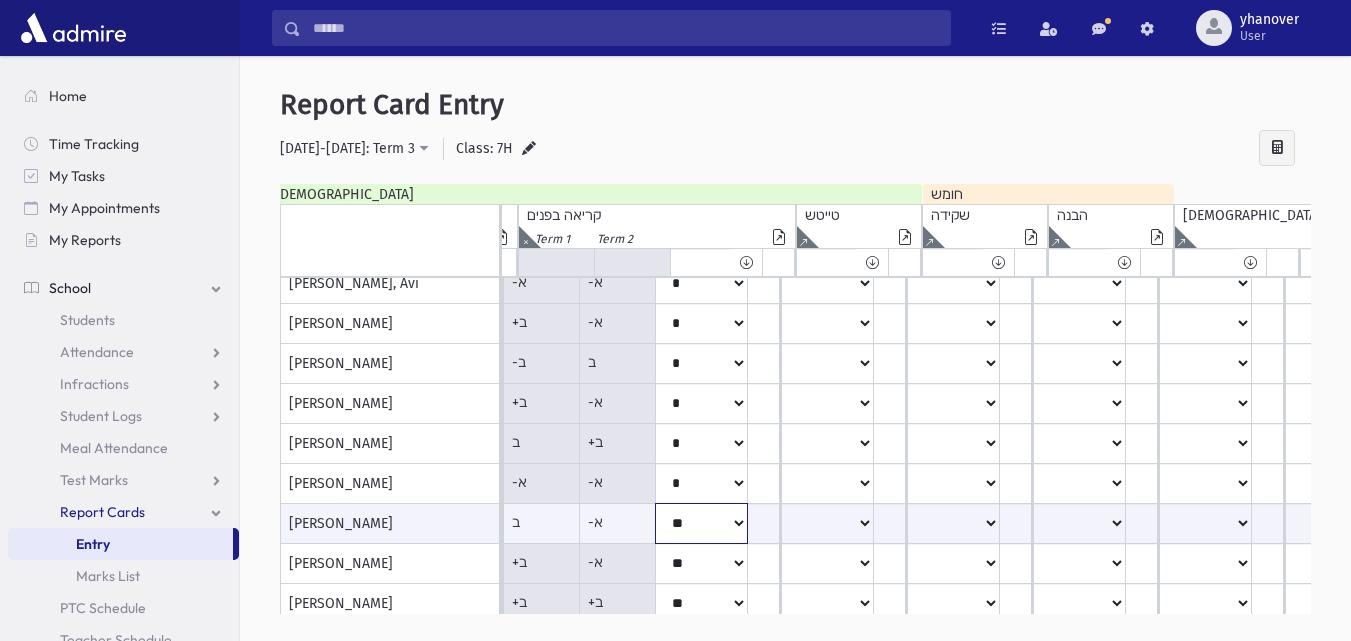 scroll, scrollTop: 291, scrollLeft: 1386, axis: both 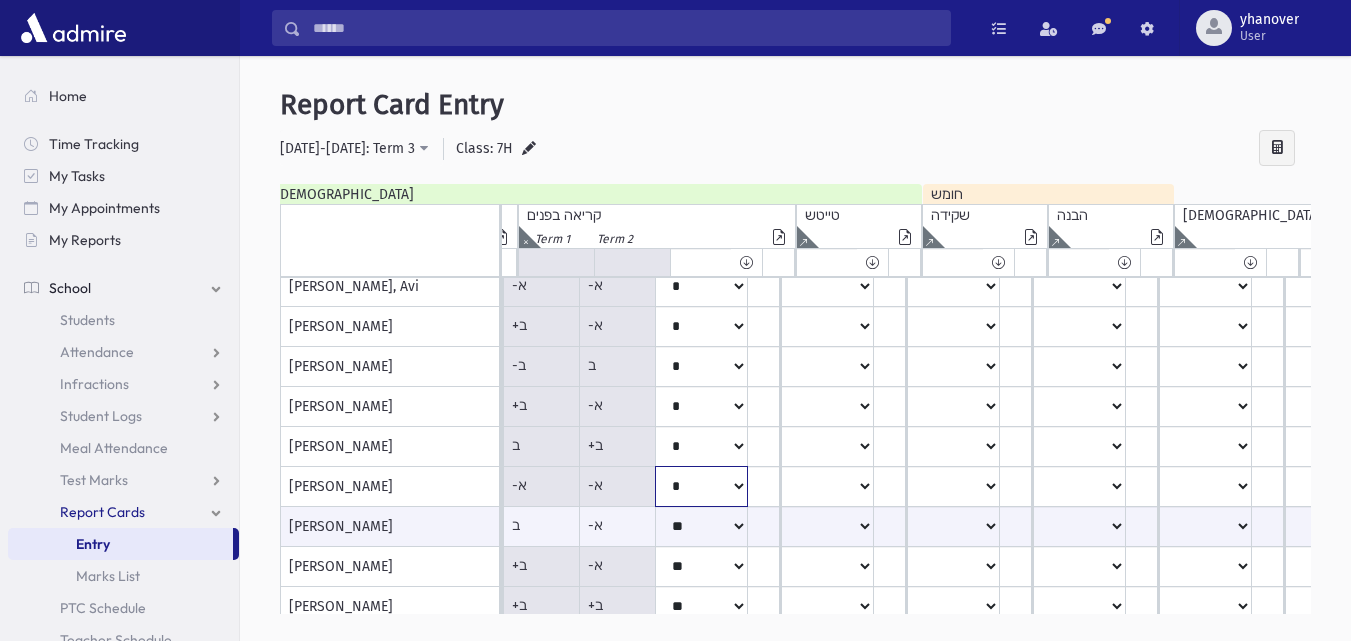 click on "*****
****
**
**
*
**
**
*" at bounding box center (-838, 7) 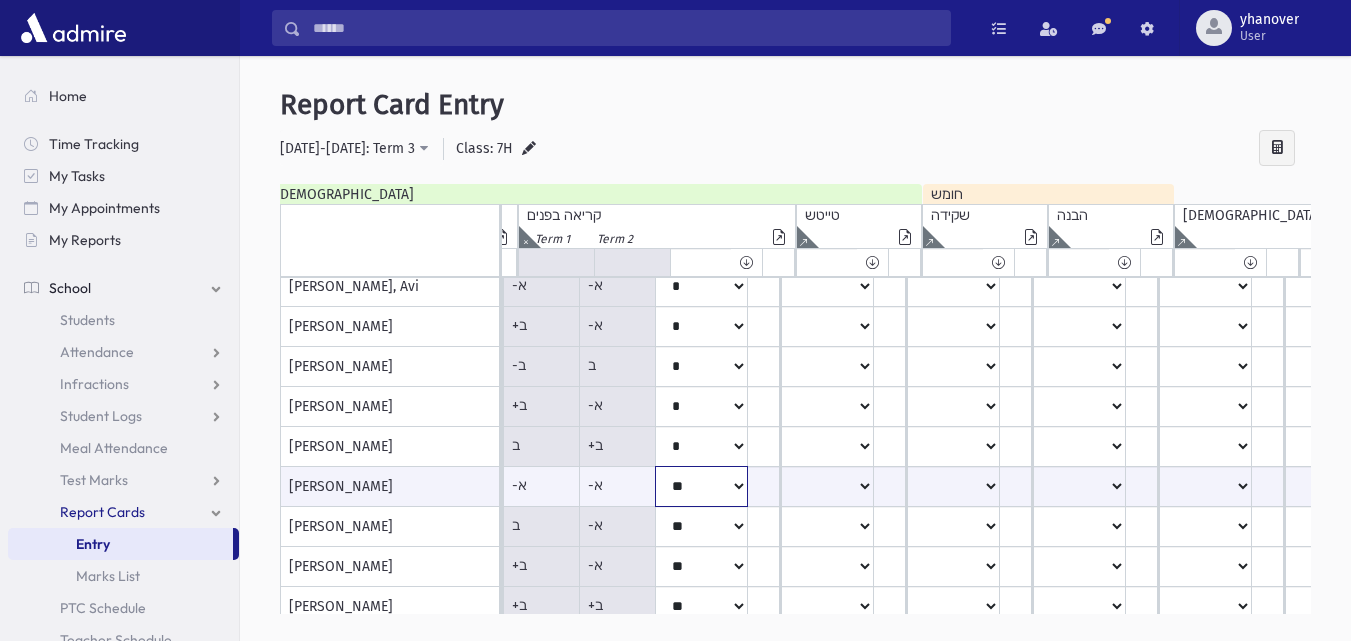 click on "*****
****
**
**
*
**
**
*" at bounding box center (-838, 486) 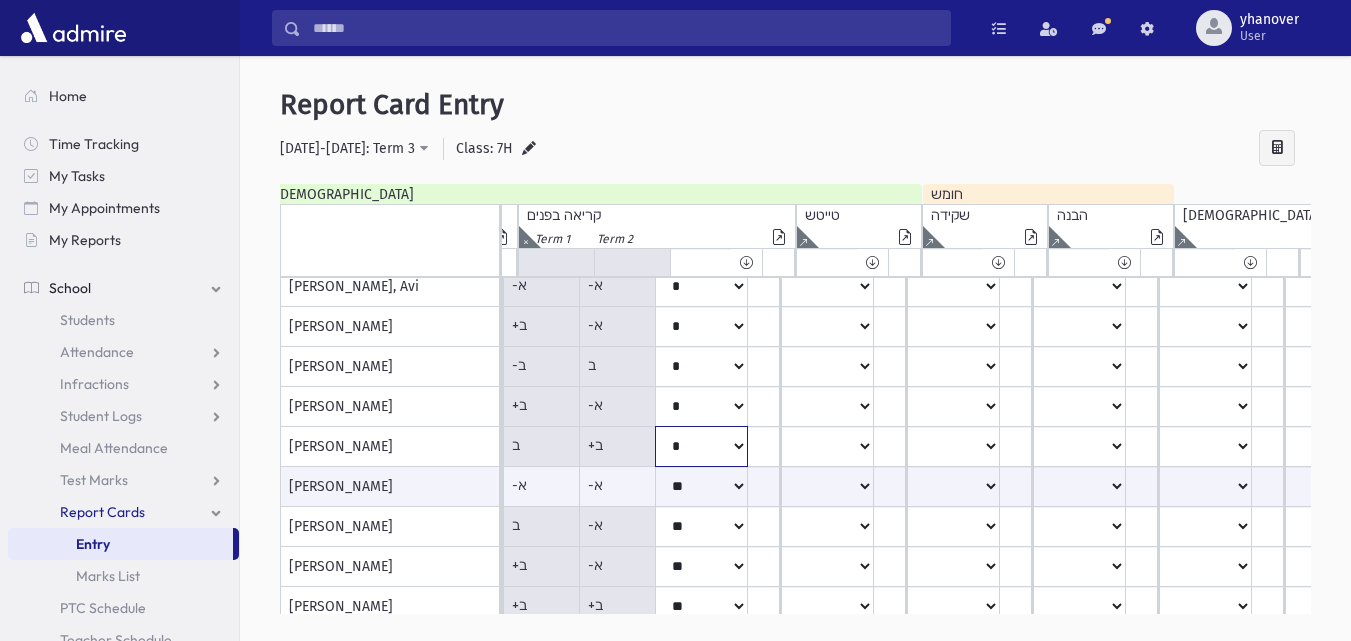 click on "*****
****
**
**
*
**
**
*" at bounding box center (-838, 7) 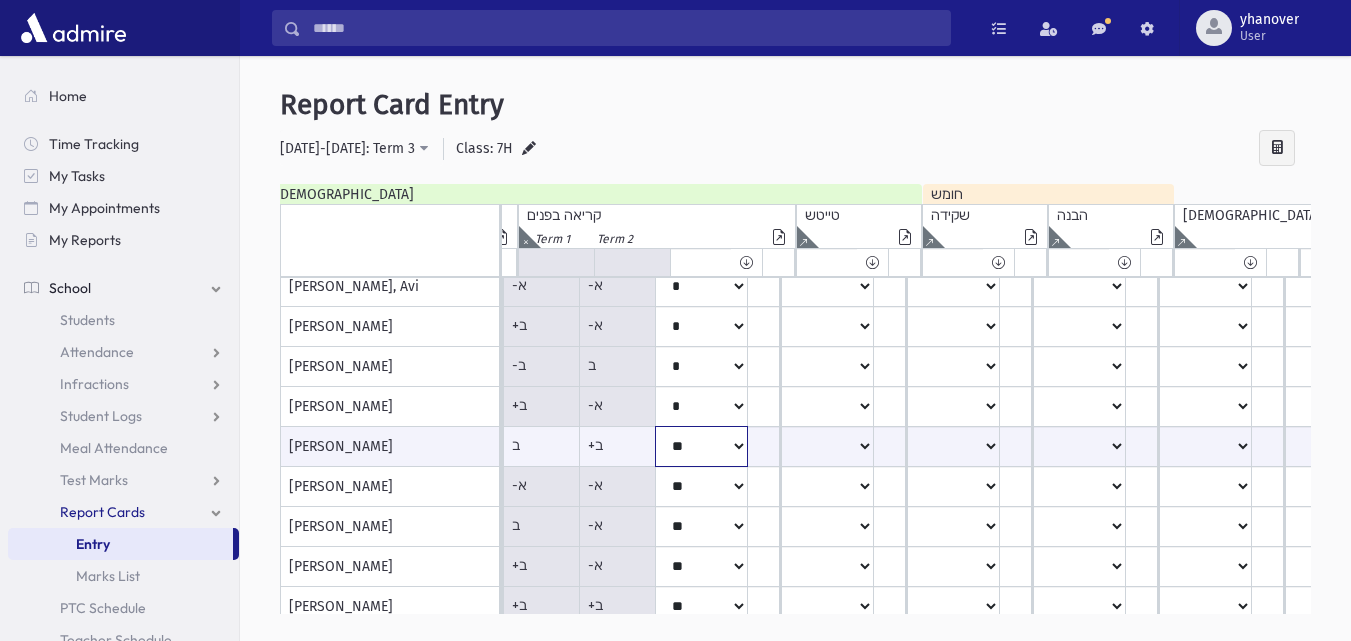 click on "*****
****
**
**
*
**
**
*" at bounding box center (-838, 446) 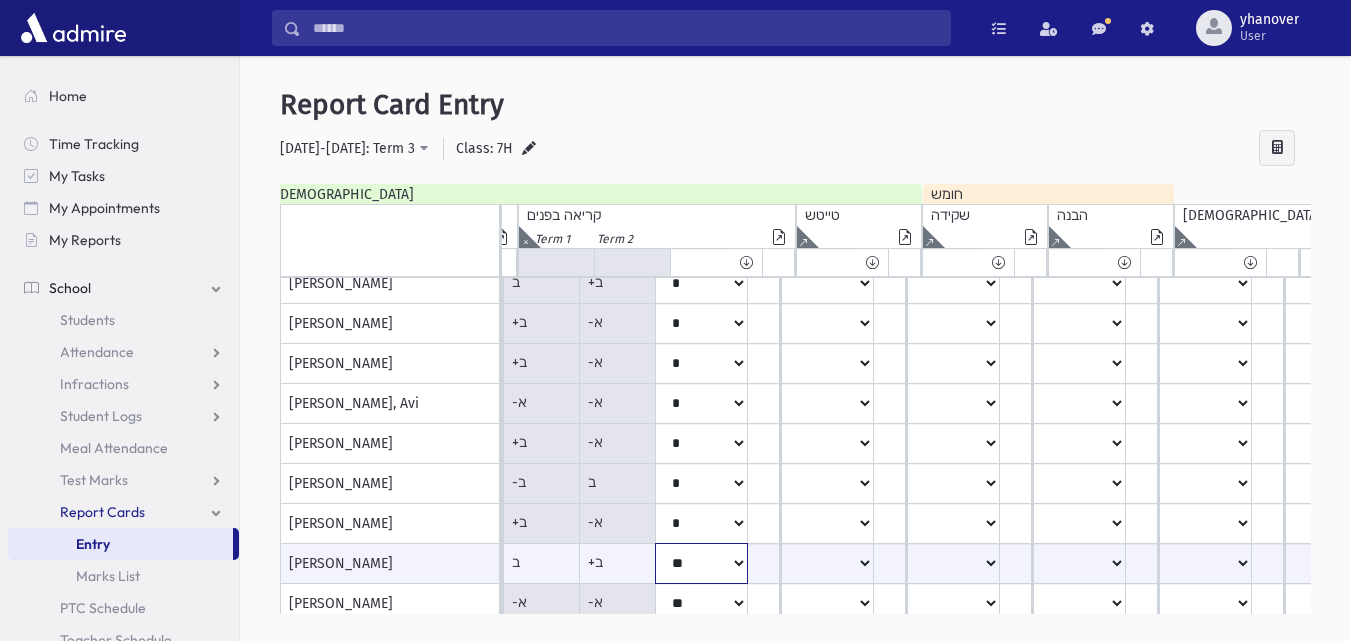 scroll, scrollTop: 173, scrollLeft: 1386, axis: both 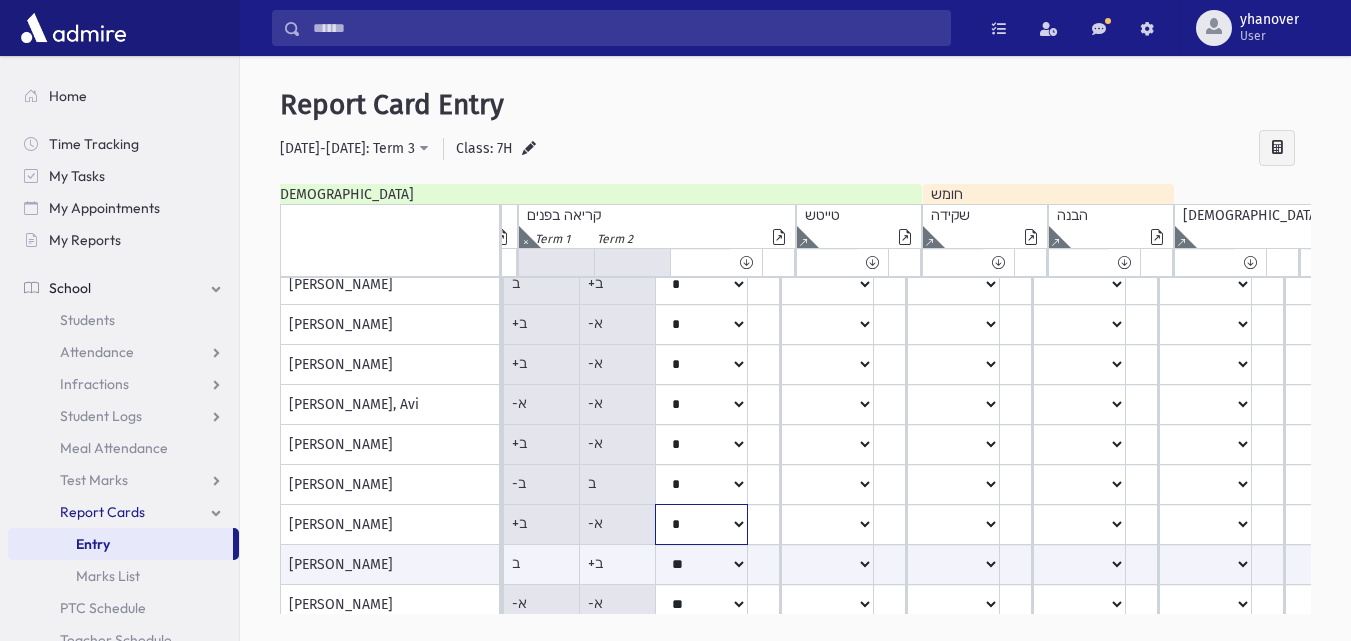 click on "*****
****
**
**
*
**
**
*" at bounding box center [-838, 125] 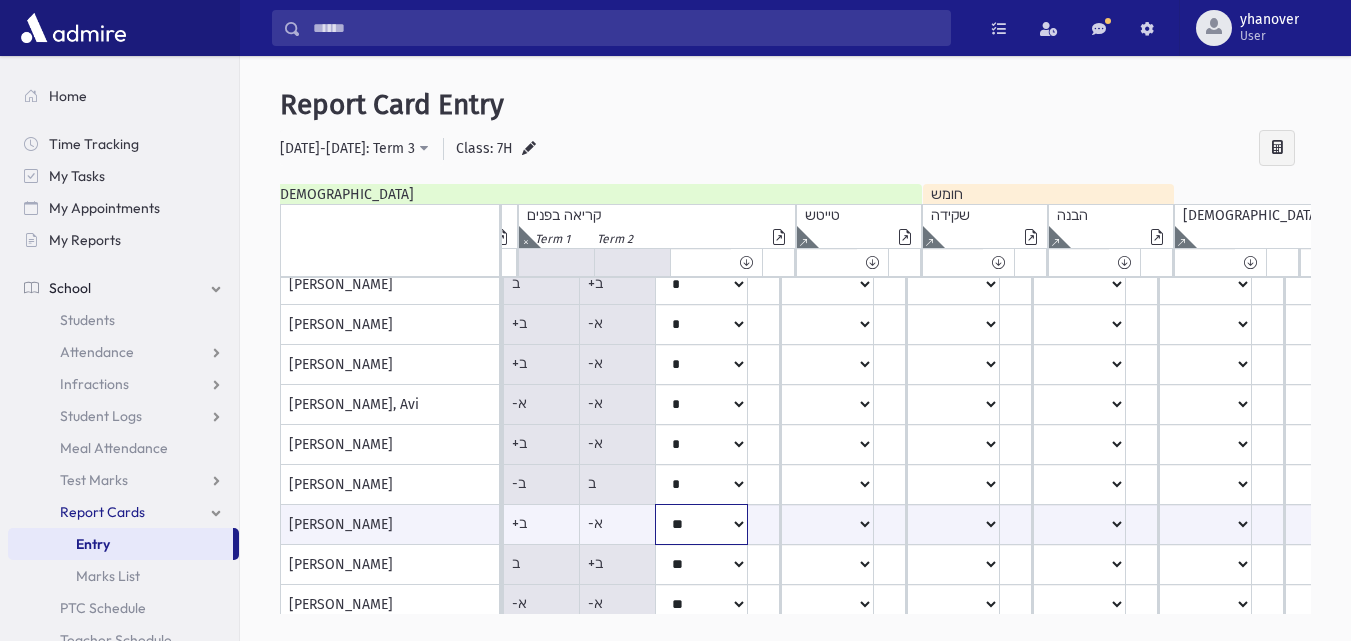 click on "*****
****
**
**
*
**
**
*" at bounding box center (-838, 524) 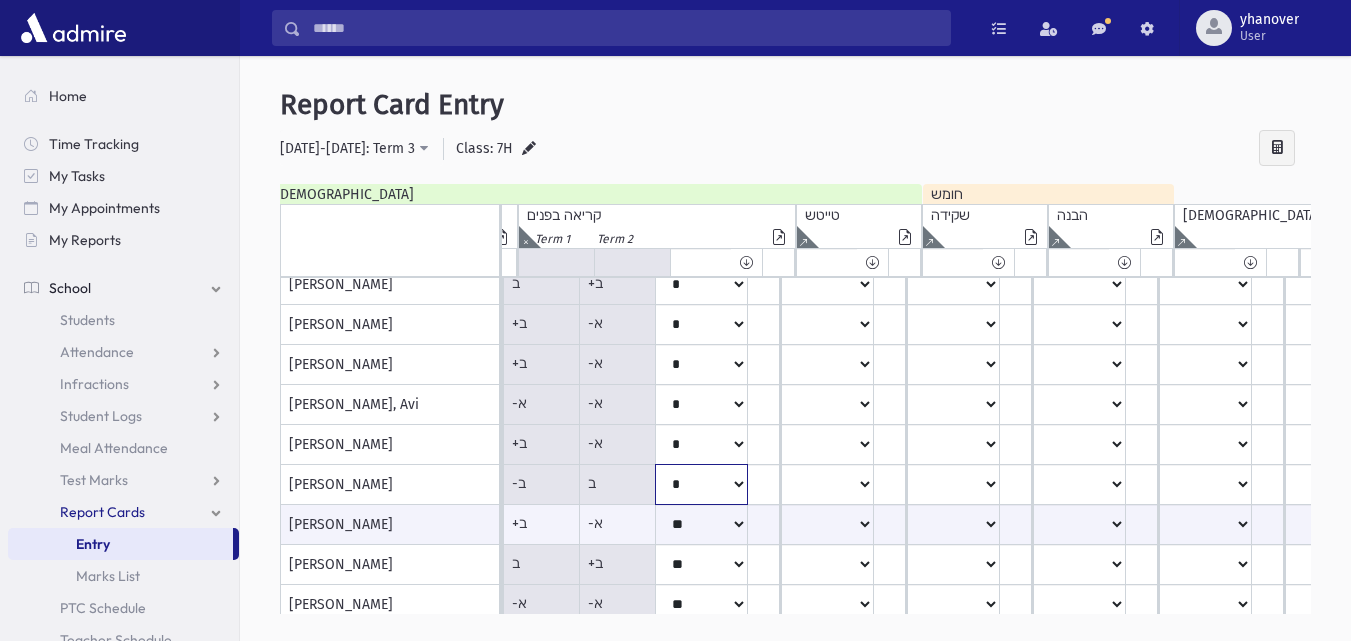 click on "*****
****
**
**
*
**
**
*" at bounding box center [-838, 125] 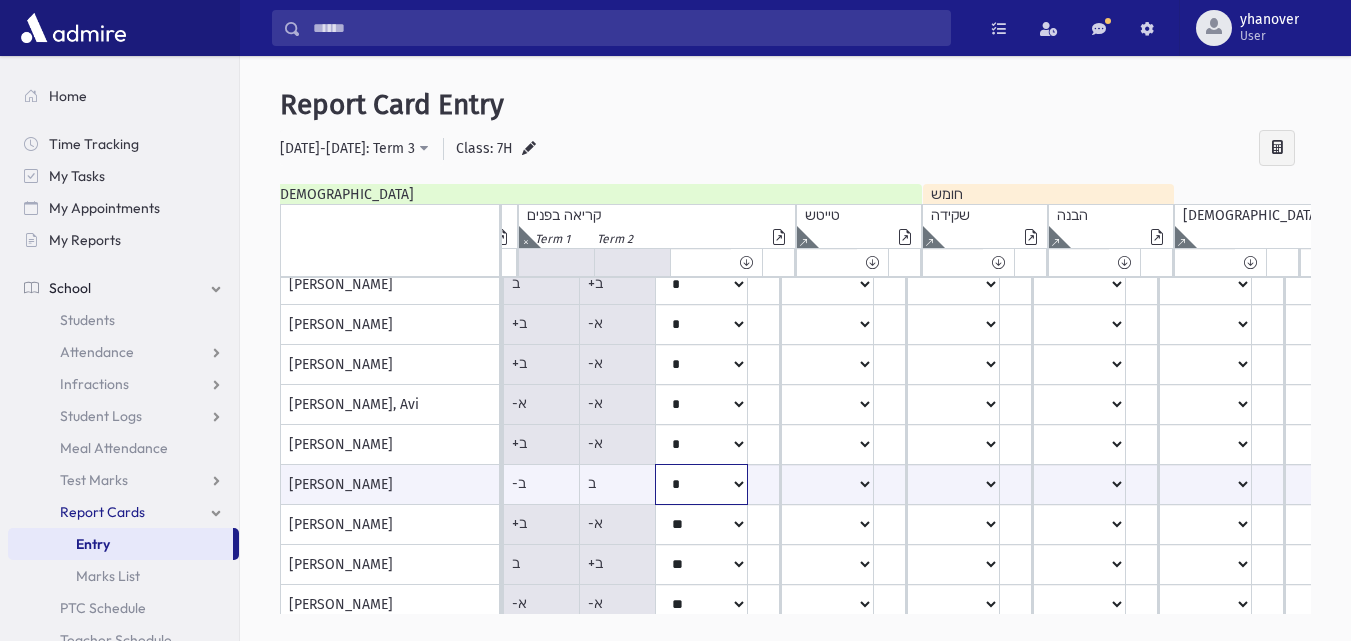click on "*****
****
**
**
*
**
**
*" at bounding box center (-838, 484) 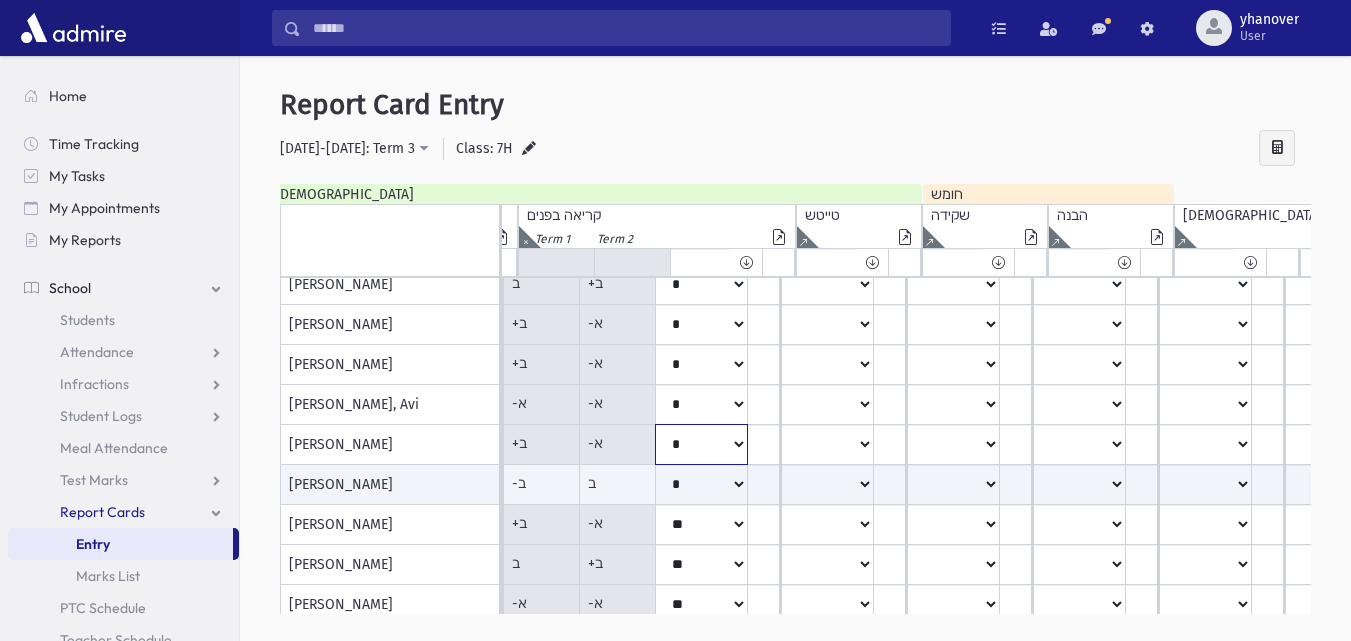click on "*****
****
**
**
*
**
**
*" at bounding box center [-838, 125] 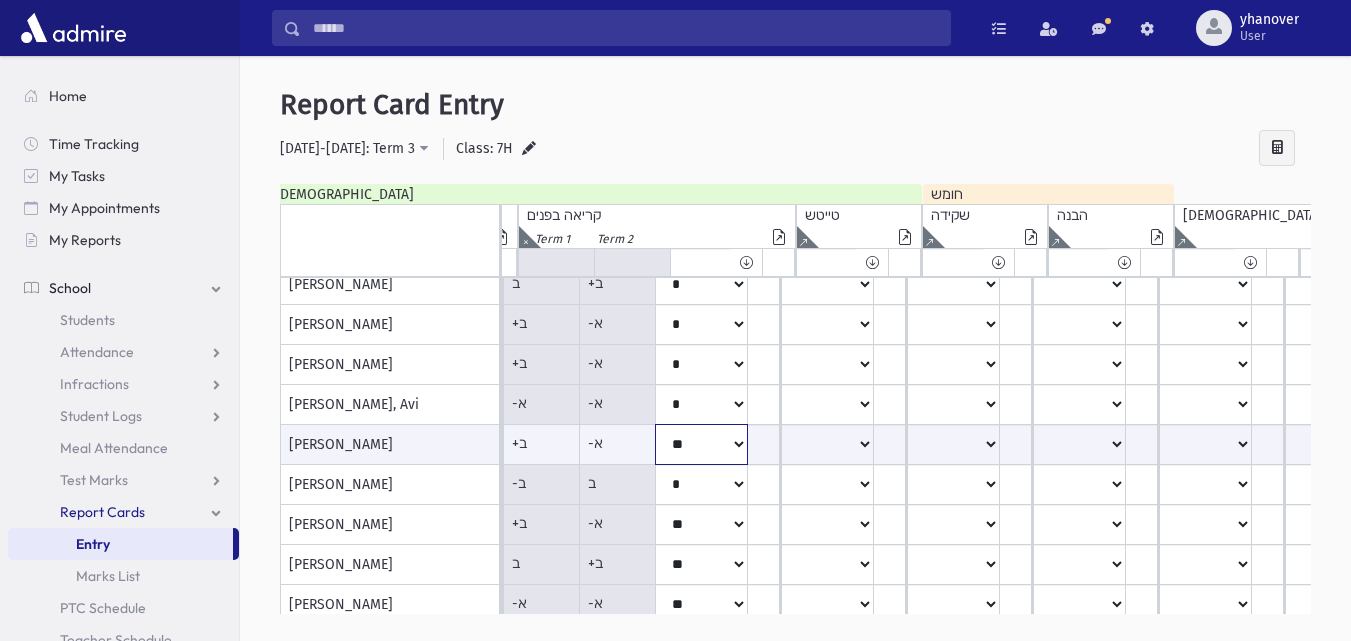 click on "*****
****
**
**
*
**
**
*" at bounding box center [-838, 444] 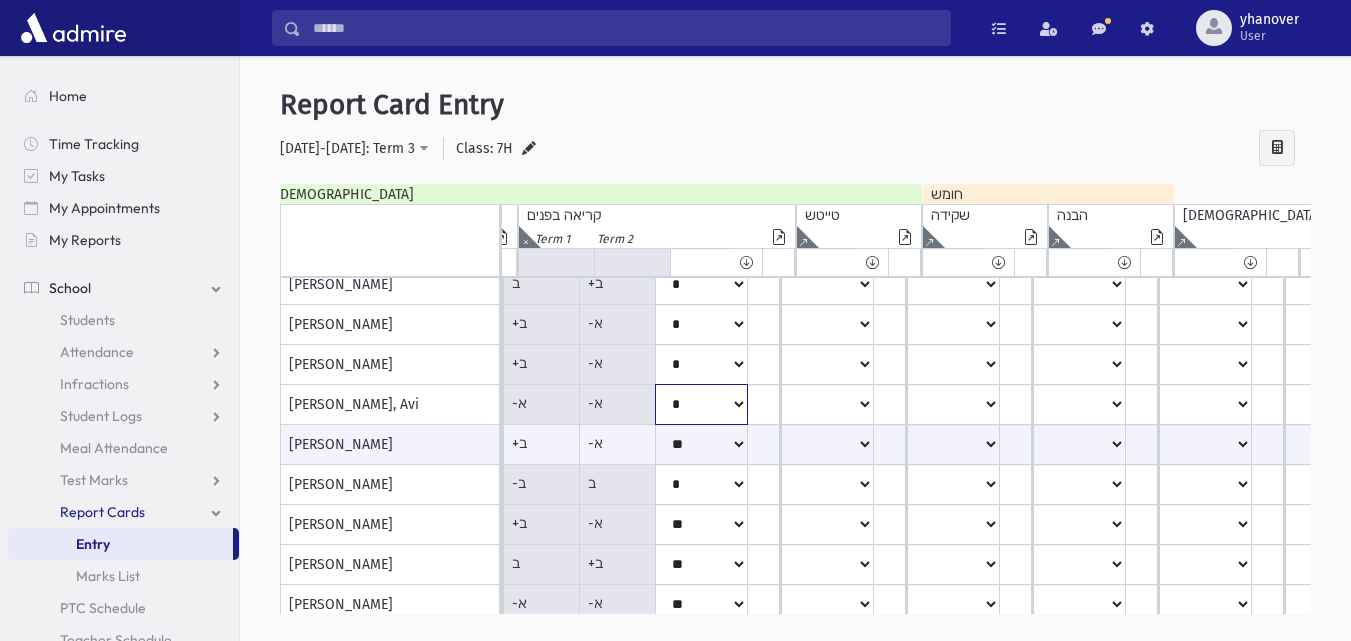 click on "*****
****
**
**
*
**
**
*" at bounding box center (-838, 125) 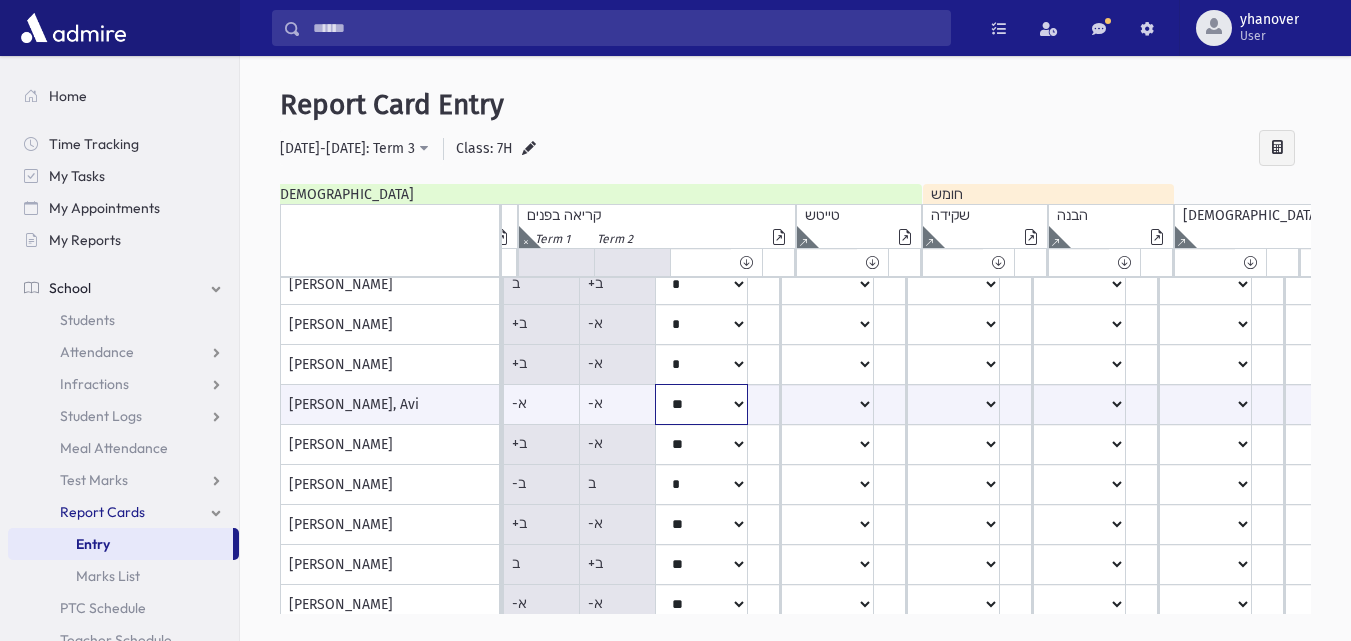 click on "*****
****
**
**
*
**
**
*" at bounding box center [-838, 404] 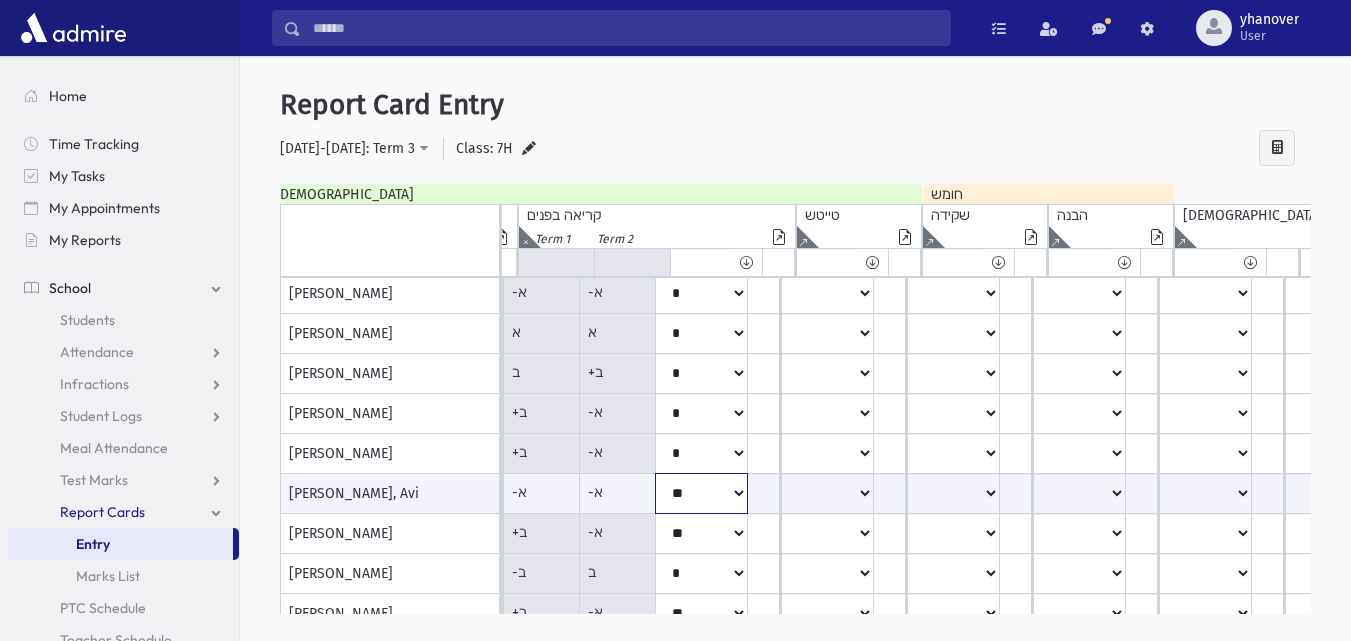 scroll, scrollTop: 82, scrollLeft: 1386, axis: both 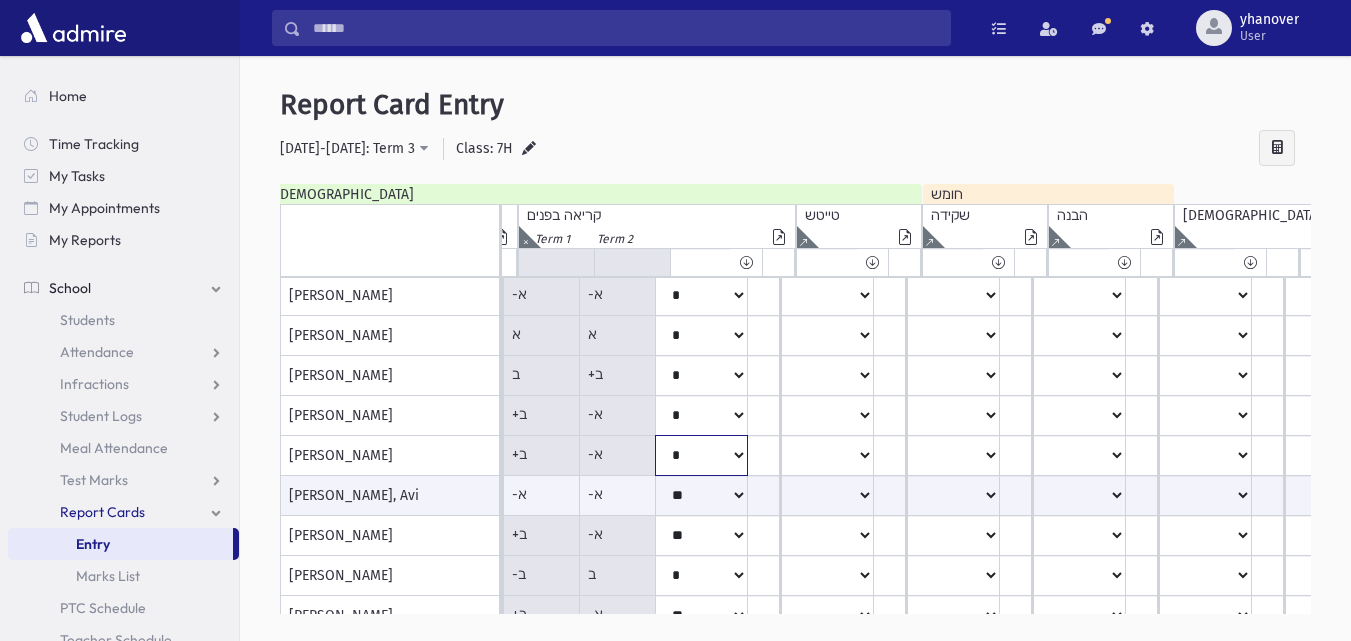 click on "*****
****
**
**
*
**
**
*" at bounding box center [-838, 216] 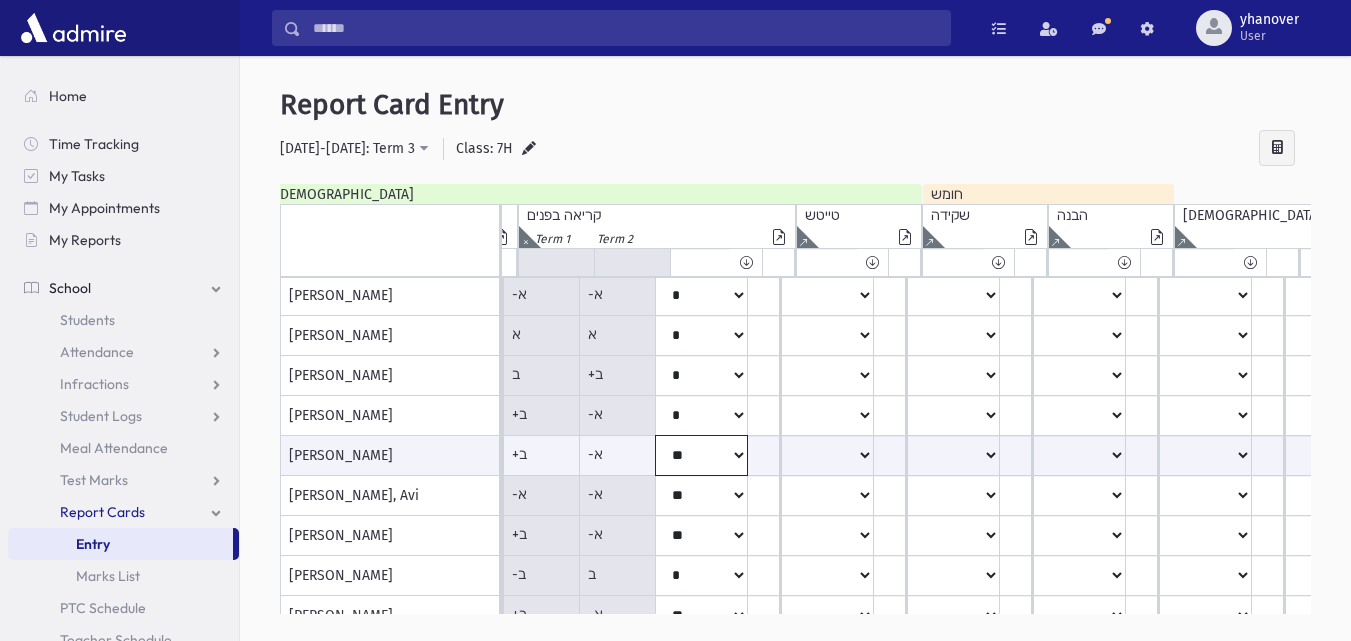 click on "*****
****
**
**
*
**
**
*" at bounding box center [-838, 455] 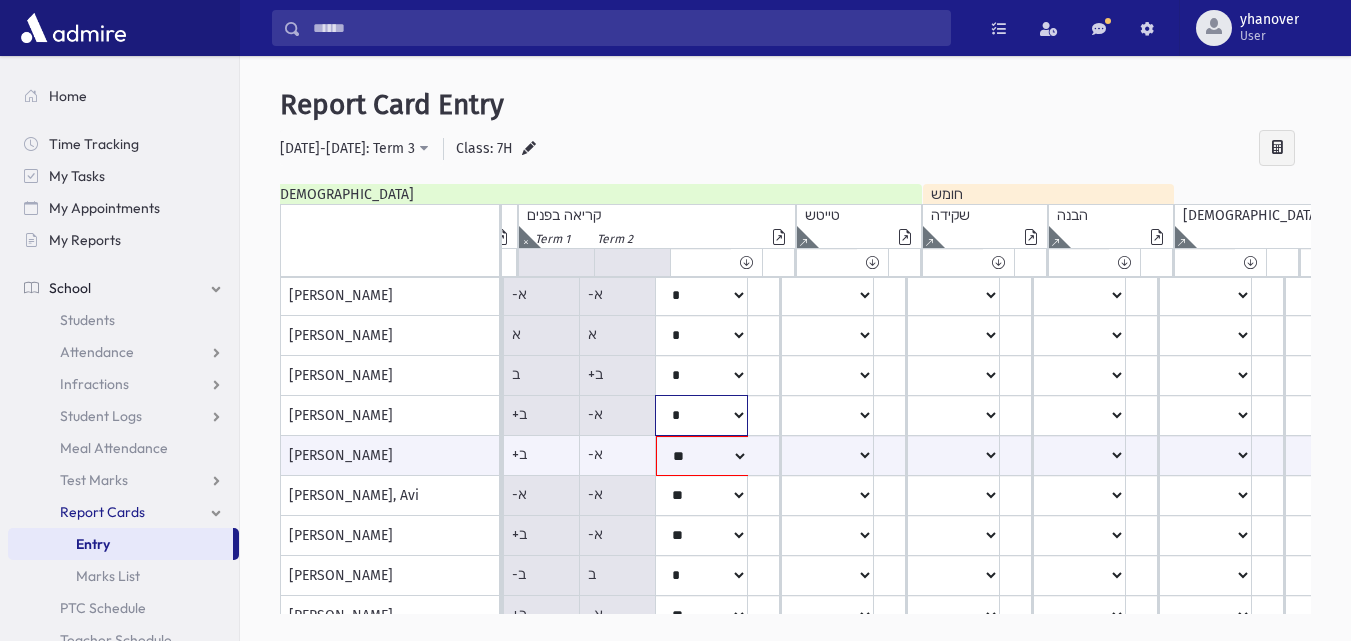 click on "*****
****
**
**
*
**
**
*" at bounding box center (-838, 216) 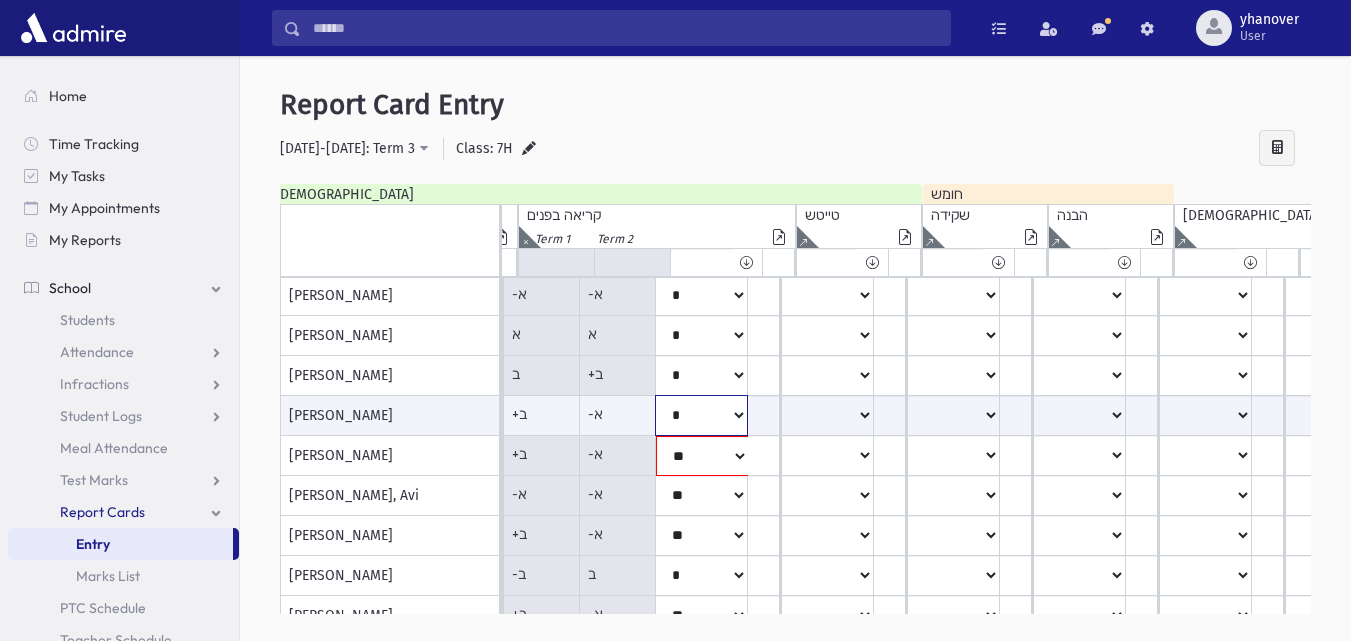 click on "*****
****
**
**
*
**
**
*" at bounding box center [-838, 415] 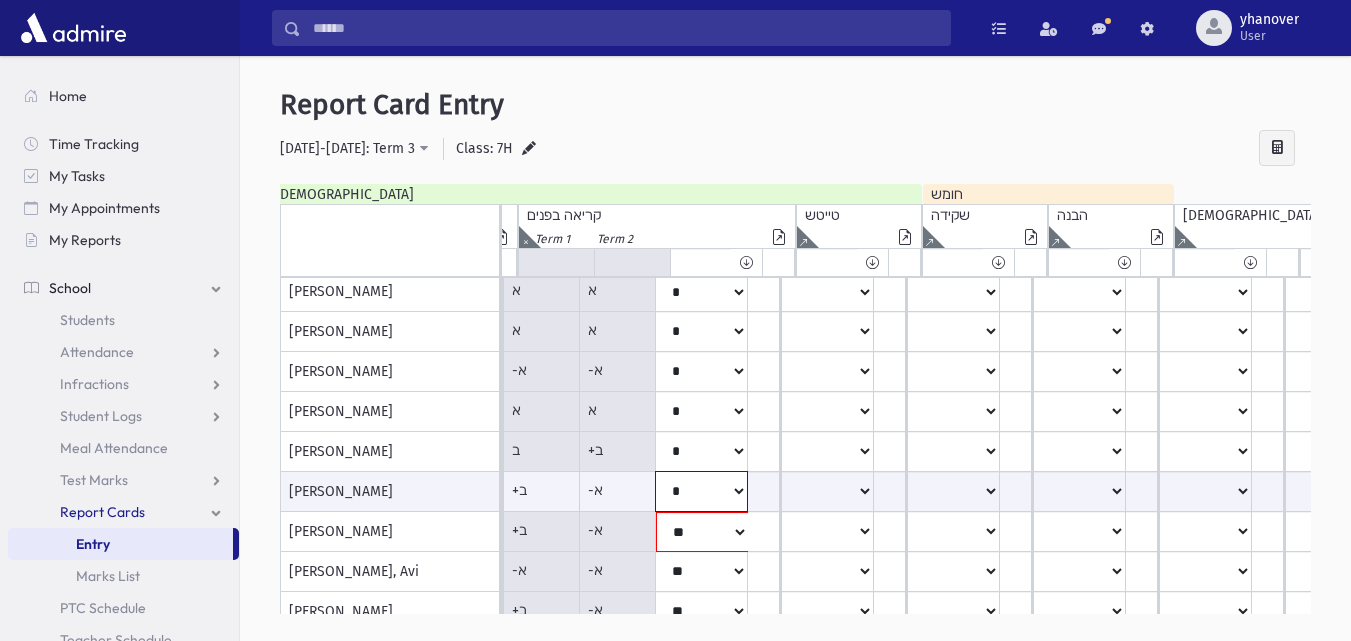scroll, scrollTop: 2, scrollLeft: 1386, axis: both 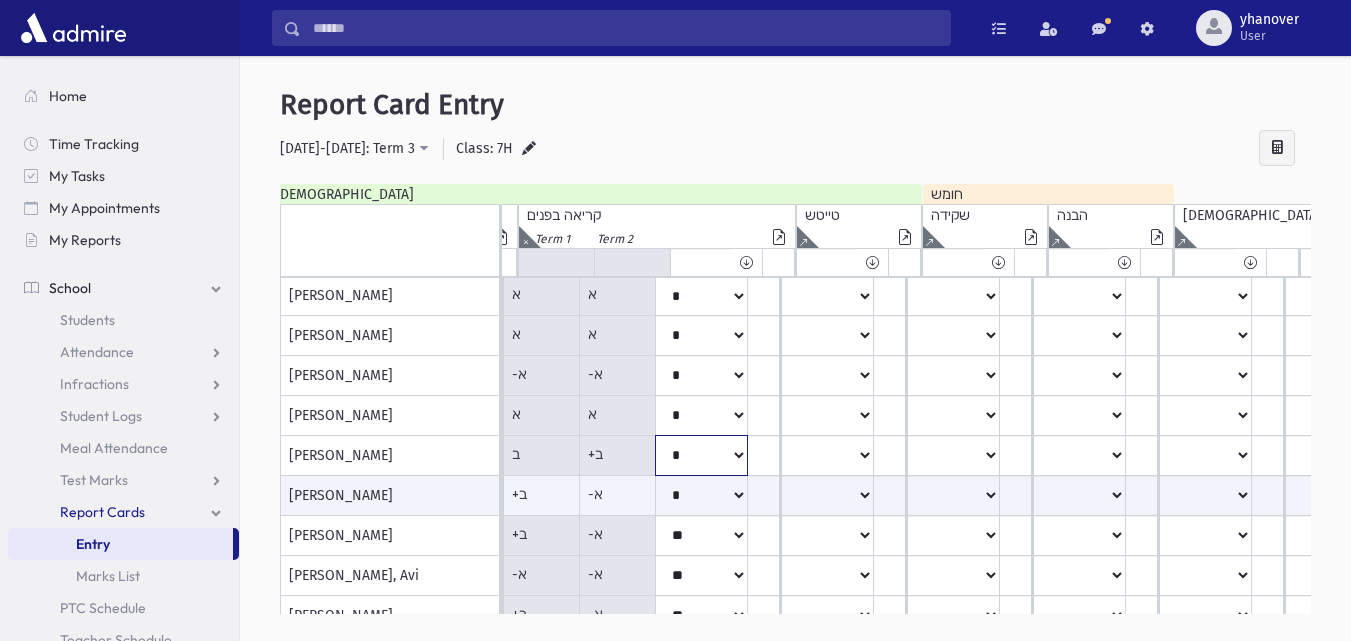 click on "*****
****
**
**
*
**
**
*" at bounding box center (-838, 296) 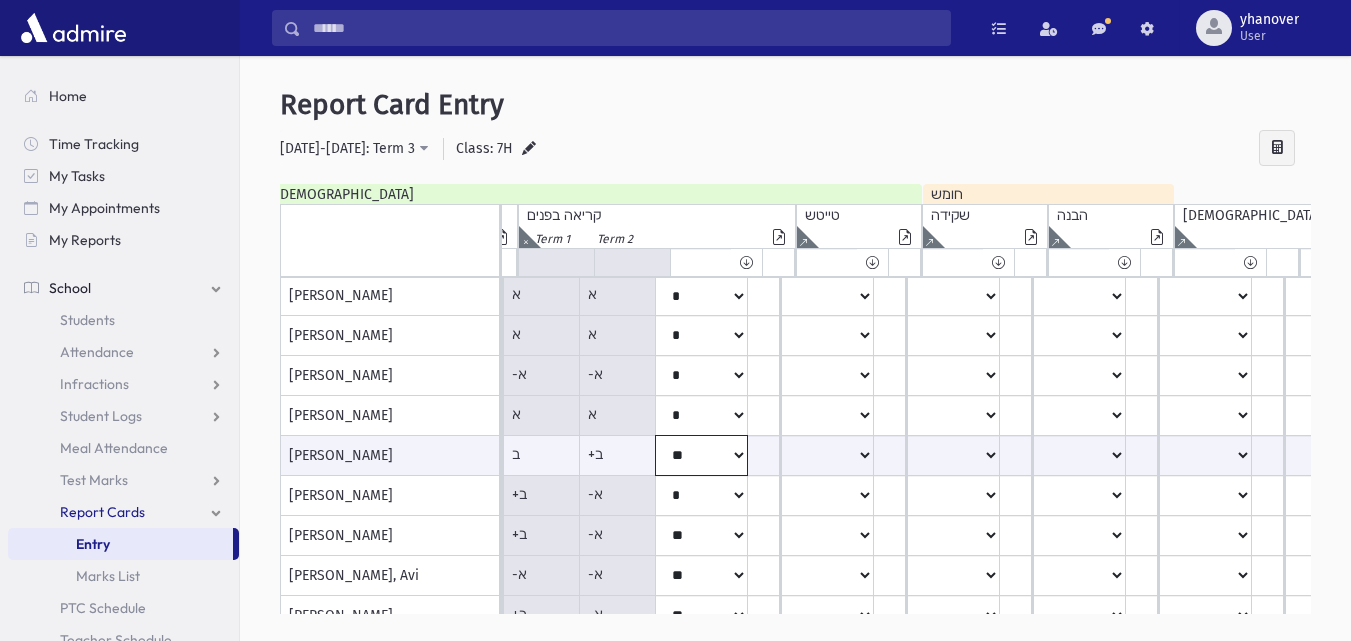 click on "*****
****
**
**
*
**
**
*" at bounding box center (-838, 455) 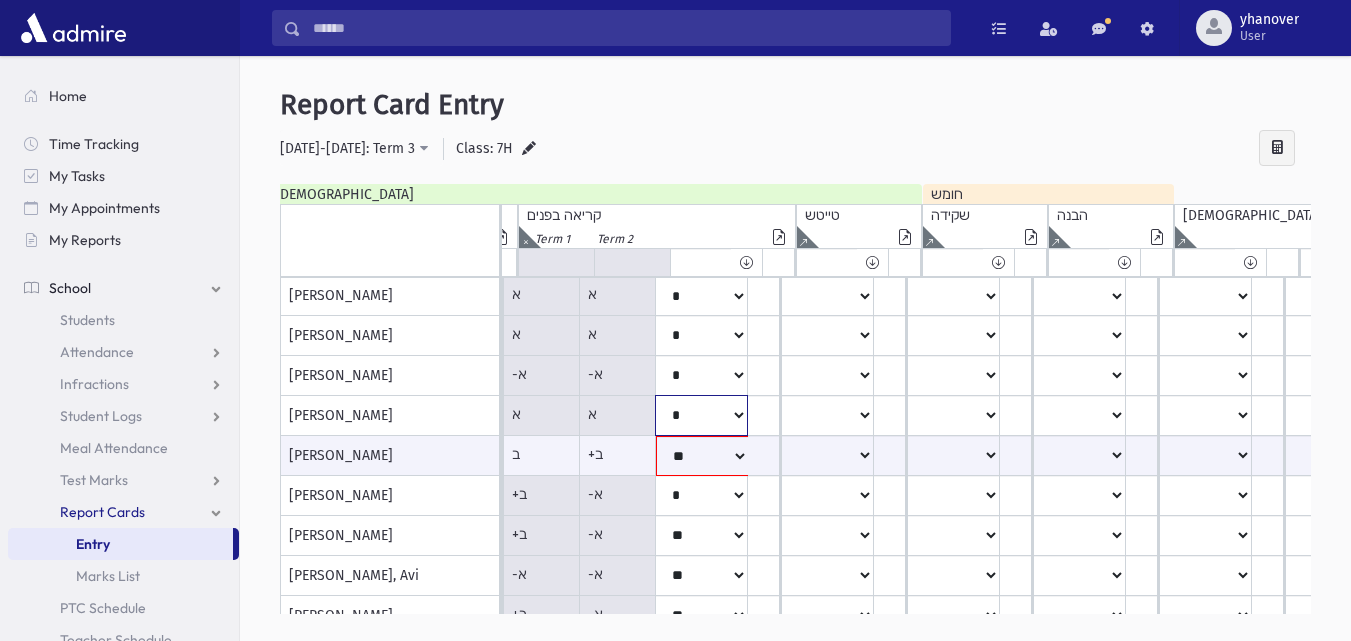 click on "*****
****
**
**
*
**
**
*" at bounding box center [-838, 296] 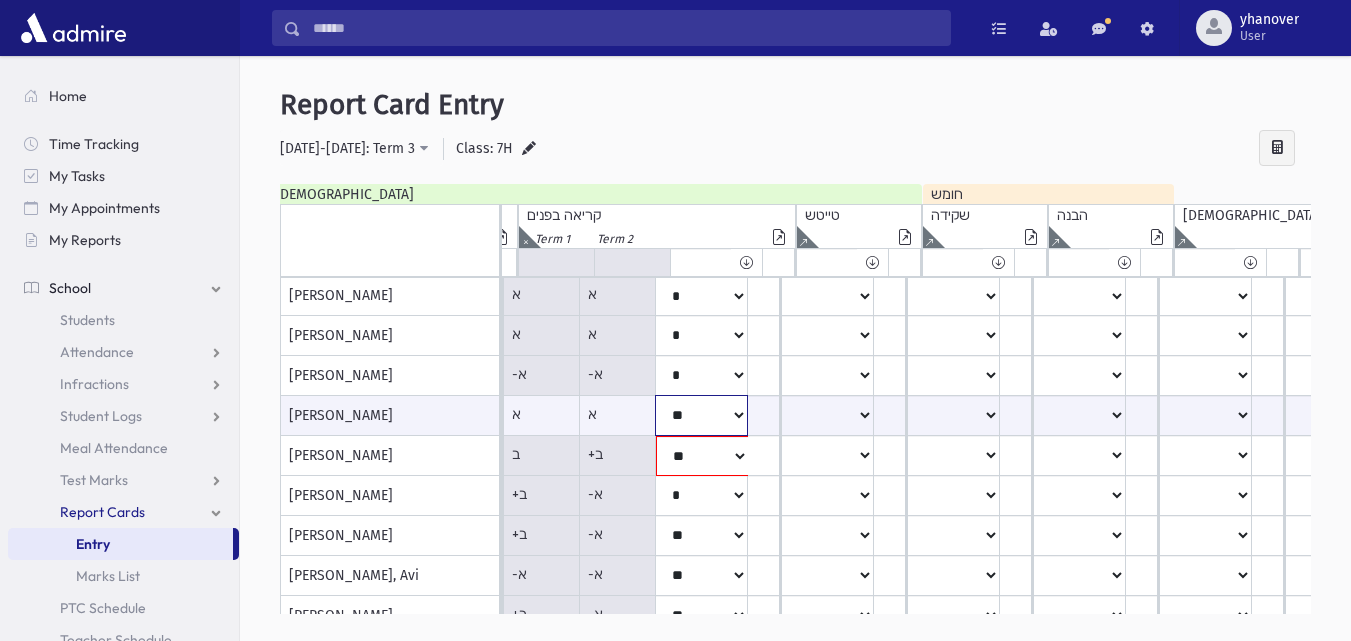 click on "*****
****
**
**
*
**
**
*" at bounding box center [-838, 415] 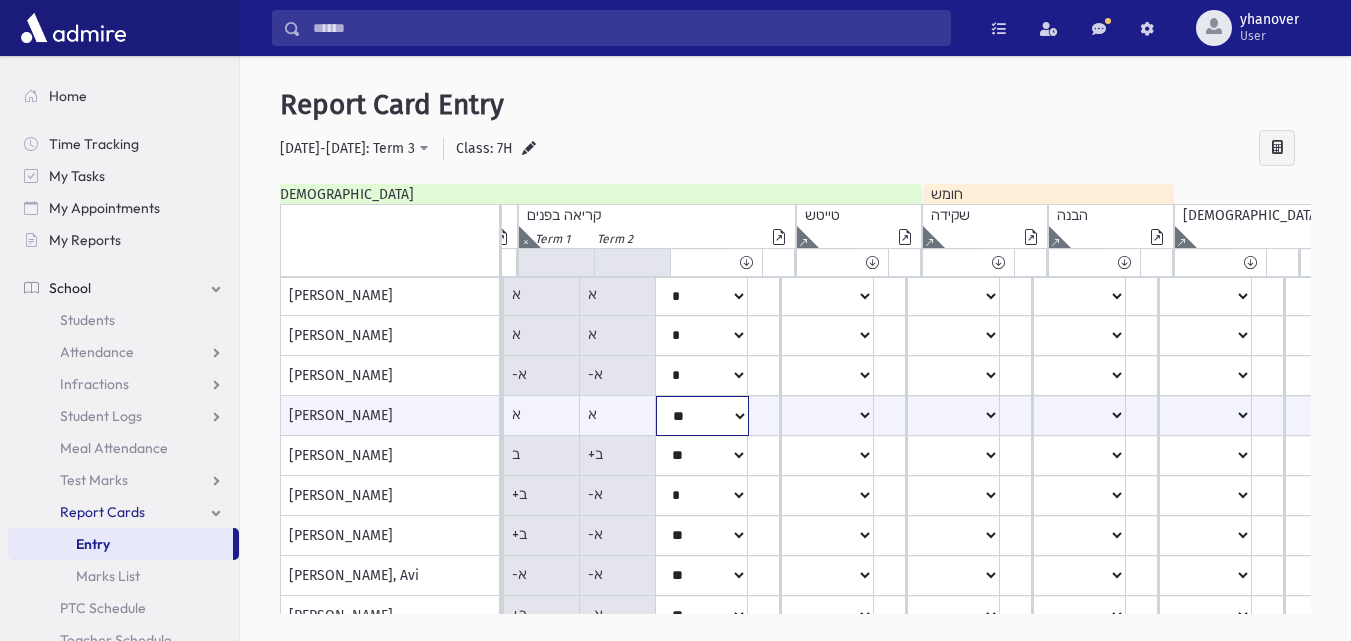scroll, scrollTop: 0, scrollLeft: 1386, axis: horizontal 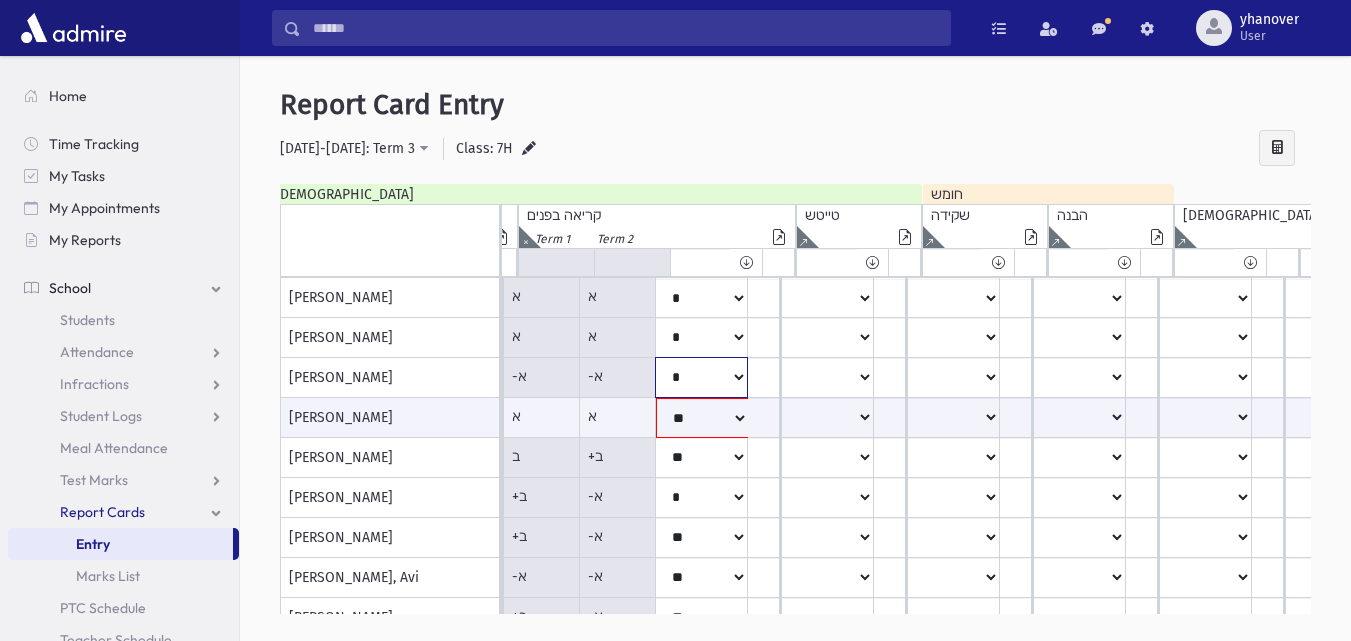 click on "*****
****
**
**
*
**
**
*" at bounding box center [-838, 298] 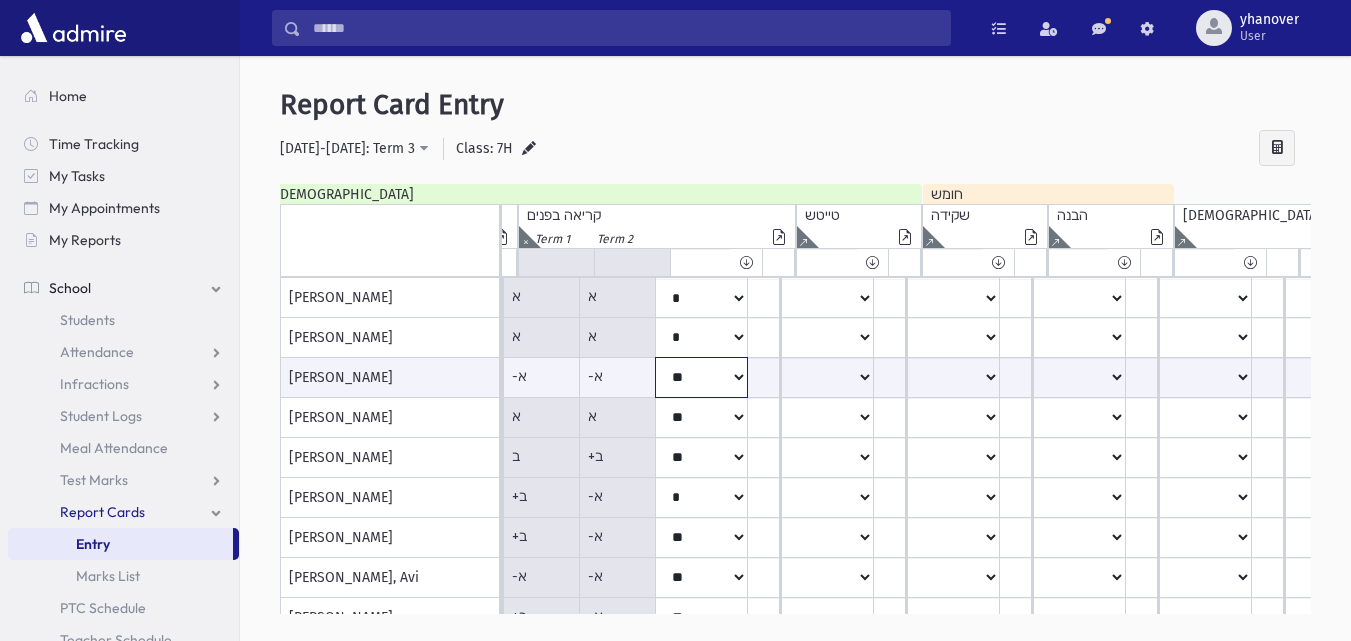 click on "*****
****
**
**
*
**
**
*" at bounding box center [-838, 377] 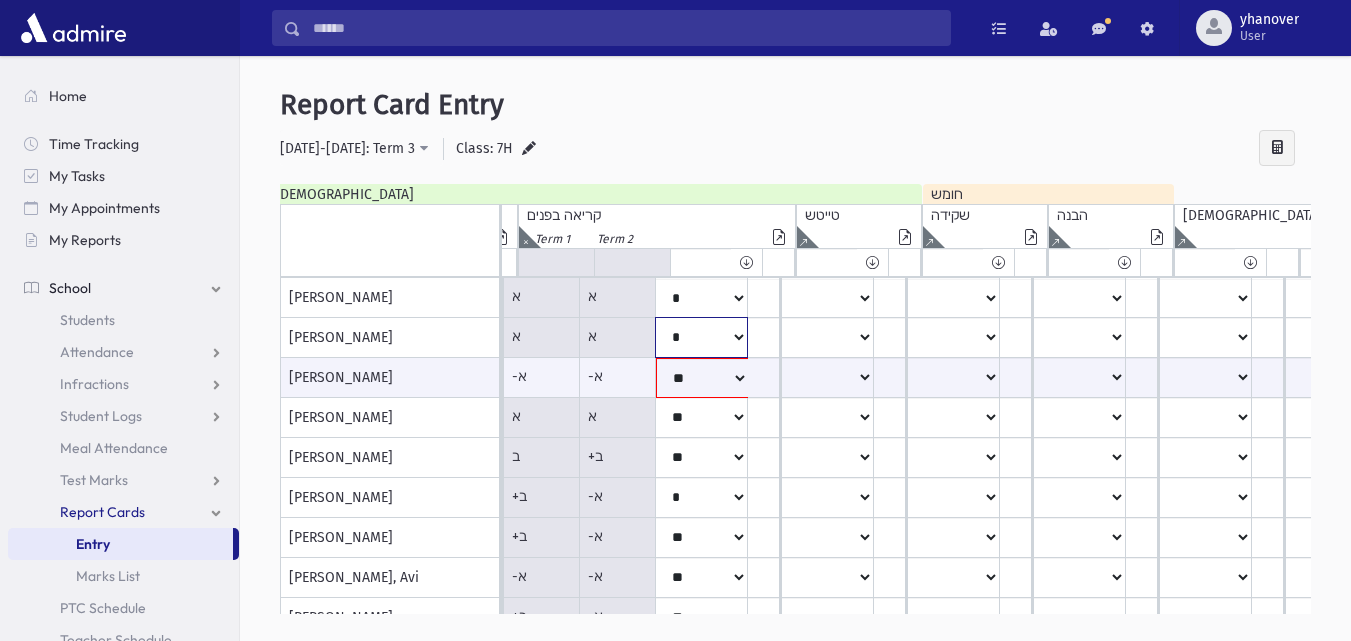 click on "*****
****
**
**
*
**
**
*" at bounding box center [-838, 298] 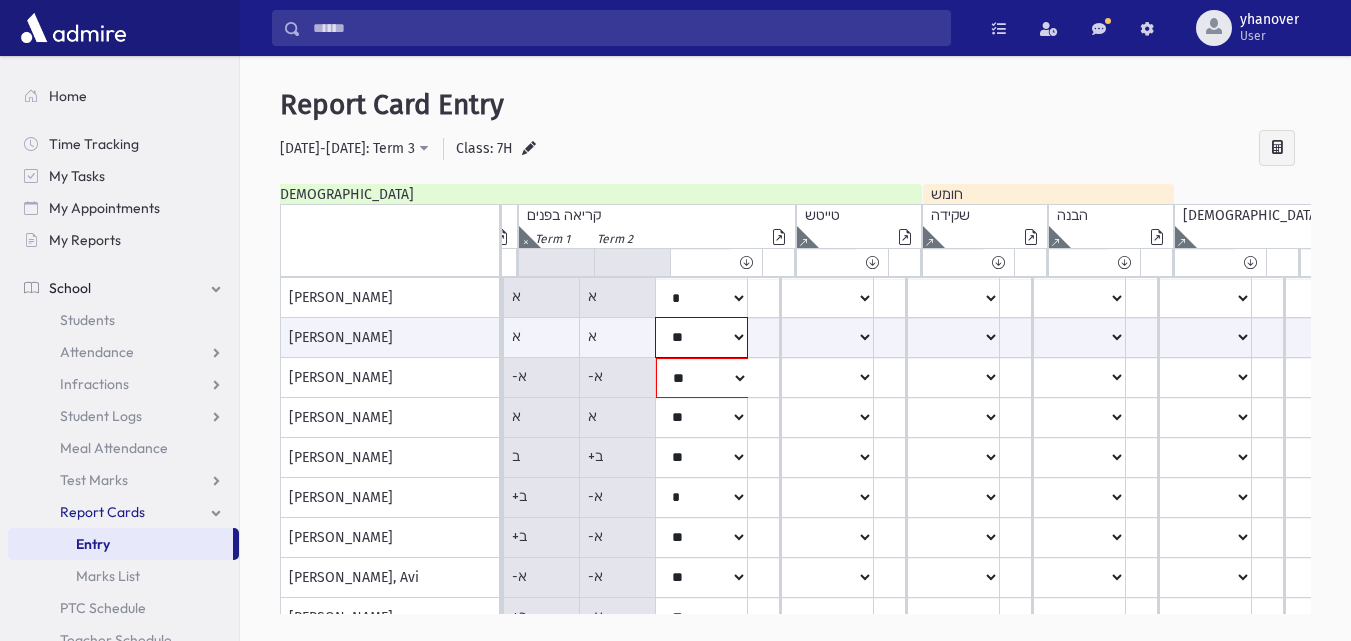 click on "*****
****
**
**
*
**
**
*" at bounding box center (-838, 337) 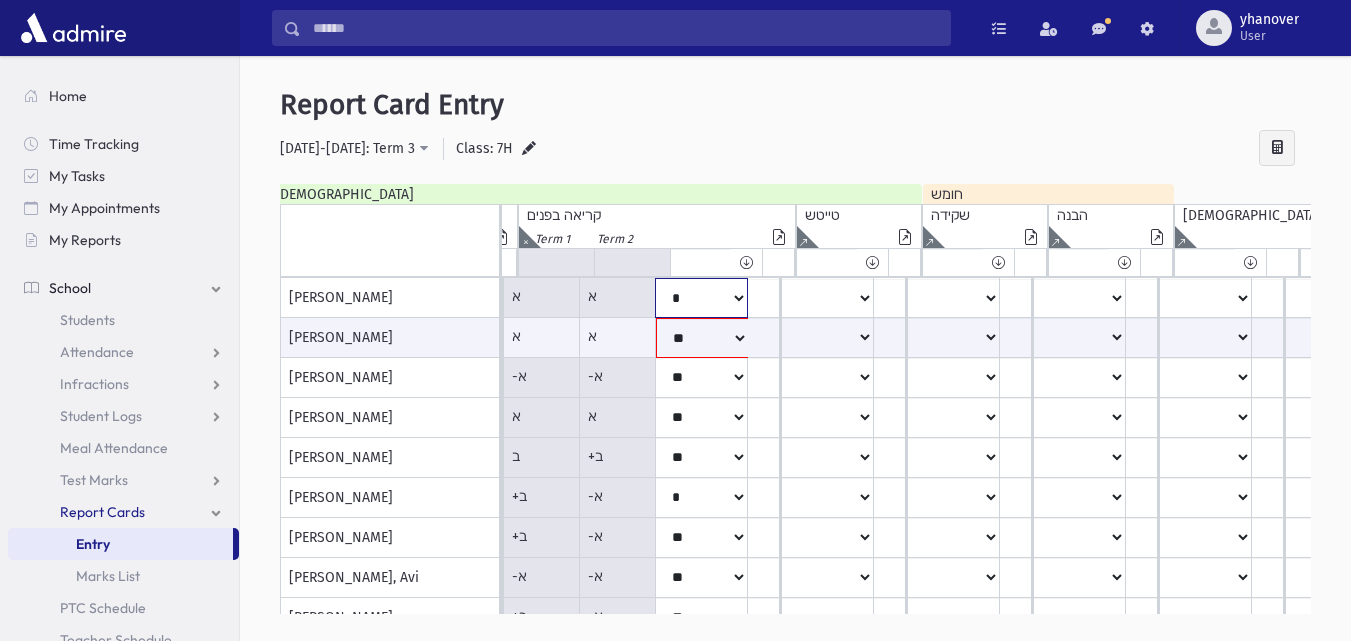 click on "*****
****
**
**
*
**
**
*" at bounding box center [-838, 298] 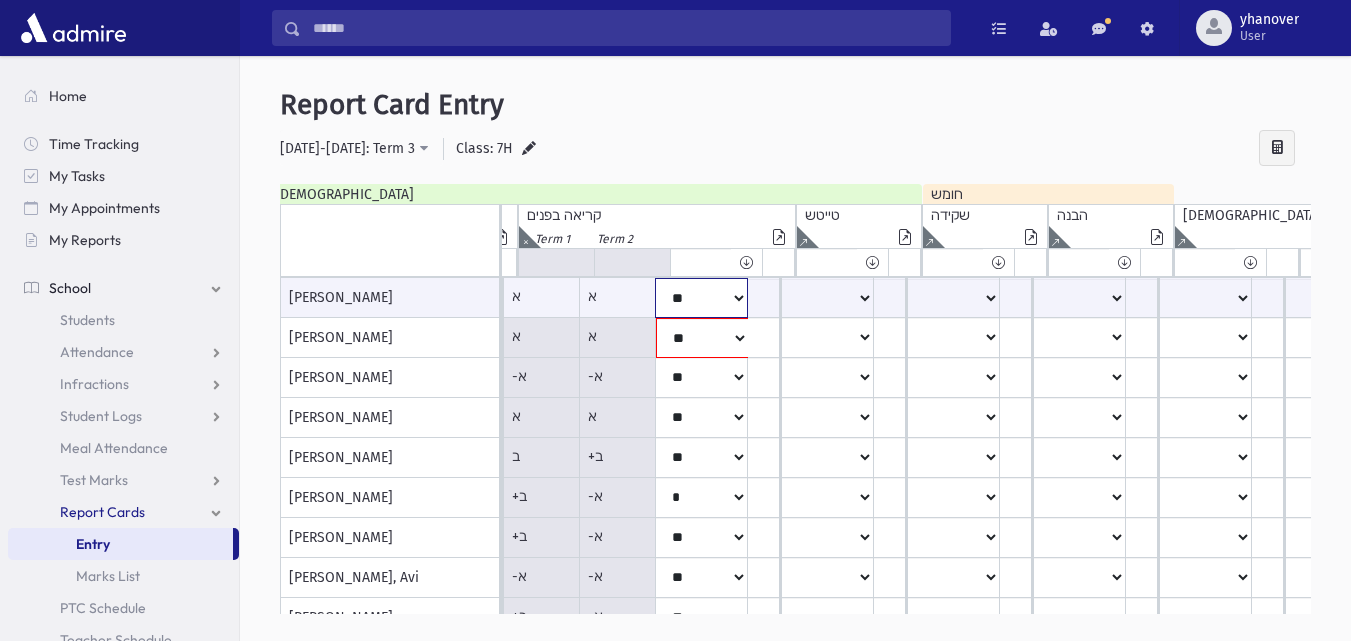 click on "*****
****
**
**
*
**
**
*" at bounding box center (-838, 298) 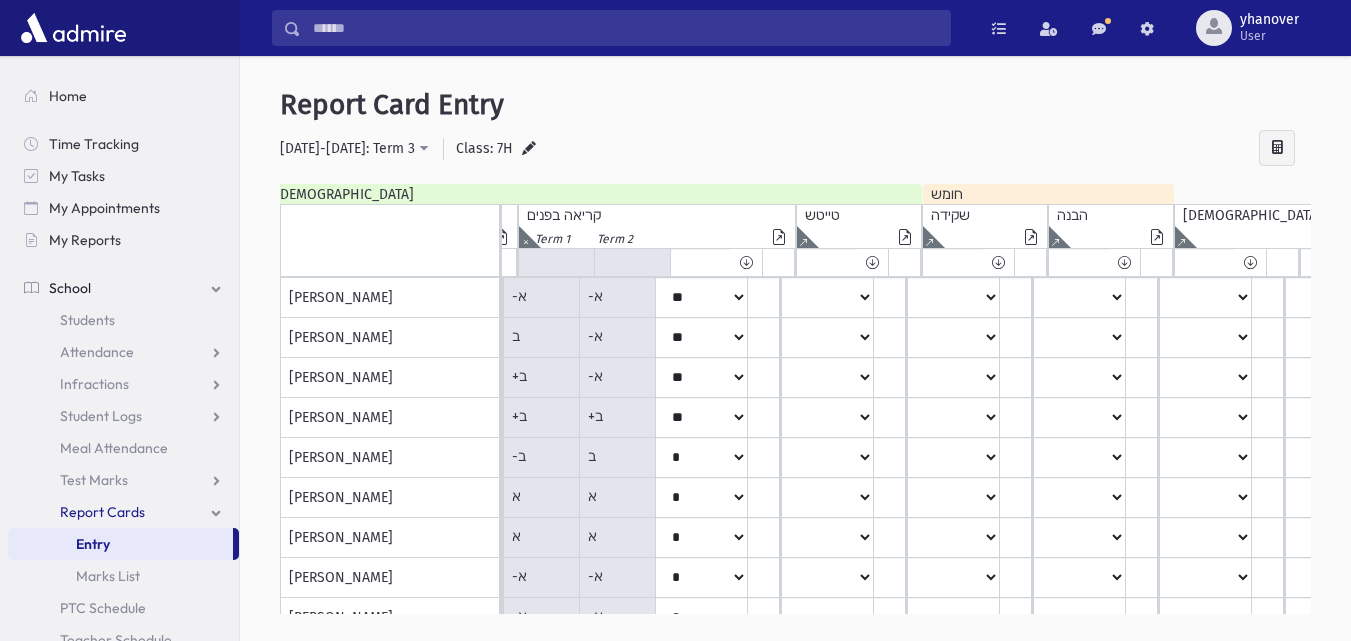 scroll, scrollTop: 484, scrollLeft: 1386, axis: both 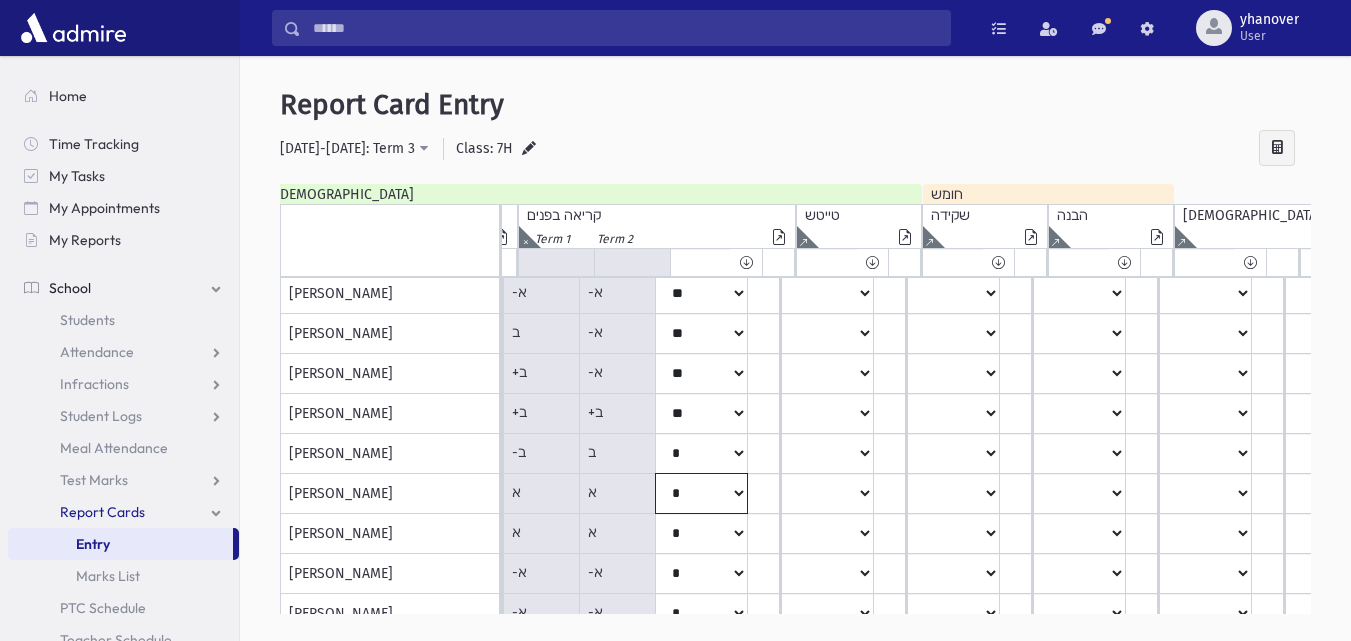 click on "*****
****
**
**
*
**
**
*" at bounding box center (-838, -186) 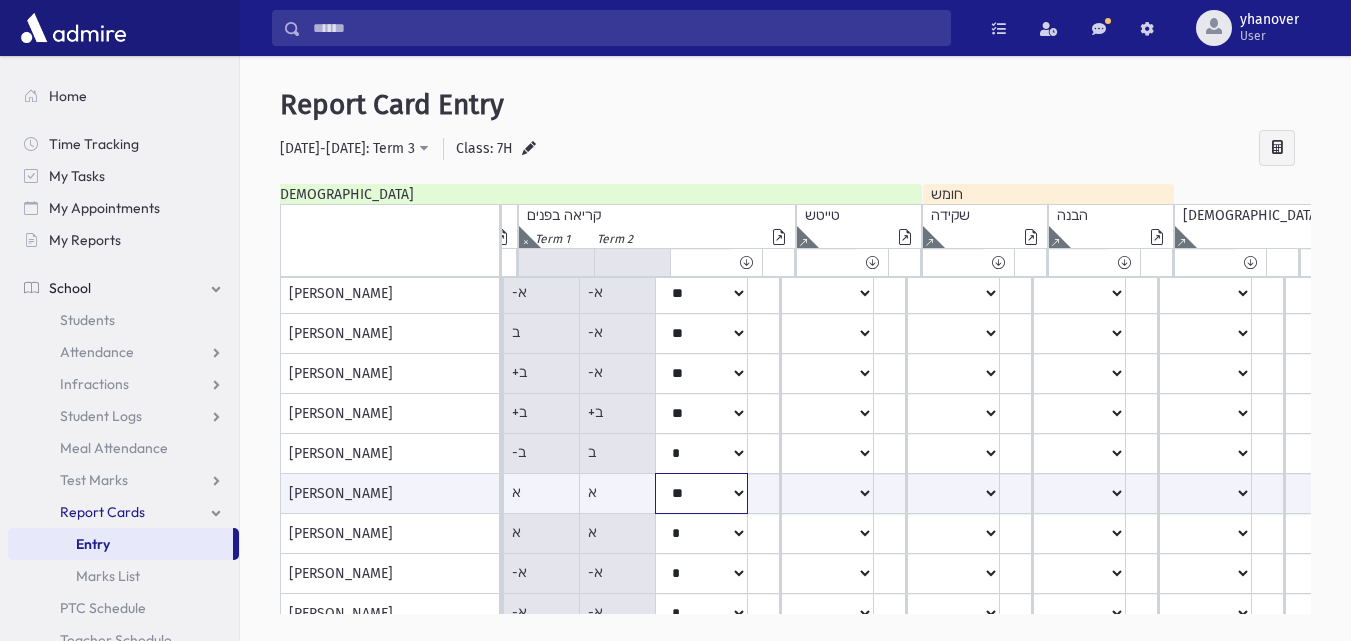 click on "*****
****
**
**
*
**
**
*" at bounding box center [-838, 493] 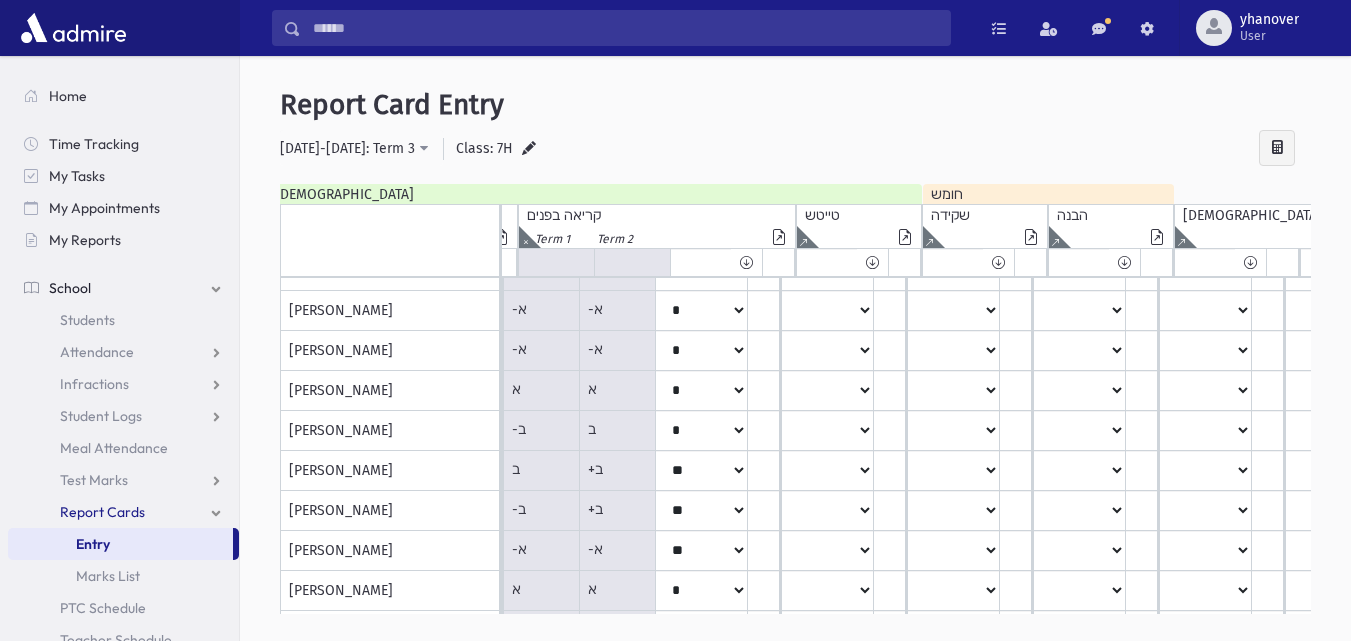scroll, scrollTop: 792, scrollLeft: 1386, axis: both 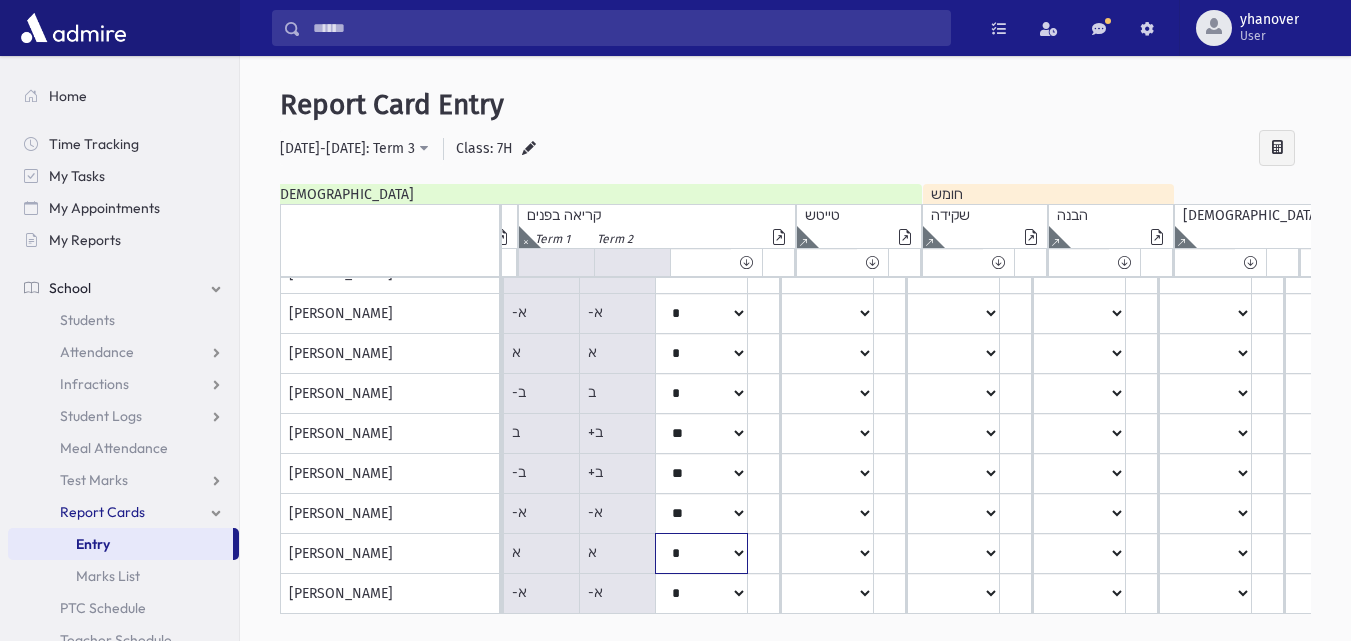 click on "*****
****
**
**
*
**
**
*" at bounding box center [-838, -486] 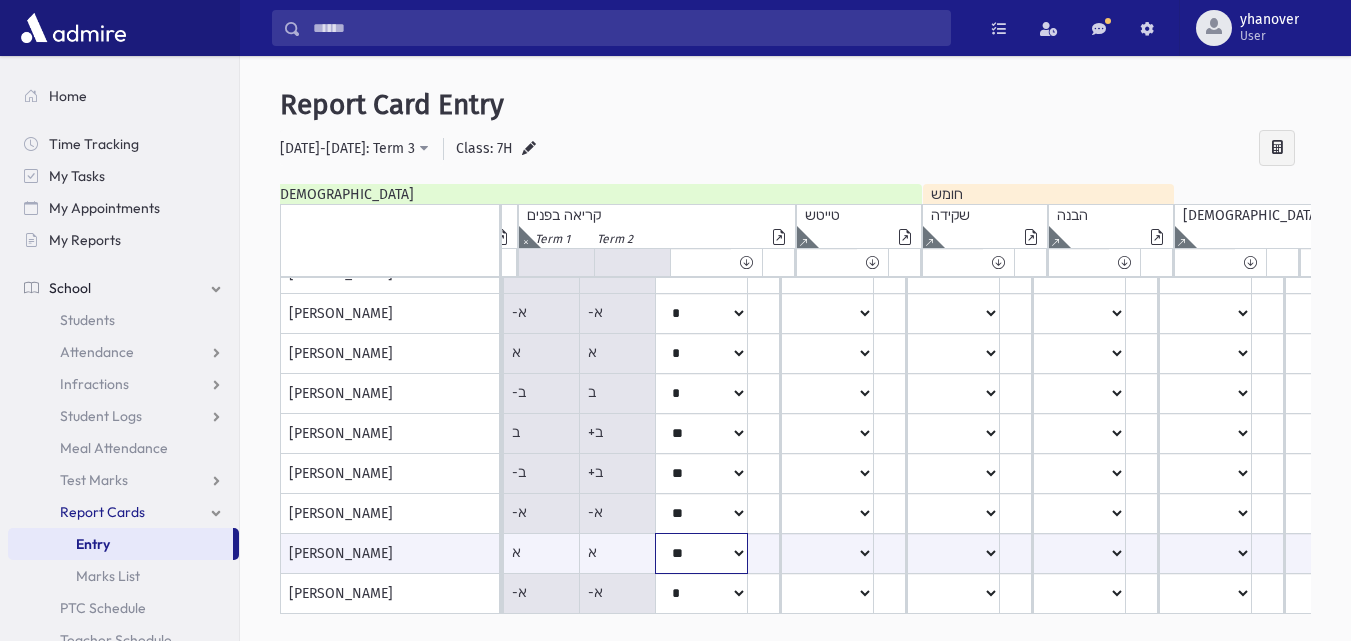 click on "*****
****
**
**
*
**
**
*" at bounding box center [-838, 553] 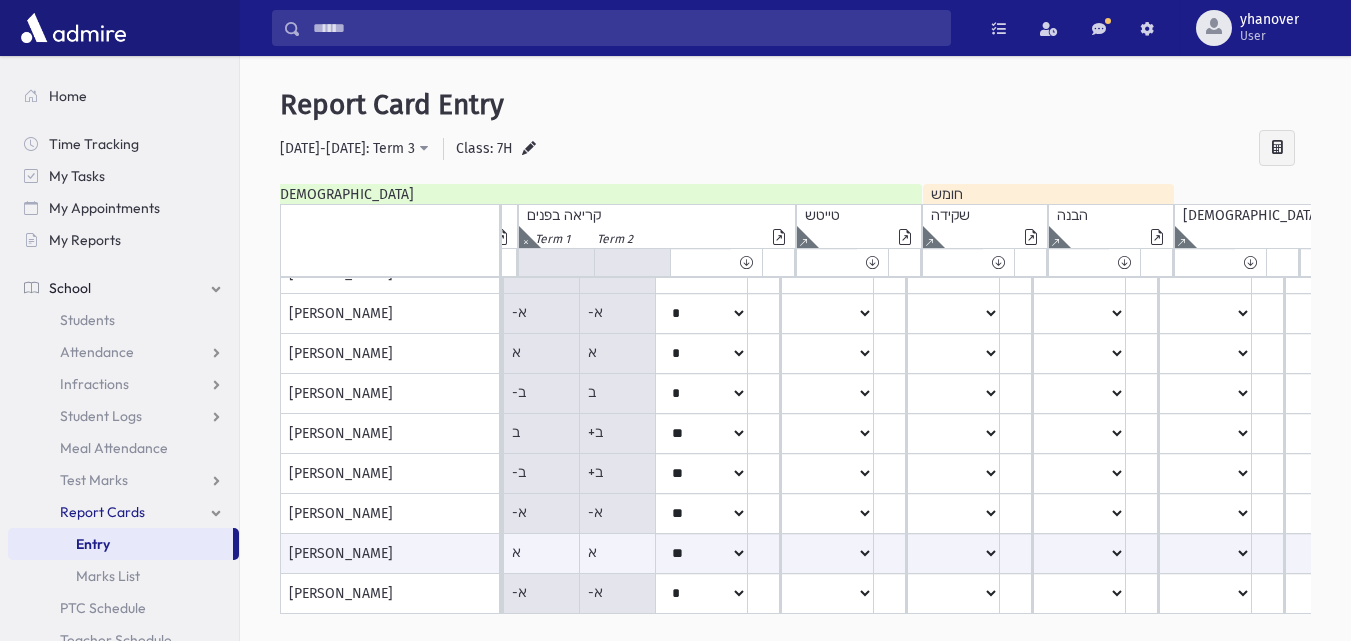 click on "א" at bounding box center (0, 0) 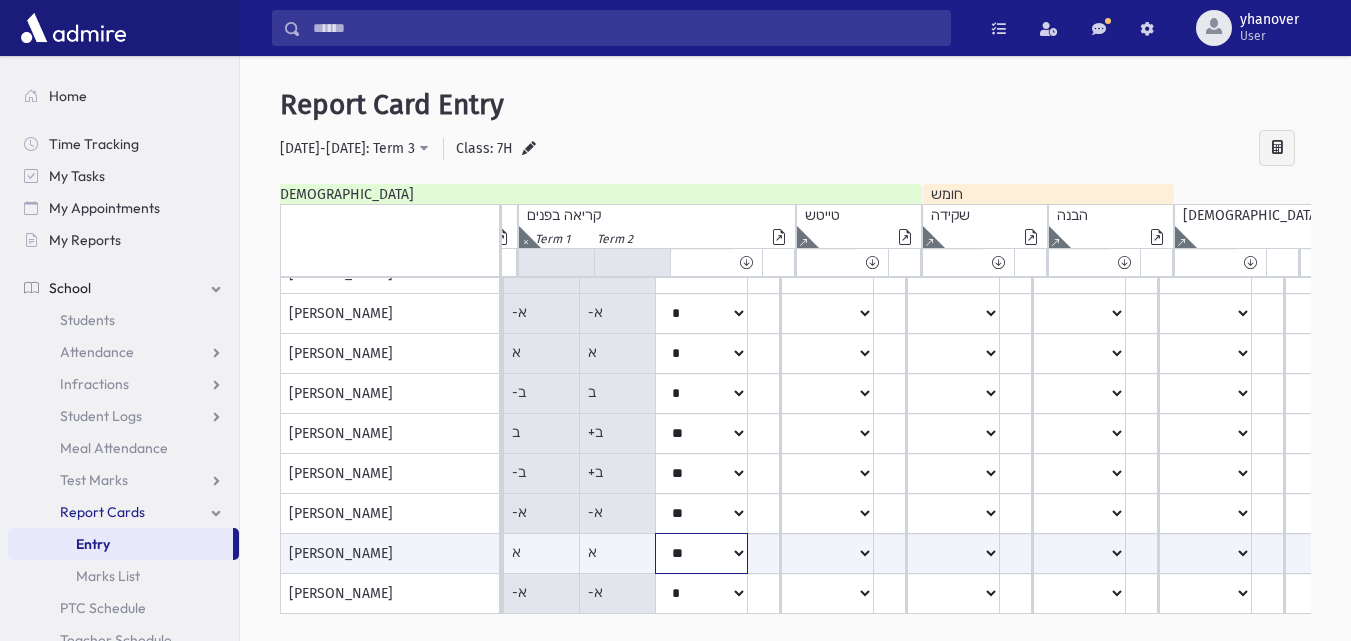 click on "*****
****
**
**
*
**
**
*" at bounding box center (-838, 553) 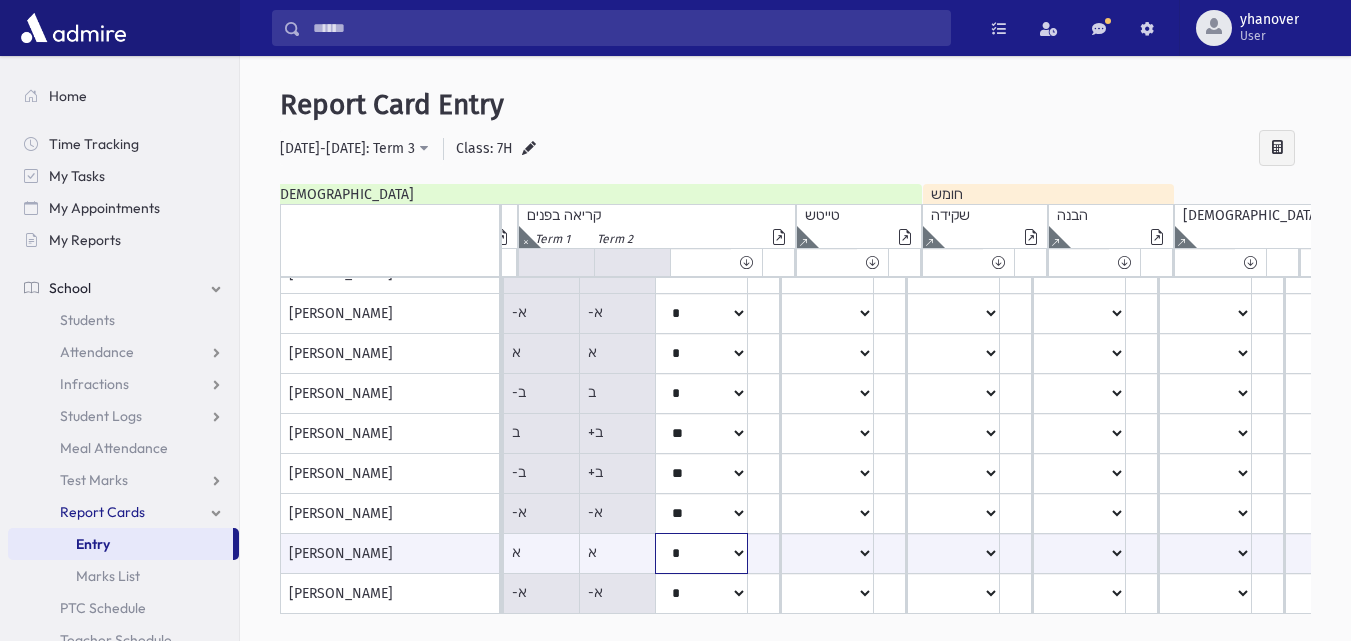 click on "*****
****
**
**
*
**
**
*" at bounding box center (-838, 553) 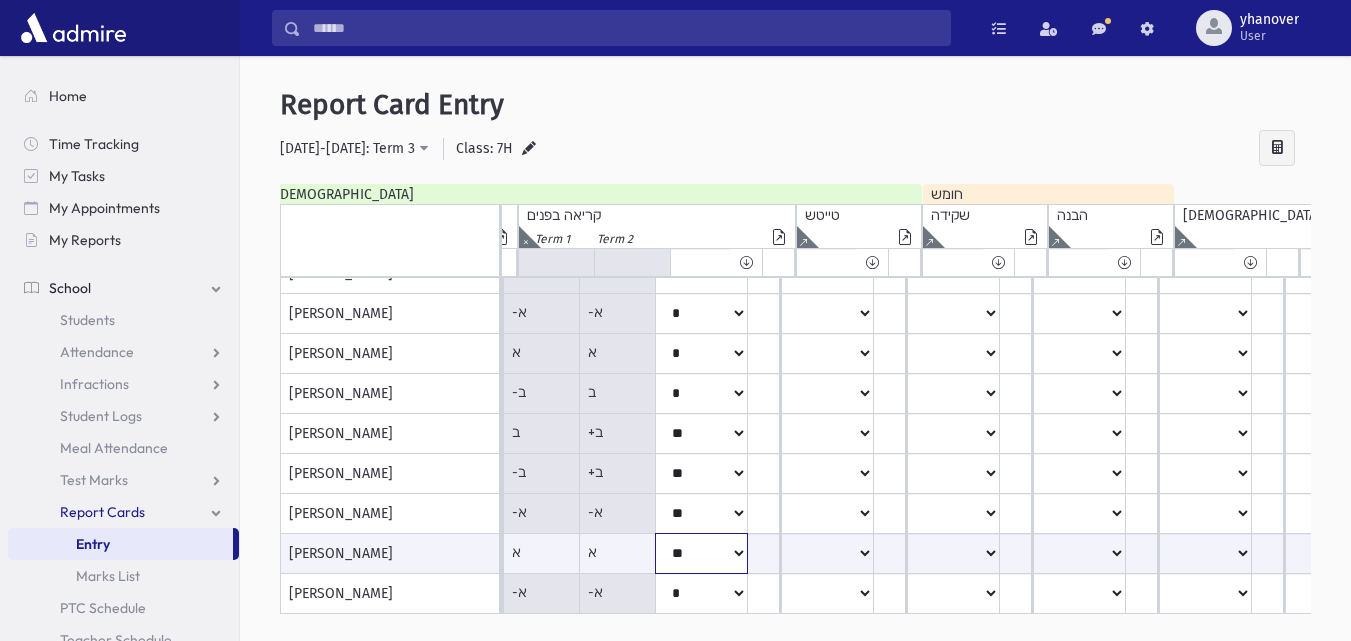 click on "*****
****
**
**
*
**
**
*" at bounding box center [-838, 553] 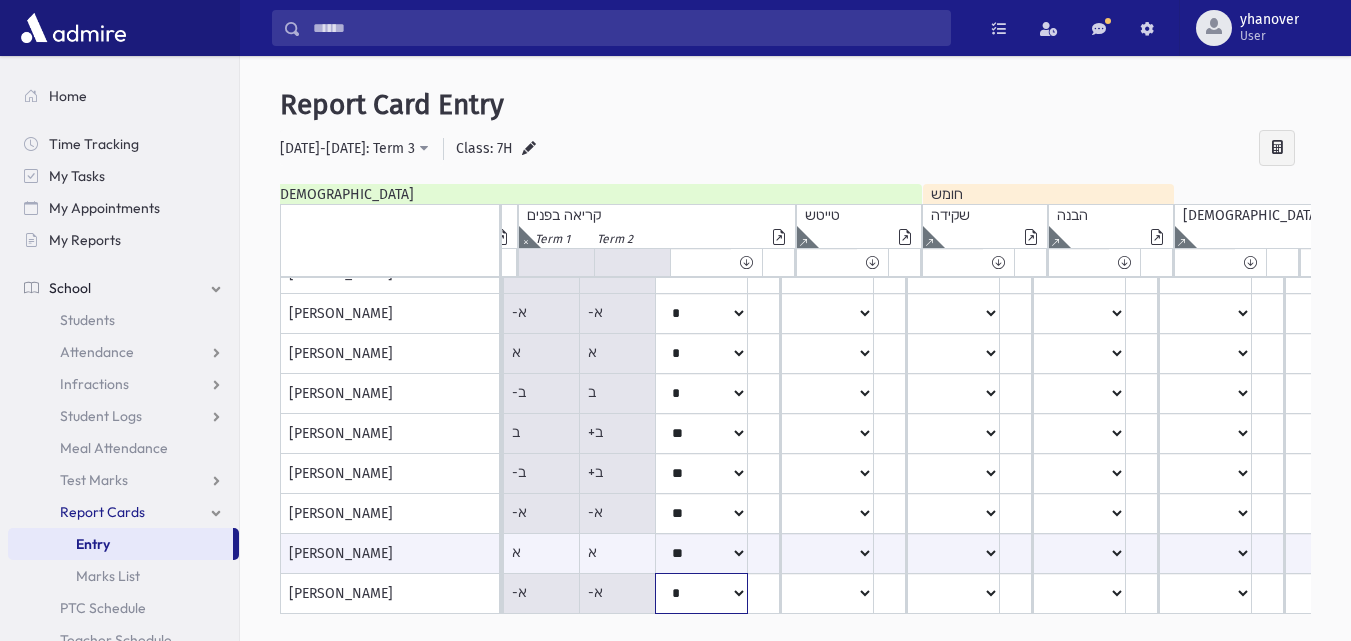 click on "*****
****
**
**
*
**
**
*" at bounding box center [-838, -486] 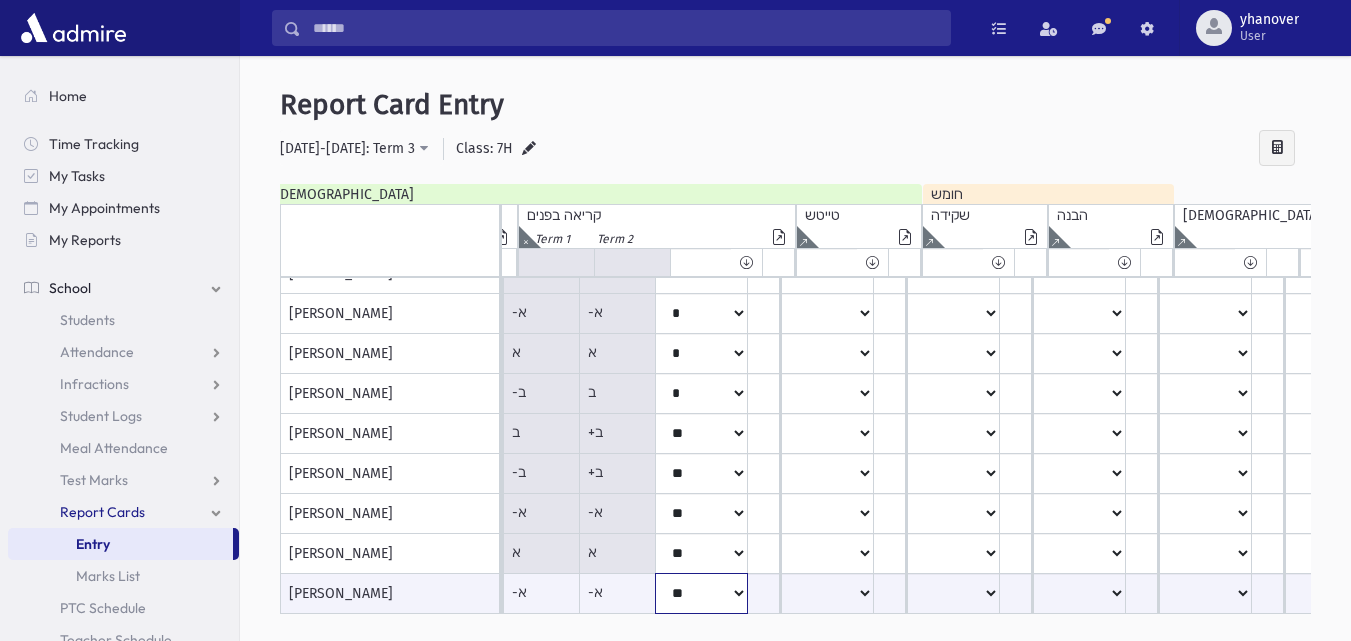click on "*****
****
**
**
*
**
**
*" at bounding box center [-838, 593] 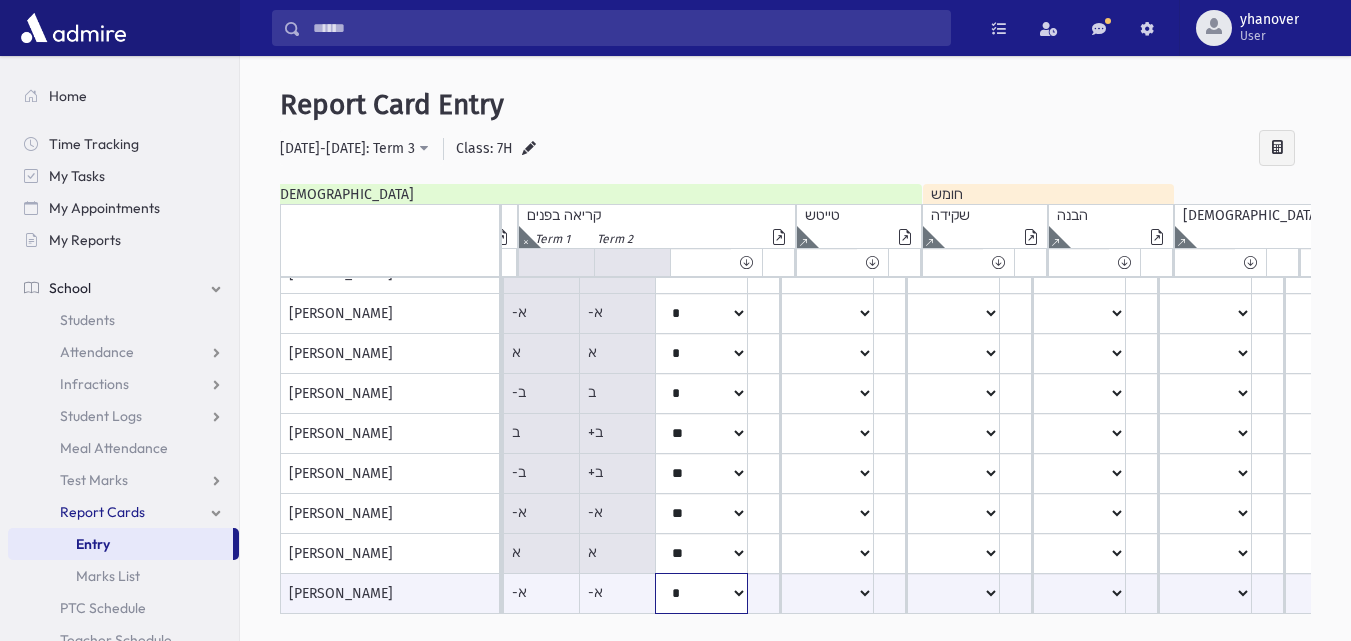 click on "*****
****
**
**
*
**
**
*" at bounding box center (-838, 593) 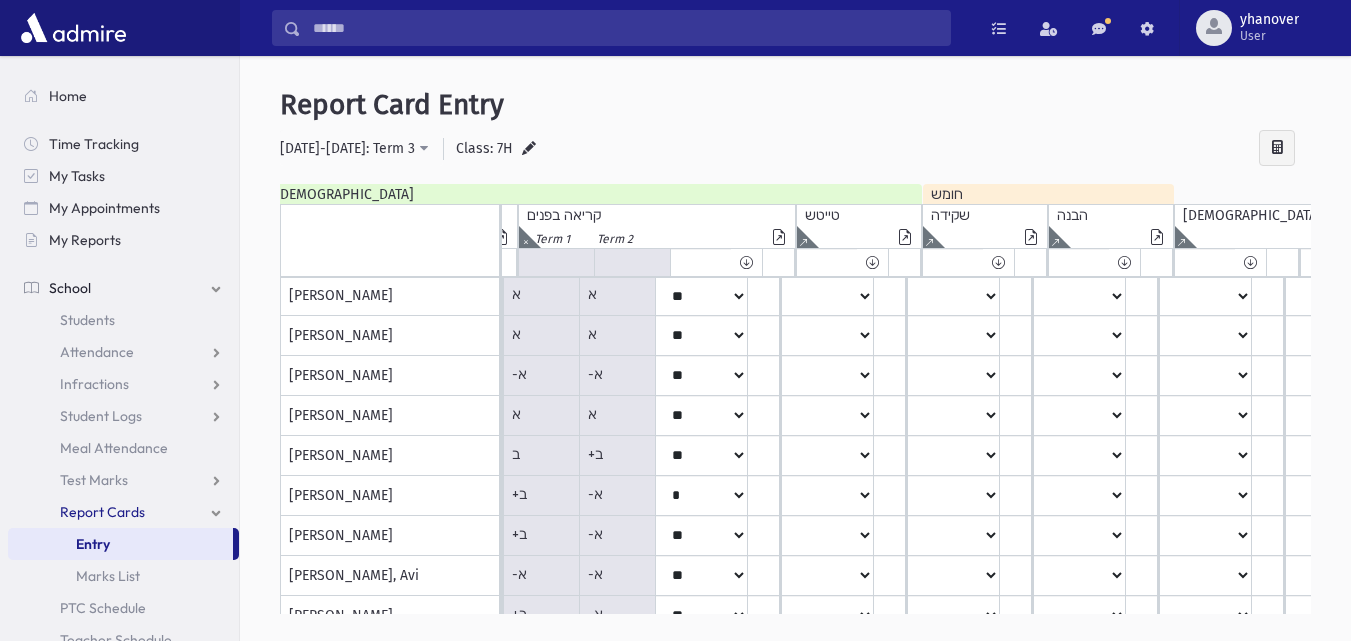 scroll, scrollTop: 0, scrollLeft: 1386, axis: horizontal 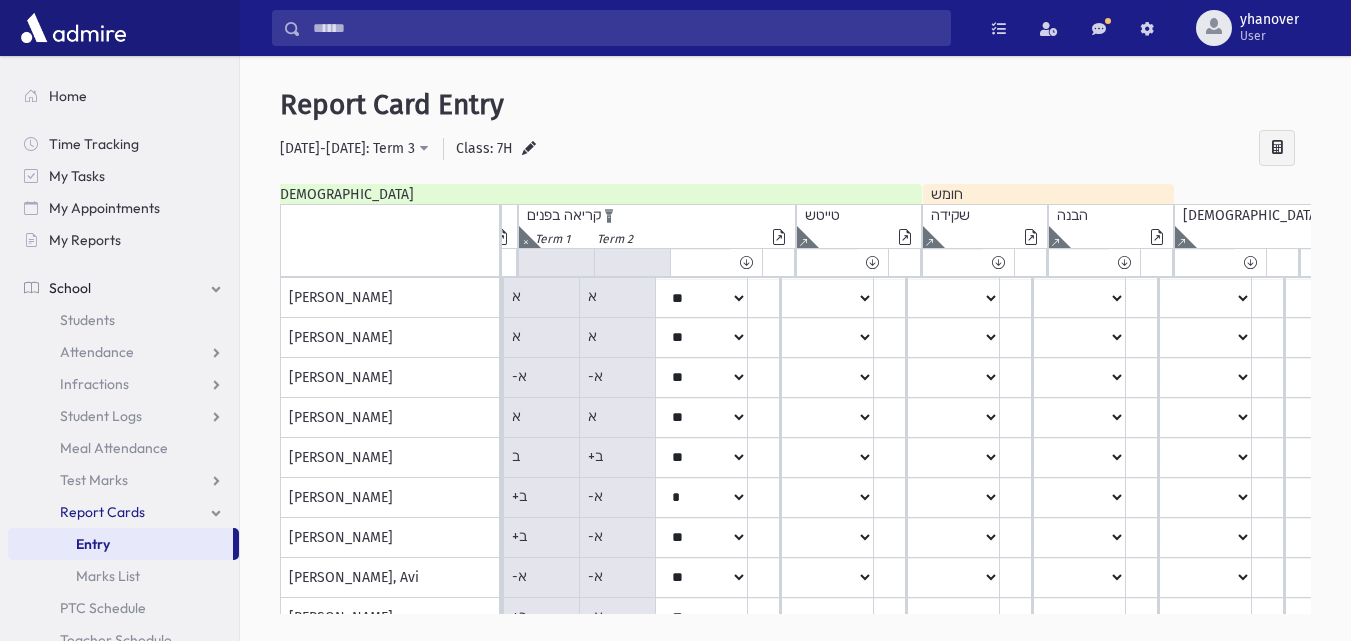 click at bounding box center [525, 237] 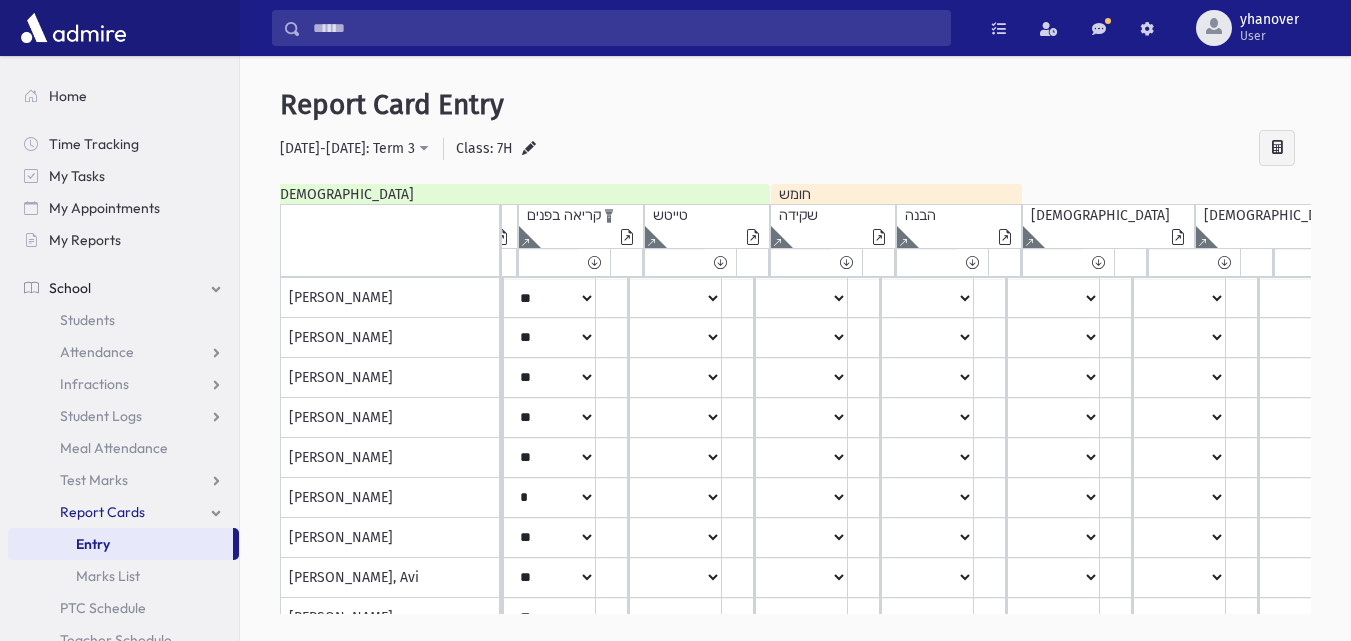 click at bounding box center (-878, 237) 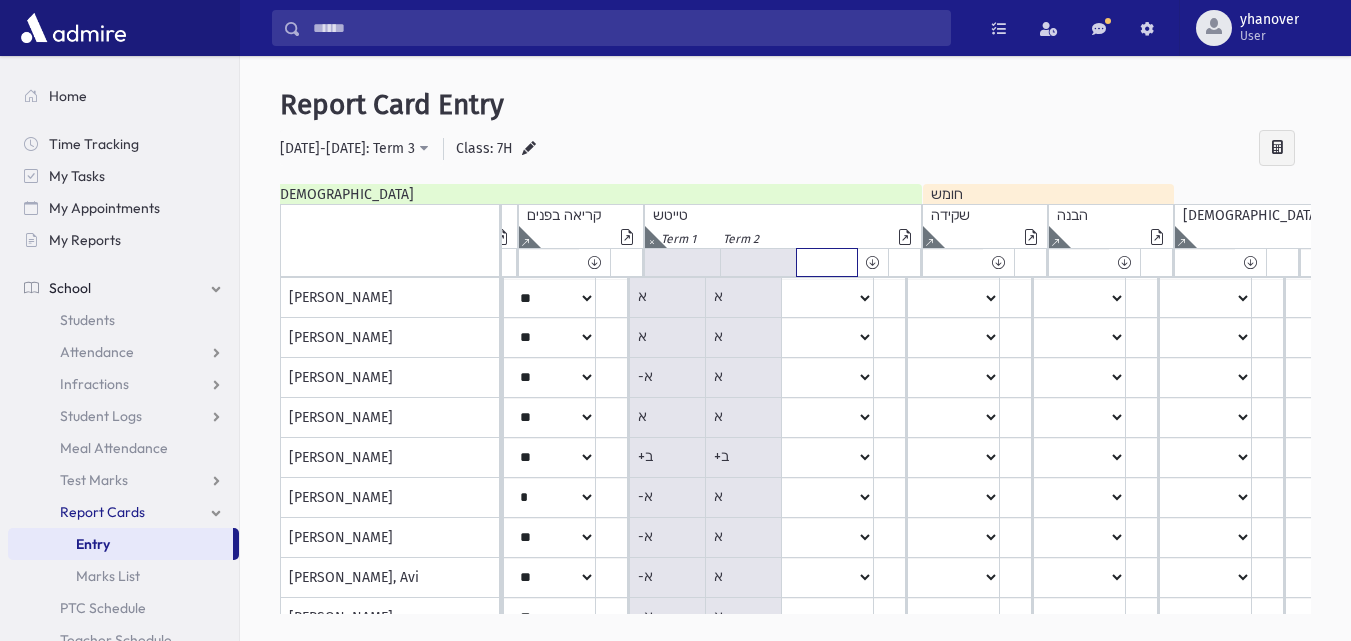 click on "*****
****
**
**
*
**
**
*" at bounding box center (-854, 262) 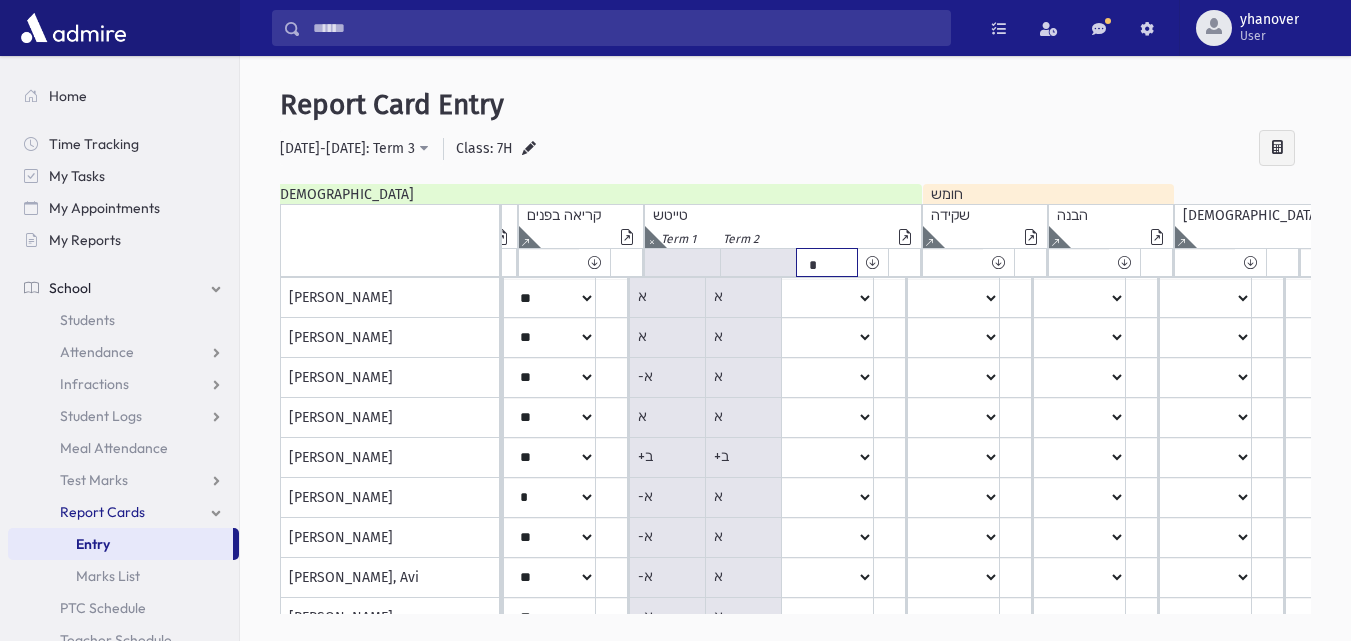 click on "*****
****
**
**
*
**
**
*" at bounding box center [-854, 262] 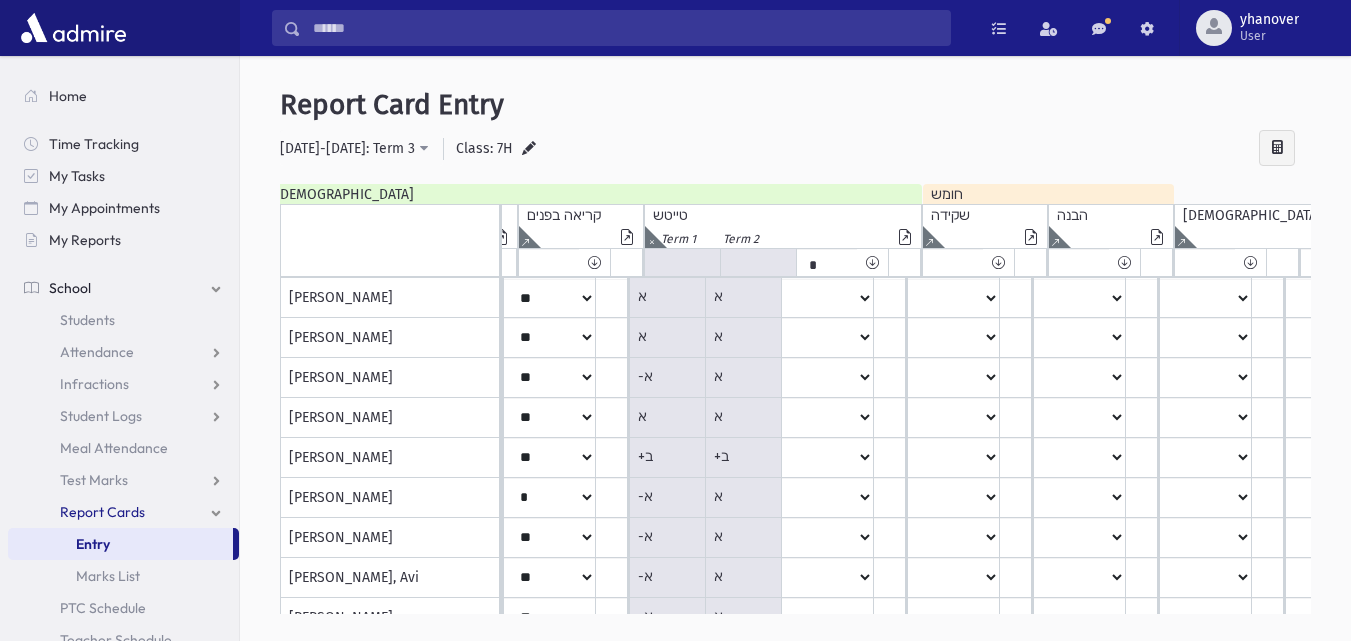 click at bounding box center (872, 262) 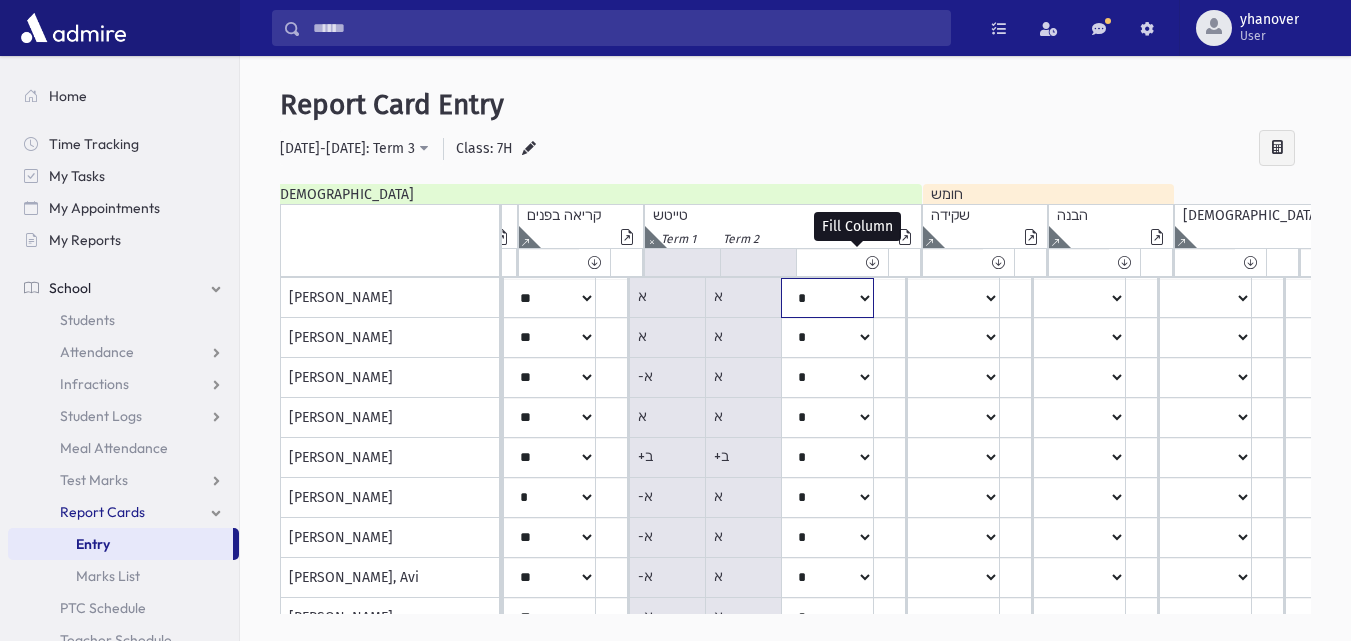 click on "*****
****
**
**
*
**
**
*" at bounding box center [-838, 298] 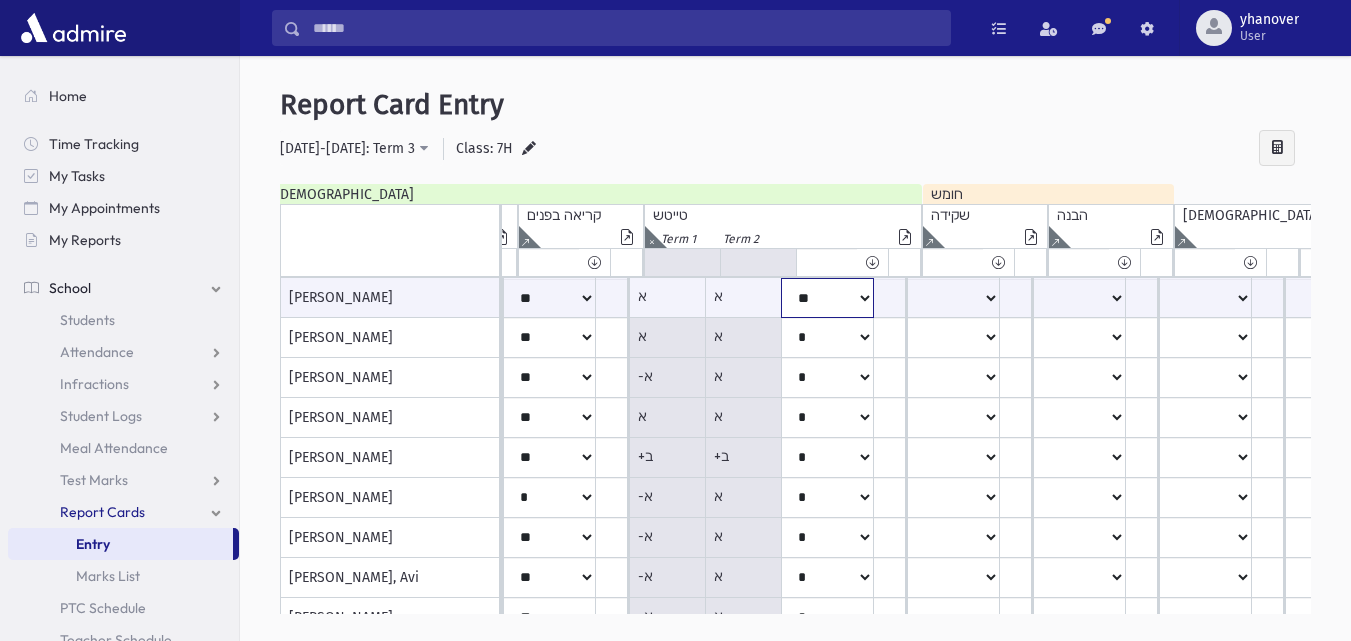 click on "*****
****
**
**
*
**
**
*" at bounding box center (-838, 298) 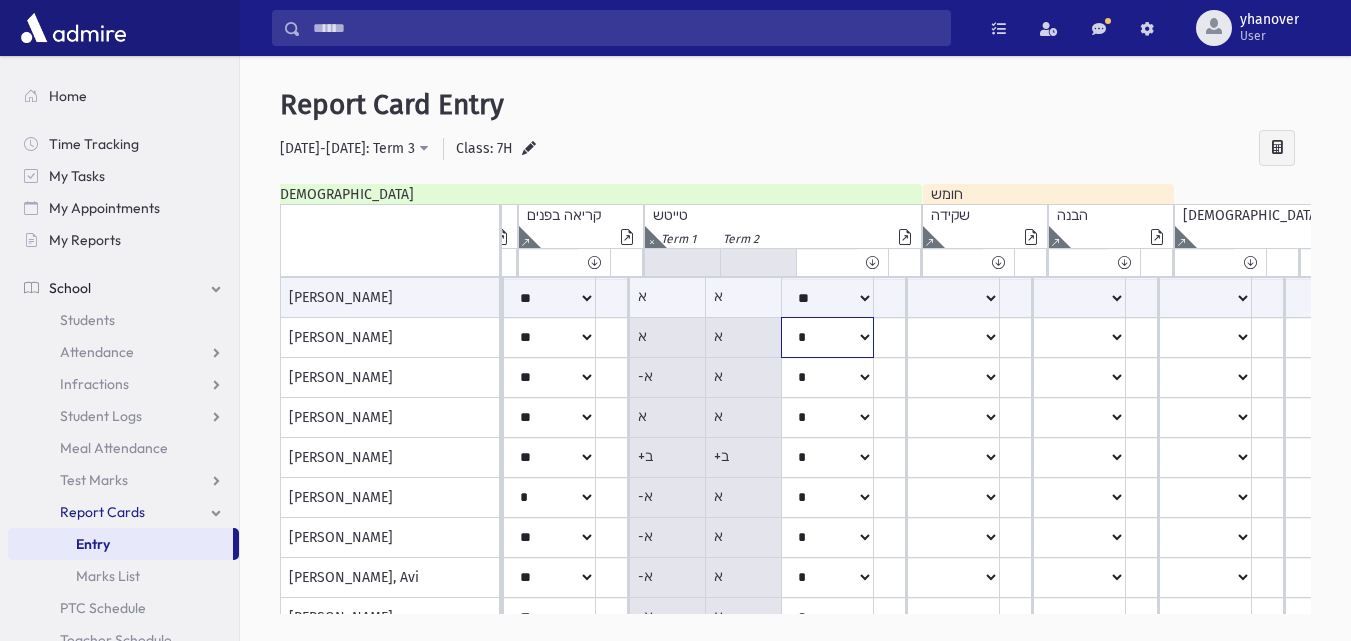 click on "*****
****
**
**
*
**
**
*" at bounding box center (-838, 298) 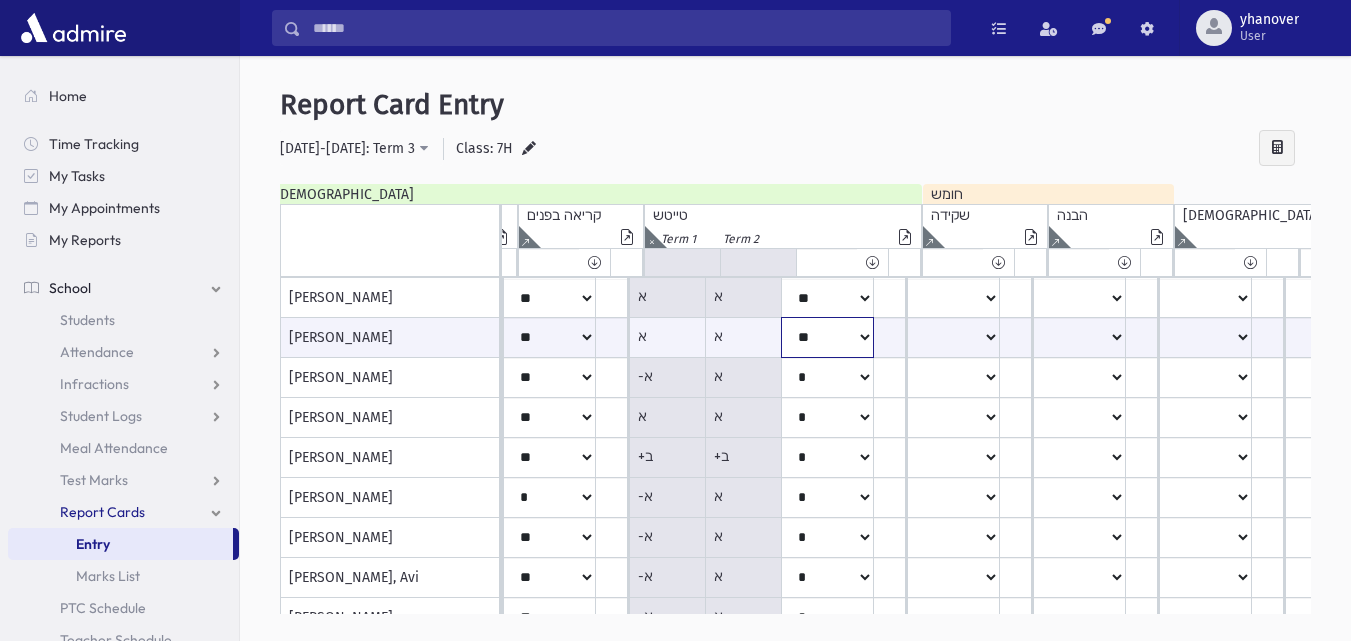 click on "*****
****
**
**
*
**
**
*" at bounding box center [-838, 337] 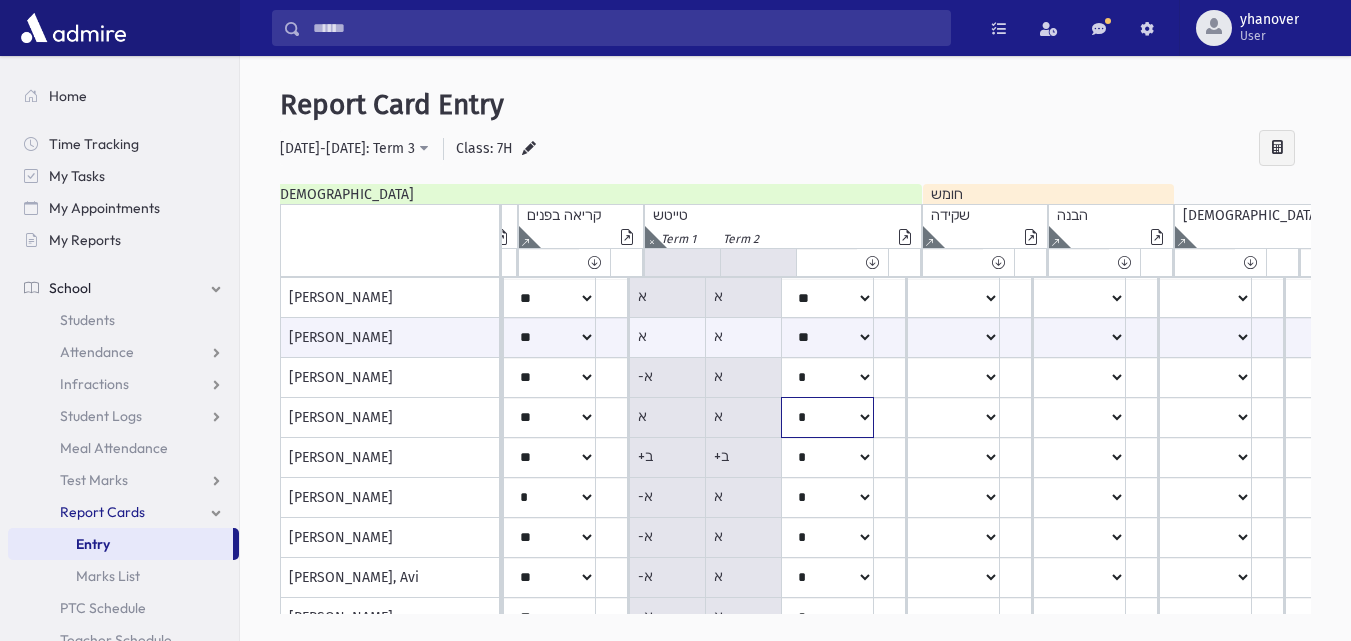 click on "*****
****
**
**
*
**
**
*" at bounding box center (-838, 298) 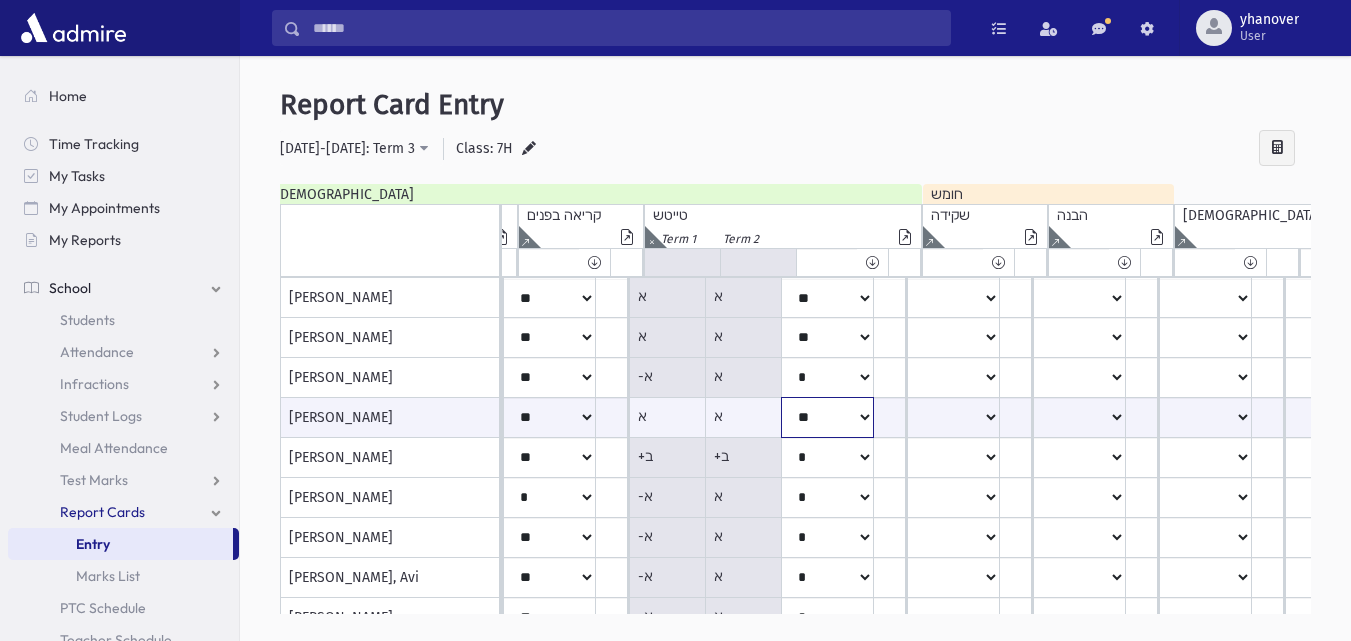 click on "*****
****
**
**
*
**
**
*" at bounding box center (-838, 417) 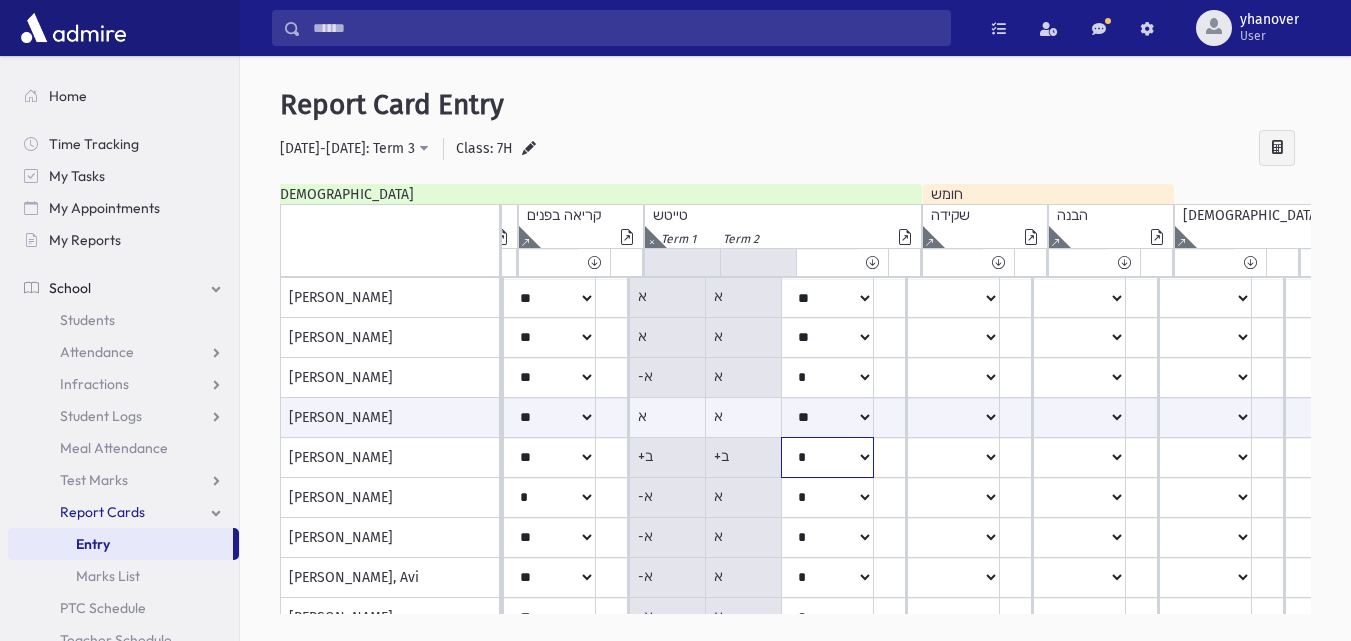click on "*****
****
**
**
*
**
**
*" at bounding box center (-838, 298) 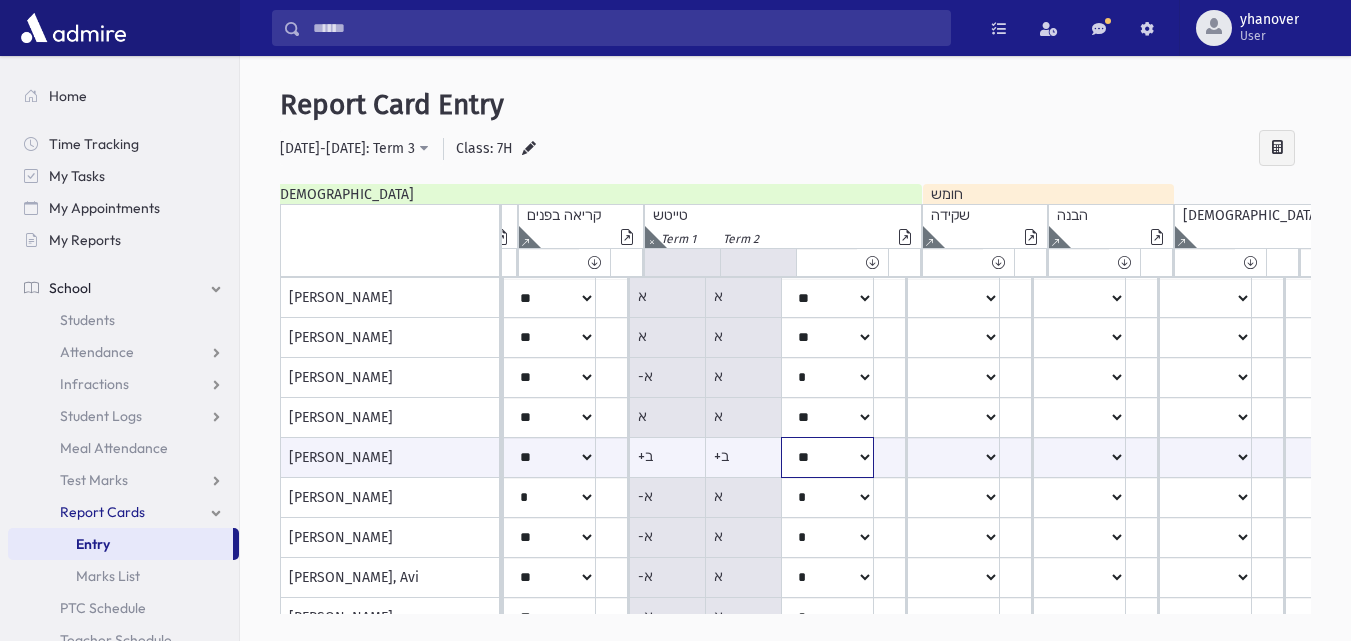 click on "*****
****
**
**
*
**
**
*" at bounding box center [-838, 457] 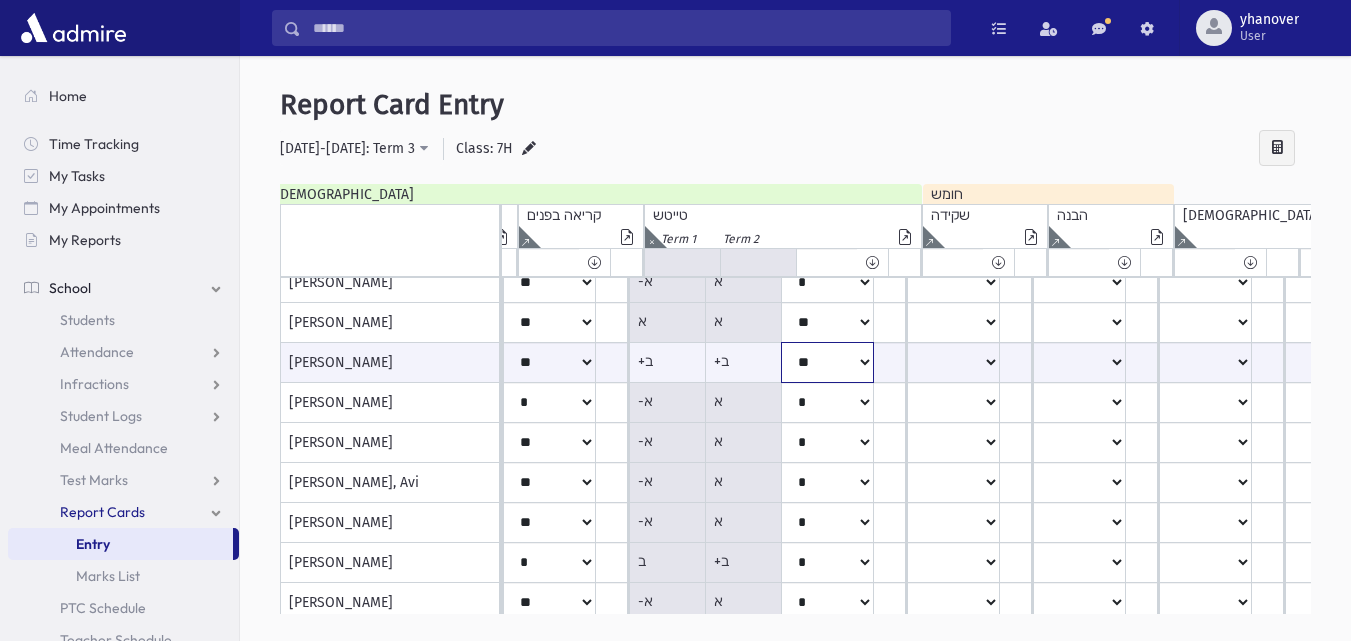 scroll, scrollTop: 101, scrollLeft: 1386, axis: both 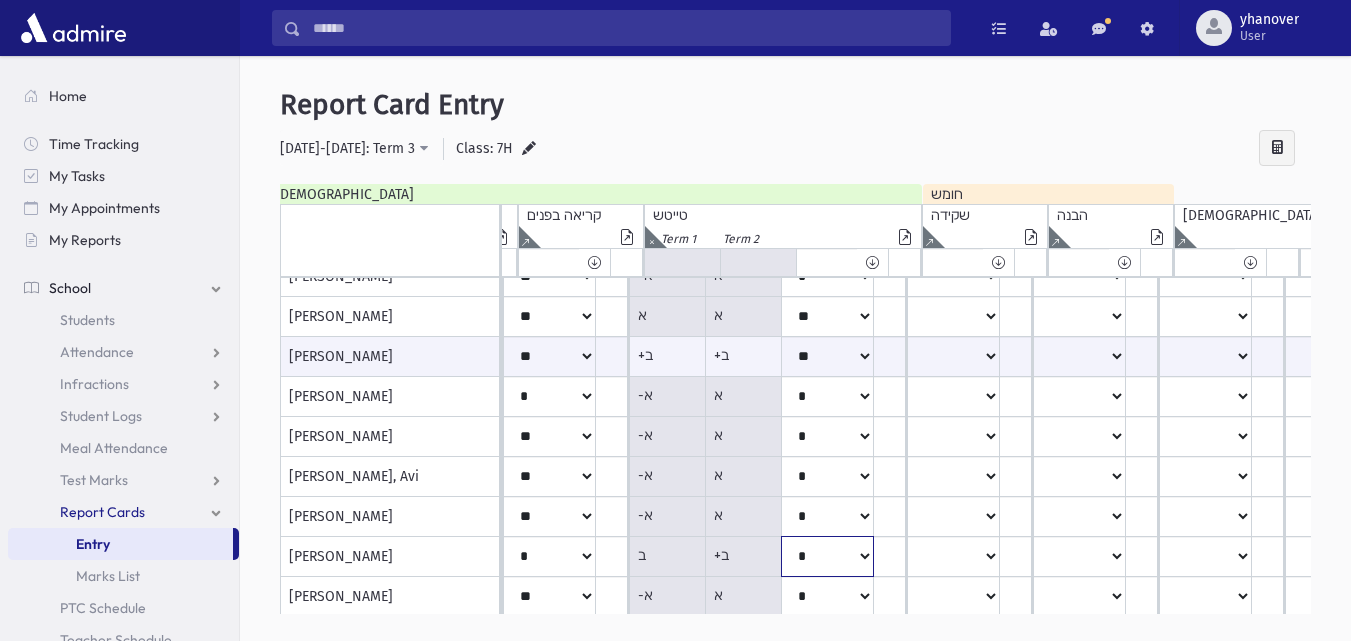 click on "*****
****
**
**
*
**
**
*" at bounding box center (-838, 197) 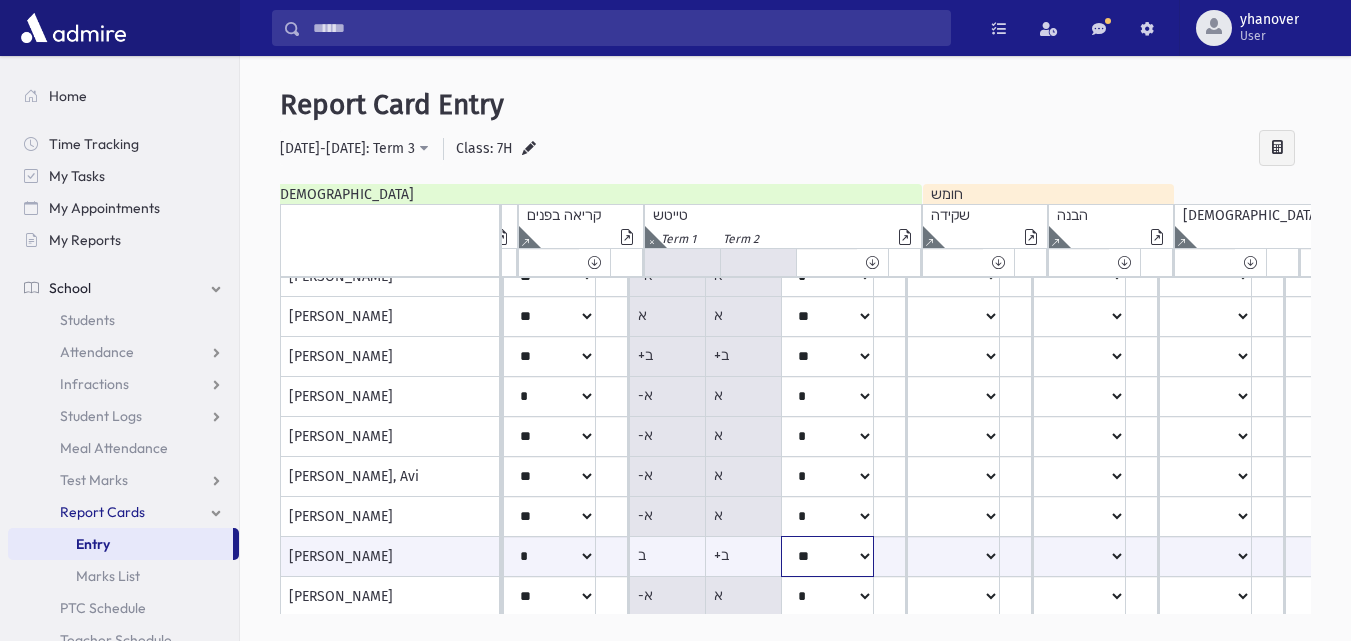 click on "*****
****
**
**
*
**
**
*" at bounding box center (-838, 556) 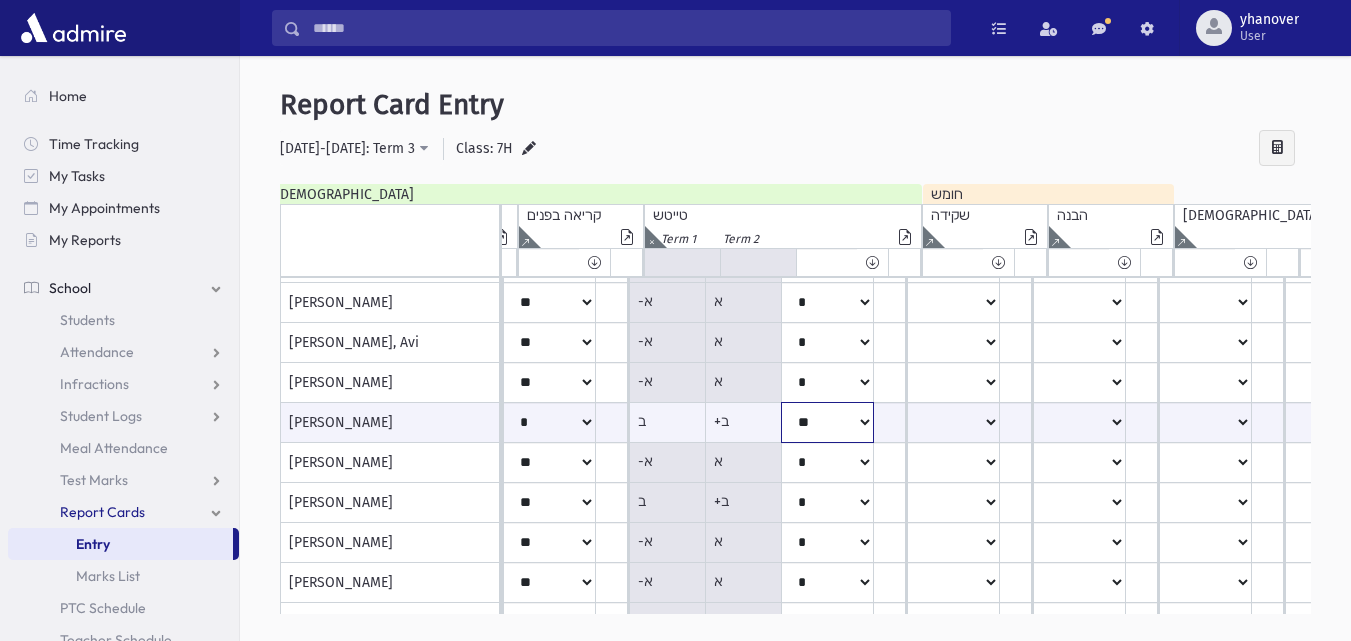 scroll, scrollTop: 255, scrollLeft: 1386, axis: both 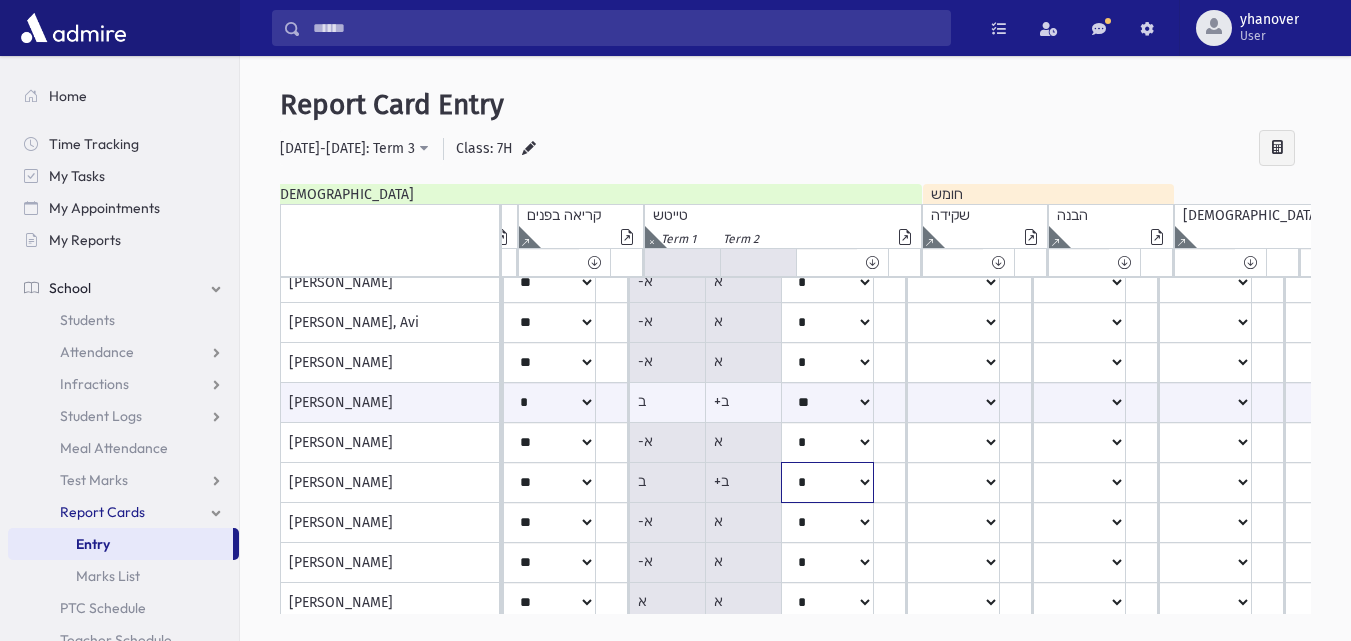 click on "*****
****
**
**
*
**
**
*" at bounding box center (-838, 43) 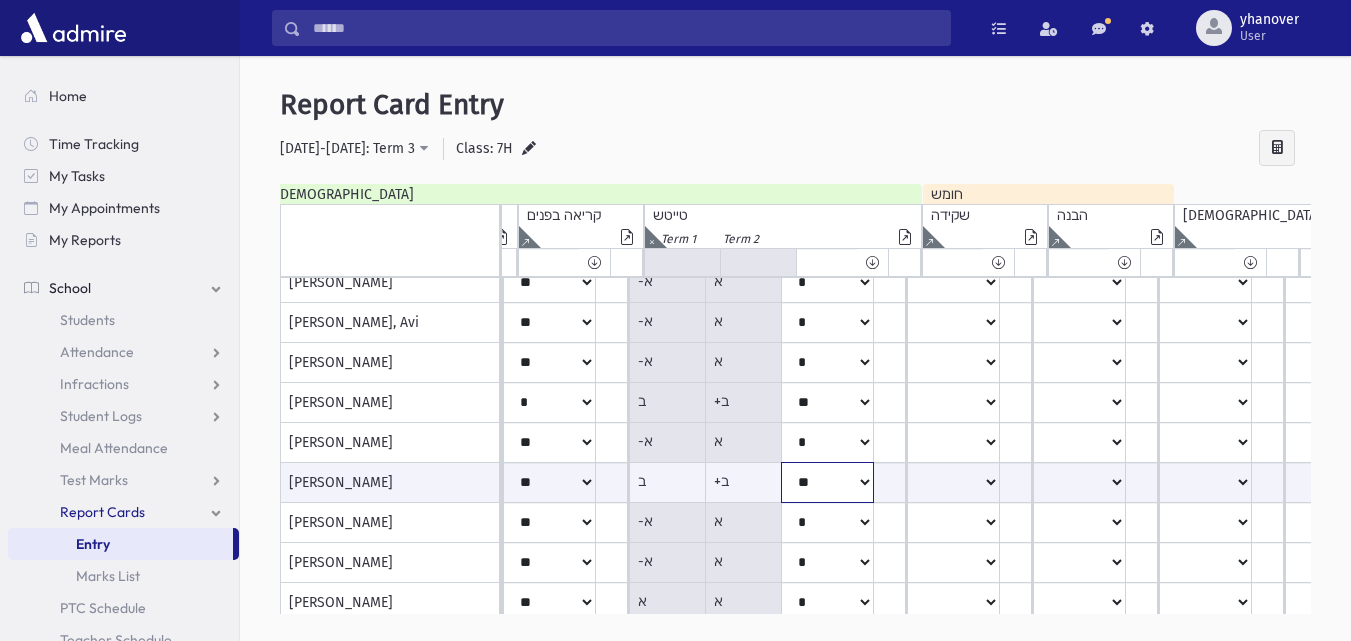 click on "*****
****
**
**
*
**
**
*" at bounding box center (-838, 482) 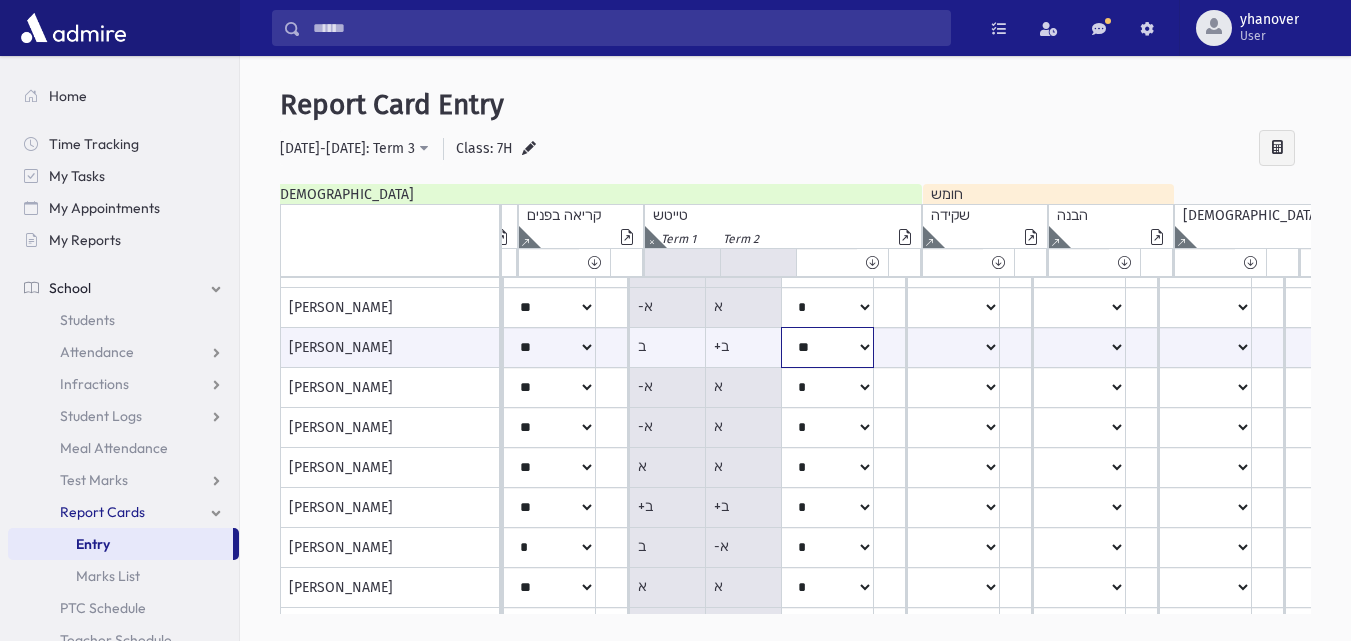 scroll, scrollTop: 395, scrollLeft: 1386, axis: both 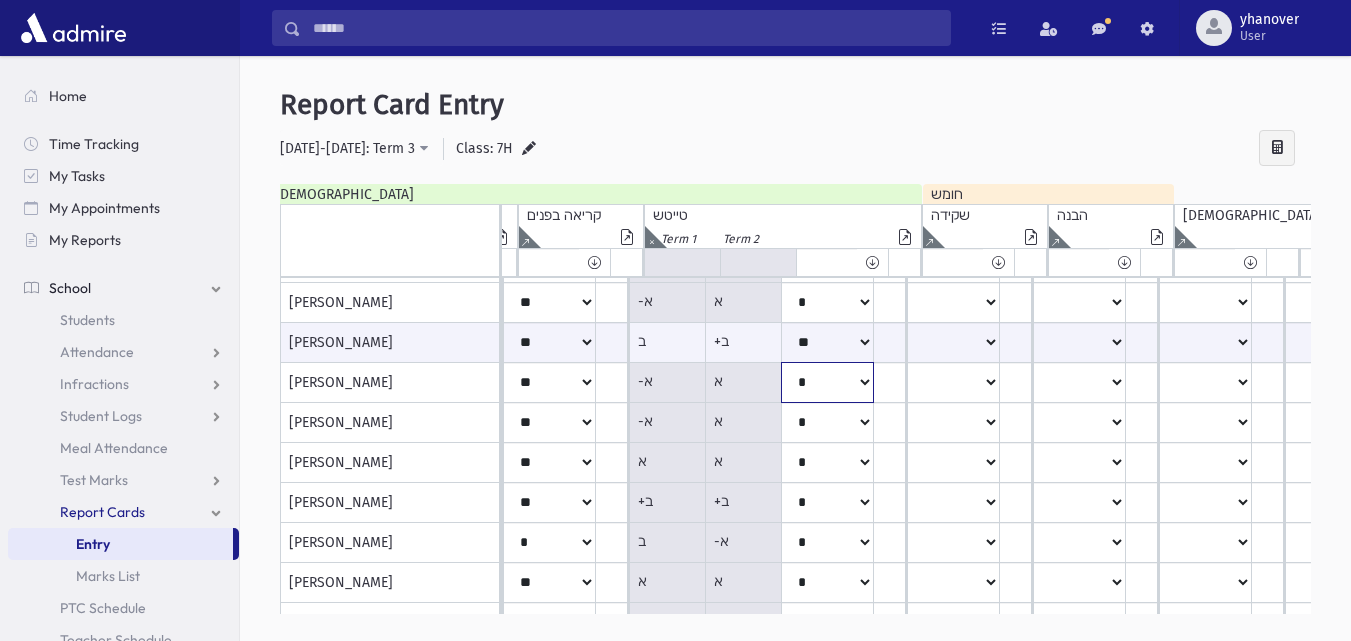 click on "*****
****
**
**
*
**
**
*" at bounding box center (-838, -97) 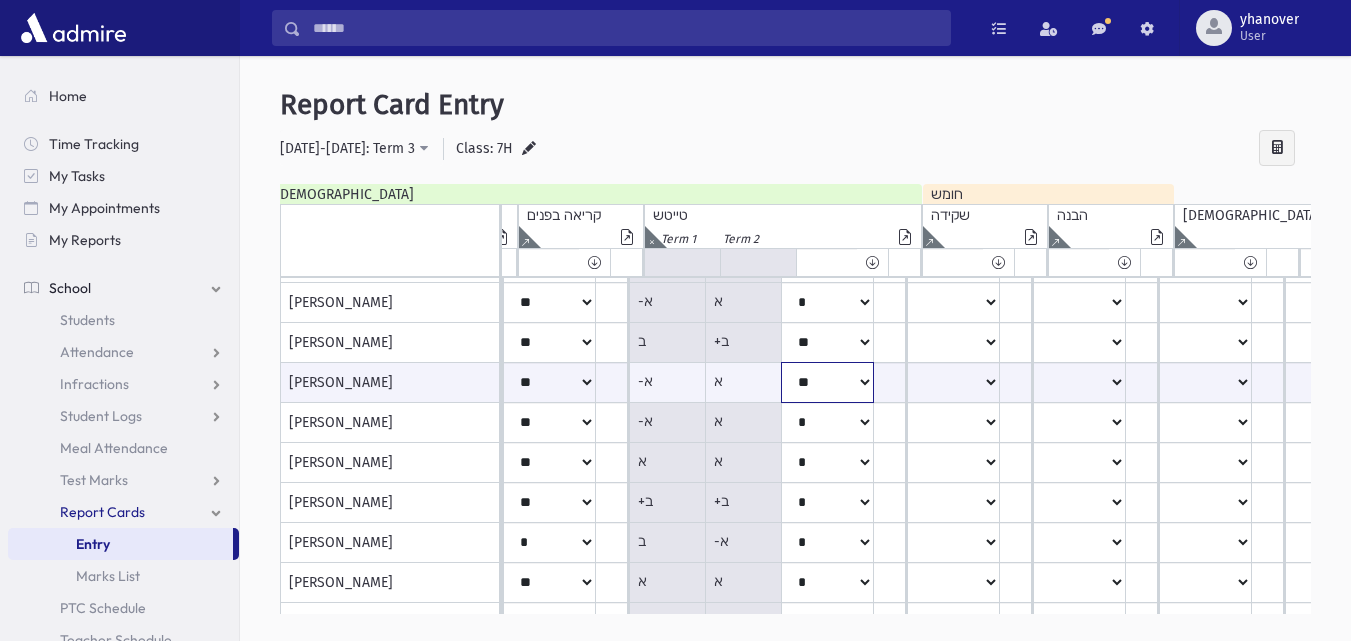 click on "*****
****
**
**
*
**
**
*" at bounding box center (-838, 382) 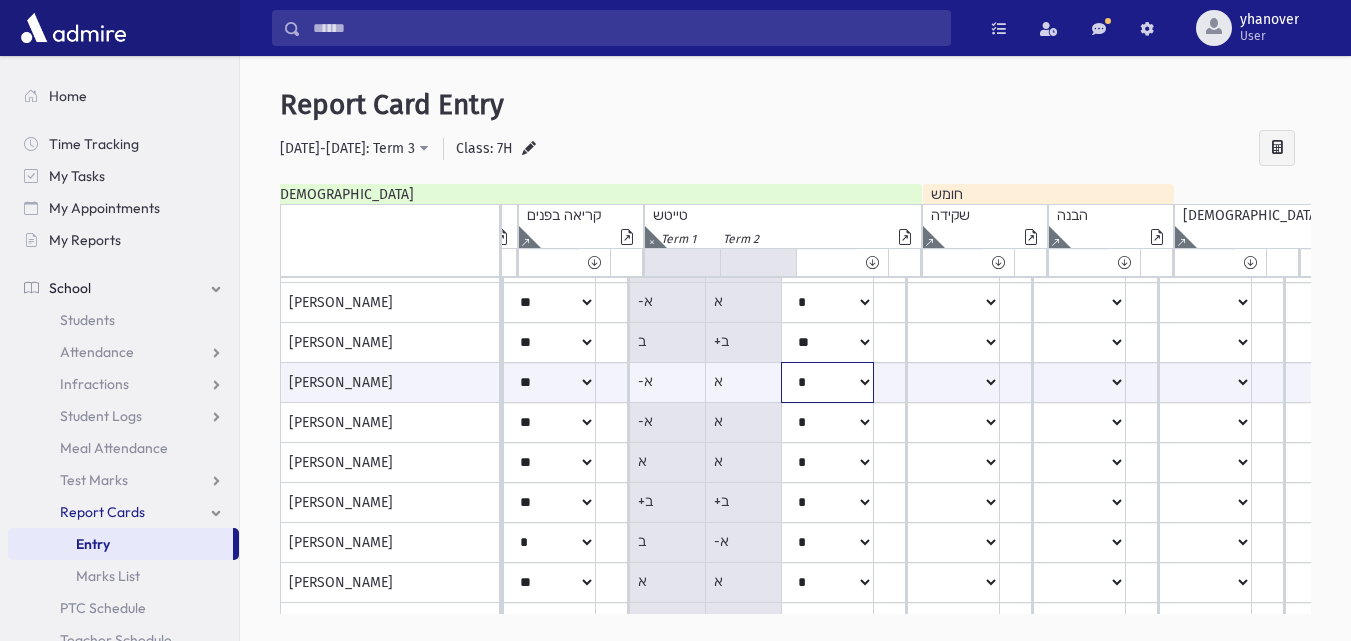 click on "*****
****
**
**
*
**
**
*" at bounding box center (-838, 382) 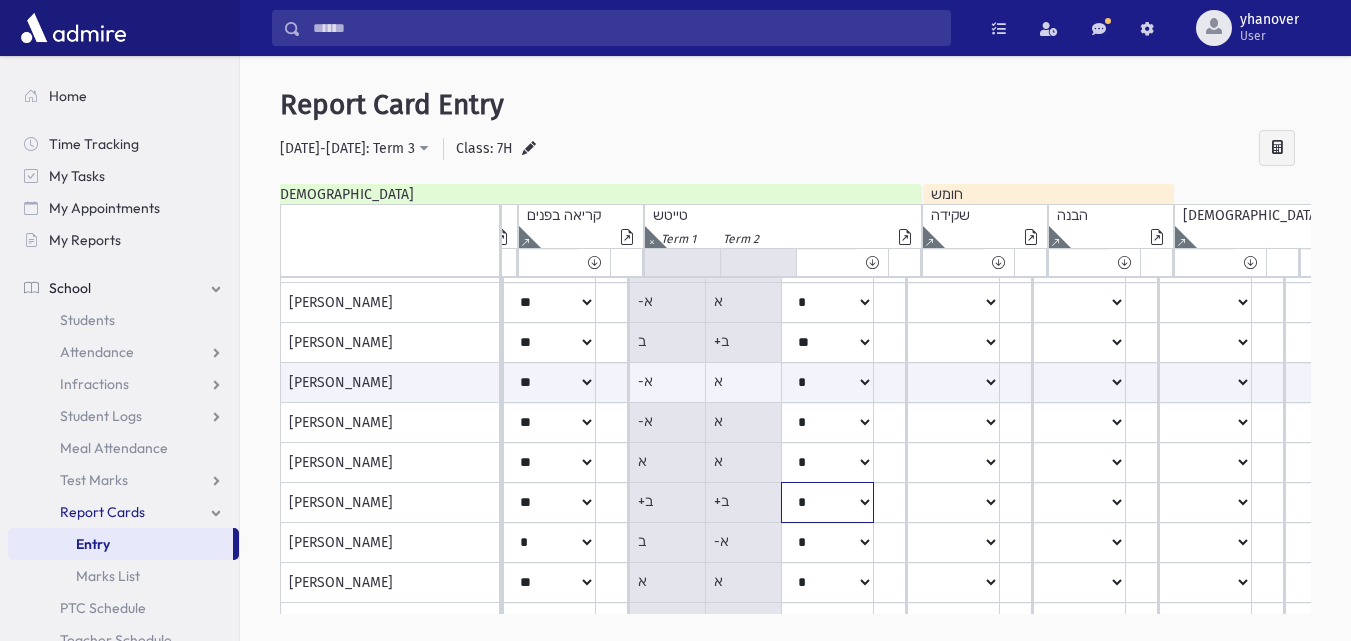 click on "*****
****
**
**
*
**
**
*" at bounding box center [-838, -97] 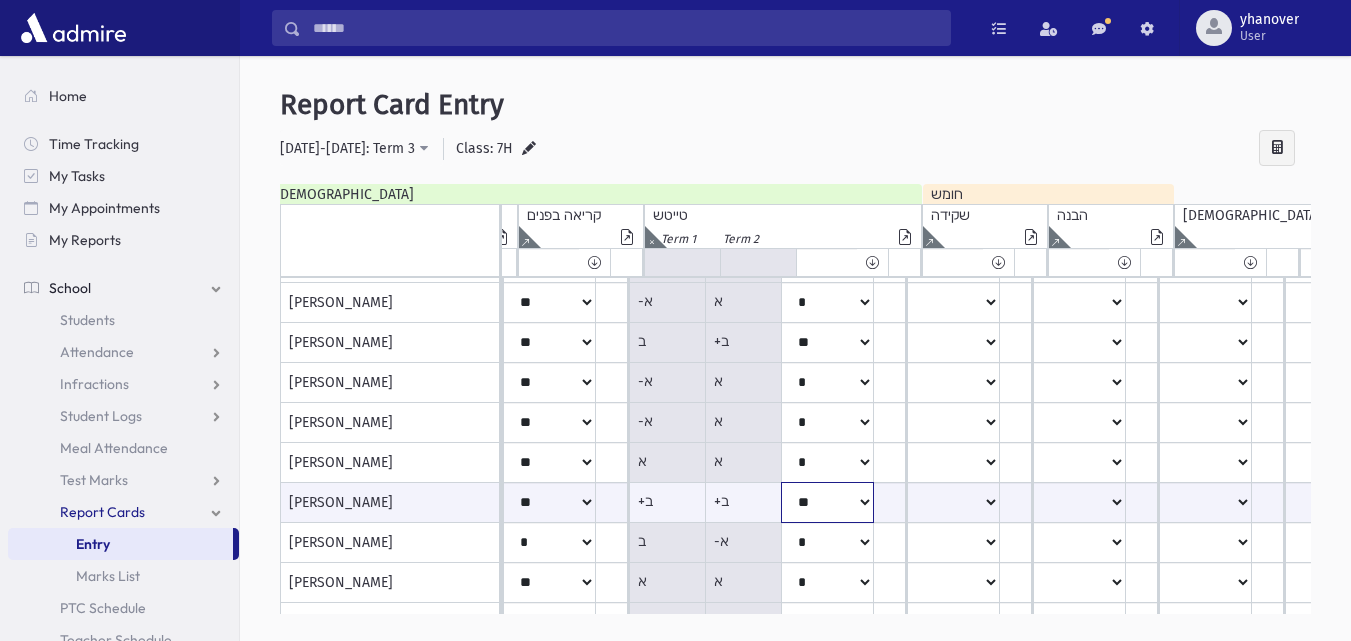 click on "*****
****
**
**
*
**
**
*" at bounding box center [-838, 502] 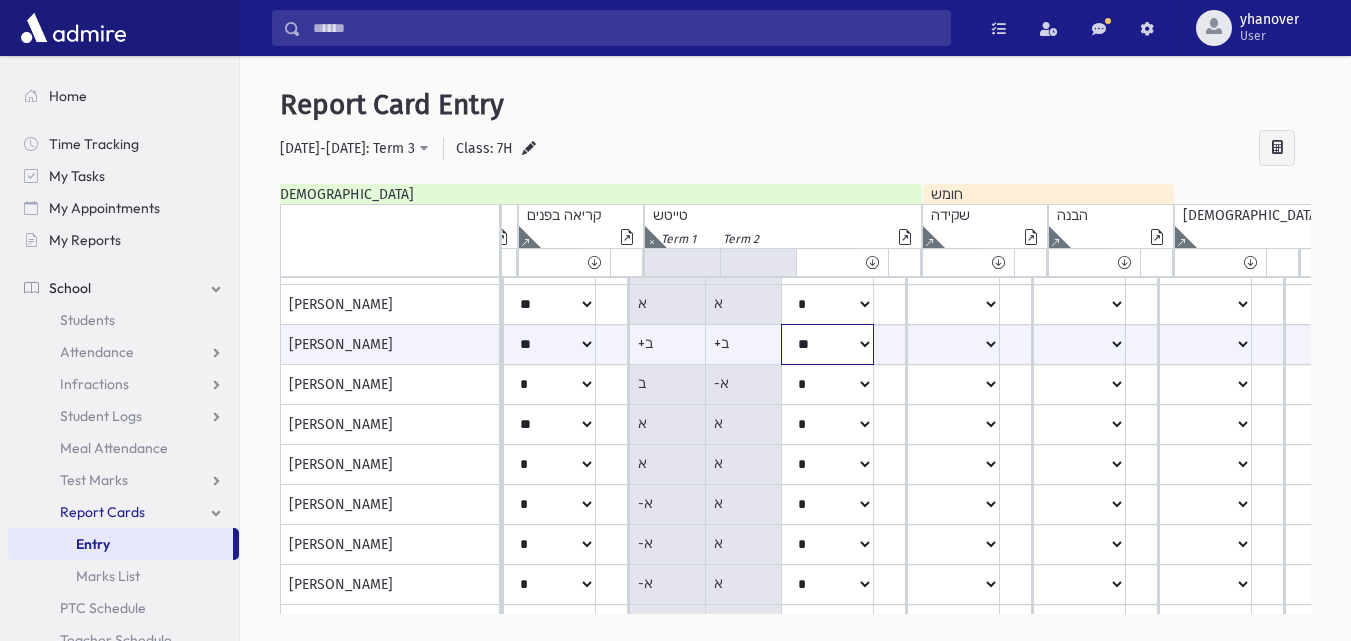 scroll, scrollTop: 557, scrollLeft: 1386, axis: both 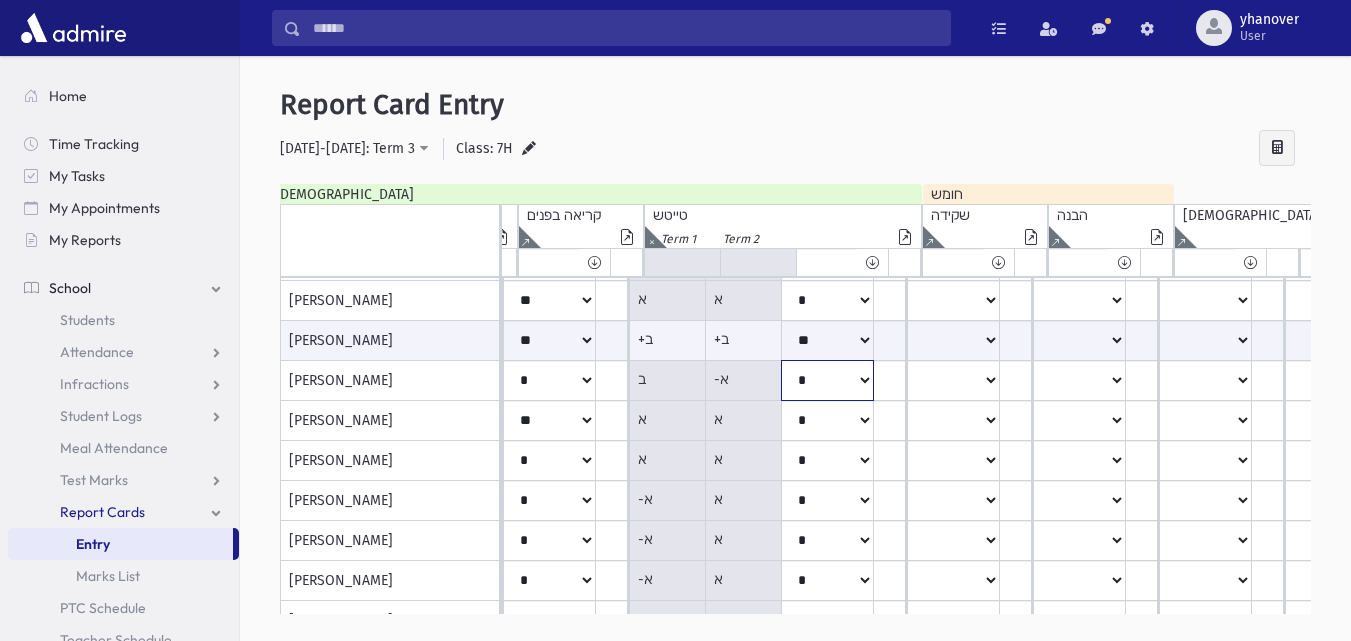 click on "*****
****
**
**
*
**
**
*" at bounding box center [-838, -259] 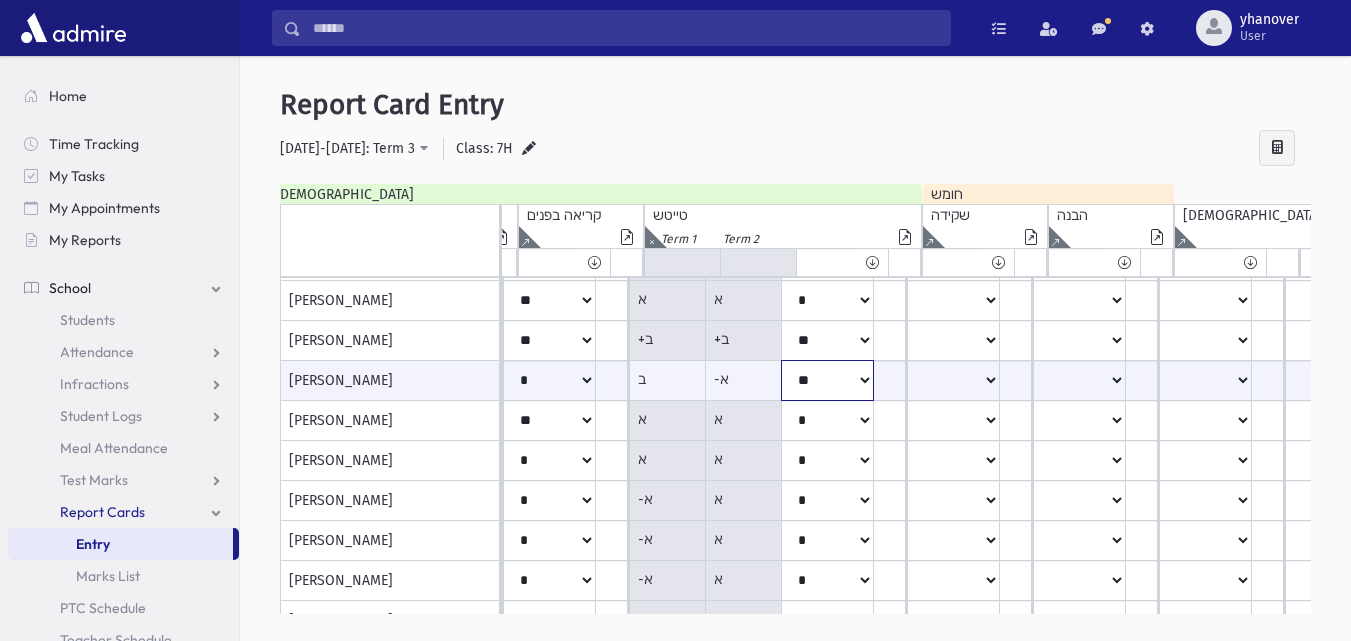 click on "*****
****
**
**
*
**
**
*" at bounding box center [-838, 380] 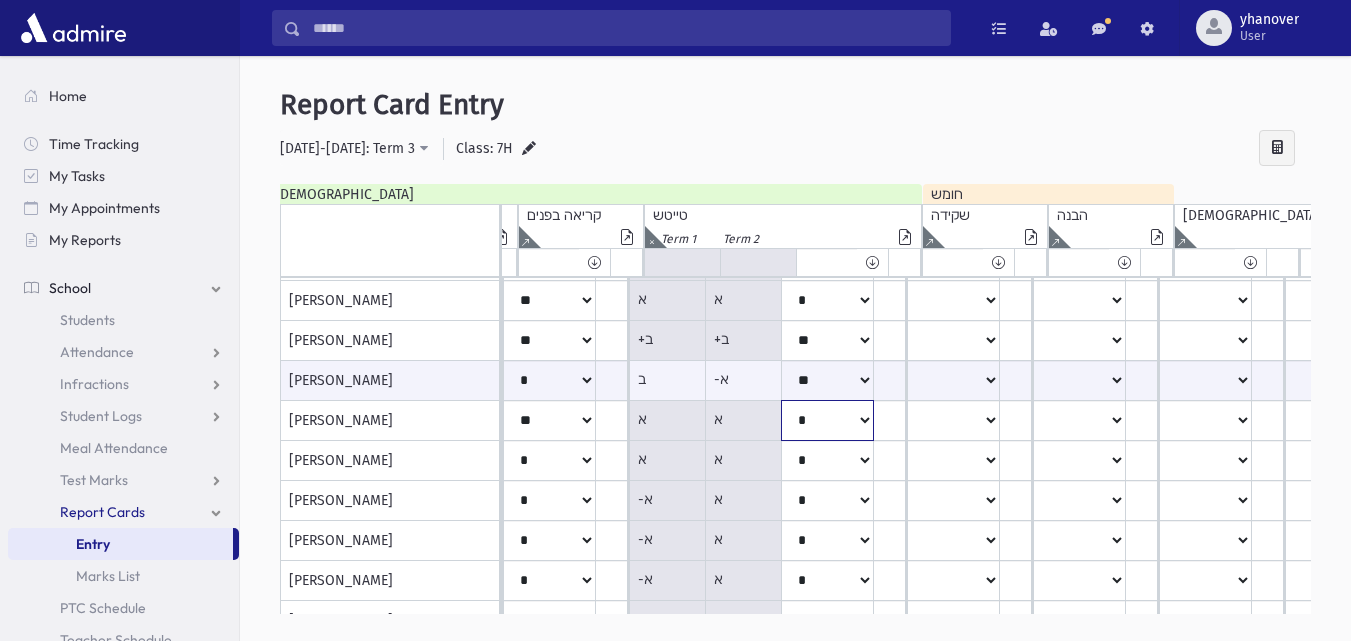 click on "*****
****
**
**
*
**
**
*" at bounding box center (-838, -259) 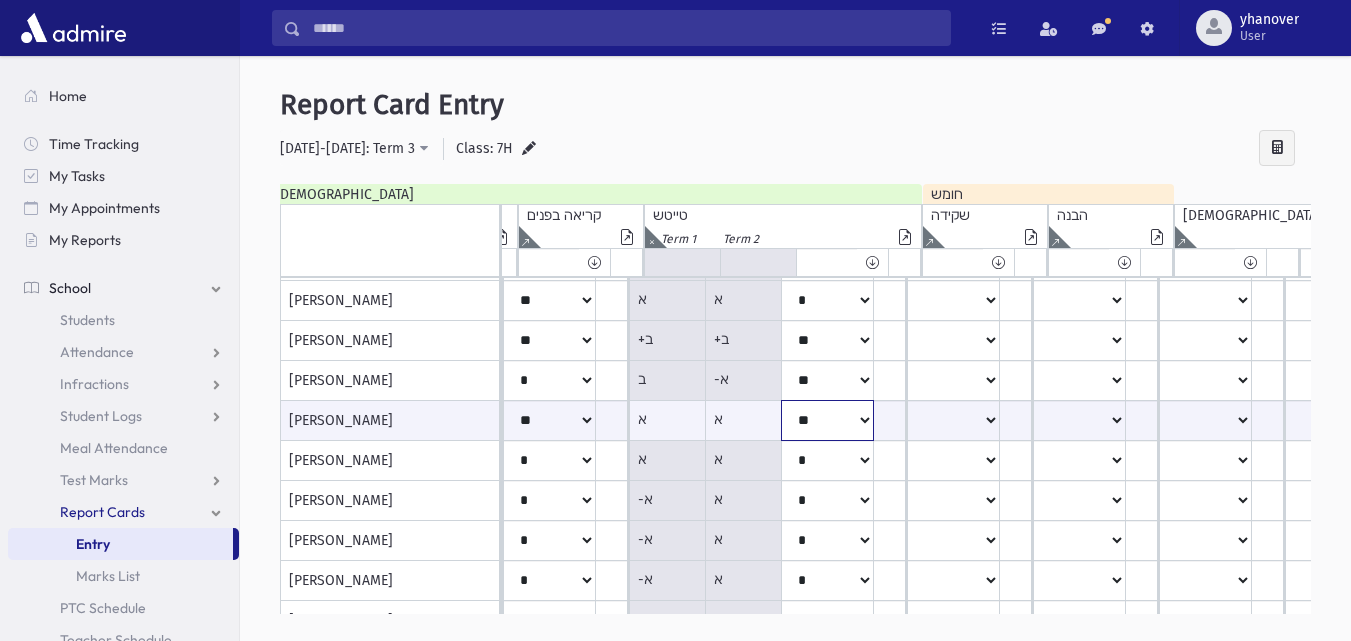 click on "*****
****
**
**
*
**
**
*" at bounding box center [-838, 420] 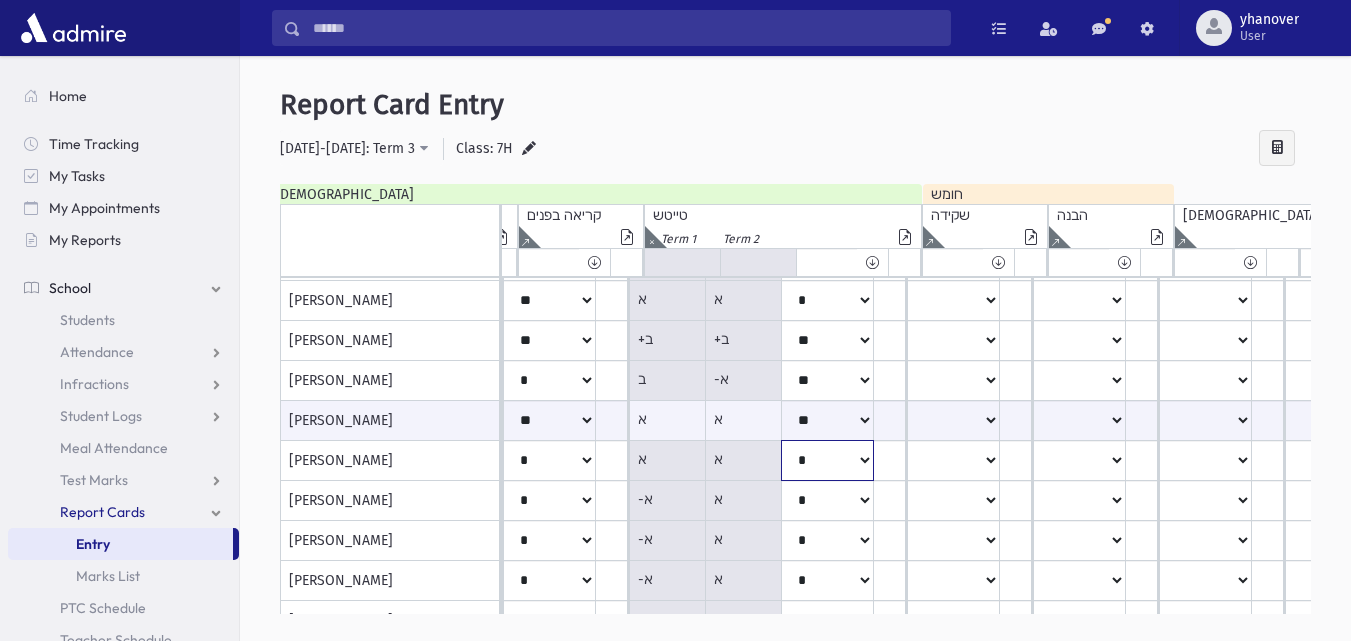 click on "*****
****
**
**
*
**
**
*" at bounding box center (-838, -259) 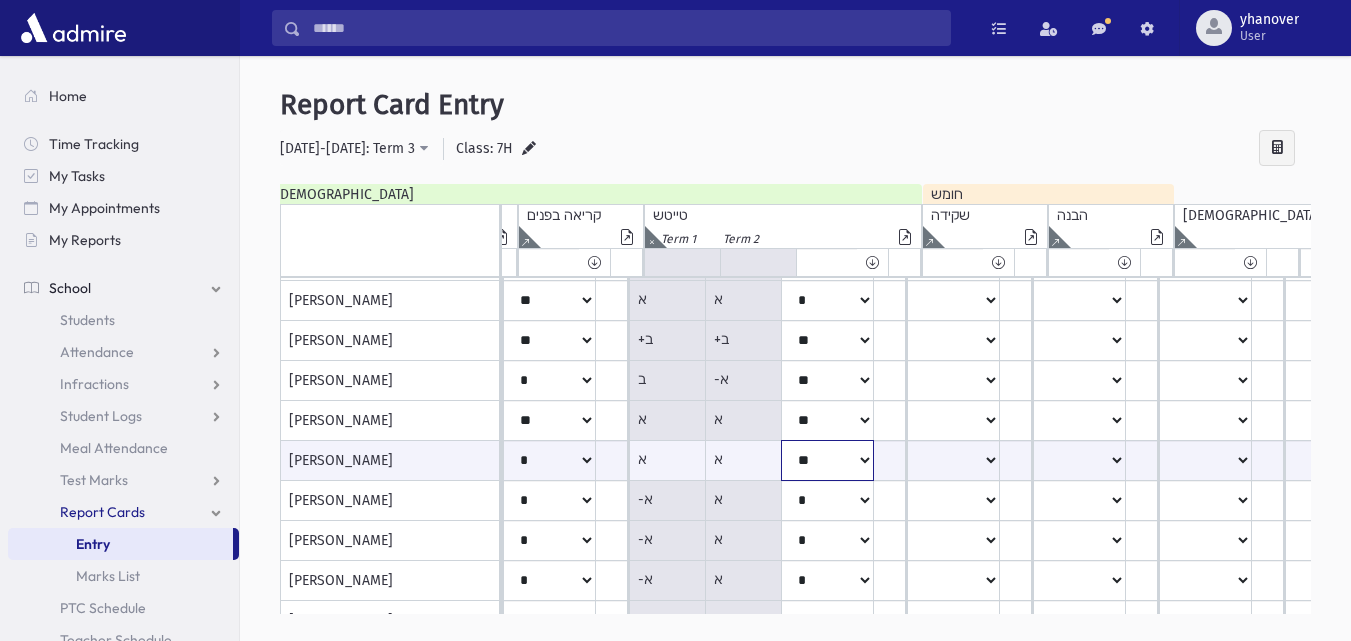 click on "*****
****
**
**
*
**
**
*" at bounding box center (-838, 460) 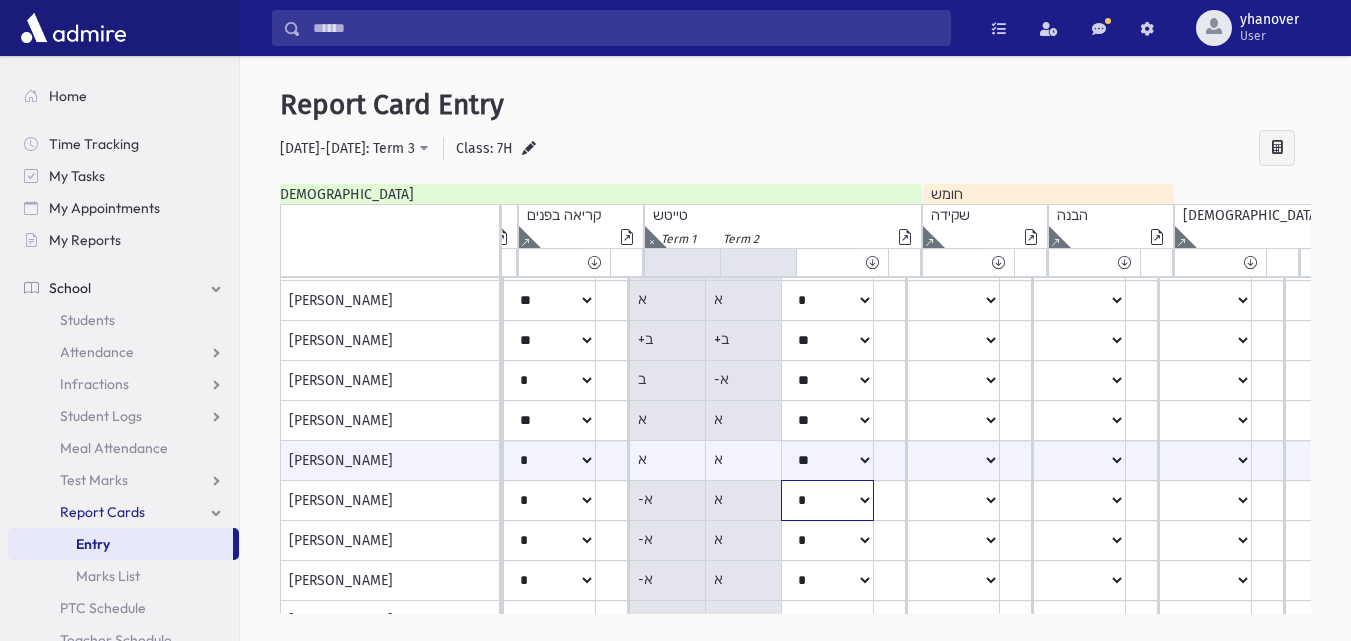 click on "*****
****
**
**
*
**
**
*" at bounding box center [-838, -259] 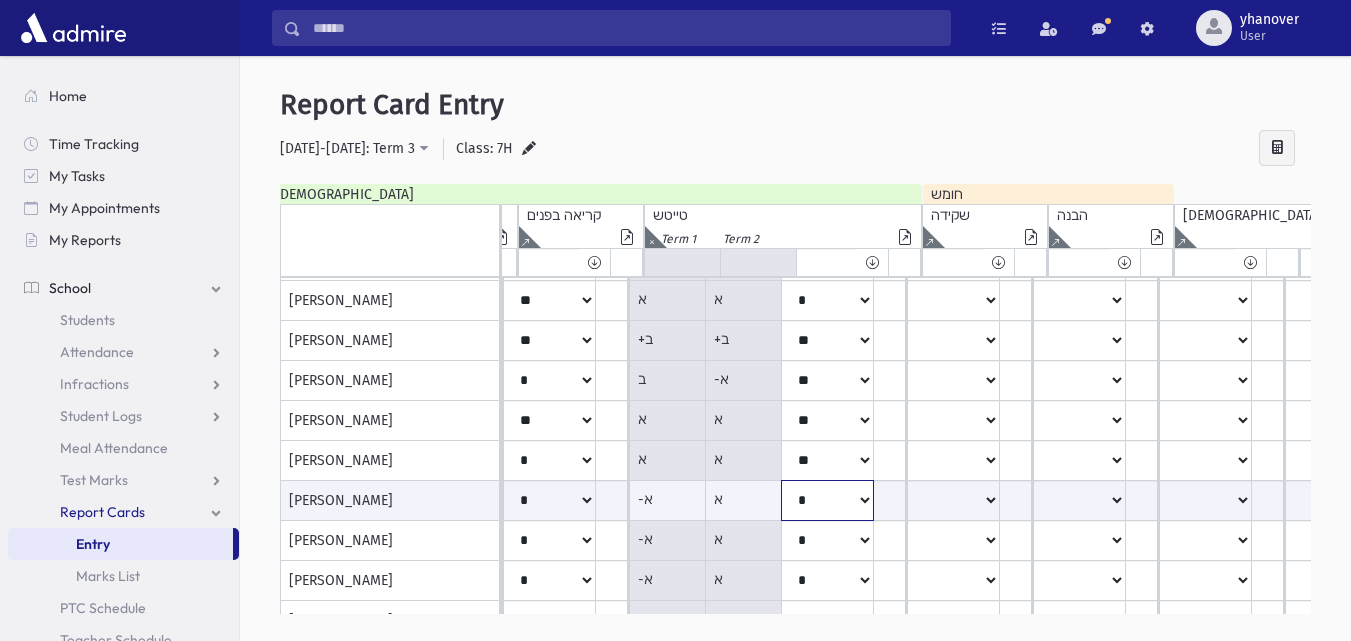 click on "*****
****
**
**
*
**
**
*" at bounding box center (-838, 500) 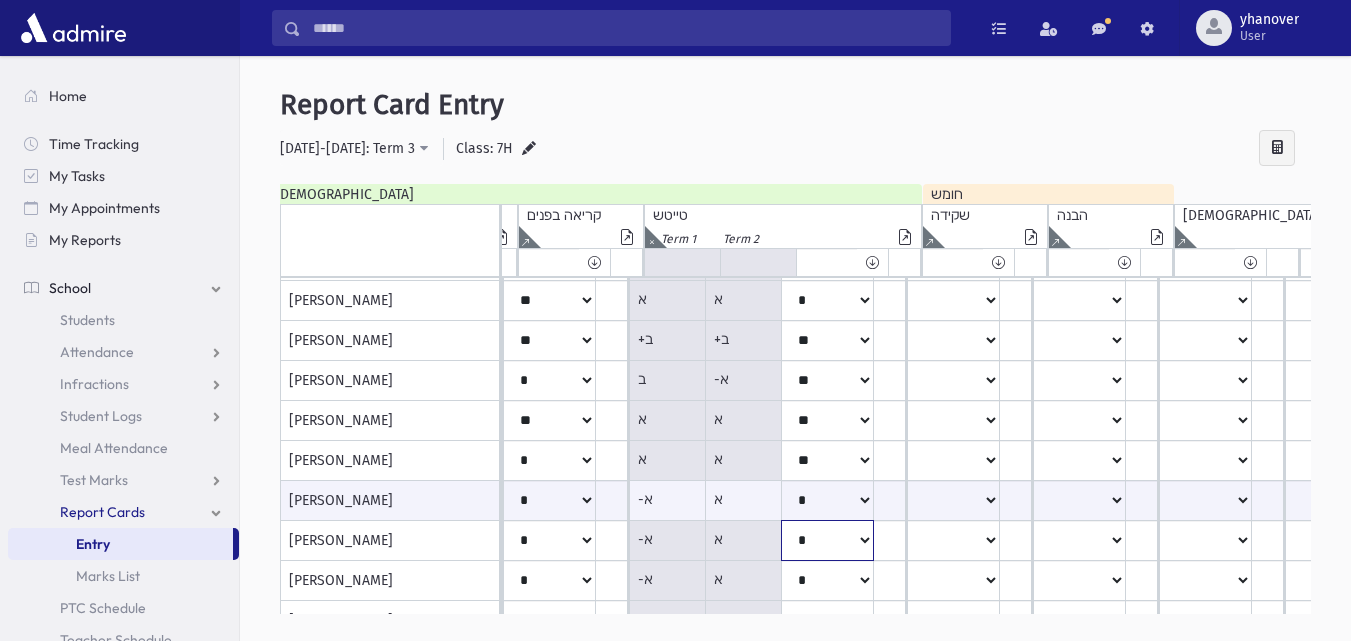 click on "*****
****
**
**
*
**
**
*" at bounding box center [-838, -259] 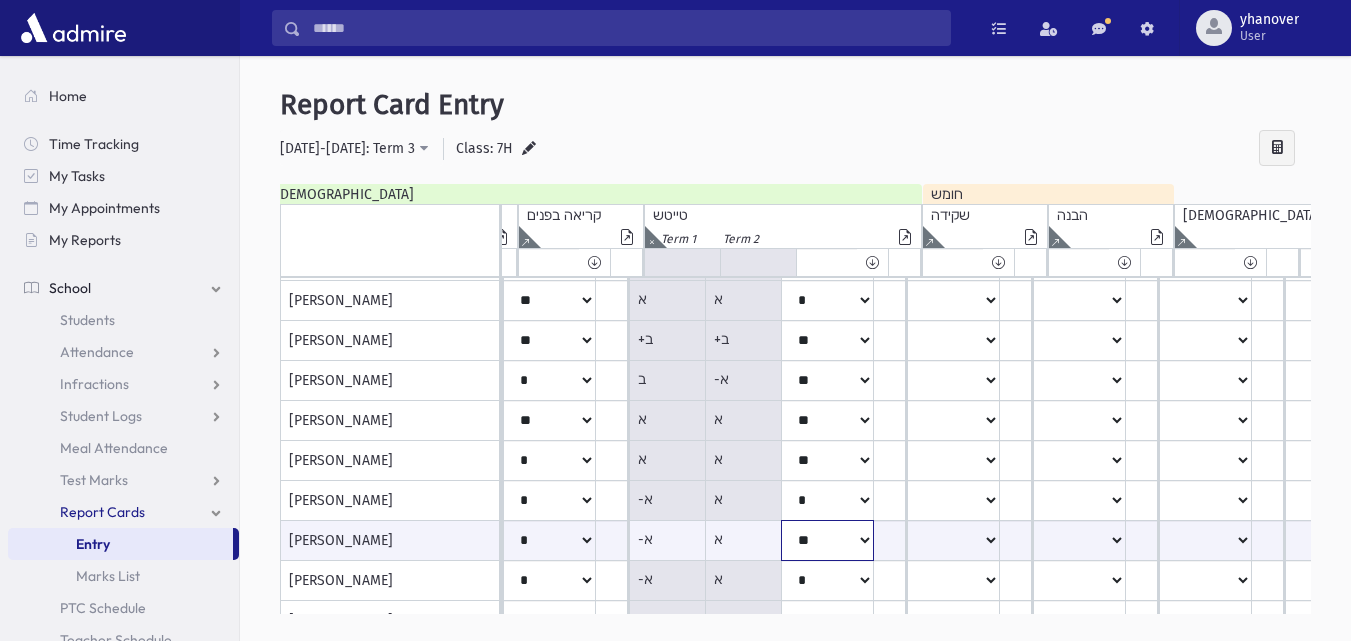 click on "*****
****
**
**
*
**
**
*" at bounding box center (-838, 540) 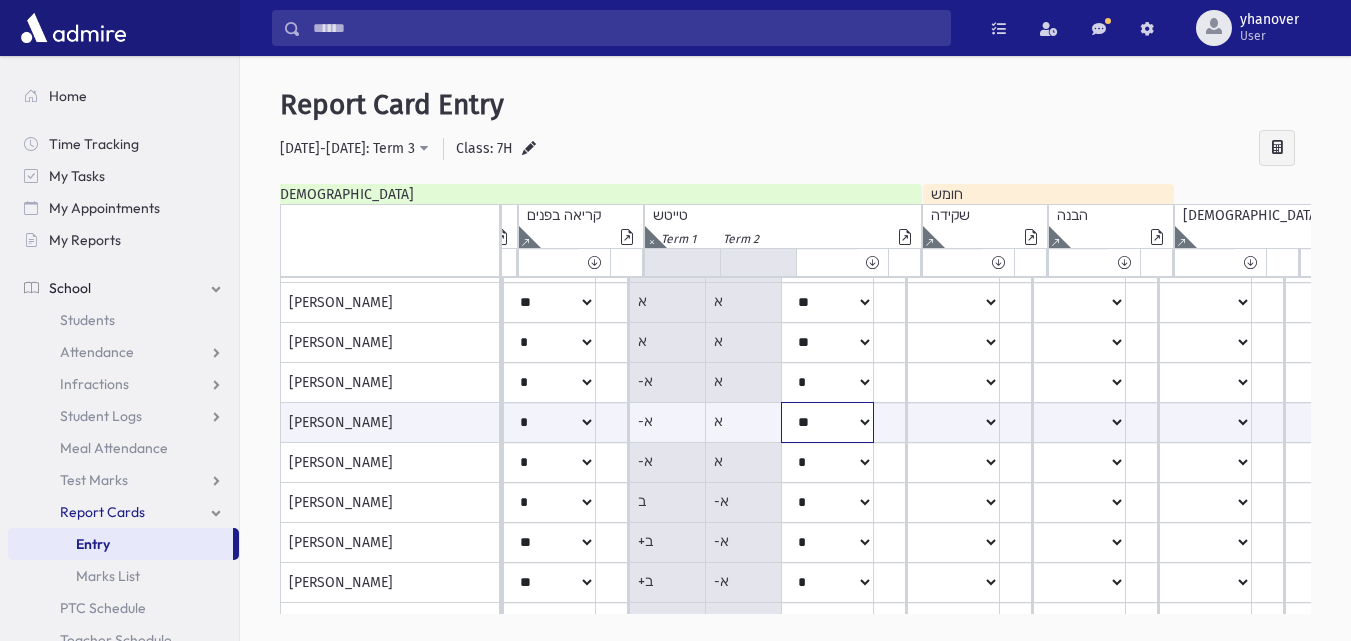scroll, scrollTop: 677, scrollLeft: 1386, axis: both 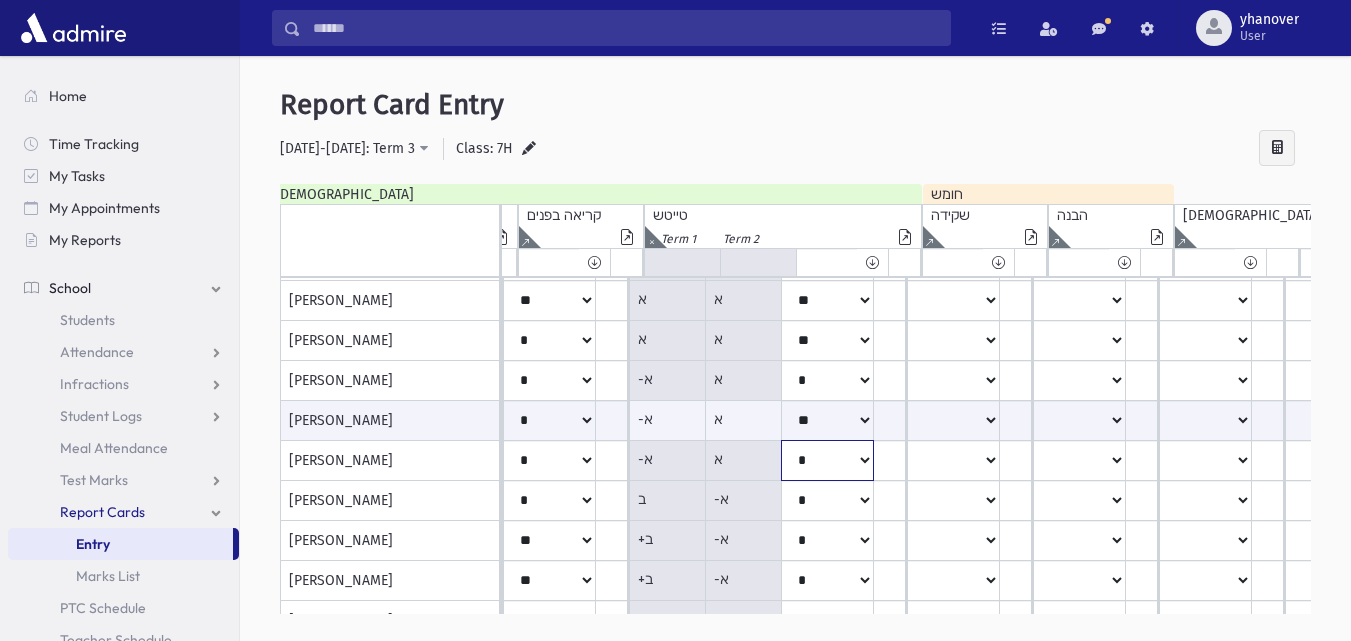 click on "*****
****
**
**
*
**
**
*" at bounding box center [-838, -379] 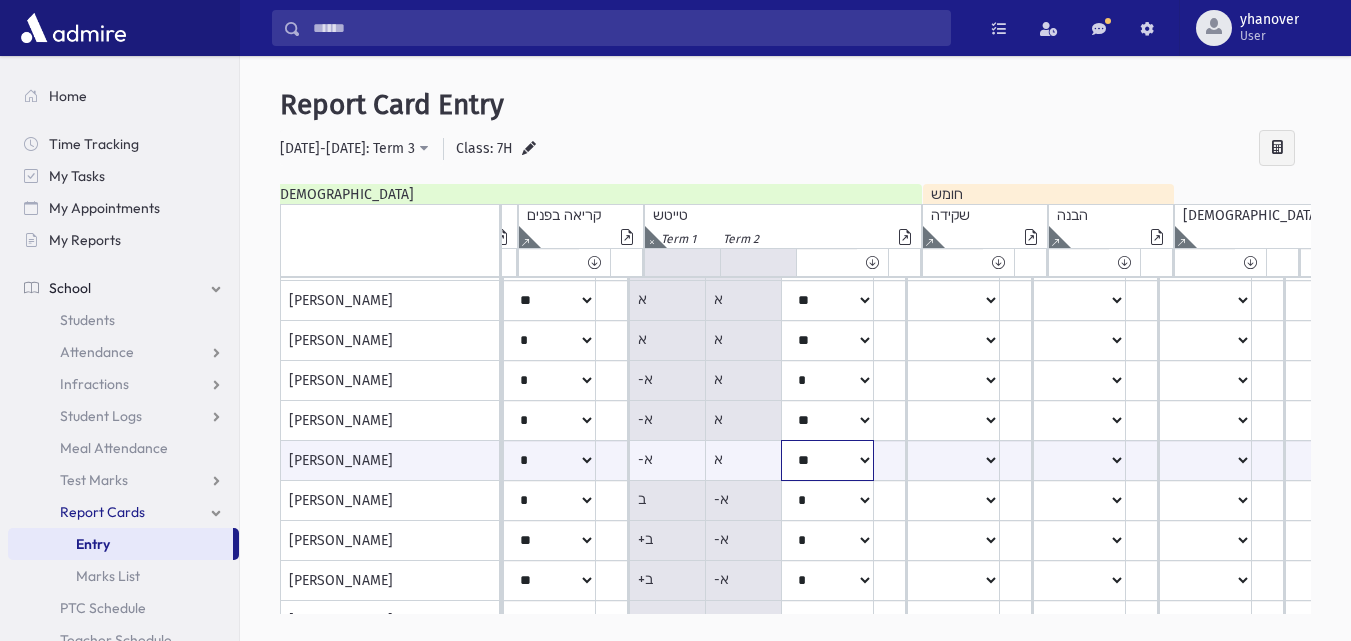 click on "*****
****
**
**
*
**
**
*" at bounding box center [-838, 460] 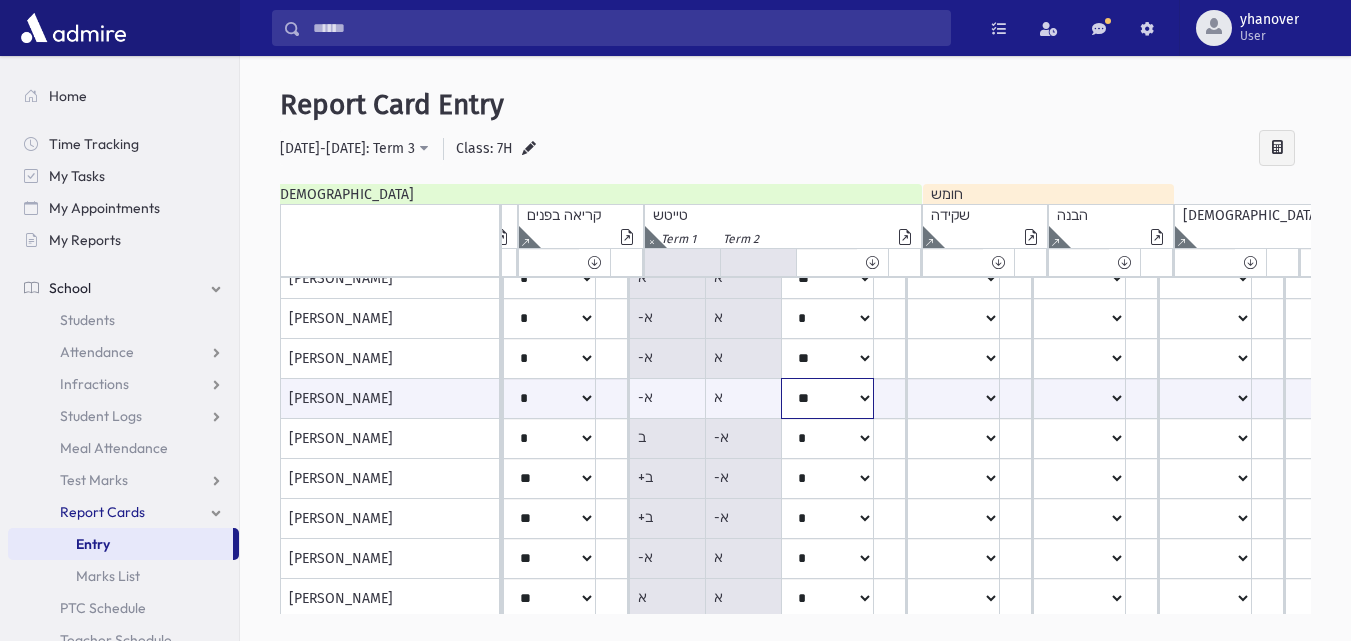 scroll, scrollTop: 740, scrollLeft: 1386, axis: both 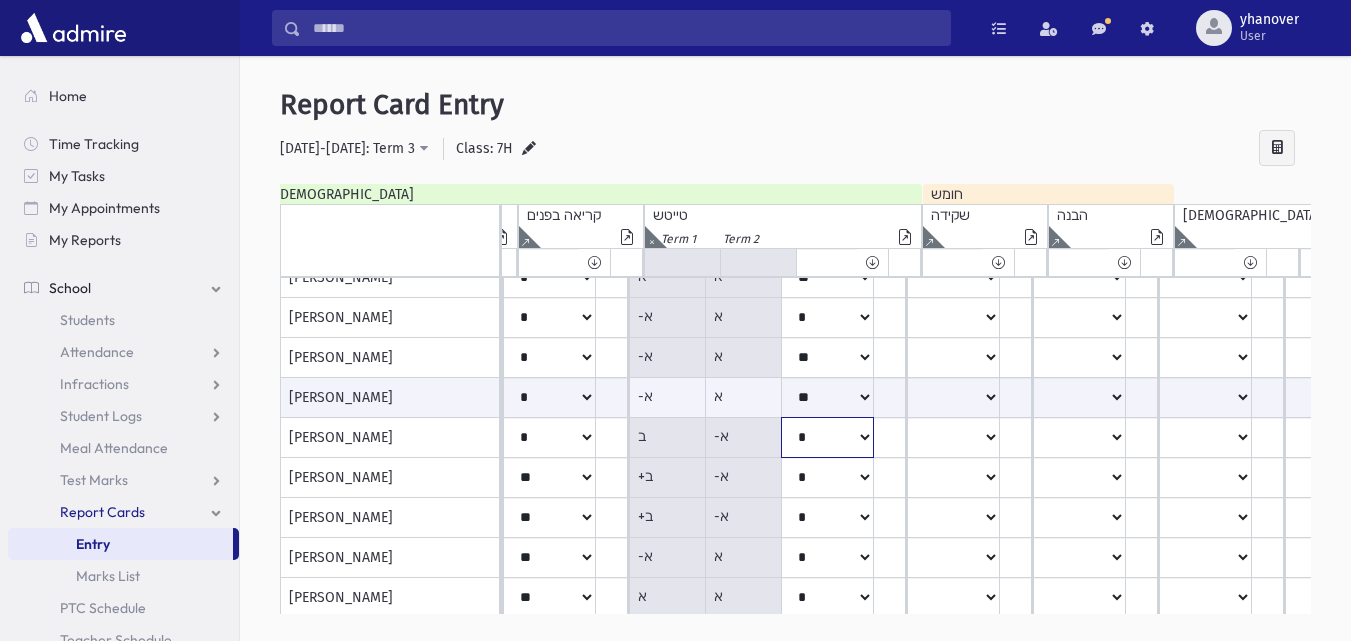 click on "*****
****
**
**
*
**
**
*" at bounding box center (-838, -442) 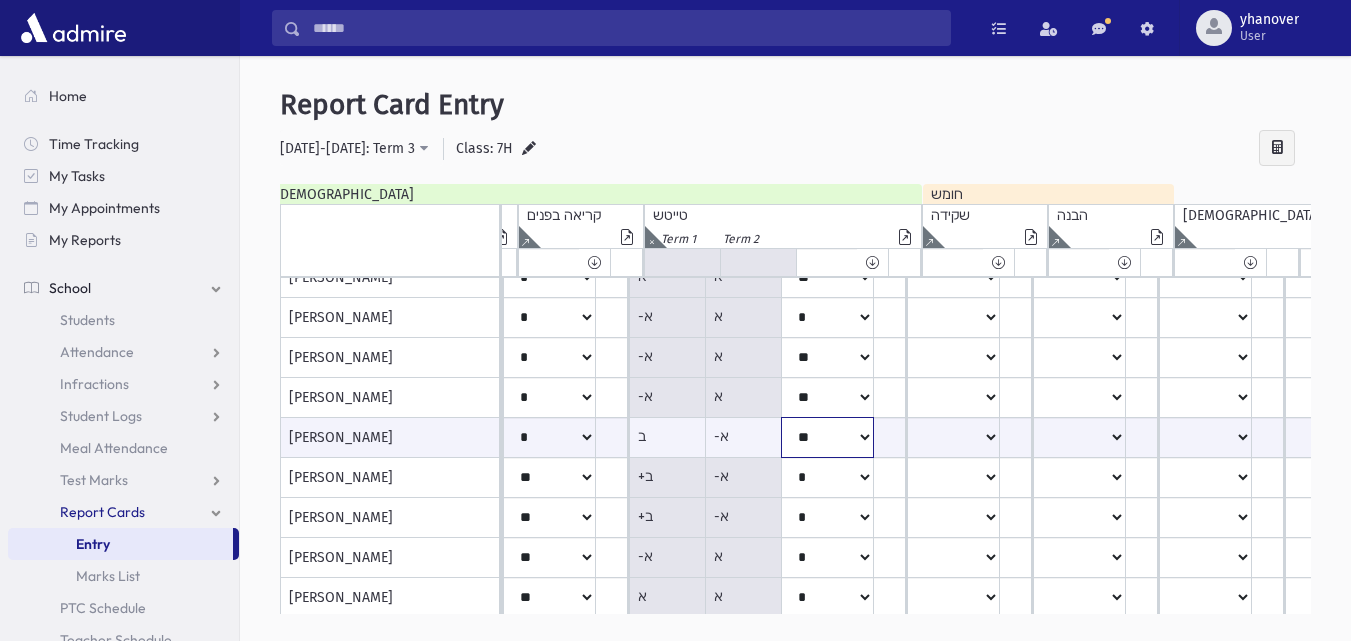 click on "*****
****
**
**
*
**
**
*" at bounding box center [-838, 437] 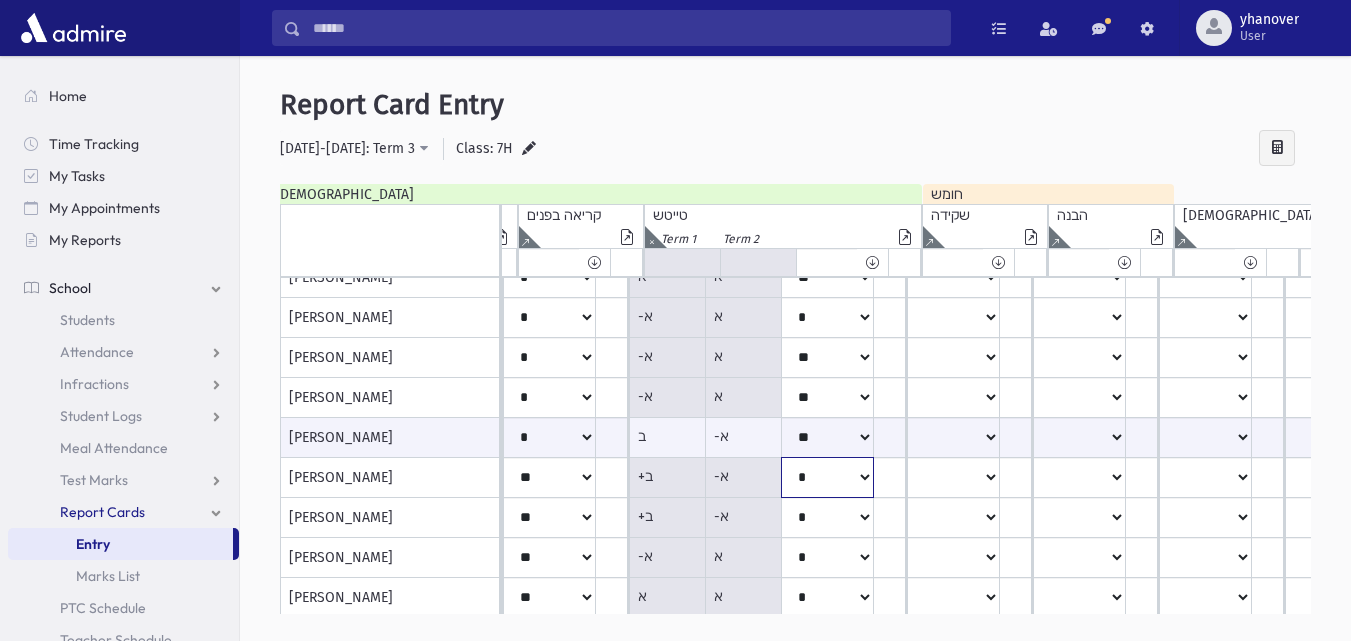click on "*****
****
**
**
*
**
**
*" at bounding box center [-838, -442] 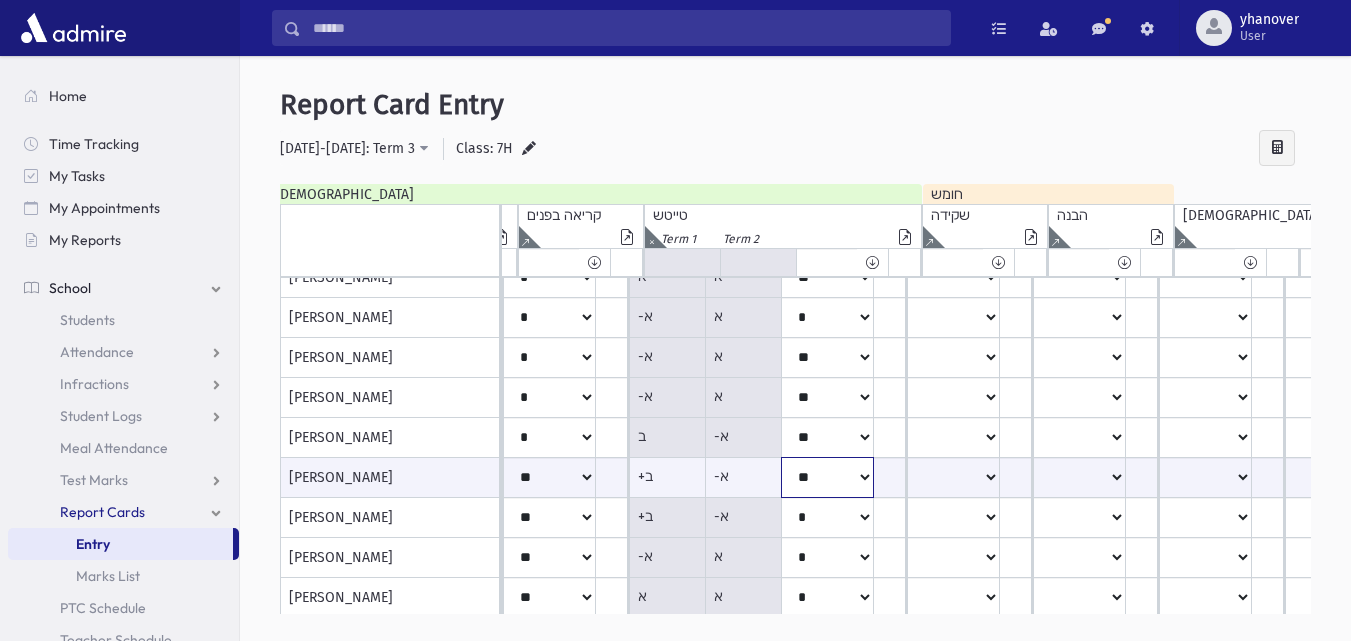 click on "*****
****
**
**
*
**
**
*" at bounding box center (-838, 477) 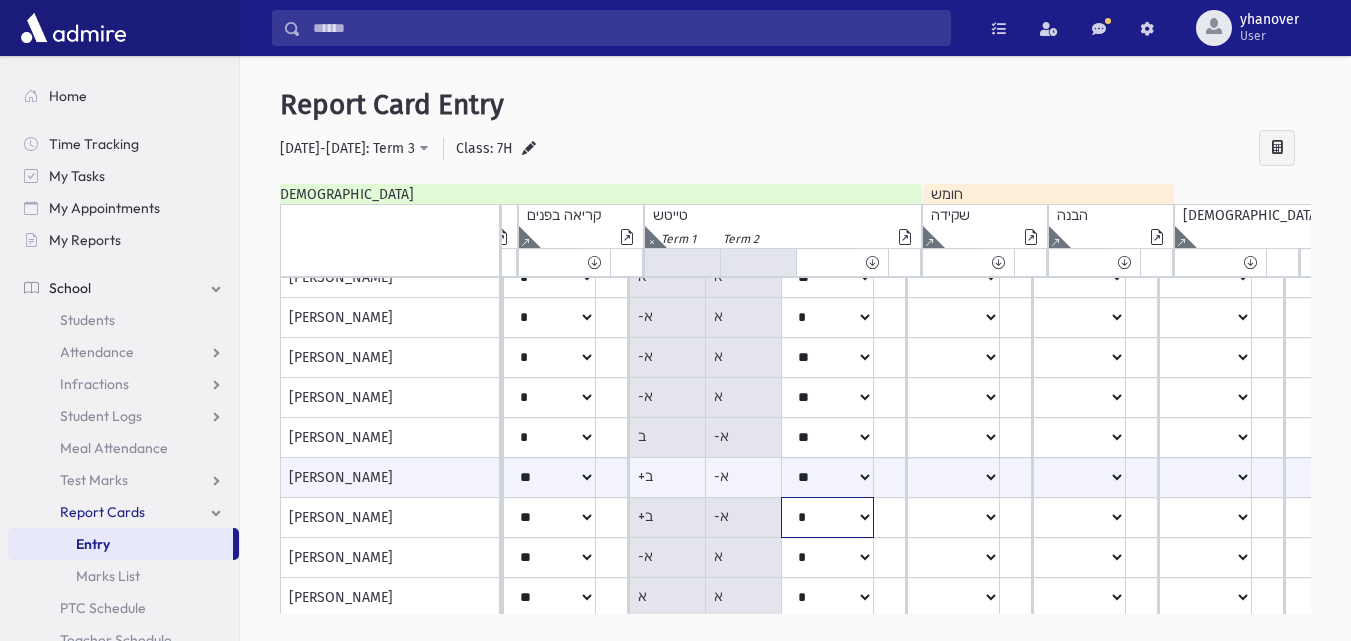 click on "*****
****
**
**
*
**
**
*" at bounding box center (-838, -442) 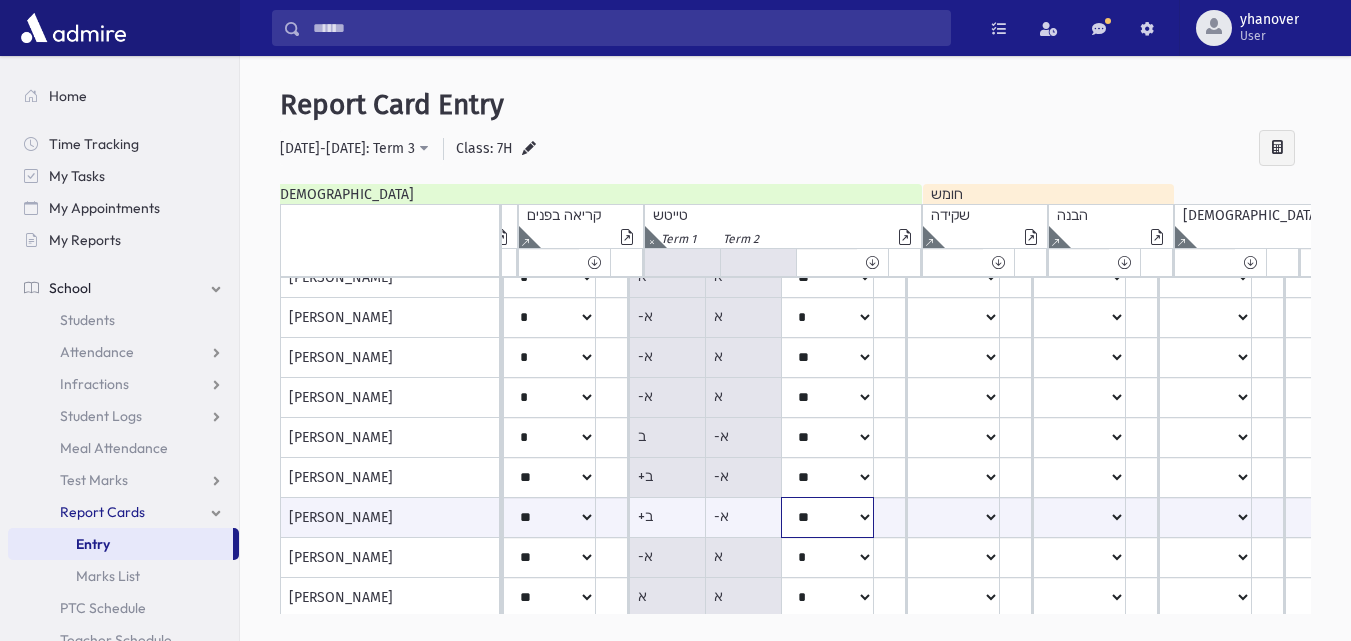 click on "*****
****
**
**
*
**
**
*" at bounding box center [-838, 517] 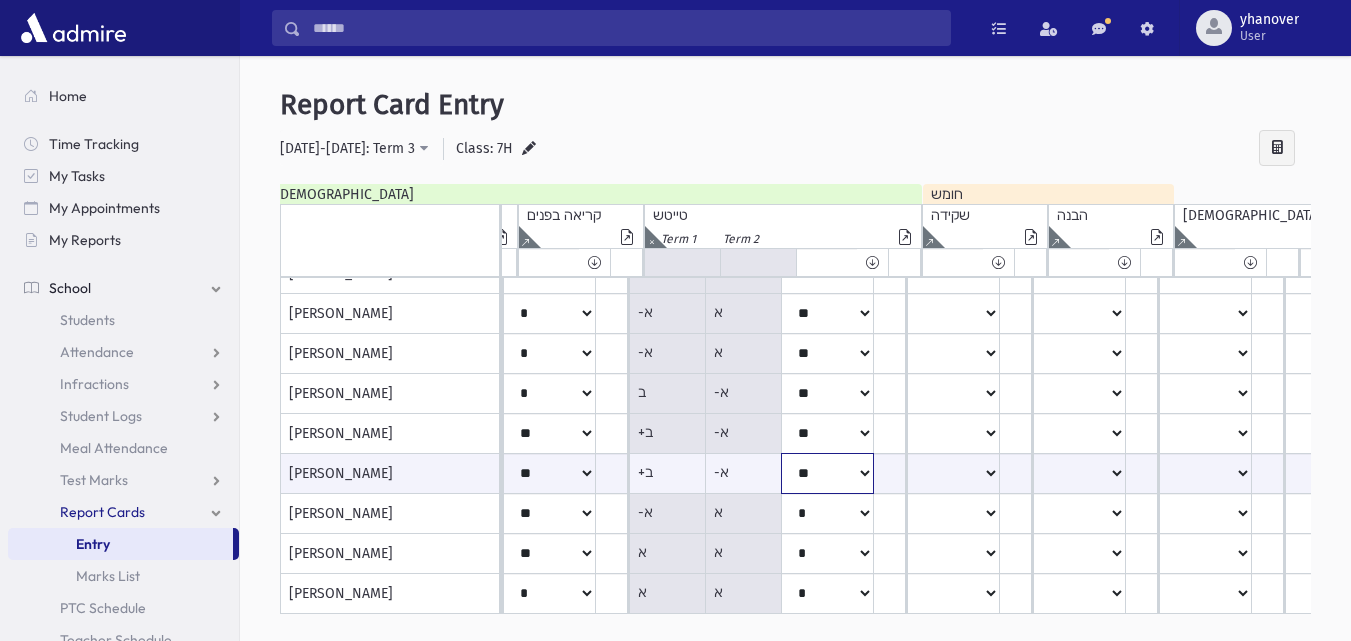 scroll, scrollTop: 792, scrollLeft: 1386, axis: both 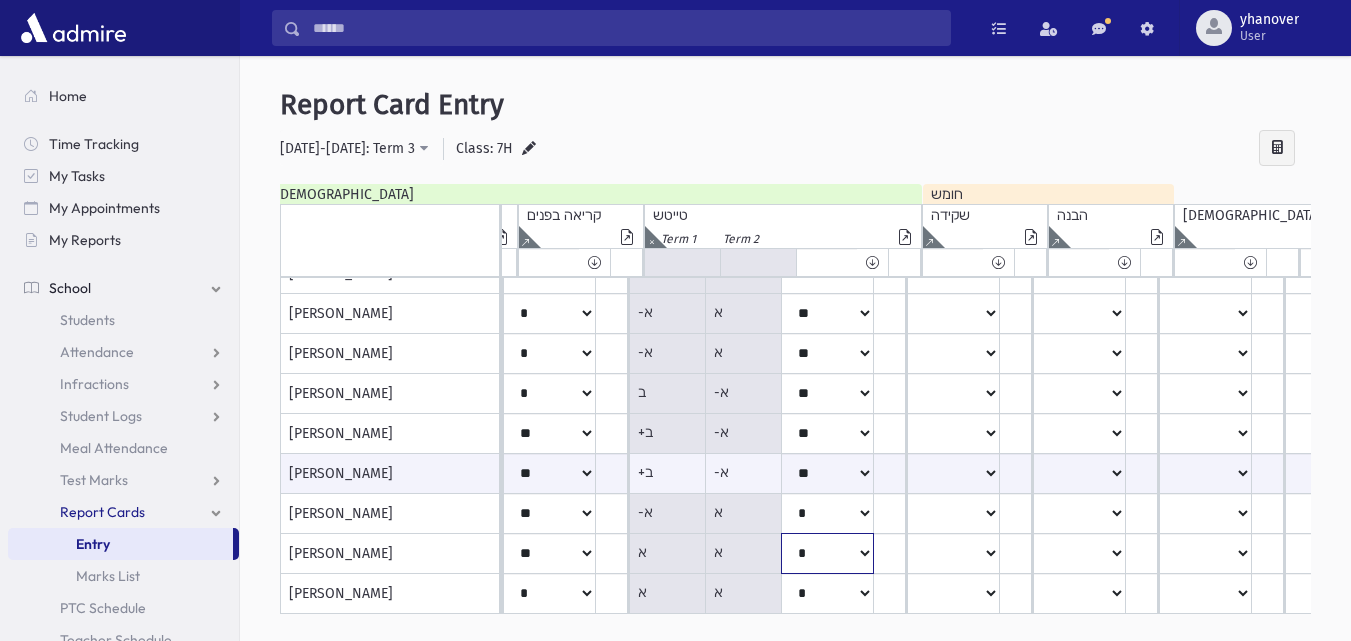 click on "*****
****
**
**
*
**
**
*" at bounding box center (-838, -486) 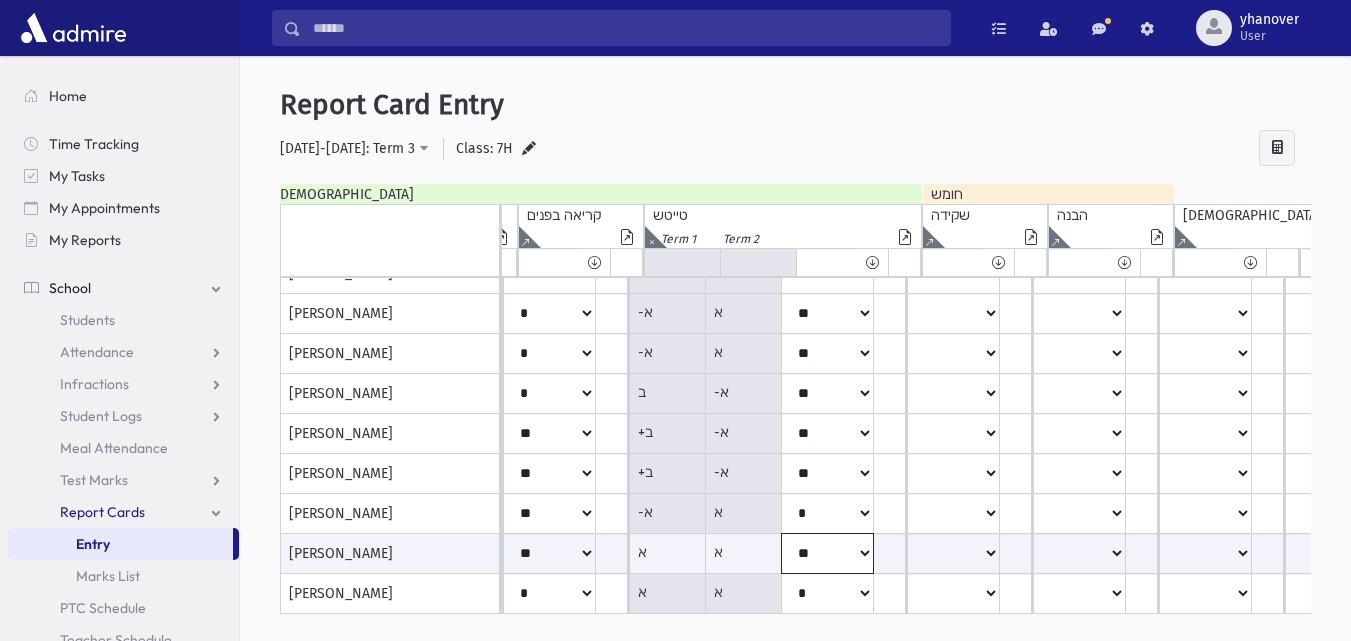 click on "*****
****
**
**
*
**
**
*" at bounding box center [-838, 553] 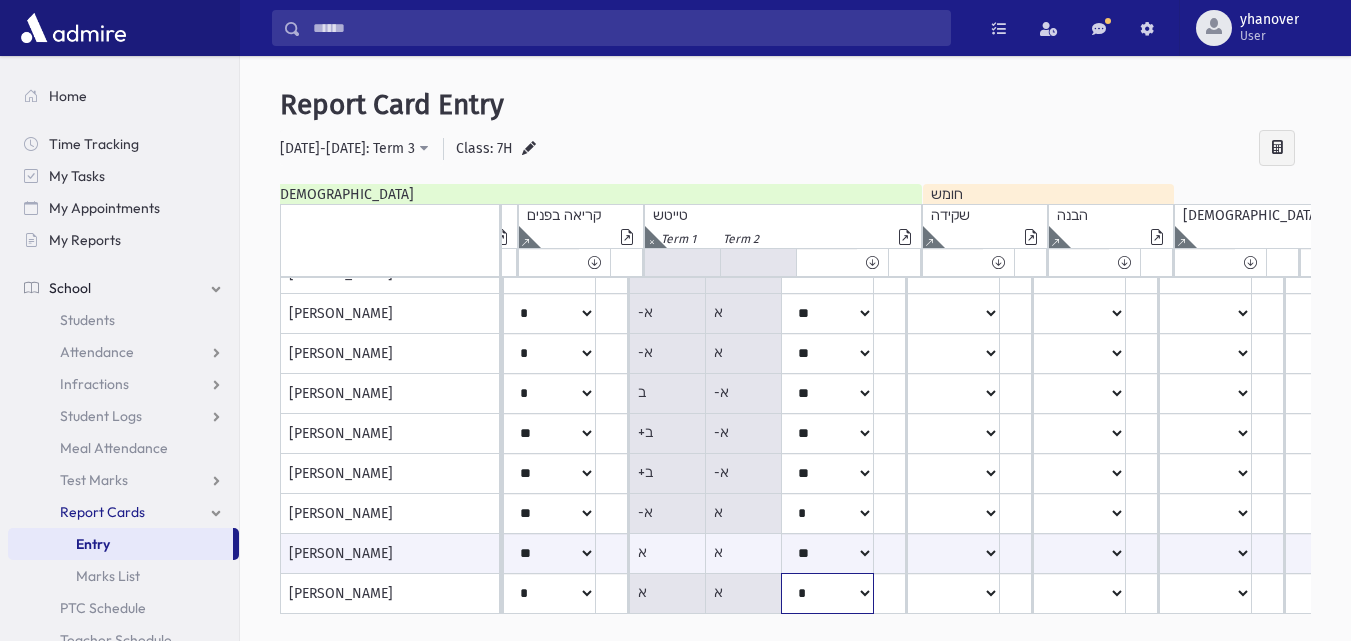 click on "*****
****
**
**
*
**
**
*" at bounding box center (-838, -486) 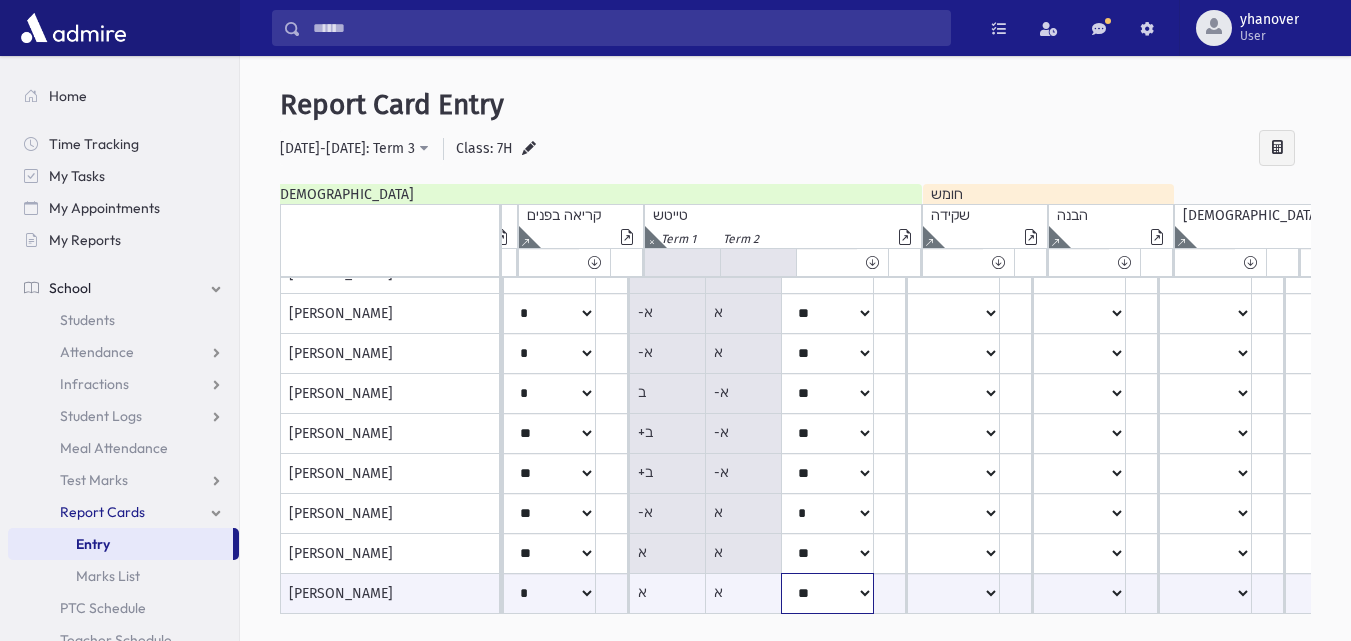 click on "*****
****
**
**
*
**
**
*" at bounding box center [-838, 593] 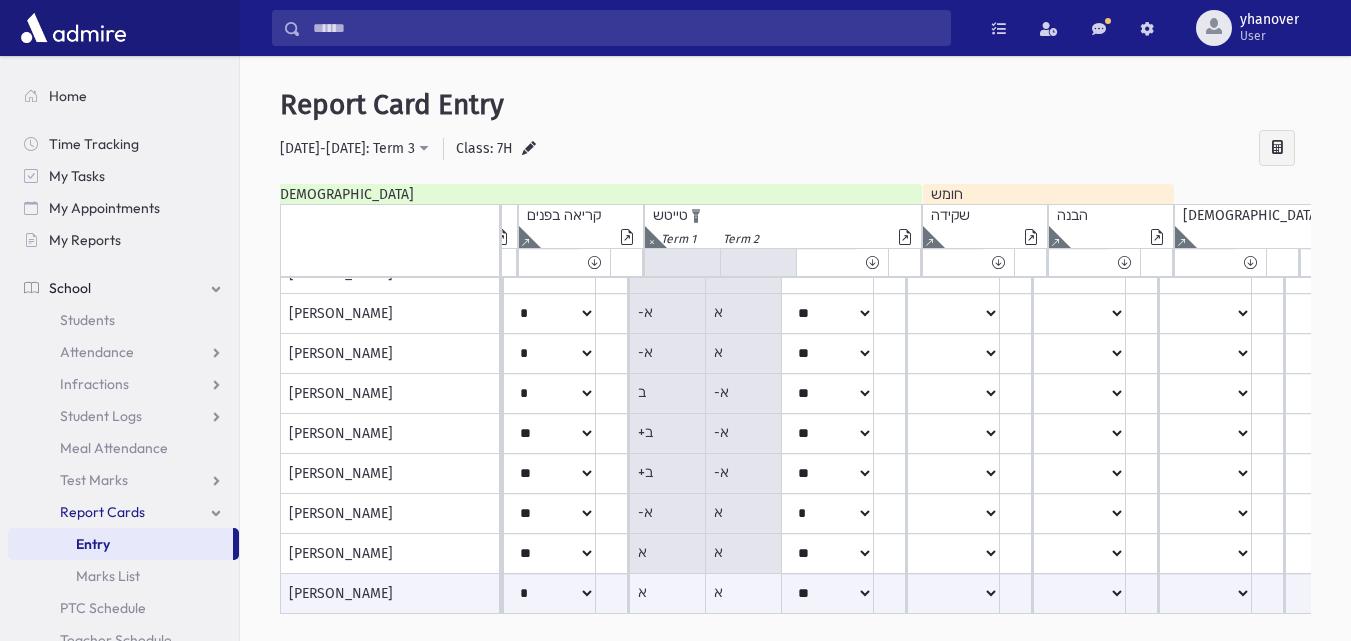 click at bounding box center (651, 237) 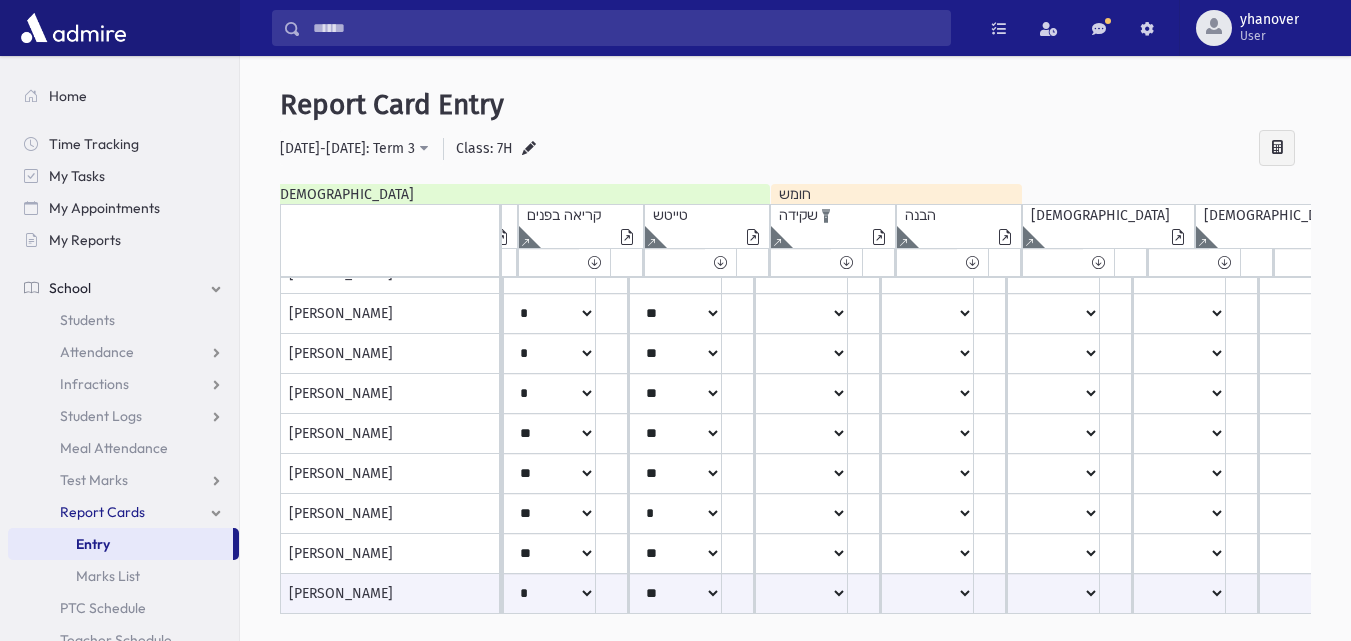 click 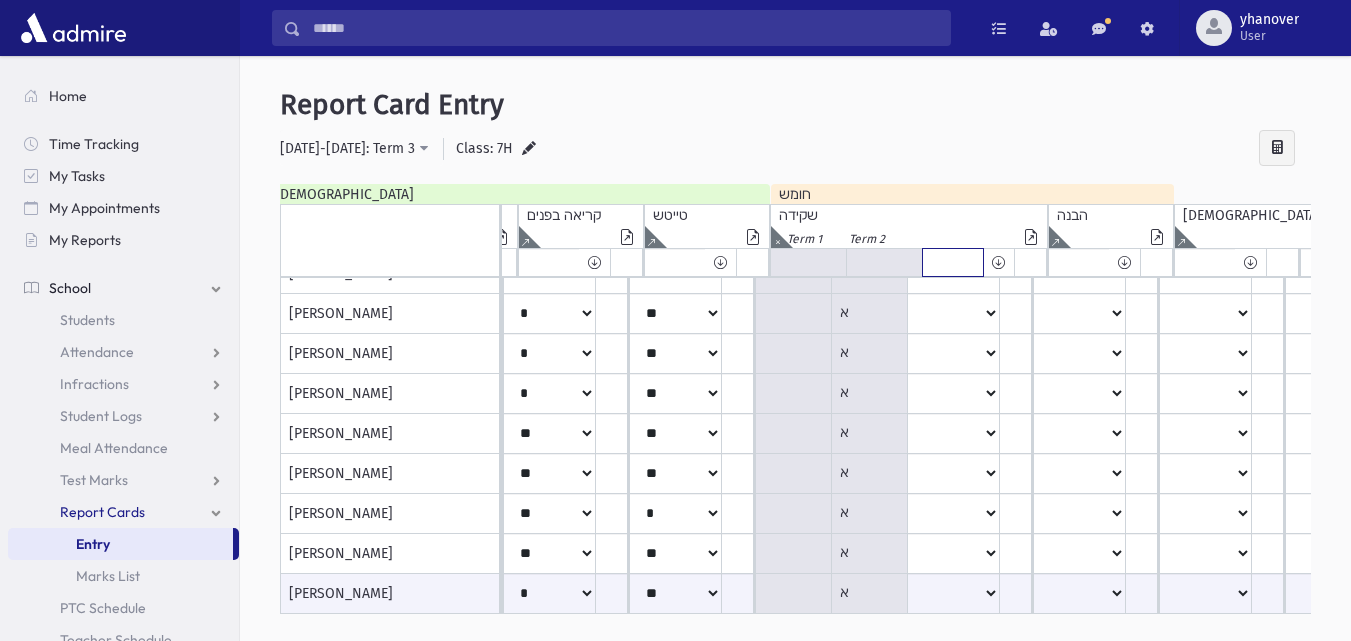 click on "*****
****
**
**
*
**
**
*" at bounding box center [-854, 262] 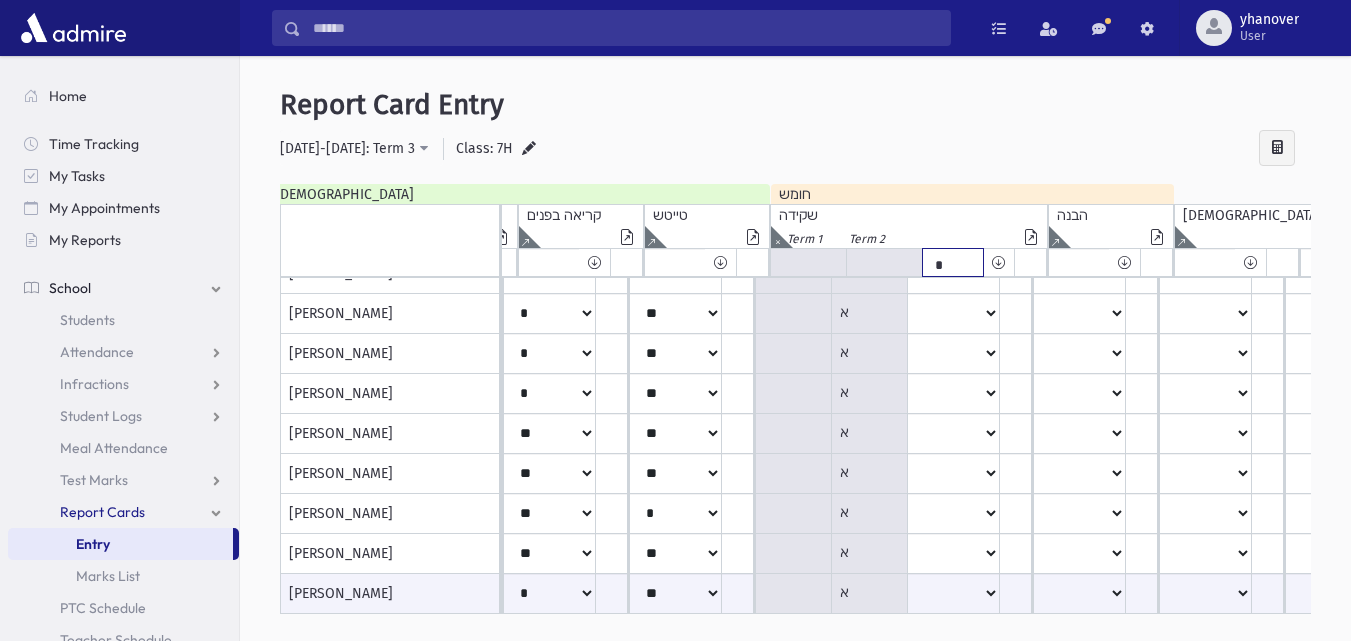 click on "*****
****
**
**
*
**
**
*" at bounding box center (-854, 262) 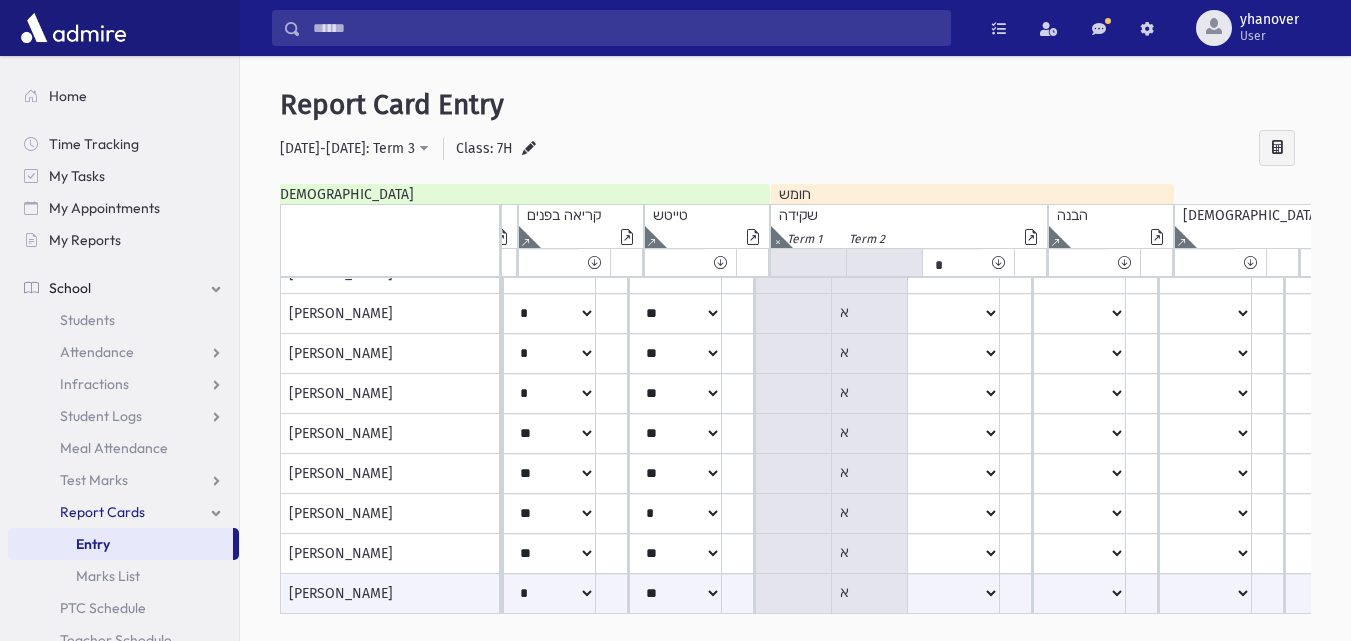 click at bounding box center [998, 262] 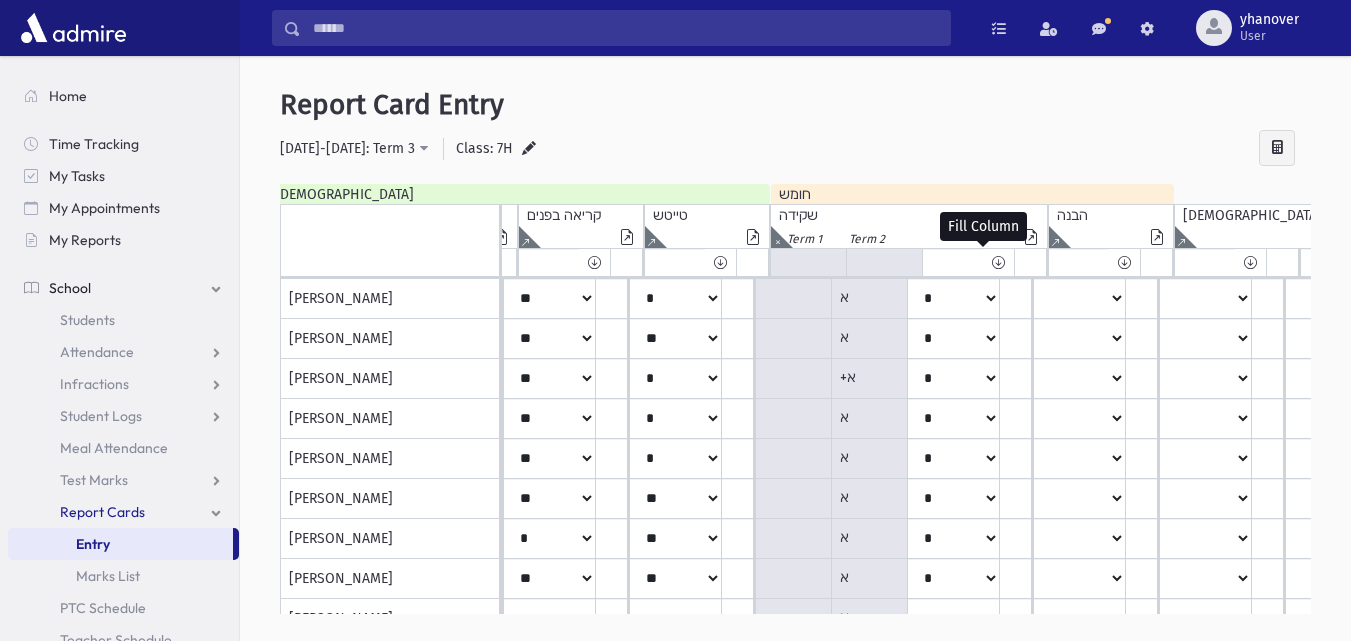 scroll, scrollTop: 398, scrollLeft: 1386, axis: both 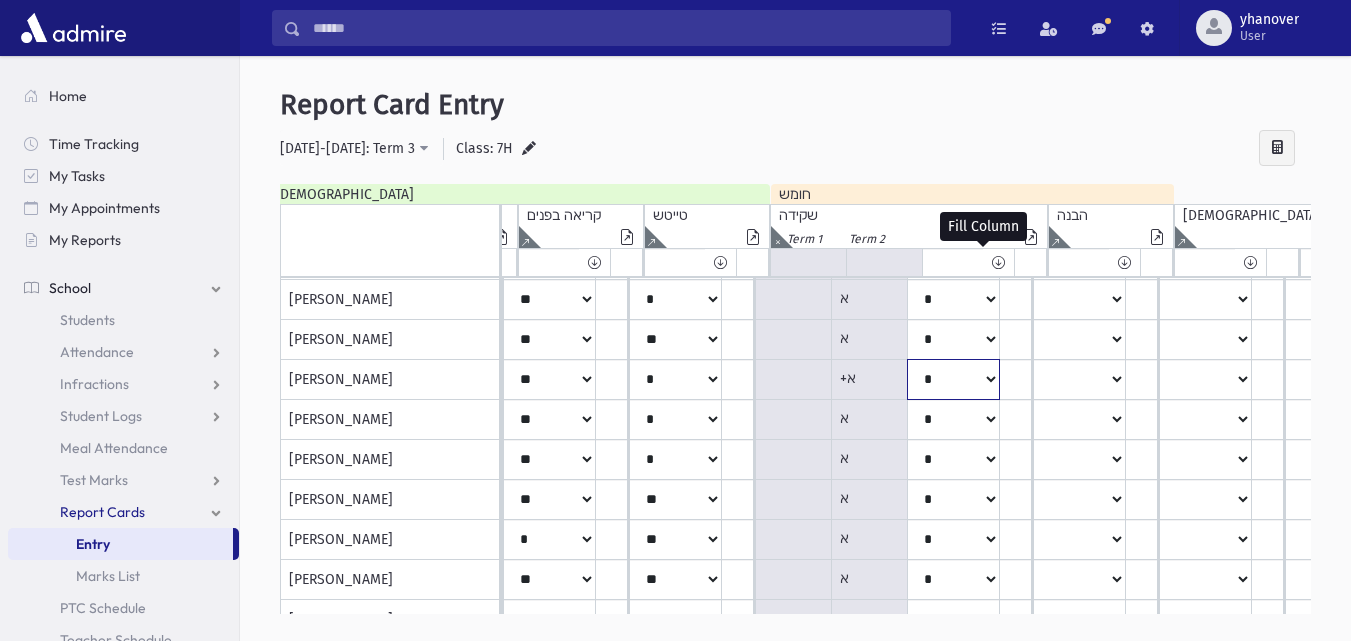 click on "*****
****
**
**
*
**
**
*" at bounding box center [-838, -100] 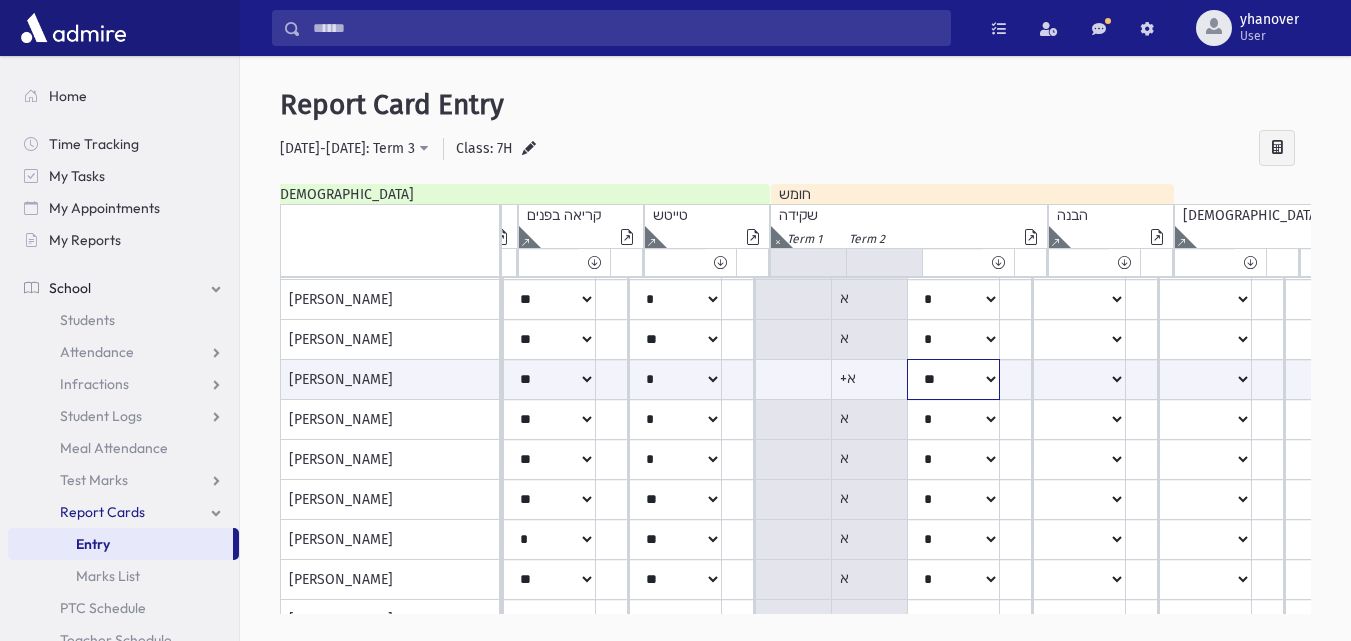 click on "*****
****
**
**
*
**
**
*" at bounding box center [-838, 379] 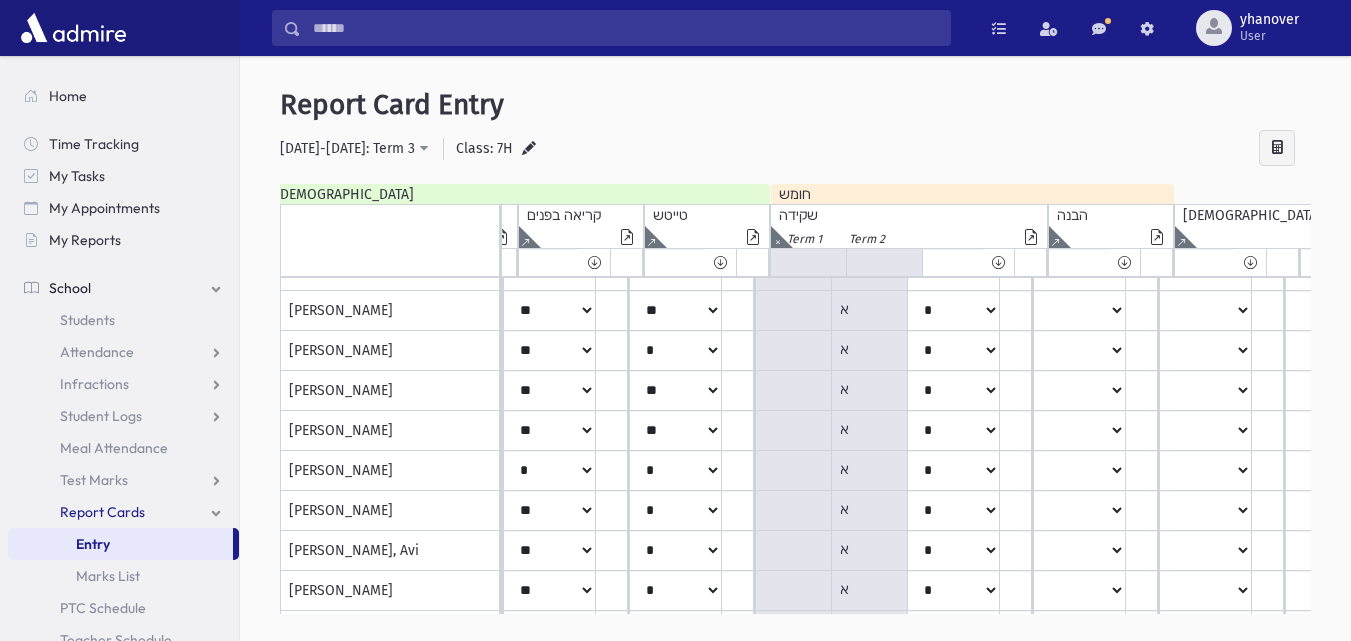 scroll, scrollTop: 0, scrollLeft: 1386, axis: horizontal 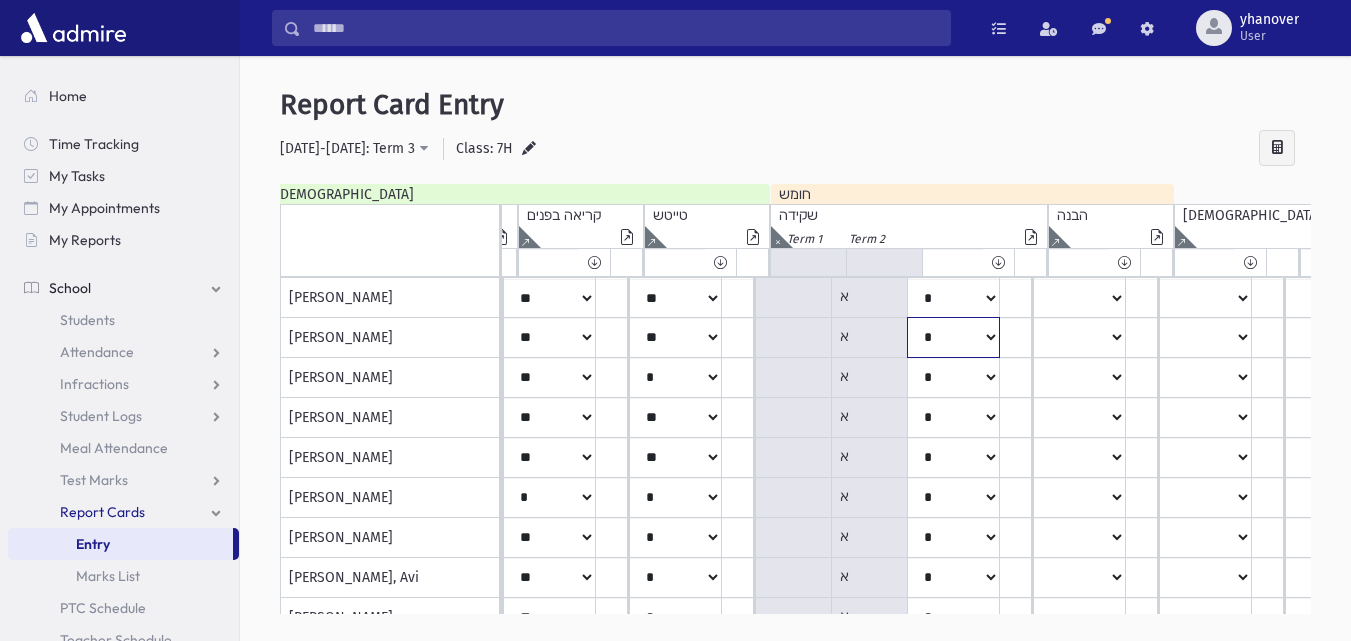 click on "*****
****
**
**
*
**
**
*" at bounding box center (-838, 298) 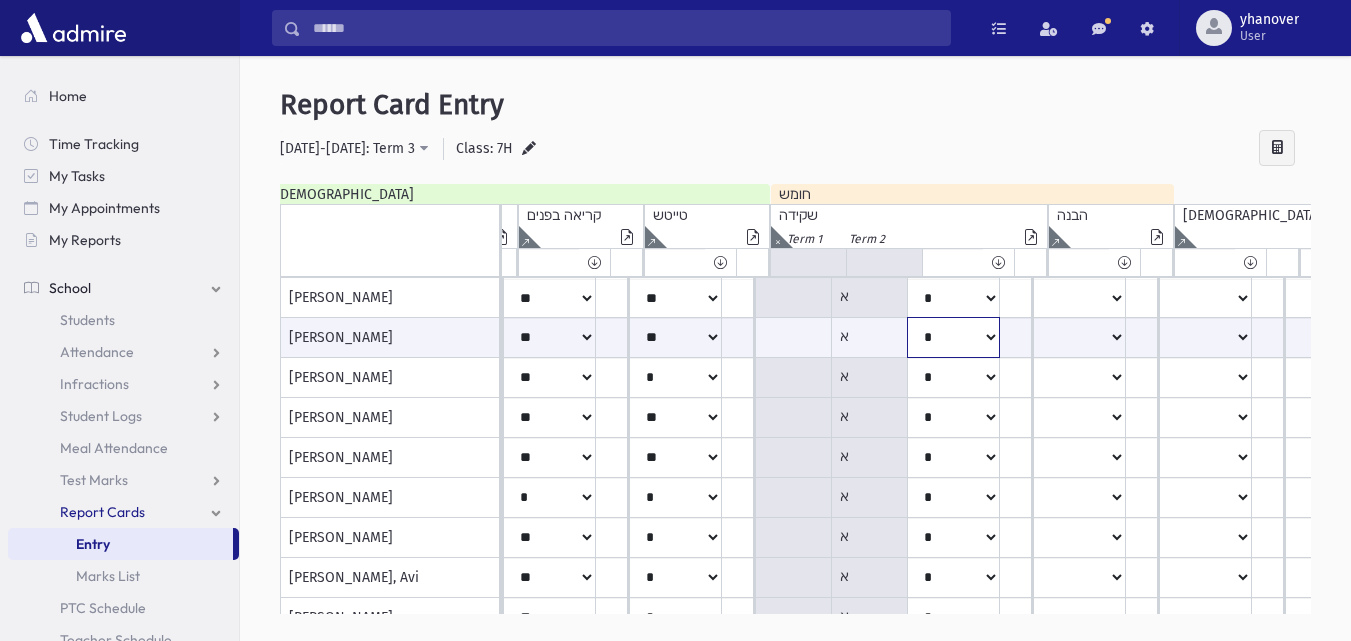 click on "*****
****
**
**
*
**
**
*" at bounding box center [-838, 337] 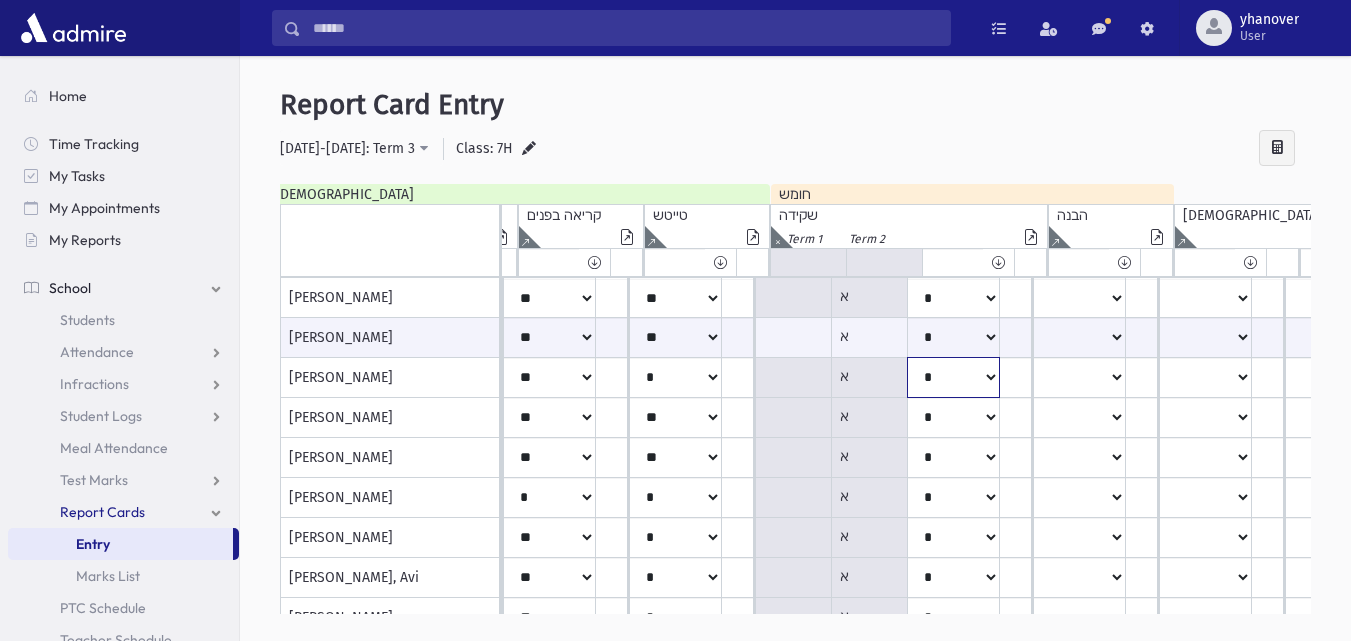 click on "*****
****
**
**
*
**
**
*" at bounding box center (-838, 298) 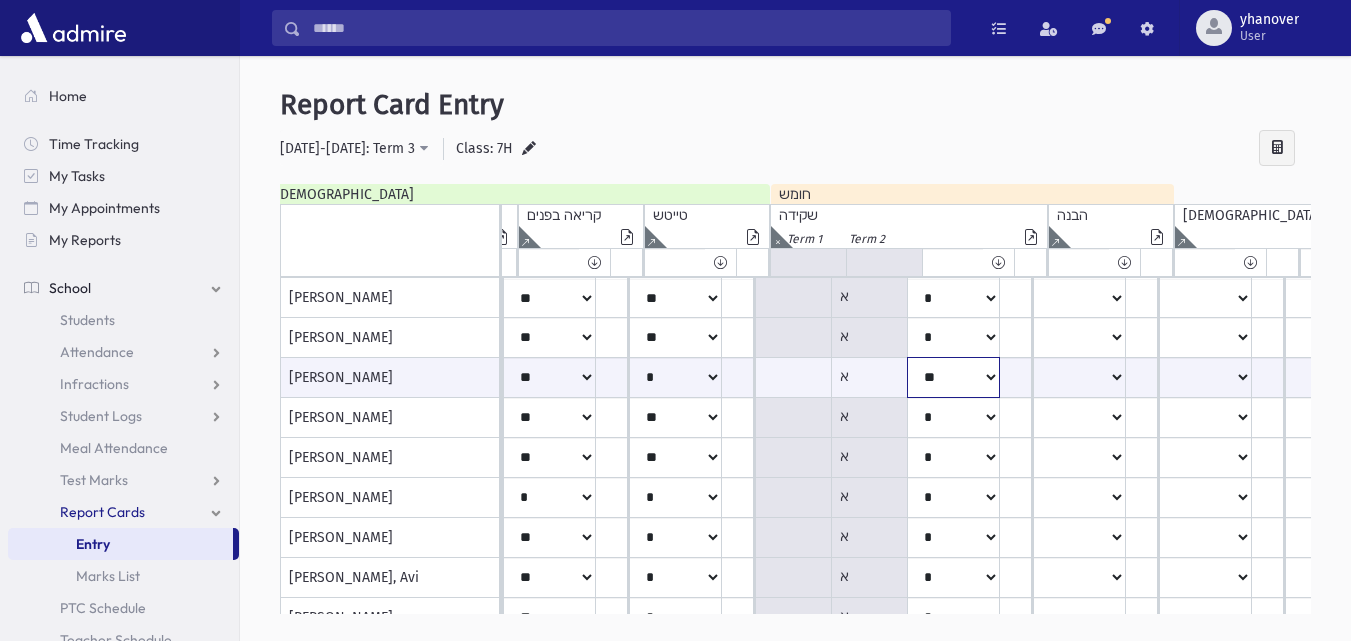 click on "*****
****
**
**
*
**
**
*" at bounding box center (-838, 377) 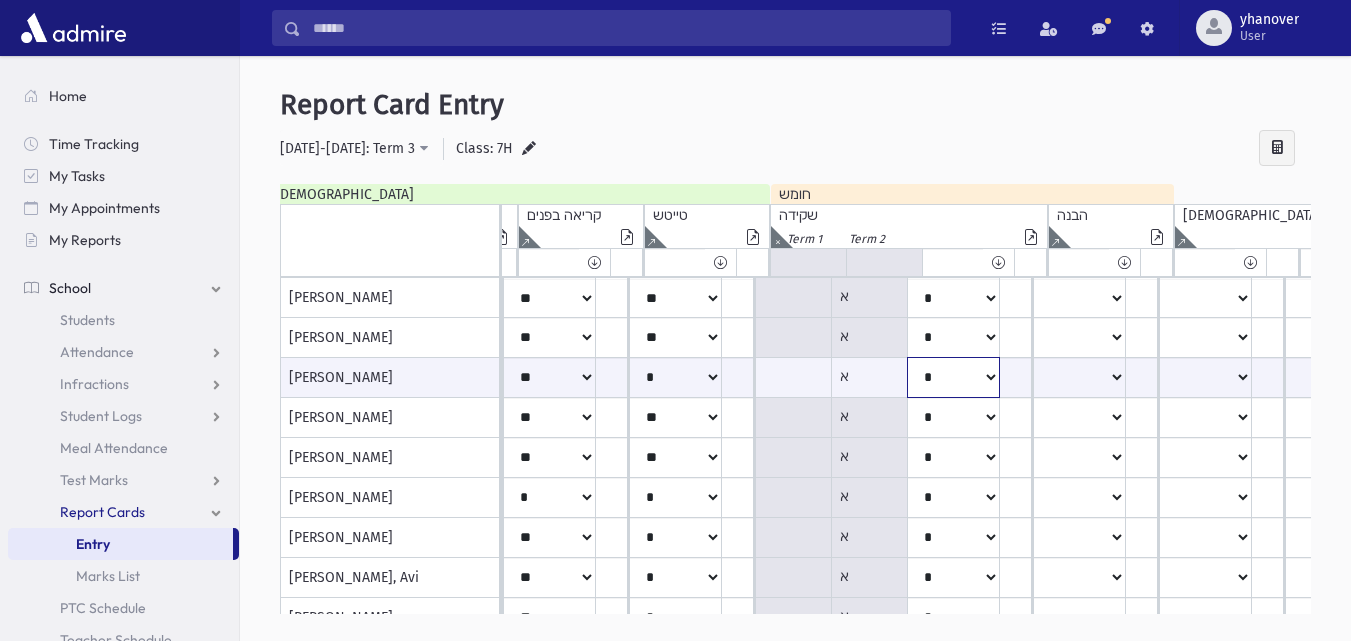 click on "*****
****
**
**
*
**
**
*" at bounding box center [-838, 377] 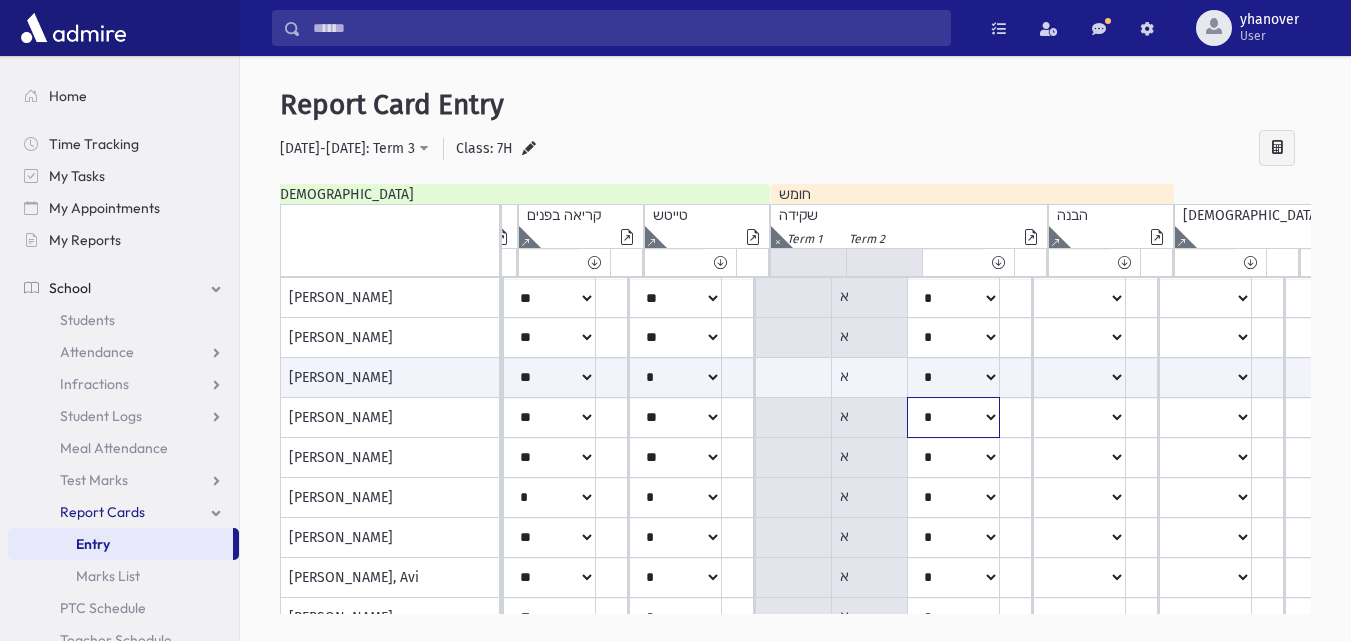 click on "*****
****
**
**
*
**
**
*" at bounding box center [-838, 298] 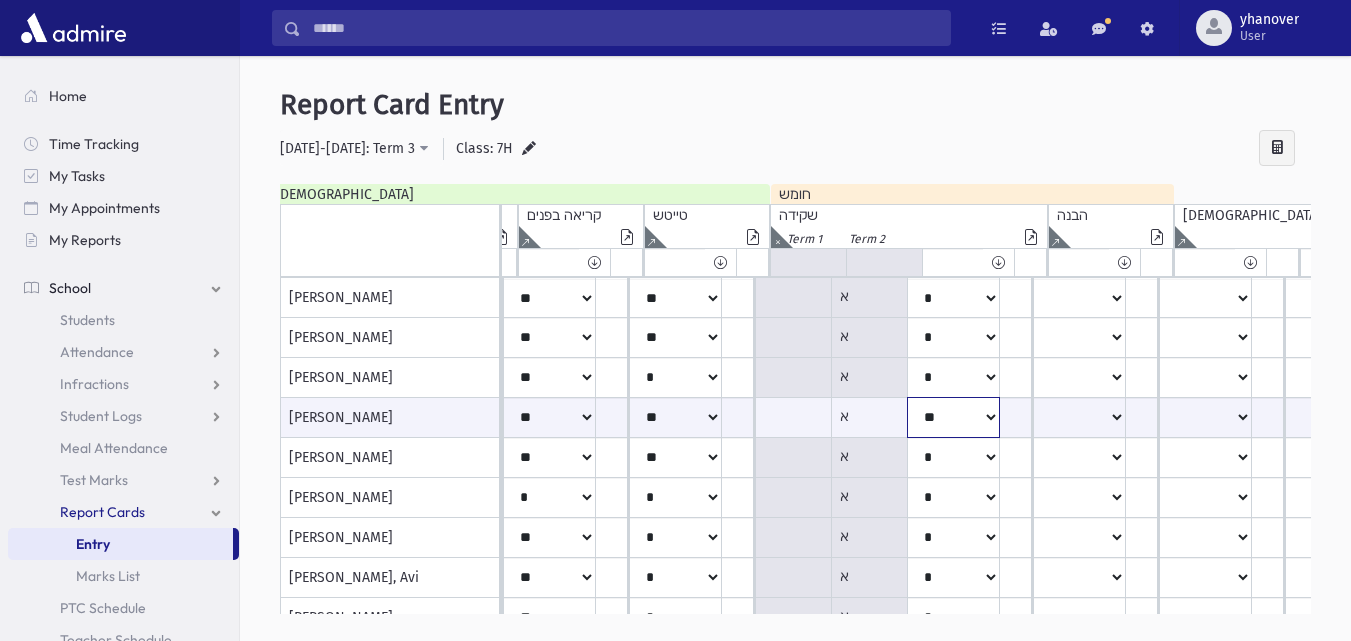 click on "*****
****
**
**
*
**
**
*" at bounding box center (-838, 417) 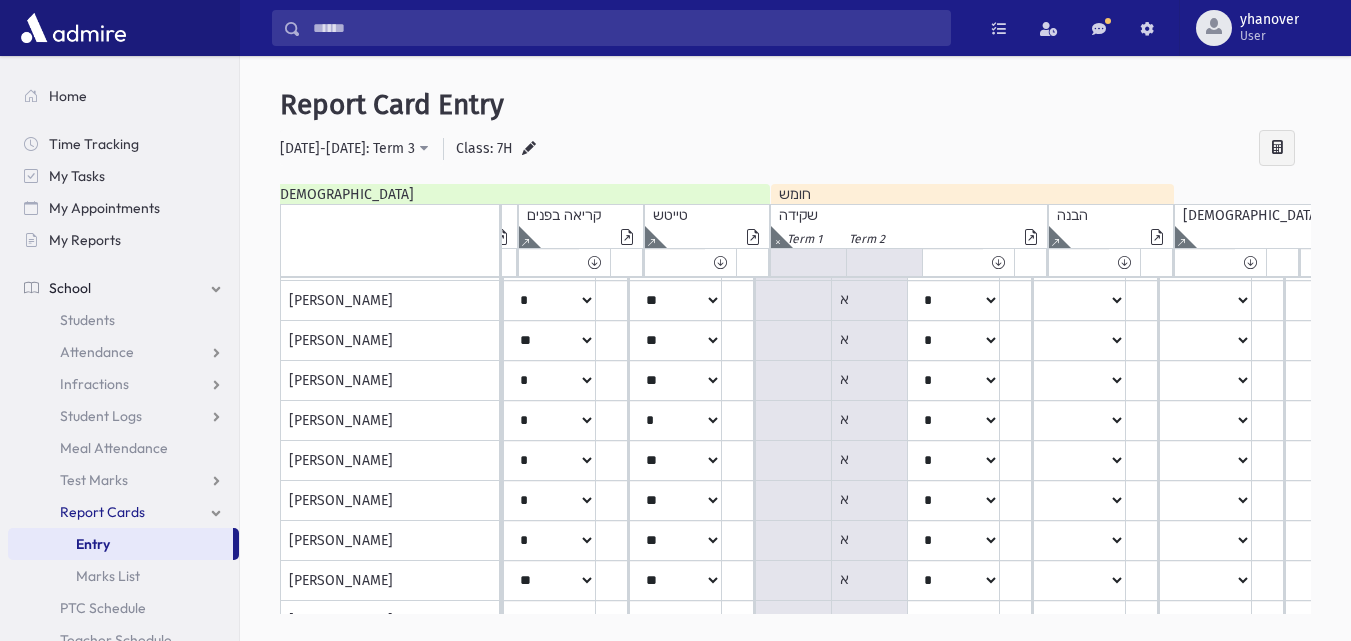 scroll, scrollTop: 642, scrollLeft: 1386, axis: both 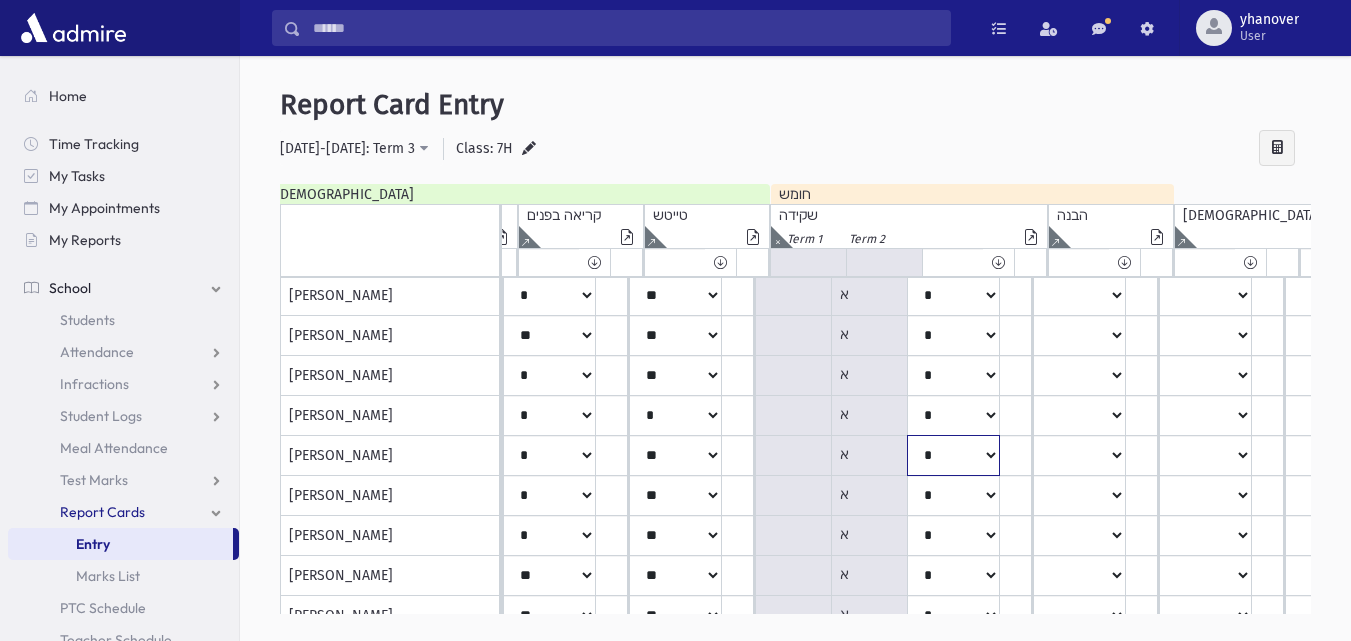 click on "*****
****
**
**
*
**
**
*" at bounding box center [-838, -344] 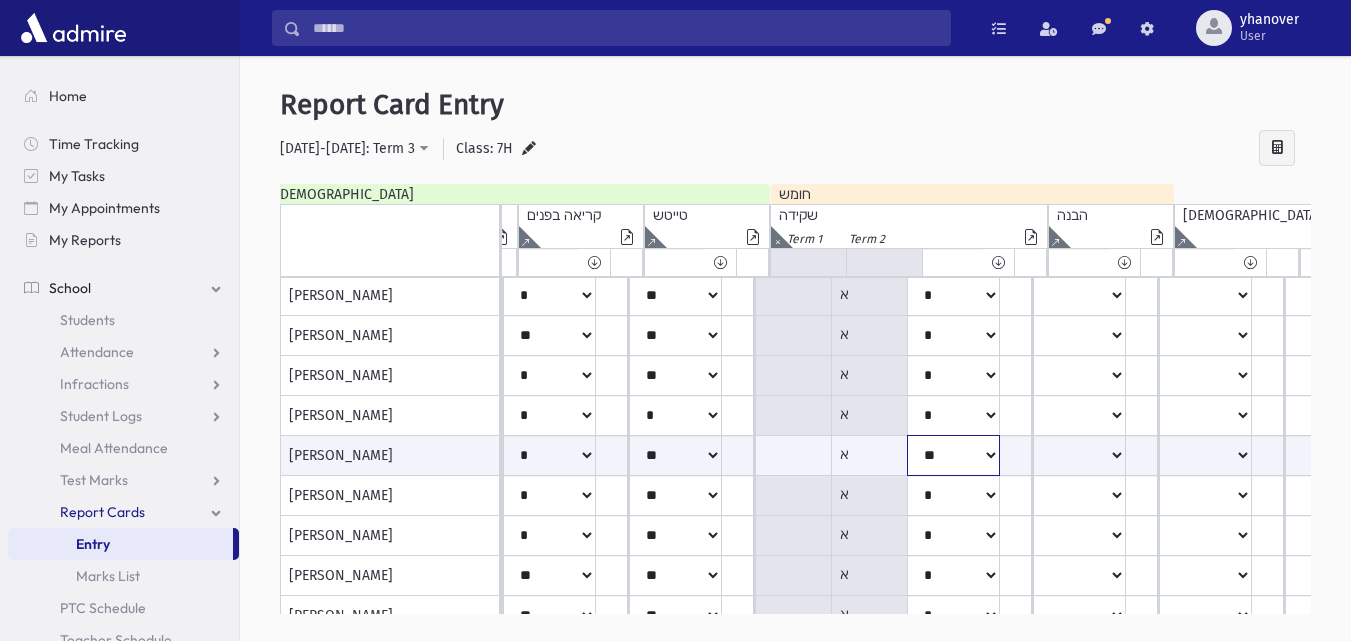 click on "*****
****
**
**
*
**
**
*" at bounding box center (-838, 455) 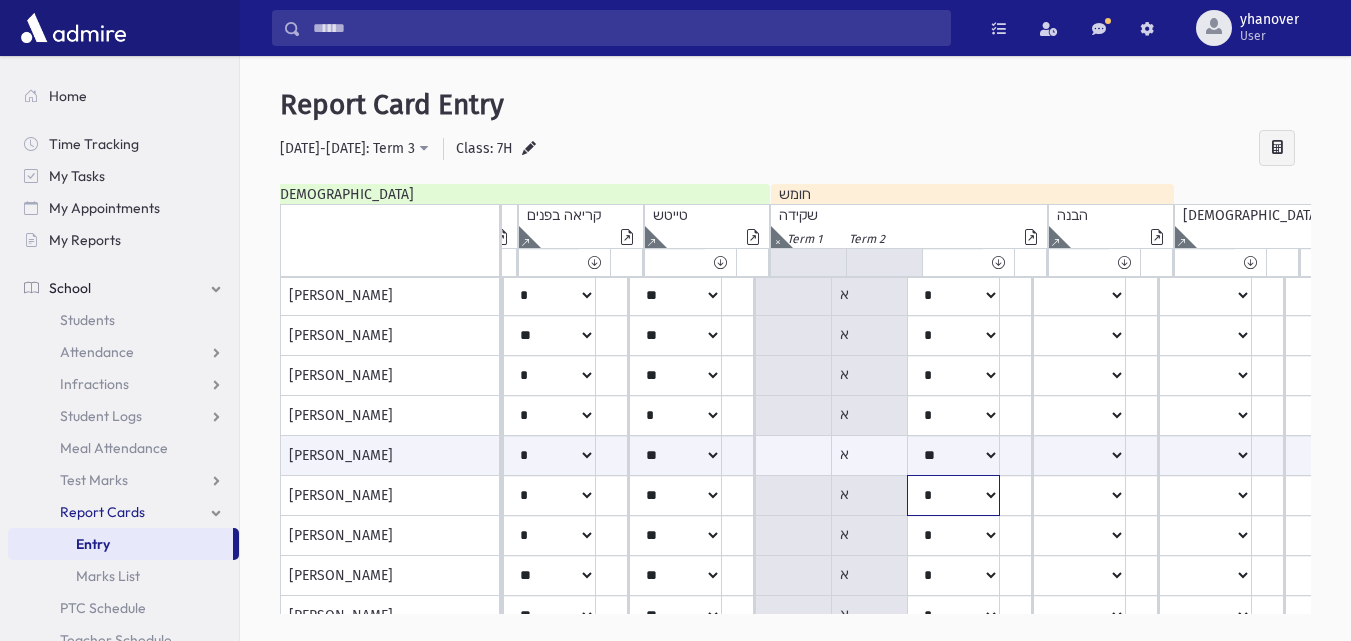 click on "*****
****
**
**
*
**
**
*" at bounding box center [-838, -344] 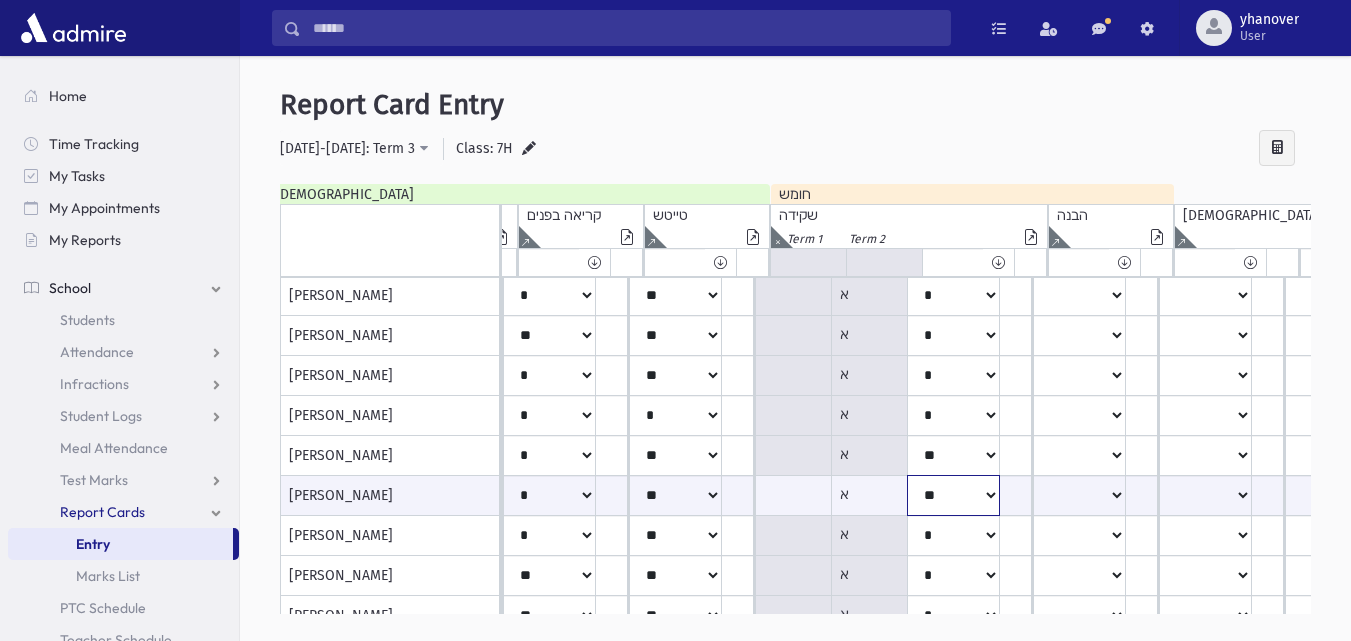 click on "*****
****
**
**
*
**
**
*" at bounding box center (-838, 495) 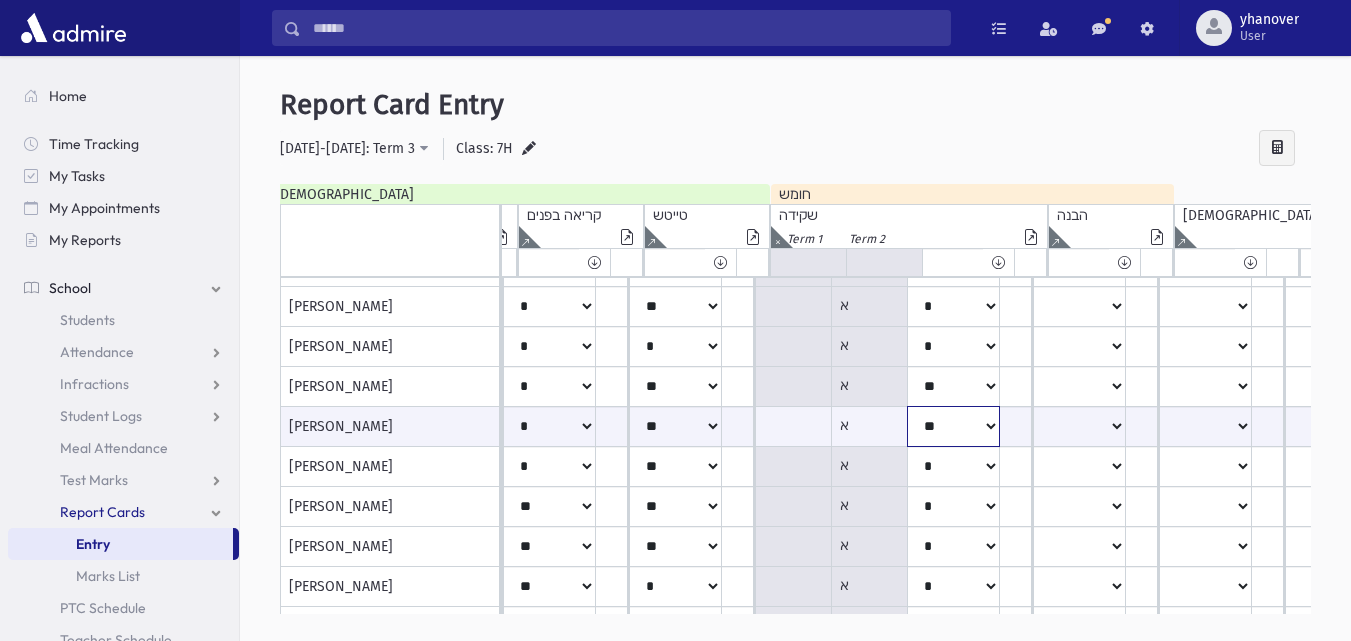 scroll, scrollTop: 744, scrollLeft: 1386, axis: both 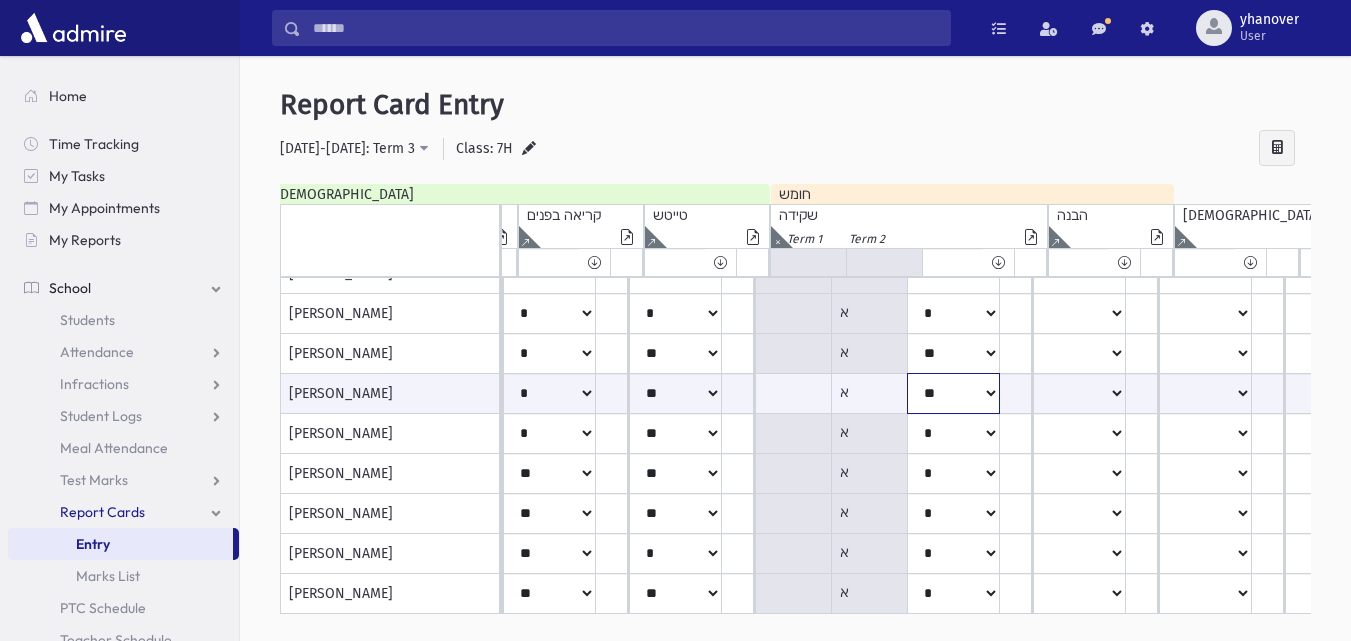 click on "*****
****
**
**
*
**
**
*" at bounding box center (-838, 393) 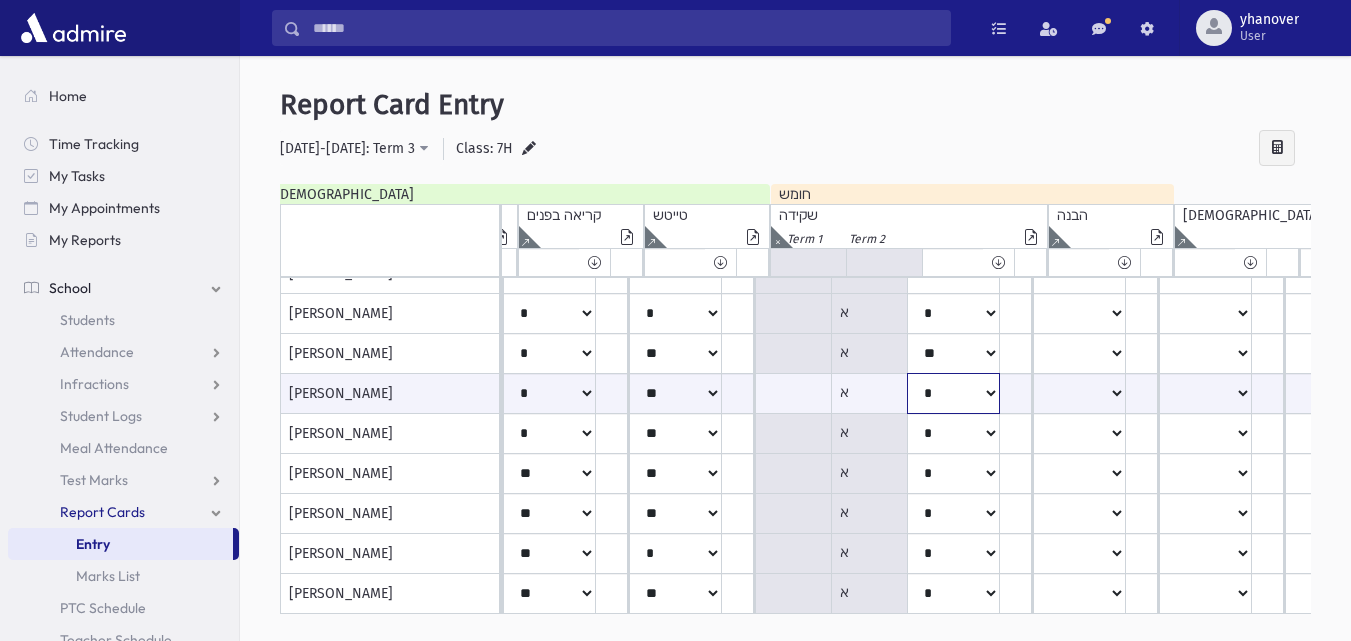 click on "*****
****
**
**
*
**
**
*" at bounding box center (-838, 393) 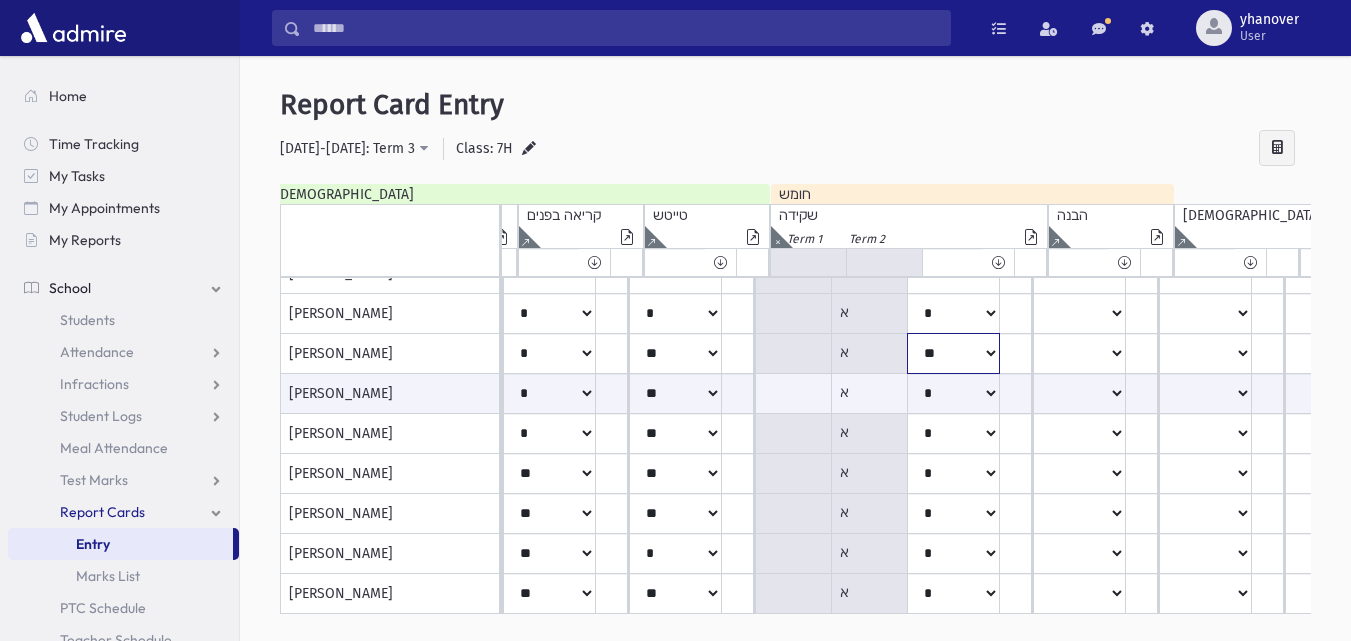 click on "*****
****
**
**
*
**
**
*" at bounding box center [-838, -446] 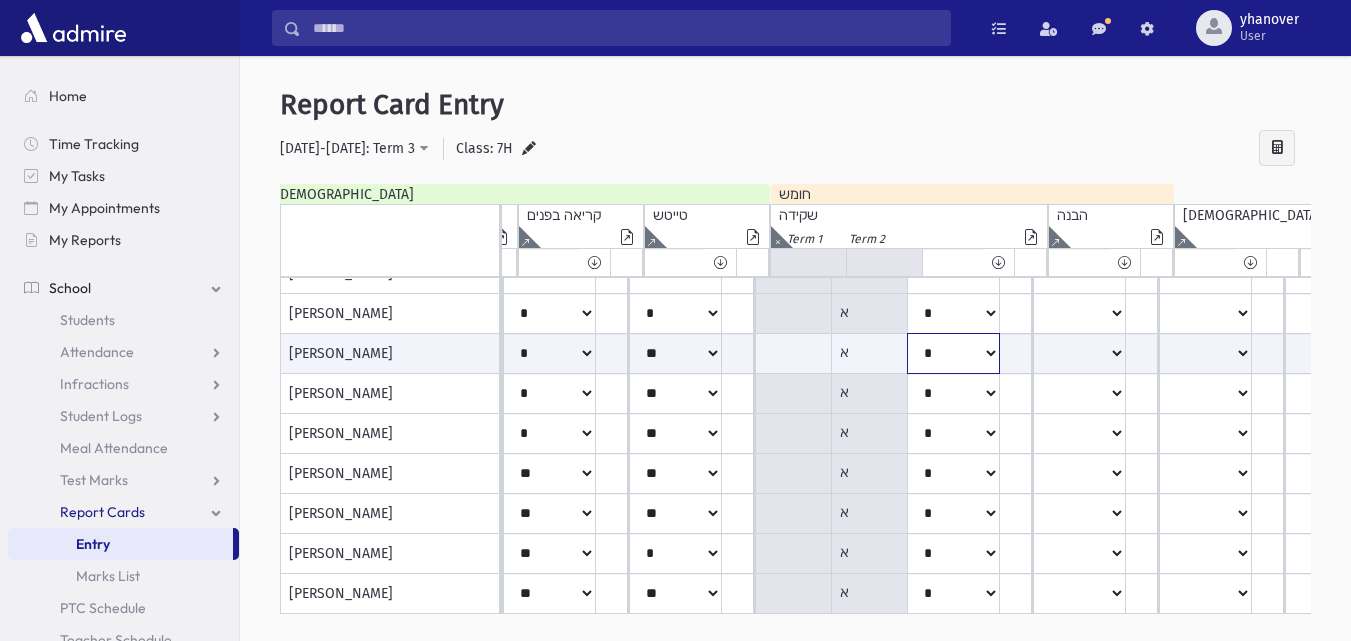 click on "*****
****
**
**
*
**
**
*" at bounding box center (-838, 353) 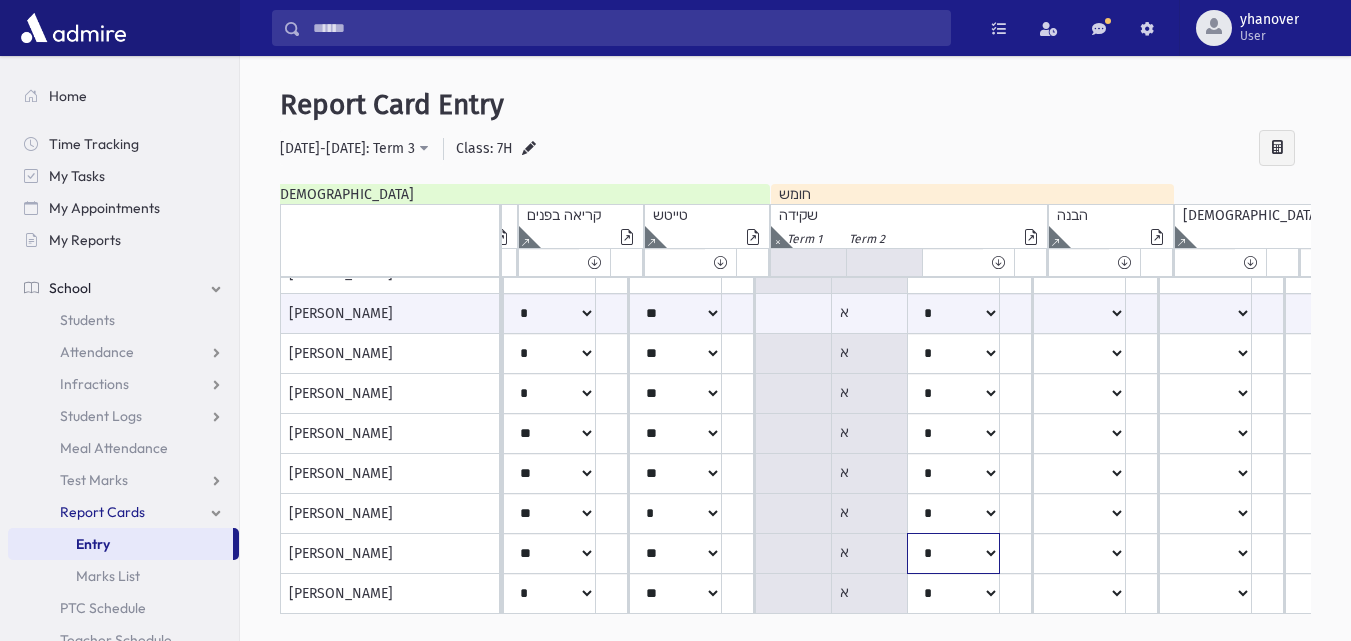 click on "*****
****
**
**
*
**
**
*" at bounding box center (-838, -486) 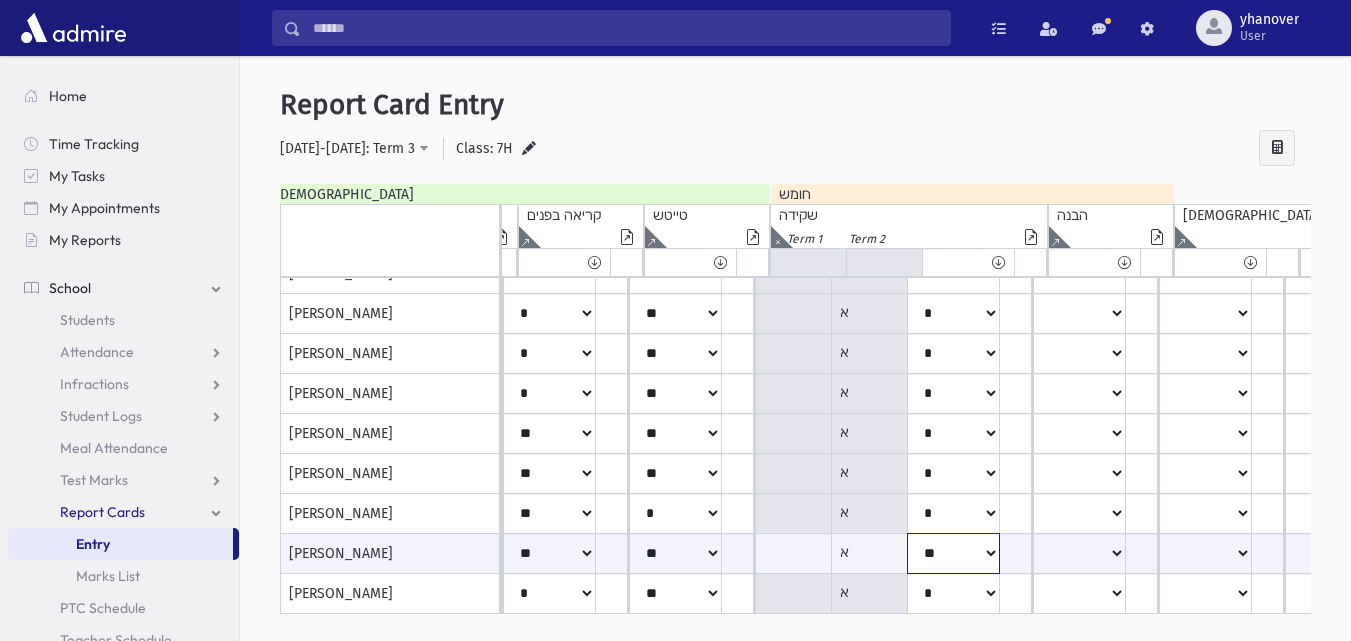 click on "*****
****
**
**
*
**
**
*" at bounding box center (-838, 553) 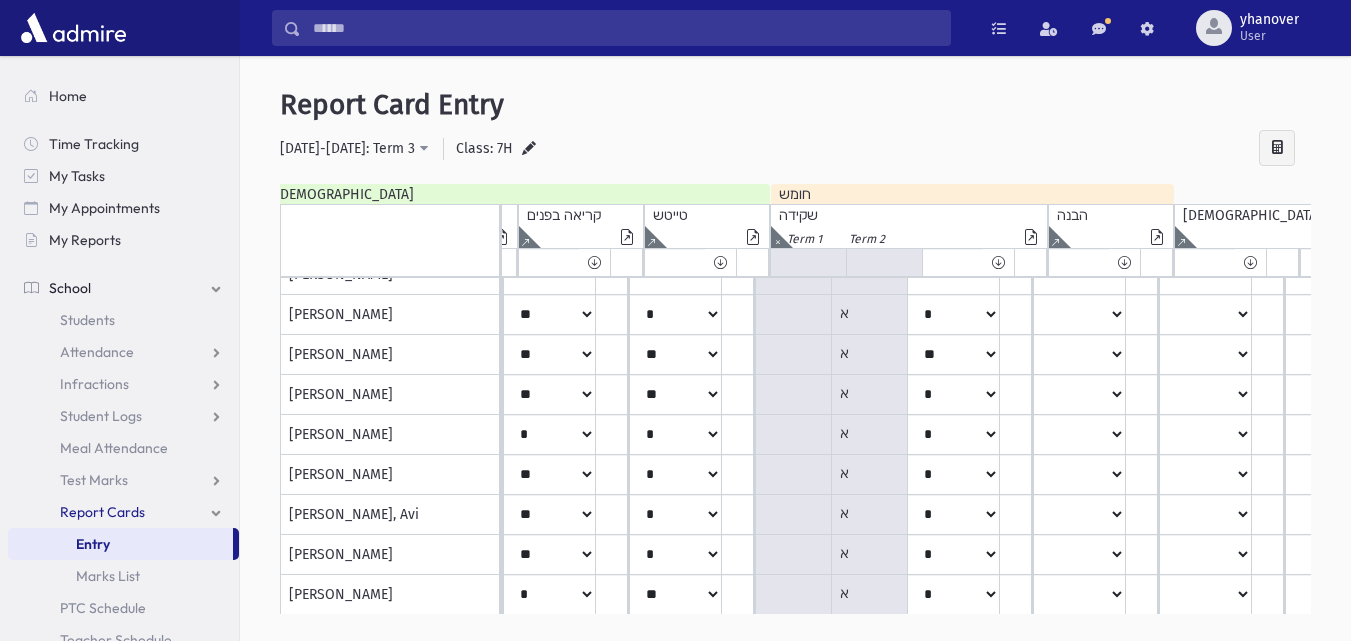 scroll, scrollTop: 62, scrollLeft: 1386, axis: both 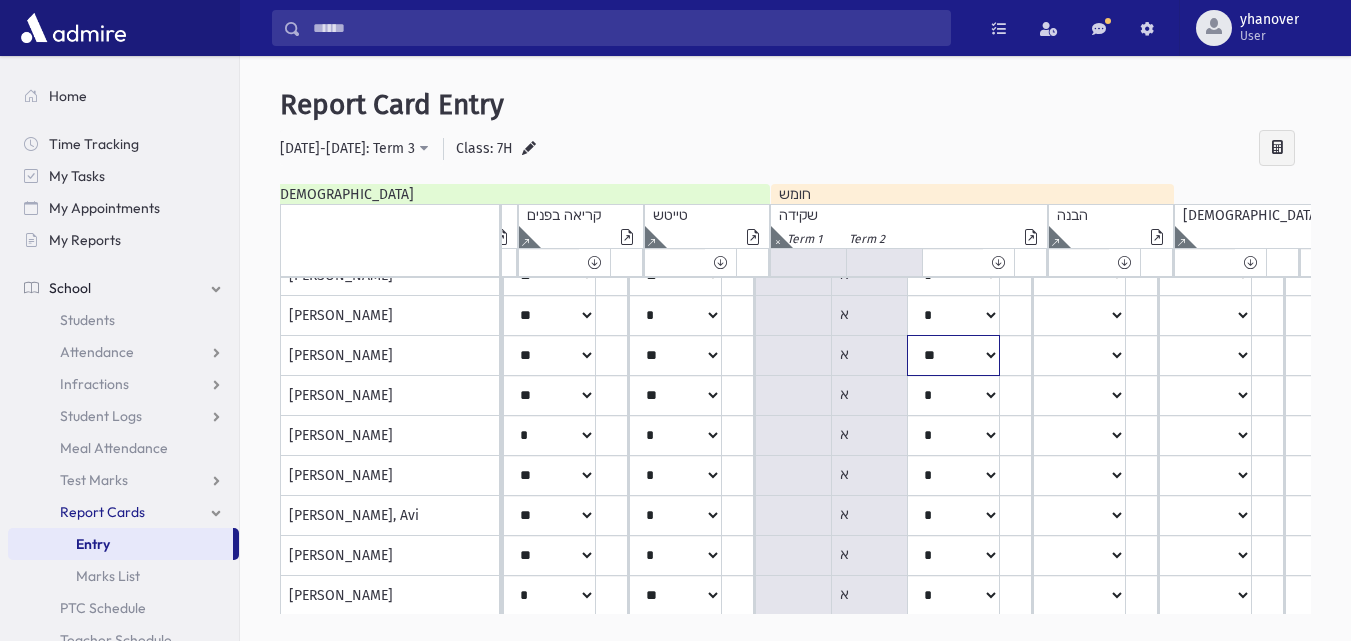 click on "*****
****
**
**
*
**
**
*" at bounding box center [-838, 236] 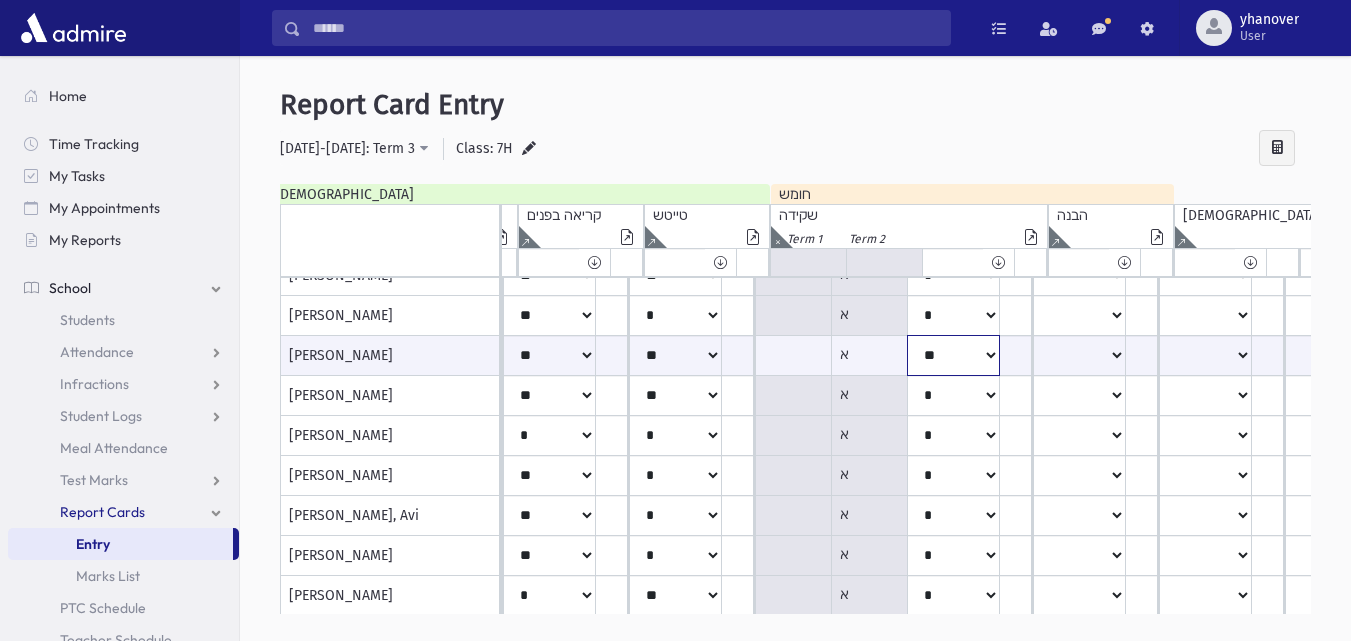 click on "*****
****
**
**
*
**
**
*" at bounding box center (-838, 355) 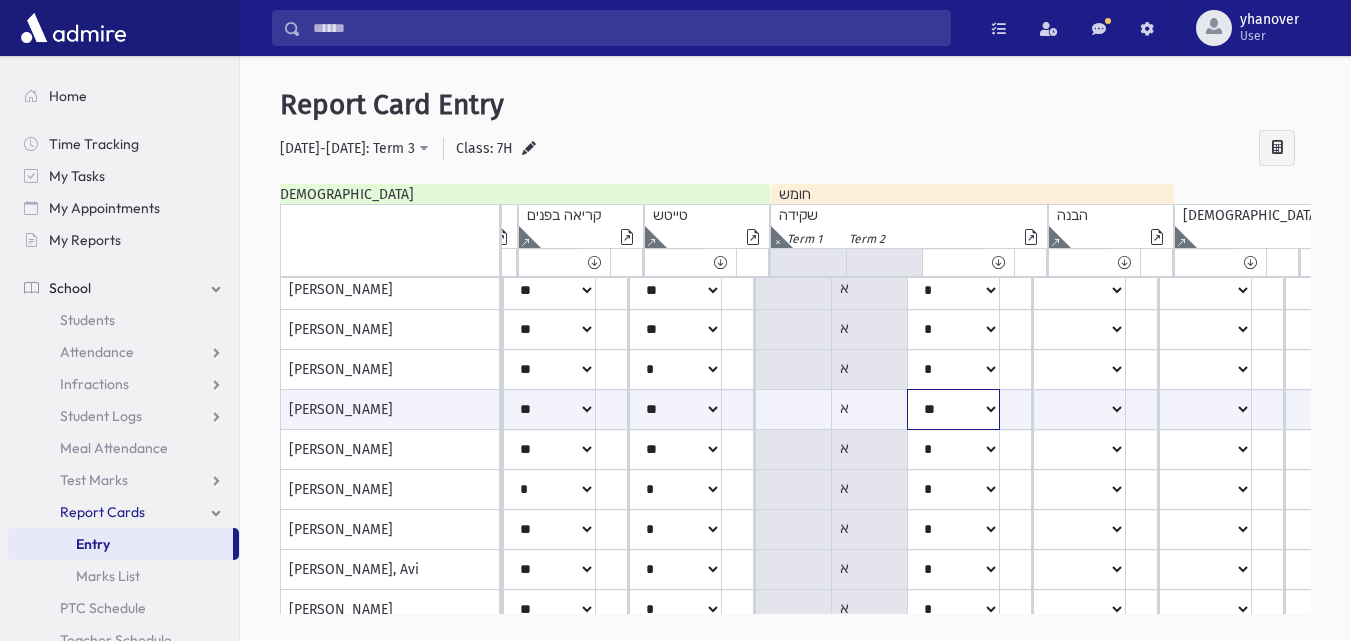 scroll, scrollTop: 0, scrollLeft: 1386, axis: horizontal 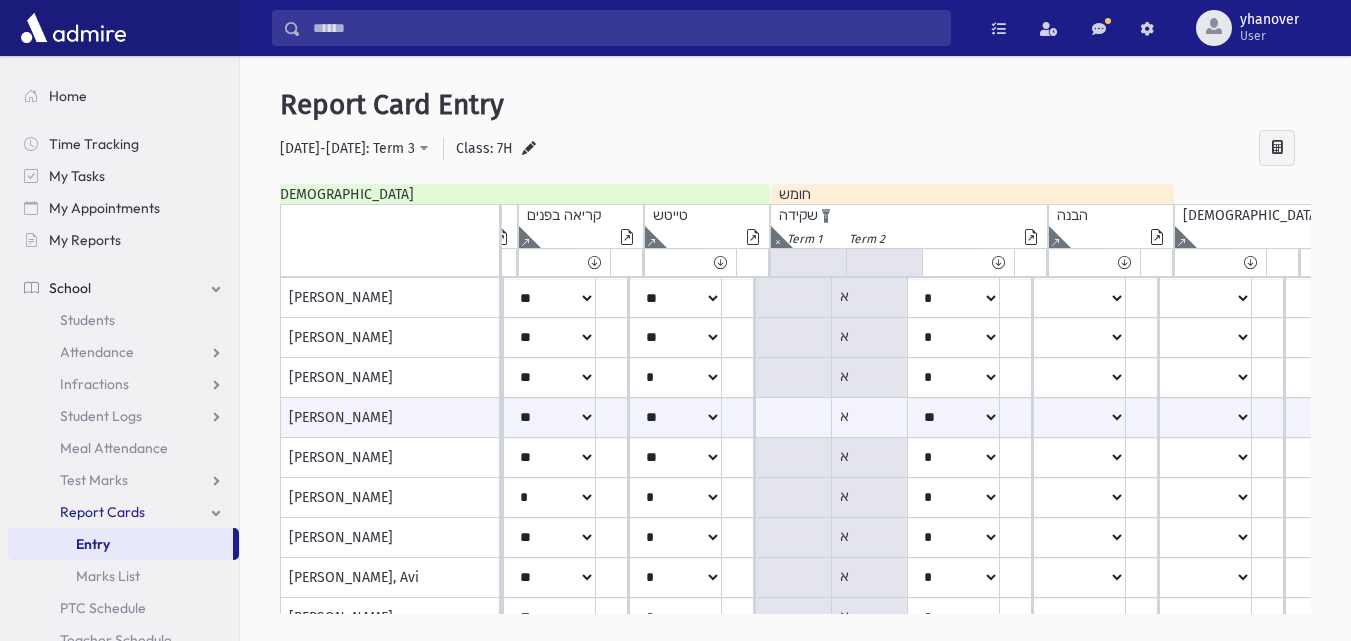 click at bounding box center [777, 237] 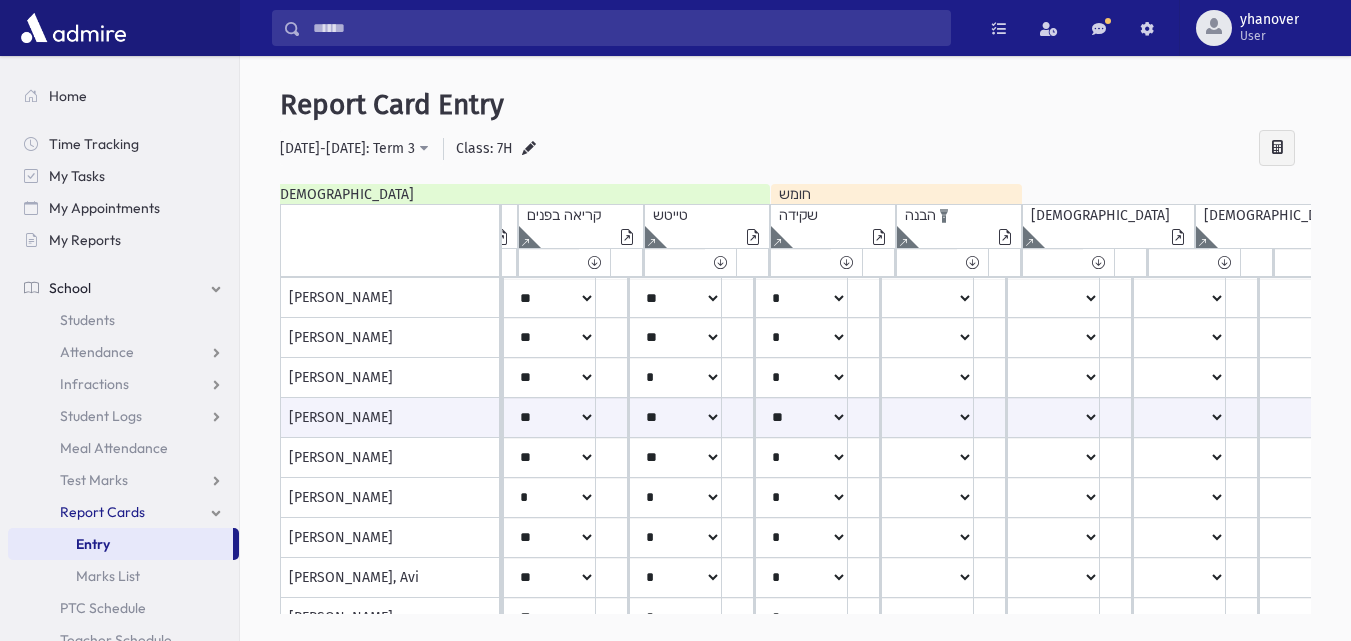 click at bounding box center [-878, 237] 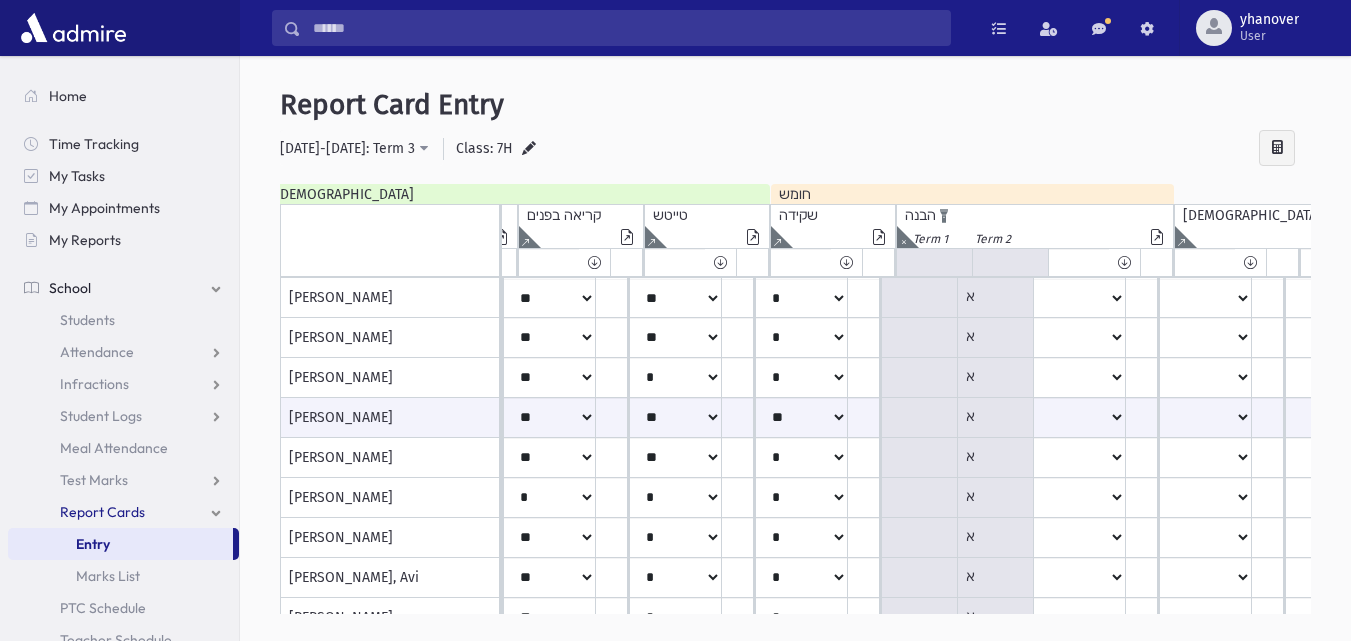 click at bounding box center [1085, 246] 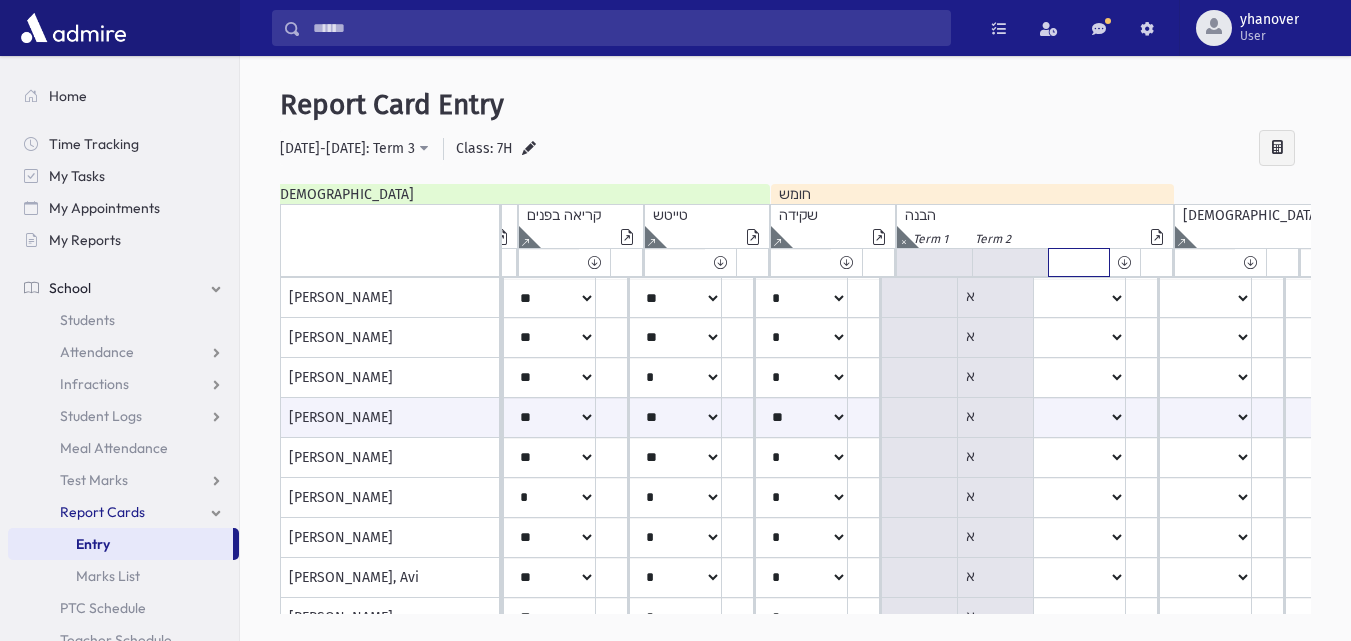 click on "*****
****
**
**
*
**
**
*" at bounding box center [-854, 262] 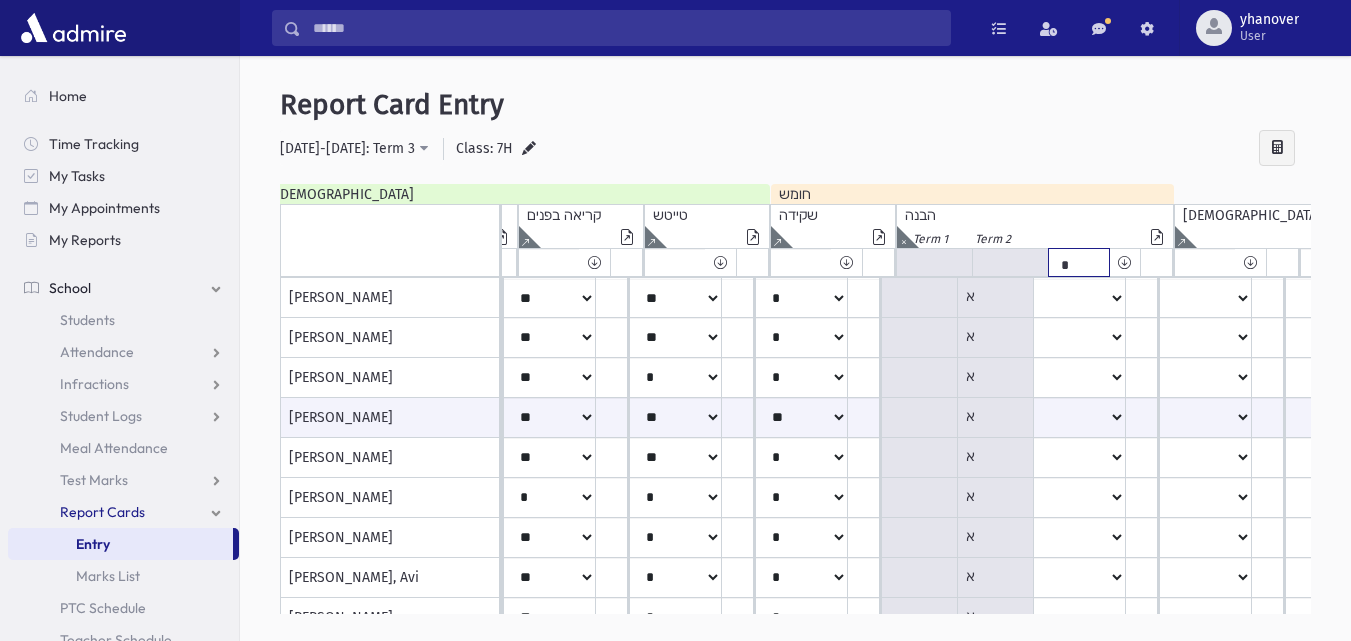 click on "*****
****
**
**
*
**
**
*" at bounding box center (-854, 262) 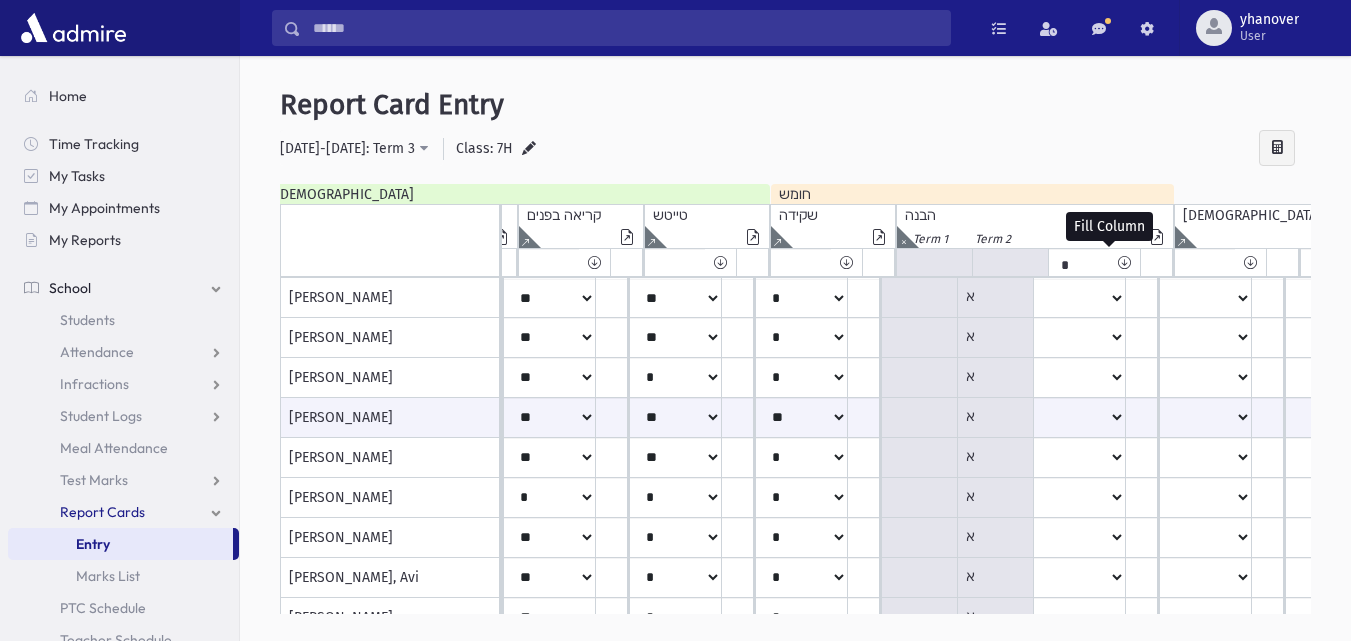 click at bounding box center [1124, 262] 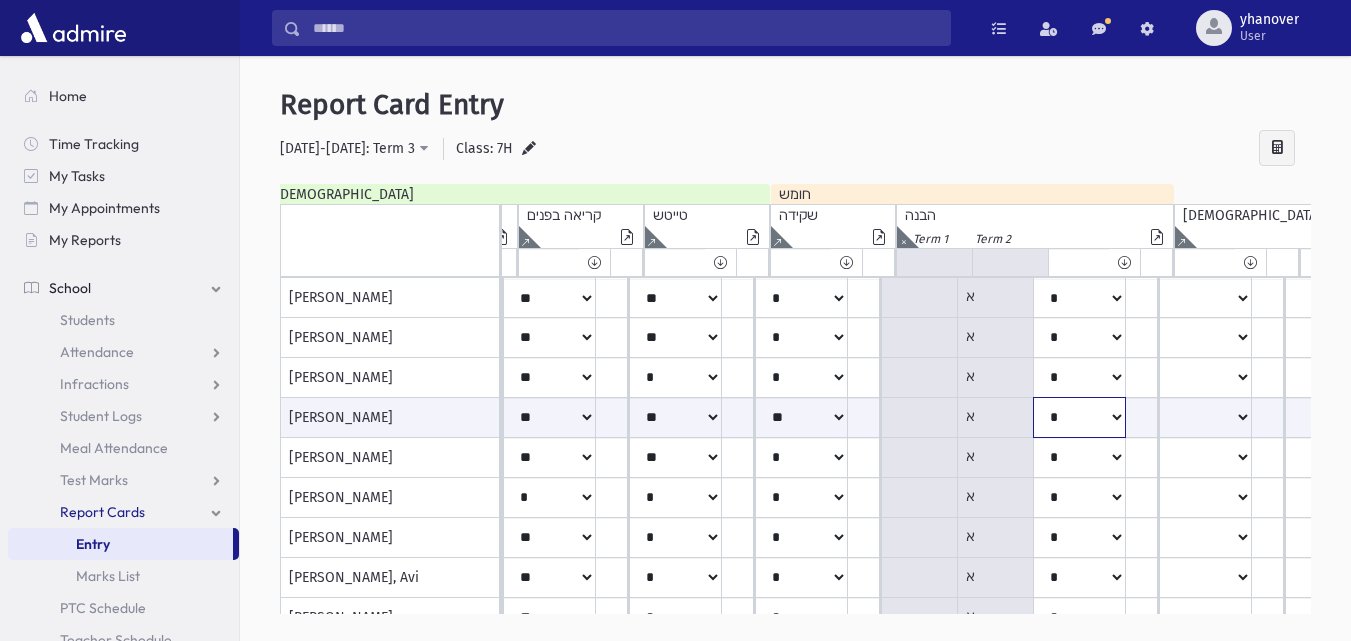 click on "*****
****
**
**
*
**
**
*" at bounding box center [-838, 417] 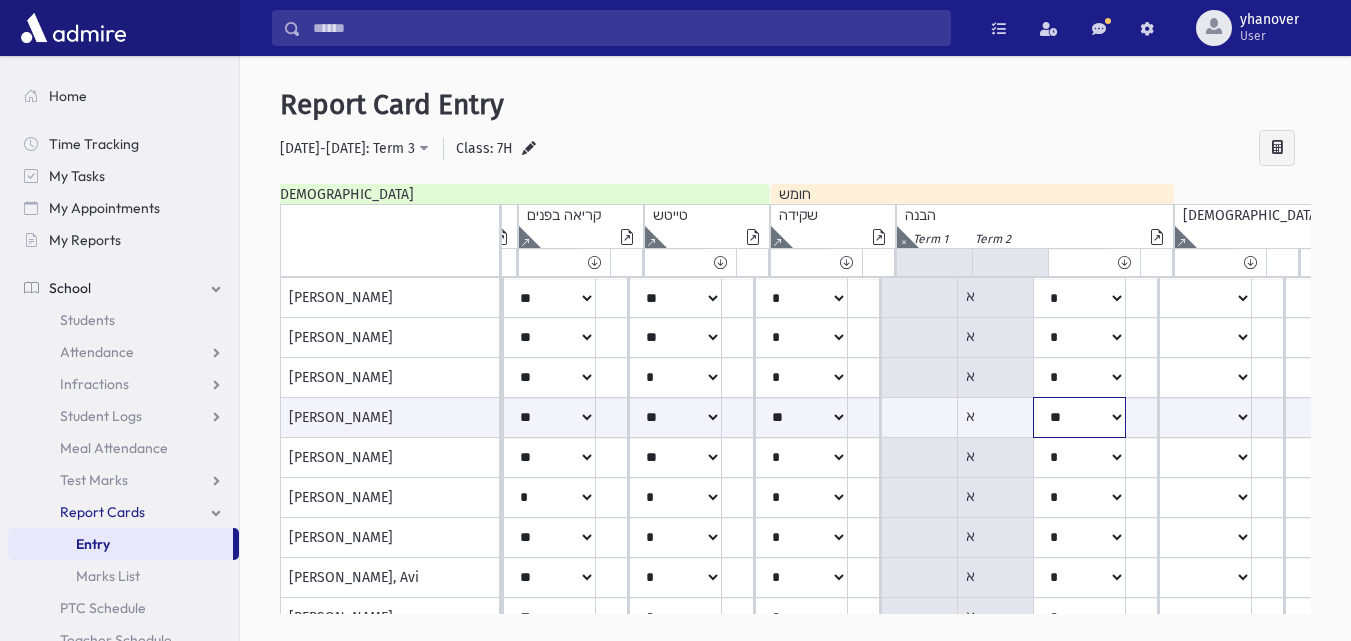 click on "*****
****
**
**
*
**
**
*" at bounding box center [-838, 417] 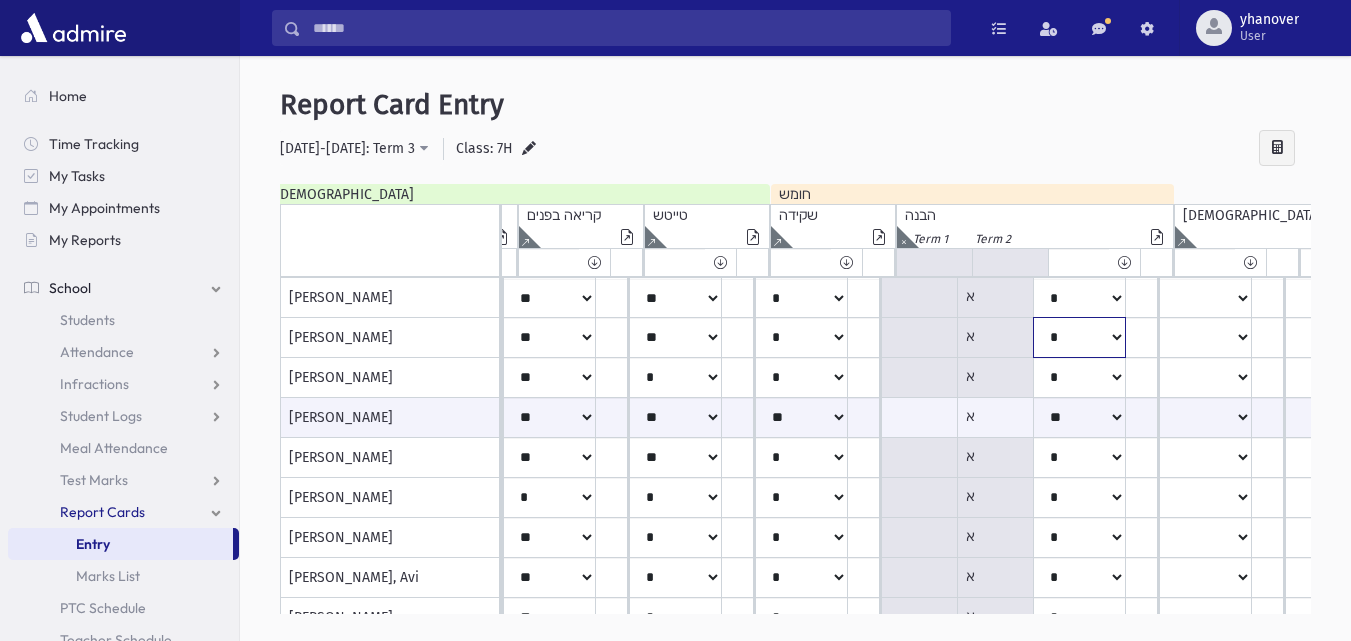 click on "*****
****
**
**
*
**
**
*" at bounding box center [-838, 298] 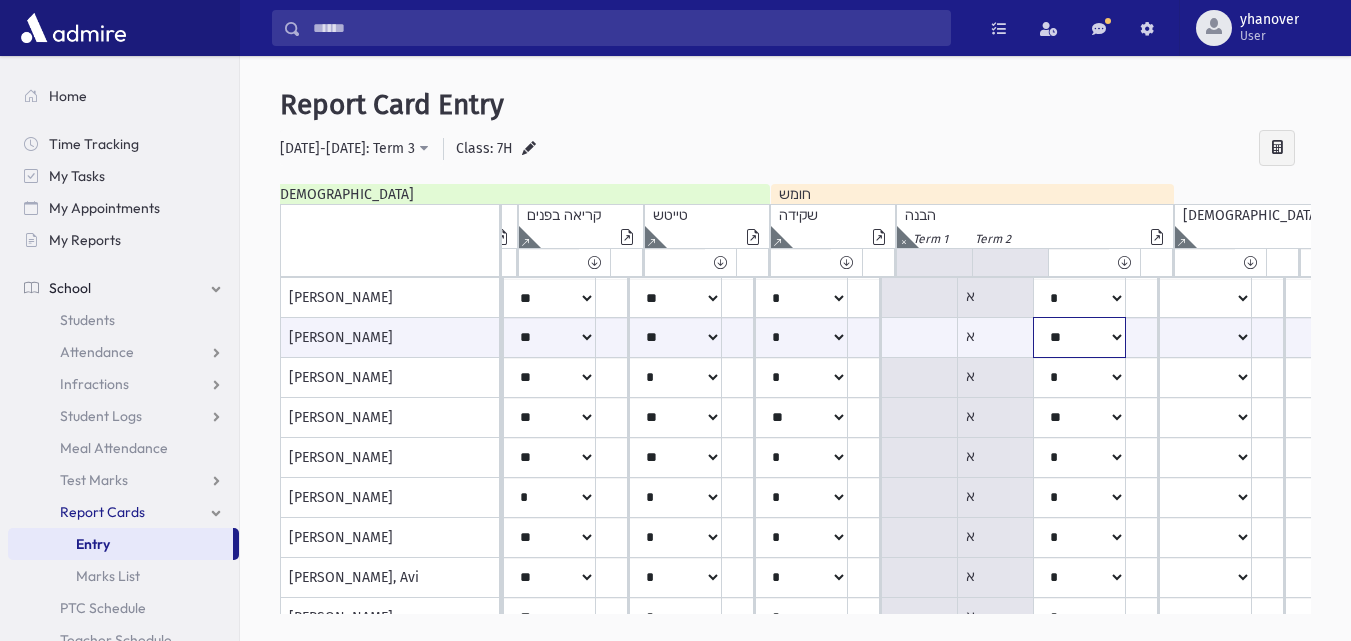 click on "*****
****
**
**
*
**
**
*" at bounding box center (-838, 337) 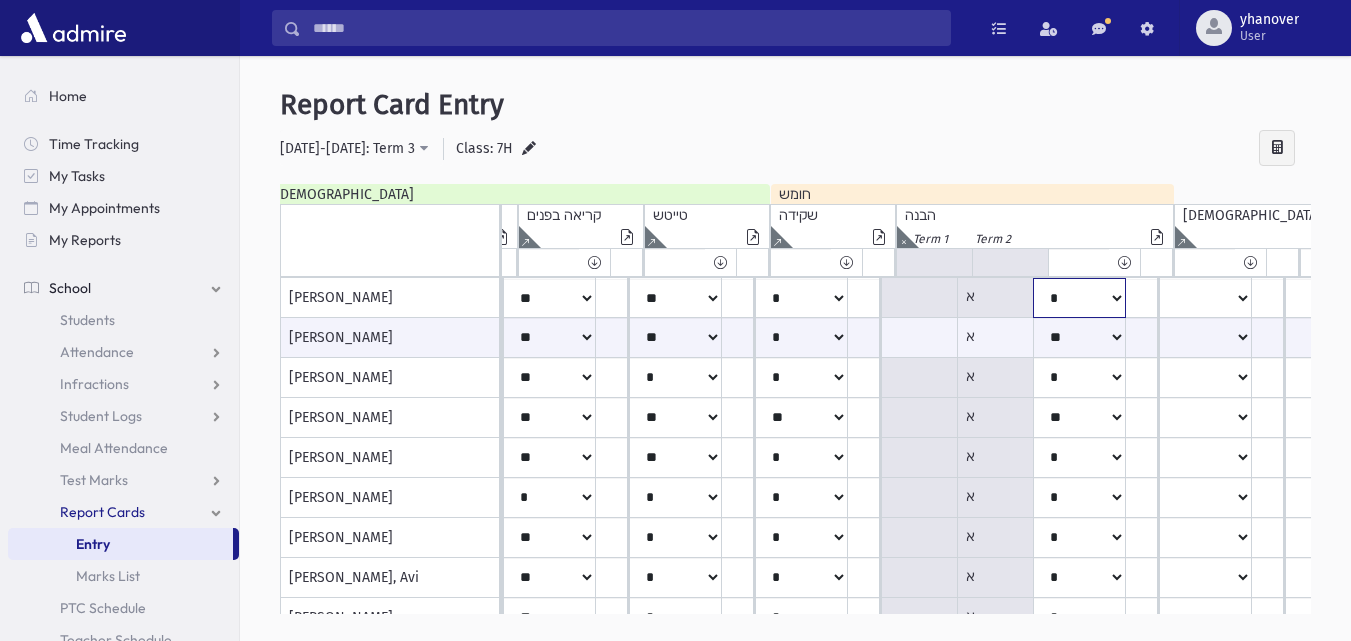 click on "*****
****
**
**
*
**
**
*" at bounding box center [-838, 298] 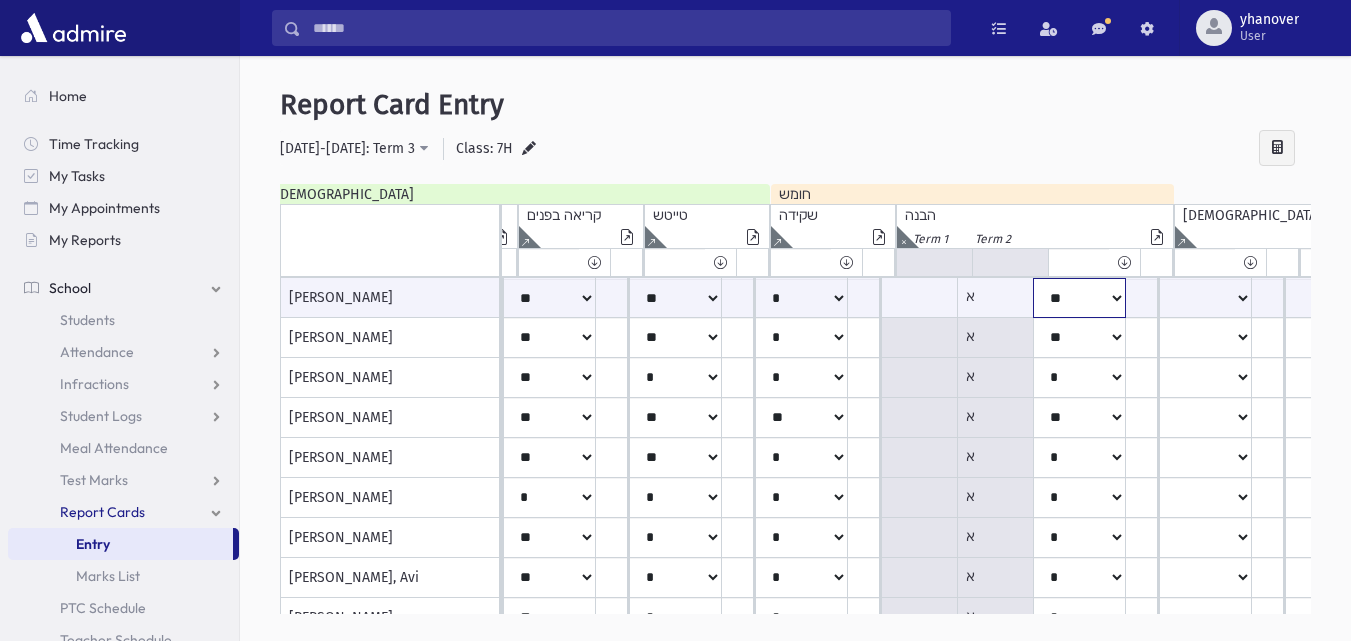 click on "*****
****
**
**
*
**
**
*" at bounding box center (-838, 298) 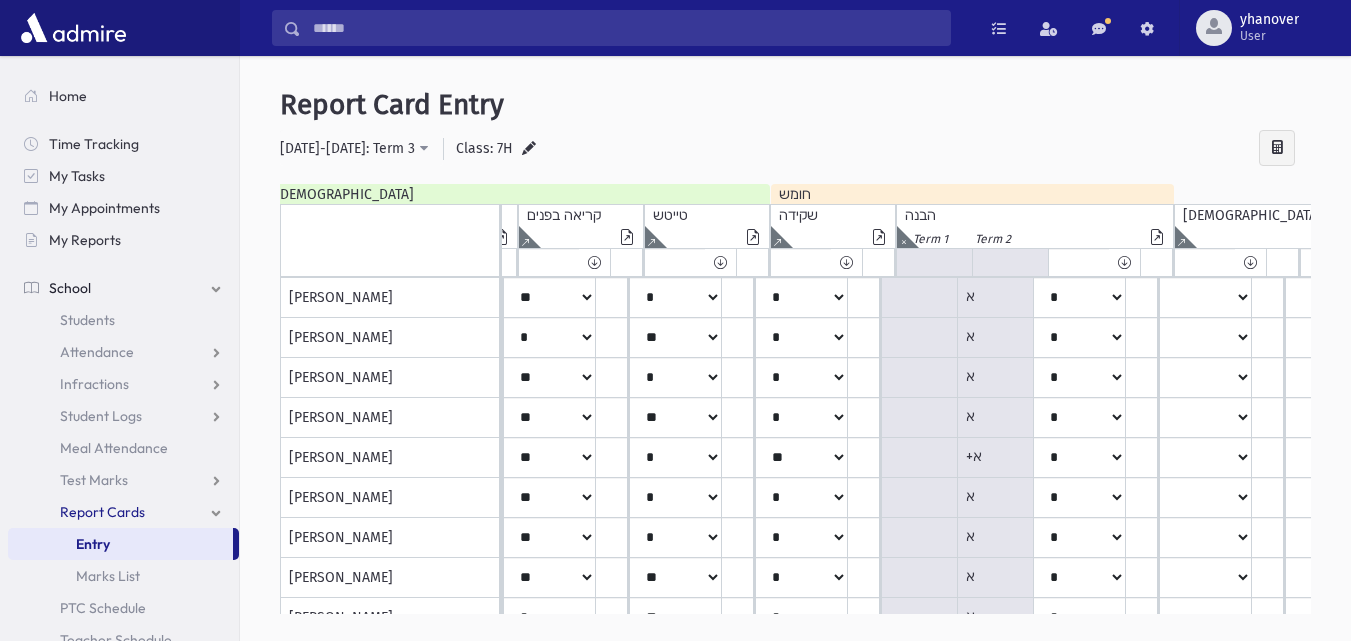 scroll, scrollTop: 322, scrollLeft: 1386, axis: both 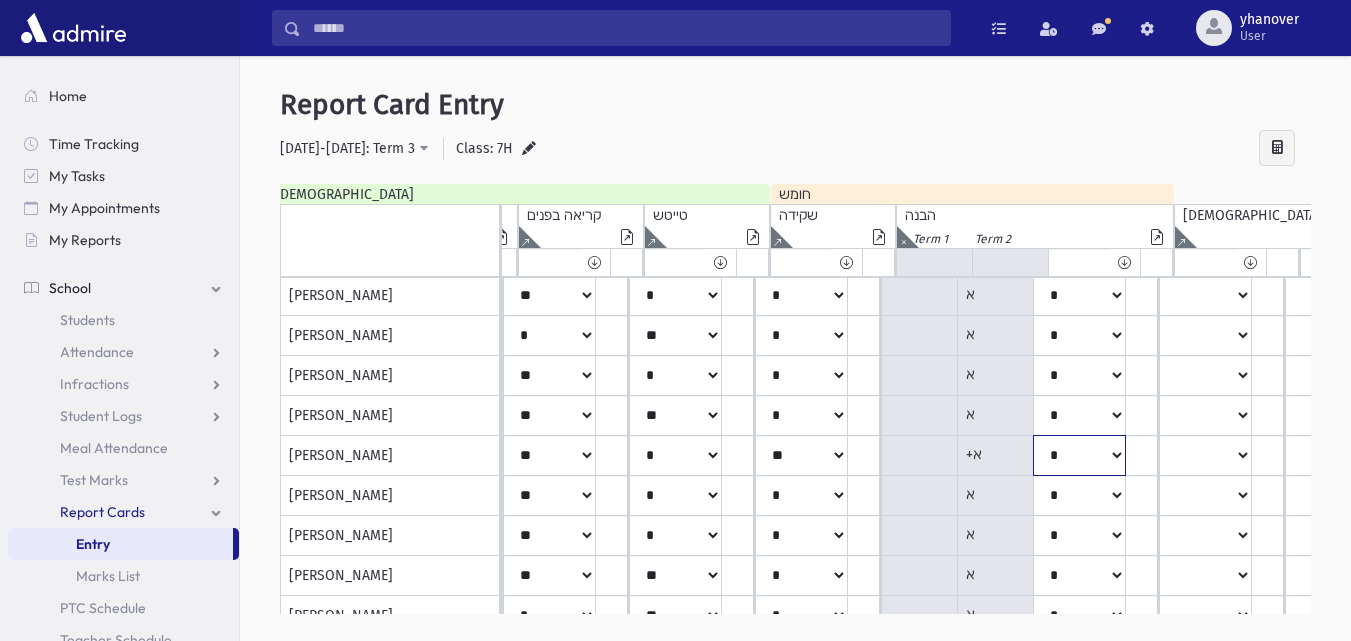 click on "*****
****
**
**
*
**
**
*" at bounding box center [-838, -24] 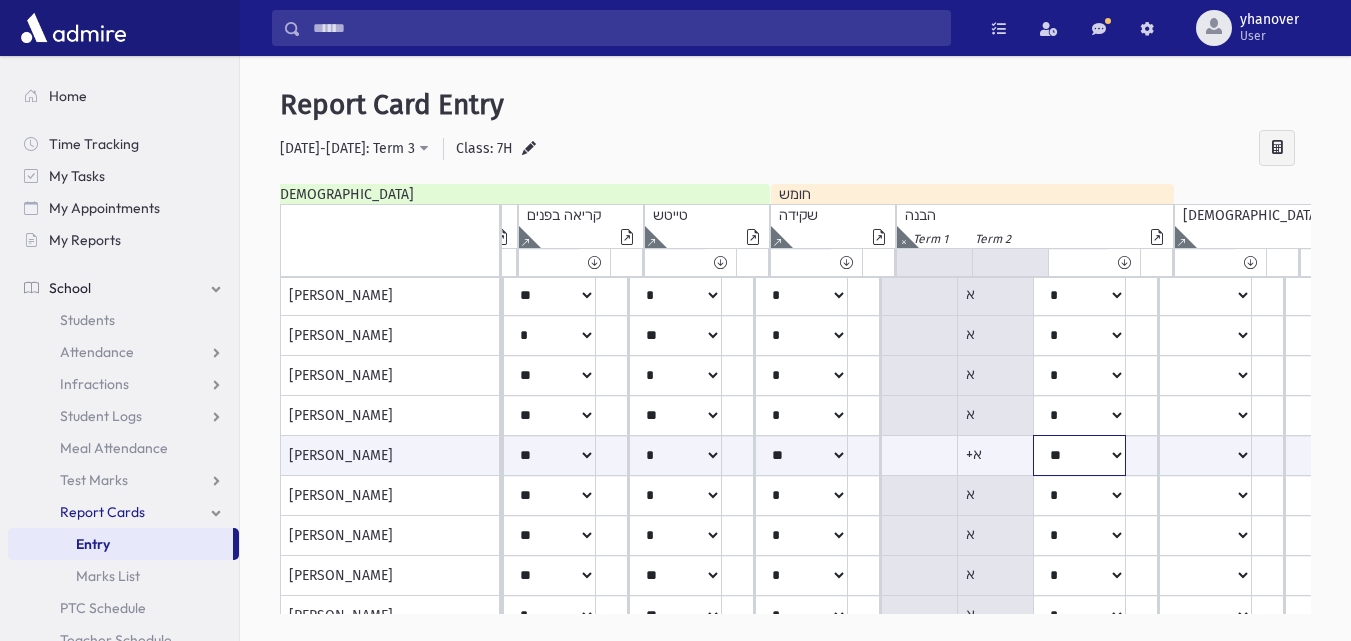 click on "*****
****
**
**
*
**
**
*" at bounding box center [-838, 455] 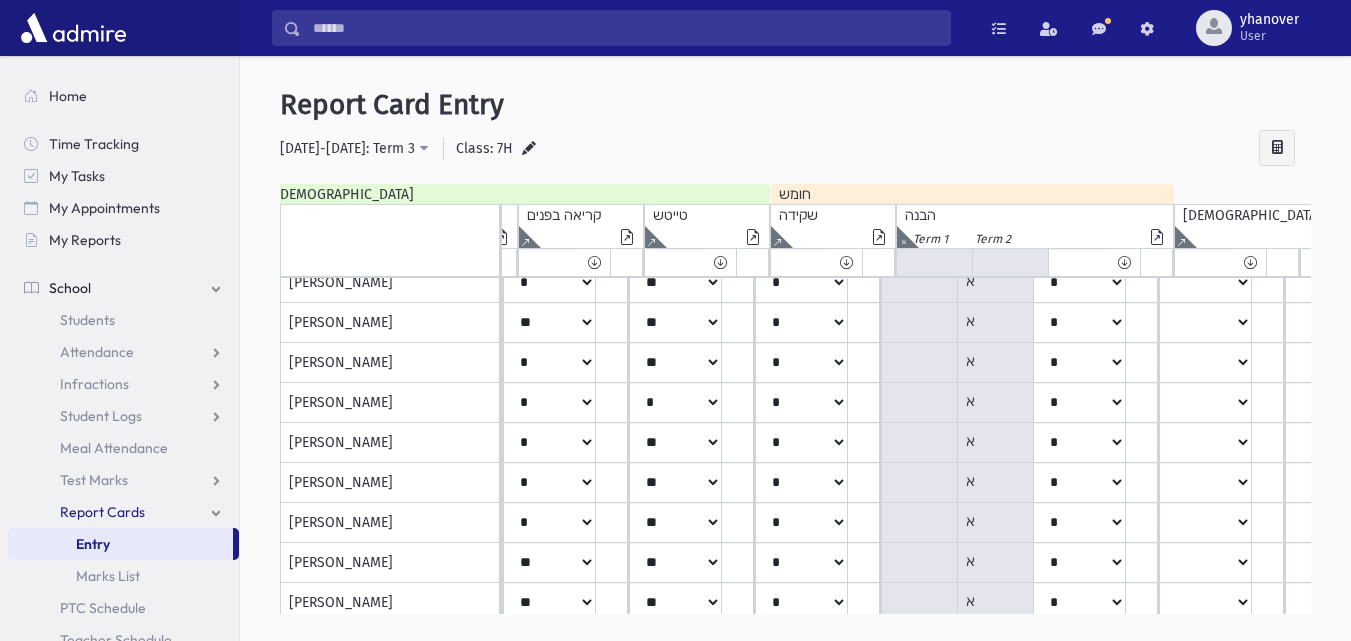 scroll, scrollTop: 658, scrollLeft: 1386, axis: both 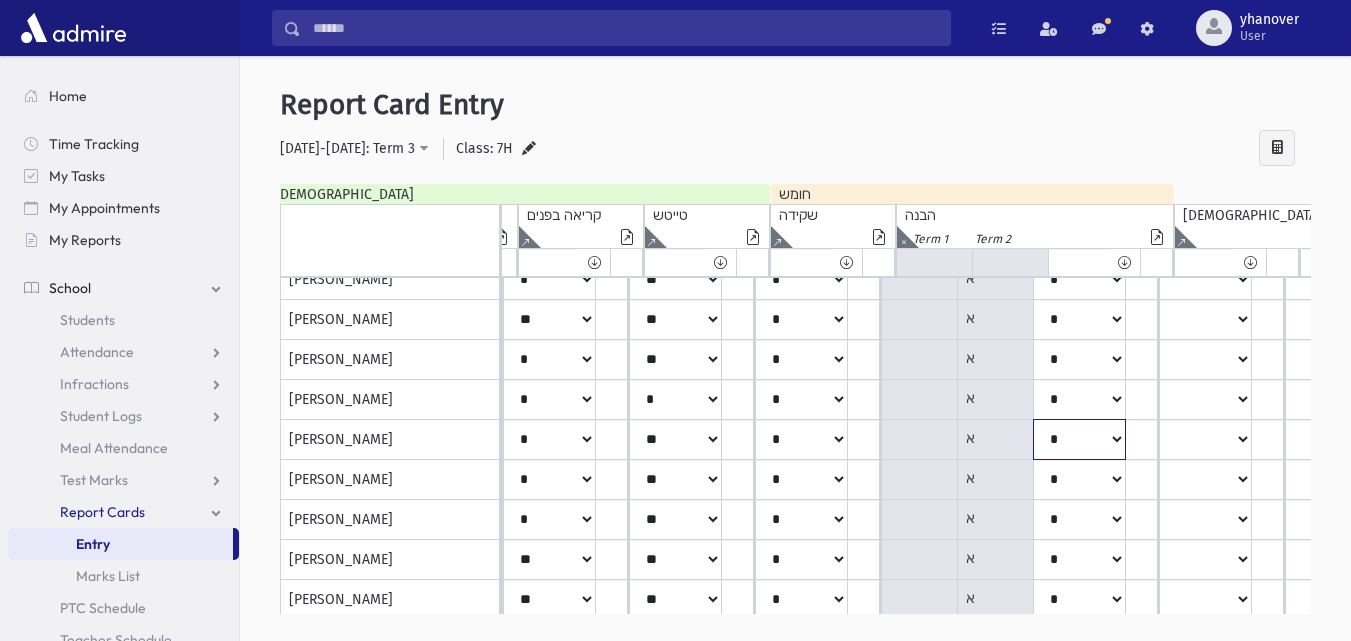 click on "*****
****
**
**
*
**
**
*" at bounding box center [-838, -360] 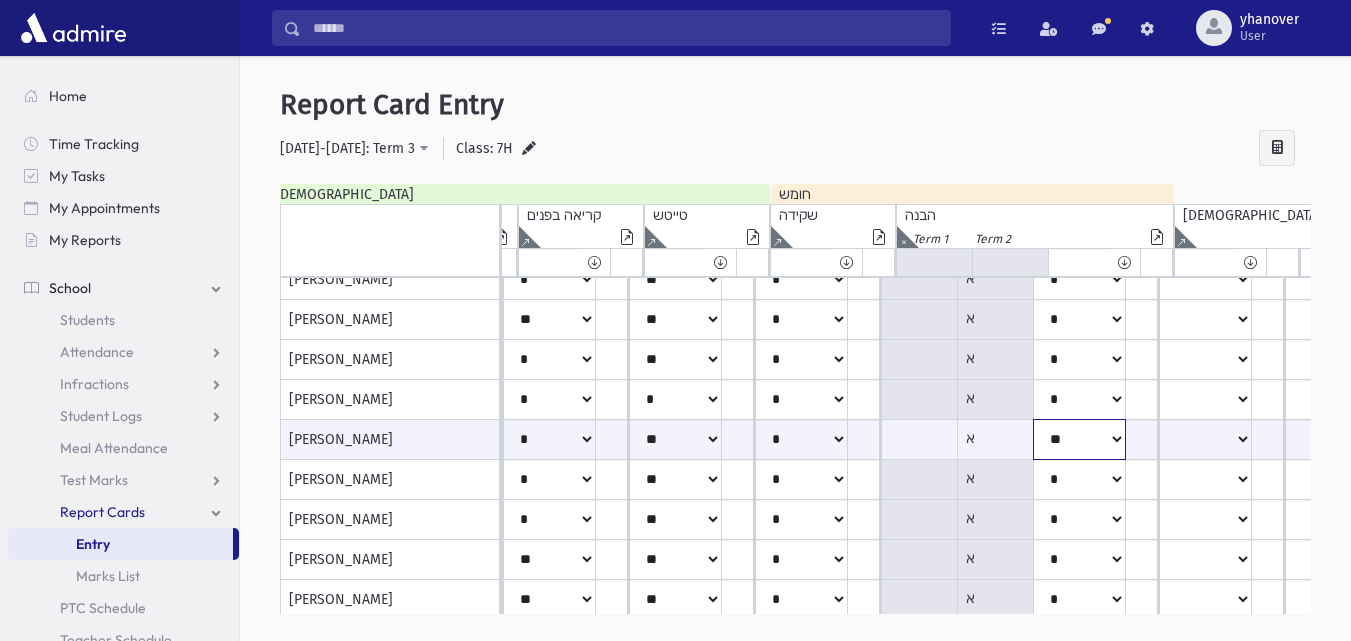 click on "*****
****
**
**
*
**
**
*" at bounding box center [-838, 439] 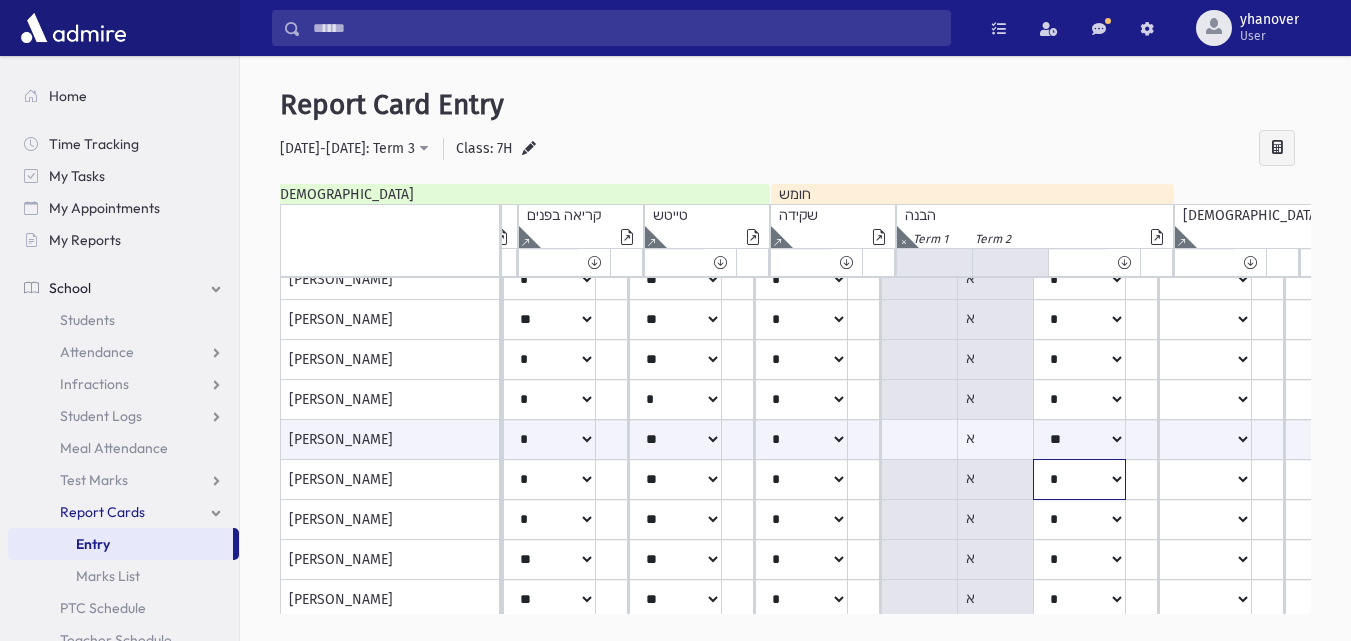 click on "*****
****
**
**
*
**
**
*" at bounding box center [-838, -360] 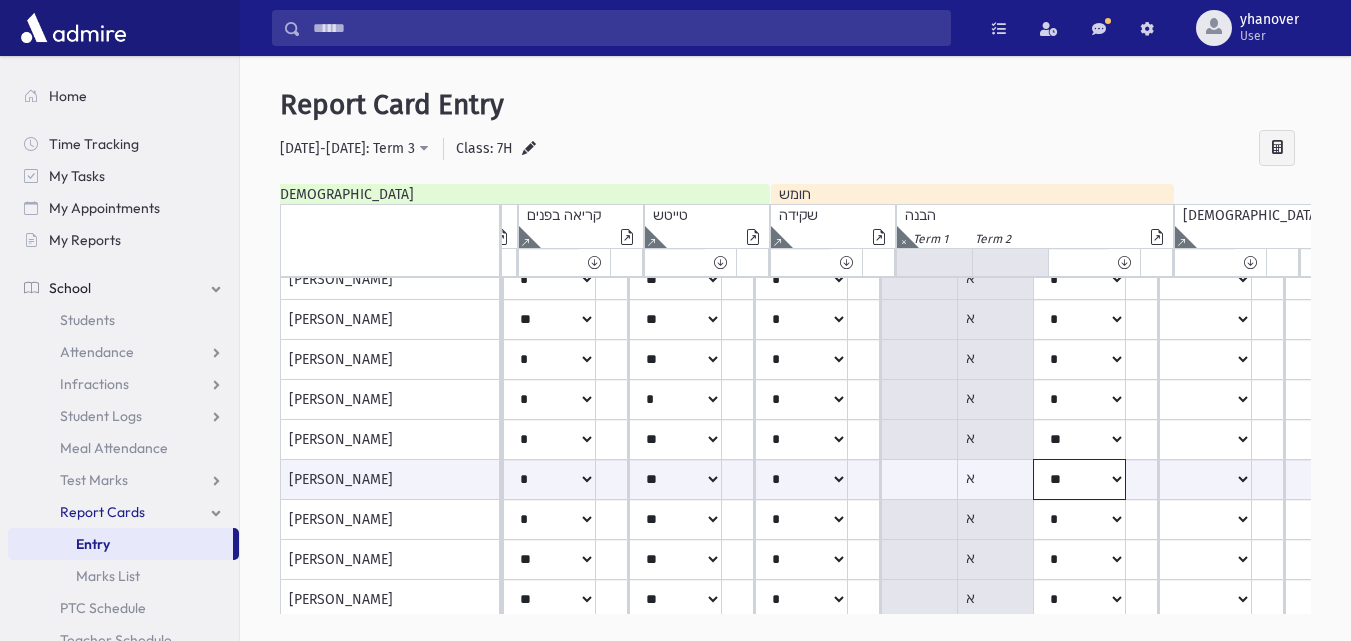 click on "*****
****
**
**
*
**
**
*" at bounding box center [-838, 479] 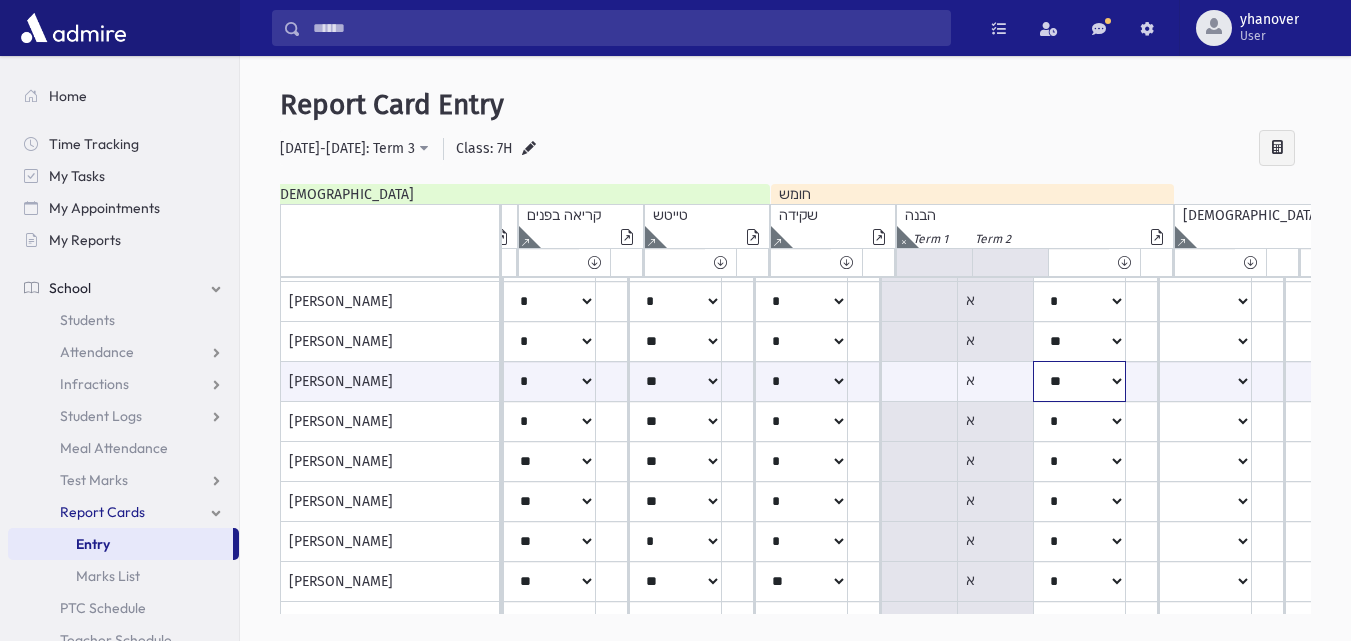 scroll, scrollTop: 792, scrollLeft: 1386, axis: both 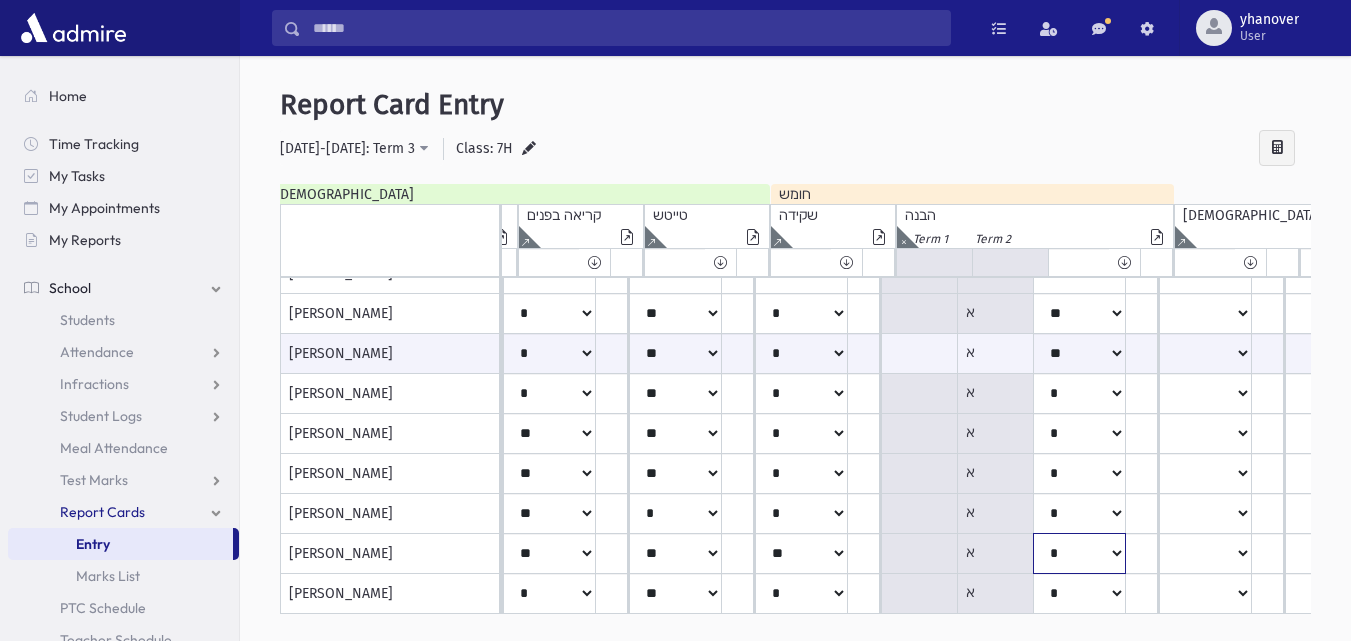 click on "*****
****
**
**
*
**
**
*" at bounding box center [-838, -486] 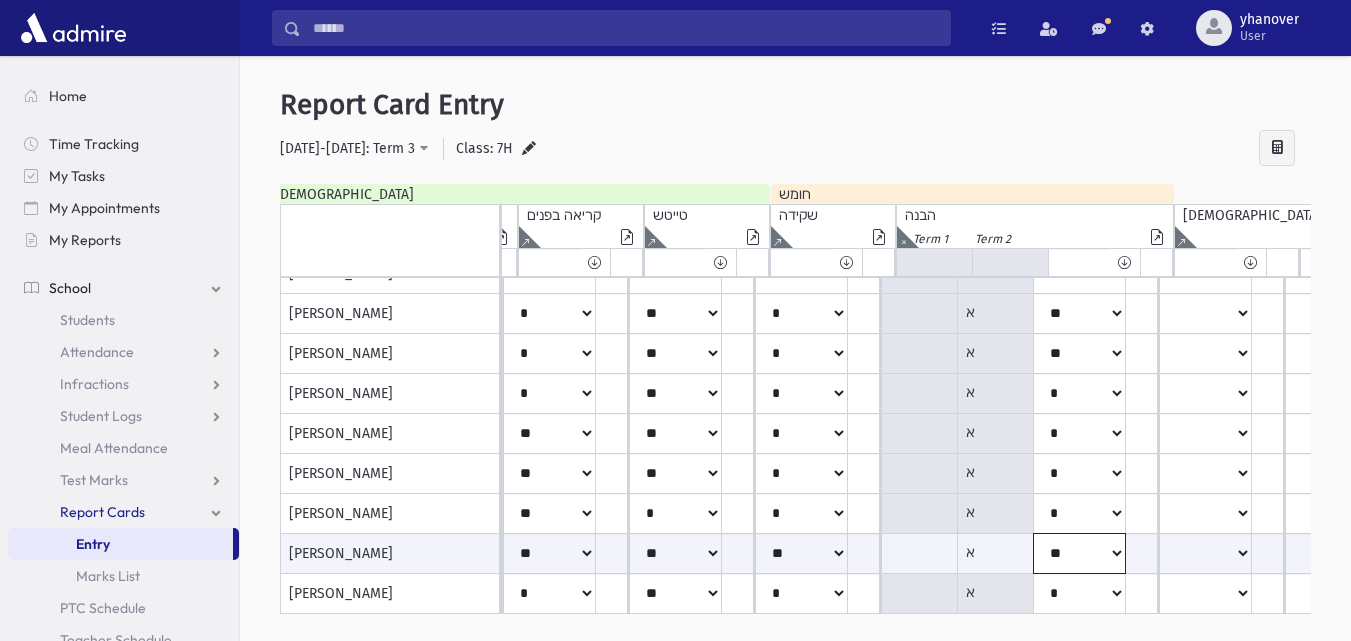 click on "*****
****
**
**
*
**
**
*" at bounding box center [-838, 553] 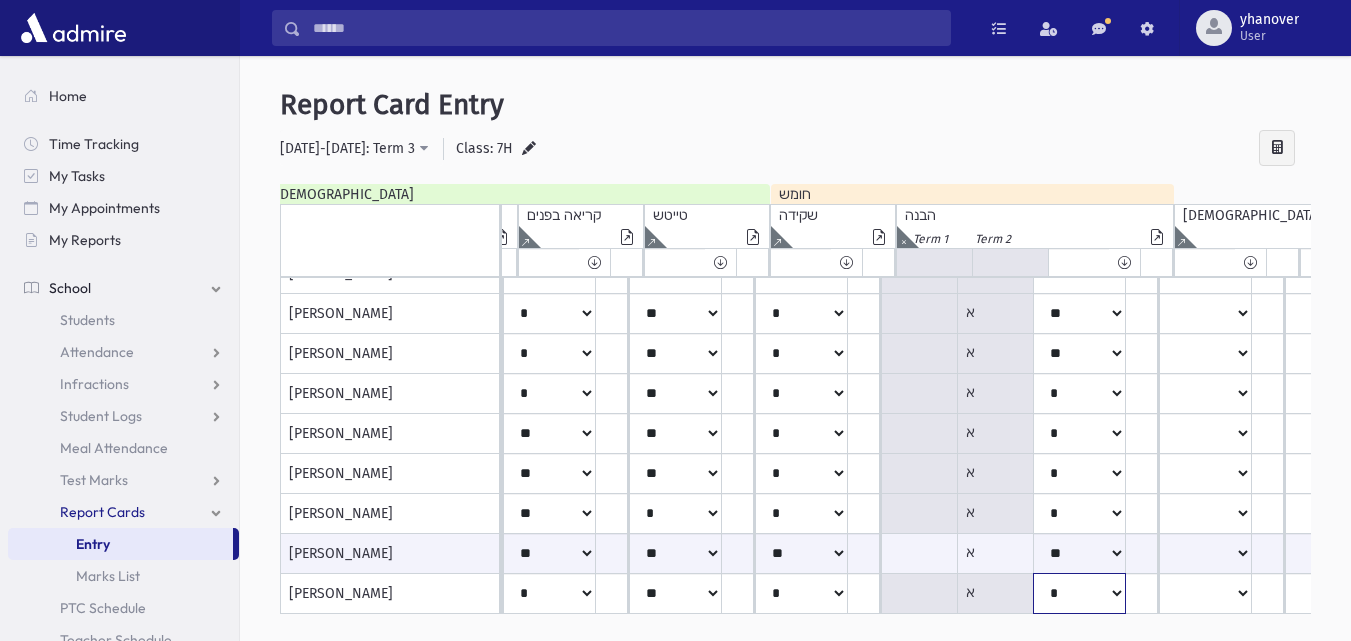 click on "*****
****
**
**
*
**
**
*" at bounding box center [-838, -486] 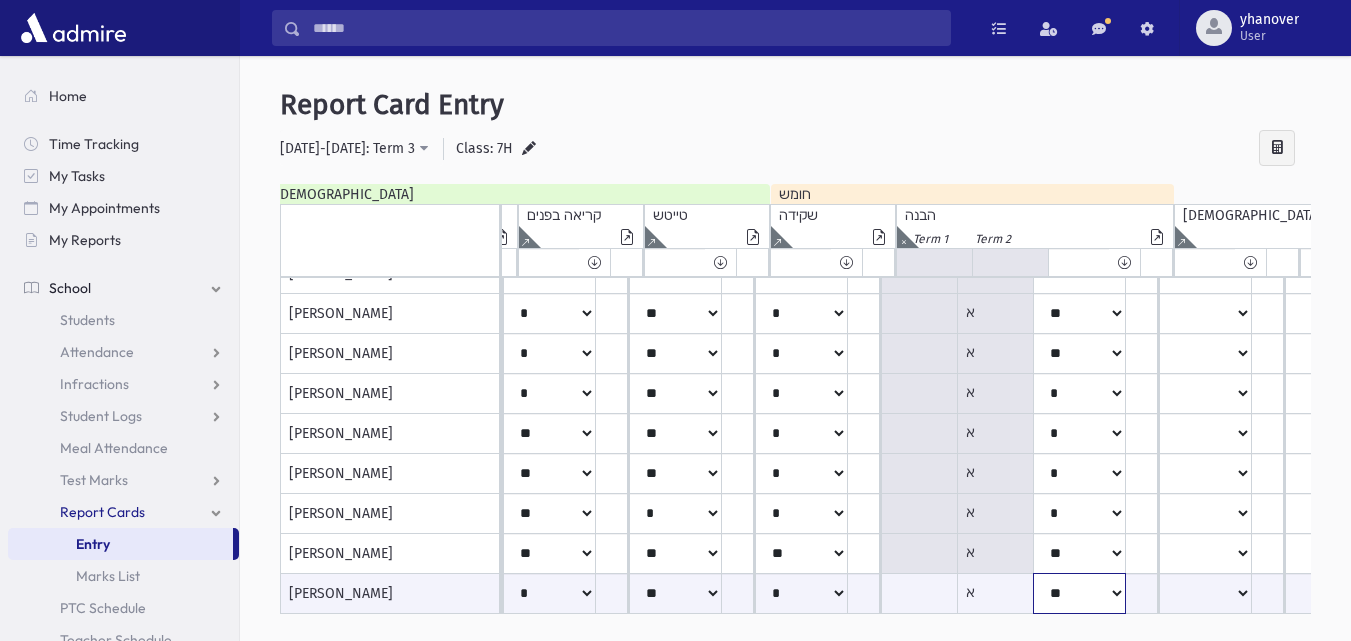 click on "*****
****
**
**
*
**
**
*" at bounding box center [-838, 593] 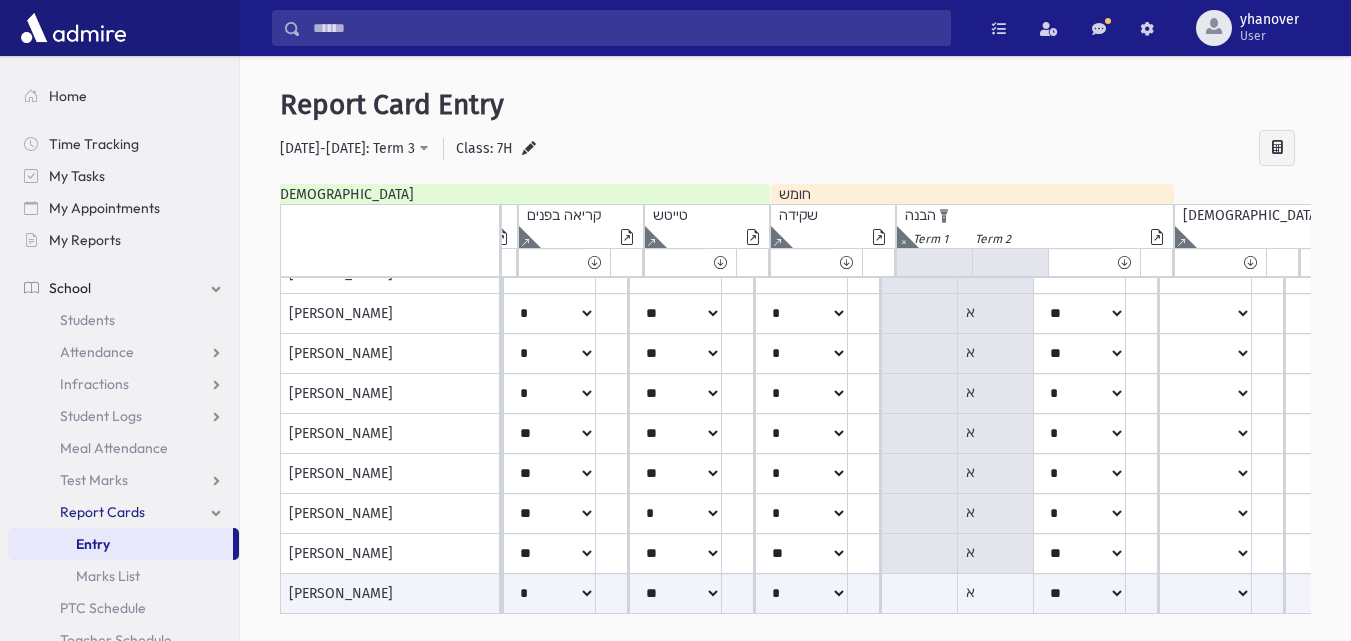 click at bounding box center [903, 237] 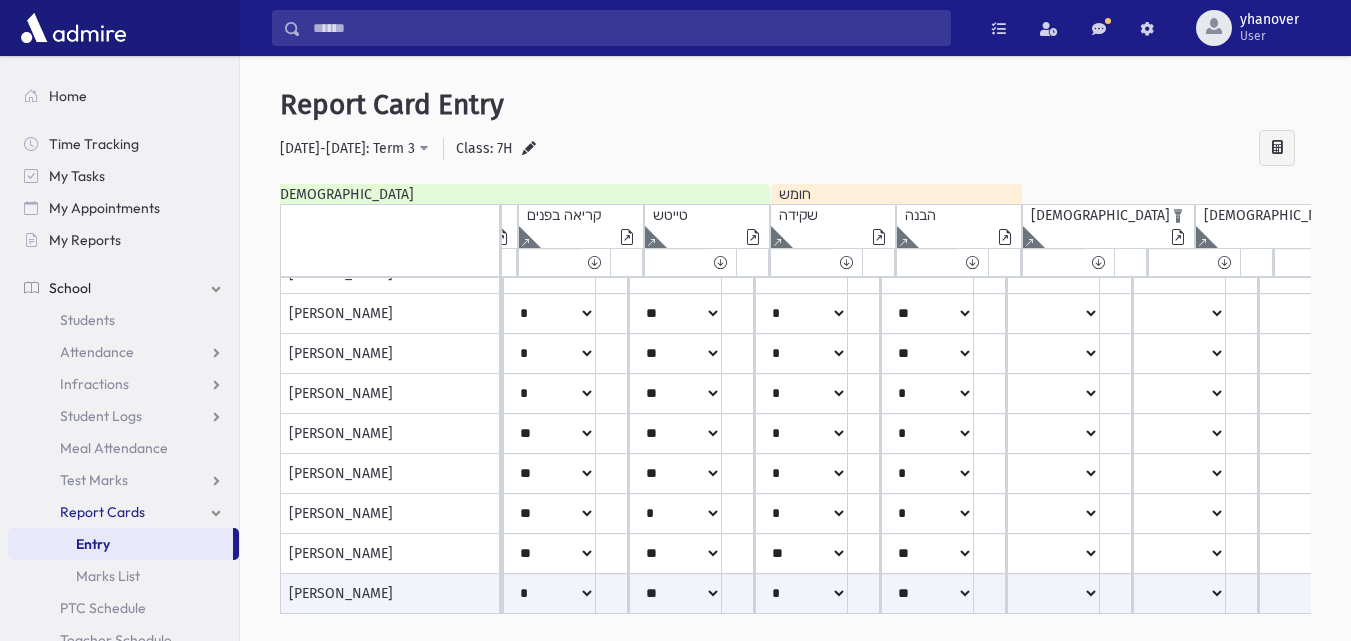 click at bounding box center [-830, 246] 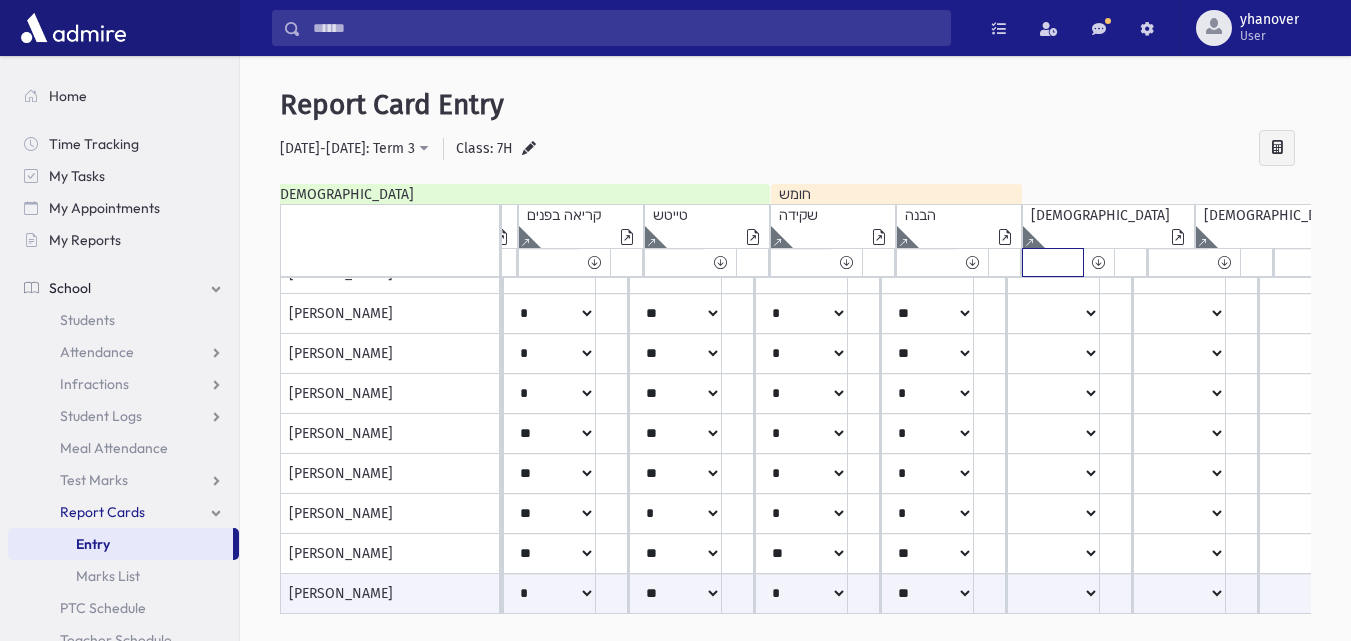 click on "*****
****
**
**
*
**
**
*" at bounding box center [-854, 262] 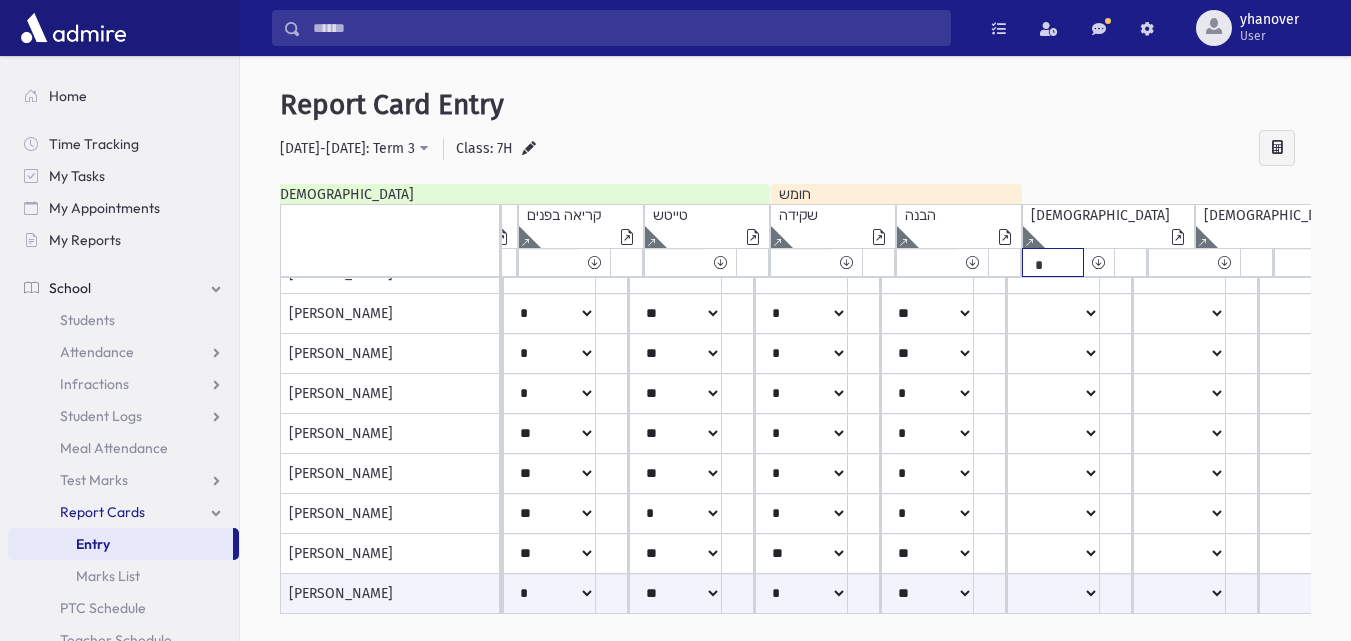 click on "*****
****
**
**
*
**
**
*" at bounding box center (-854, 262) 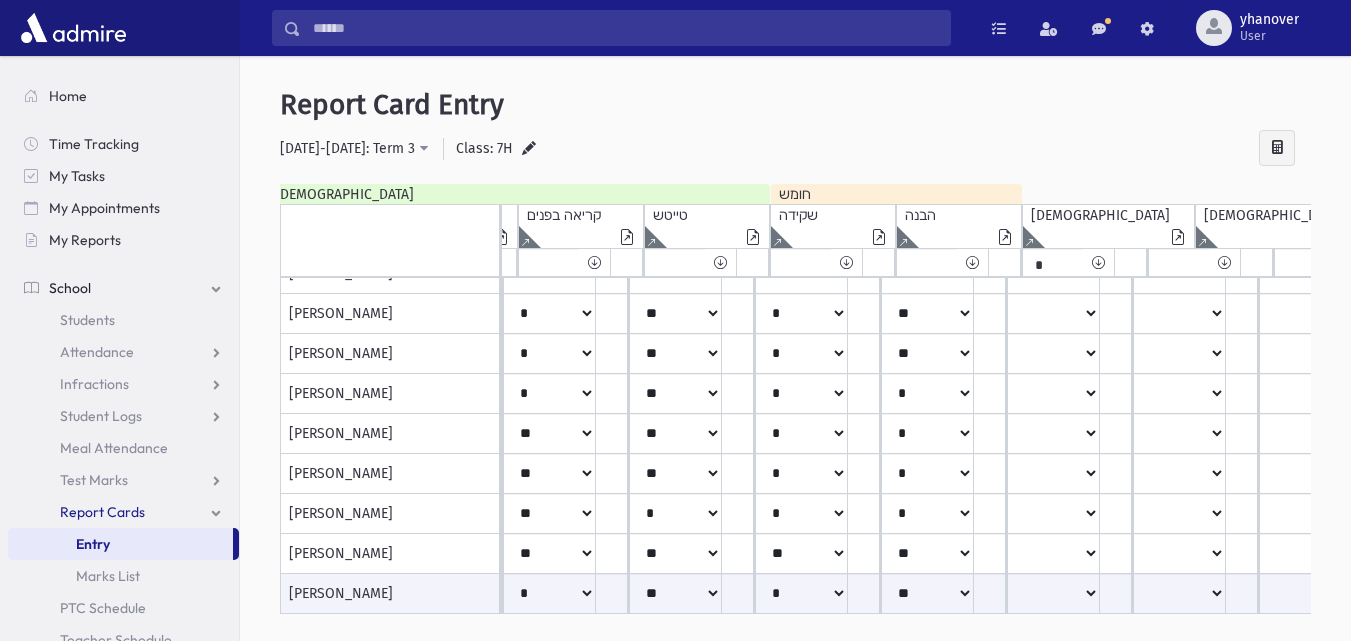 click at bounding box center (1098, 262) 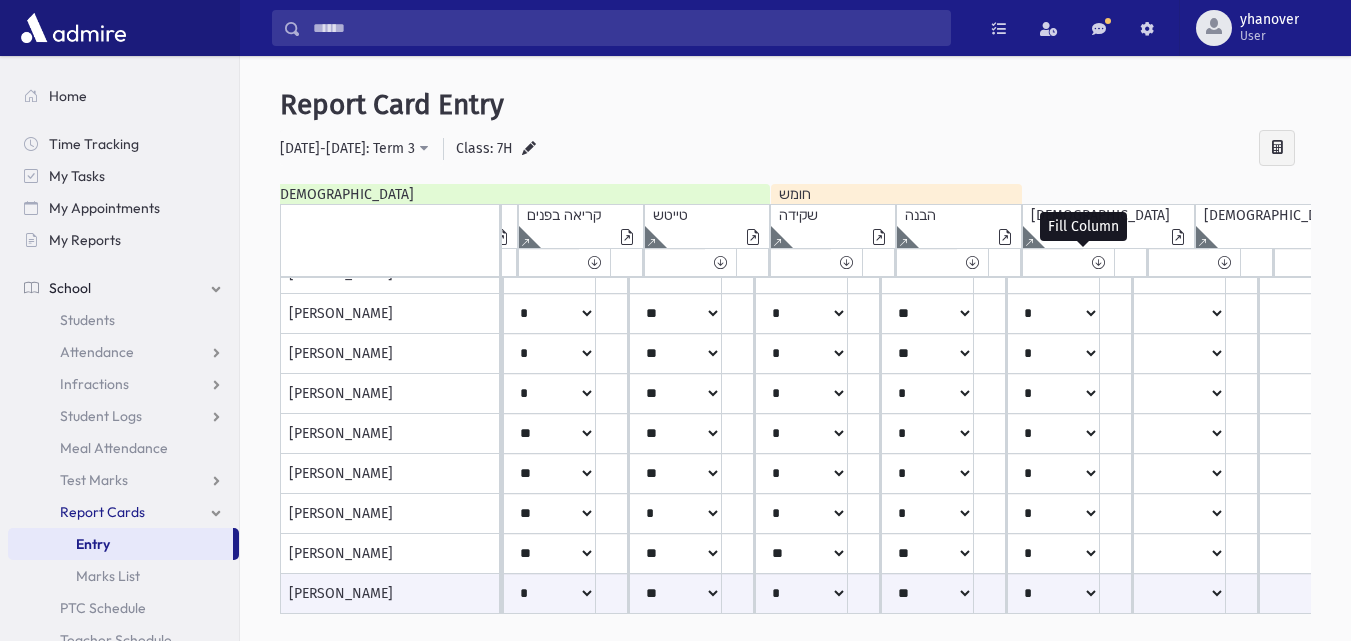 click at bounding box center (-878, 237) 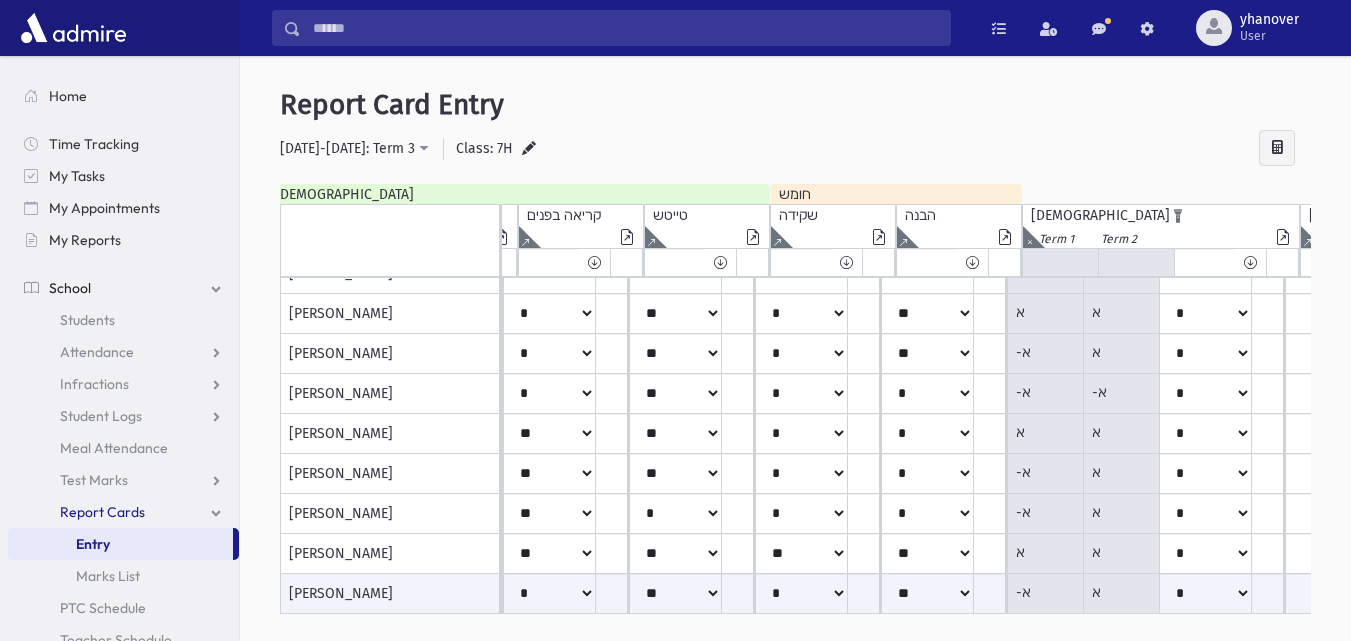 scroll, scrollTop: 792, scrollLeft: 1480, axis: both 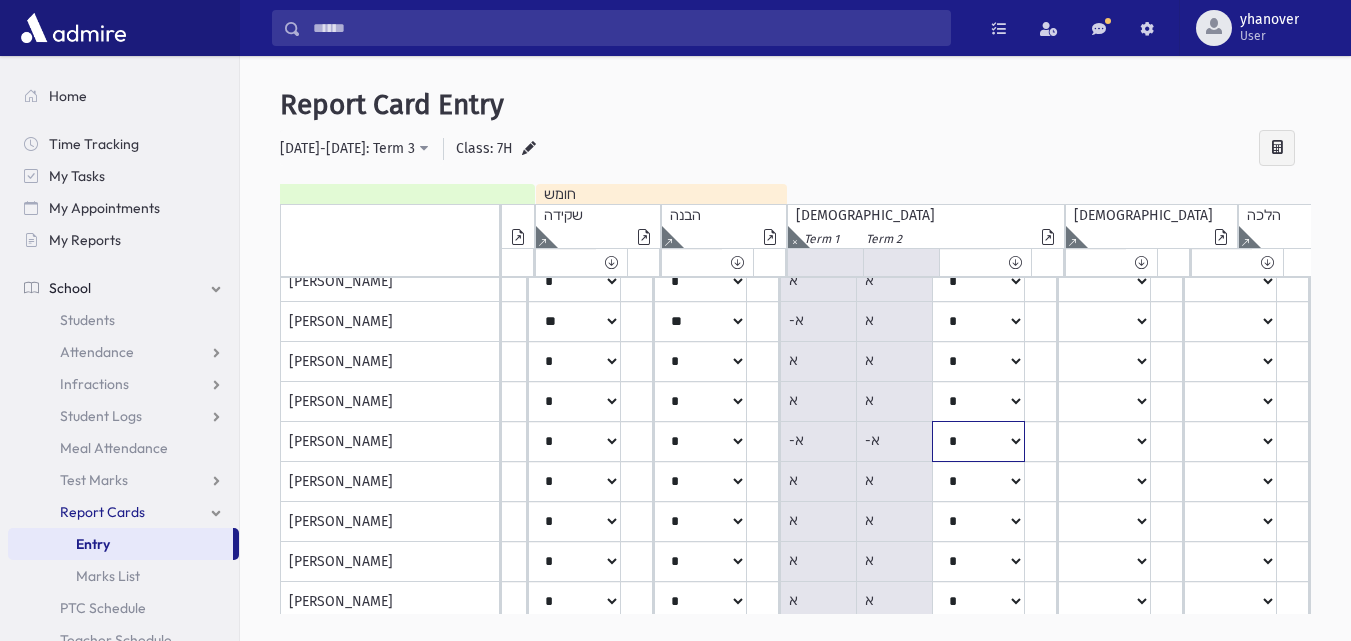 click on "*****
****
**
**
*
**
**
*" at bounding box center (-1065, -158) 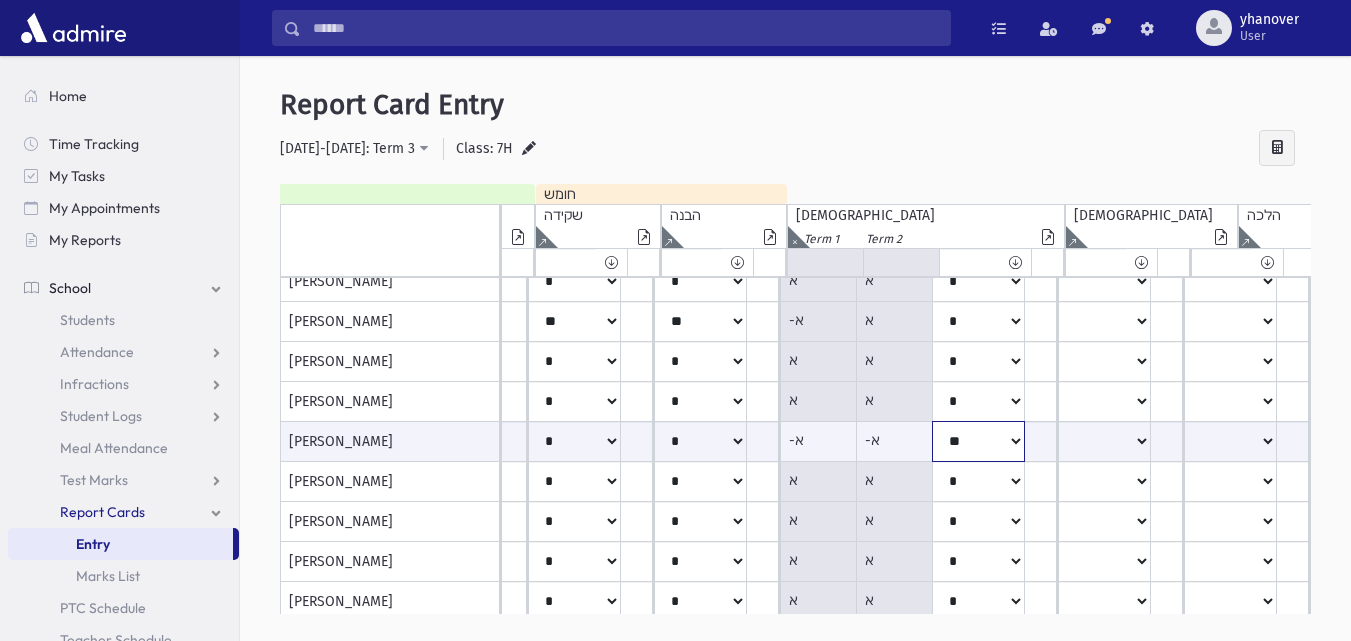 click on "*****
****
**
**
*
**
**
*" at bounding box center (-1065, 441) 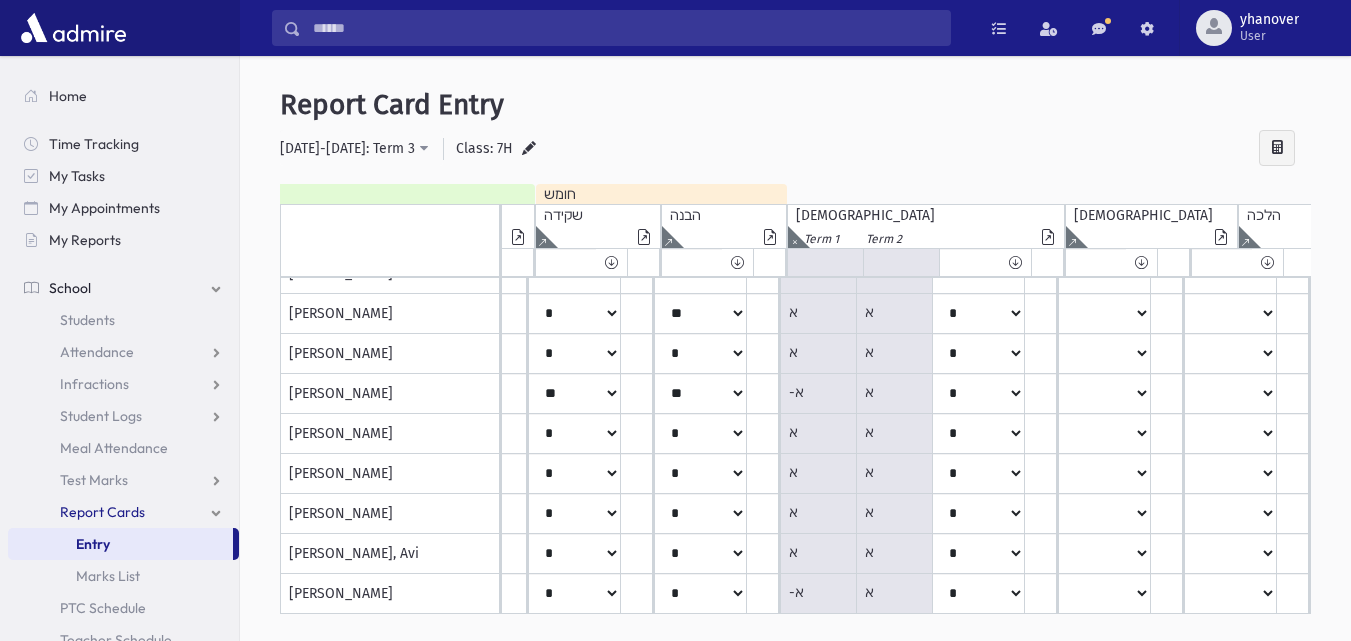 scroll, scrollTop: 0, scrollLeft: 1621, axis: horizontal 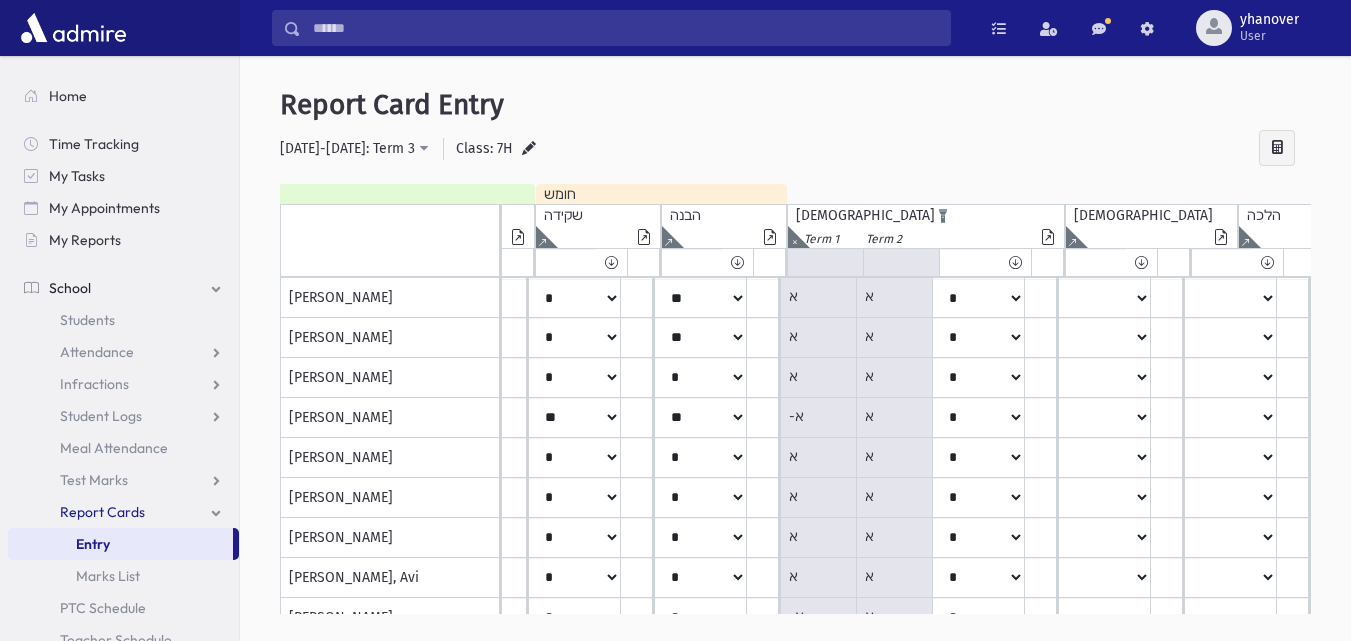 click at bounding box center (794, 237) 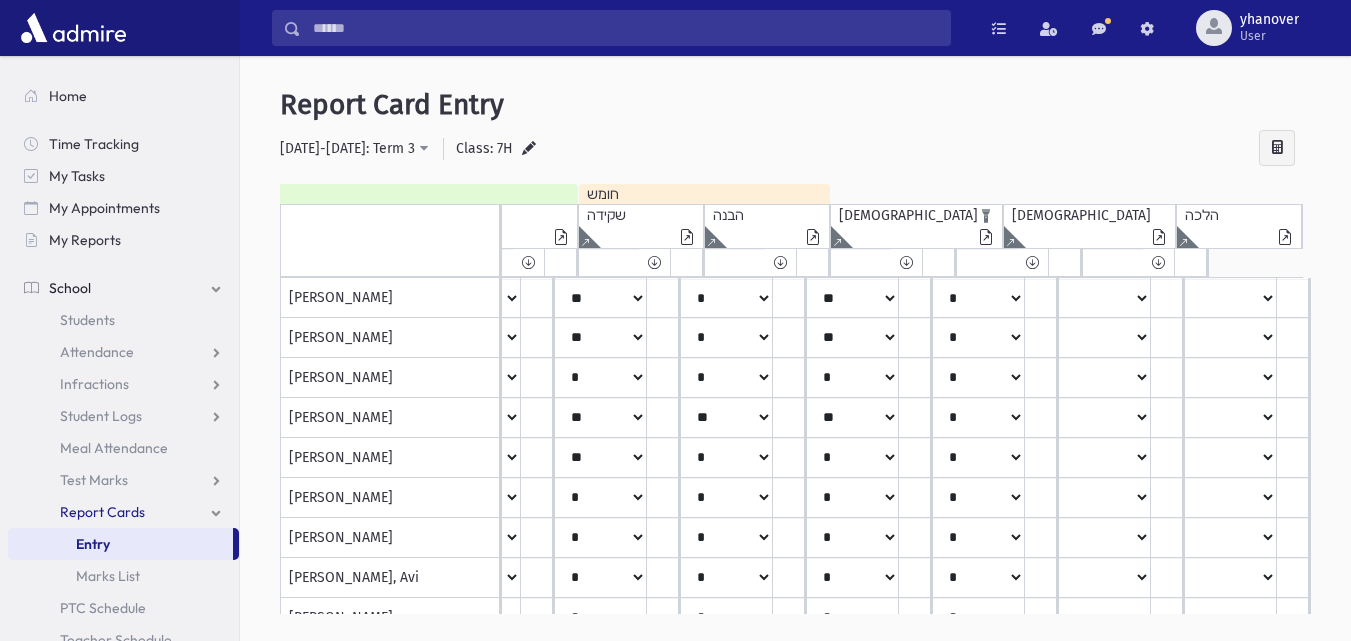 scroll, scrollTop: 0, scrollLeft: 1469, axis: horizontal 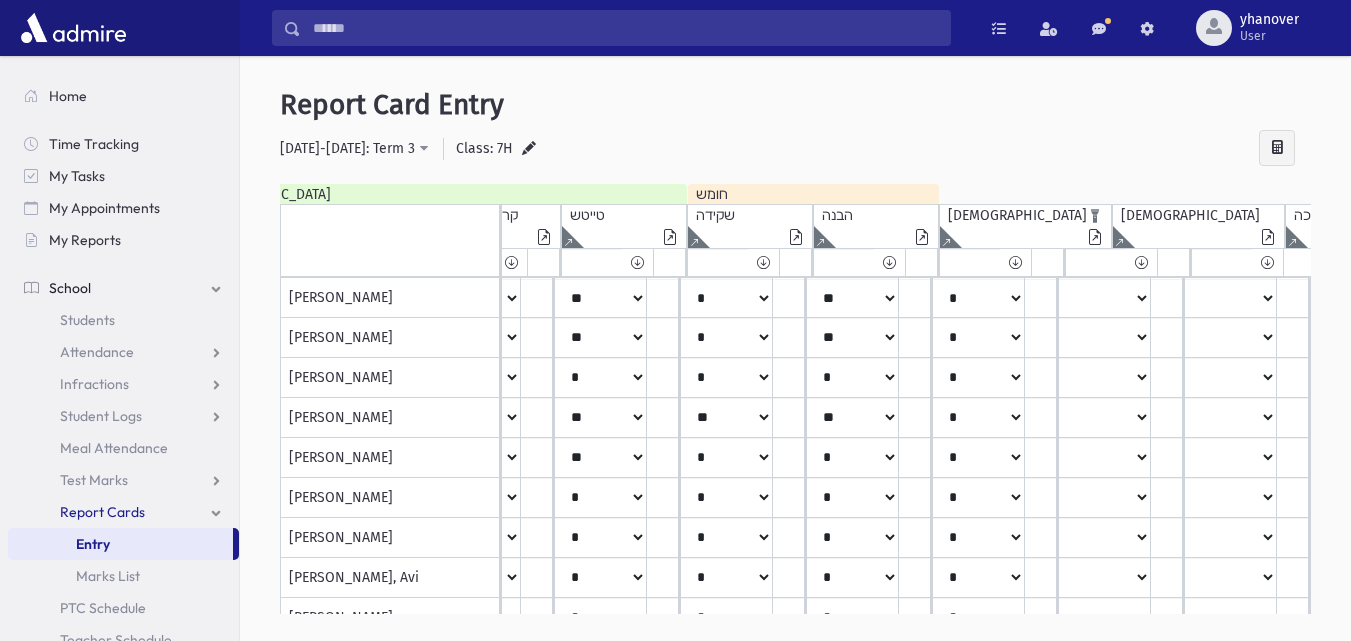 click at bounding box center (-961, 237) 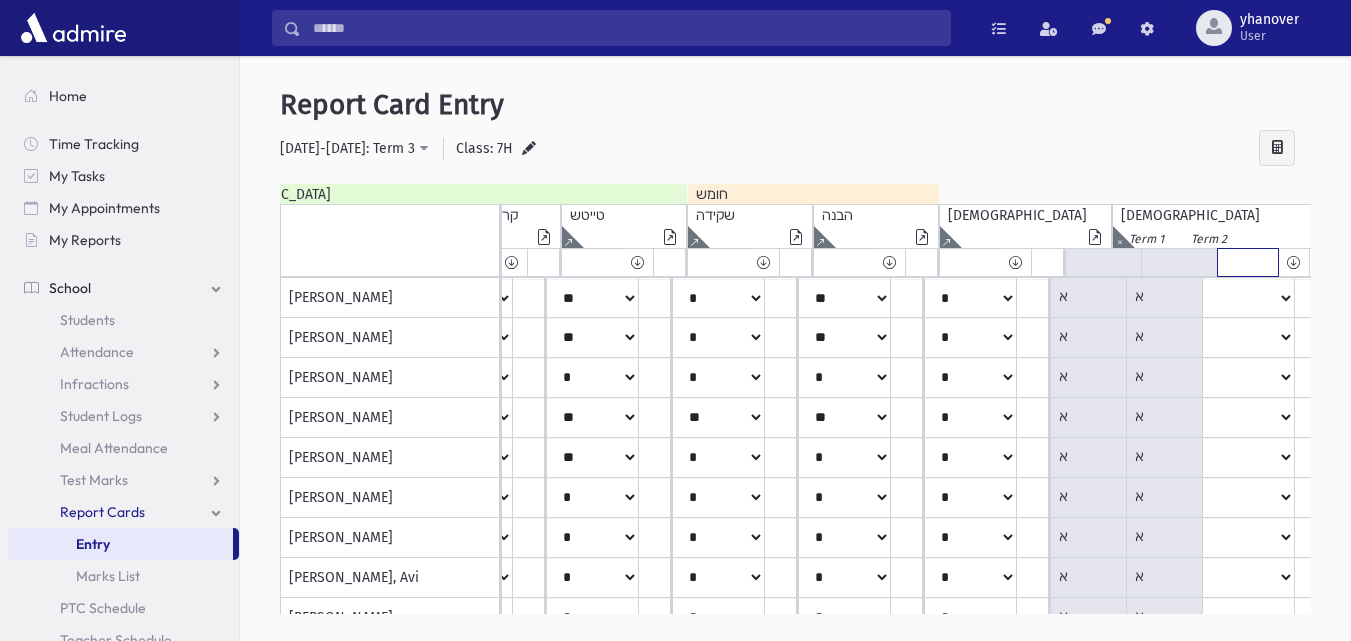 click on "*****
****
**
**
*
**
**
*" at bounding box center (-937, 262) 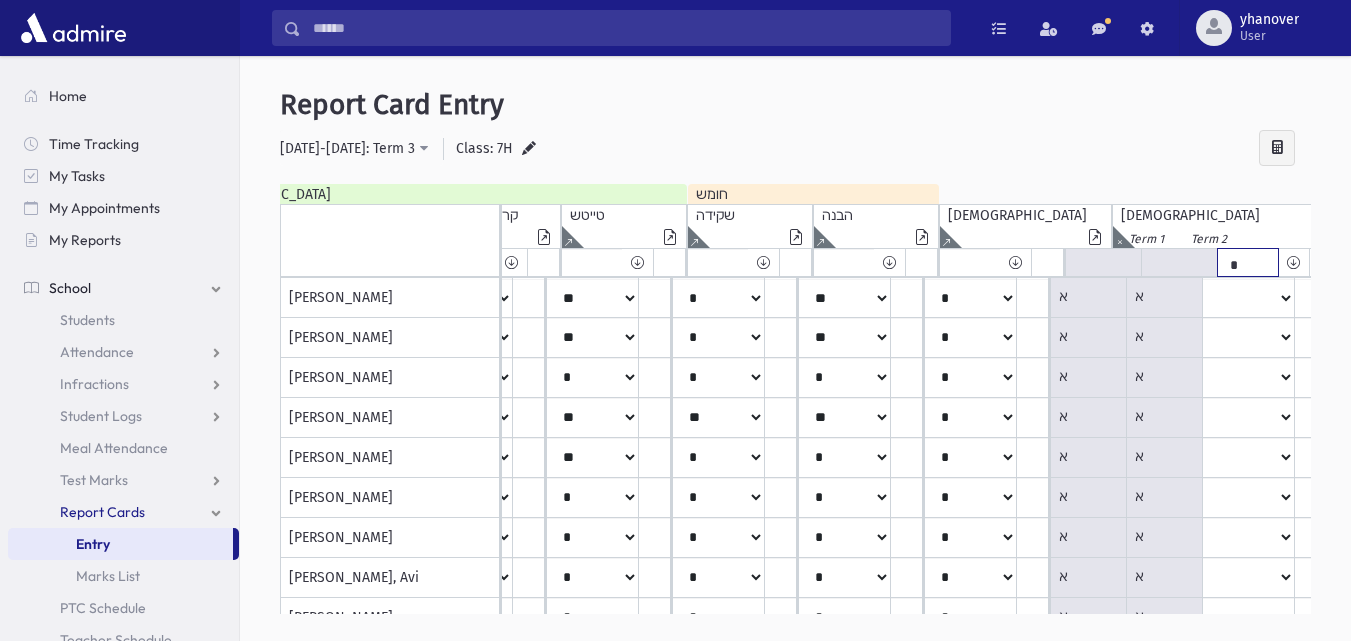click on "*****
****
**
**
*
**
**
*" at bounding box center (-937, 262) 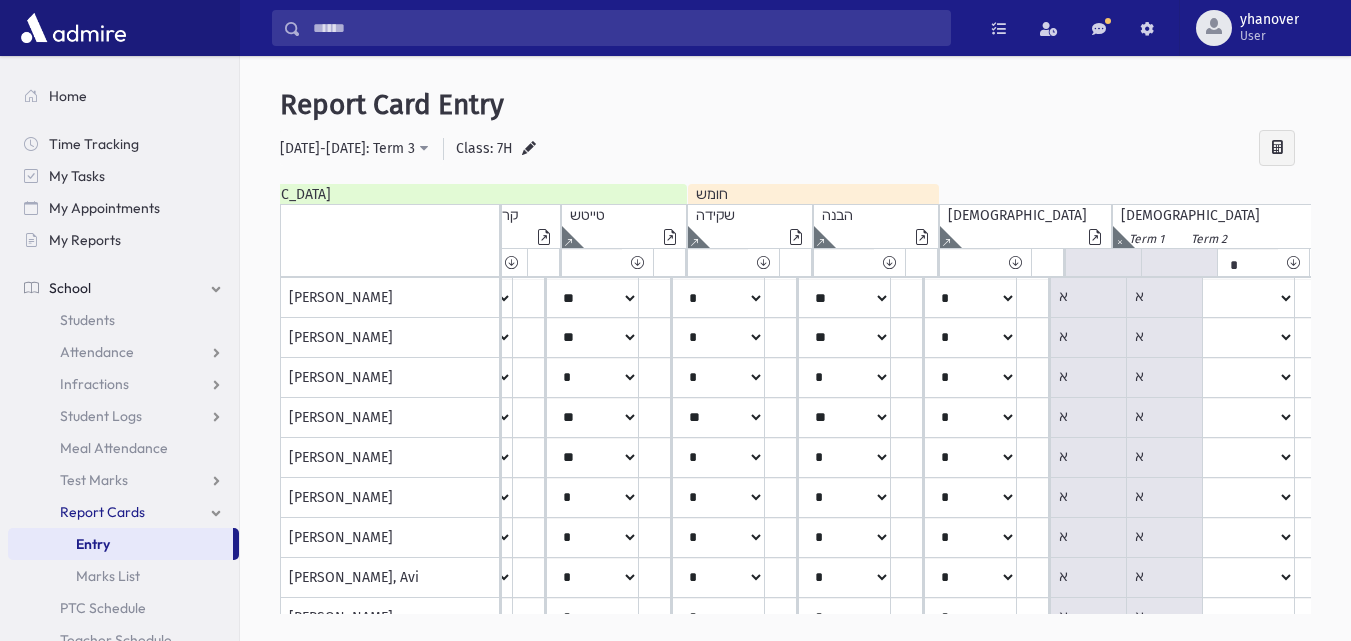 click at bounding box center [1293, 262] 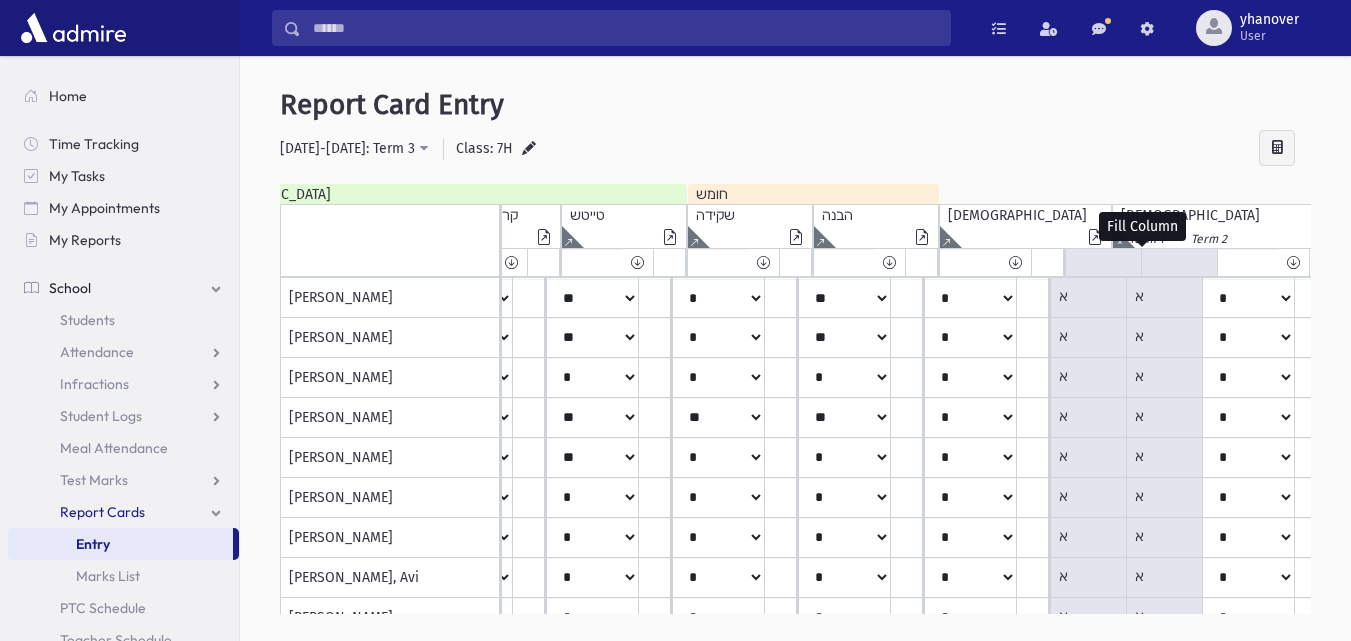 scroll, scrollTop: 0, scrollLeft: 1621, axis: horizontal 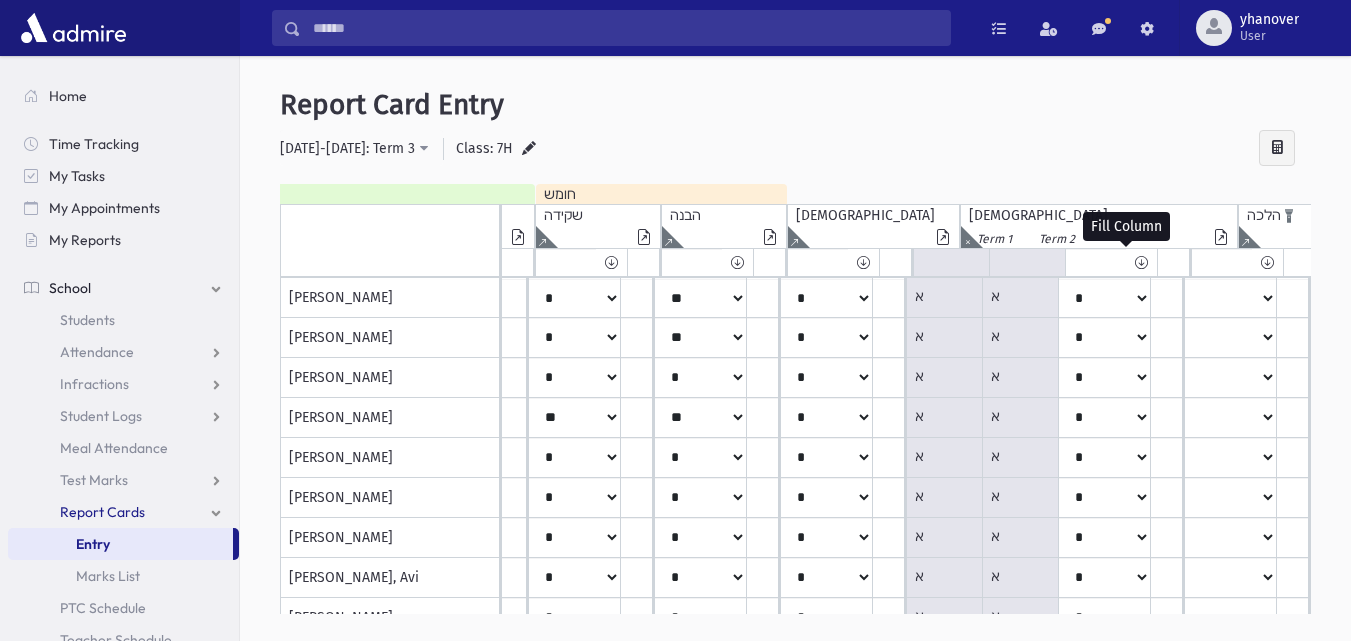 click at bounding box center [-1113, 237] 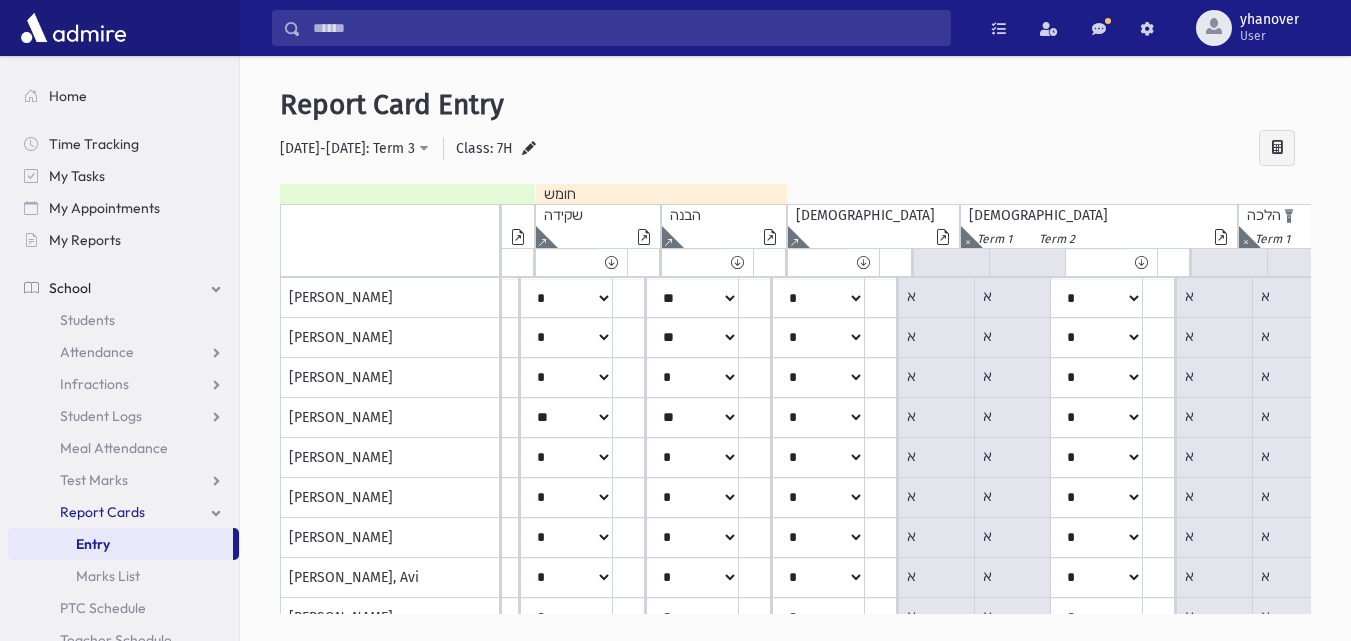scroll, scrollTop: 0, scrollLeft: 1773, axis: horizontal 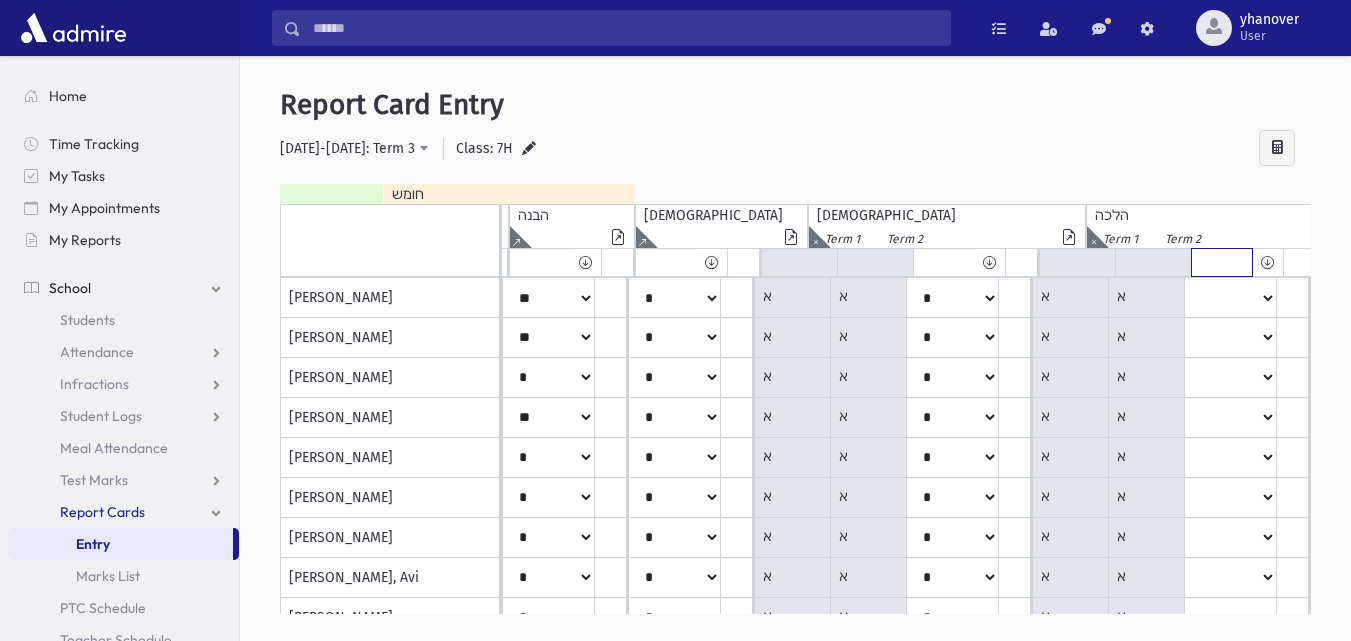 click on "*****
****
**
**
*
**
**
*" at bounding box center [-1241, 262] 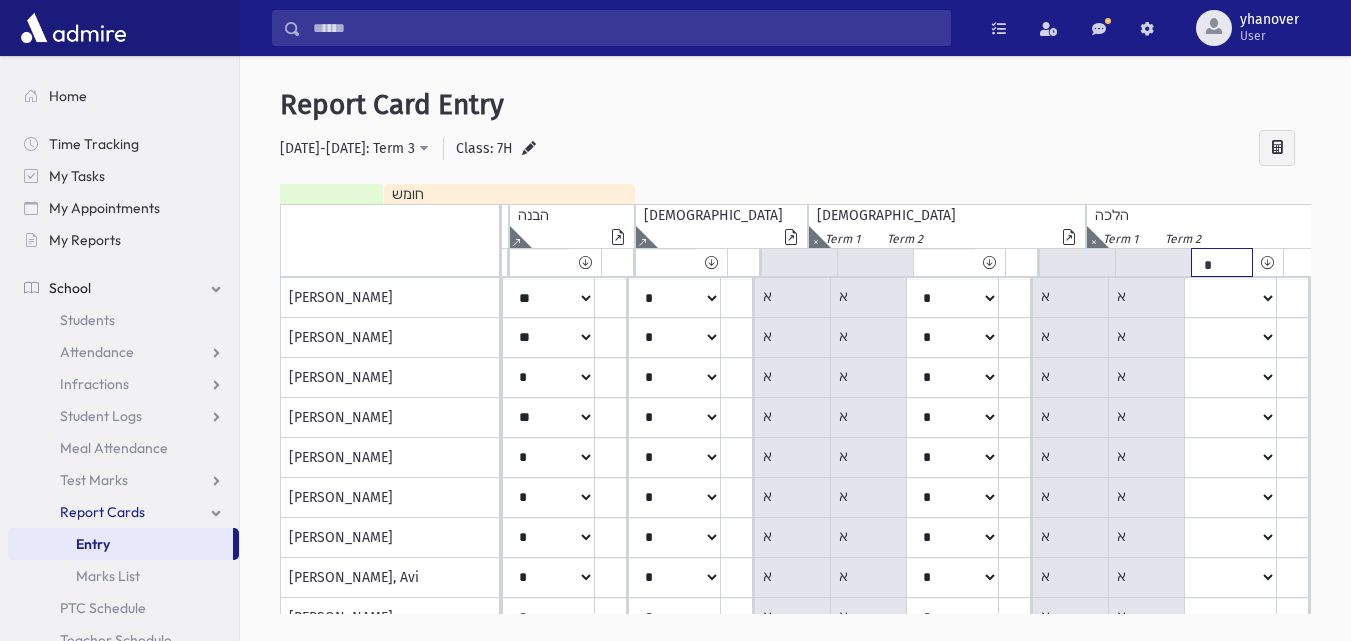 click on "*****
****
**
**
*
**
**
*" at bounding box center [-1241, 262] 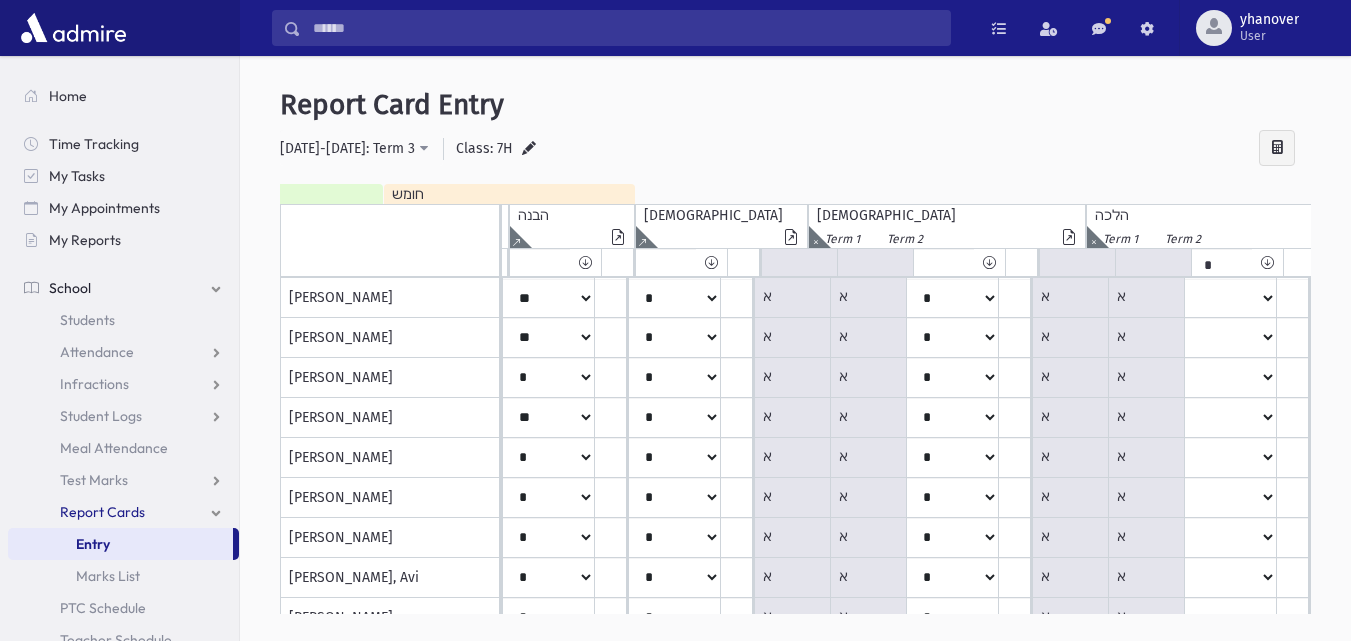 click at bounding box center [1267, 262] 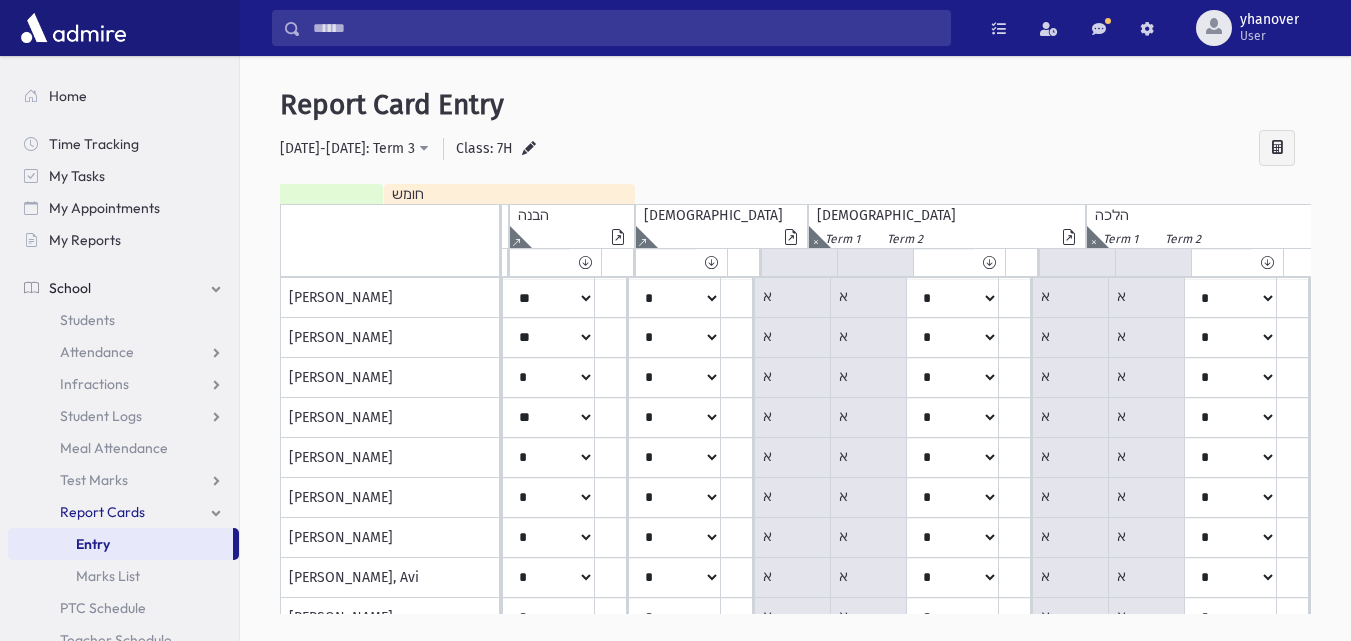 scroll, scrollTop: 0, scrollLeft: 1427, axis: horizontal 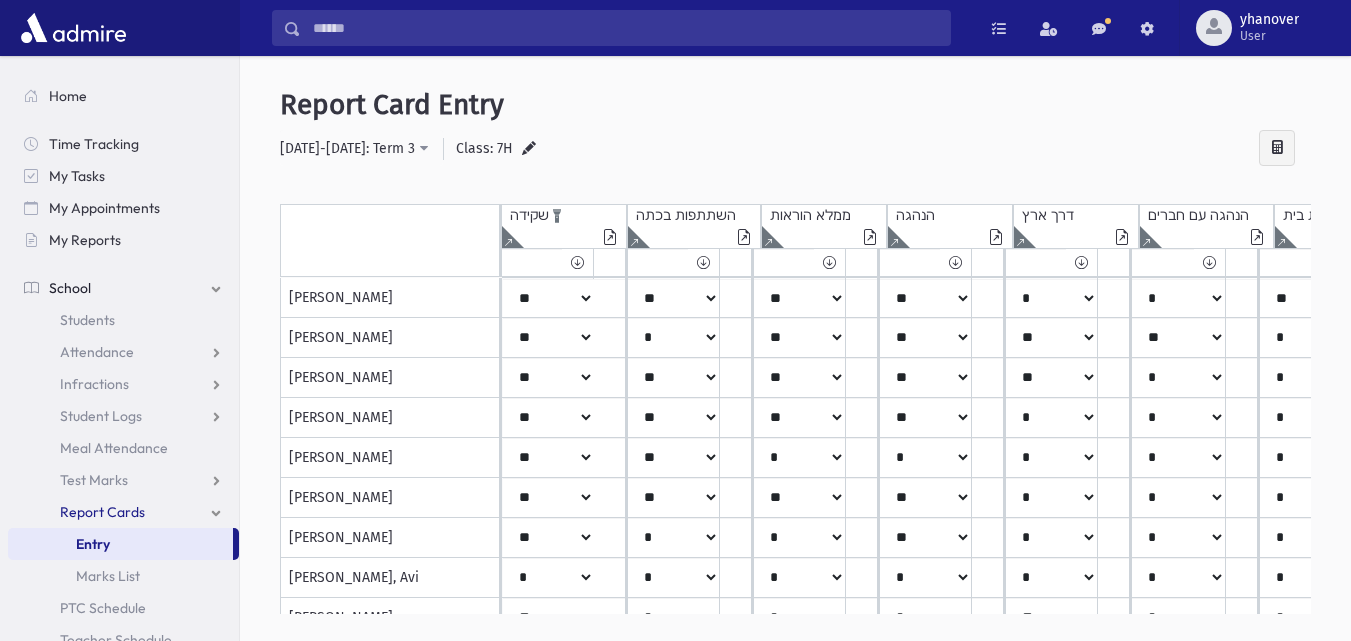 click at bounding box center (610, 239) 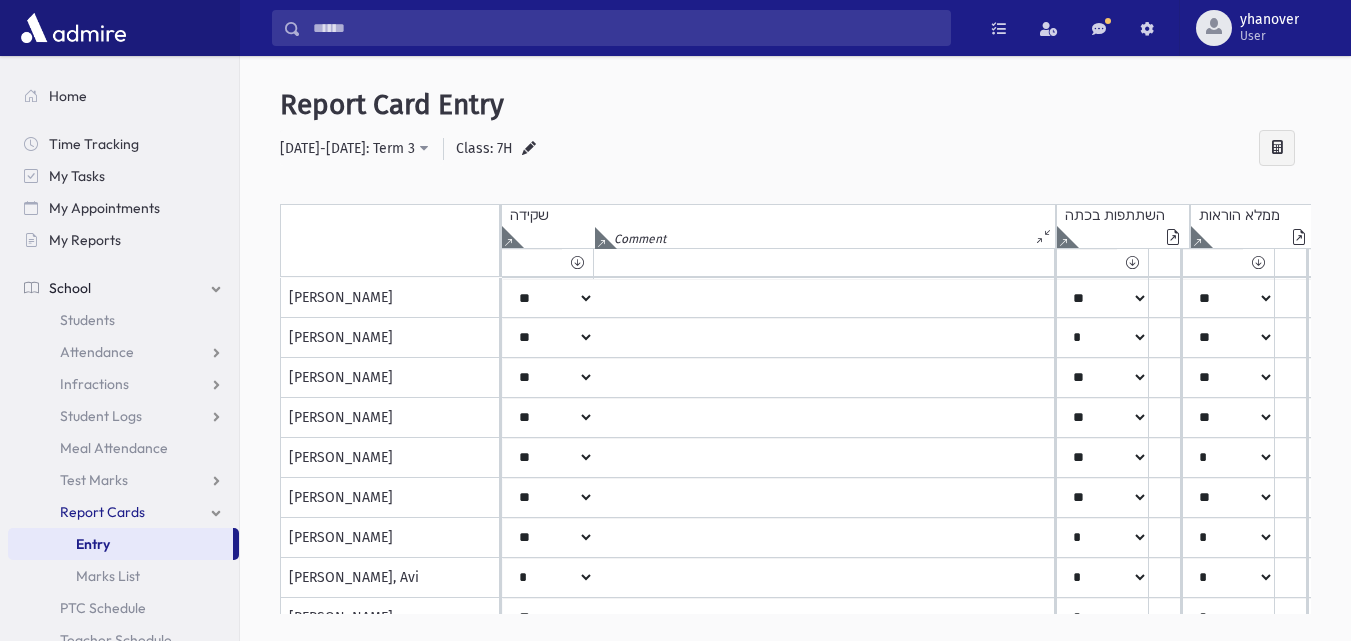 click at bounding box center (601, 242) 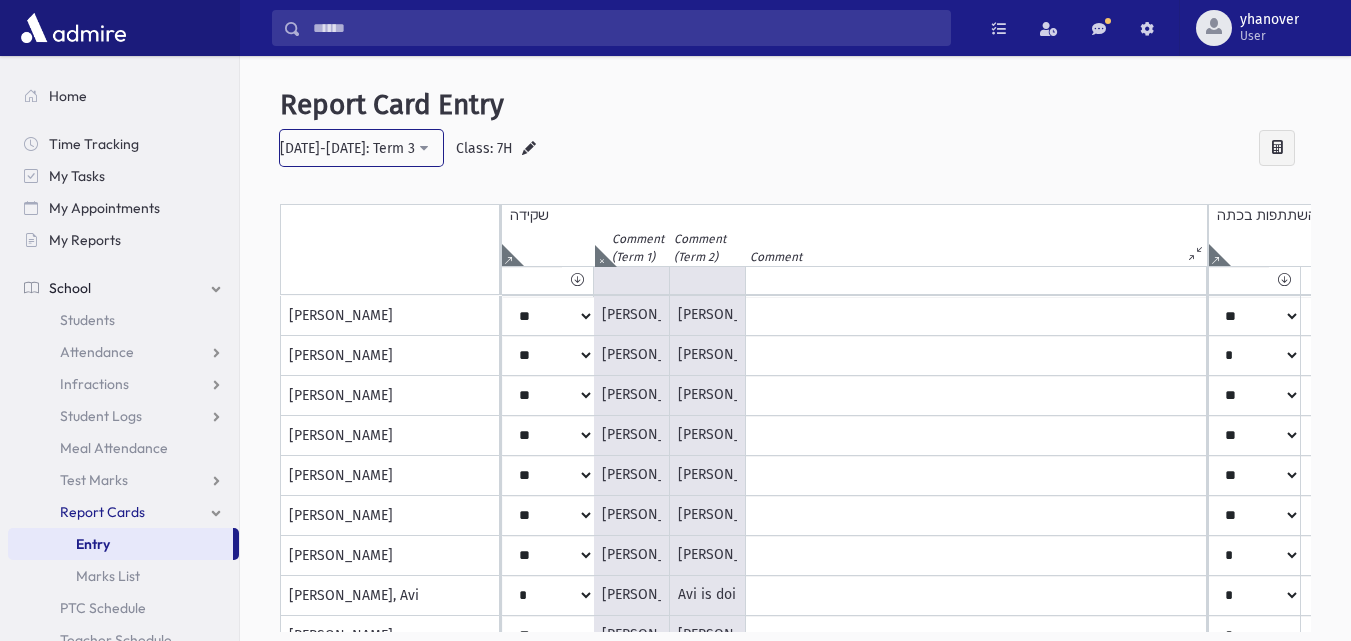 click on "[DATE]-[DATE]: Term 3" at bounding box center (347, 148) 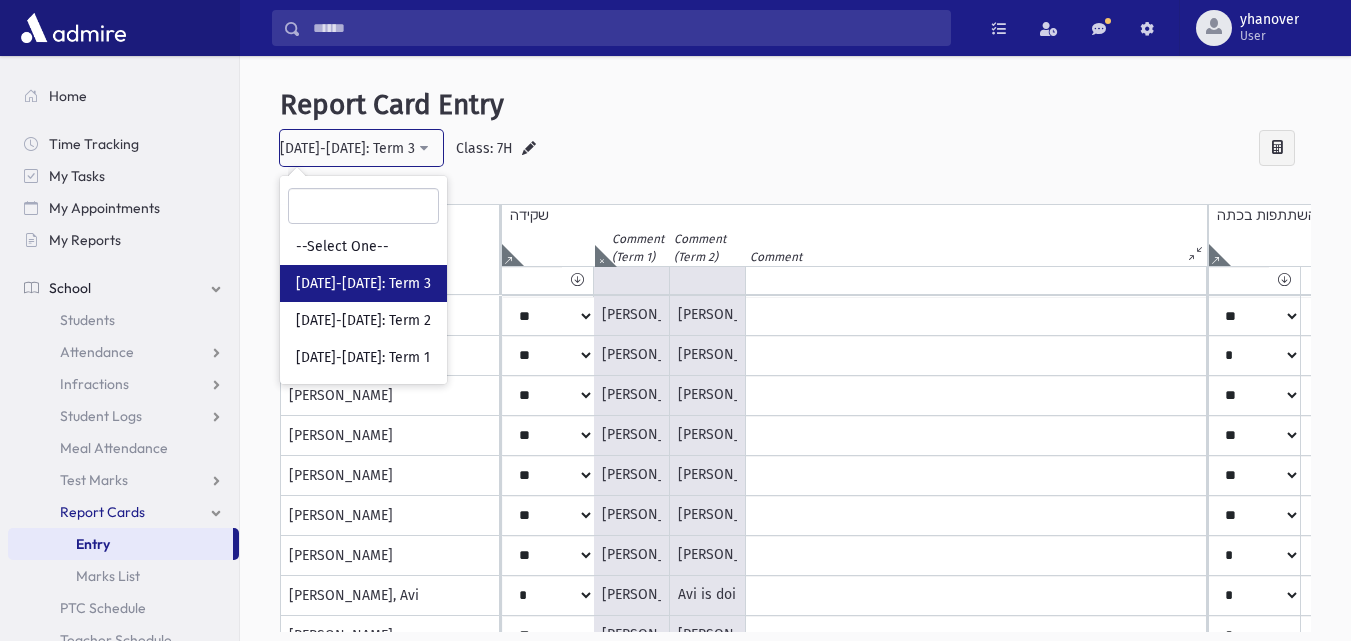 click on "[DATE]-[DATE]: Term 3" at bounding box center (347, 148) 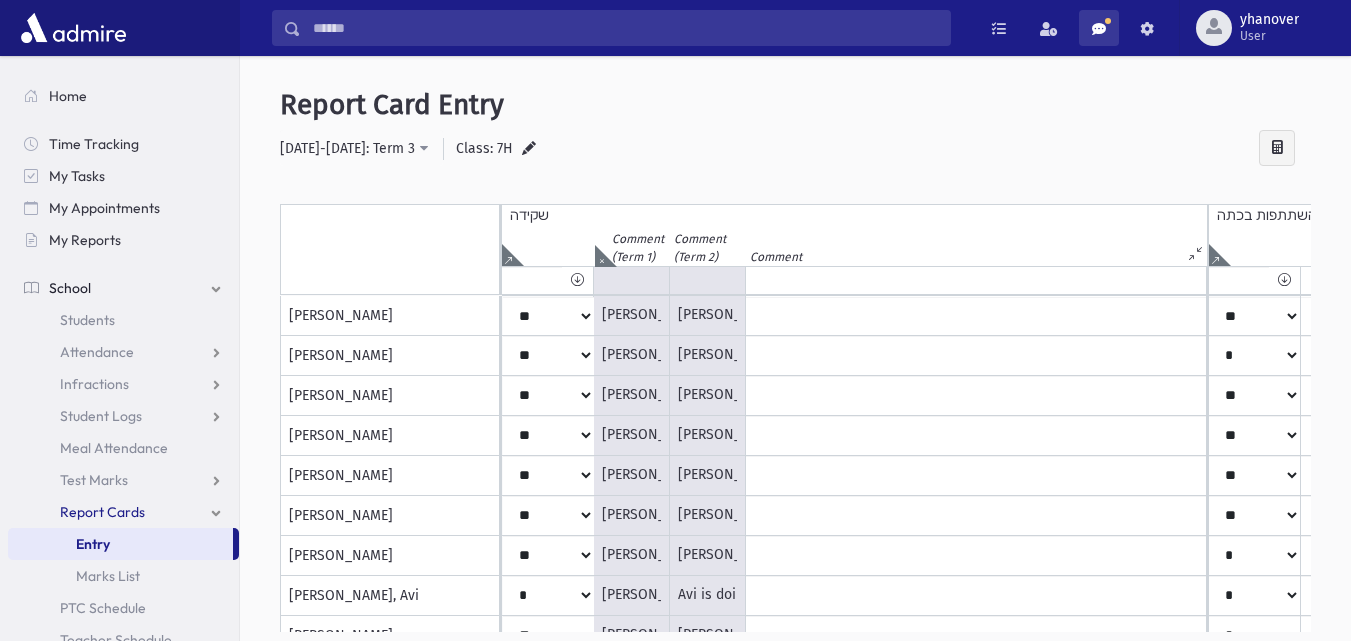 click at bounding box center [1099, 28] 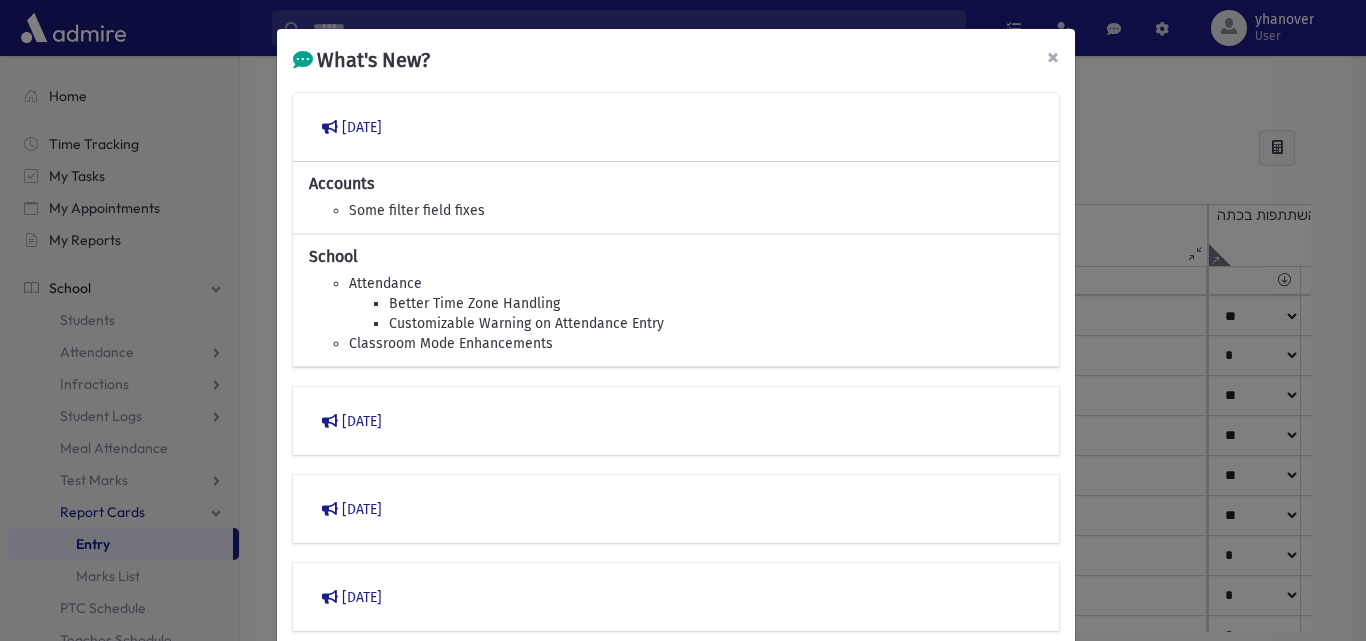 click on "×" at bounding box center [1053, 57] 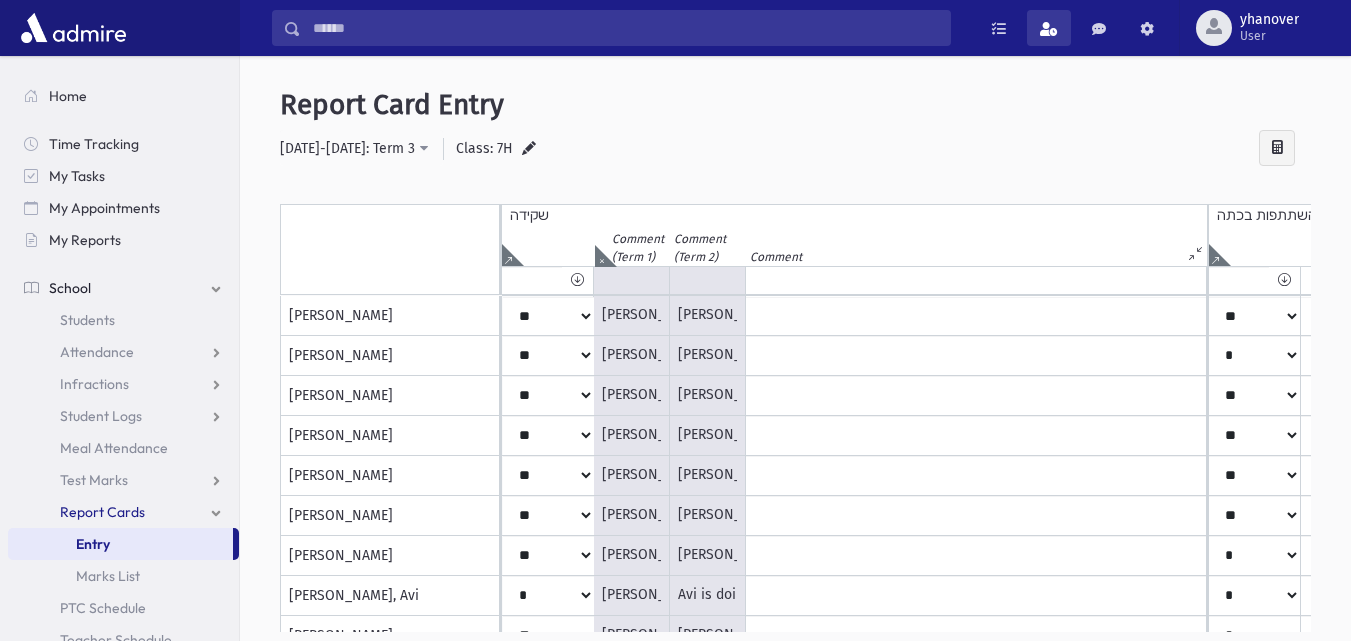click at bounding box center [1049, 29] 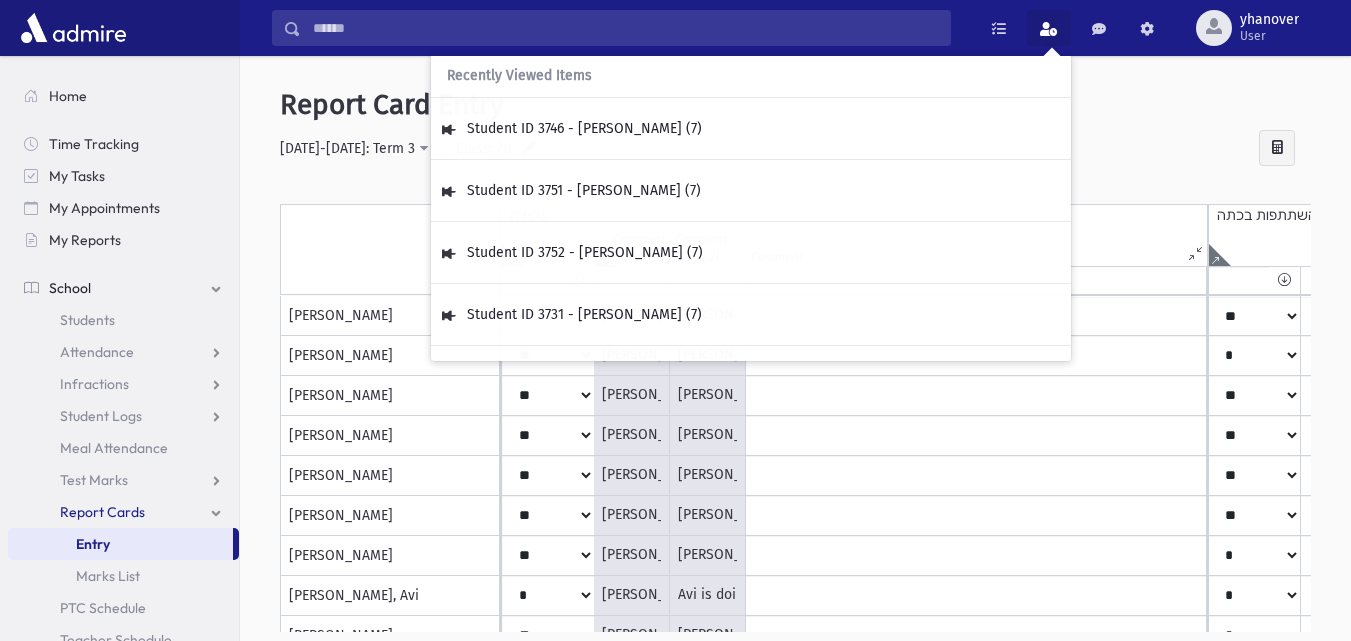 click on "Report Card Entry" at bounding box center (795, 105) 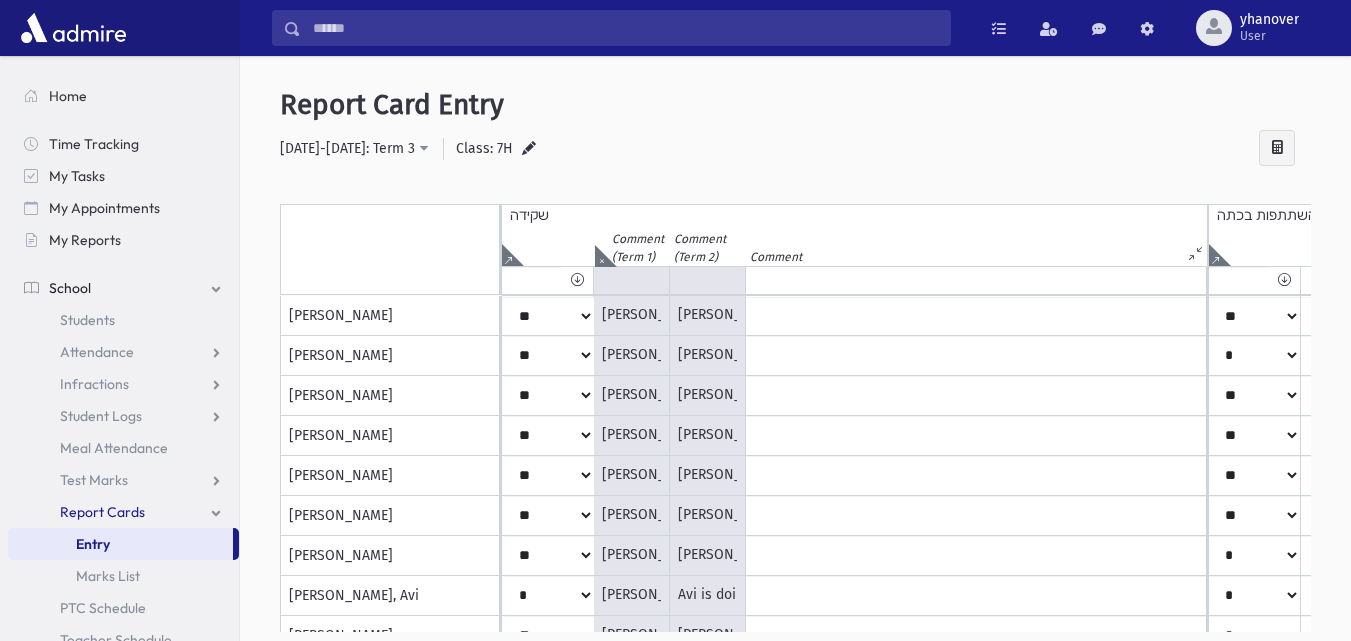 click at bounding box center (625, 28) 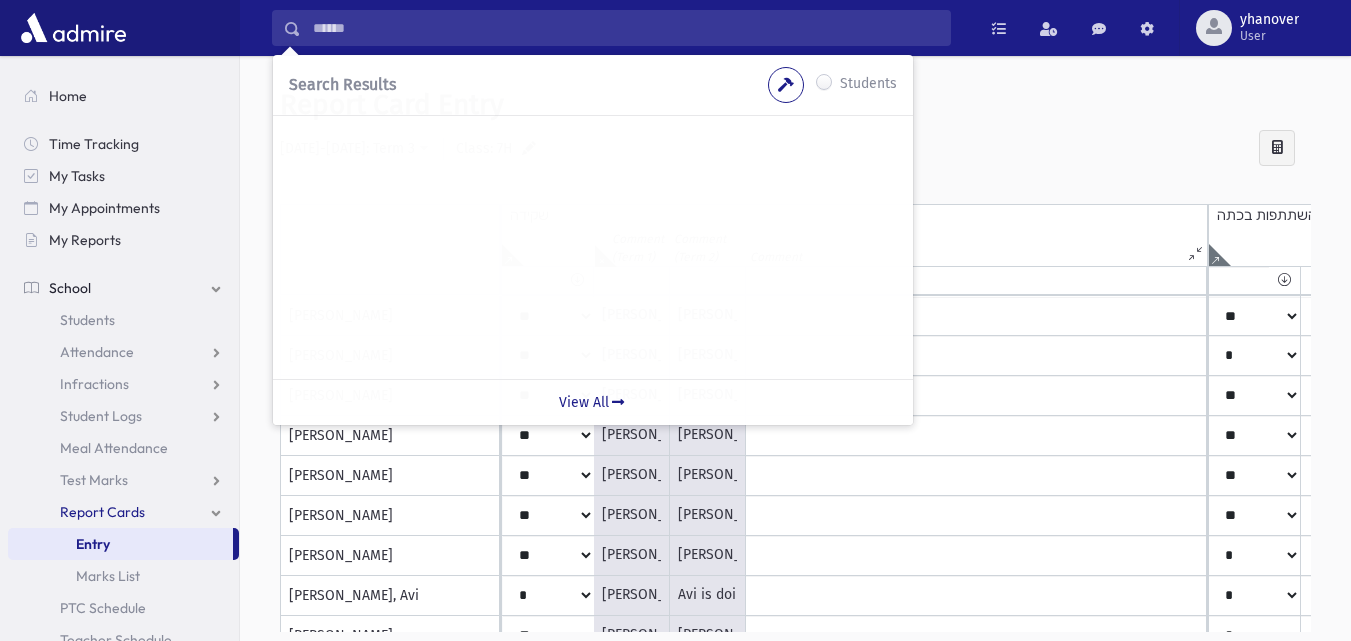 click on "Report Card Entry" at bounding box center [795, 105] 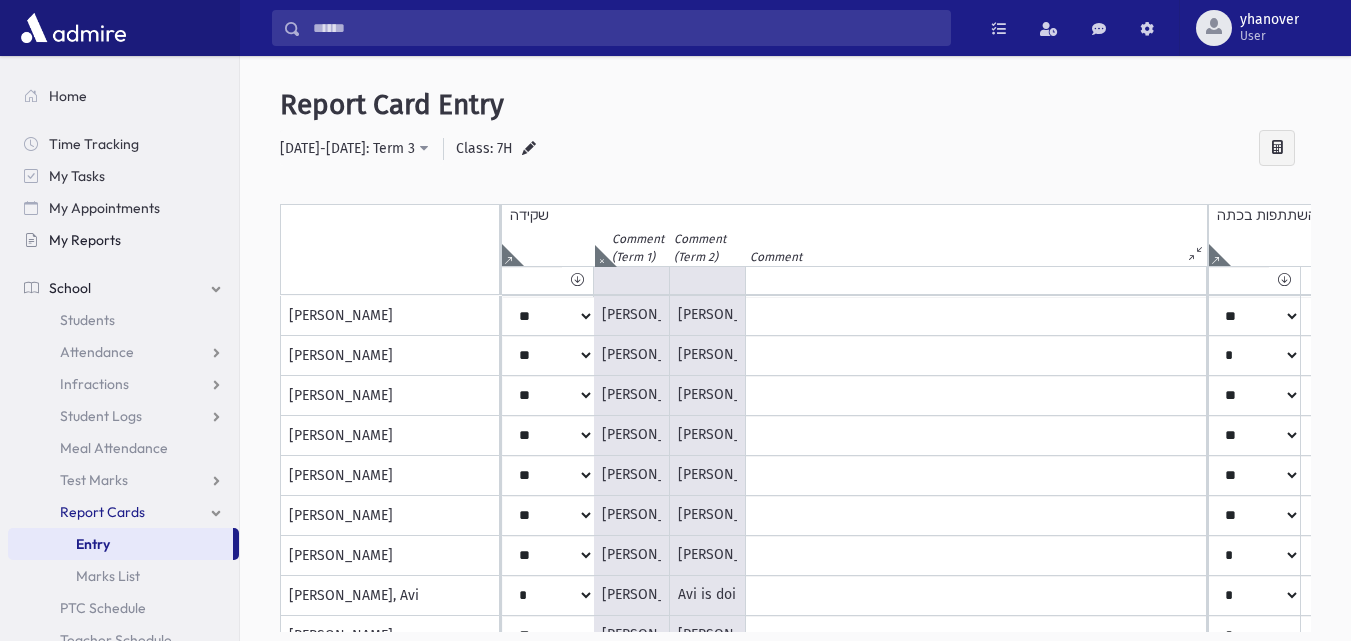 click on "My Reports" at bounding box center (123, 240) 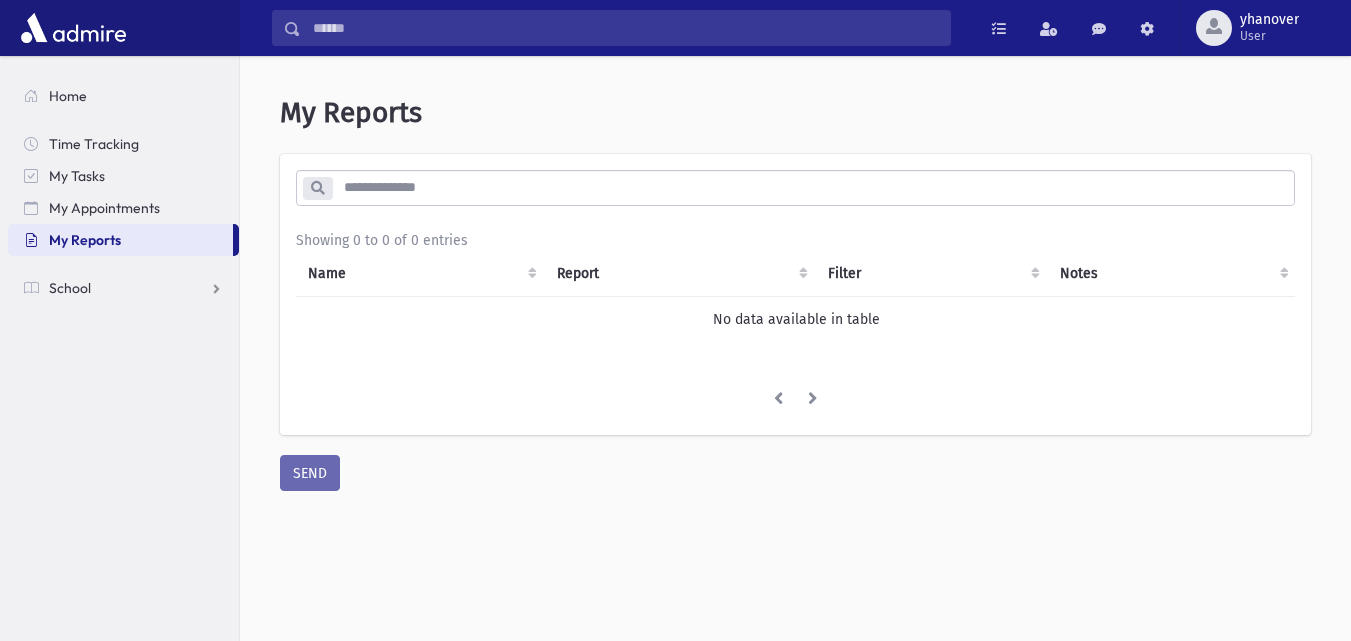 scroll, scrollTop: 0, scrollLeft: 0, axis: both 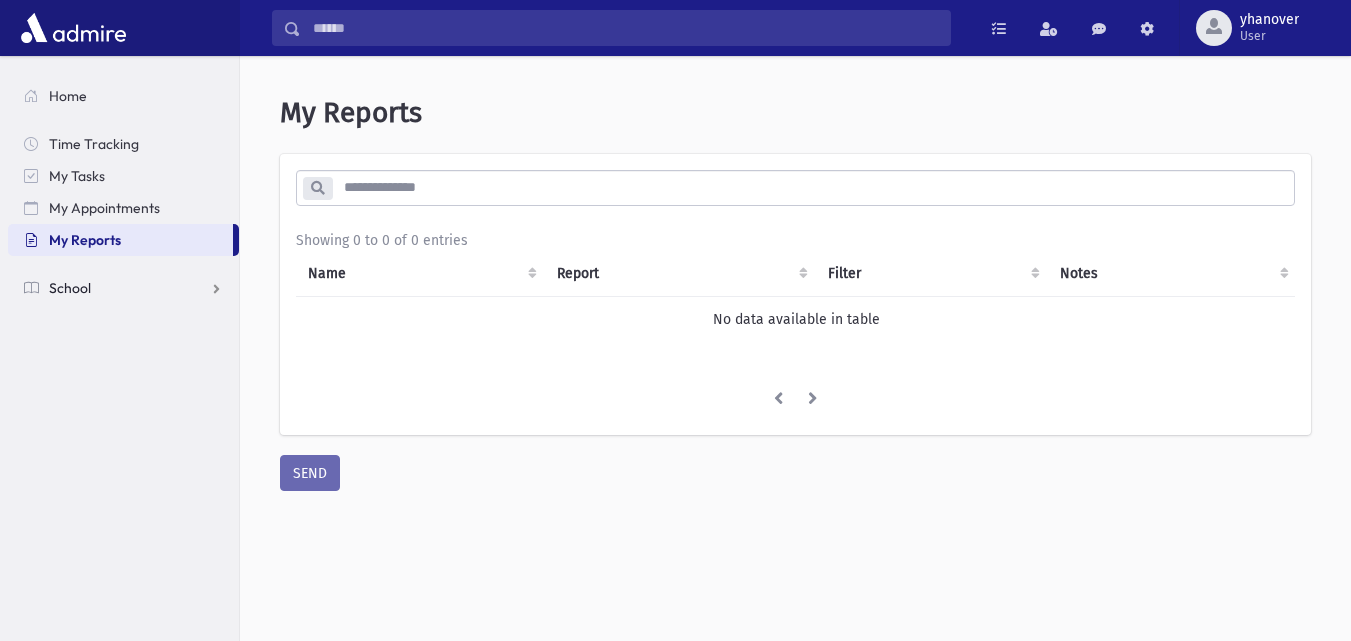 click on "School" at bounding box center (123, 288) 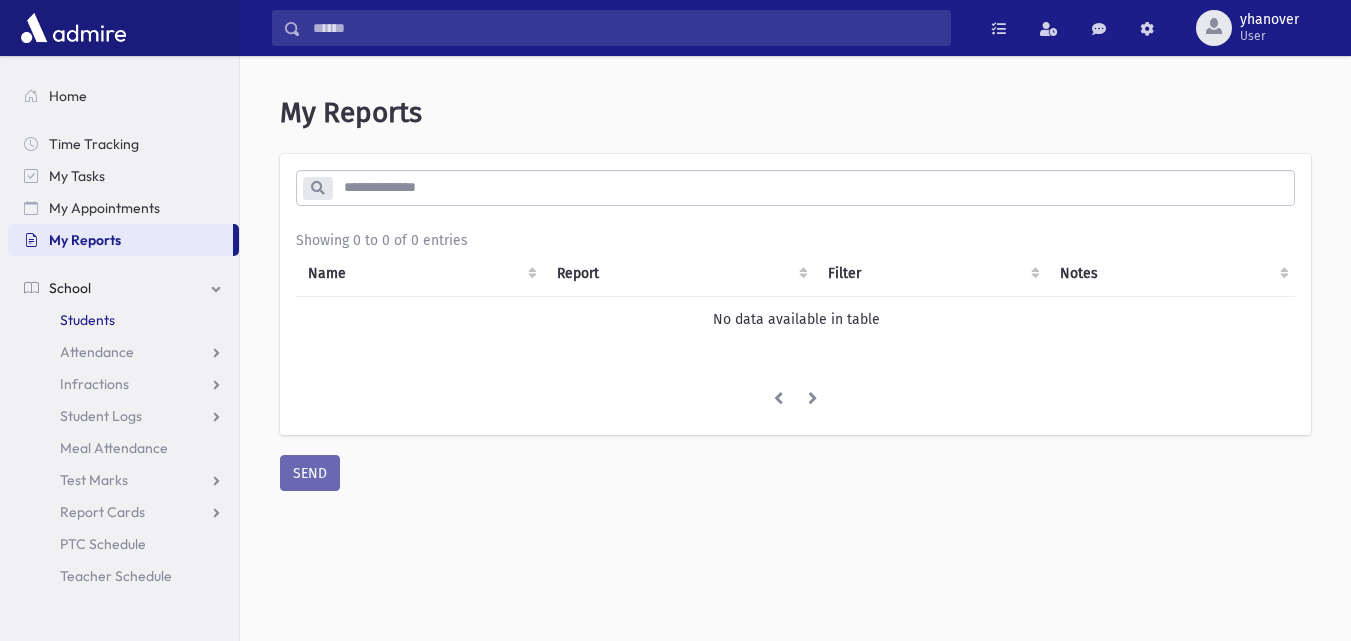 click on "Students" at bounding box center (123, 320) 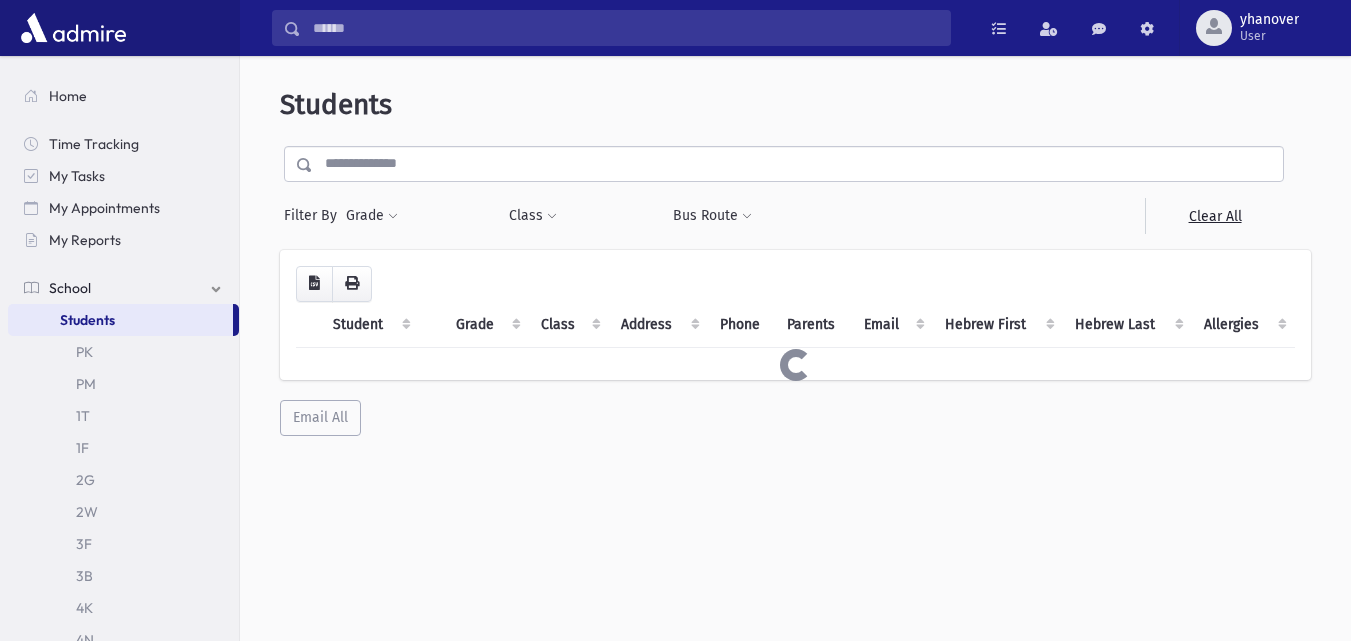 scroll, scrollTop: 0, scrollLeft: 0, axis: both 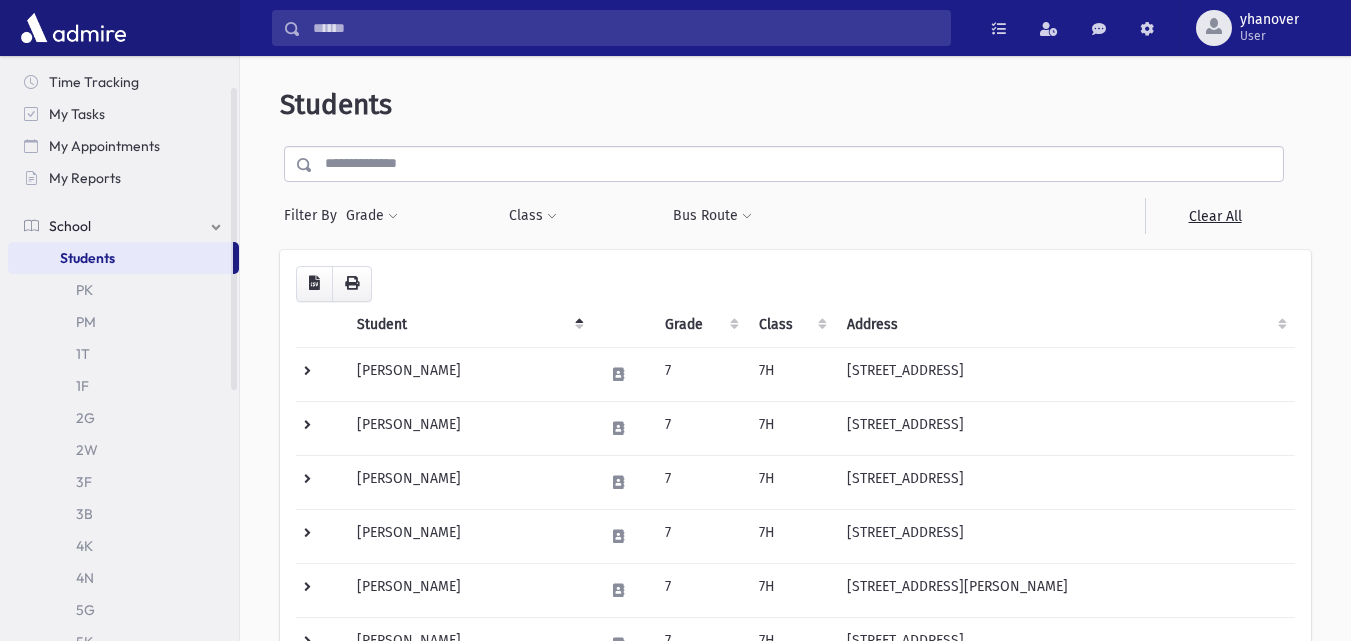click on "School" at bounding box center [123, 226] 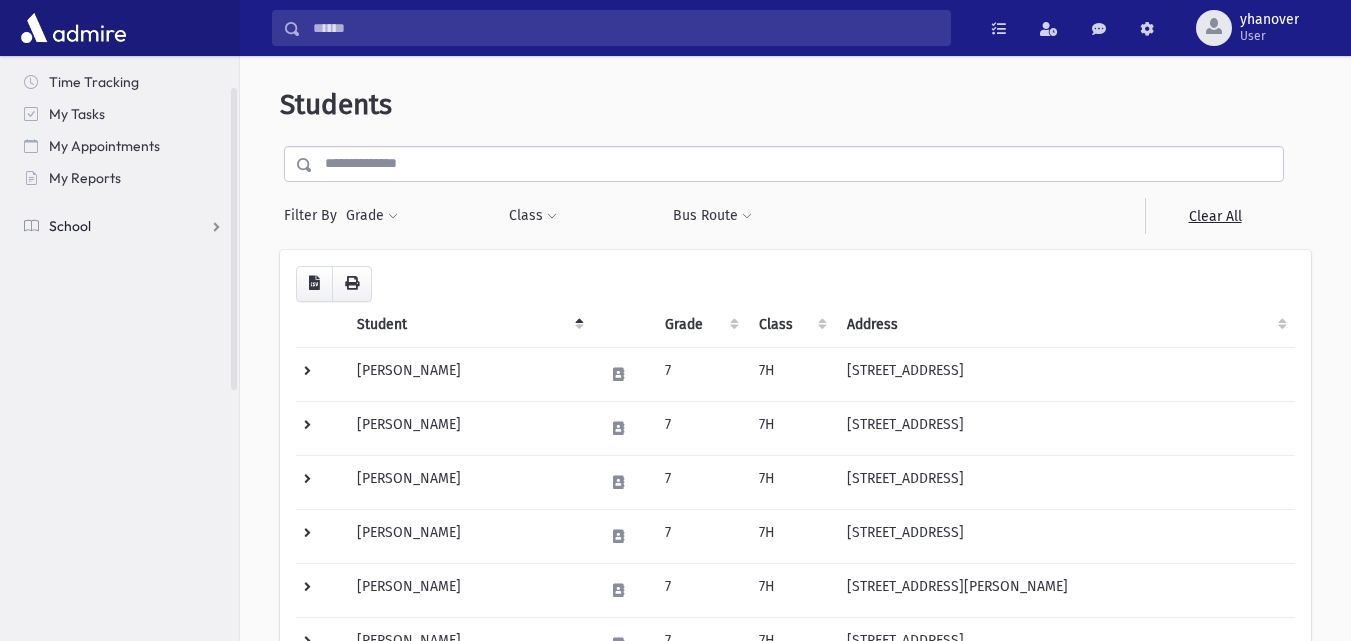 scroll, scrollTop: 0, scrollLeft: 0, axis: both 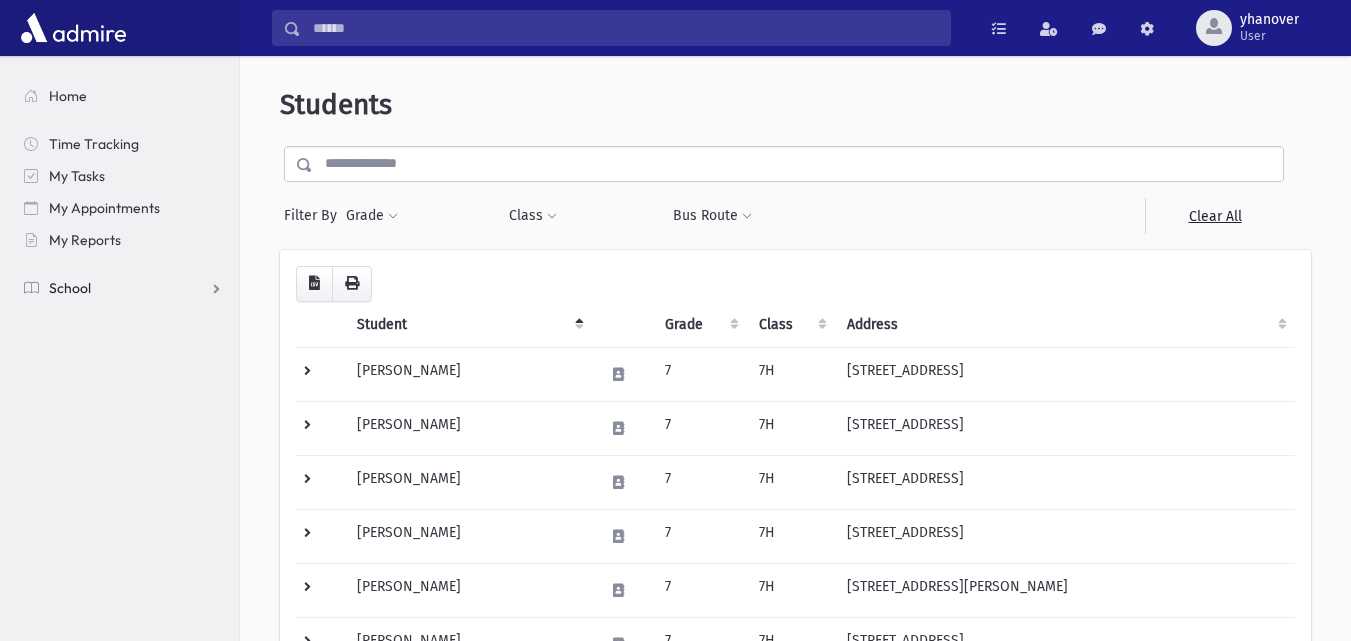 click on "School" at bounding box center [123, 288] 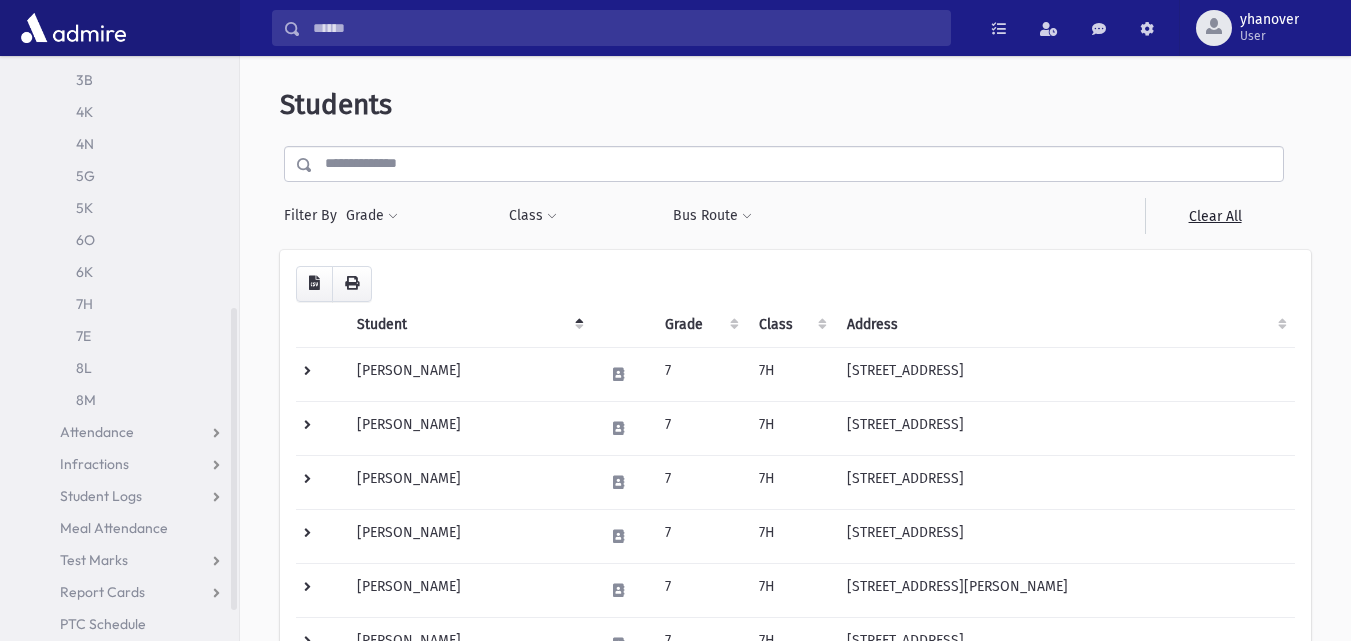 scroll, scrollTop: 507, scrollLeft: 0, axis: vertical 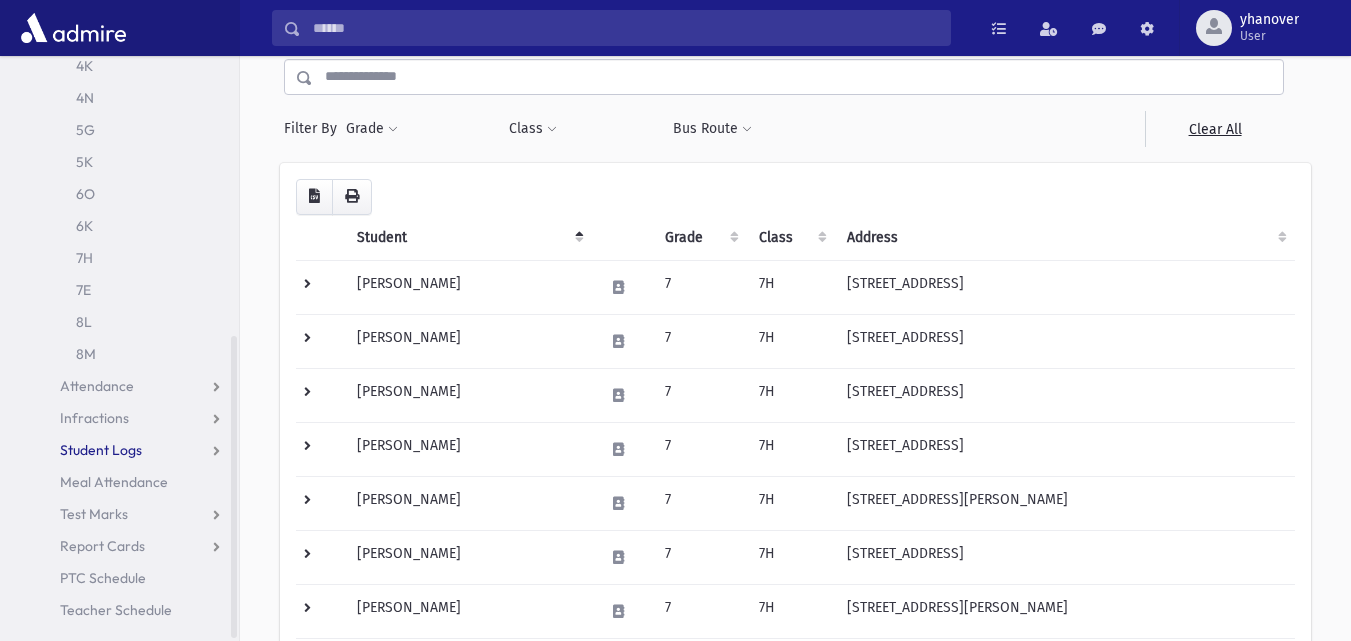click on "Student Logs" at bounding box center [123, 450] 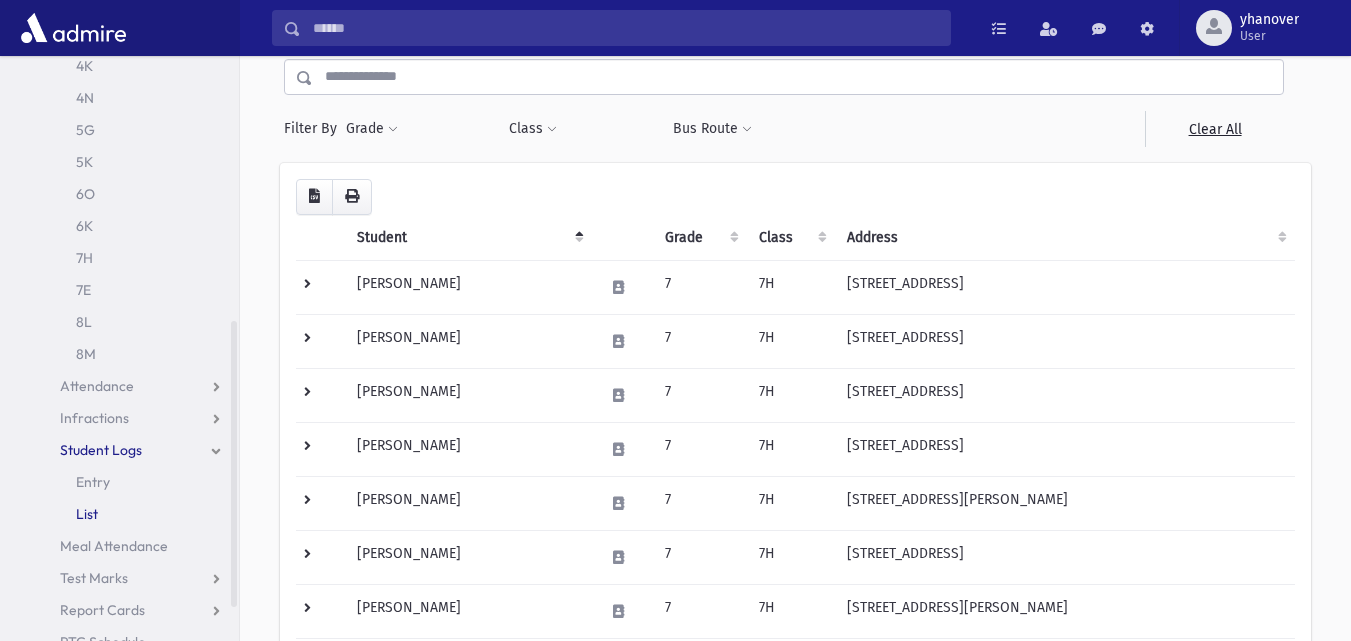 click on "List" at bounding box center [123, 514] 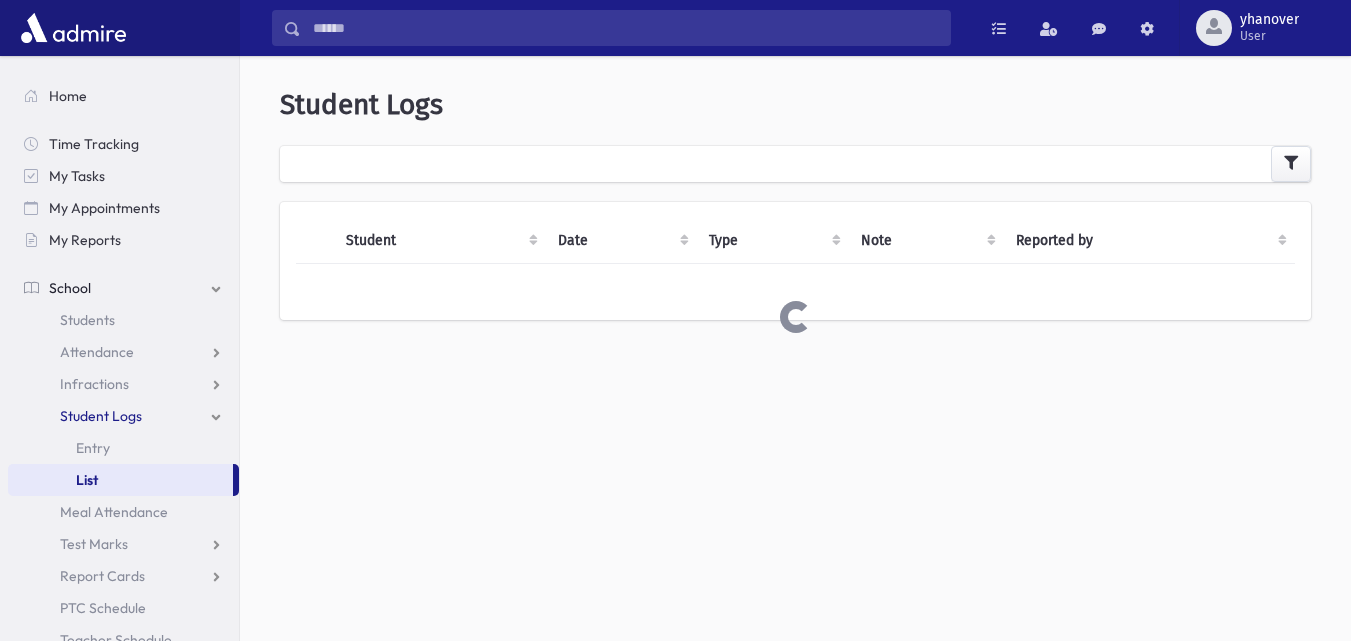 scroll, scrollTop: 0, scrollLeft: 0, axis: both 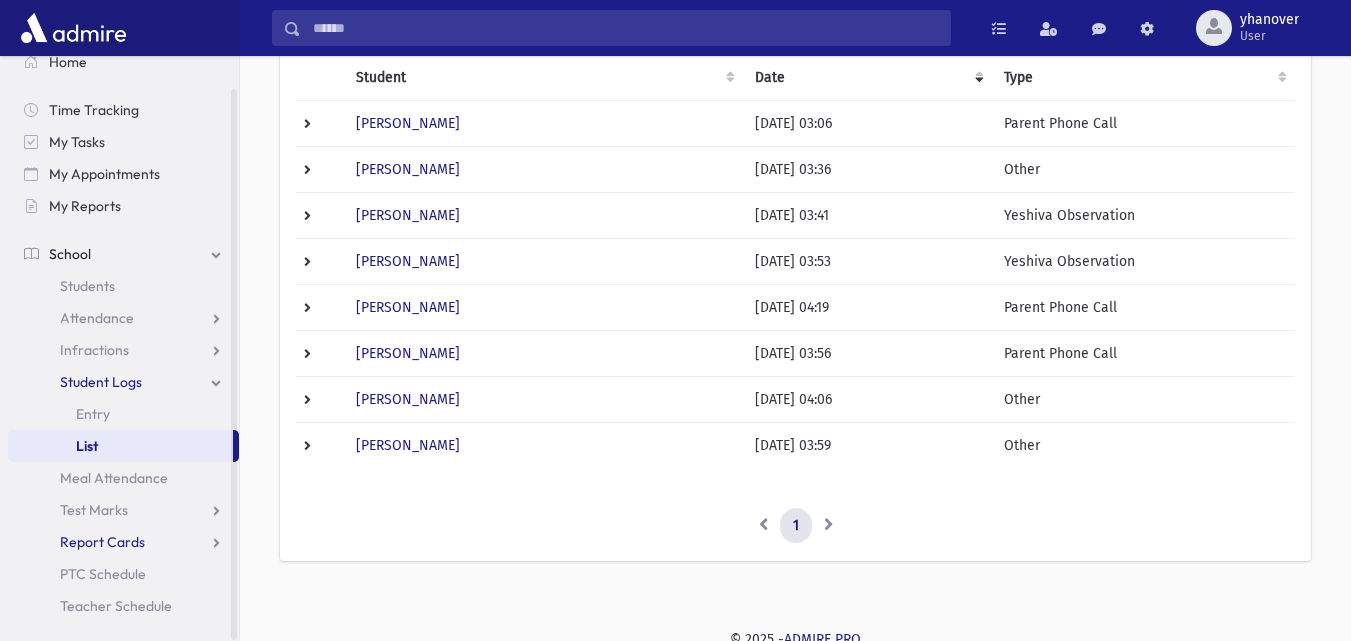 click on "Report Cards" at bounding box center (123, 542) 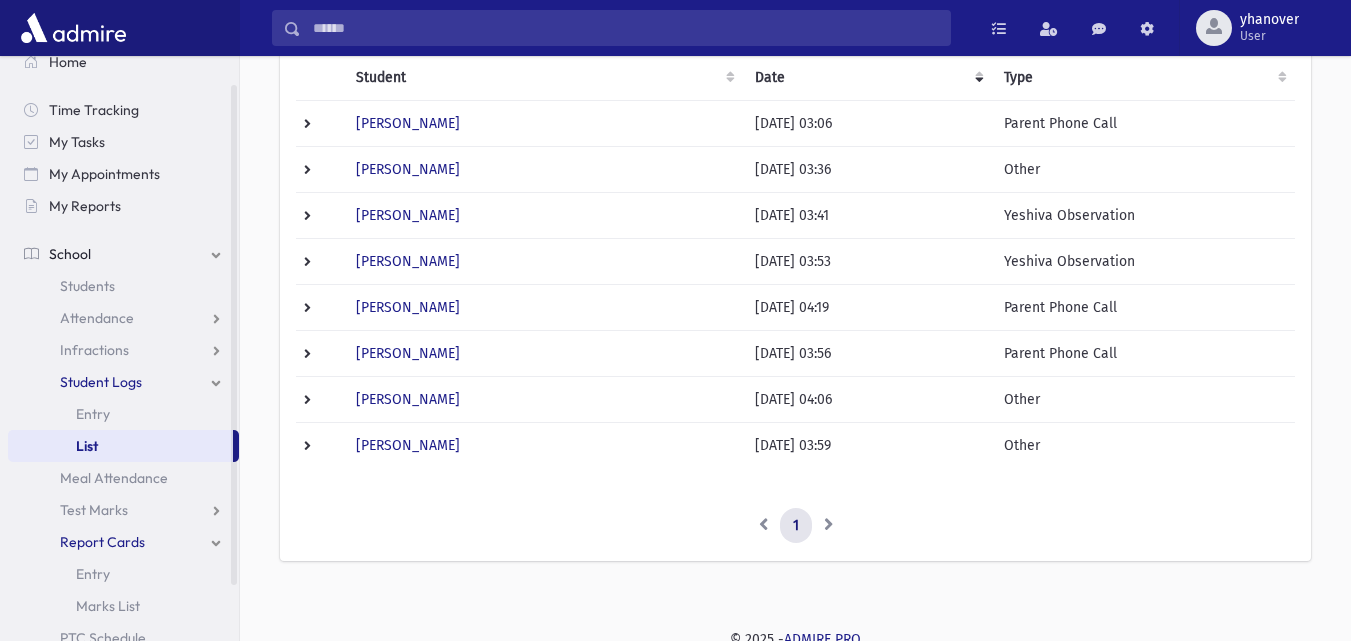 scroll, scrollTop: 190, scrollLeft: 0, axis: vertical 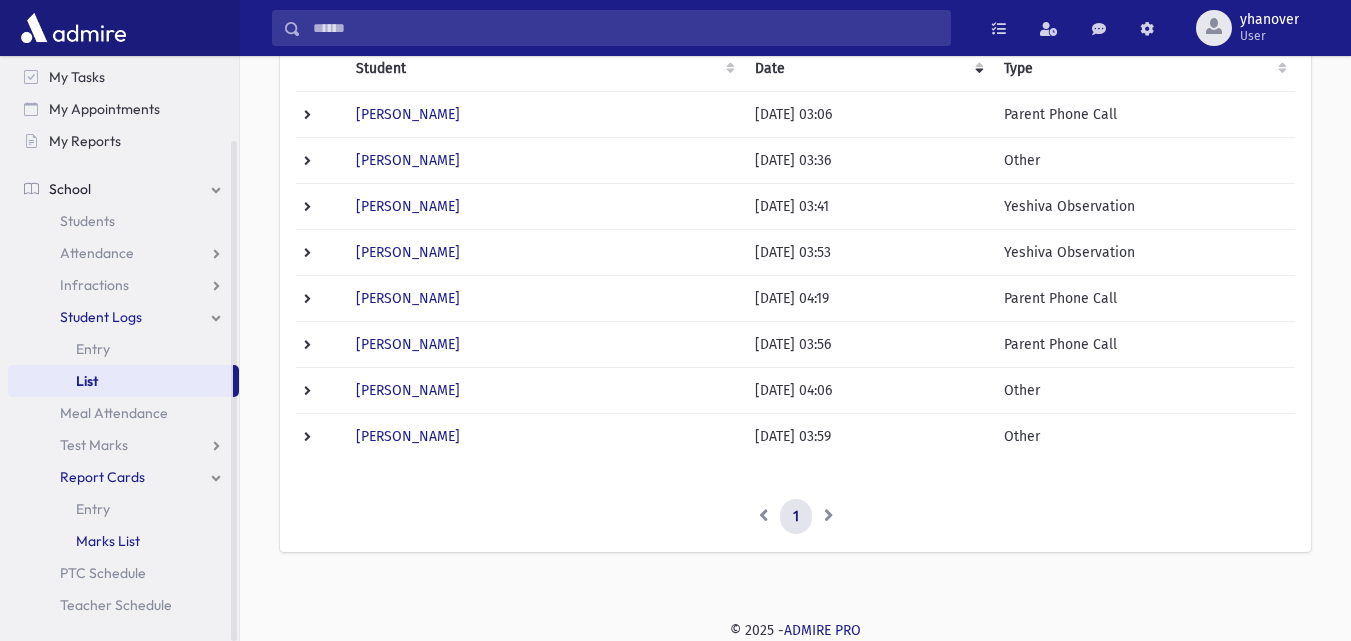click on "Marks List" at bounding box center (108, 541) 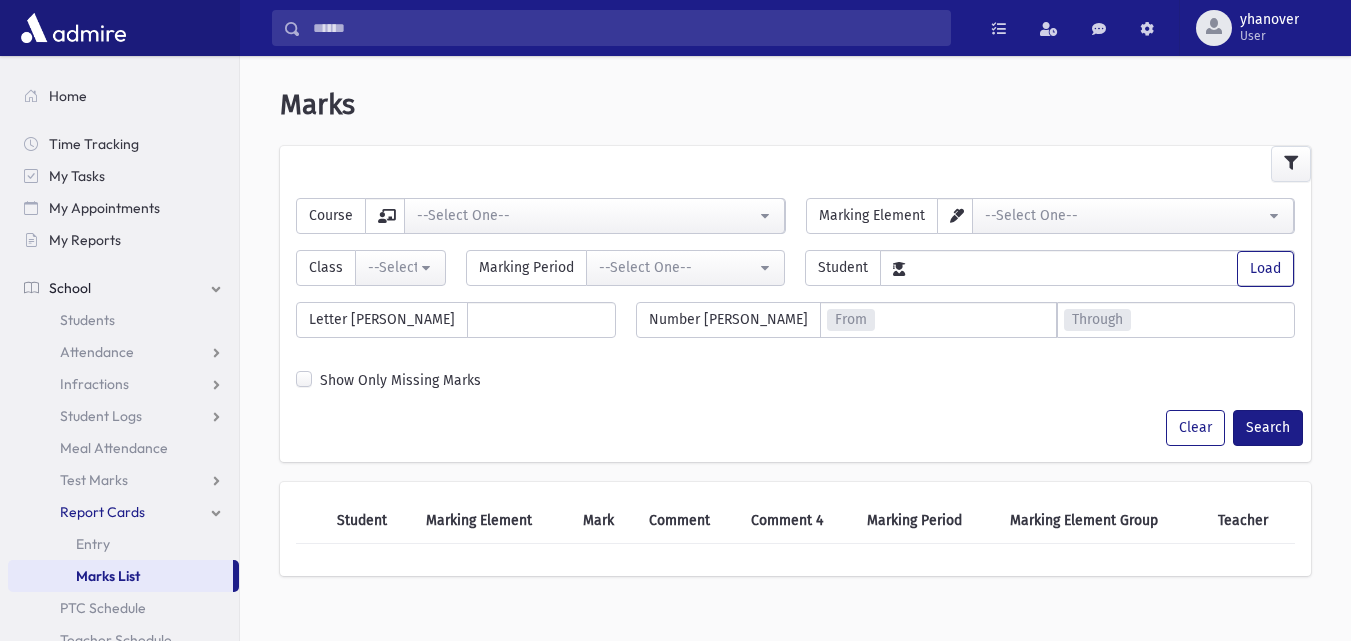 scroll, scrollTop: 0, scrollLeft: 0, axis: both 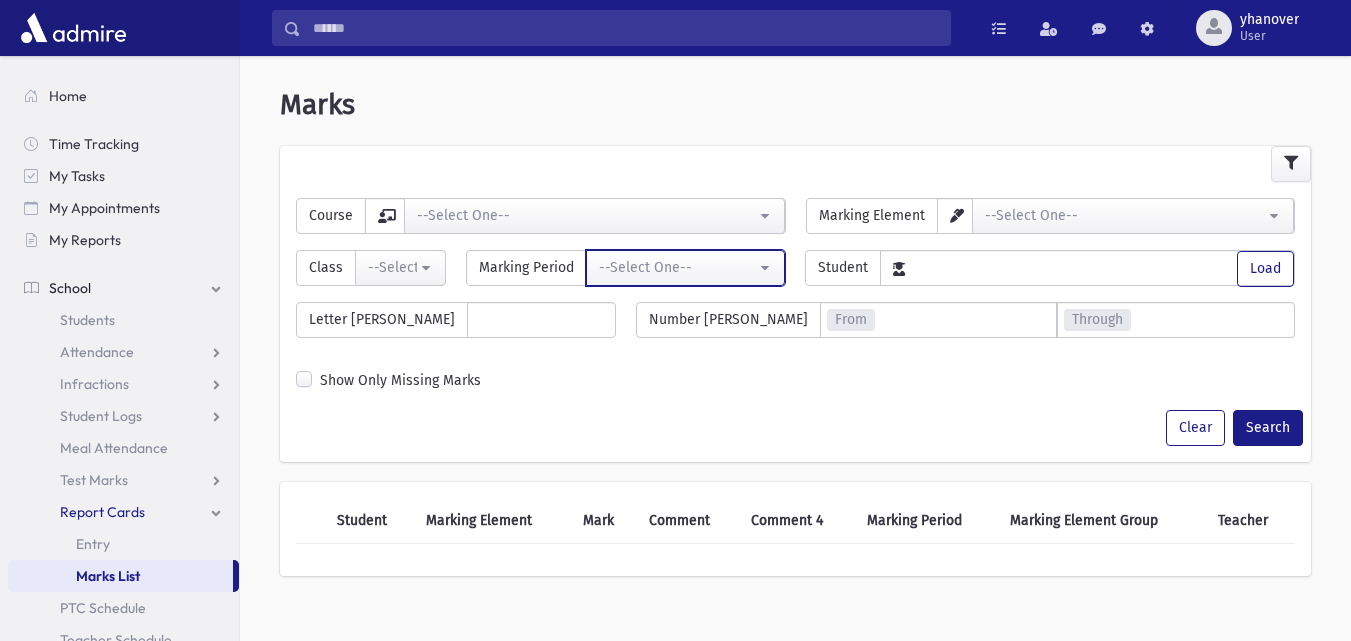 click on "--Select One--" at bounding box center (686, 268) 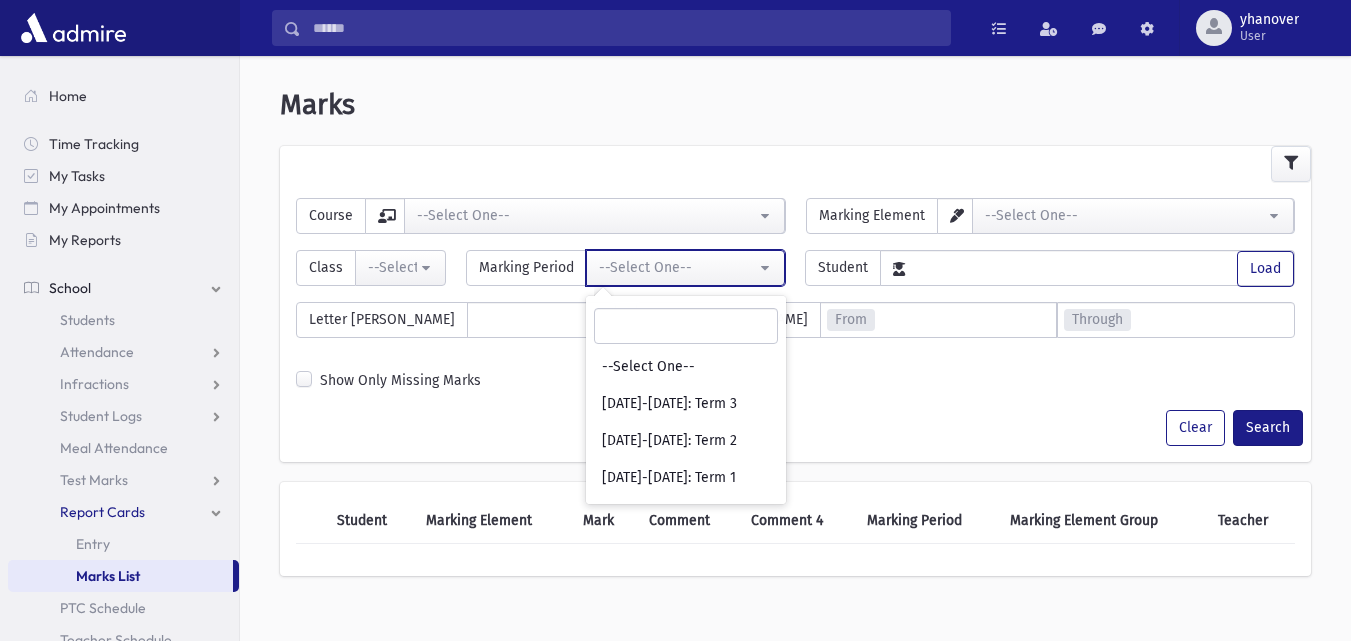 click on "--Select One--" at bounding box center [686, 268] 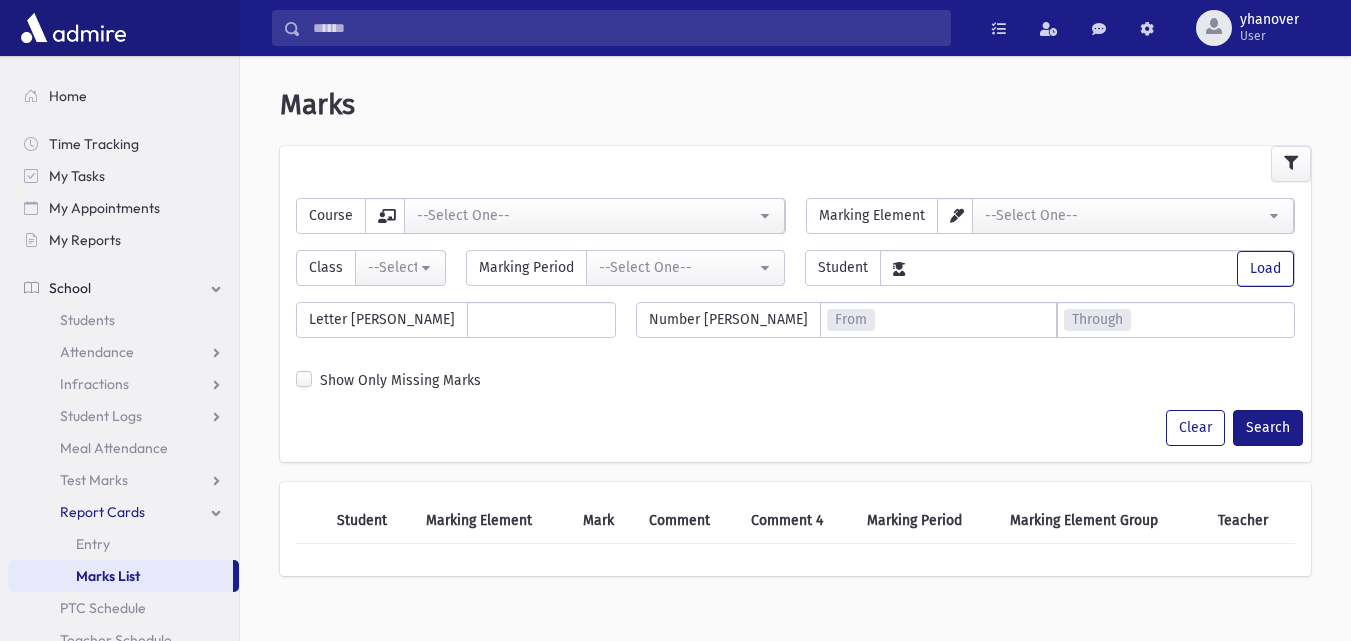 click on "Marks List" at bounding box center (108, 576) 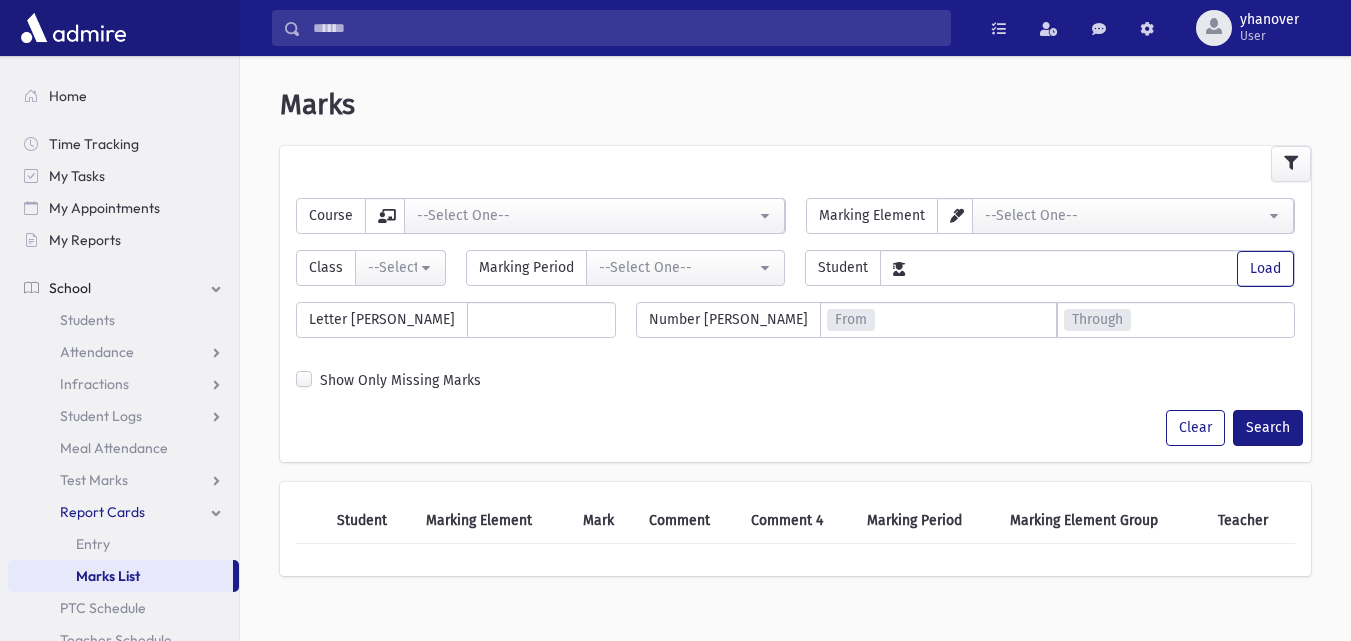 scroll, scrollTop: 0, scrollLeft: 0, axis: both 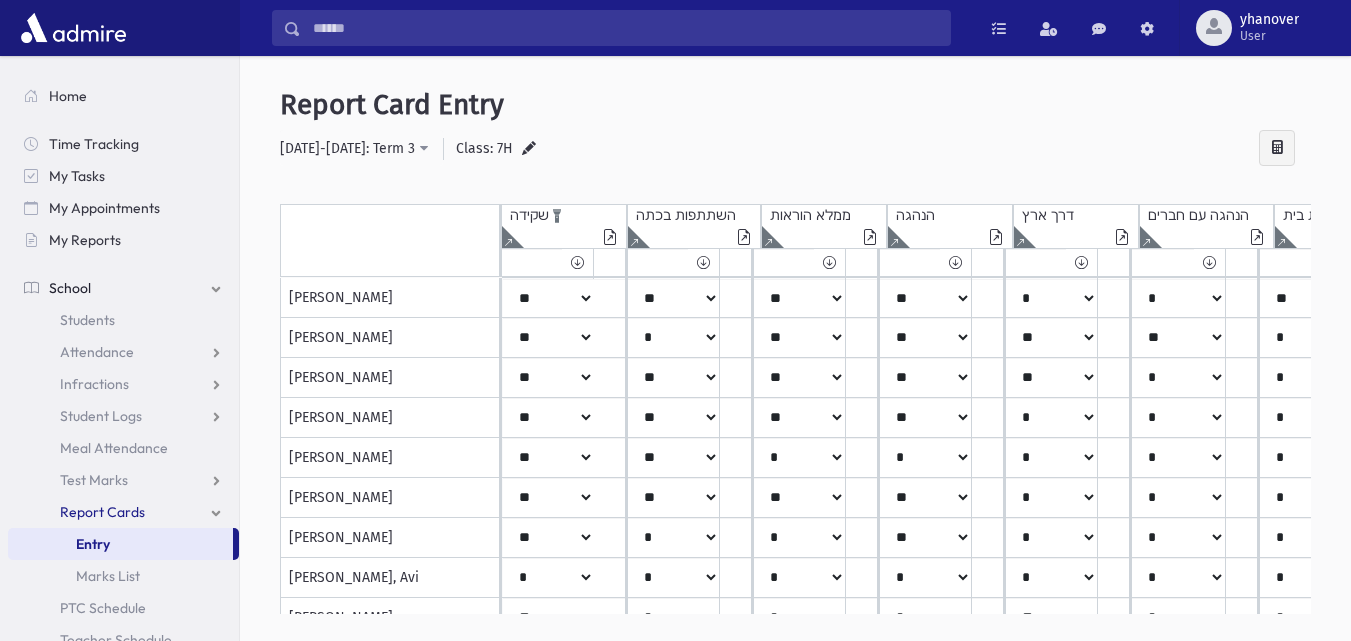 click at bounding box center (610, 239) 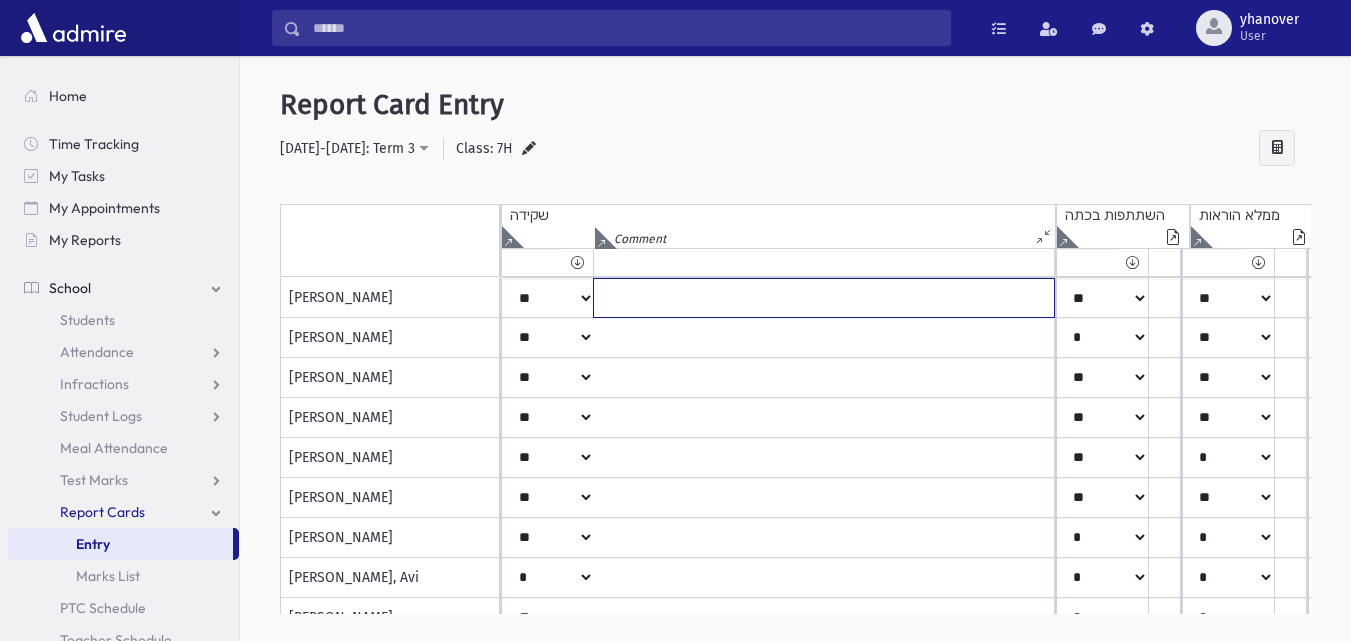 click at bounding box center (824, 298) 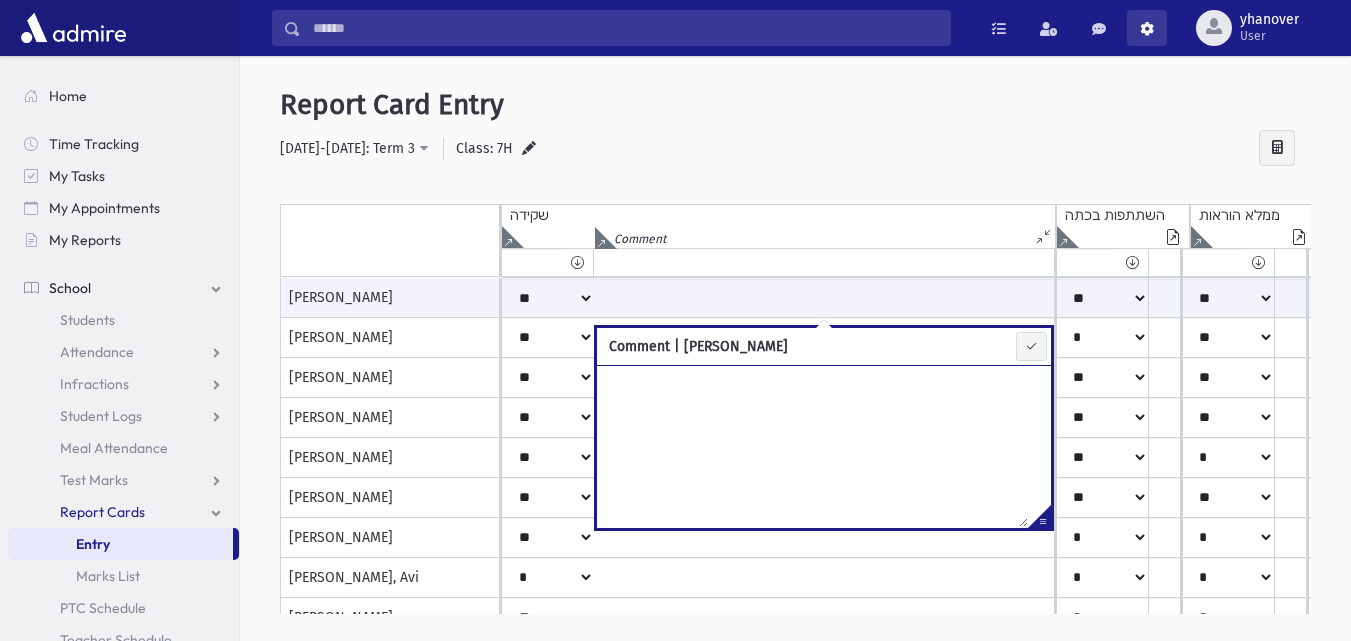 click at bounding box center [1147, 29] 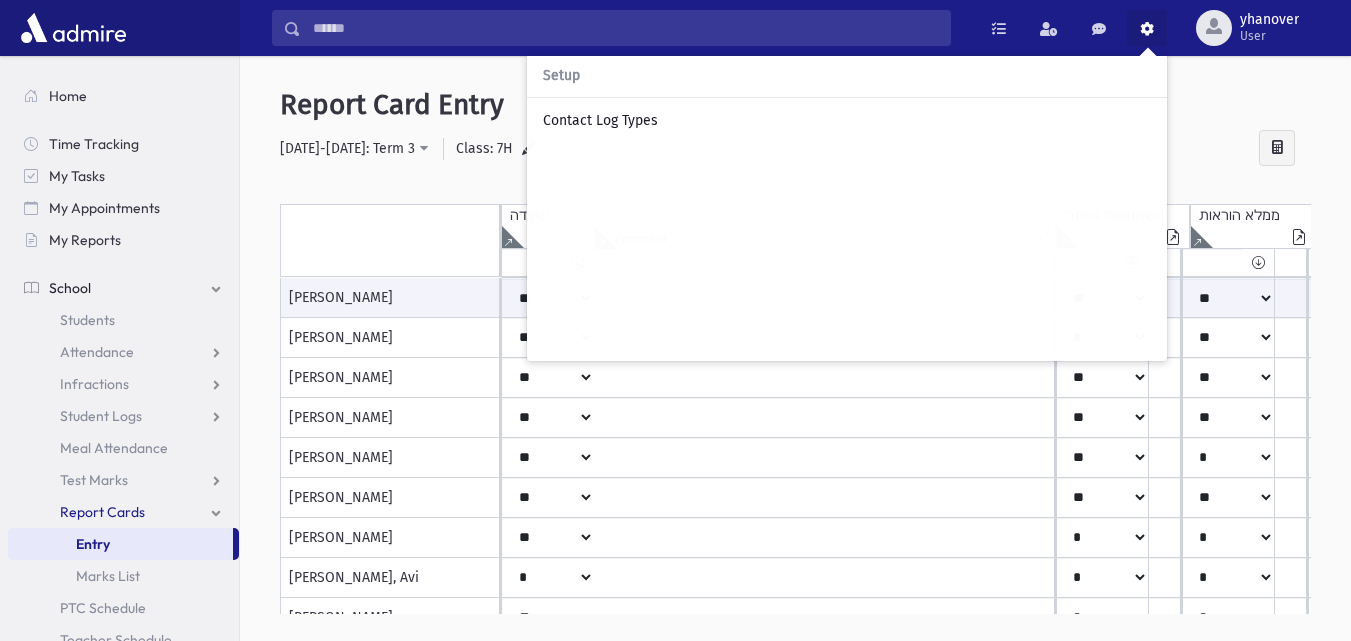 click at bounding box center (1147, 29) 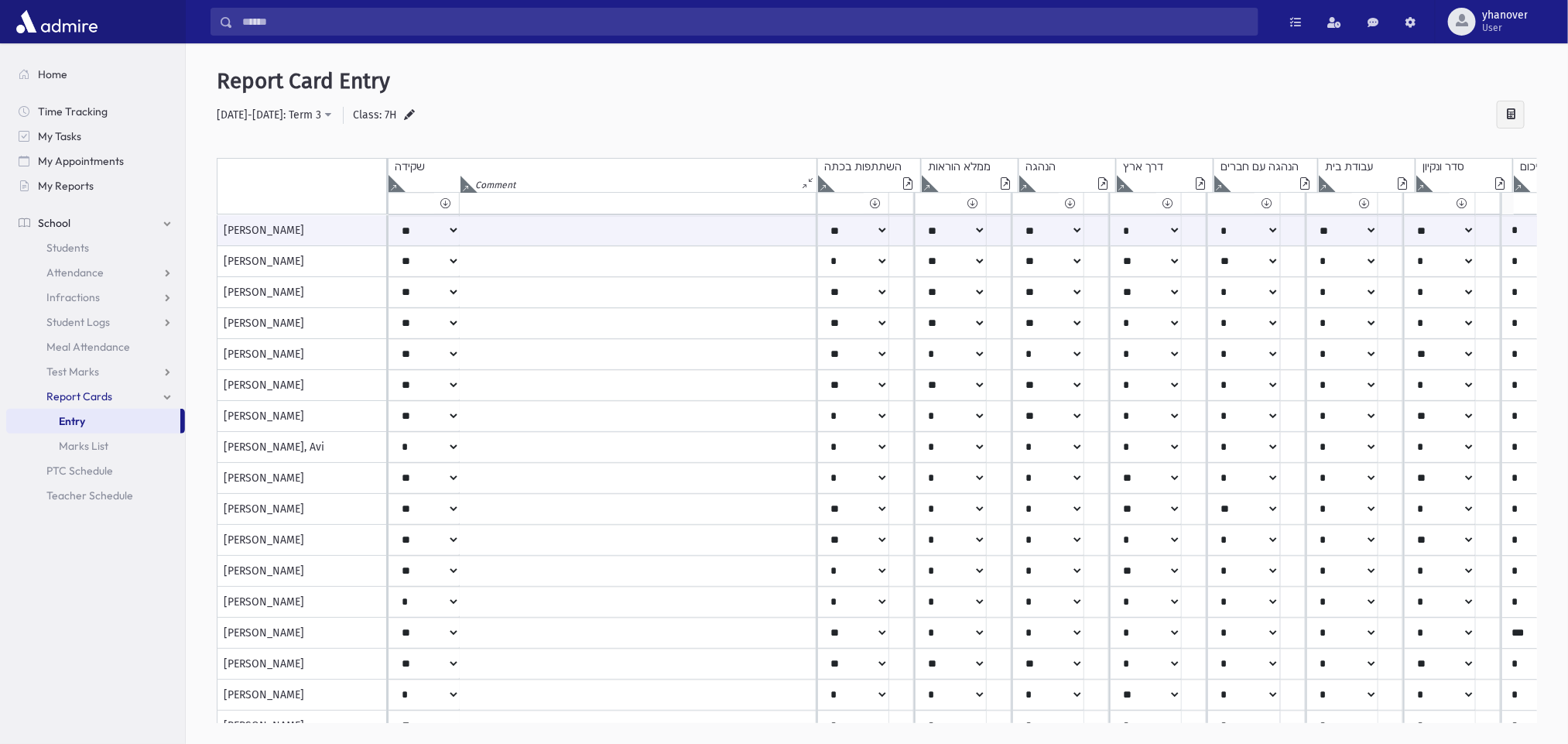 drag, startPoint x: 940, startPoint y: 0, endPoint x: 1001, endPoint y: 81, distance: 101.4002 